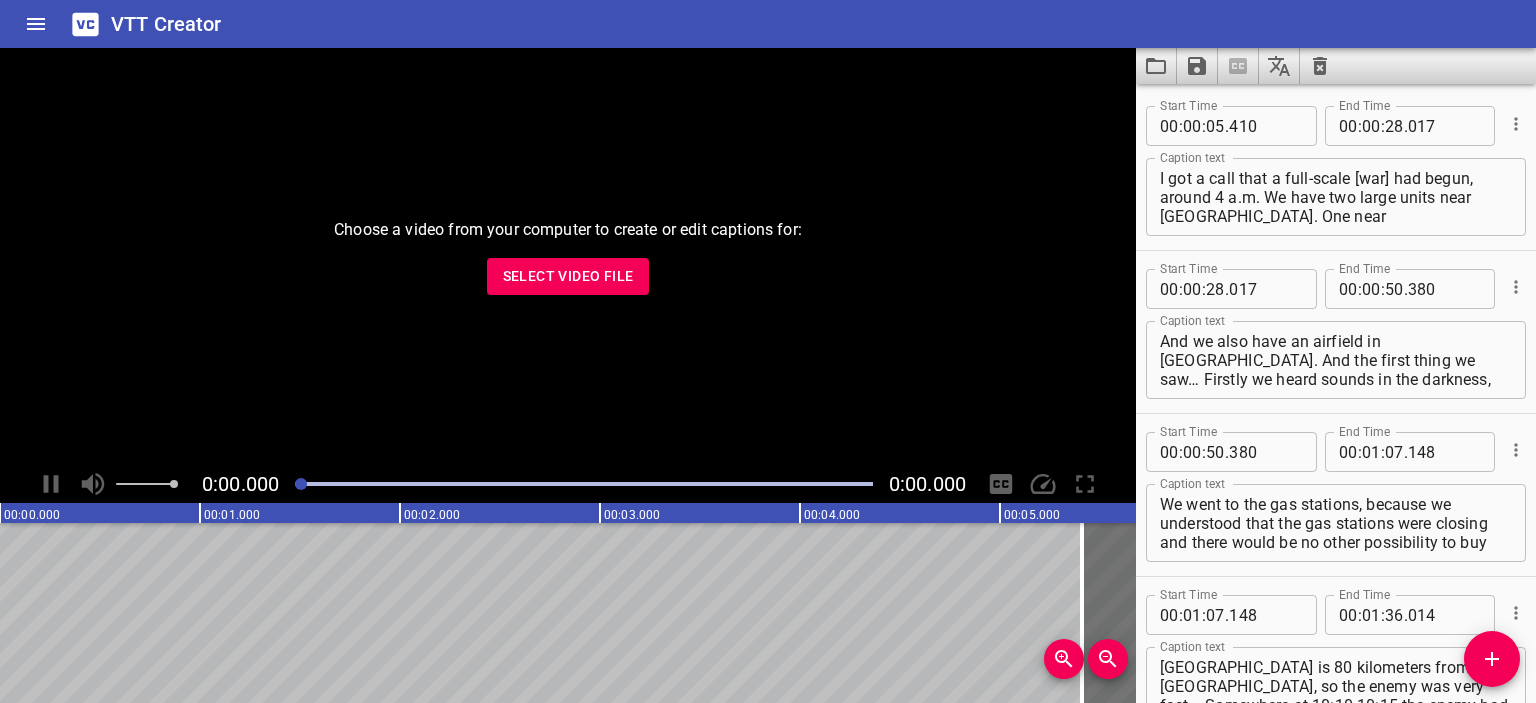 scroll, scrollTop: 0, scrollLeft: 0, axis: both 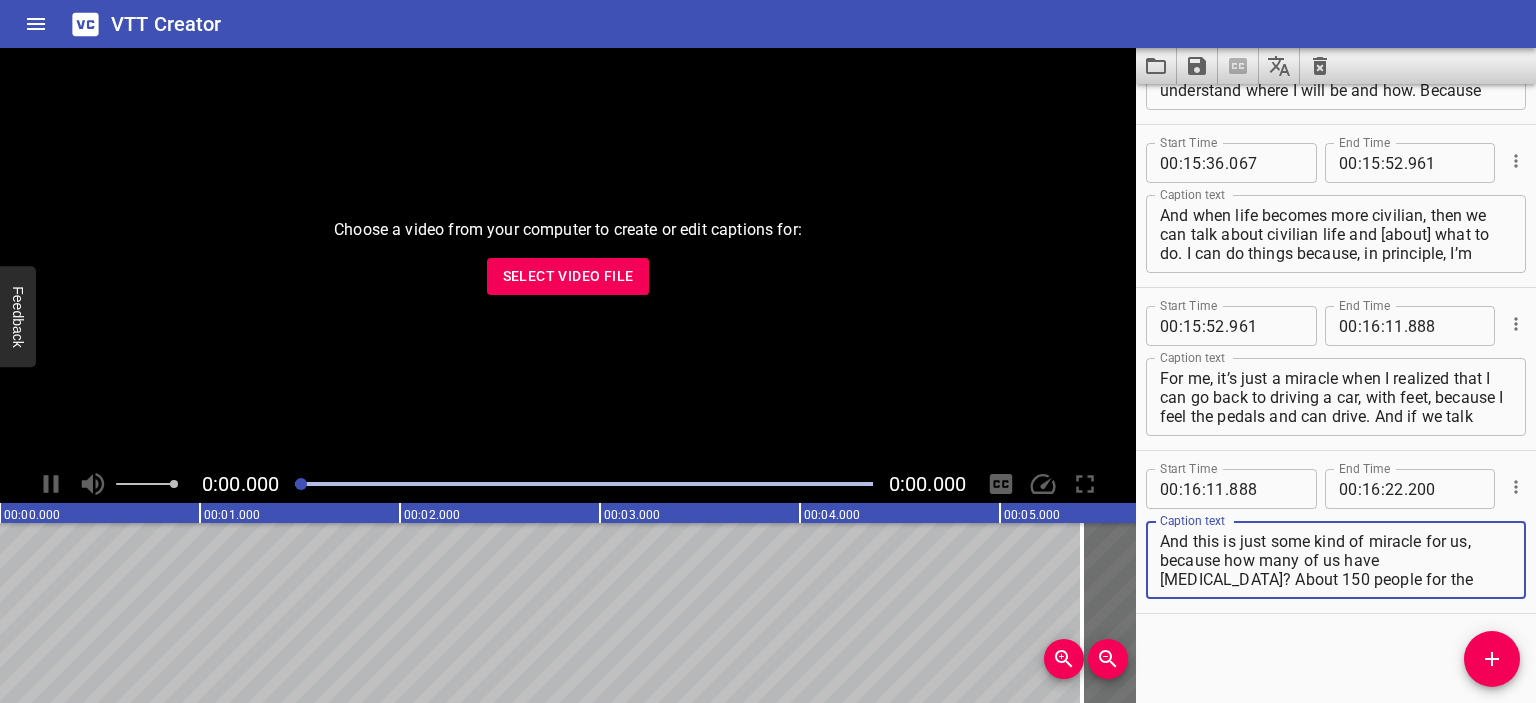 click 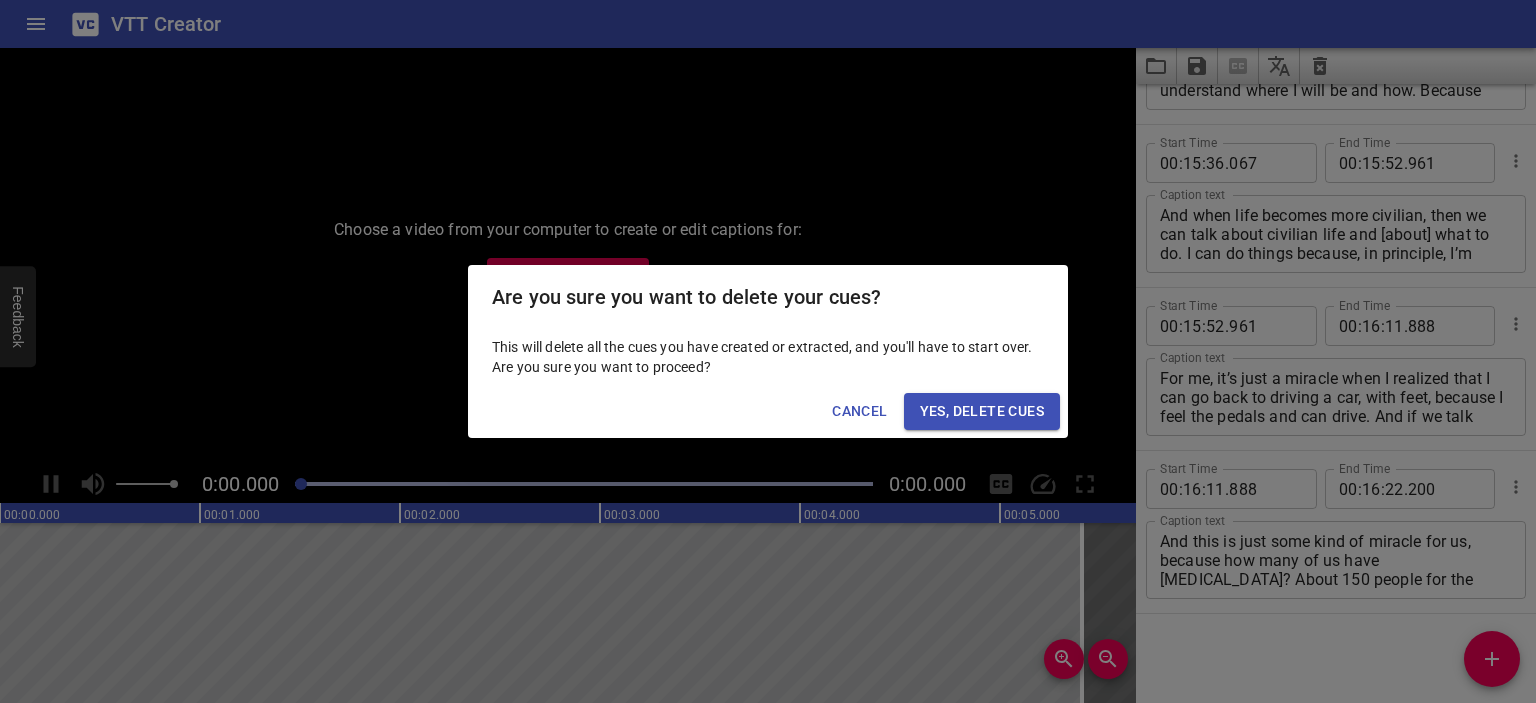 click on "Yes, Delete Cues" at bounding box center [982, 411] 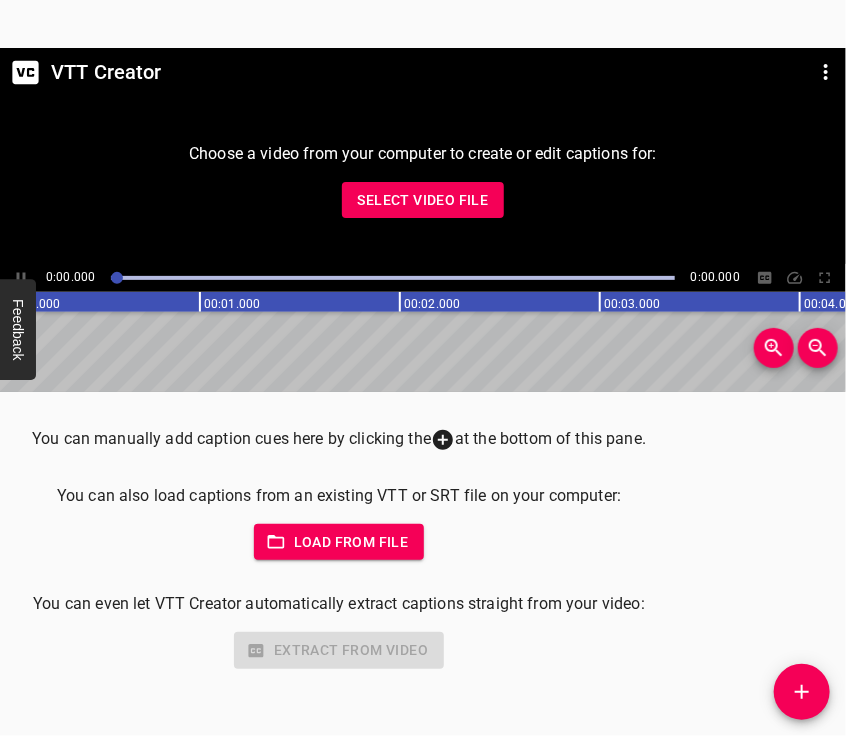 click on "Select Video File" at bounding box center [423, 200] 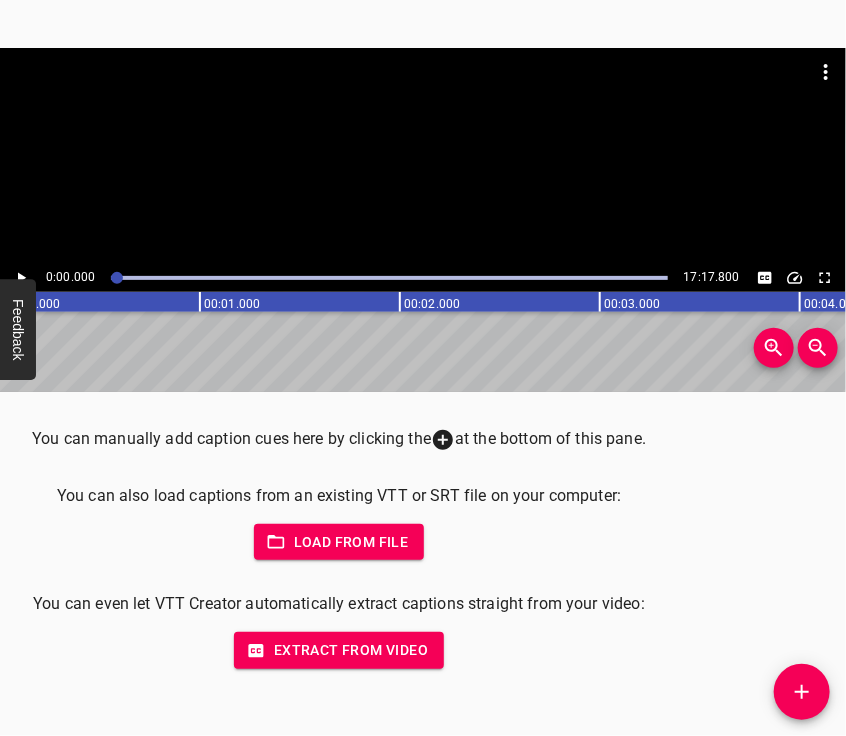 click at bounding box center [423, 98] 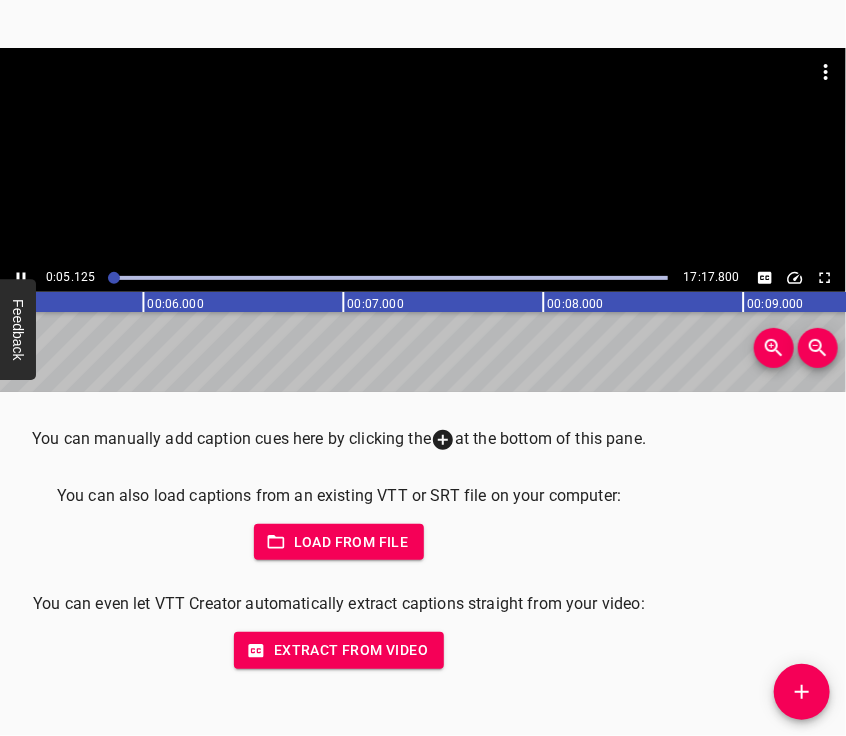 click at bounding box center (423, 156) 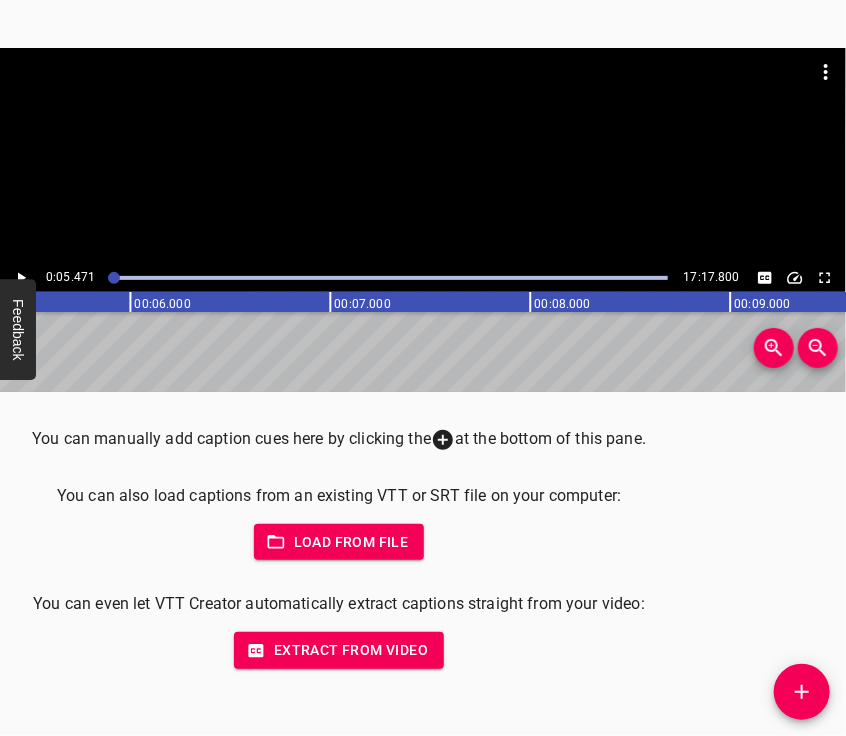 scroll, scrollTop: 0, scrollLeft: 1094, axis: horizontal 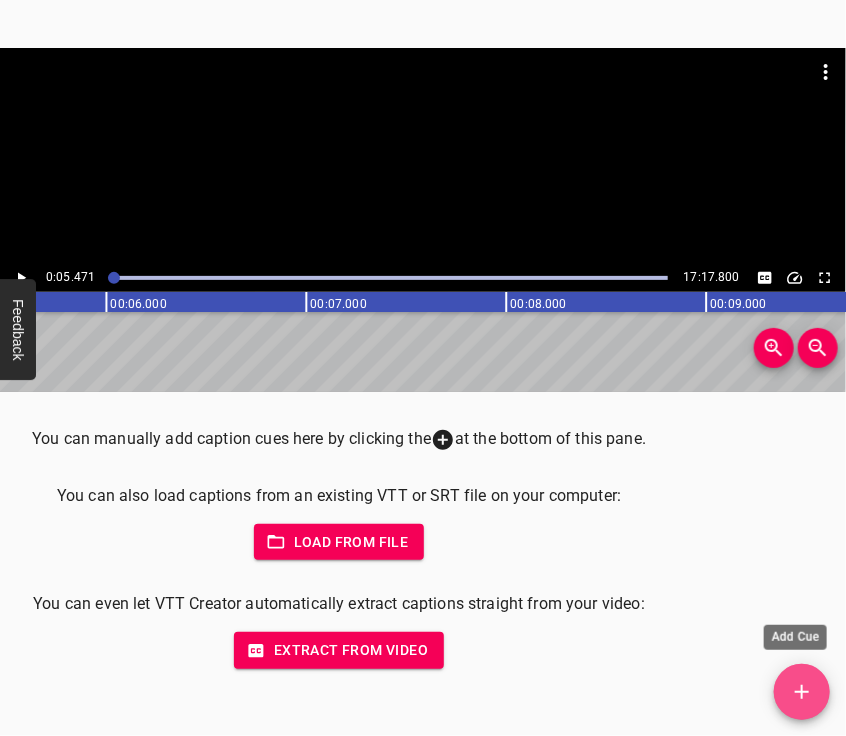 click at bounding box center (802, 692) 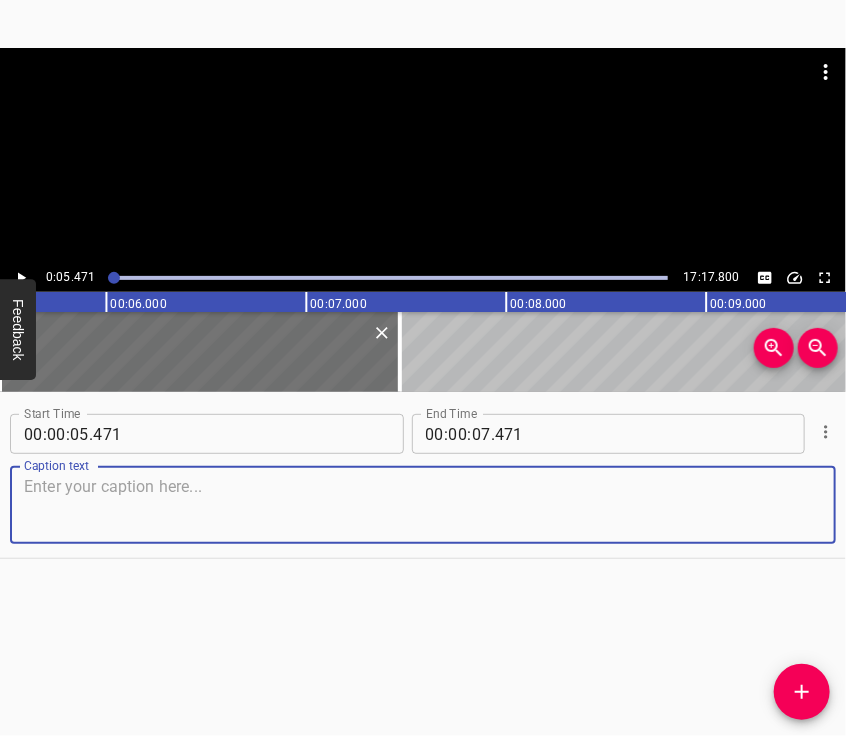 click at bounding box center (423, 505) 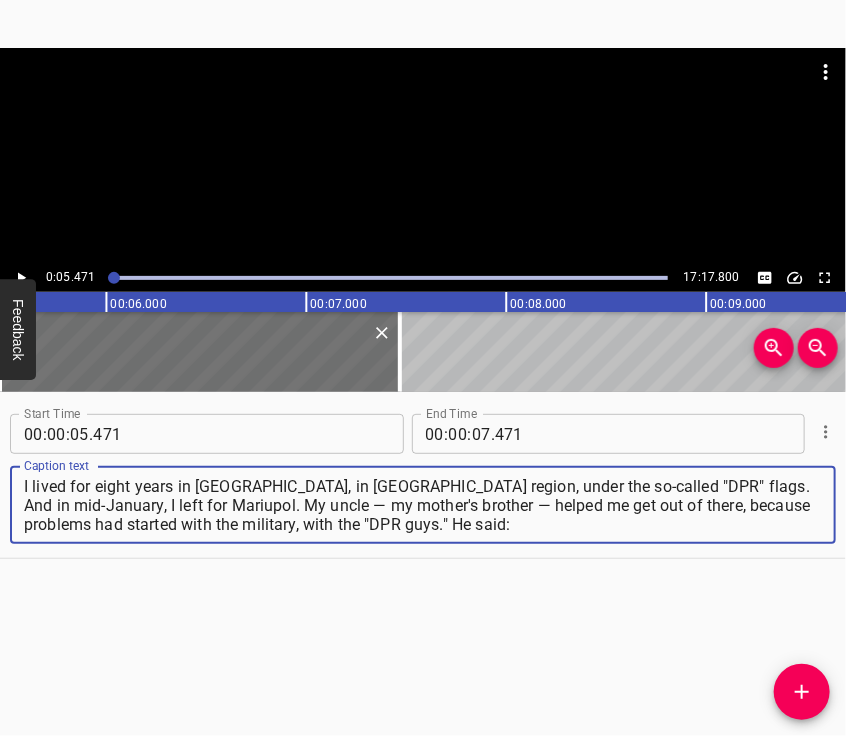 type on "I lived for eight years in [GEOGRAPHIC_DATA], in [GEOGRAPHIC_DATA] region, under the so-called "DPR" flags. And in mid-January, I left for Mariupol. My uncle — my mother's brother — helped me get out of there, because problems had started with the military, with the "DPR guys." He said:" 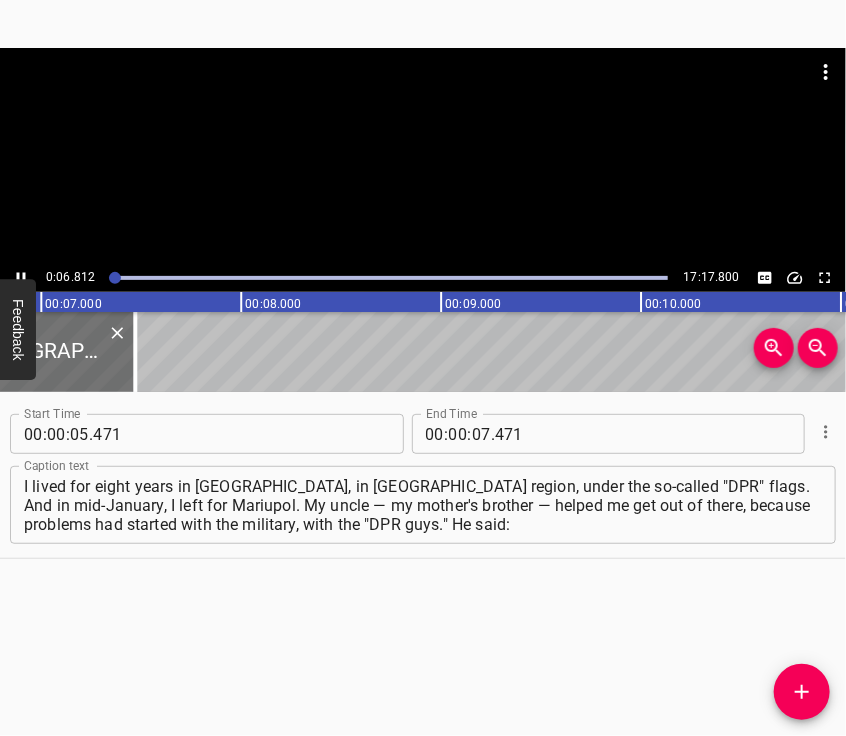 click at bounding box center (423, 156) 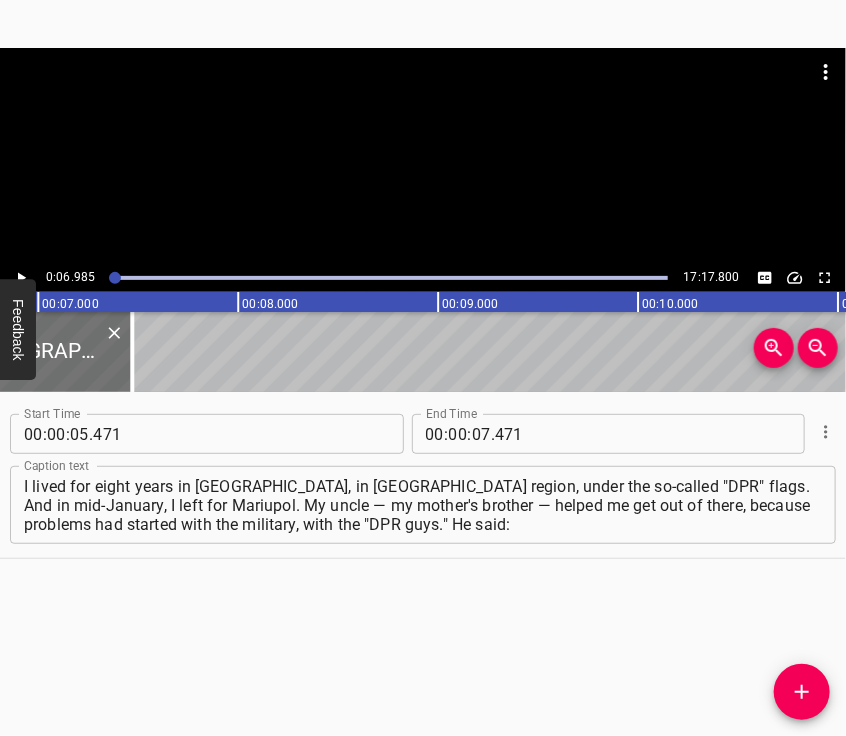 scroll, scrollTop: 0, scrollLeft: 1396, axis: horizontal 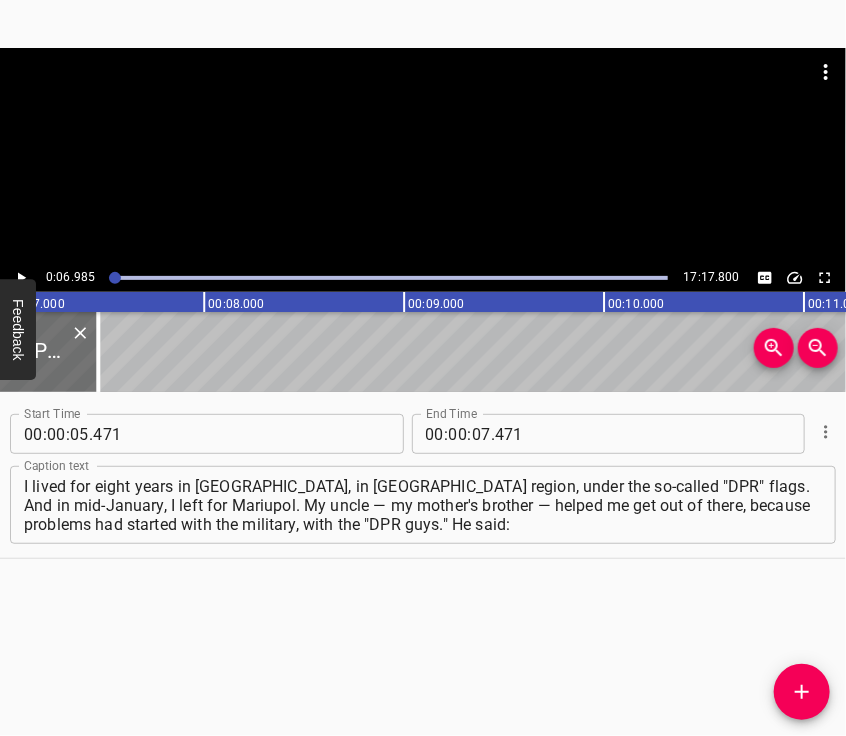 click at bounding box center (423, 156) 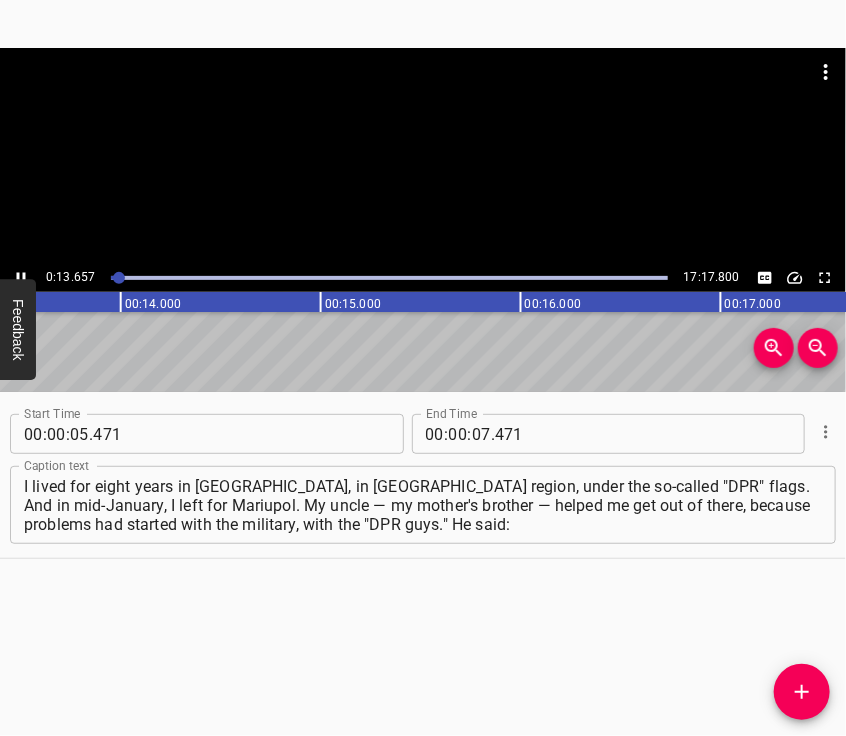 scroll, scrollTop: 0, scrollLeft: 2729, axis: horizontal 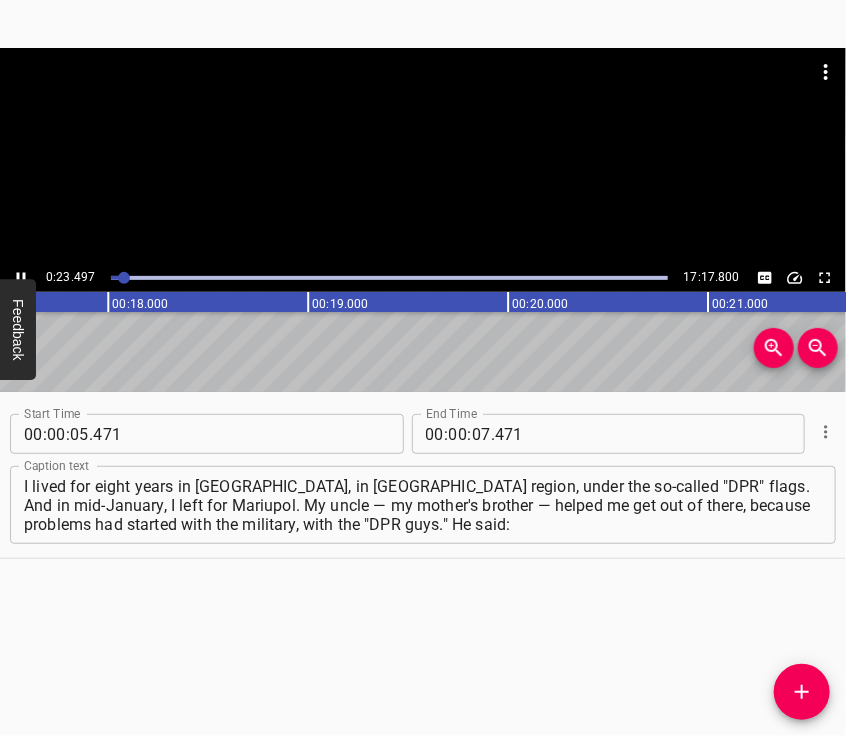 click at bounding box center [423, 156] 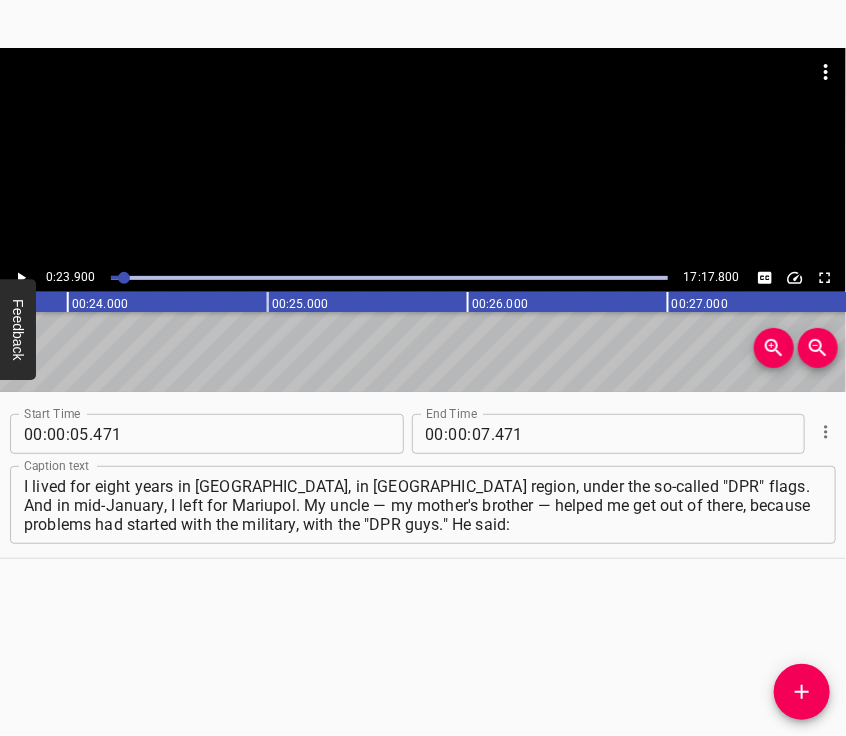 scroll, scrollTop: 0, scrollLeft: 4780, axis: horizontal 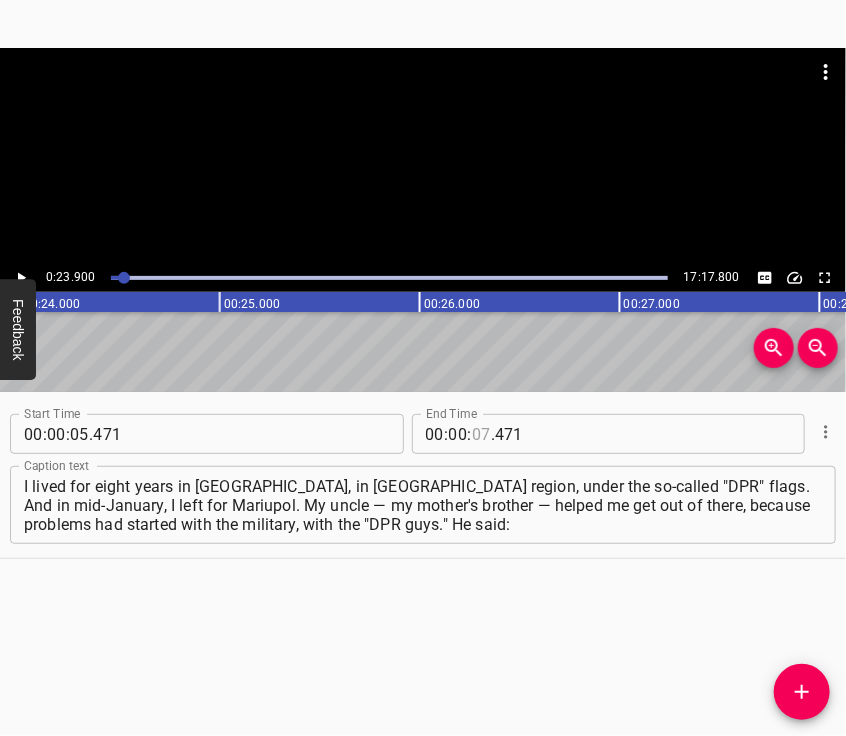 click at bounding box center [481, 434] 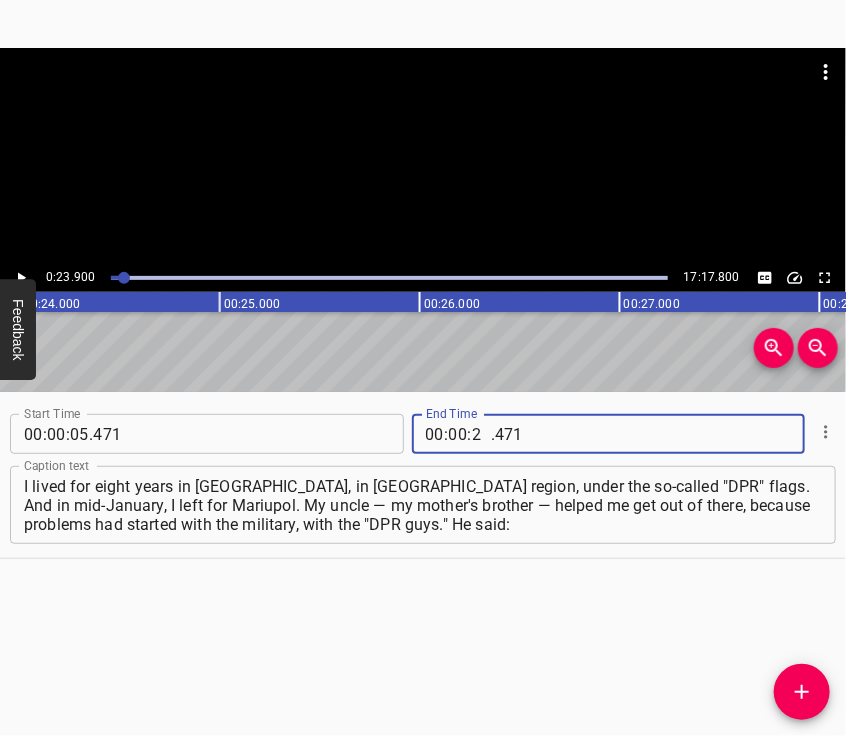 type on "23" 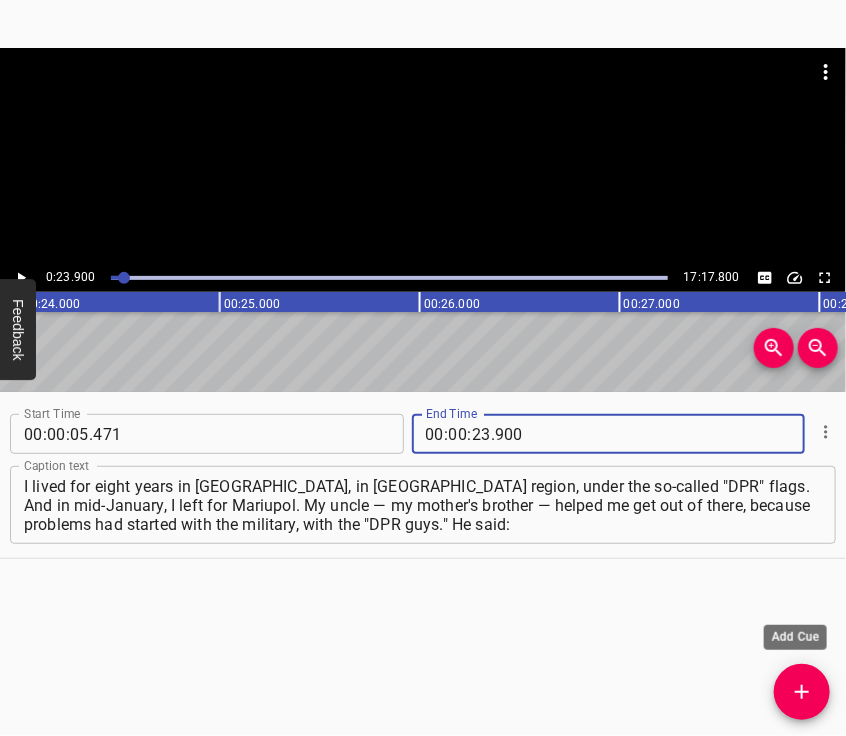type on "900" 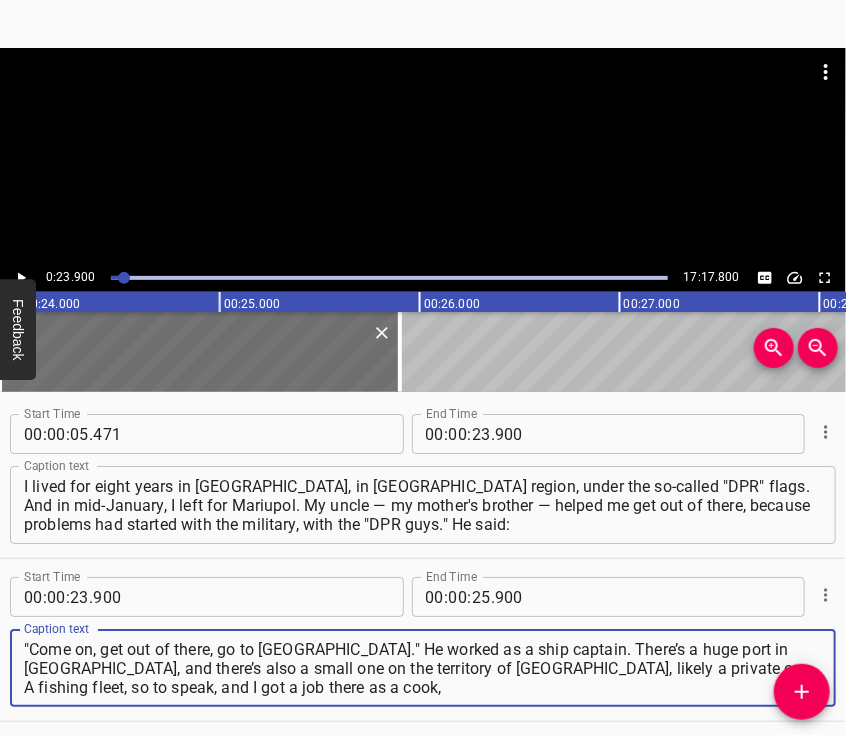 type on ""Come on, get out of there, go to [GEOGRAPHIC_DATA]." He worked as a ship captain. There’s a huge port in [GEOGRAPHIC_DATA], and there’s also a small one on the territory of [GEOGRAPHIC_DATA], likely a private one. A fishing fleet, so to speak, and I got a job there as a cook," 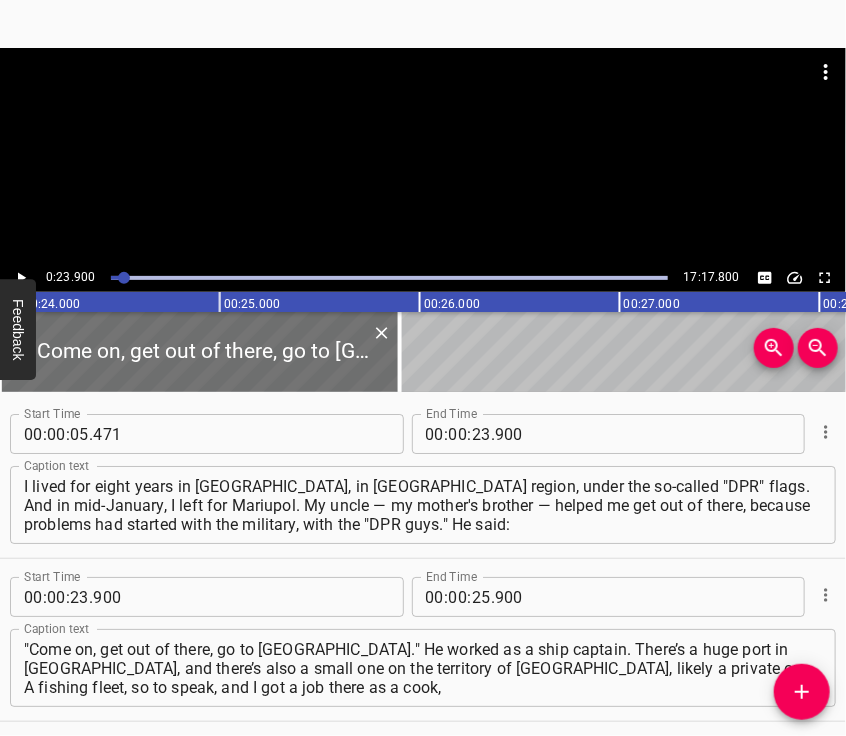 click at bounding box center [423, 98] 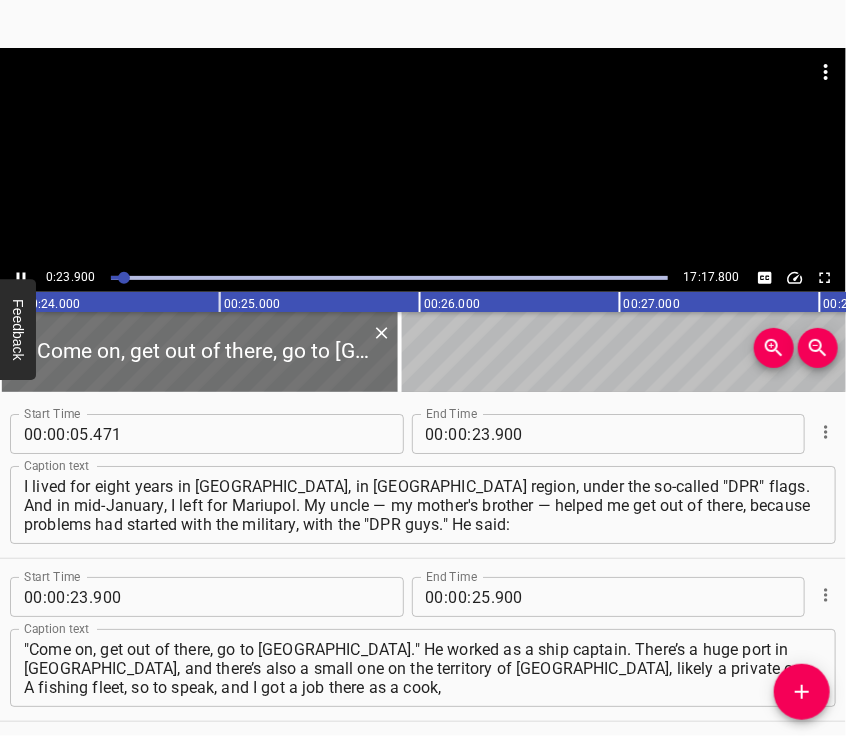 scroll, scrollTop: 63, scrollLeft: 0, axis: vertical 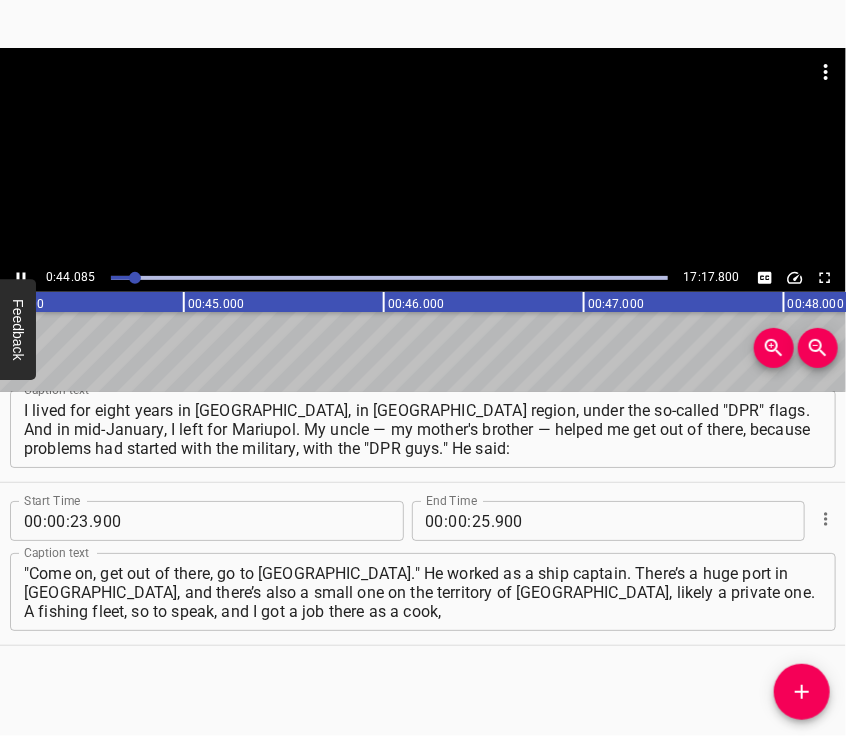 click at bounding box center [423, 98] 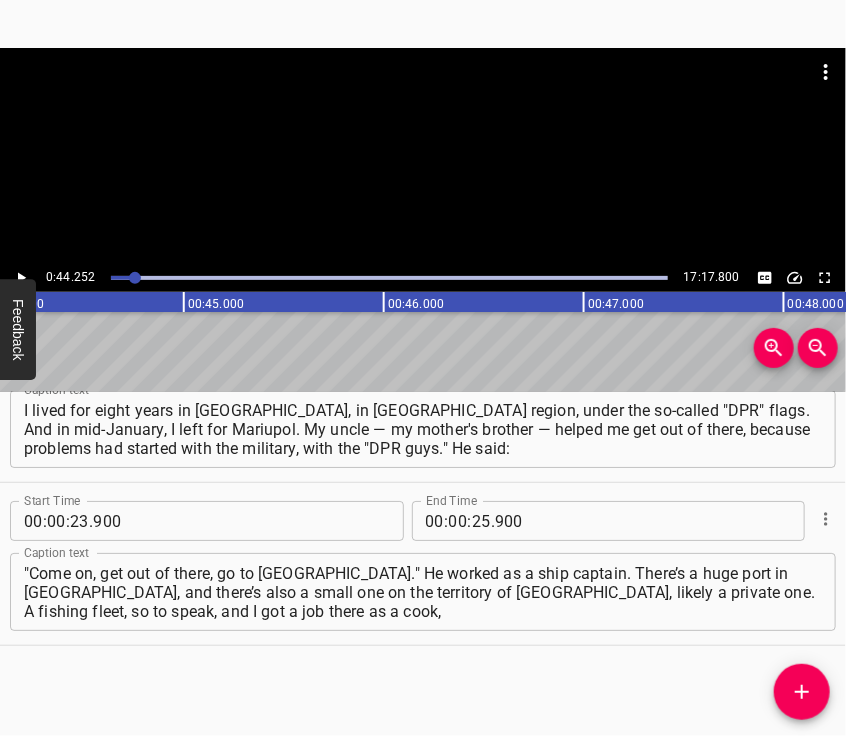 scroll, scrollTop: 0, scrollLeft: 8850, axis: horizontal 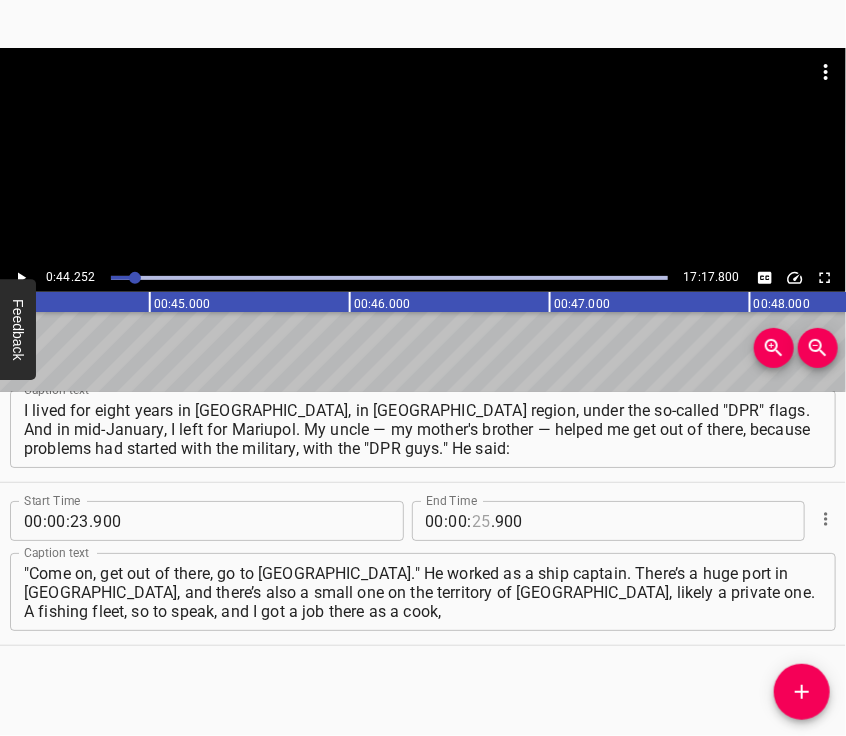 click at bounding box center (481, 521) 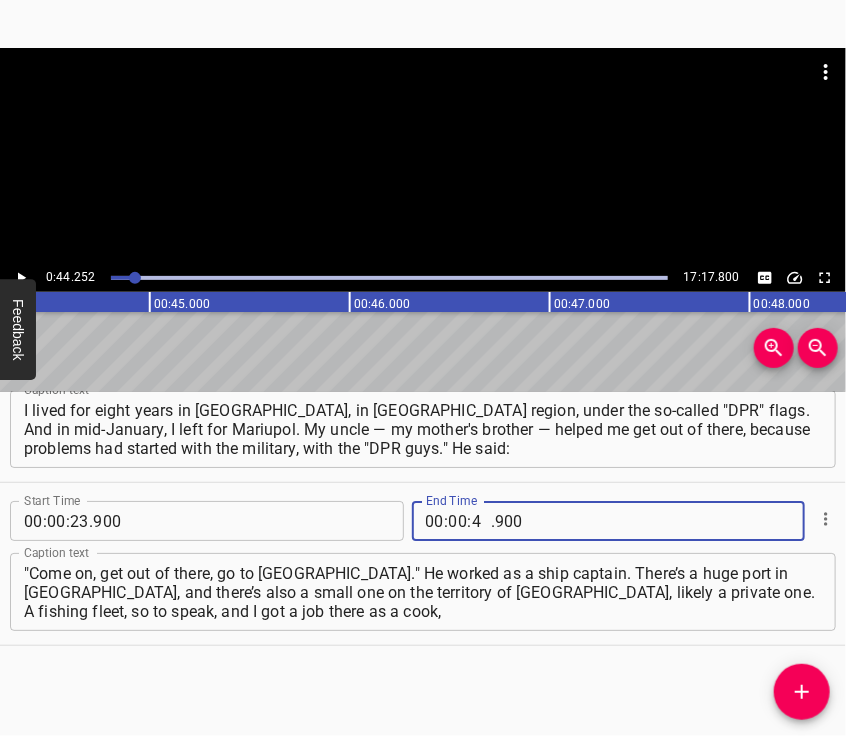 type on "44" 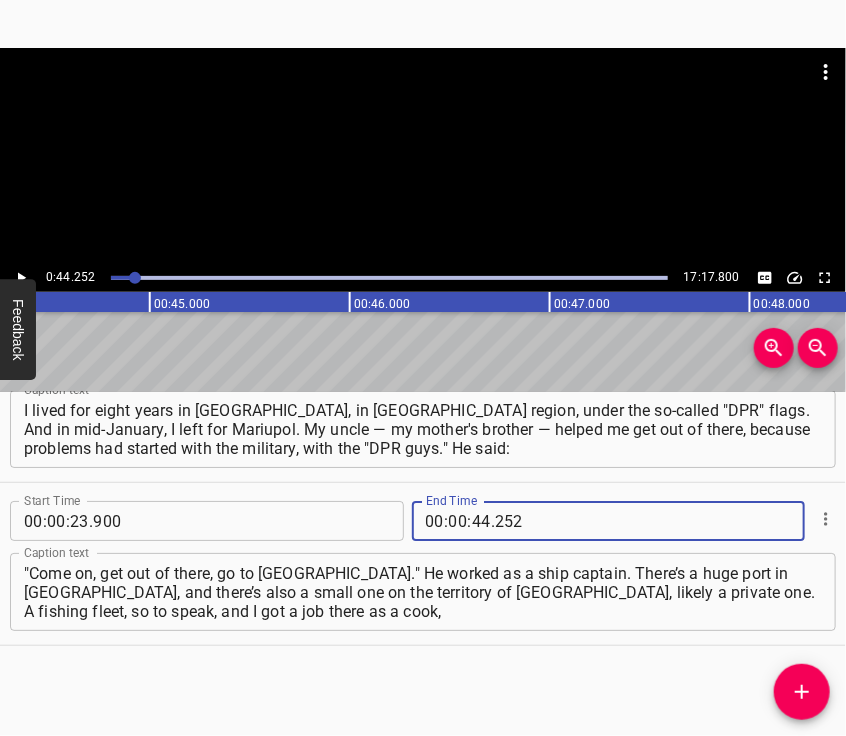 type on "252" 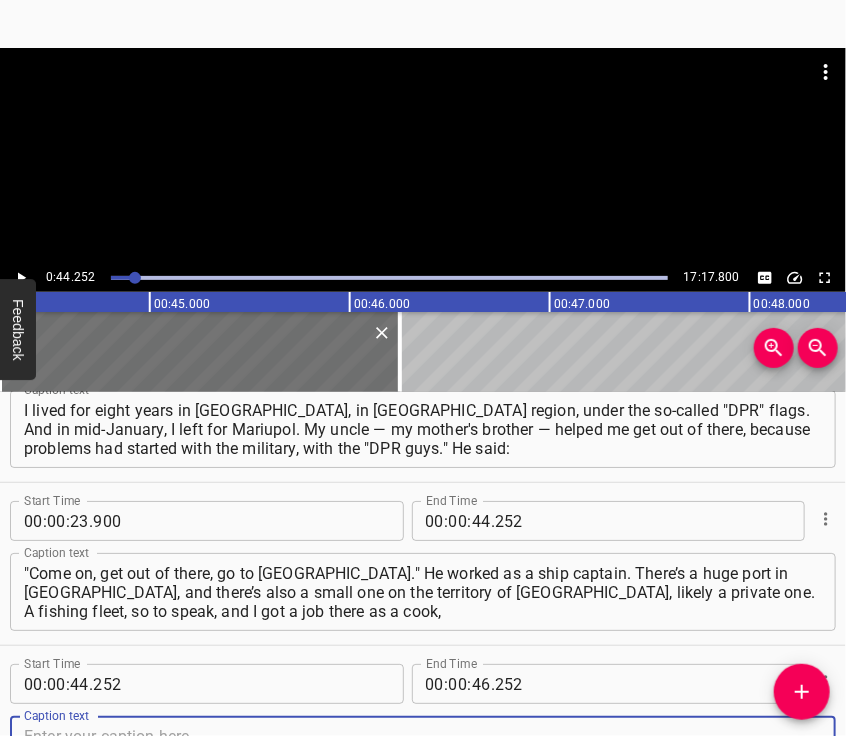 scroll, scrollTop: 85, scrollLeft: 0, axis: vertical 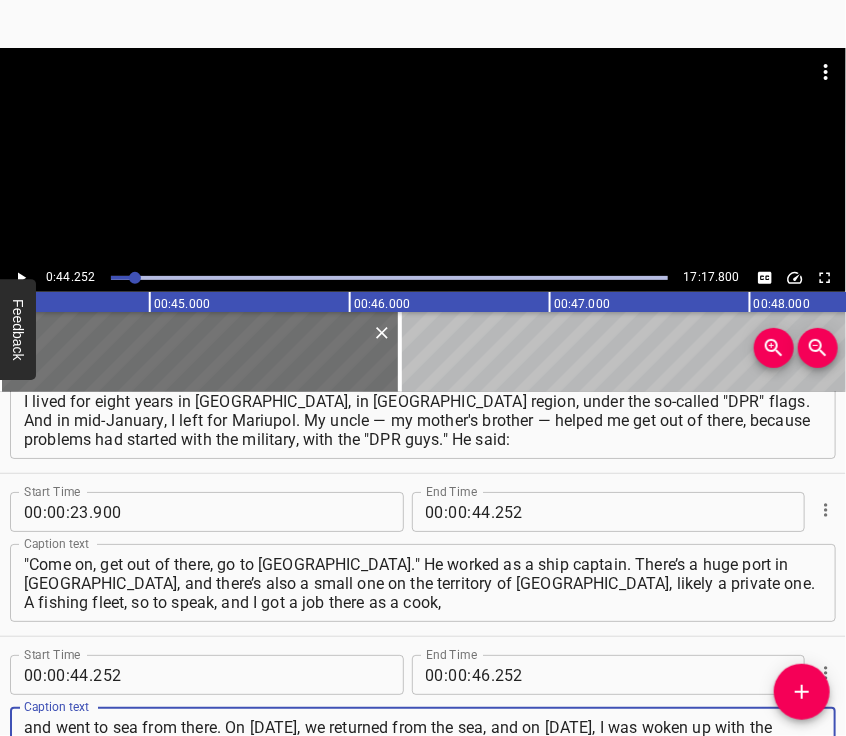 type on "and went to sea from there. On [DATE], we returned from the sea, and on [DATE], I was woken up with the words: "war." I didn’t believe it. There had been big plans. On [DATE], I didn’t believe it until the very end. And then I realized that denial was no way out." 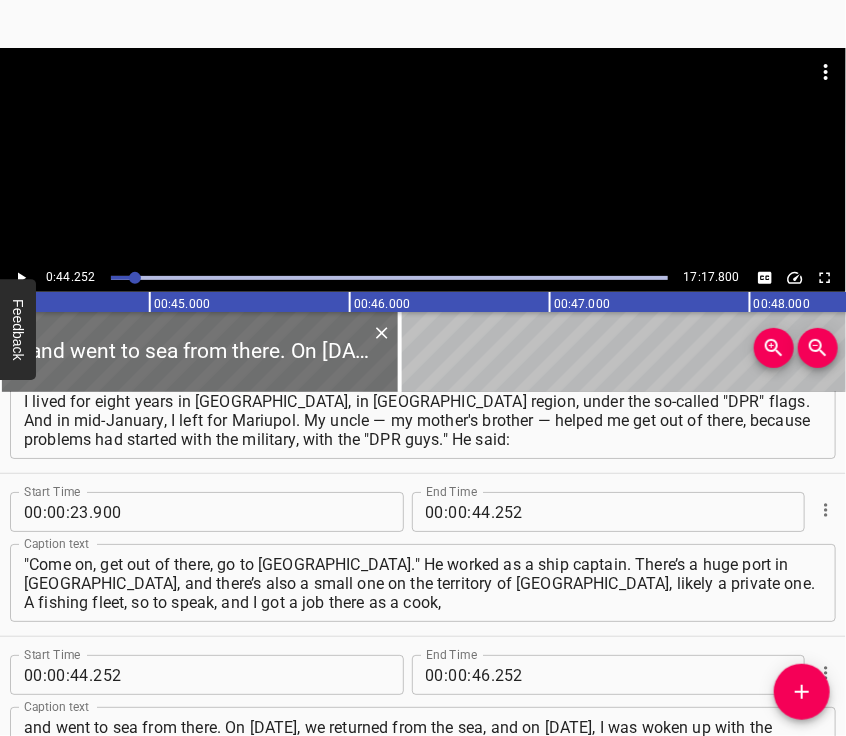 click at bounding box center (423, 156) 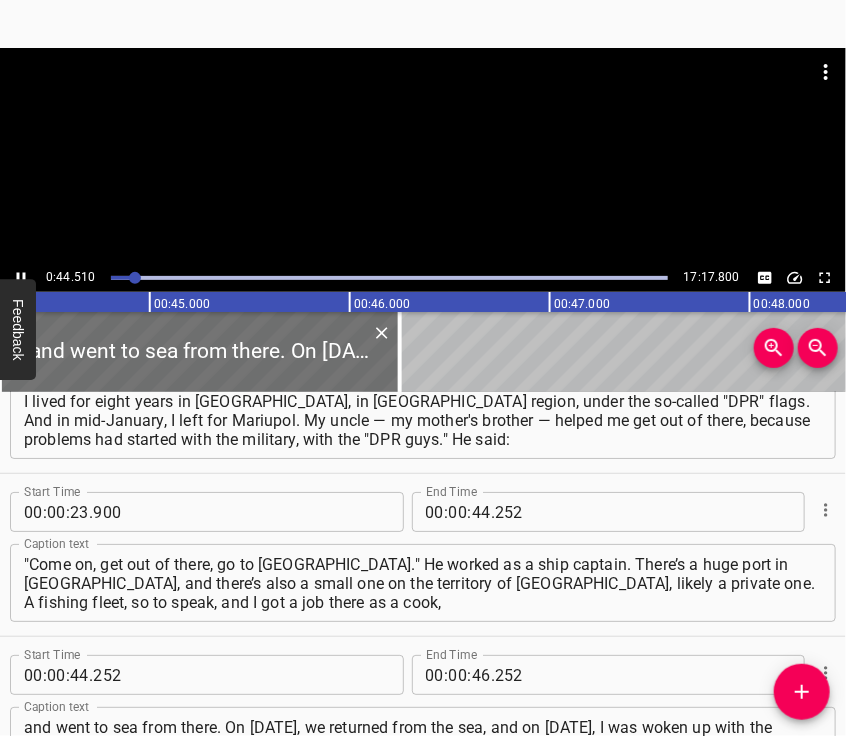 scroll, scrollTop: 239, scrollLeft: 0, axis: vertical 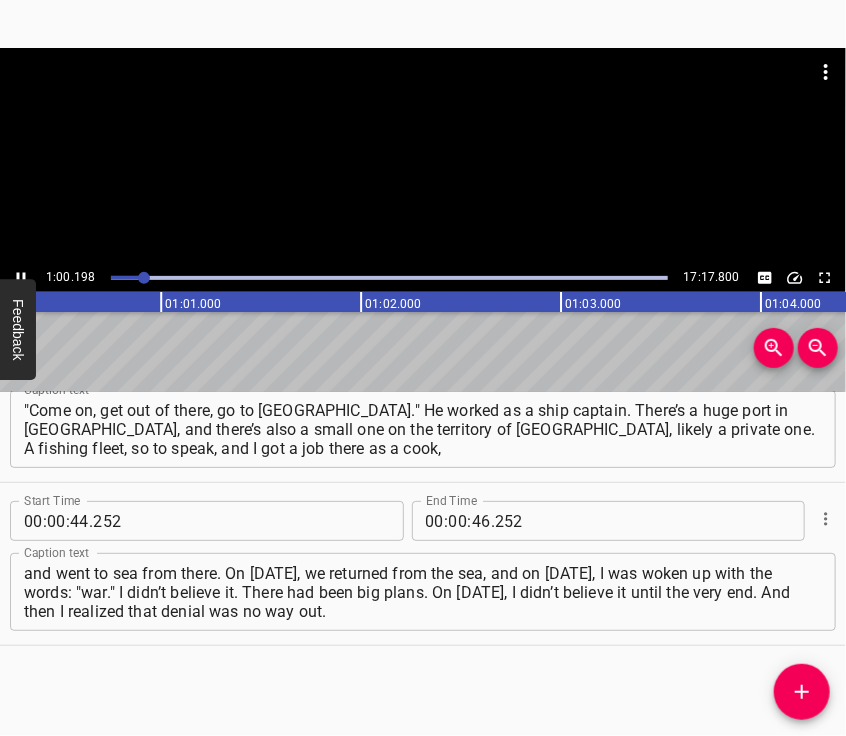 click at bounding box center (423, 156) 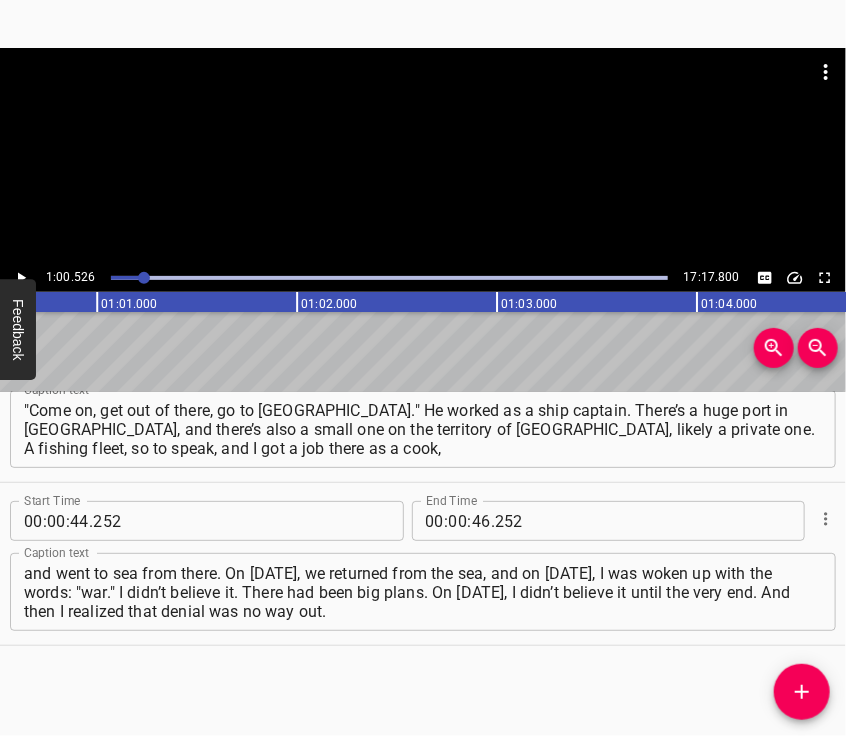 scroll, scrollTop: 0, scrollLeft: 12104, axis: horizontal 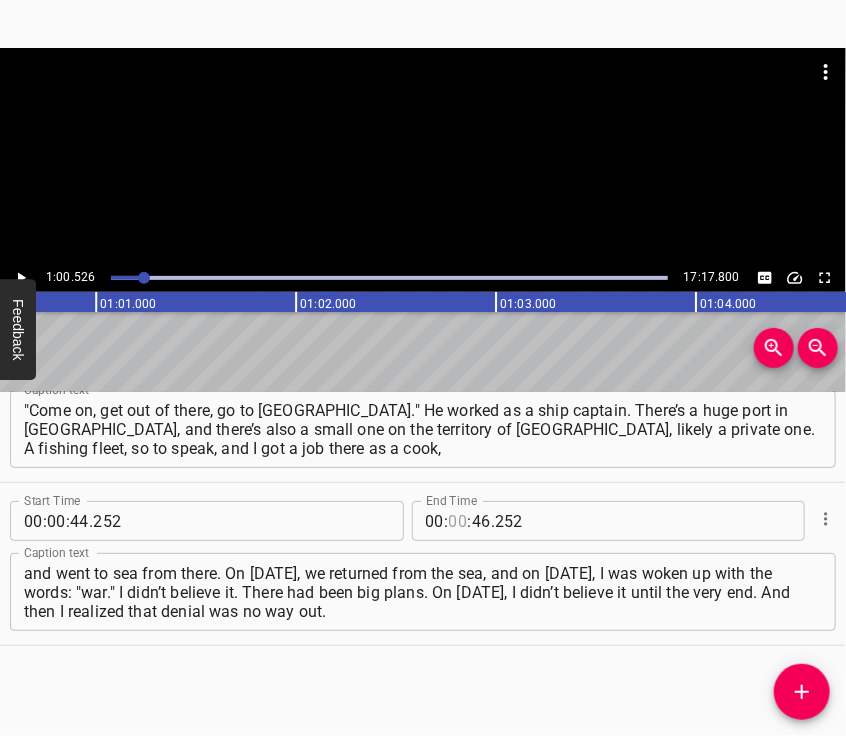 click at bounding box center (458, 521) 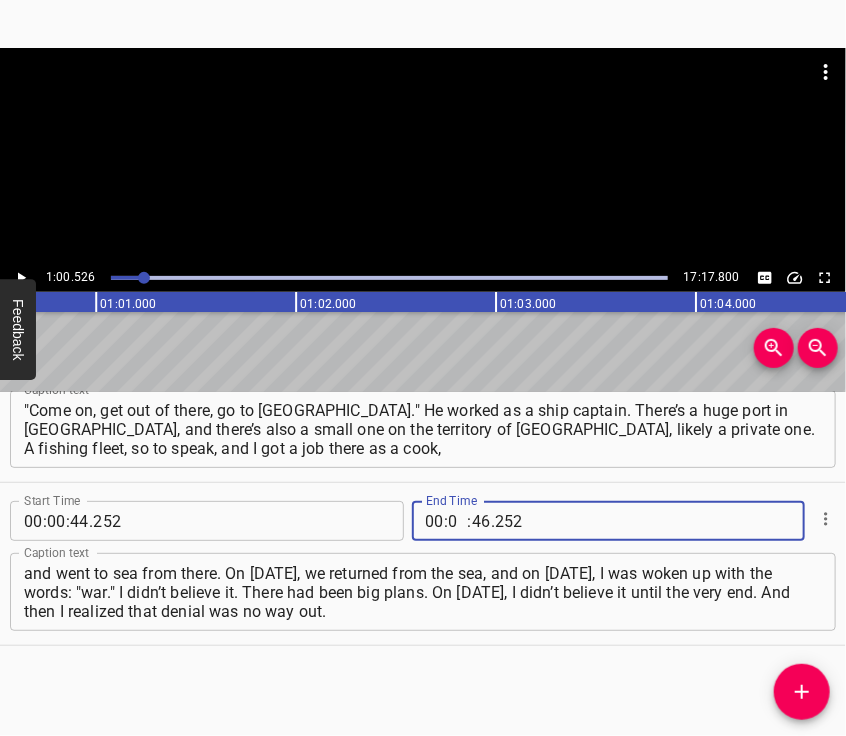 type on "01" 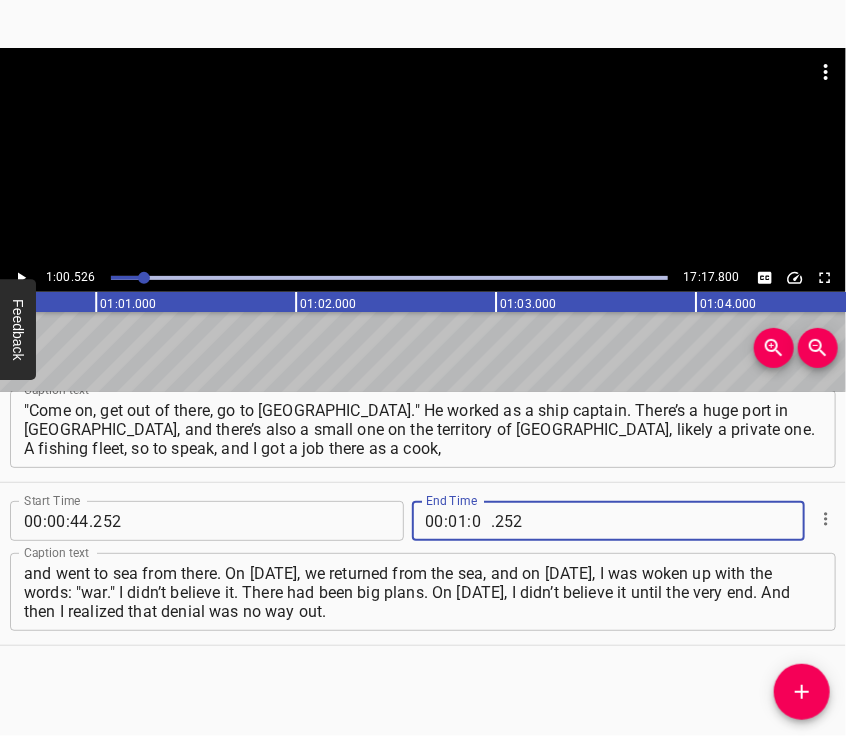 type on "00" 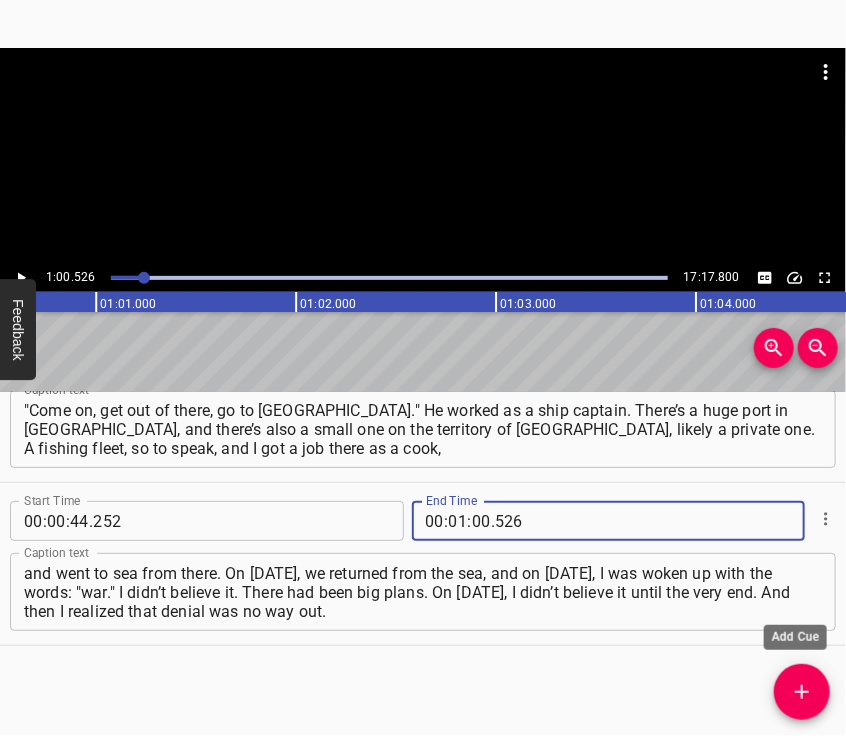 type on "526" 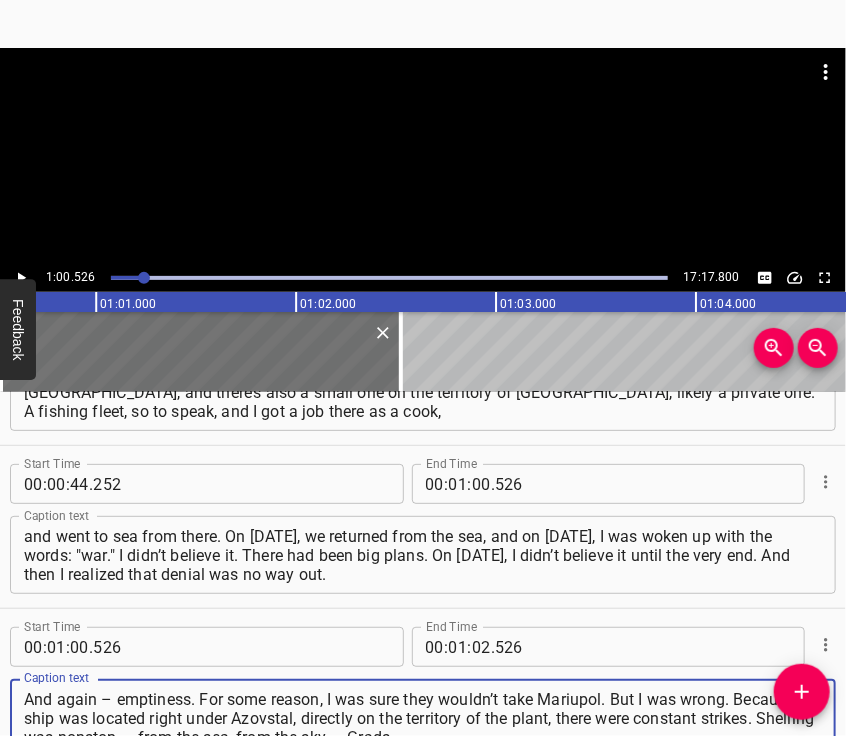 type on "And again – emptiness. For some reason, I was sure they wouldn’t take Mariupol. But I was wrong. Because the ship was located right under Azovstal, directly on the territory of the plant, there were constant strikes. Shelling was nonstop — from the sea, from the sky — Grads," 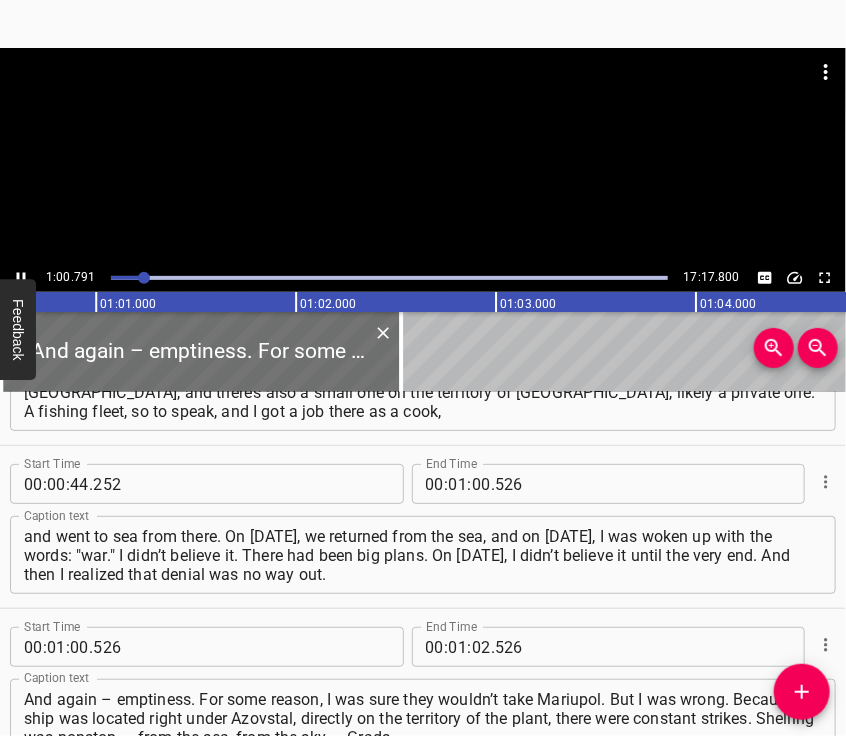 scroll, scrollTop: 402, scrollLeft: 0, axis: vertical 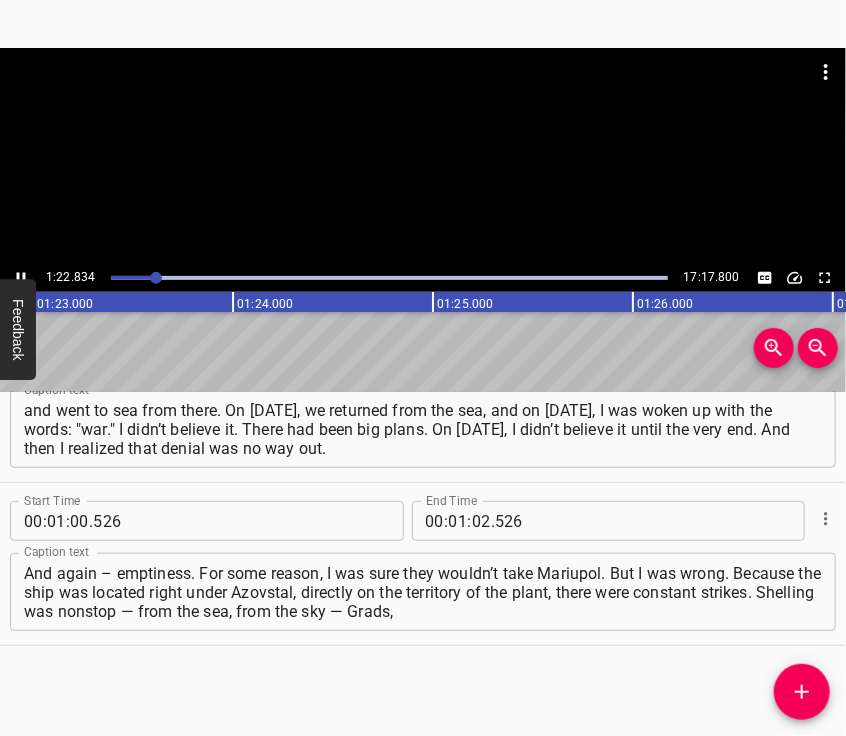 click at bounding box center [423, 156] 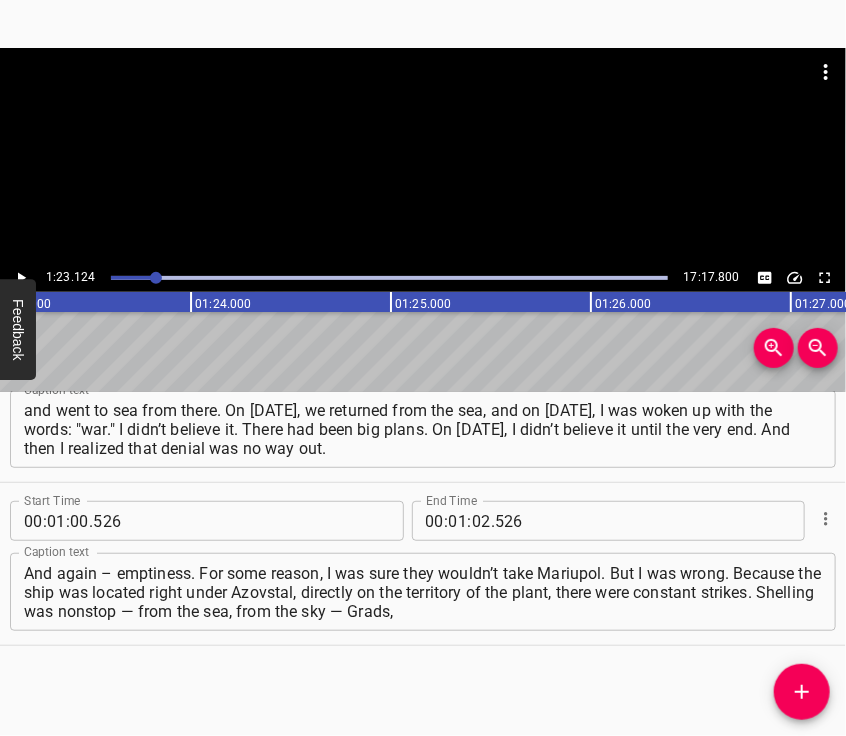 scroll, scrollTop: 0, scrollLeft: 16624, axis: horizontal 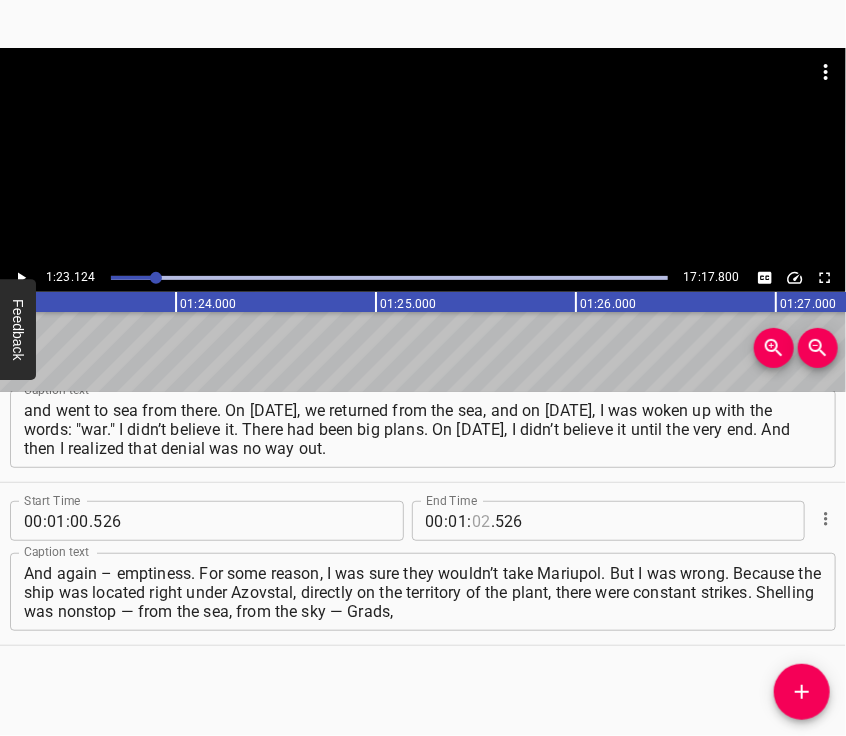 click at bounding box center [481, 521] 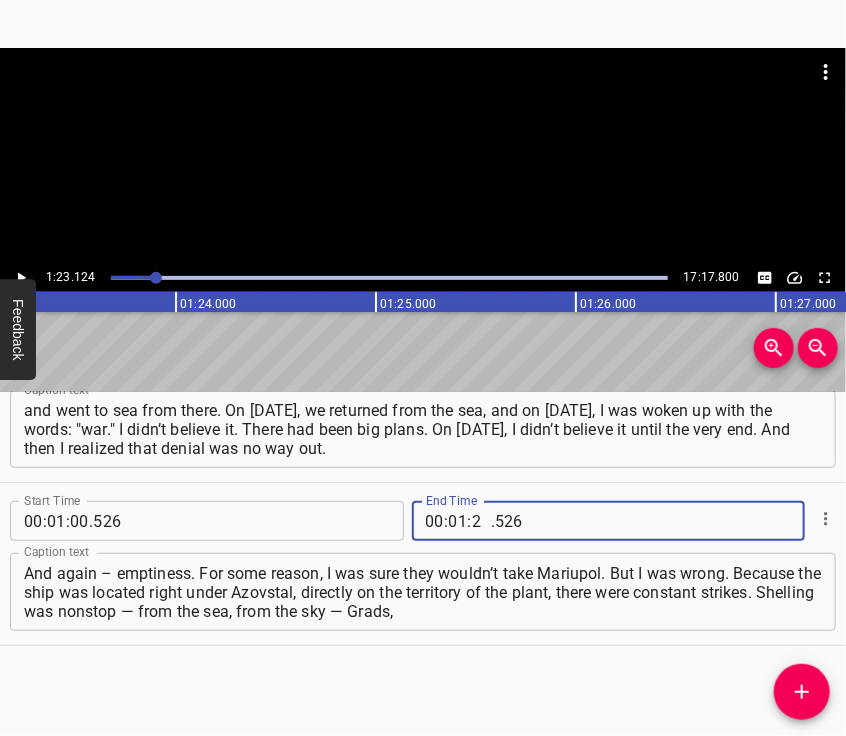 type on "23" 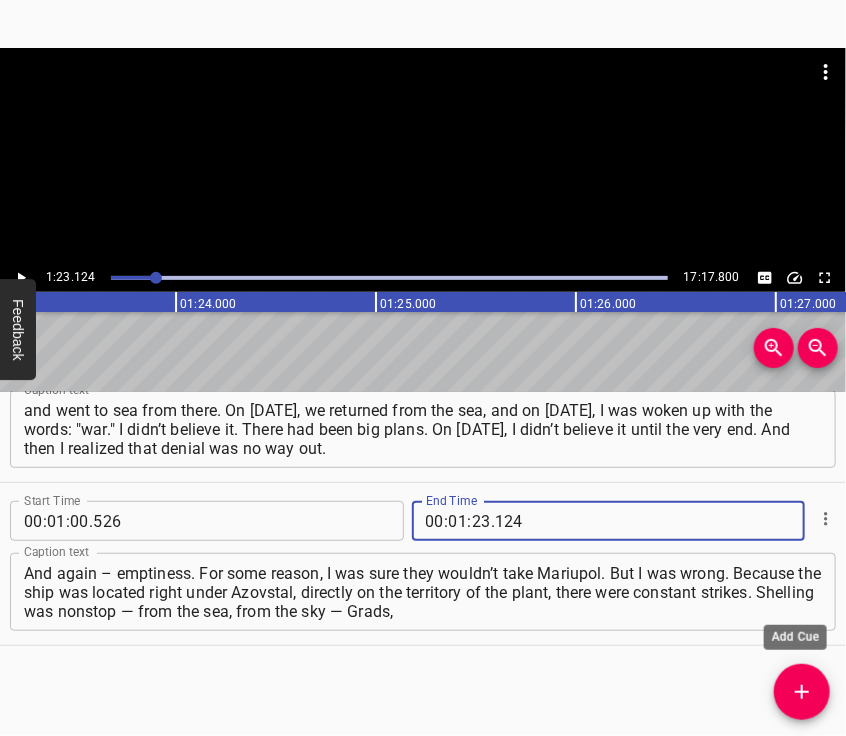 type on "124" 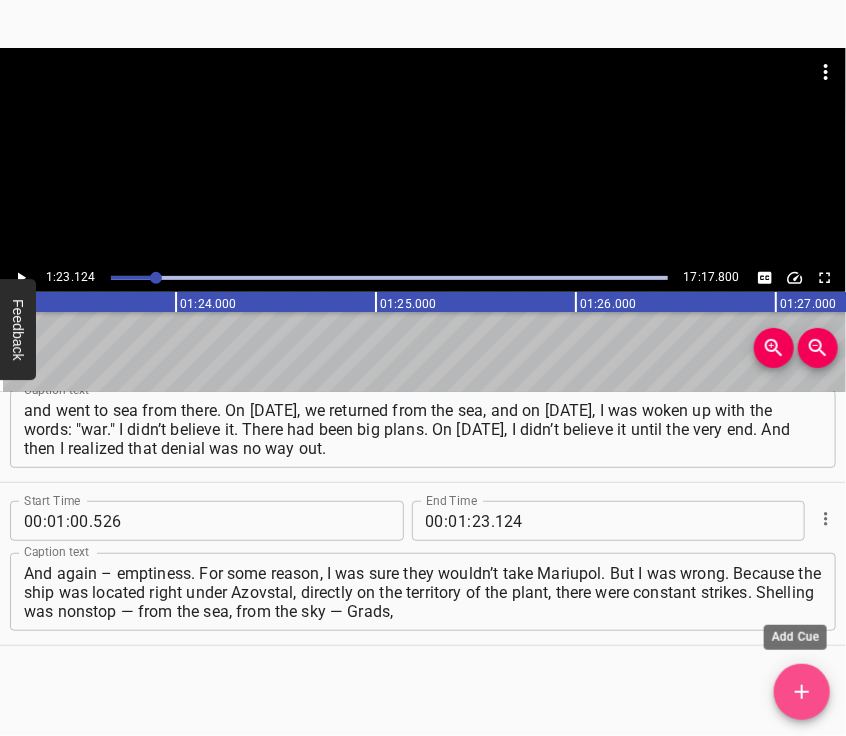 click at bounding box center [802, 692] 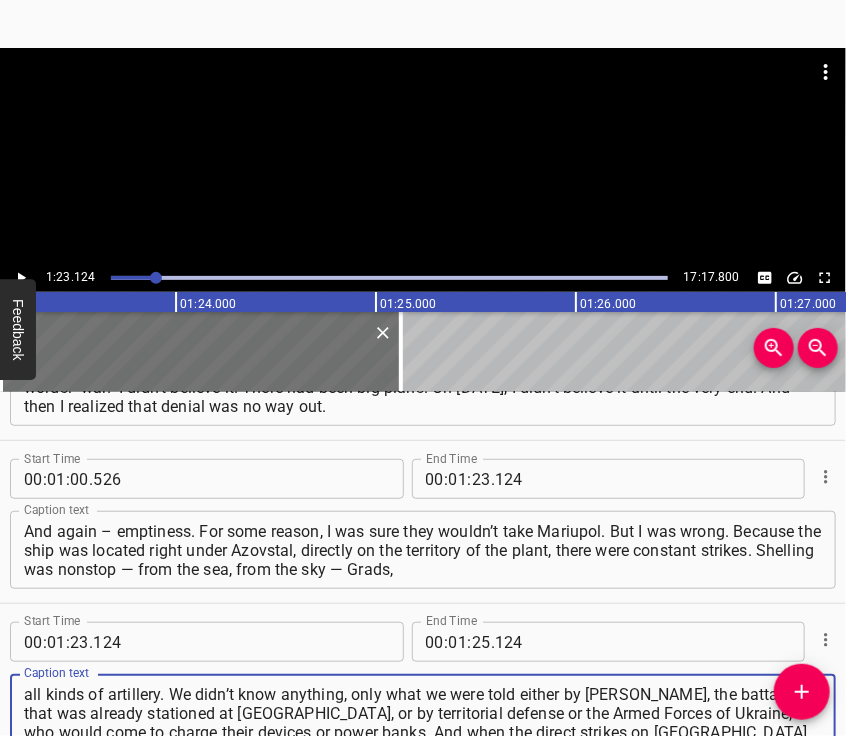 type on "all kinds of artillery. We didn’t know anything, only what we were told either by [PERSON_NAME], the battalion that was already stationed at [GEOGRAPHIC_DATA], or by territorial defense or the Armed Forces of Ukraine, who would come to charge their devices or power banks. And when the direct strikes on [GEOGRAPHIC_DATA] began — on our side," 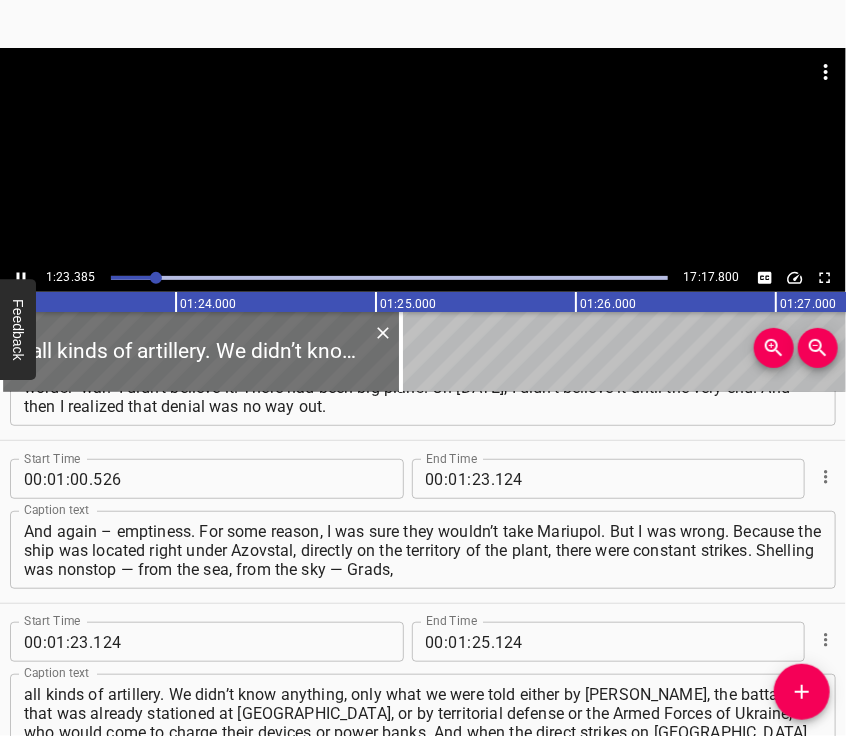 scroll, scrollTop: 564, scrollLeft: 0, axis: vertical 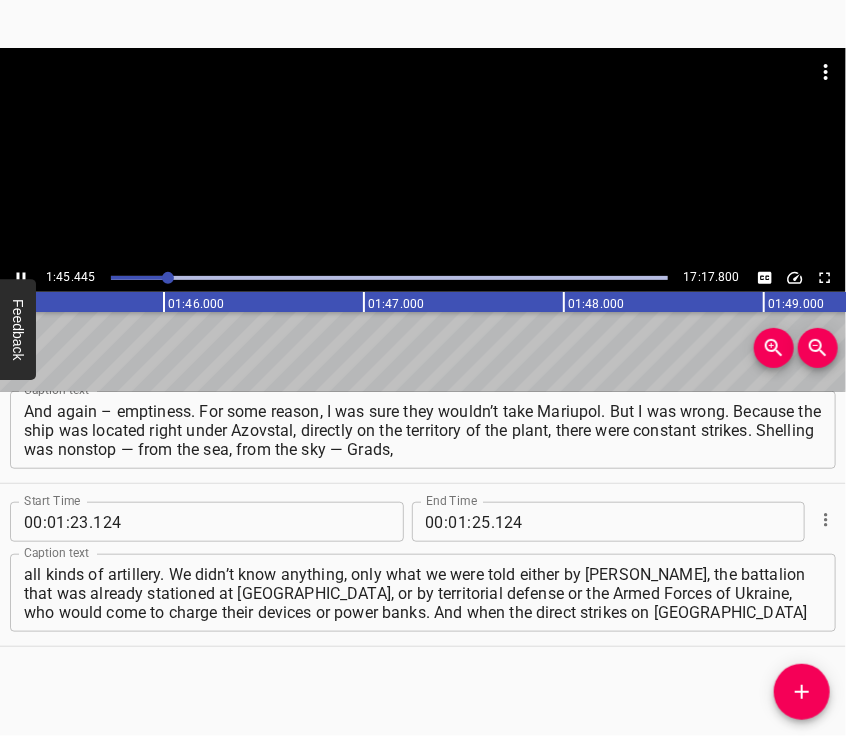 click at bounding box center [423, 98] 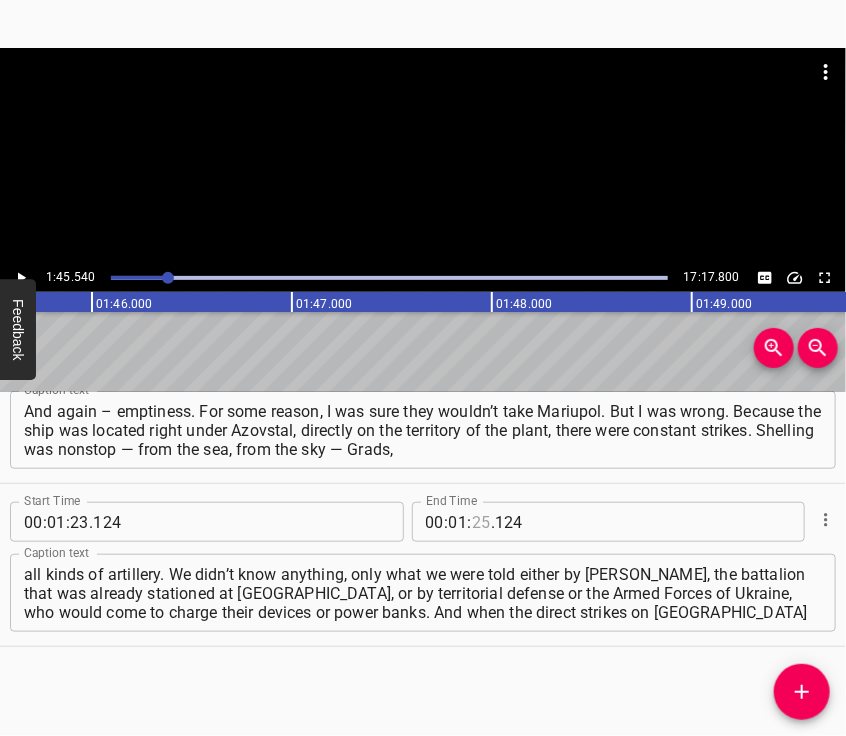 click at bounding box center [481, 522] 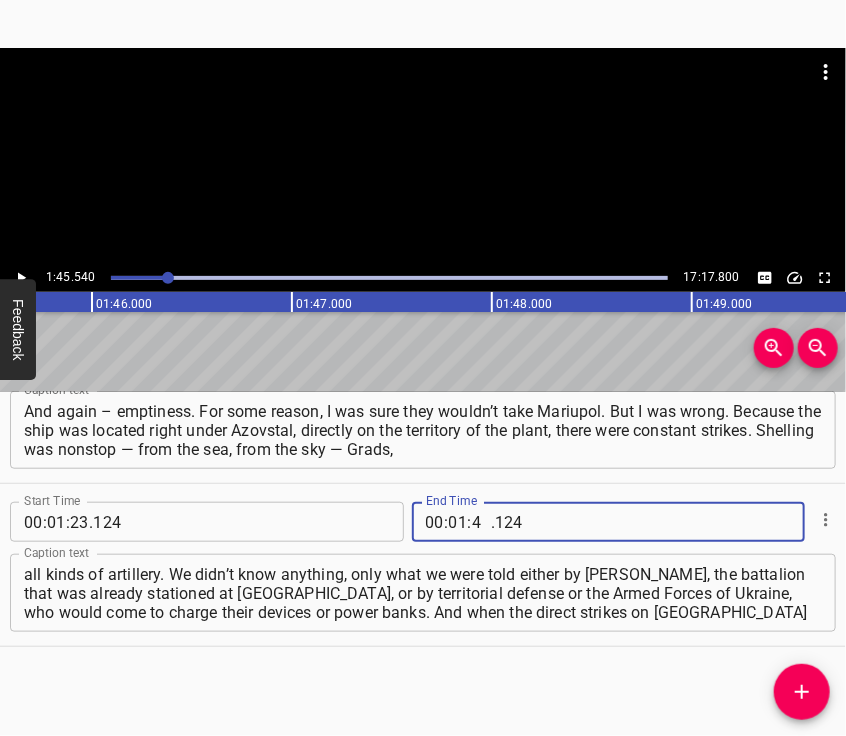 type on "45" 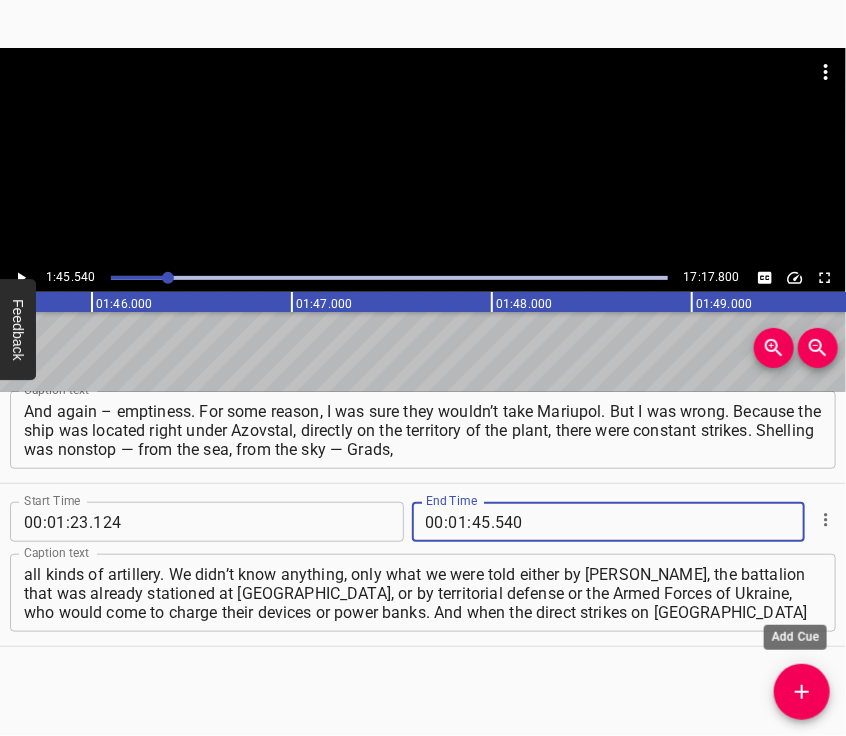 type on "540" 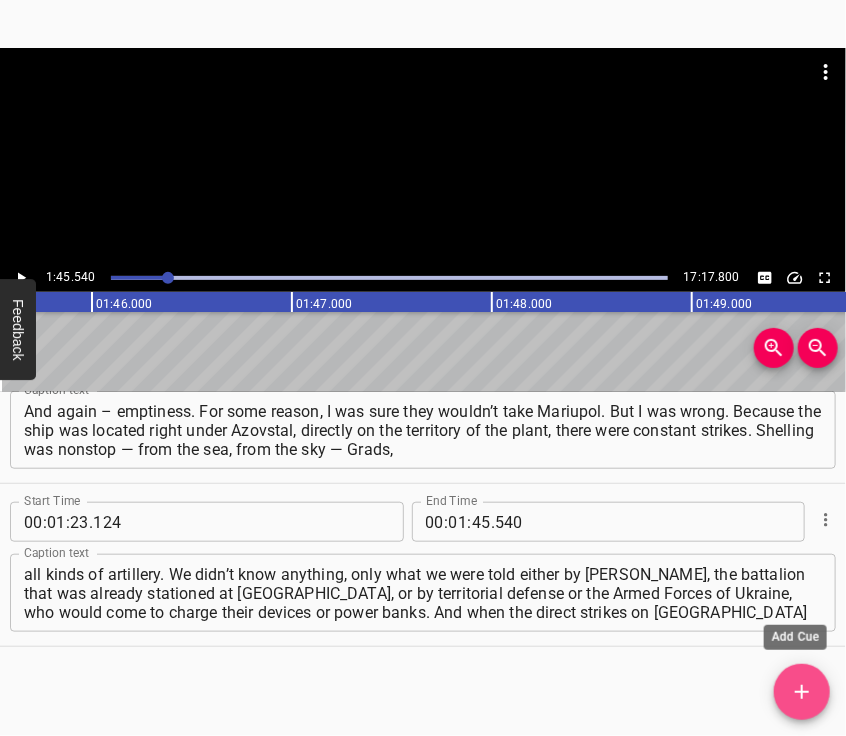 click 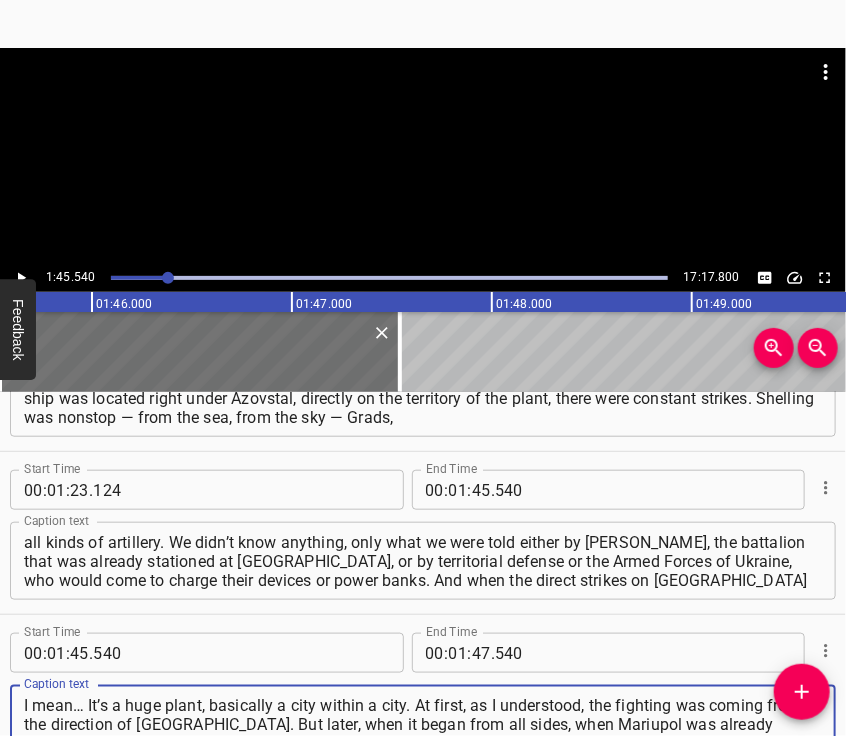 type on "I mean… It’s a huge plant, basically a city within a city. At first, as I understood, the fighting was coming from the direction of [GEOGRAPHIC_DATA]. But later, when it began from all sides, when Mariupol was already encircled, it became completely unsafe. A neighboring vessel sank." 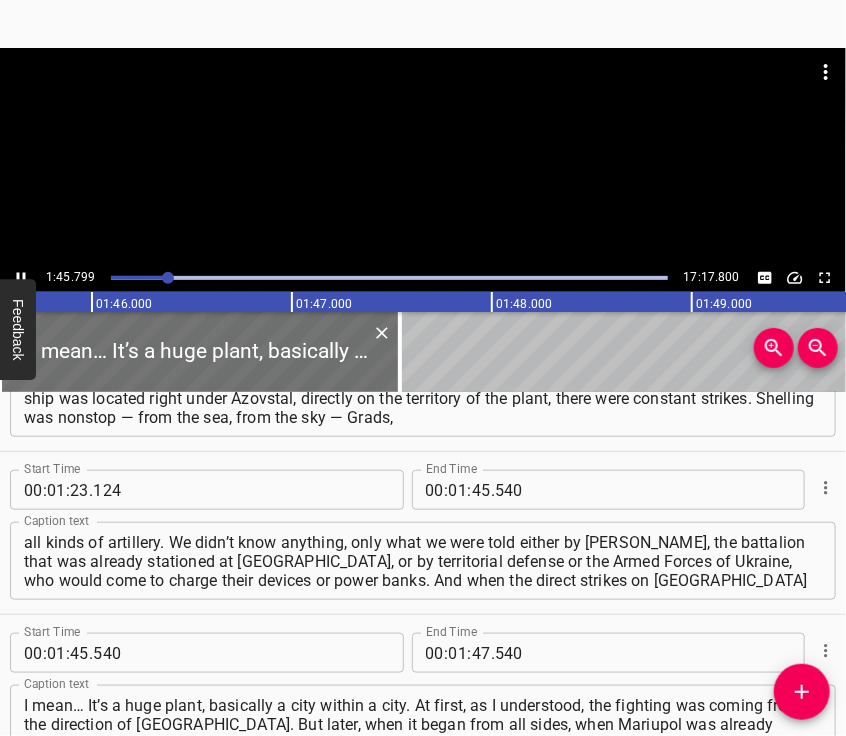 scroll, scrollTop: 672, scrollLeft: 0, axis: vertical 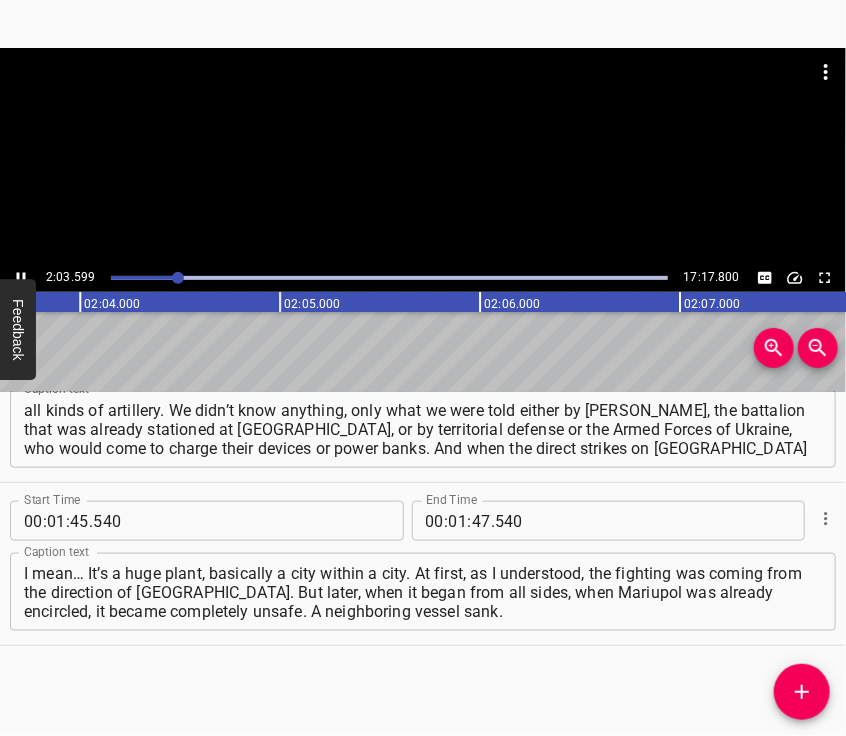 click at bounding box center [423, 156] 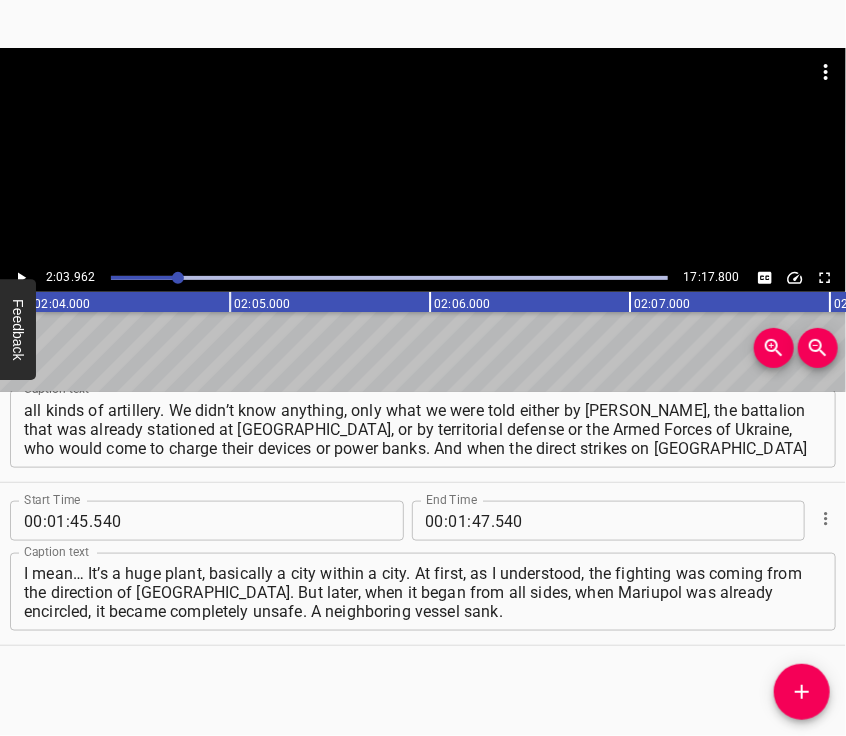 scroll, scrollTop: 0, scrollLeft: 24792, axis: horizontal 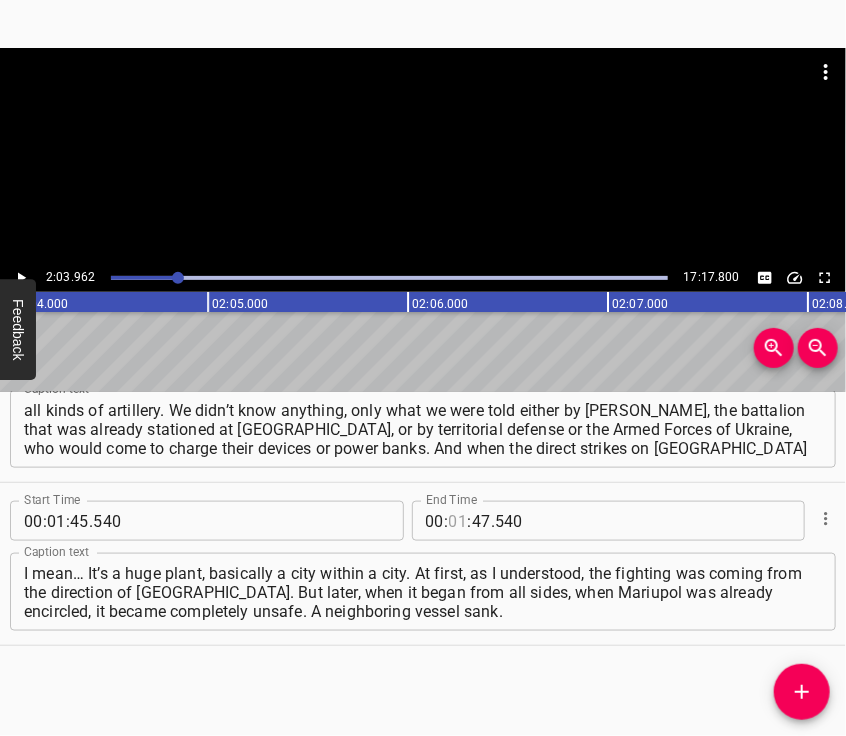 click at bounding box center [458, 521] 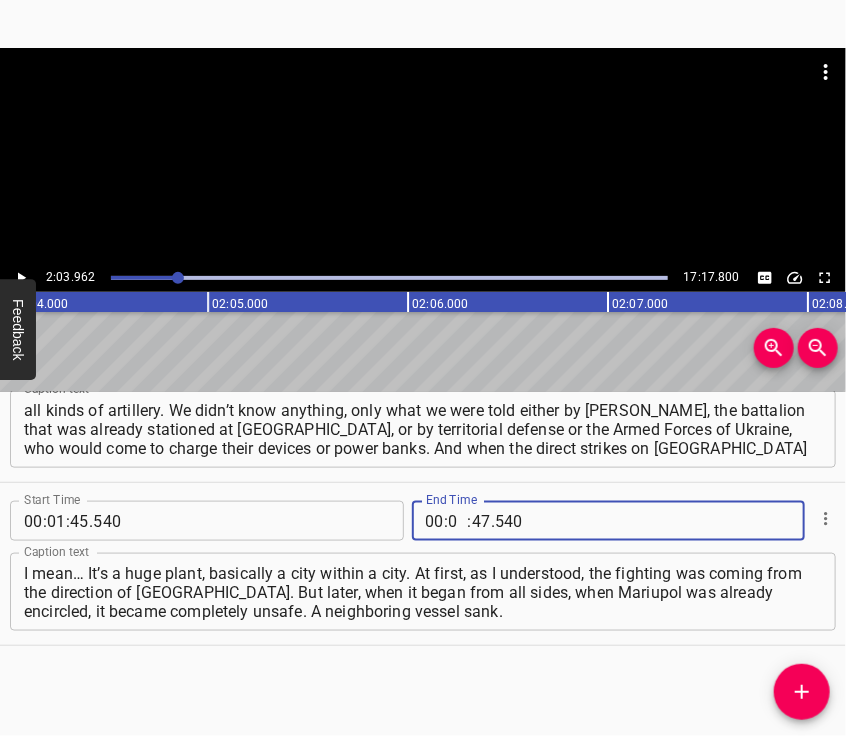 type on "02" 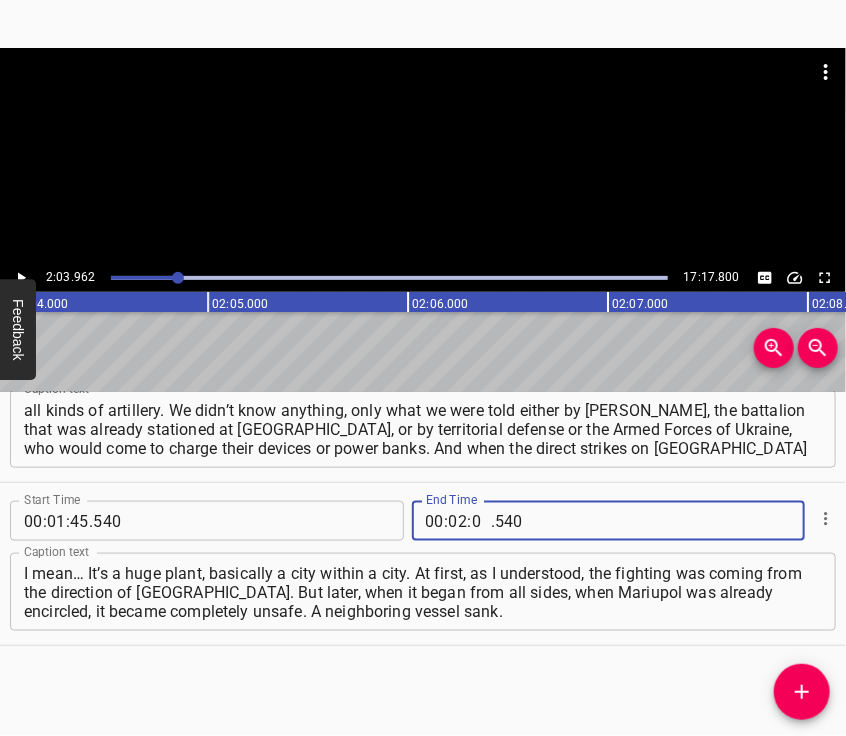 type on "03" 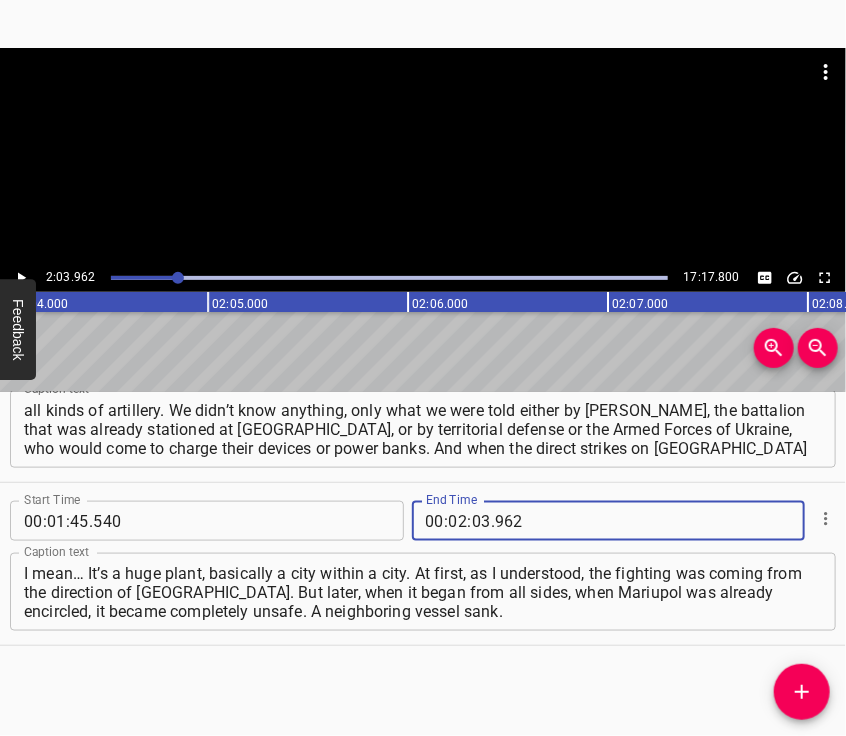 type on "962" 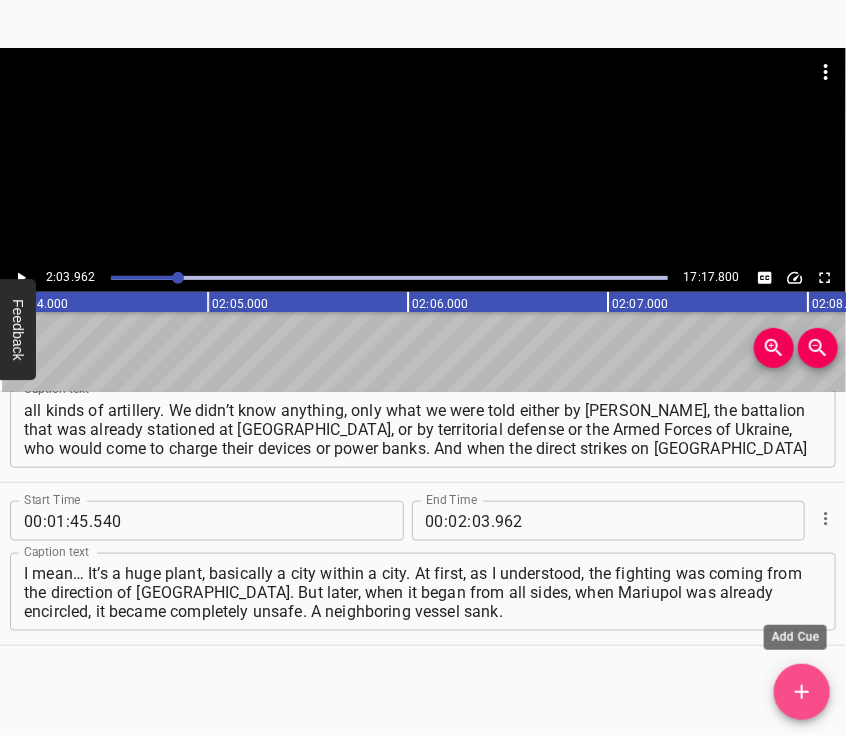 click at bounding box center (802, 692) 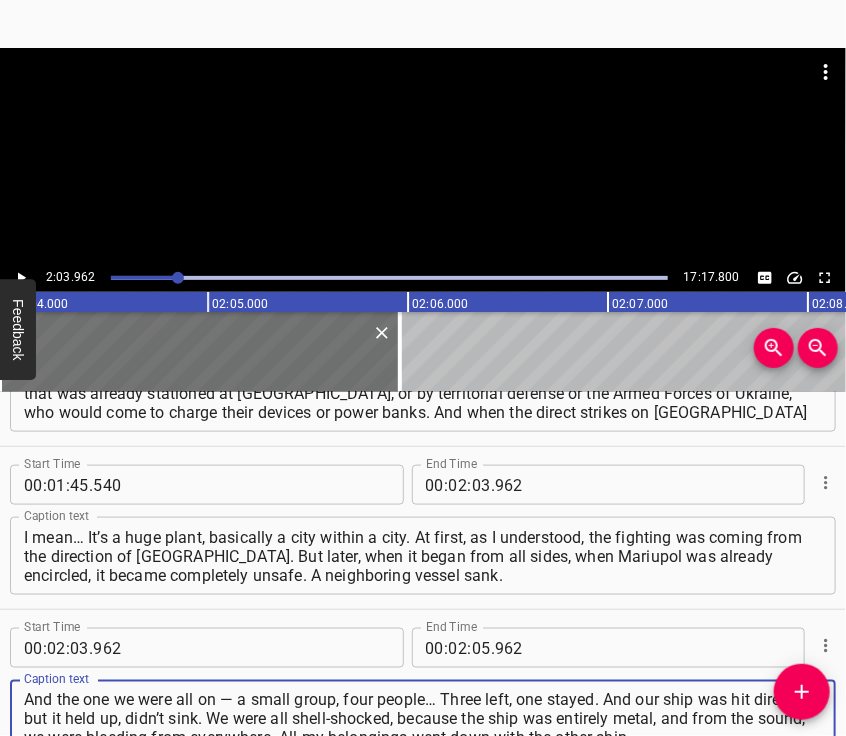 type on "And the one we were all on — a small group, four people… Three left, one stayed. And our ship was hit directly, but it held up, didn’t sink. We were all shell-shocked, because the ship was entirely metal, and from the sound, we were bleeding from everywhere. All my belongings went down with the other ship." 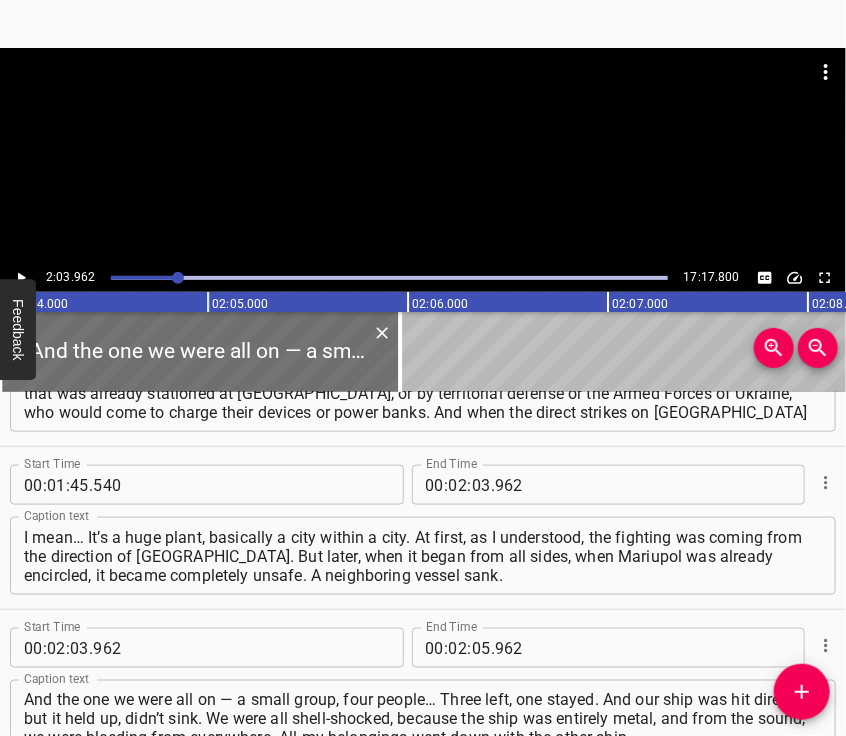 click at bounding box center [423, 98] 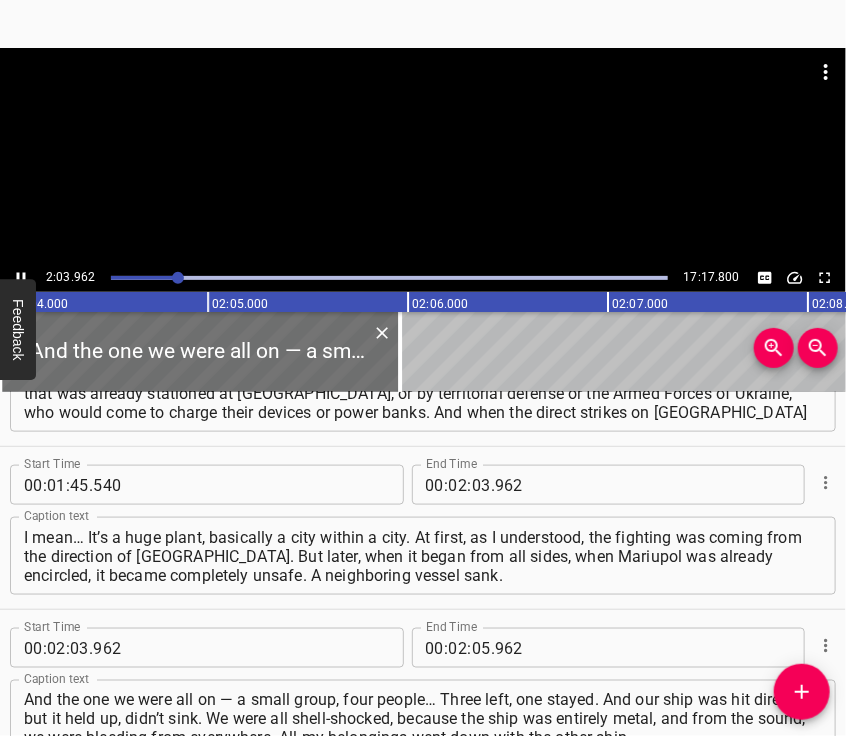 scroll, scrollTop: 840, scrollLeft: 0, axis: vertical 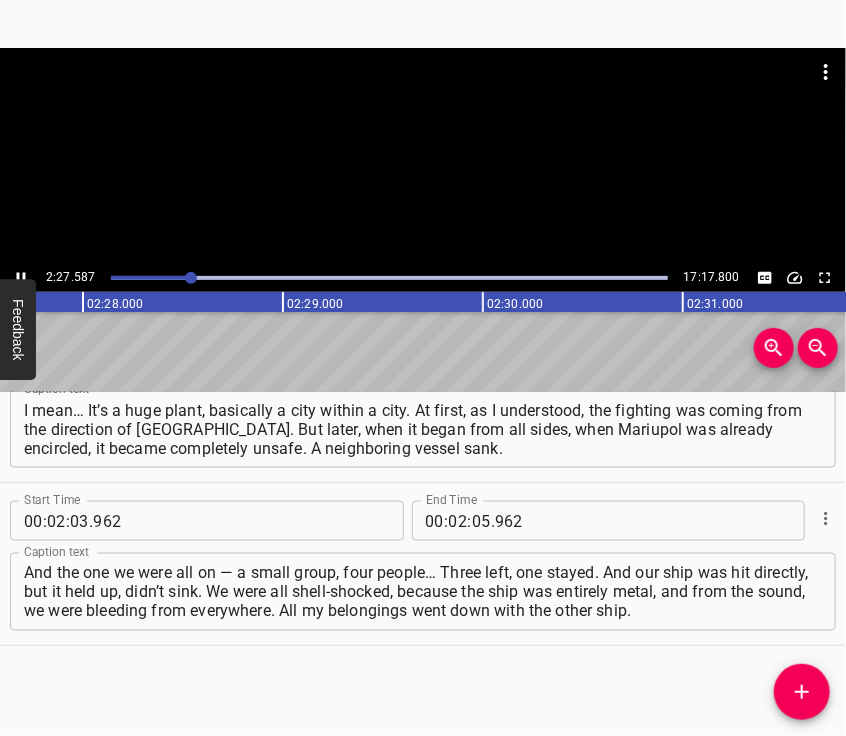 click at bounding box center (423, 156) 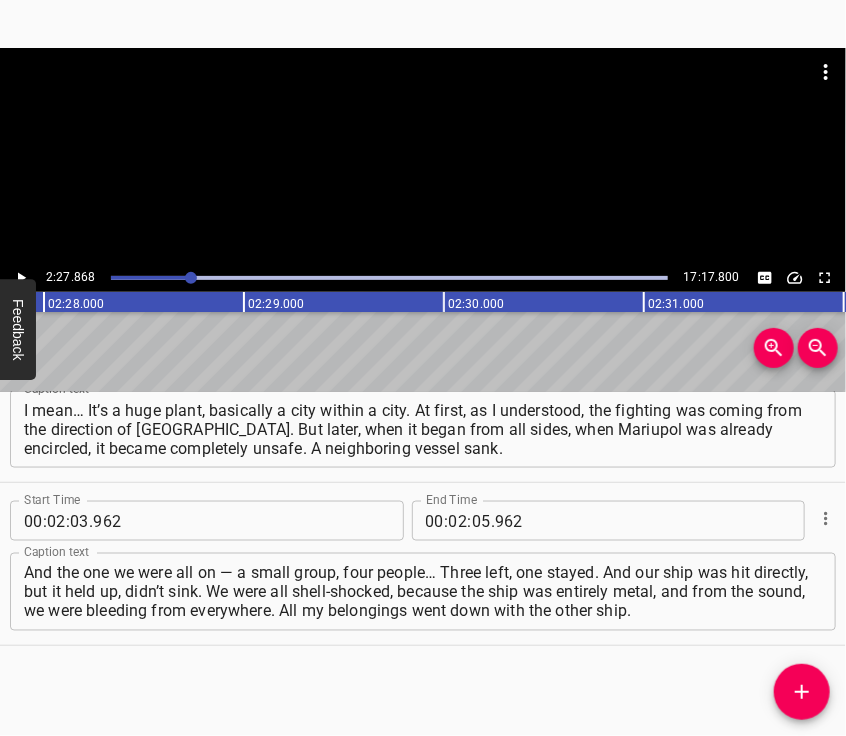 scroll, scrollTop: 0, scrollLeft: 29573, axis: horizontal 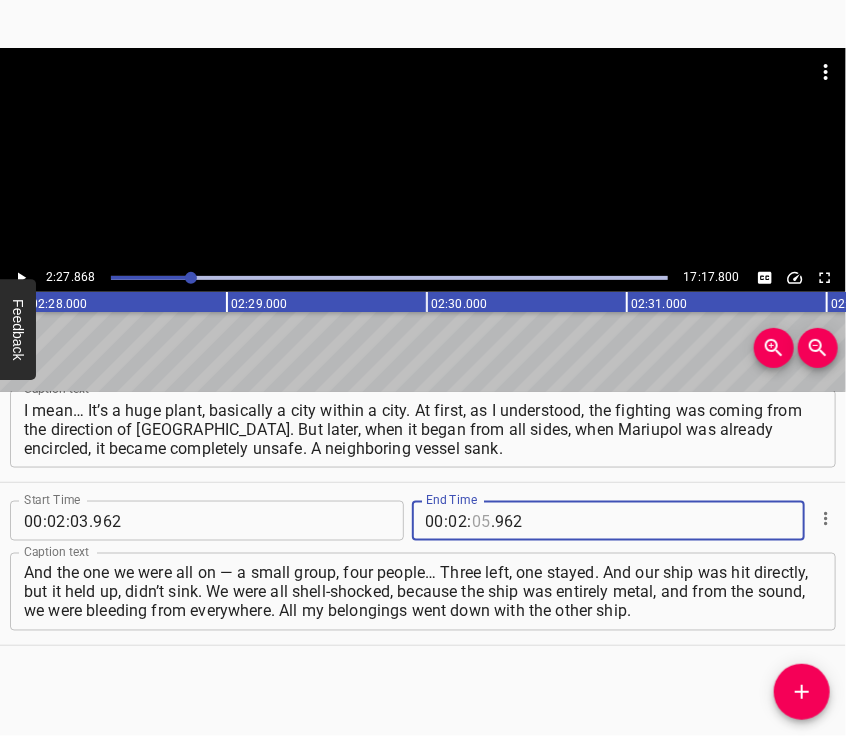 click at bounding box center [481, 521] 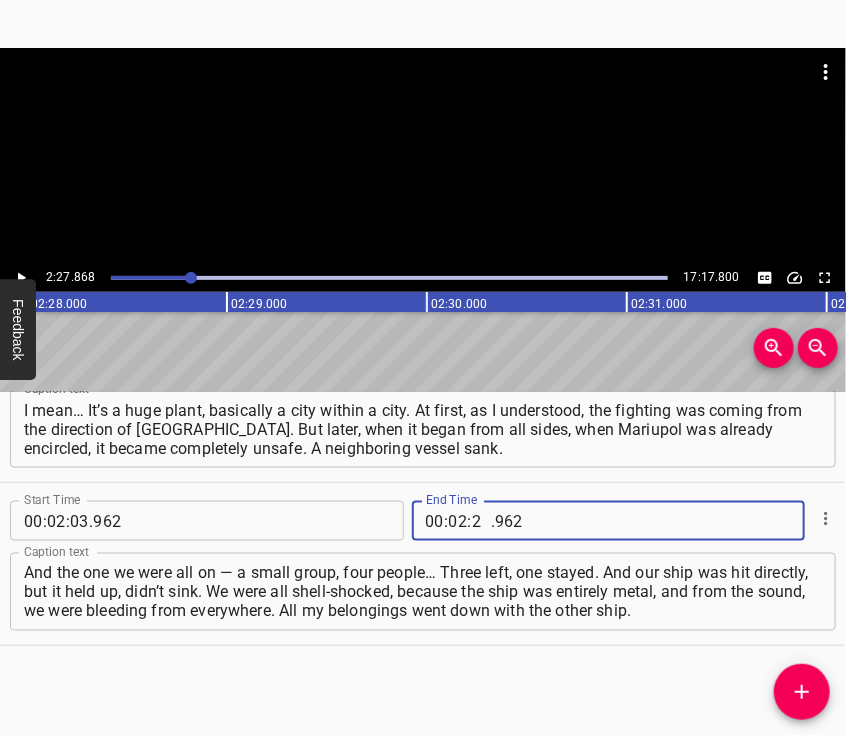 type on "27" 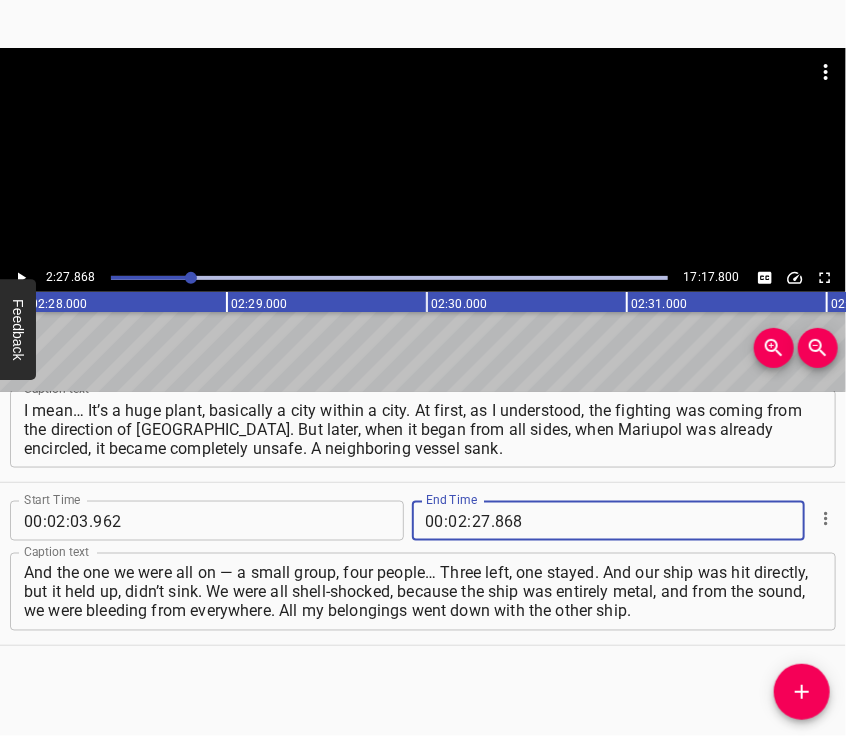 type on "868" 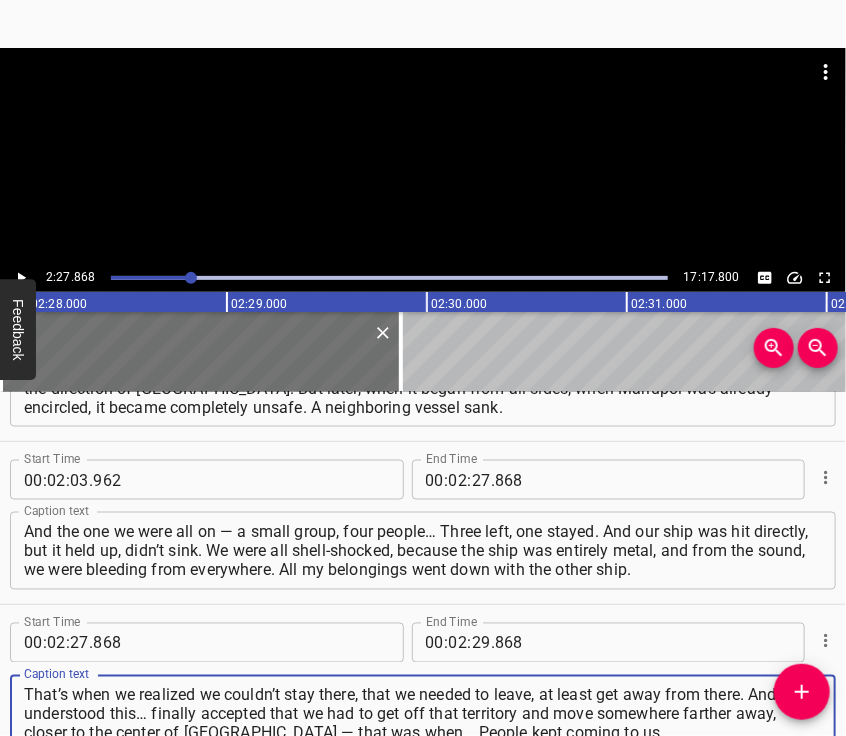 type on "That’s when we realized we couldn’t stay there, that we needed to leave, at least get away from there. And we understood this… finally accepted that we had to get off that territory and move somewhere farther away, closer to the center of [GEOGRAPHIC_DATA] — that was when… People kept coming to us." 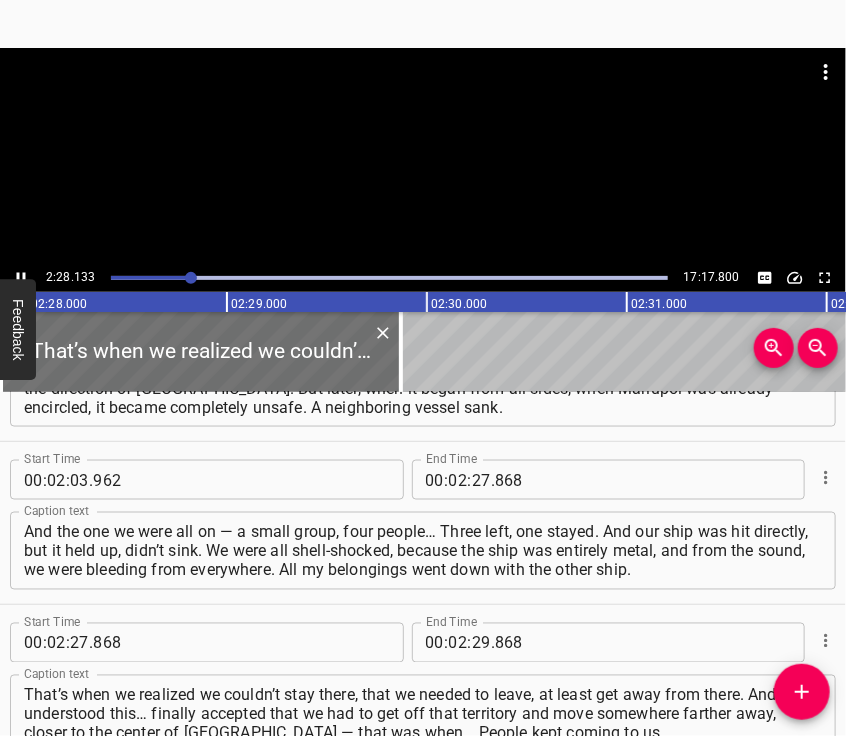 scroll, scrollTop: 1054, scrollLeft: 0, axis: vertical 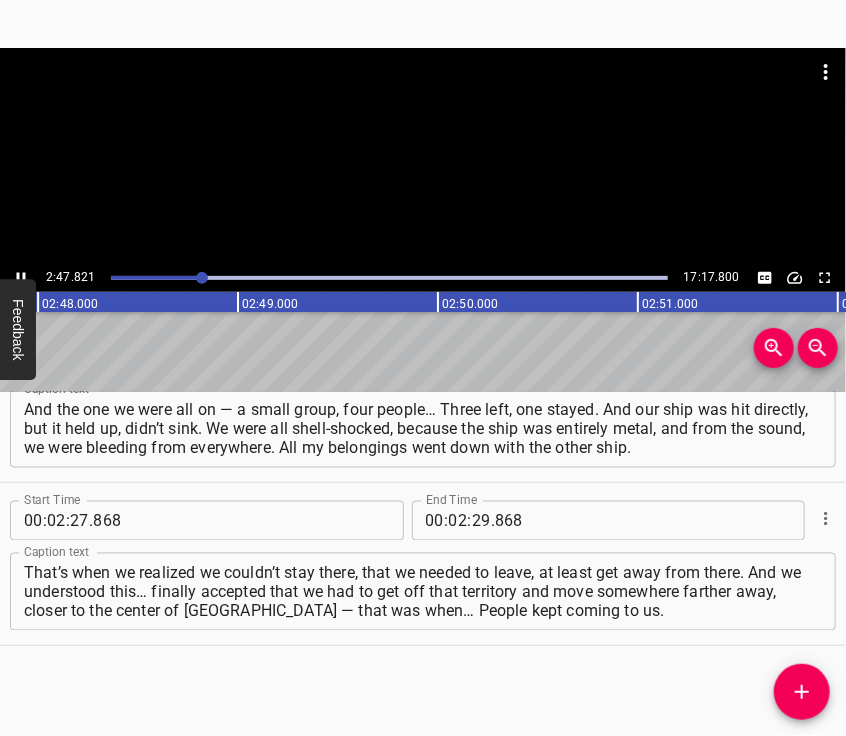 click at bounding box center [423, 156] 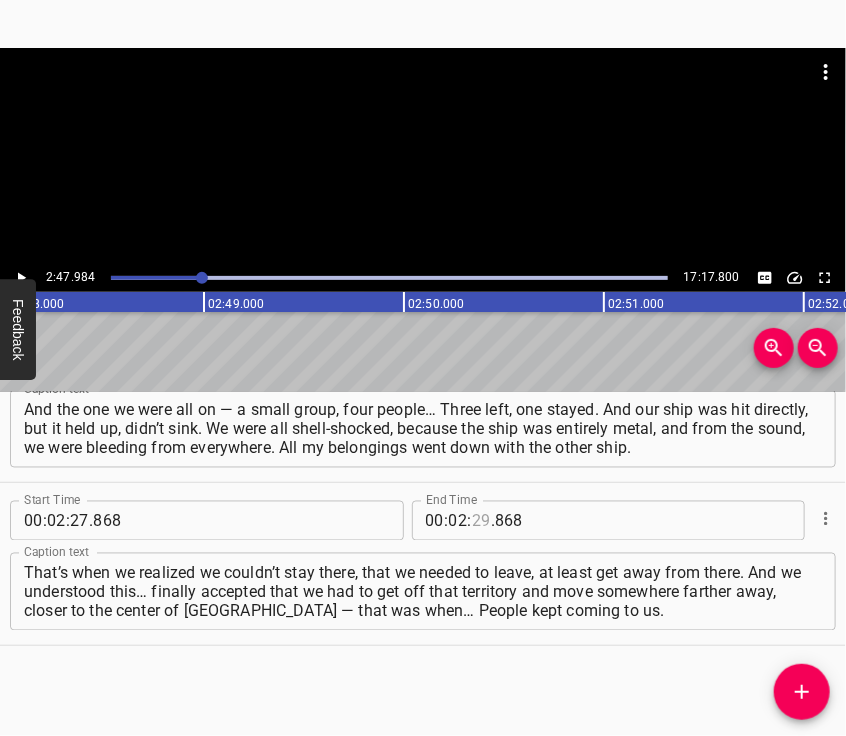 click at bounding box center (481, 521) 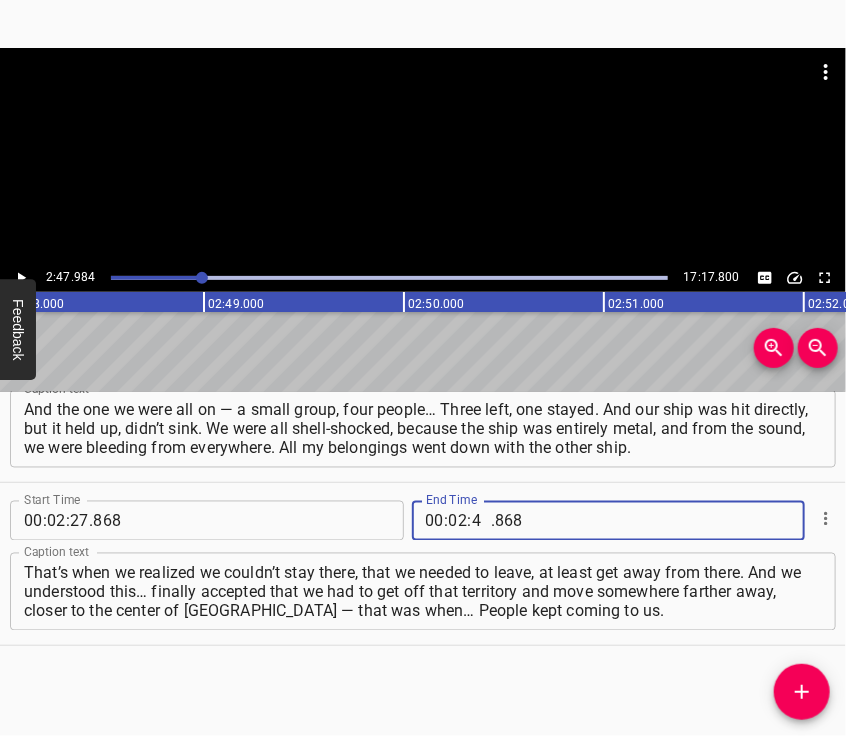 type on "47" 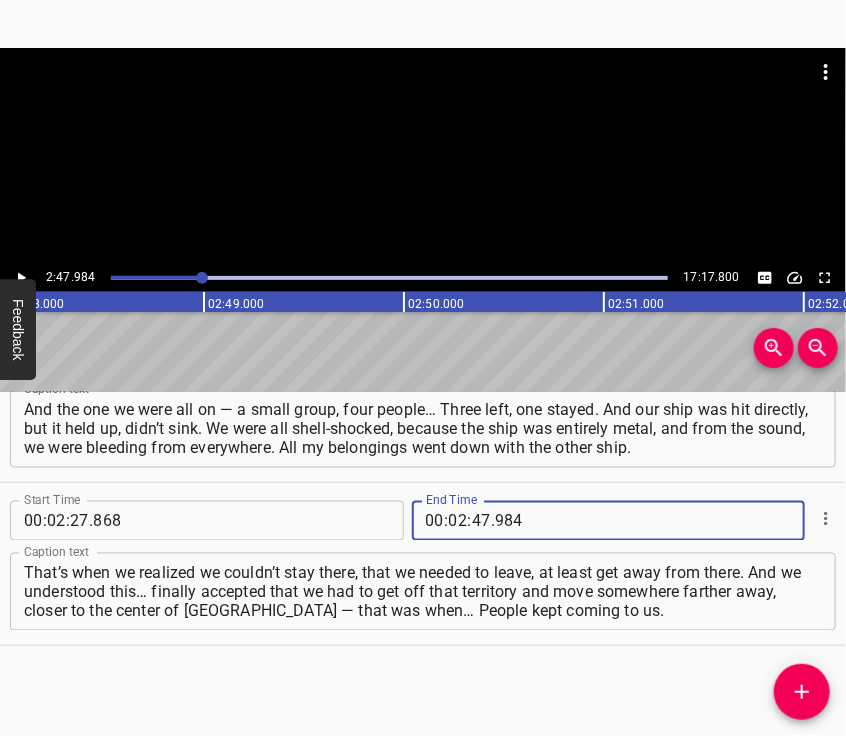 type on "984" 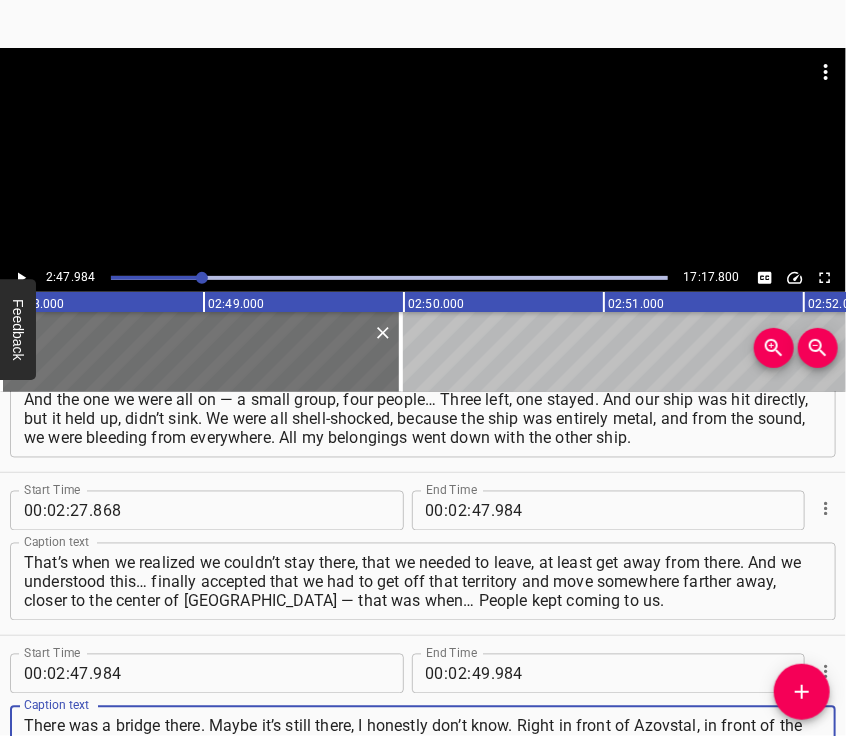 type on "There was a bridge there. Maybe it’s still there, I honestly don’t know. Right in front of Azovstal, in front of the main gates, there were checkpoints, with passport control and such. The guys stationed there used to come over to warm up when they switched shifts. And then, for a whole week," 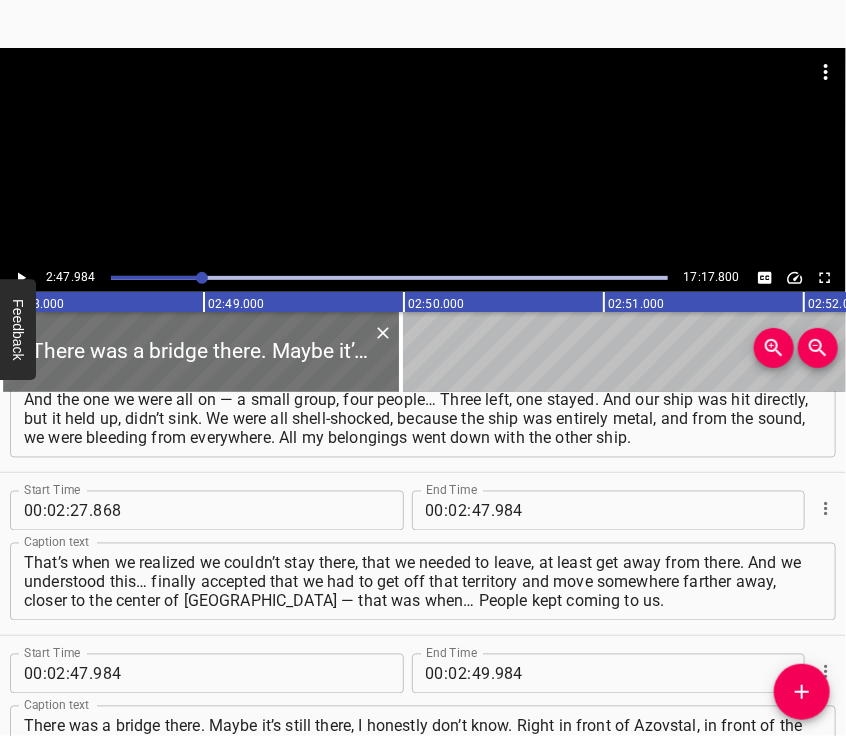 click at bounding box center [423, 98] 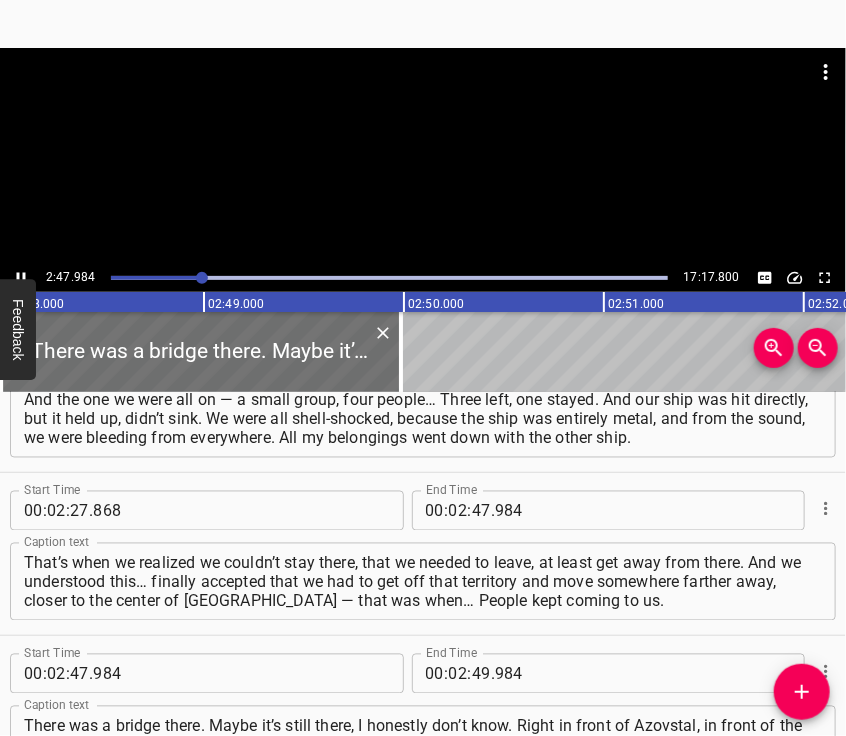 scroll, scrollTop: 1142, scrollLeft: 0, axis: vertical 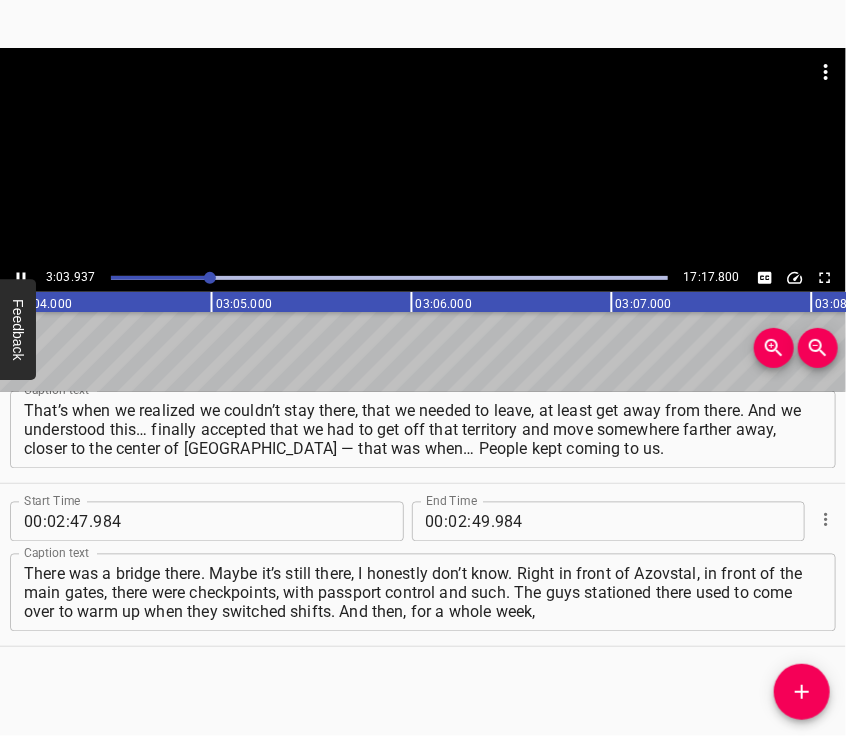 click at bounding box center [423, 156] 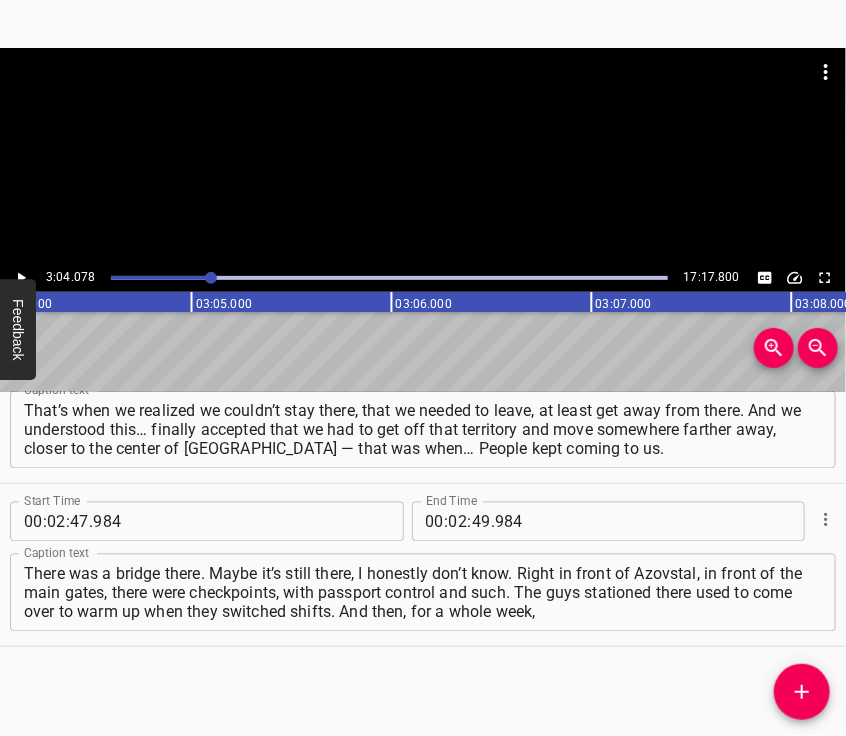 scroll, scrollTop: 0, scrollLeft: 36815, axis: horizontal 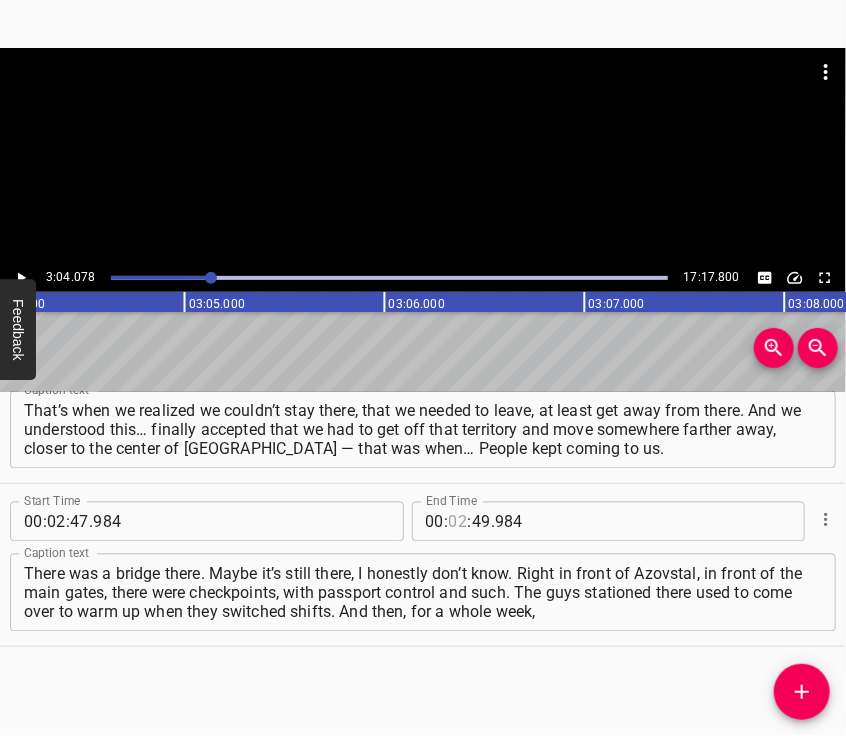 click at bounding box center (458, 522) 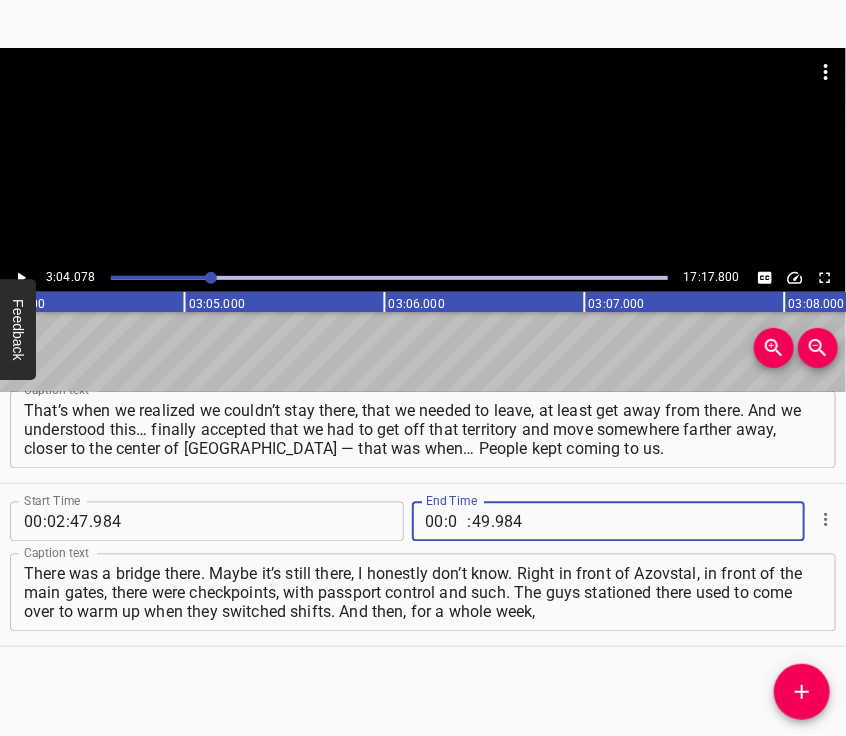 type on "03" 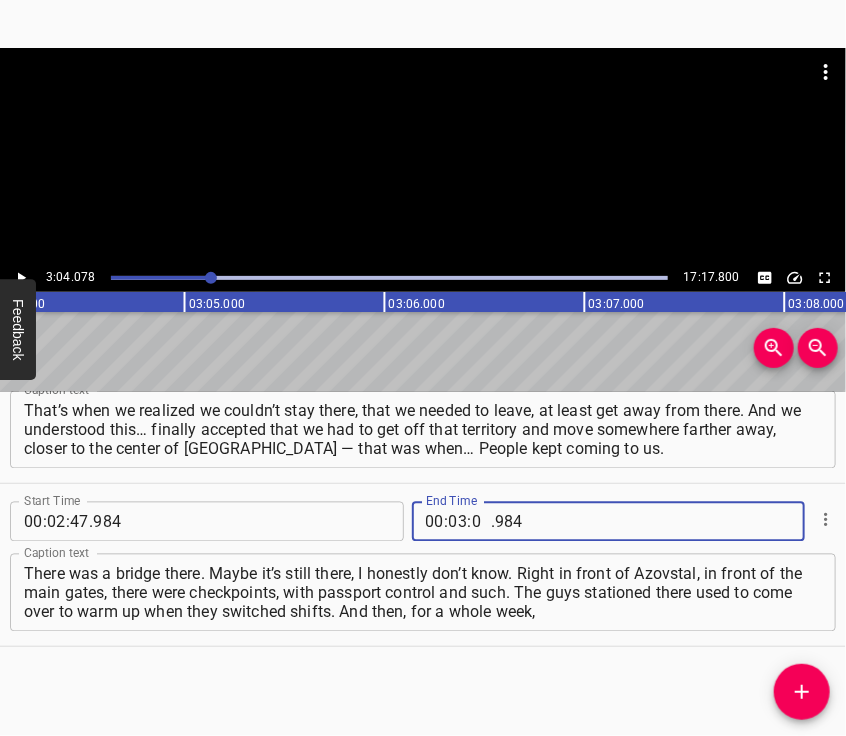 type on "04" 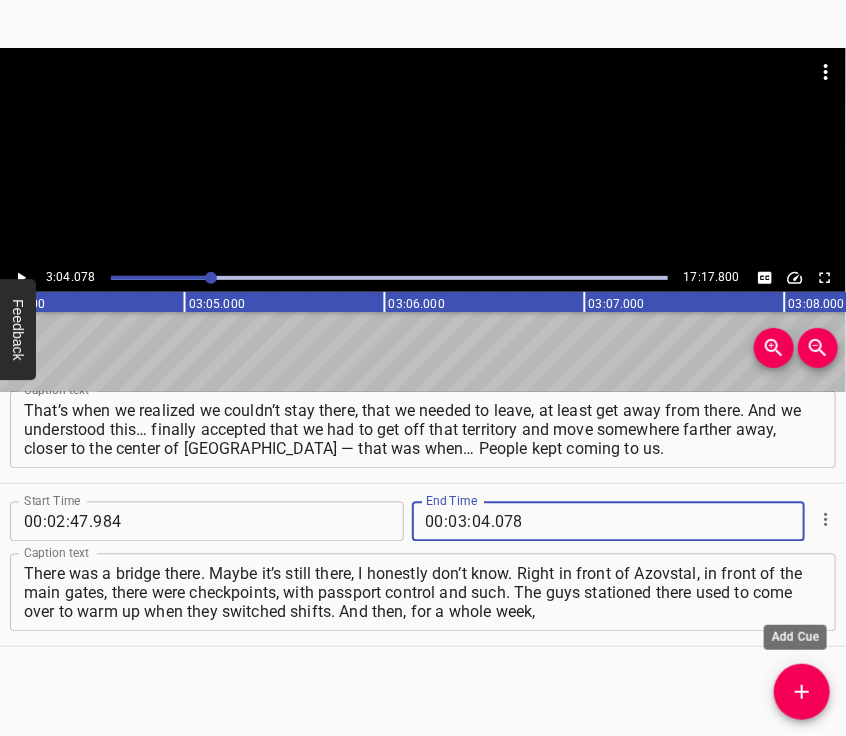 type on "078" 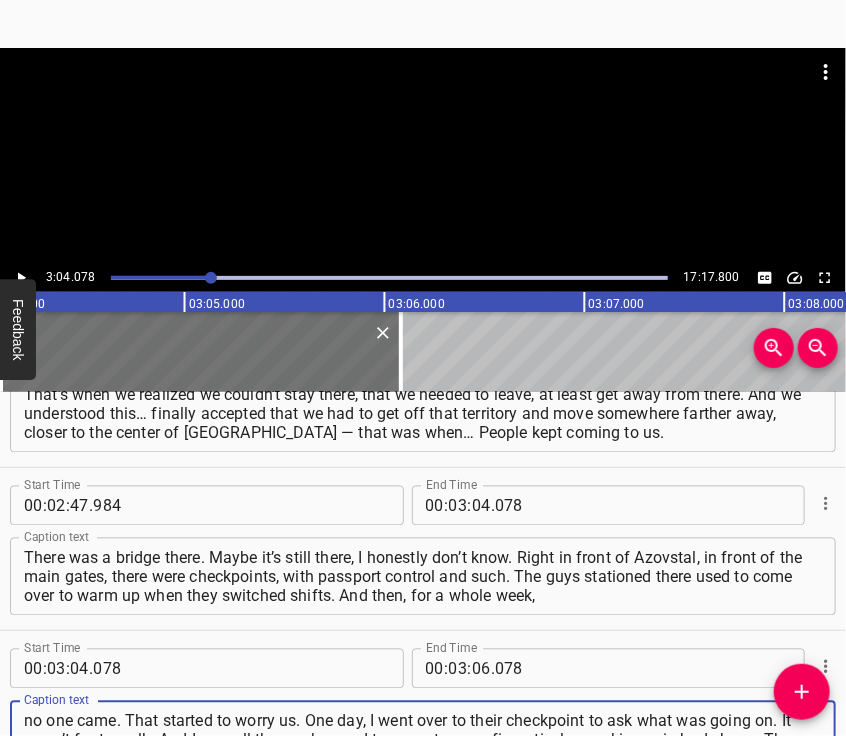 type on "no one came. That started to worry us. One day, I went over to their checkpoint to ask what was going on. It wasn’t far to walk. And I saw all those who used to come to us — figuratively speaking — in body bags. They were gone. Covered. The guys had been killed. And they told us: "We thought you'd already left."" 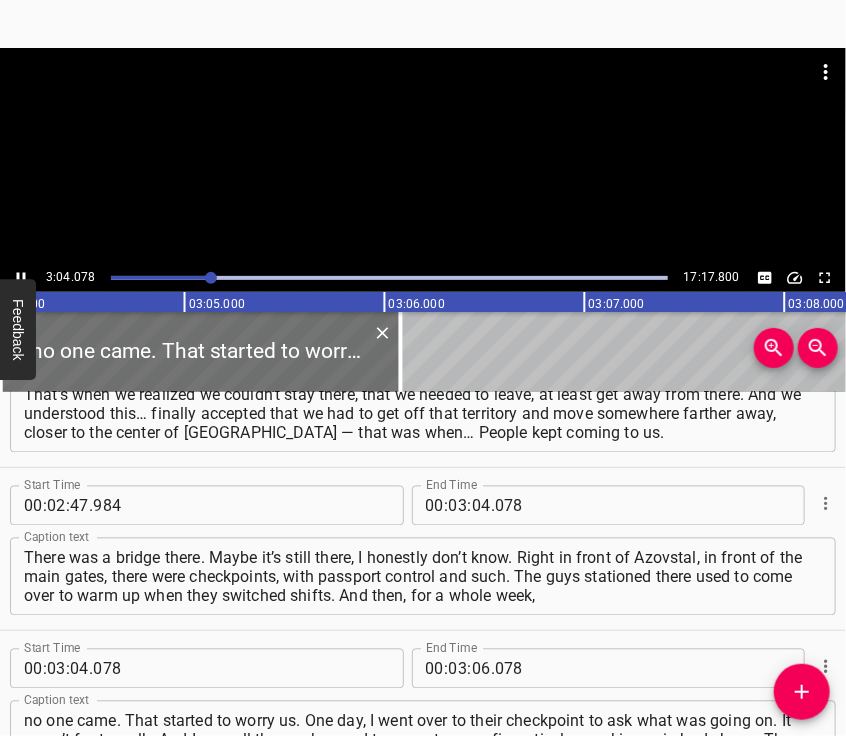 scroll, scrollTop: 1310, scrollLeft: 0, axis: vertical 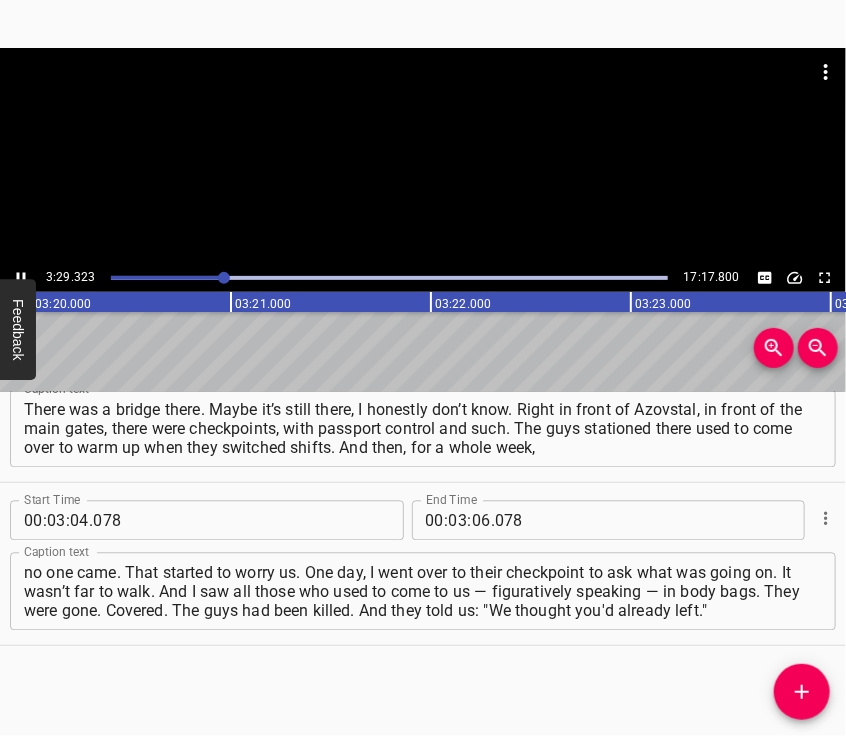 click at bounding box center (423, 156) 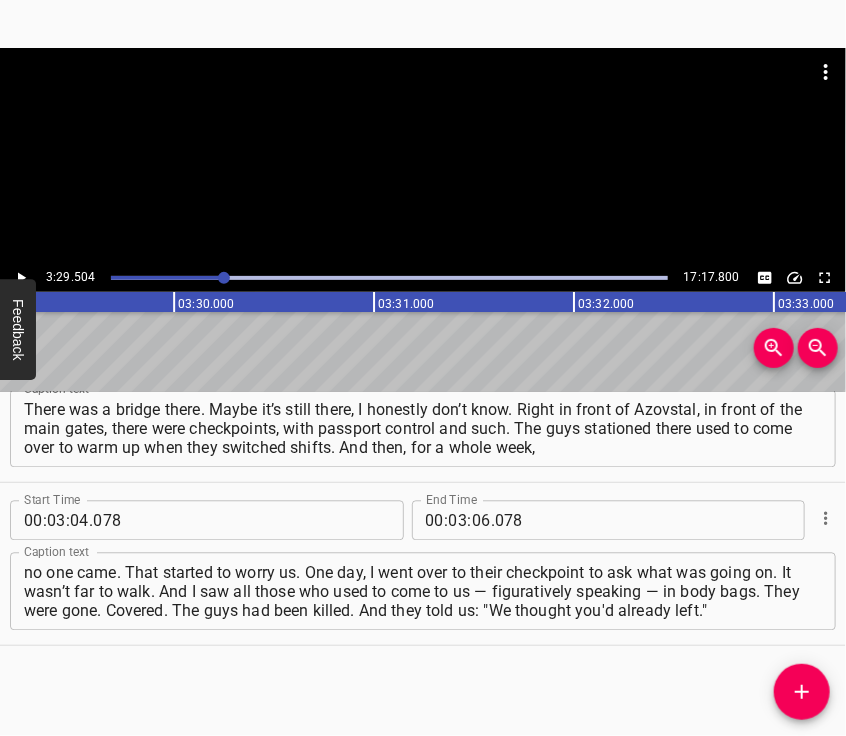 scroll, scrollTop: 0, scrollLeft: 41900, axis: horizontal 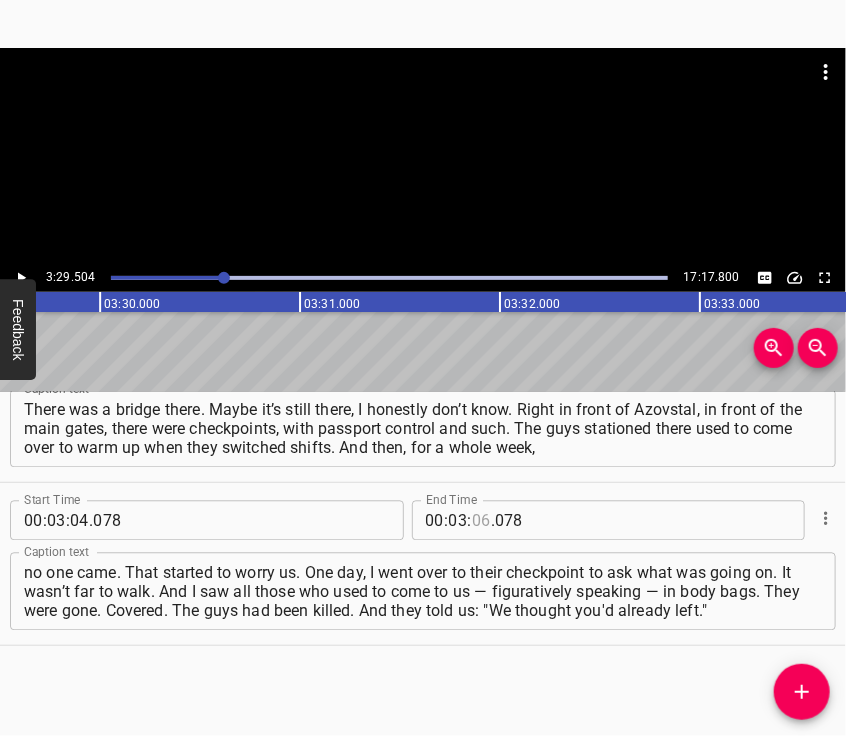 click at bounding box center [481, 521] 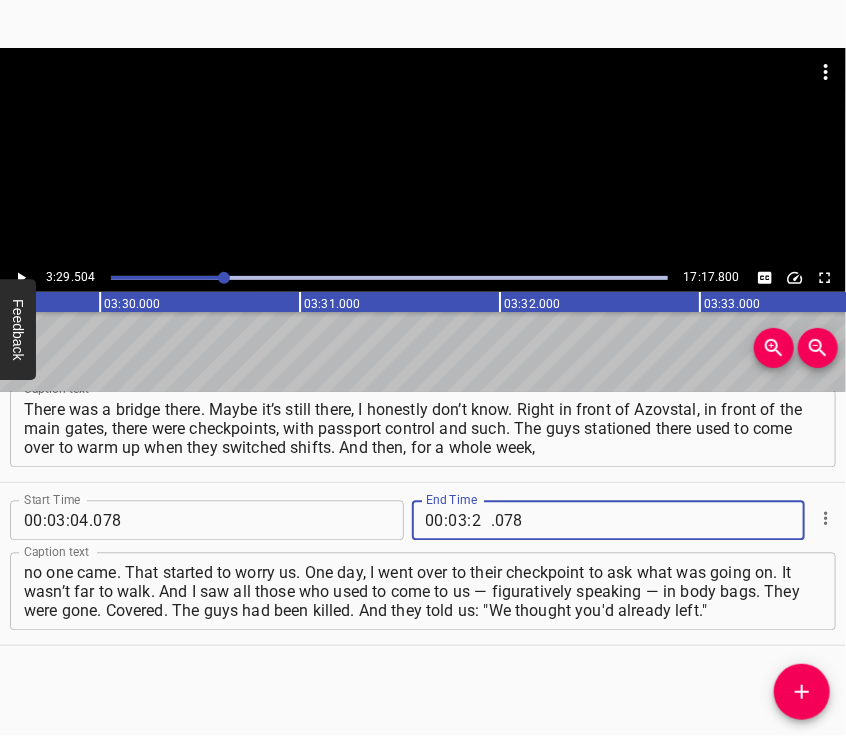 type on "29" 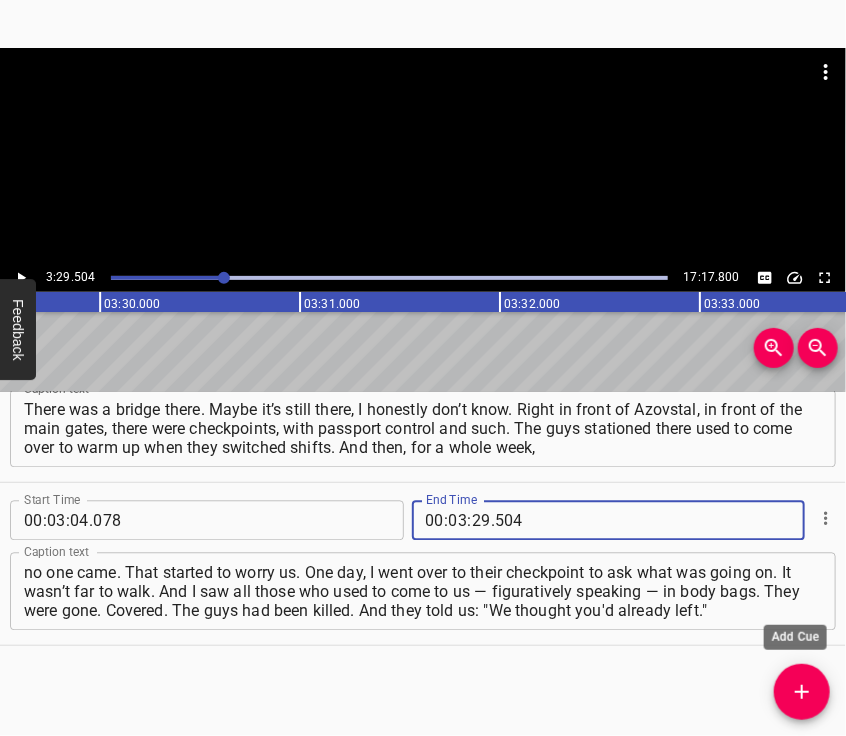 type on "504" 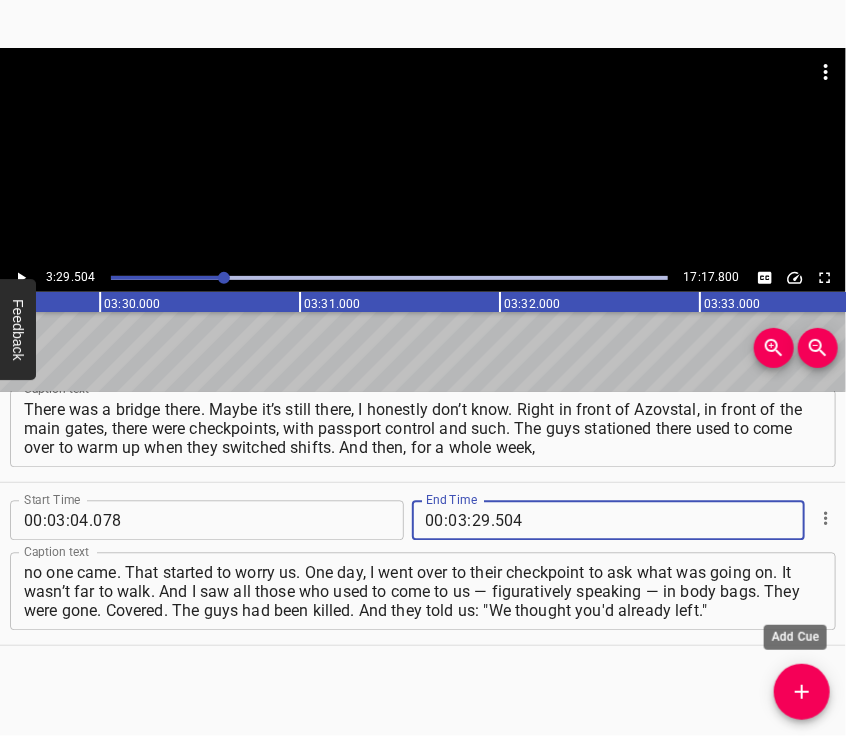 click at bounding box center [802, 692] 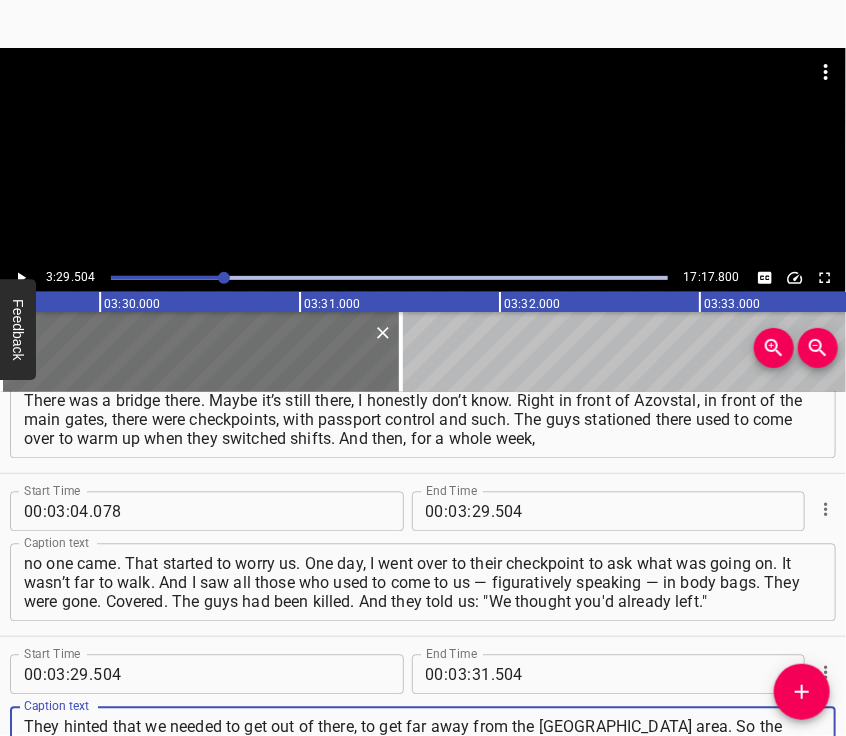 type on "They hinted that we needed to get out of there, to get far away from the [GEOGRAPHIC_DATA] area. So the three of us set out. We were heading toward the [GEOGRAPHIC_DATA]. On [DATE], we left [GEOGRAPHIC_DATA]. It took us two days to reach the theater. But that was mostly about me. Because the first shell landed not far from us," 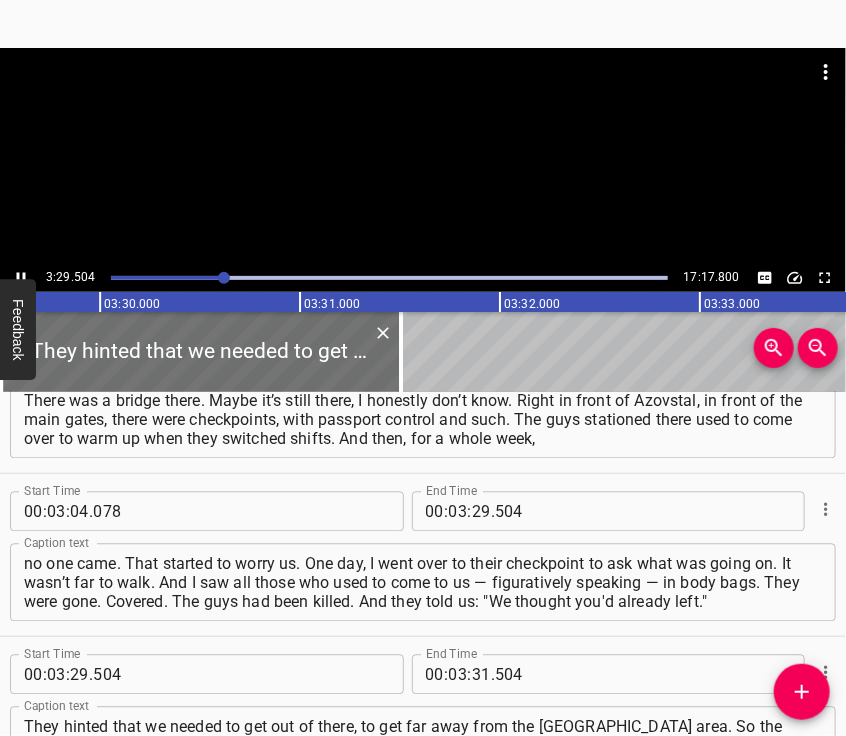 scroll, scrollTop: 1468, scrollLeft: 0, axis: vertical 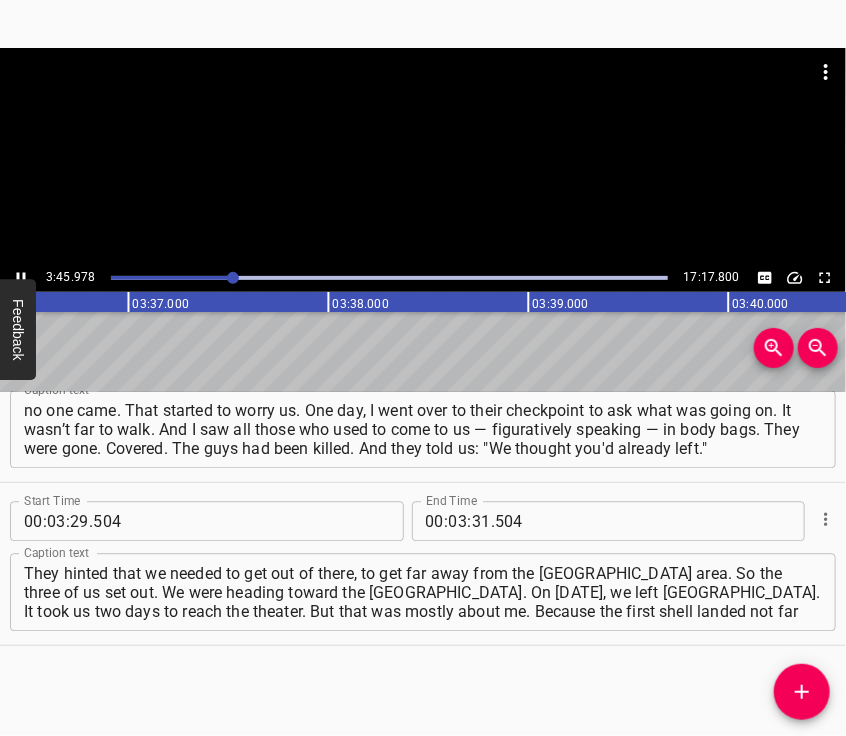 click at bounding box center [423, 98] 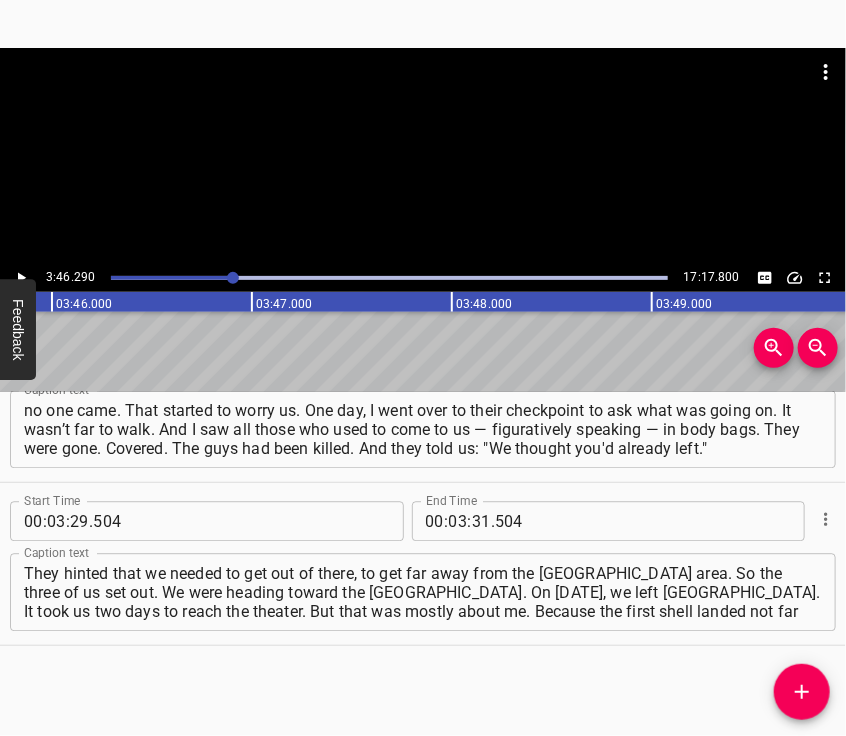 scroll, scrollTop: 0, scrollLeft: 45257, axis: horizontal 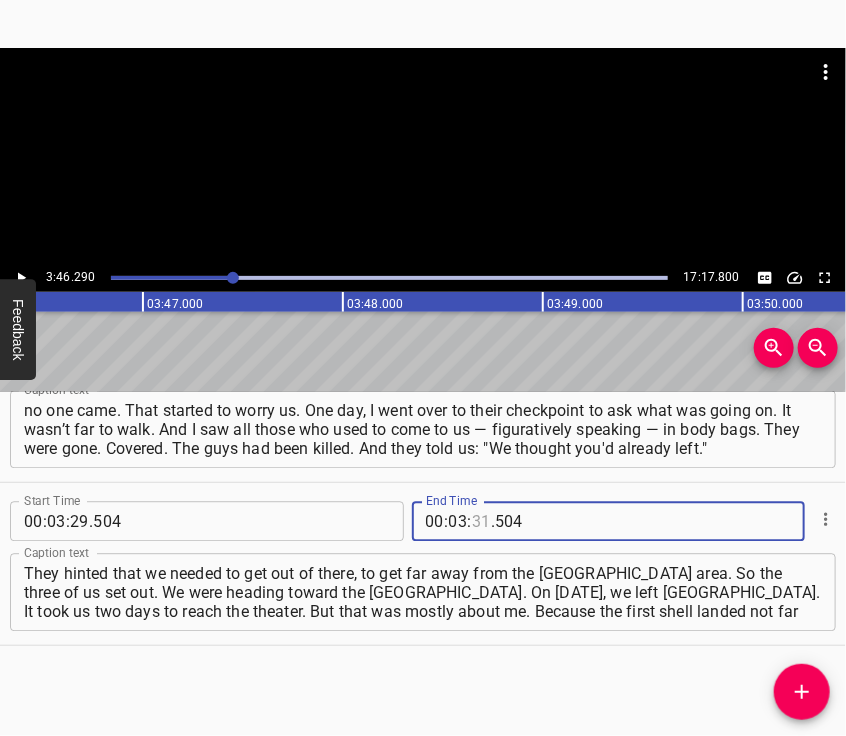 click at bounding box center (481, 521) 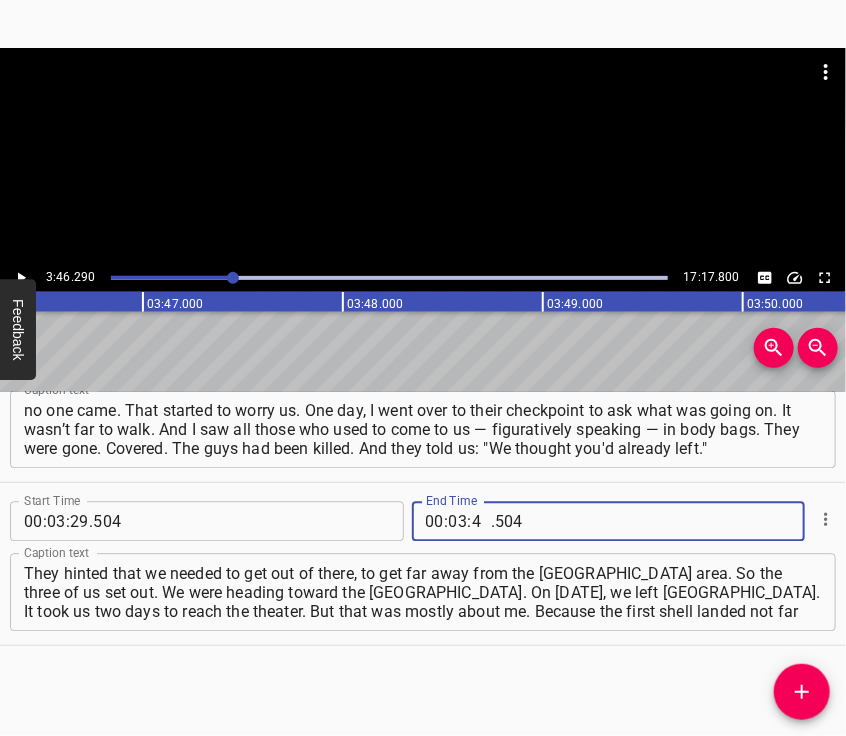 type on "46" 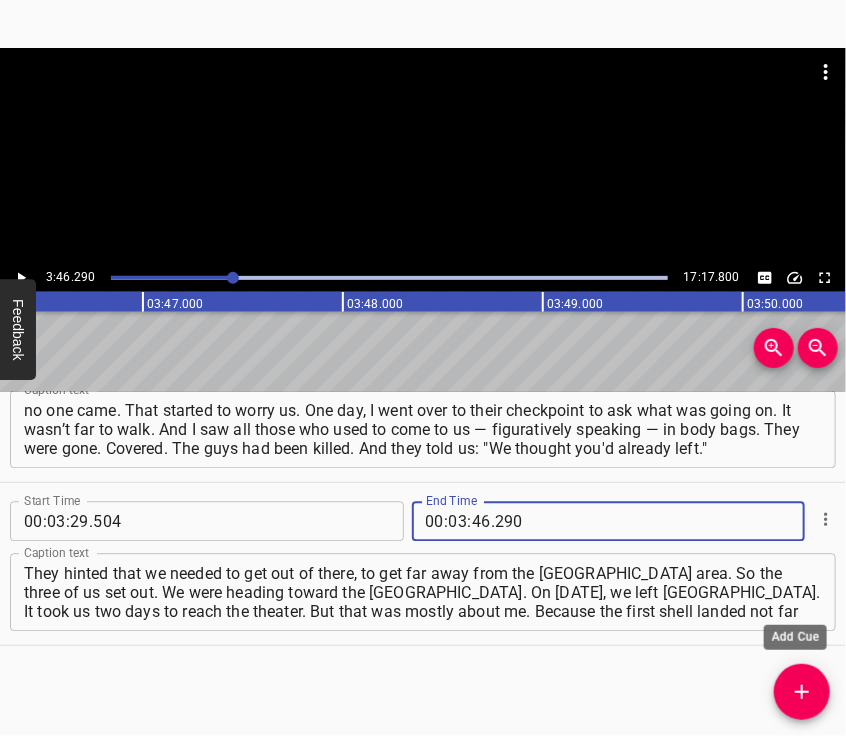 type on "290" 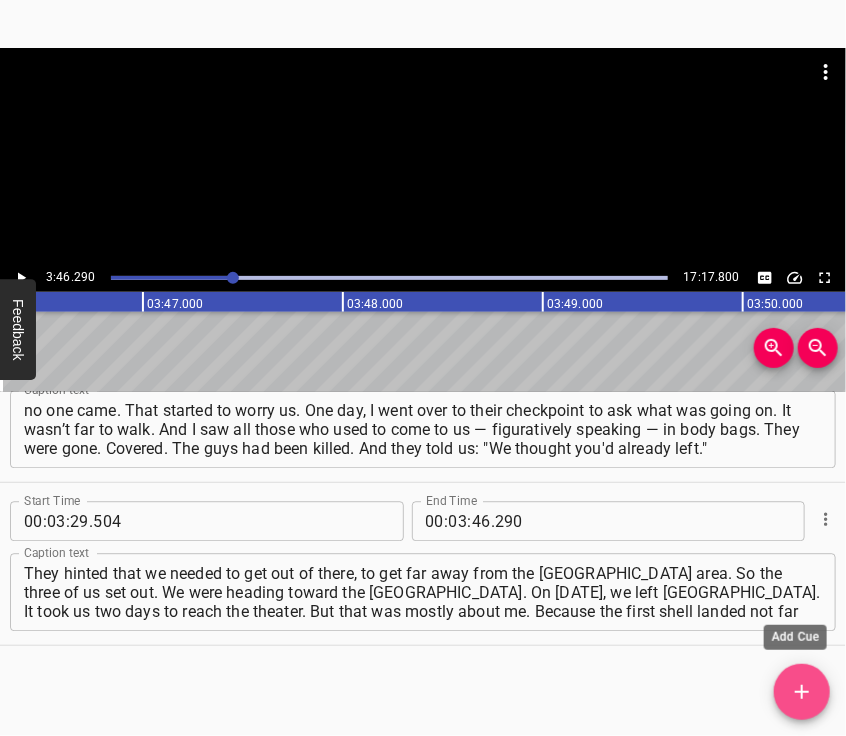 click 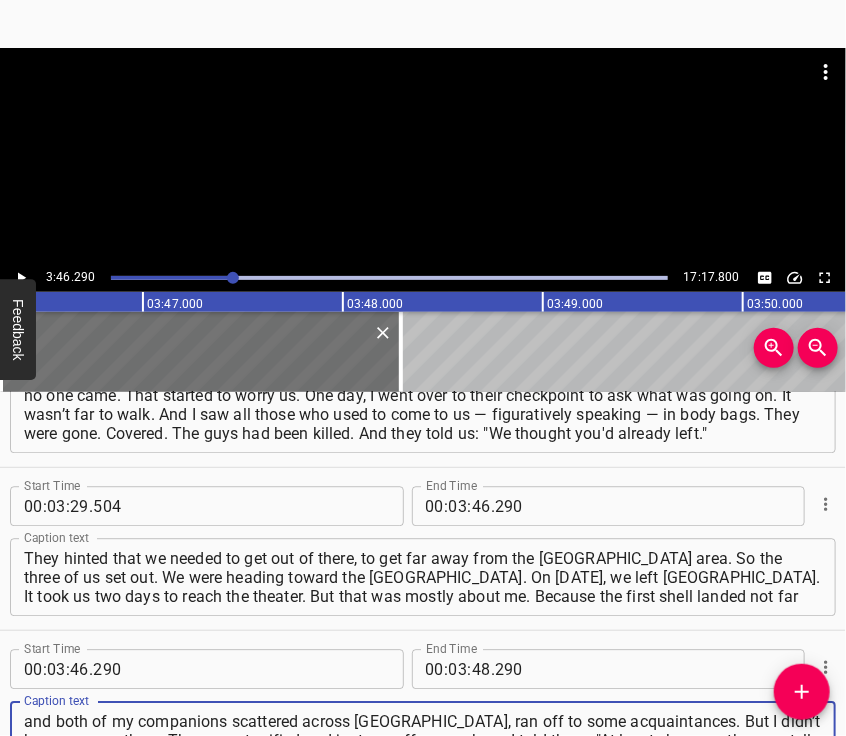 type on "and both of my companions scattered across [GEOGRAPHIC_DATA], ran off to some acquaintances. But I didn’t know anyone there. They were terrified and just ran off somewhere. I told them: "At least show me the way, tell me where I should go." And they pointed me in the direction of the [GEOGRAPHIC_DATA]." 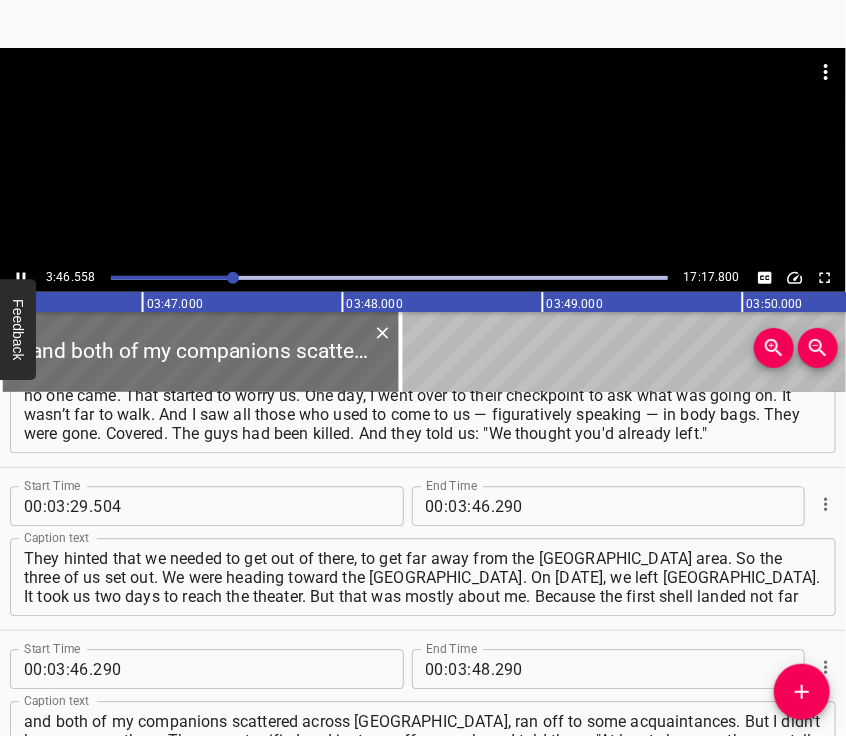 scroll, scrollTop: 1636, scrollLeft: 0, axis: vertical 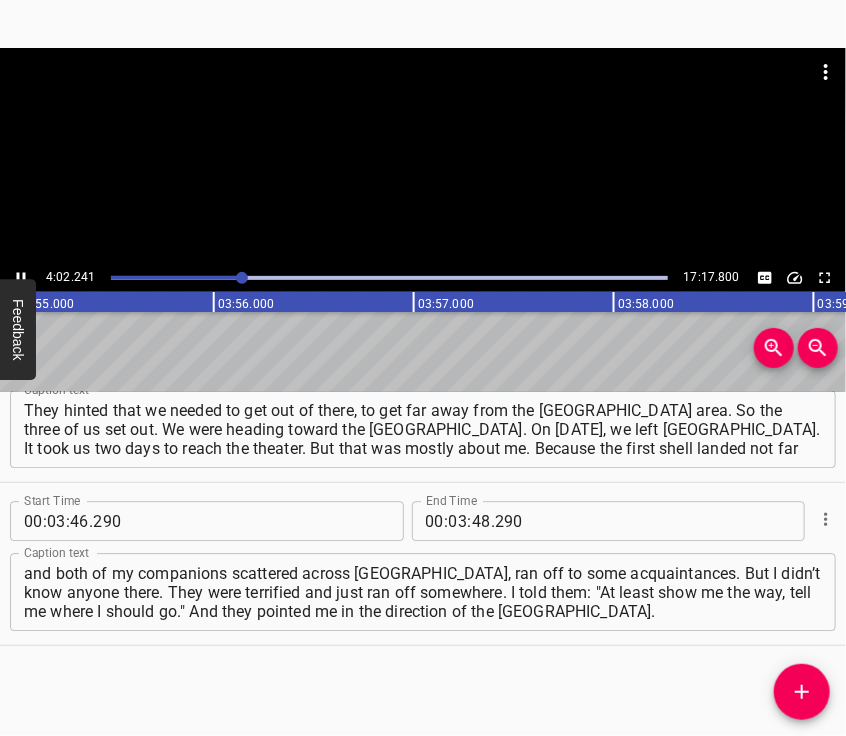 click at bounding box center [423, 156] 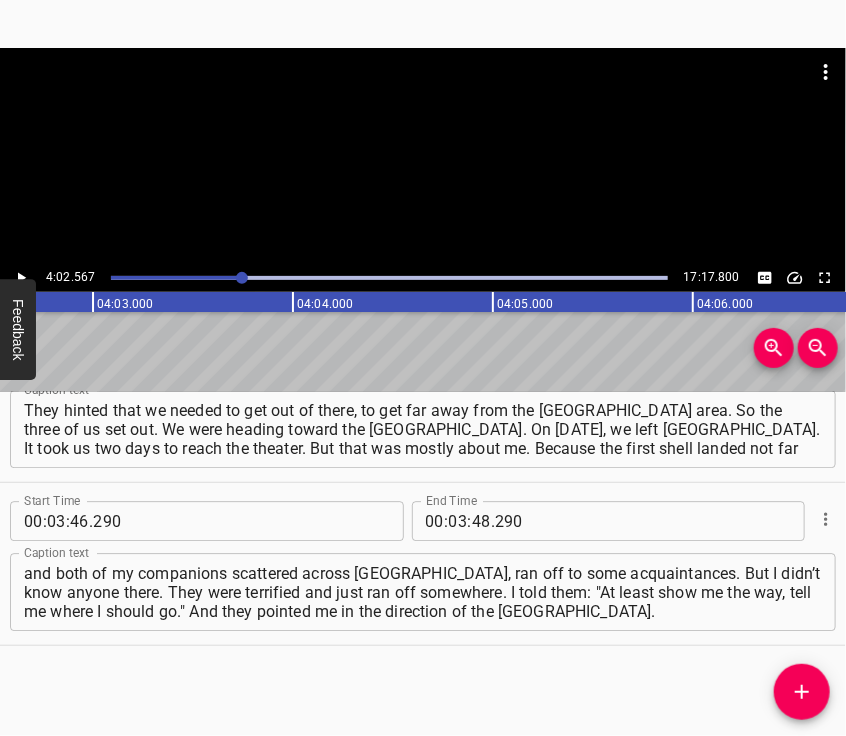 scroll, scrollTop: 0, scrollLeft: 48513, axis: horizontal 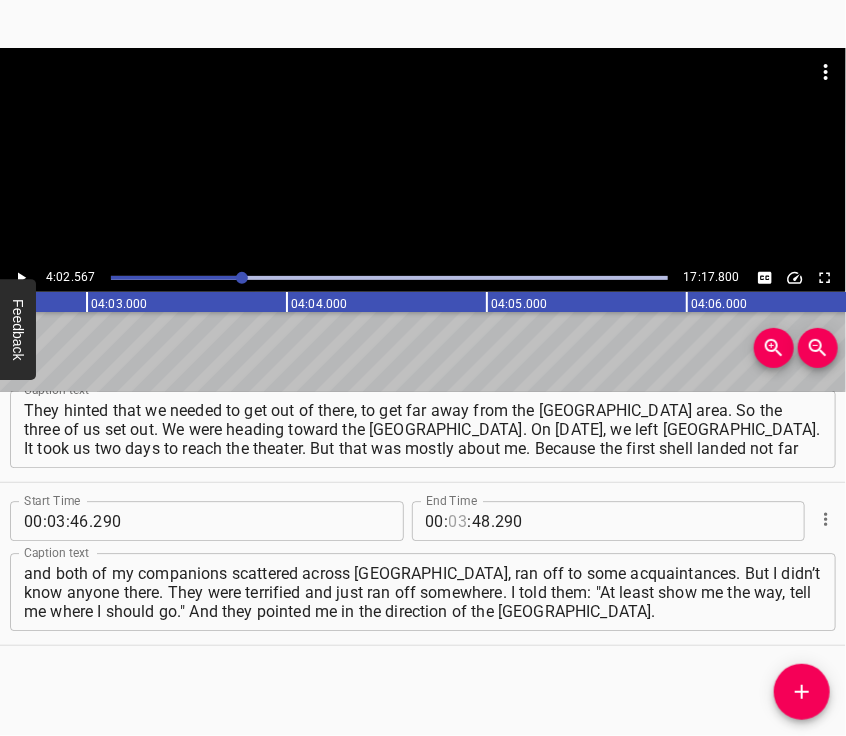 click at bounding box center (458, 521) 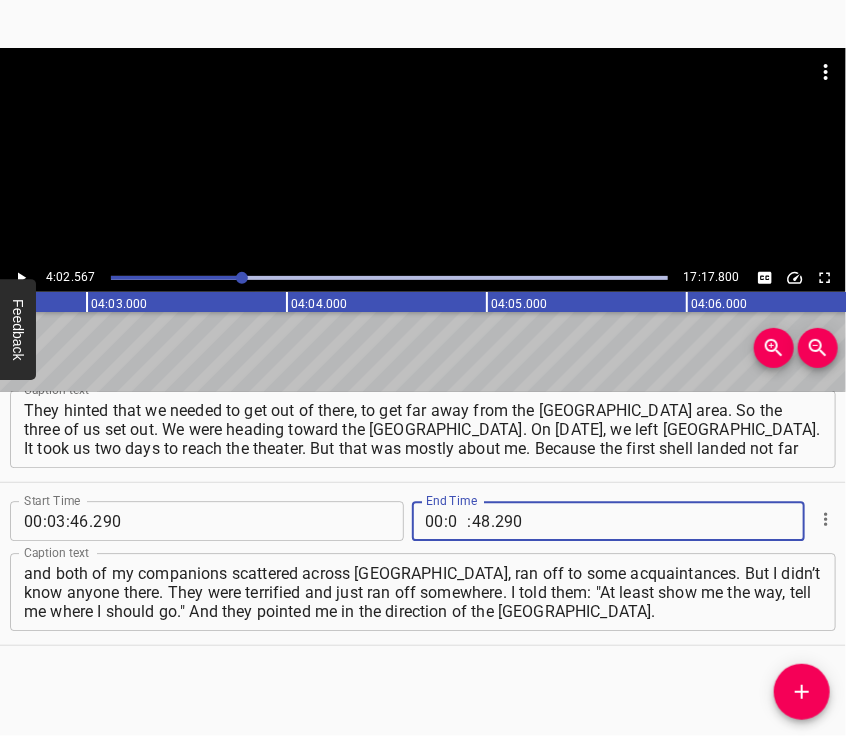 type on "04" 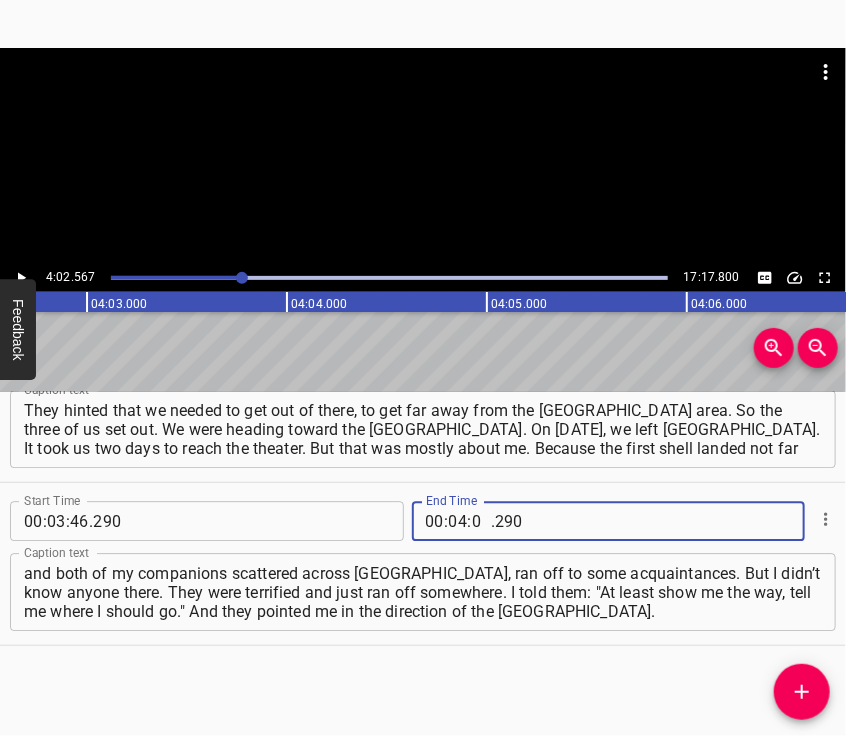 type on "02" 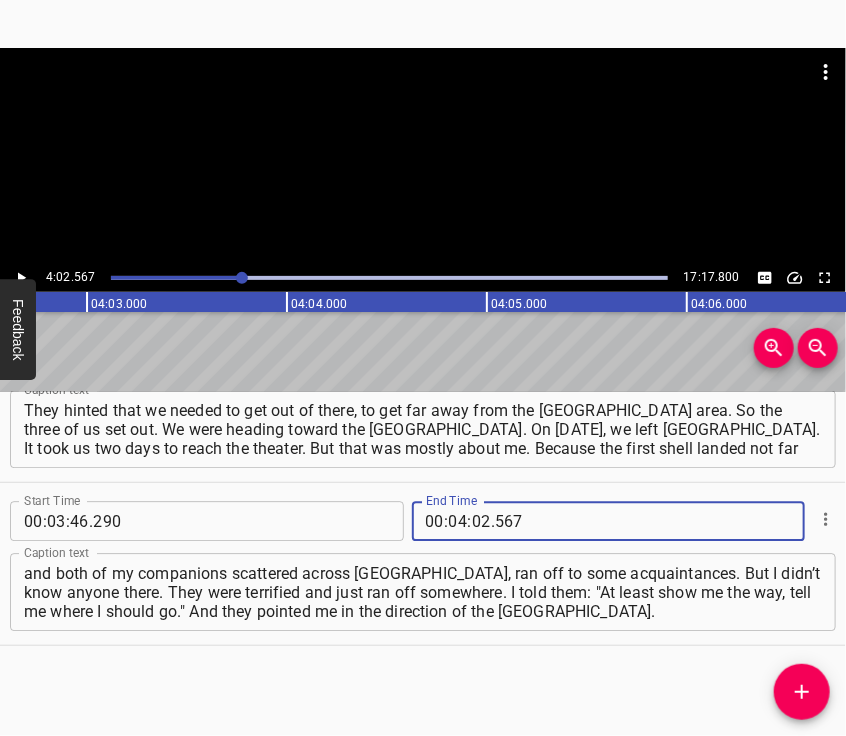 type on "567" 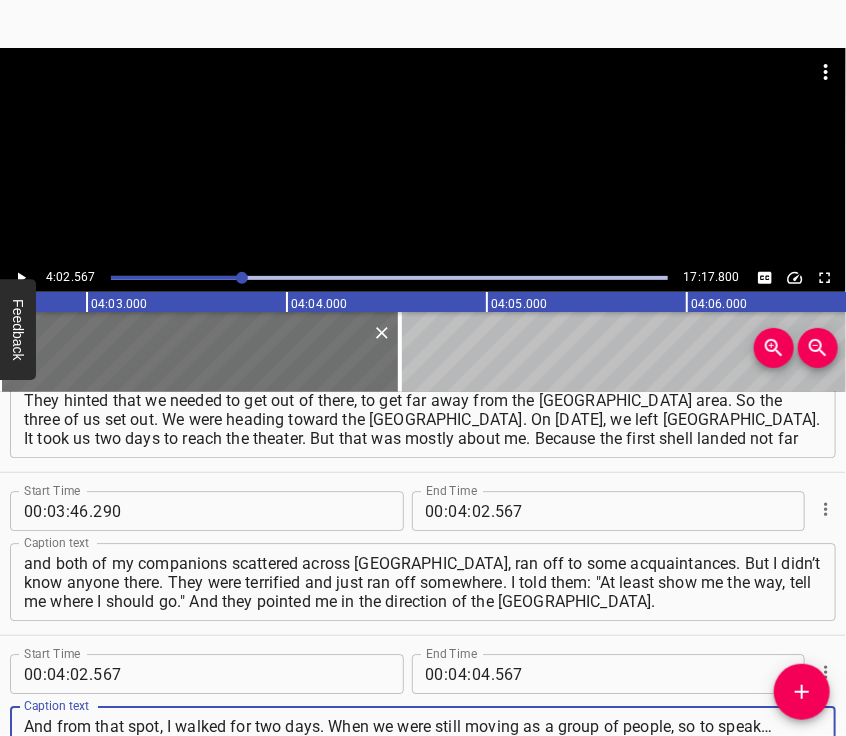 type on "And from that spot, I walked for two days. When we were still moving as a group of people, so to speak…  Basically, in [GEOGRAPHIC_DATA], when you hear the sound of a plane, you need to hide somewhere, because Russian planes didn’t just fly over for no reason. A whistle — and an explosion right in the yard." 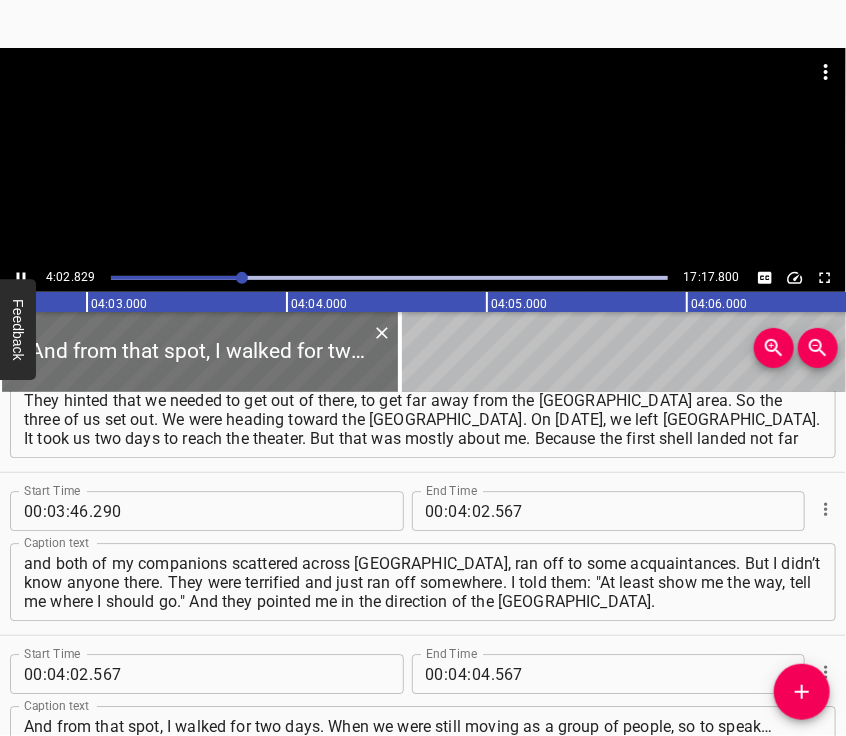 scroll, scrollTop: 1868, scrollLeft: 0, axis: vertical 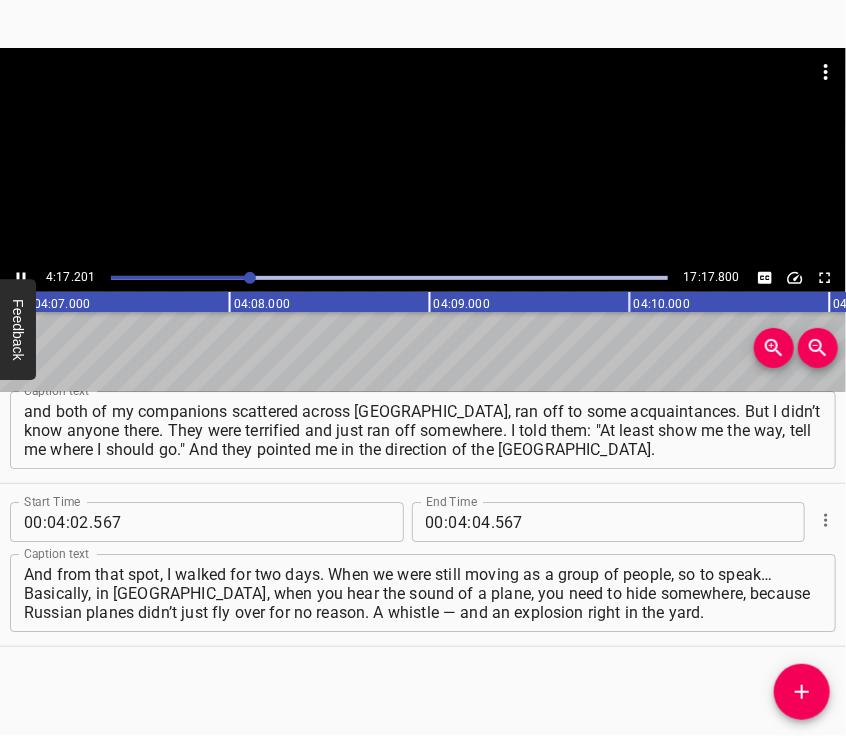click at bounding box center (423, 98) 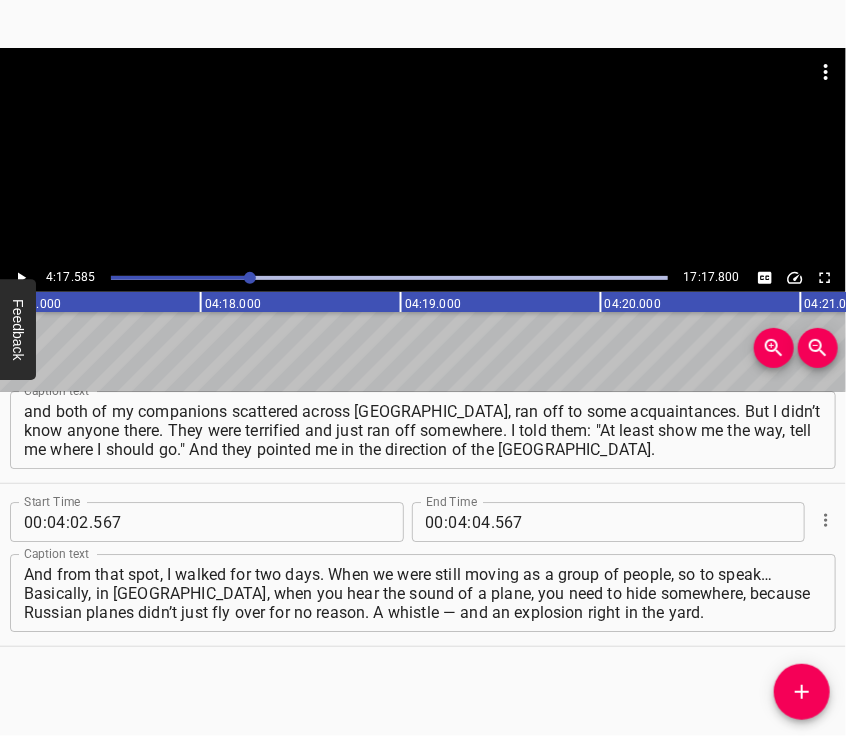 scroll, scrollTop: 0, scrollLeft: 51516, axis: horizontal 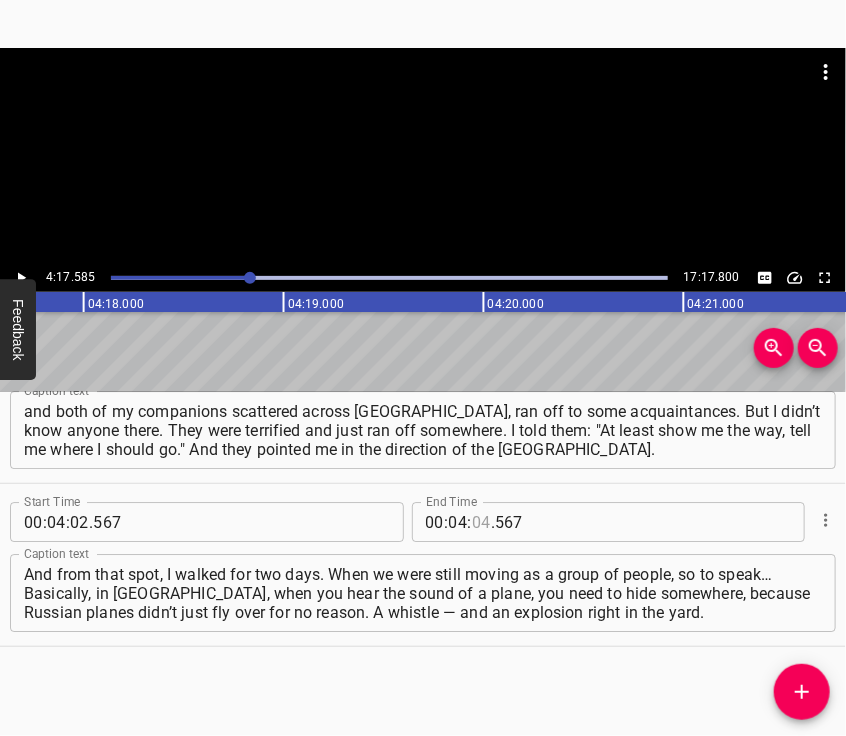 click at bounding box center [481, 522] 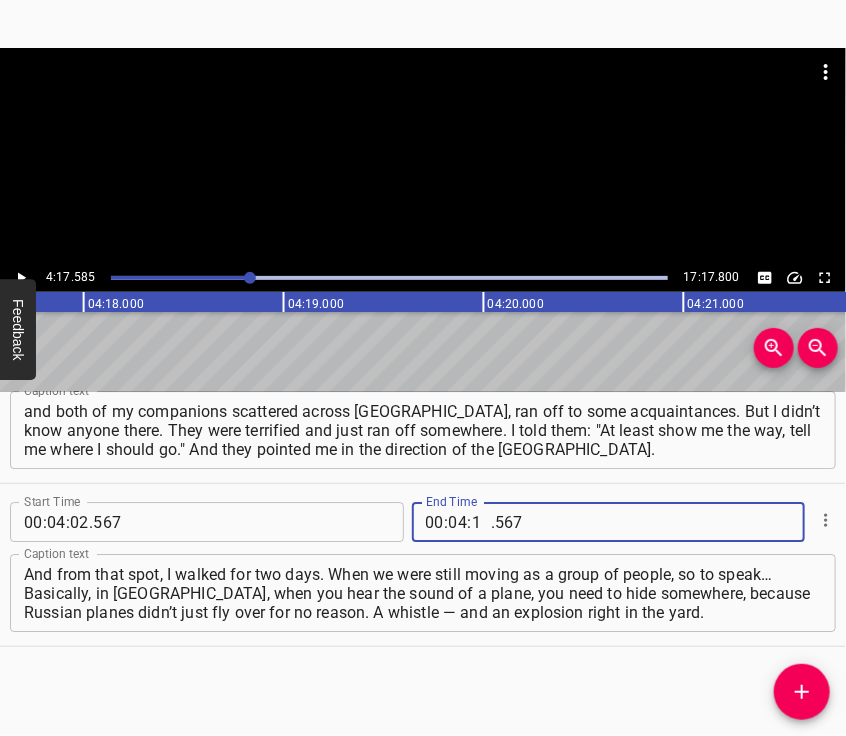 type on "17" 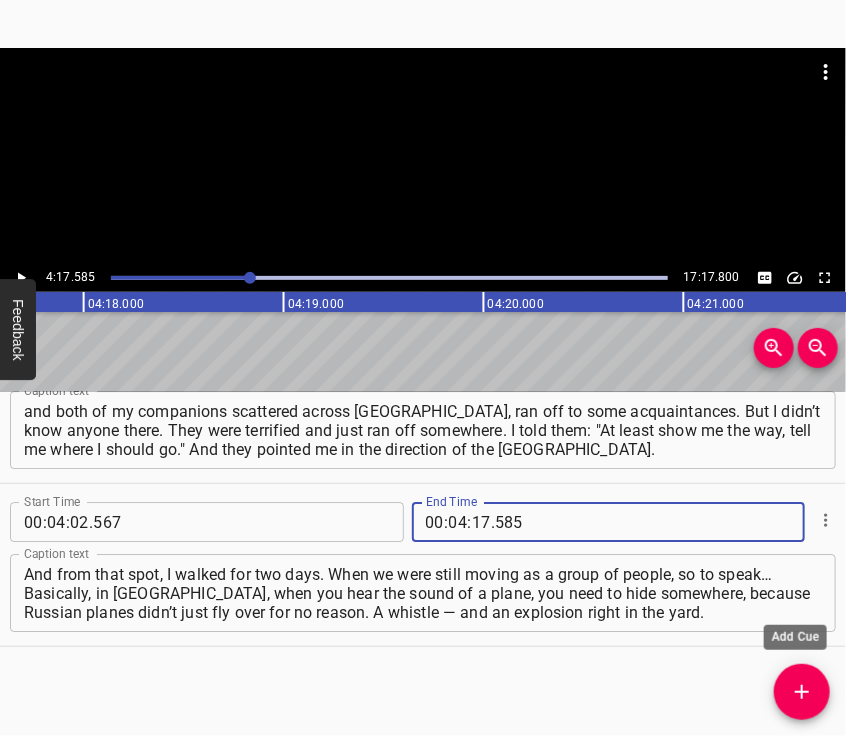type on "585" 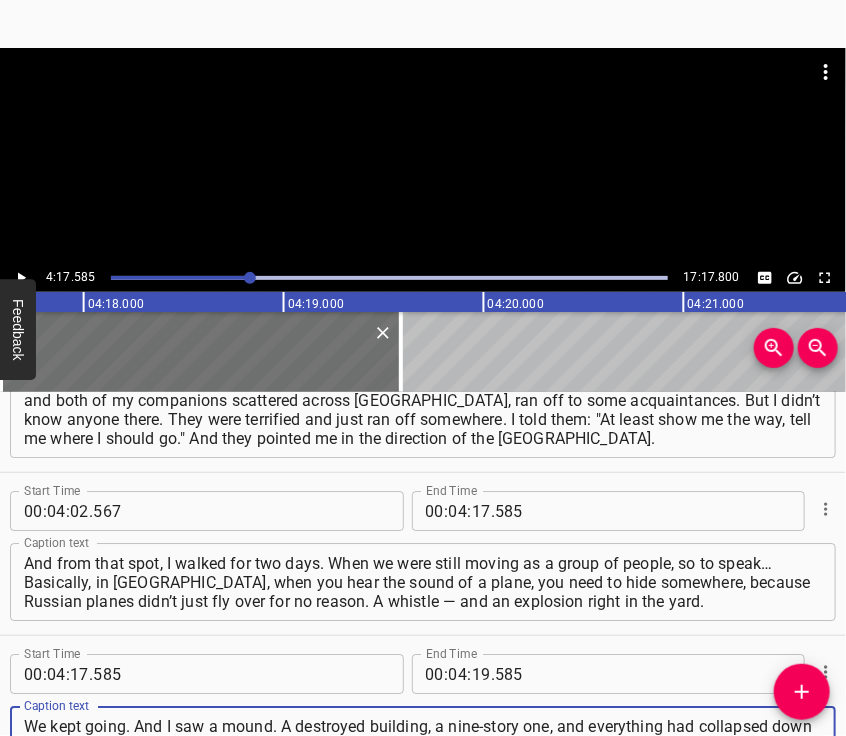 type on "We kept going. And I saw a mound. A destroyed building, a nine-story one, and everything had collapsed down to the height of the third floor. So the [DEMOGRAPHIC_DATA] had brought down half the building — or maybe just one section, I’m not sure what the right word is. And it was all mixed with gas stoves," 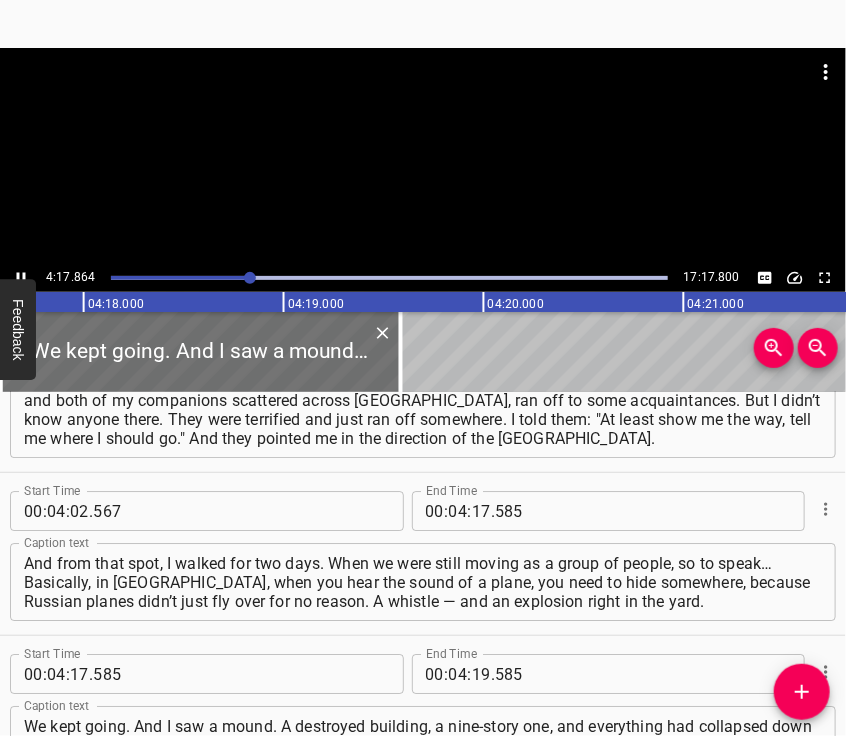 scroll, scrollTop: 1956, scrollLeft: 0, axis: vertical 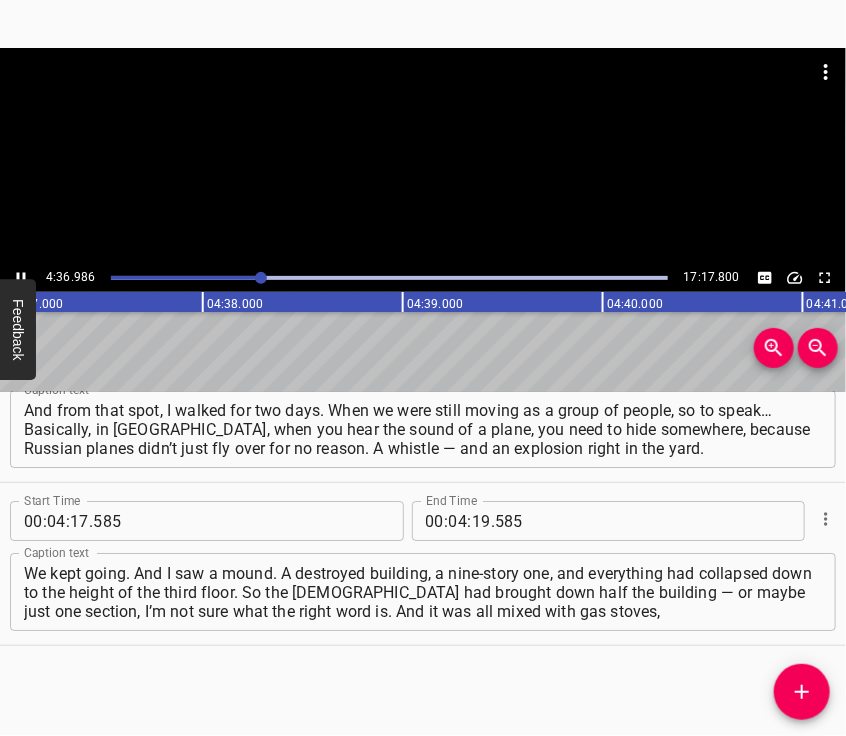 click at bounding box center [423, 156] 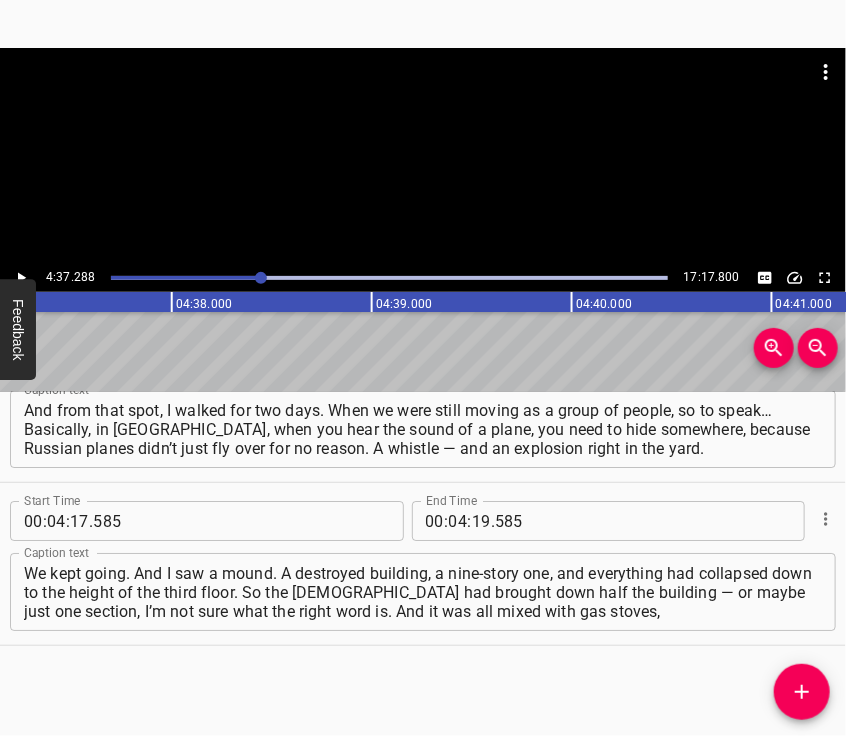 scroll, scrollTop: 0, scrollLeft: 55457, axis: horizontal 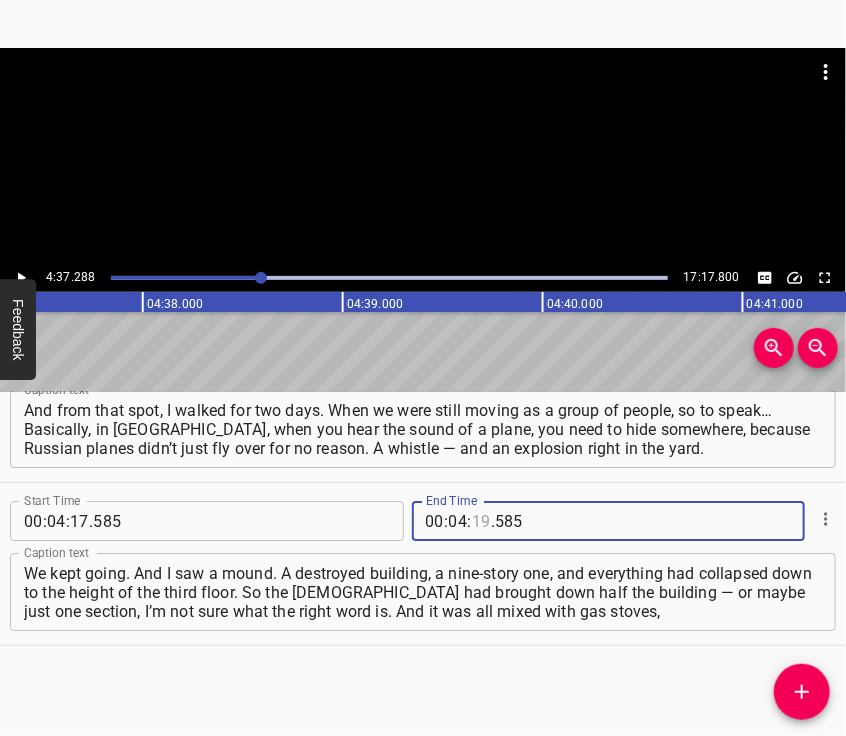 click at bounding box center (481, 521) 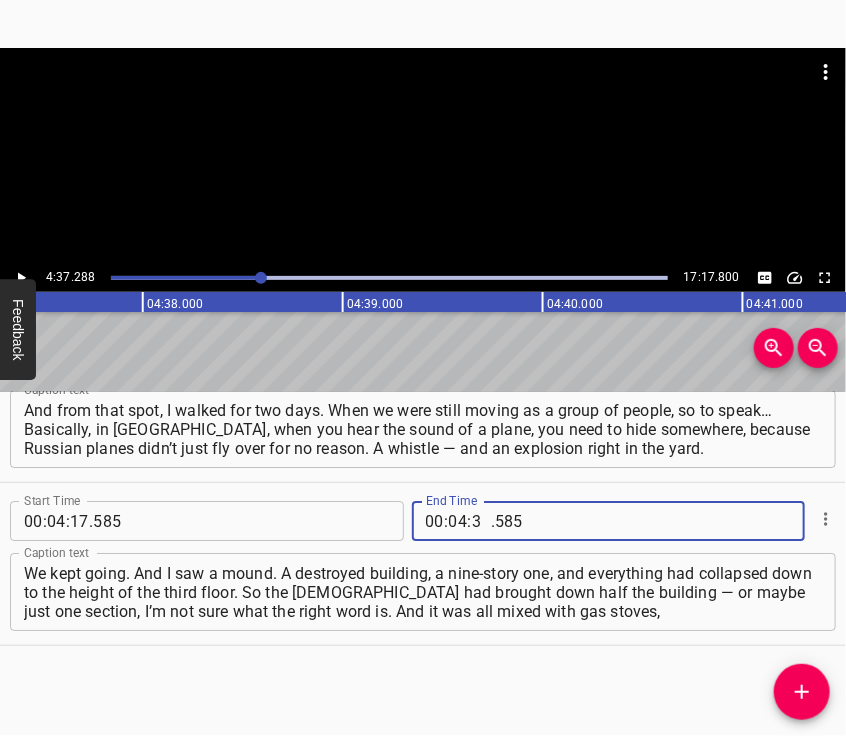 type on "37" 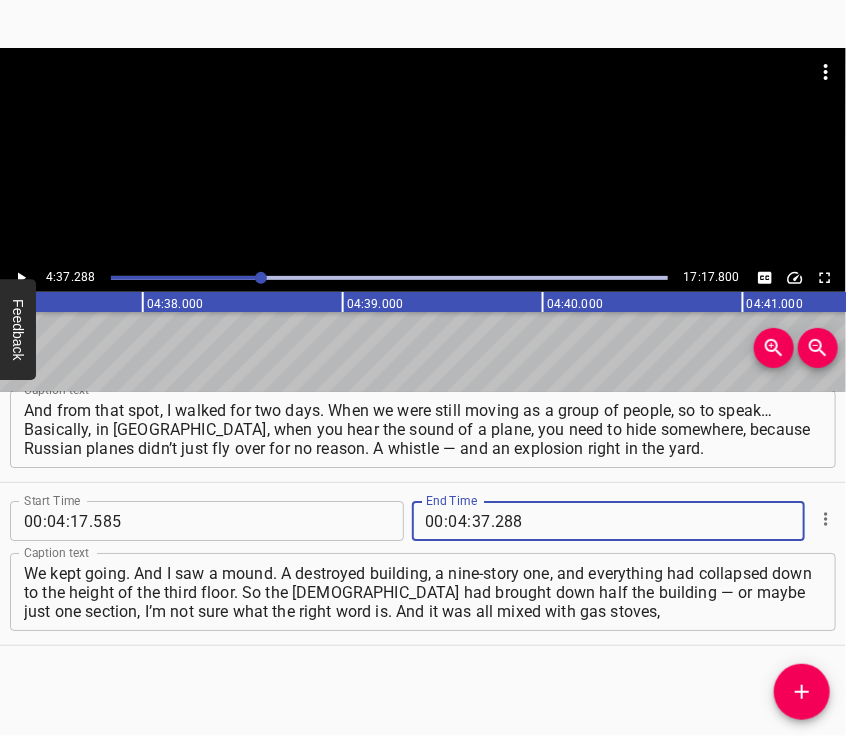 type on "288" 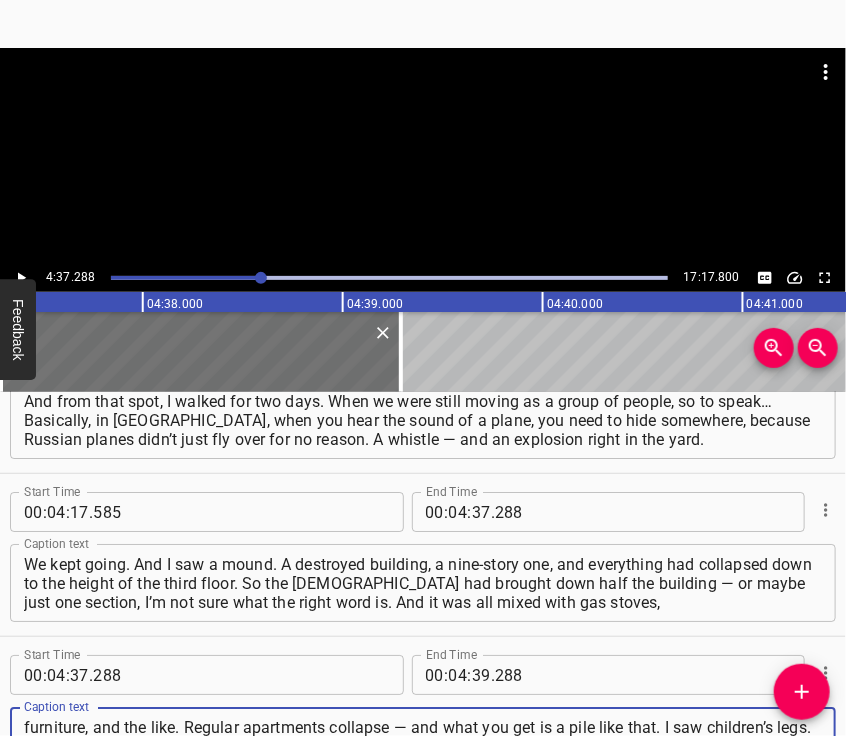 type on "furniture, and the like. Regular apartments collapse — and what you get is a pile like that. I saw children’s legs. So there was a child in that apartment… On my way to the [GEOGRAPHIC_DATA], I spent the night in the yard of one of the nine-story buildings. There was a pregnant woman there who went into labor that night." 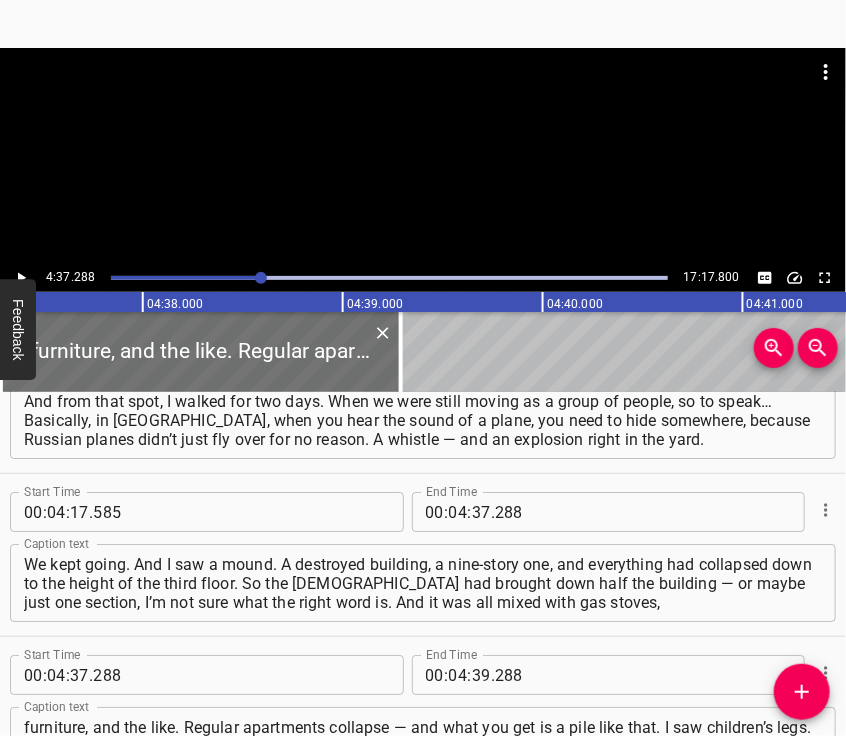 click at bounding box center (423, 156) 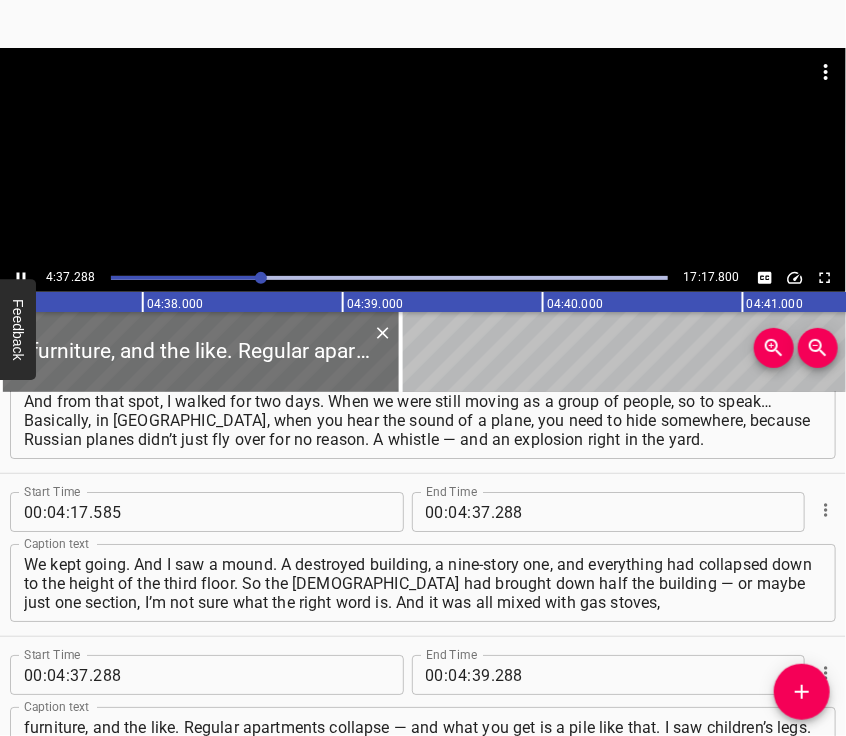 scroll, scrollTop: 2120, scrollLeft: 0, axis: vertical 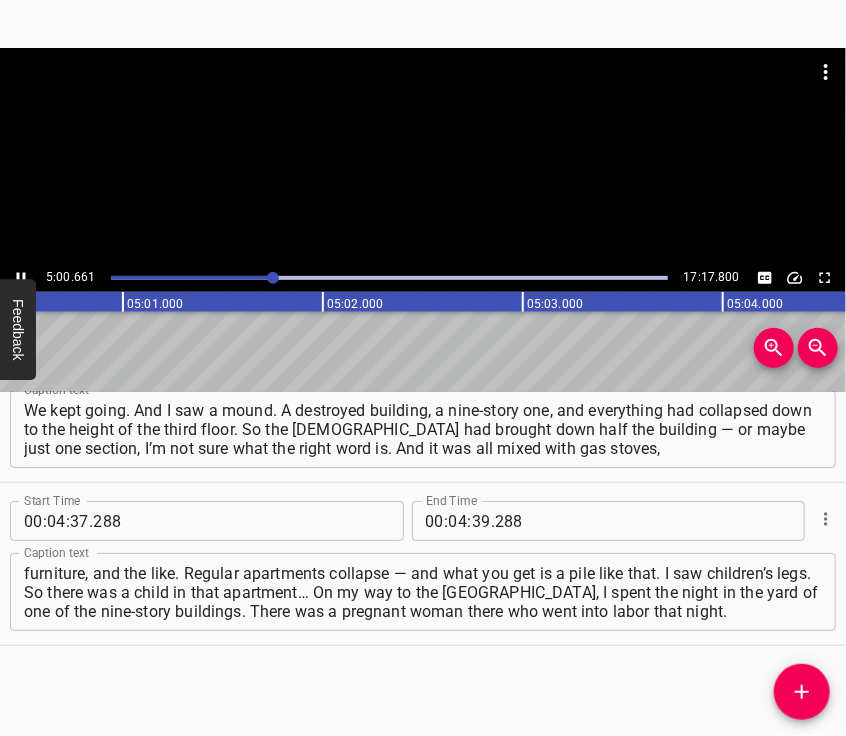 click at bounding box center [423, 156] 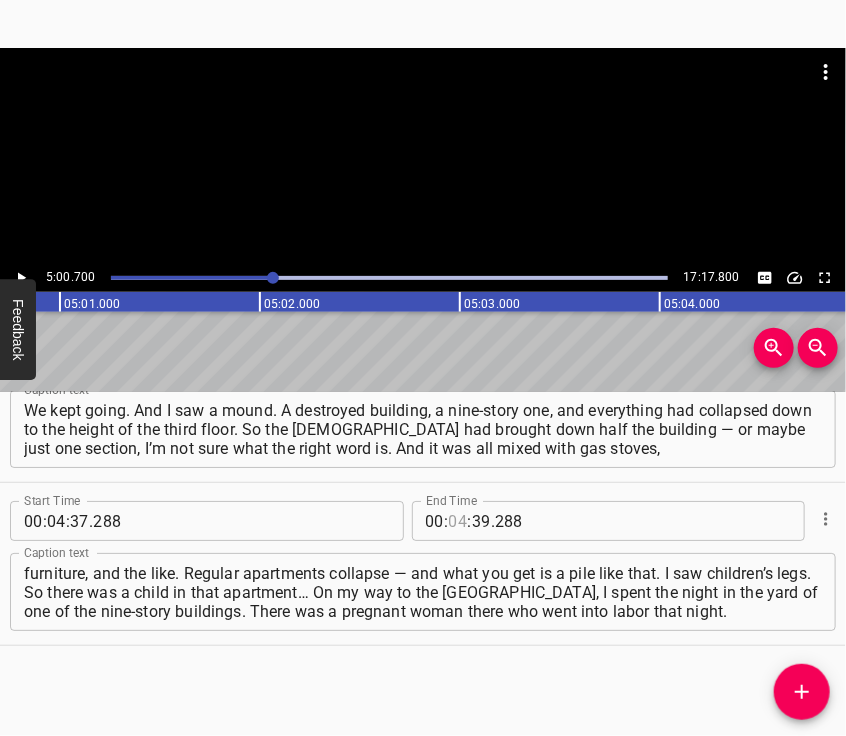 click at bounding box center [458, 521] 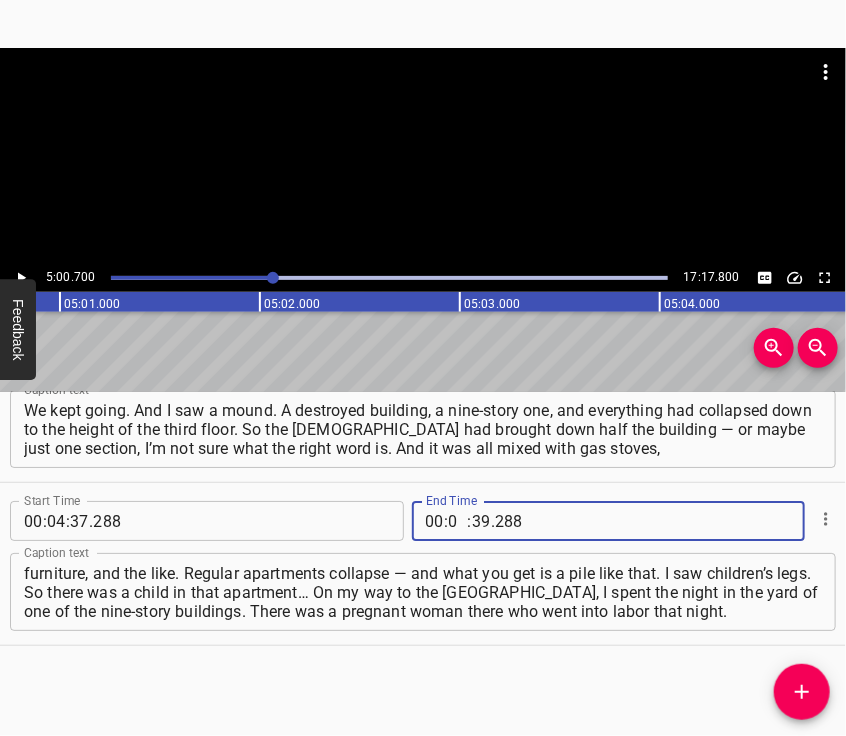 type on "05" 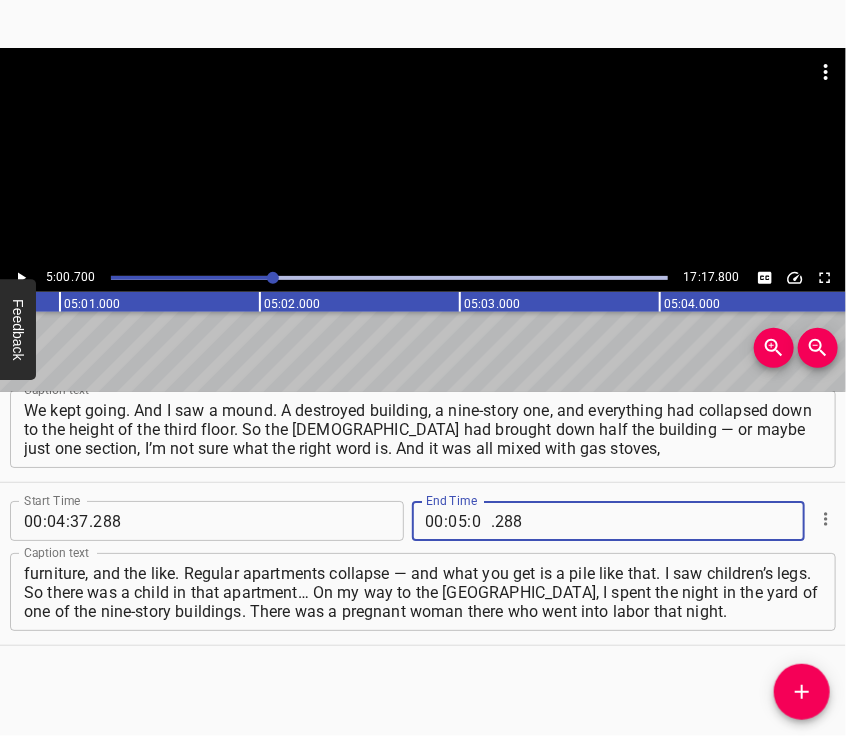 type on "00" 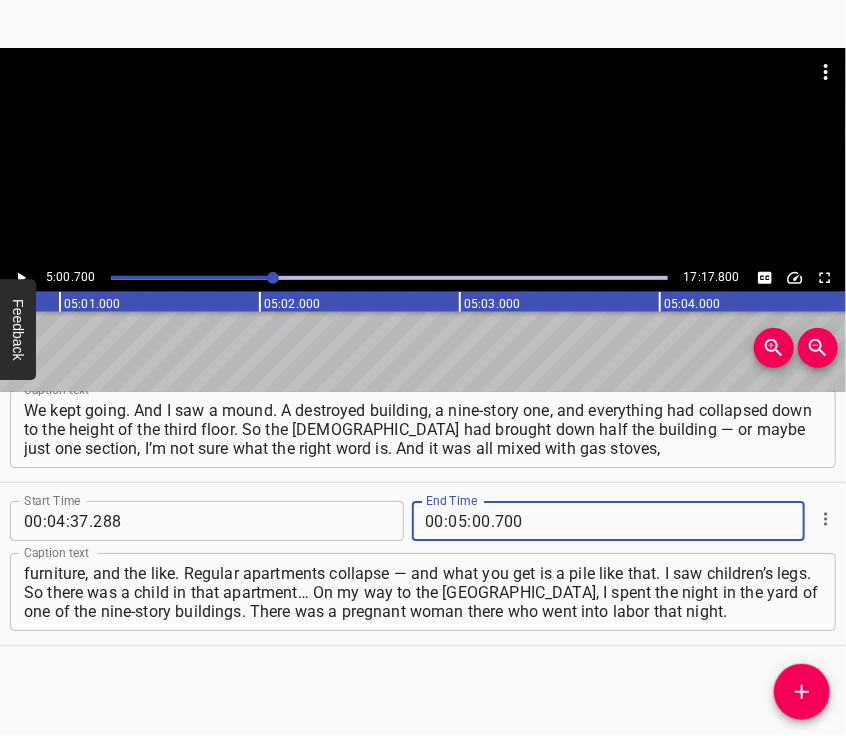 type on "700" 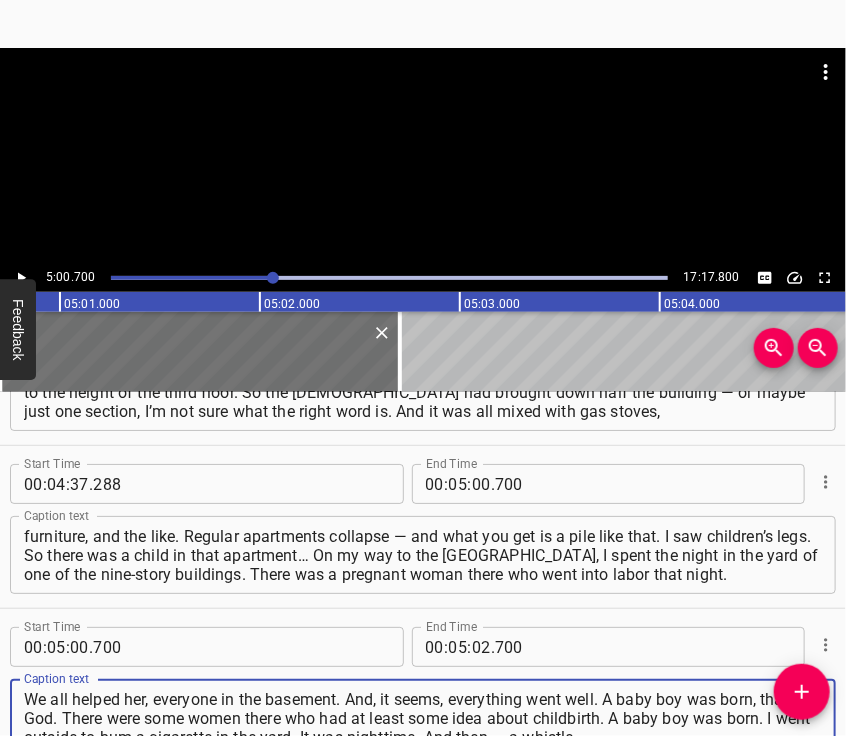 type on "We all helped her, everyone in the basement. And, it seems, everything went well. A baby boy was born, thank God. There were some women there who had at least some idea about childbirth. A baby boy was born. I went outside to bum a cigarette in the yard. It was nighttime. And then — a whistle," 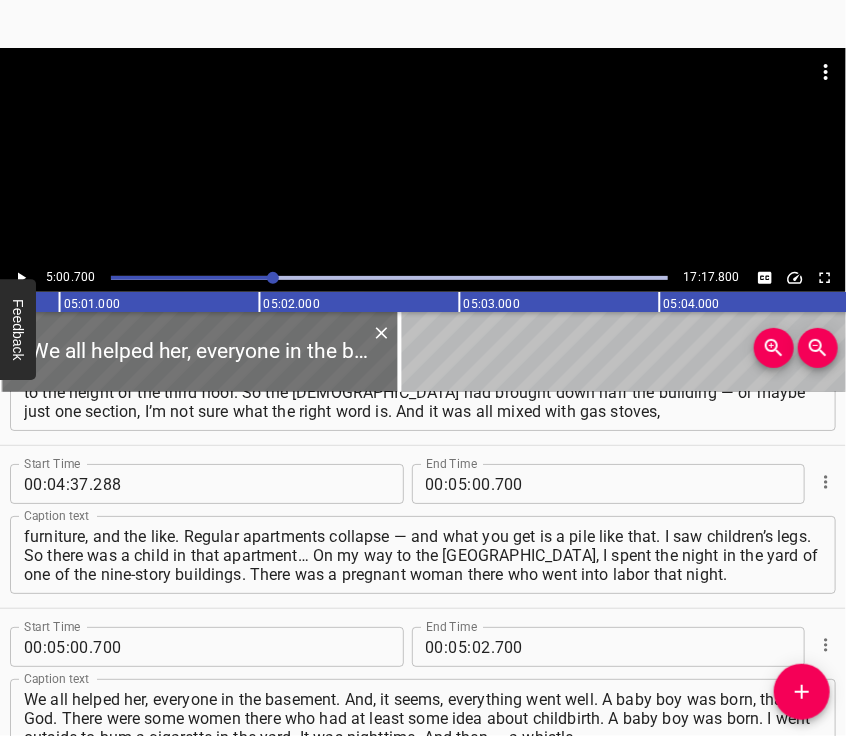 click at bounding box center [423, 98] 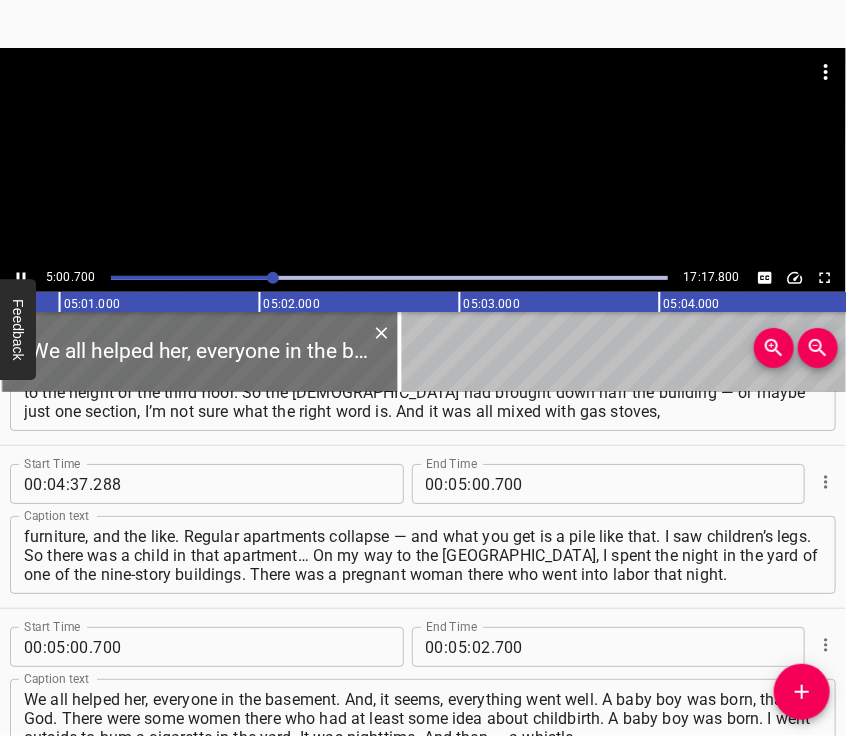 scroll, scrollTop: 2308, scrollLeft: 0, axis: vertical 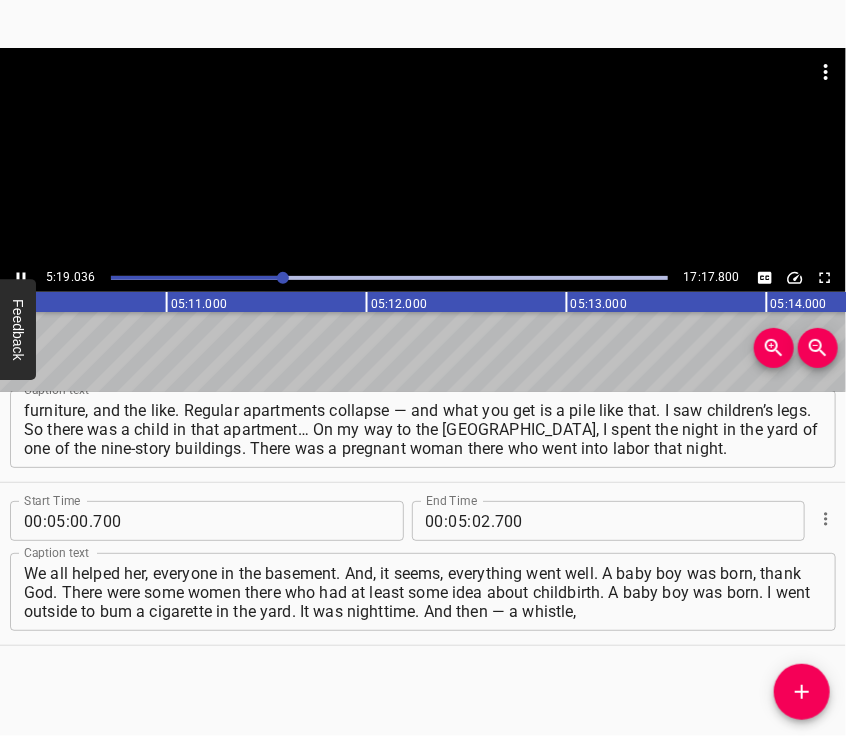 click at bounding box center (423, 156) 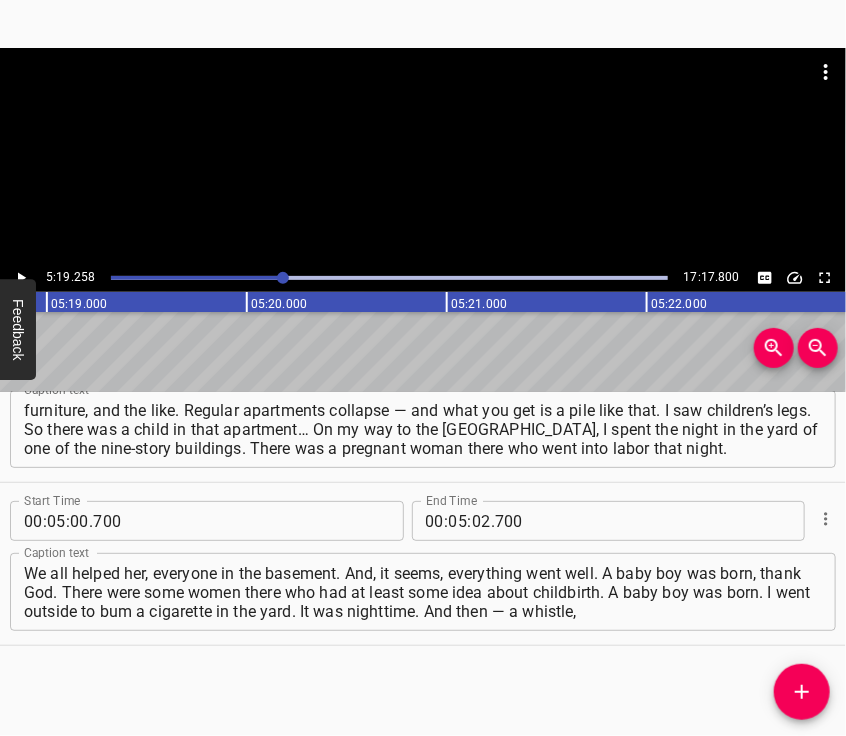 scroll, scrollTop: 0, scrollLeft: 63851, axis: horizontal 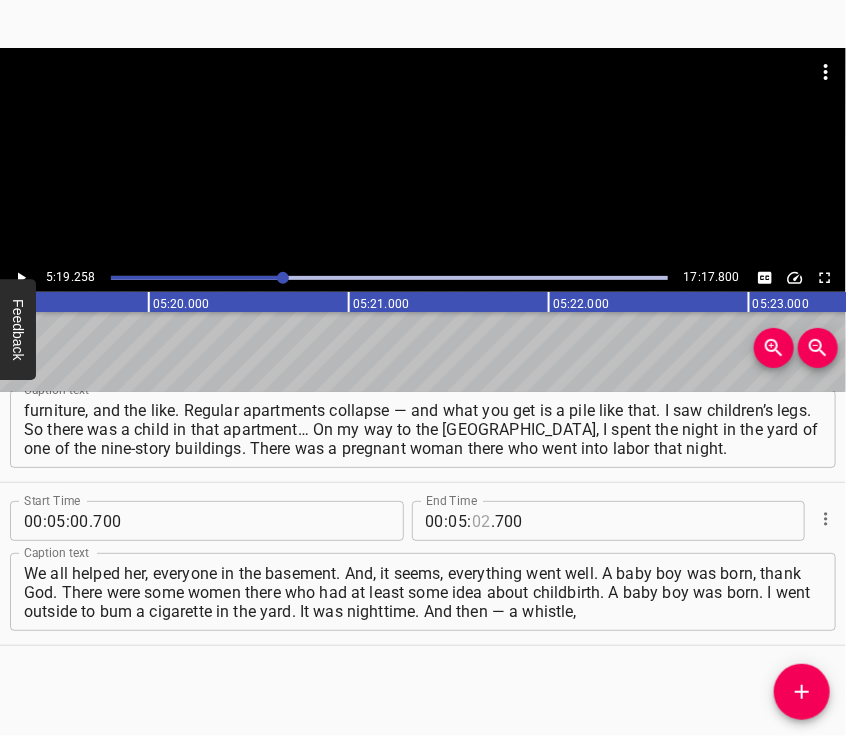 click at bounding box center [481, 521] 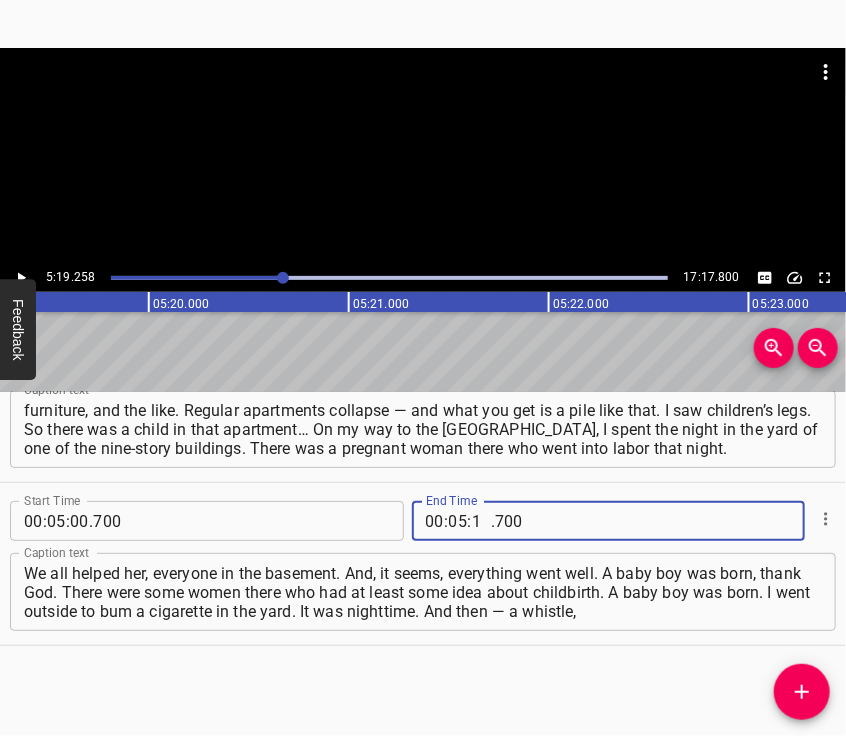 type on "19" 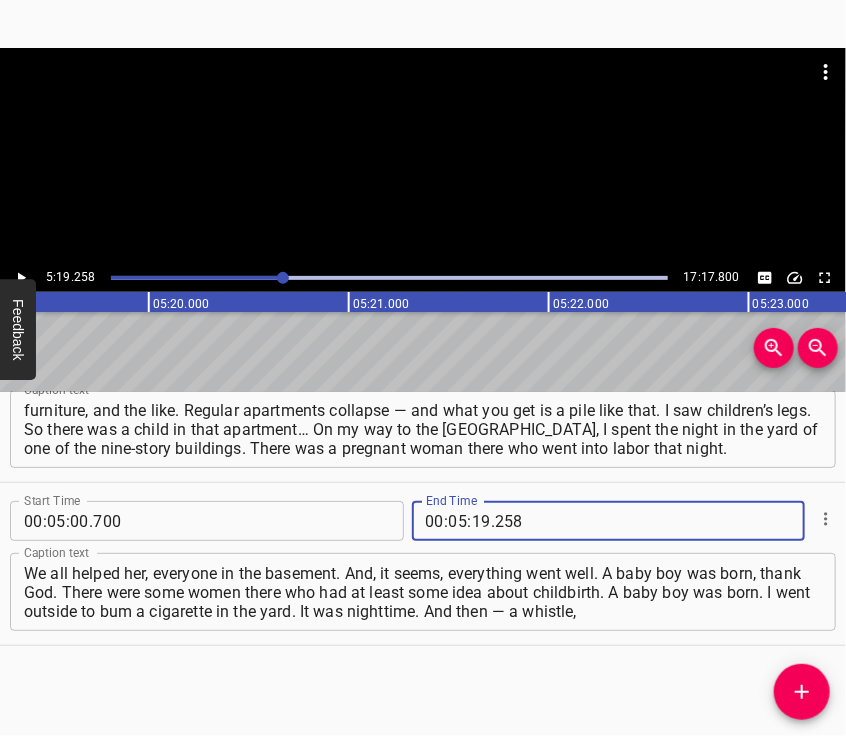 type on "258" 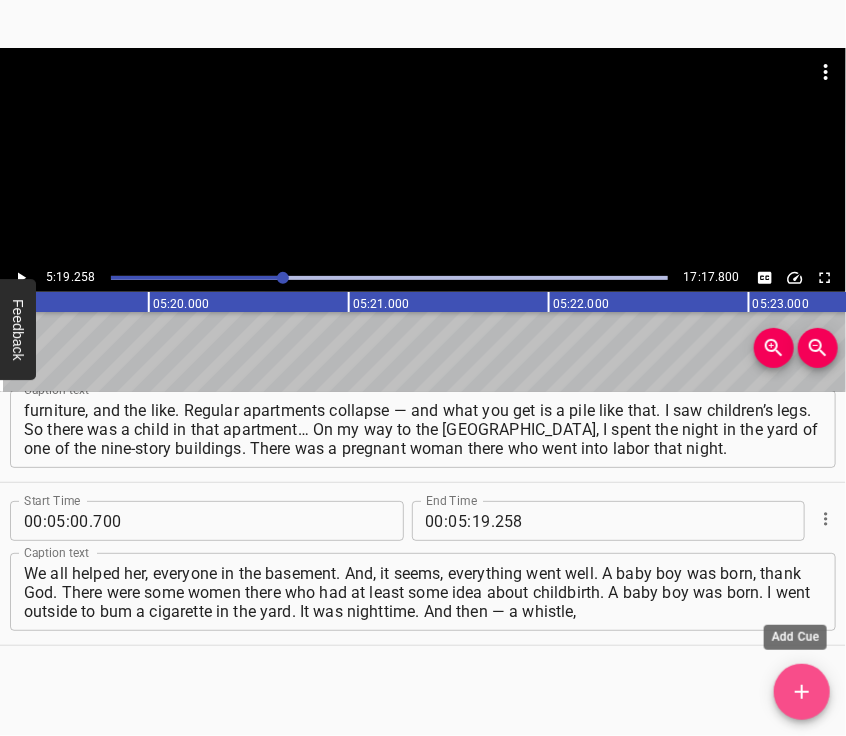 click at bounding box center (802, 692) 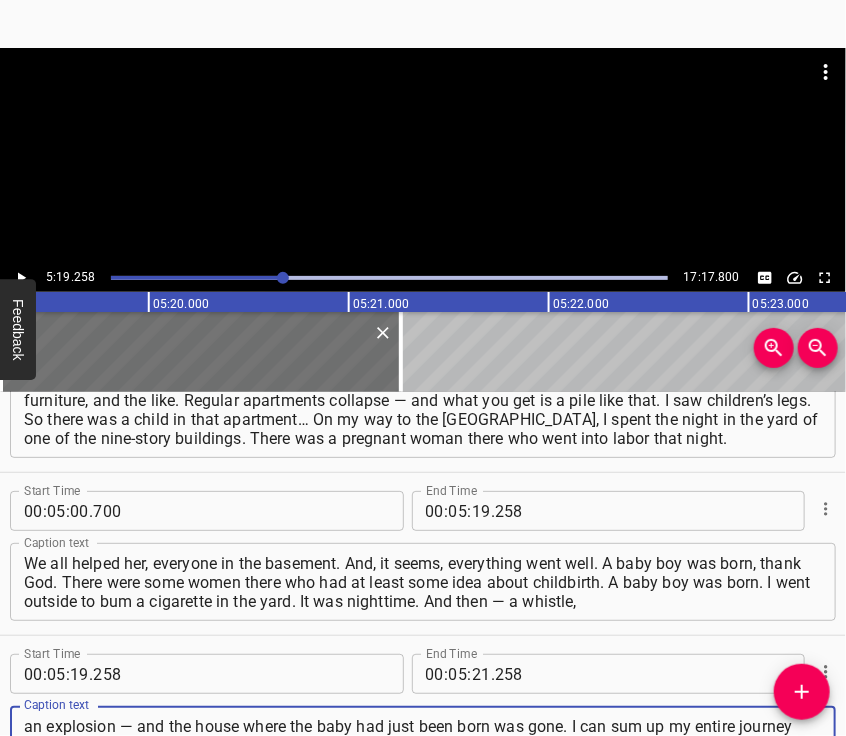 scroll, scrollTop: 2405, scrollLeft: 0, axis: vertical 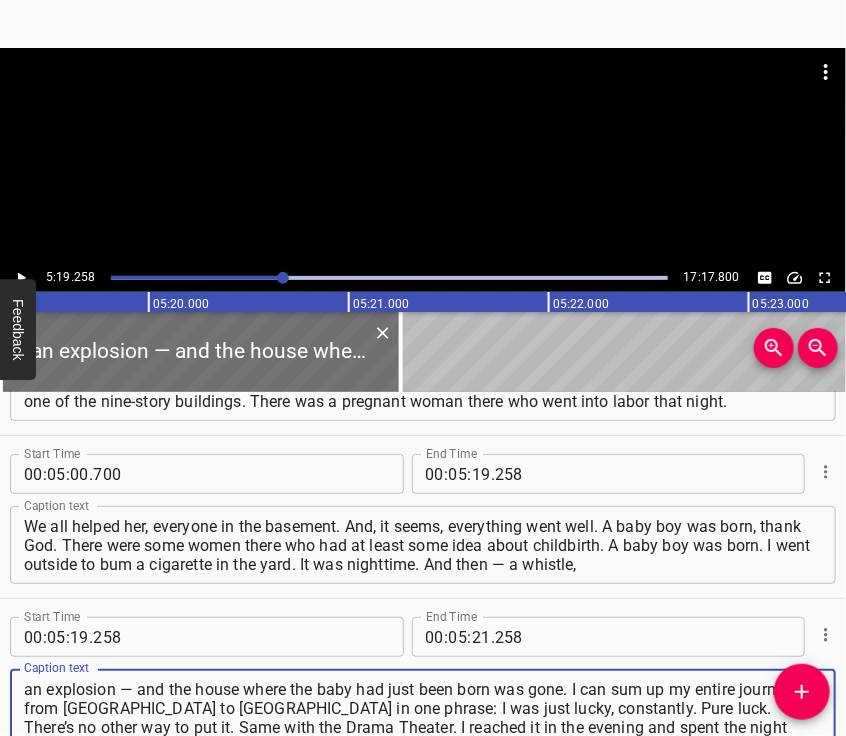 type on "an explosion — and the house where the baby had just been born was gone. I can sum up my entire journey from [GEOGRAPHIC_DATA] to [GEOGRAPHIC_DATA] in one phrase: I was just lucky, constantly. Pure luck. There’s no other way to put it. Same with the Drama Theater. I reached it in the evening and spent the night there." 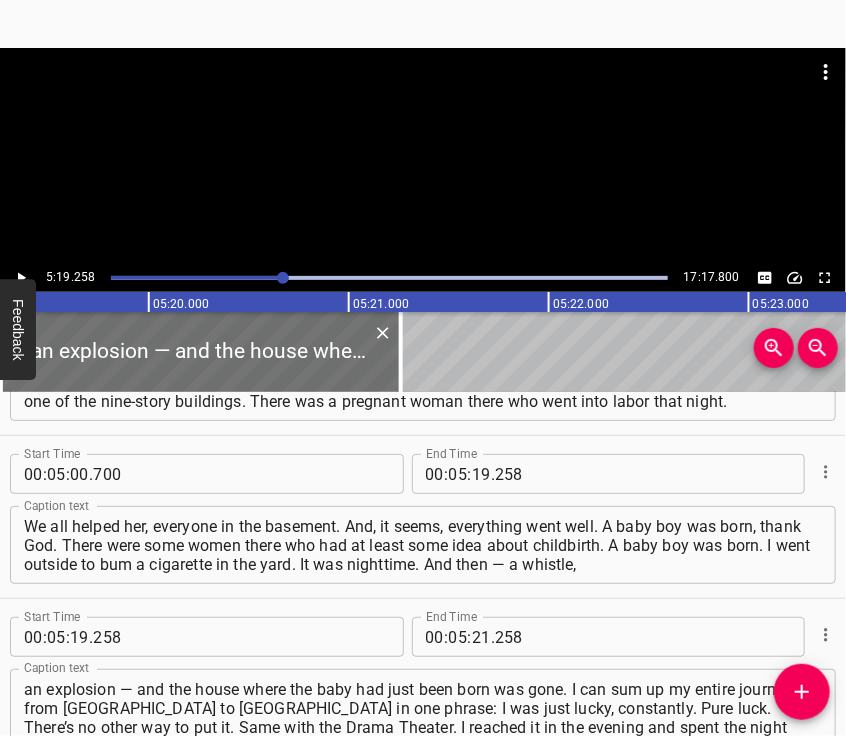 click at bounding box center (423, 156) 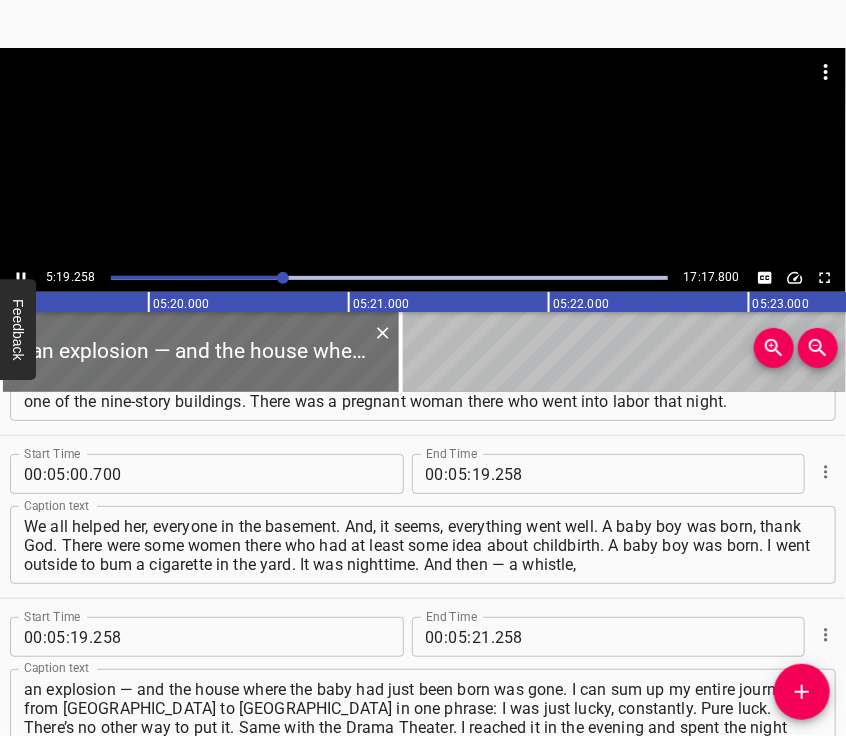 scroll, scrollTop: 2480, scrollLeft: 0, axis: vertical 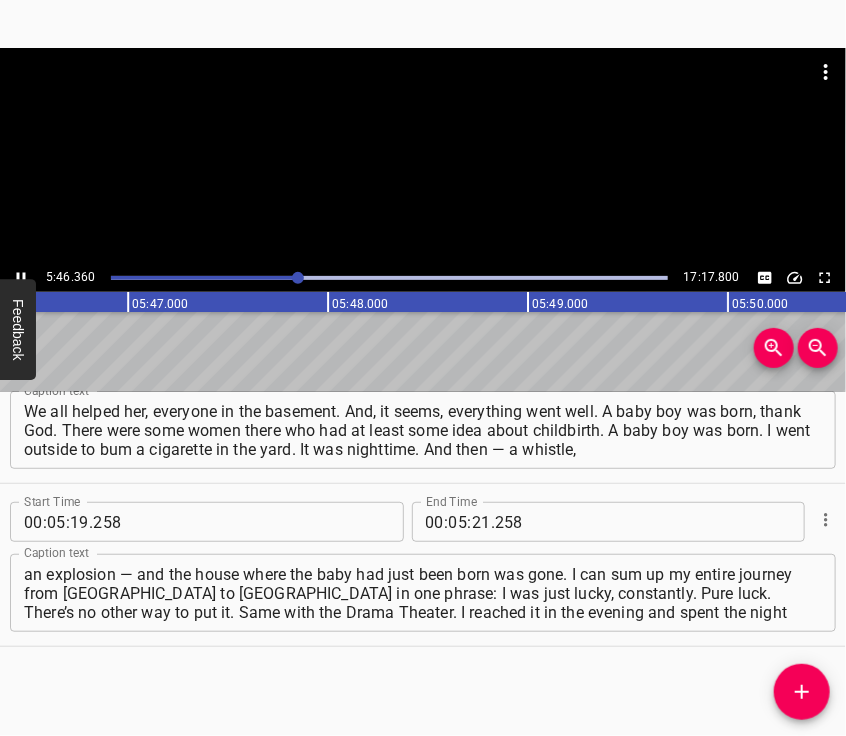 click at bounding box center (423, 156) 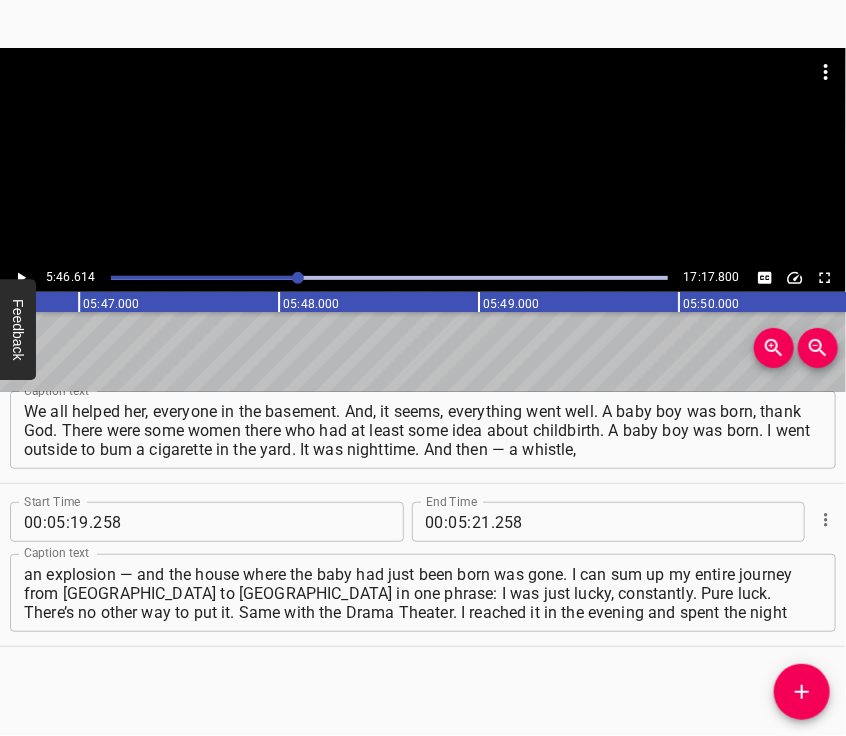 scroll, scrollTop: 0, scrollLeft: 69322, axis: horizontal 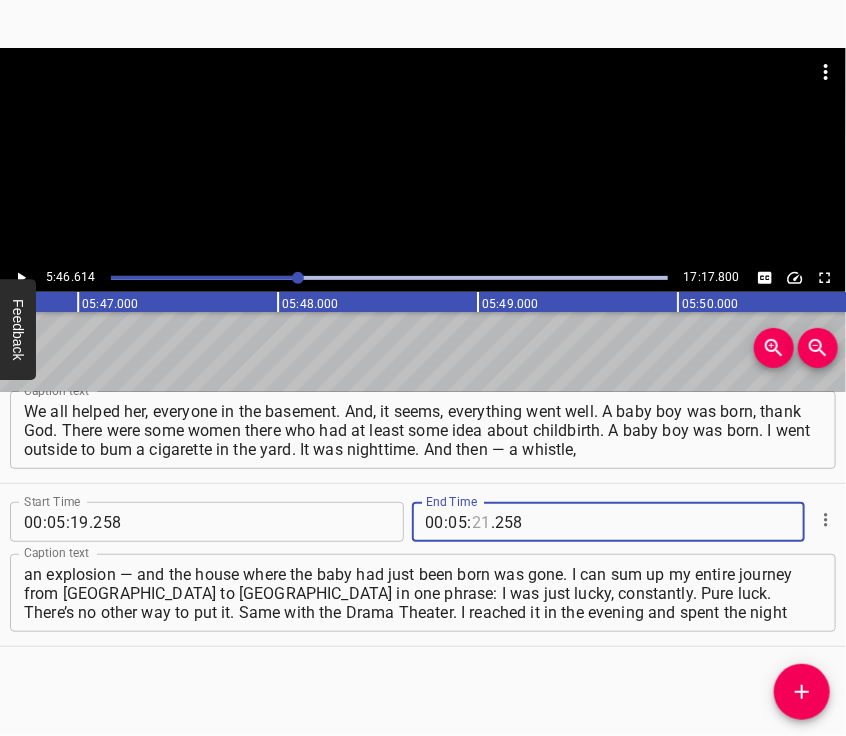 click at bounding box center [481, 522] 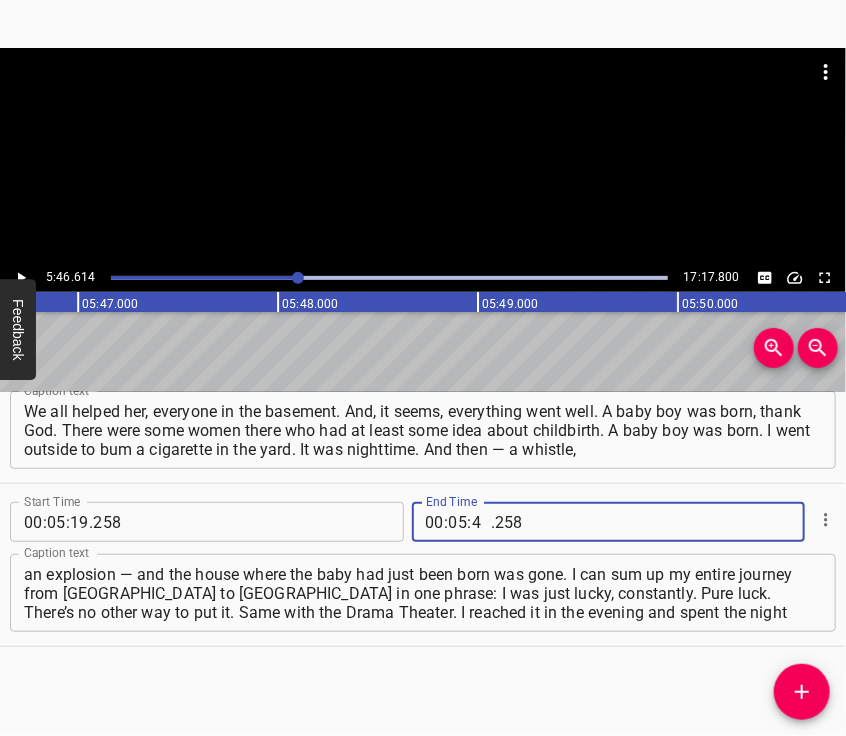 type on "46" 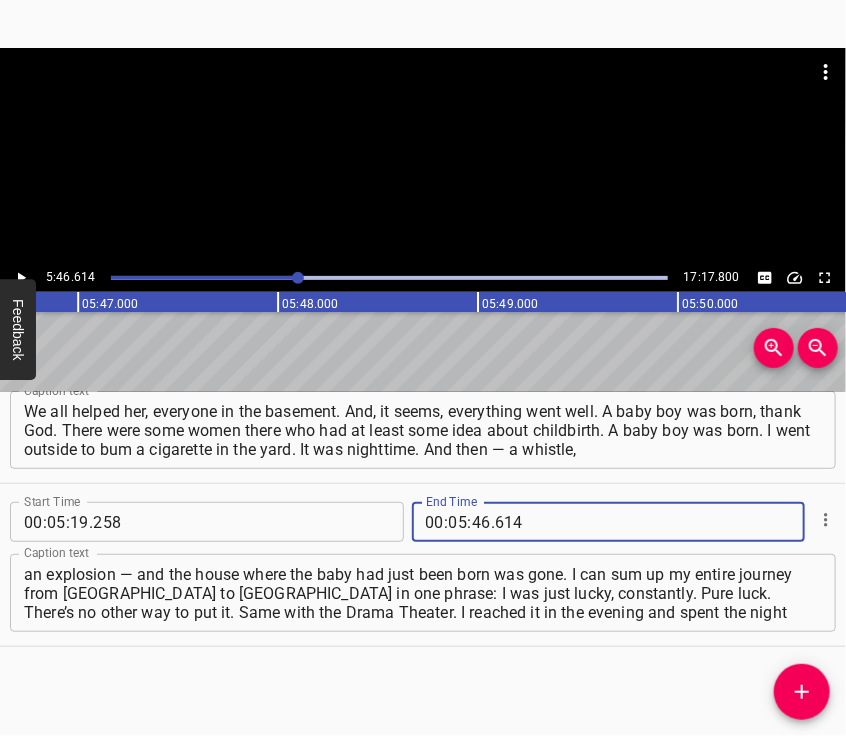 type on "614" 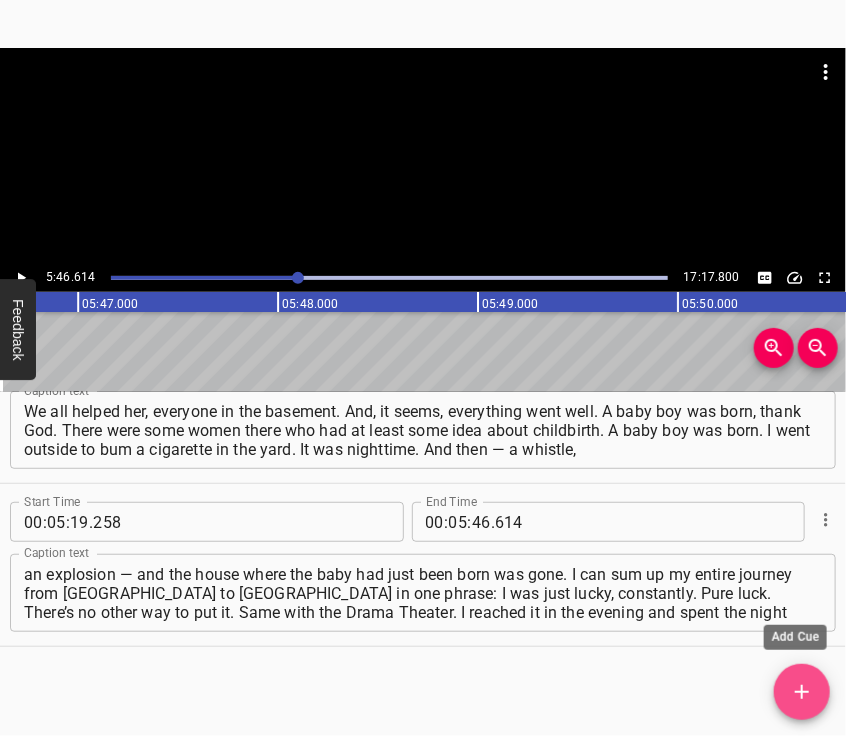 click at bounding box center (802, 692) 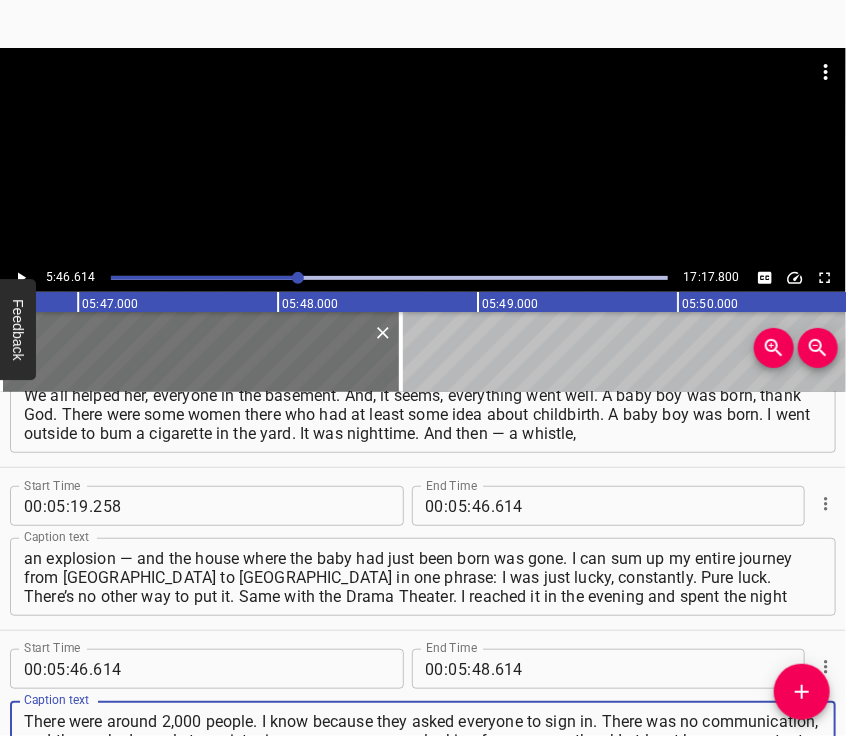 type on "There were around 2,000 people. I know because they asked everyone to sign in. There was no communication, and they asked people to register in case someone was looking for you — so there’d at least be some contact info. And I was number two thousand something… I don’t remember the exact number," 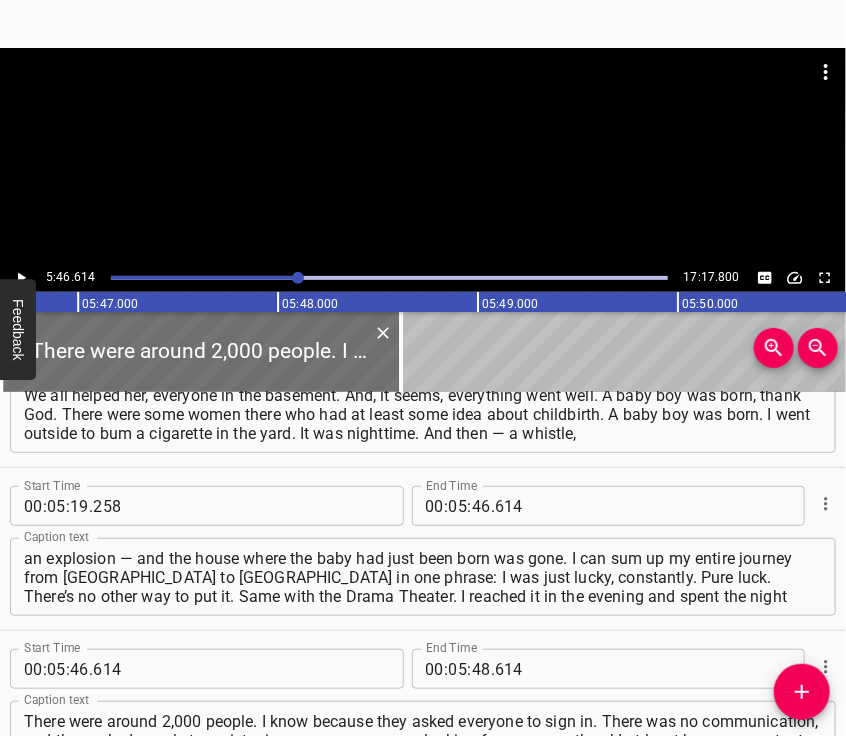 click at bounding box center (423, 98) 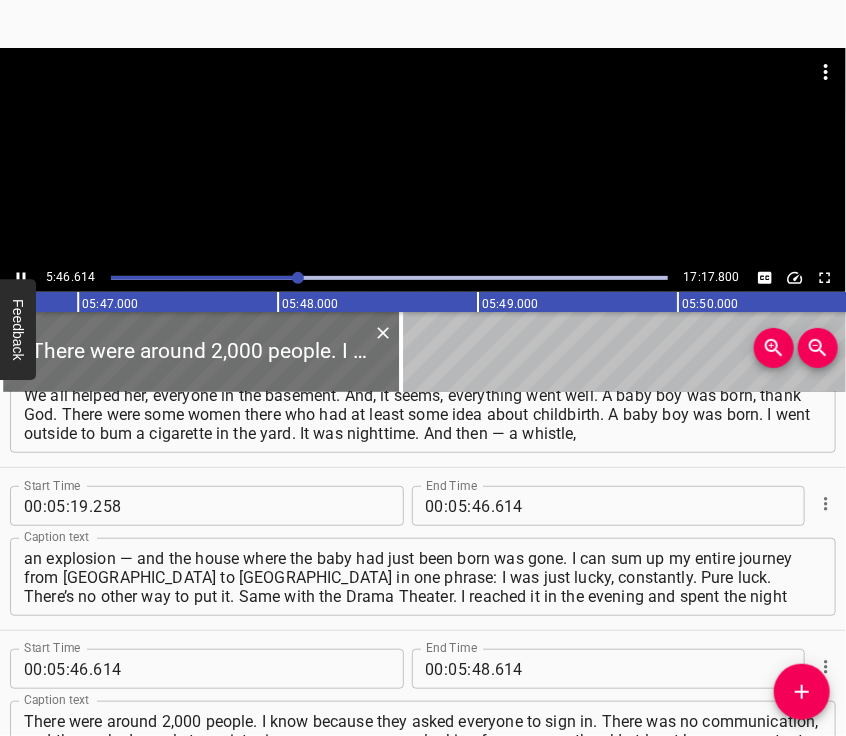 scroll, scrollTop: 2614, scrollLeft: 0, axis: vertical 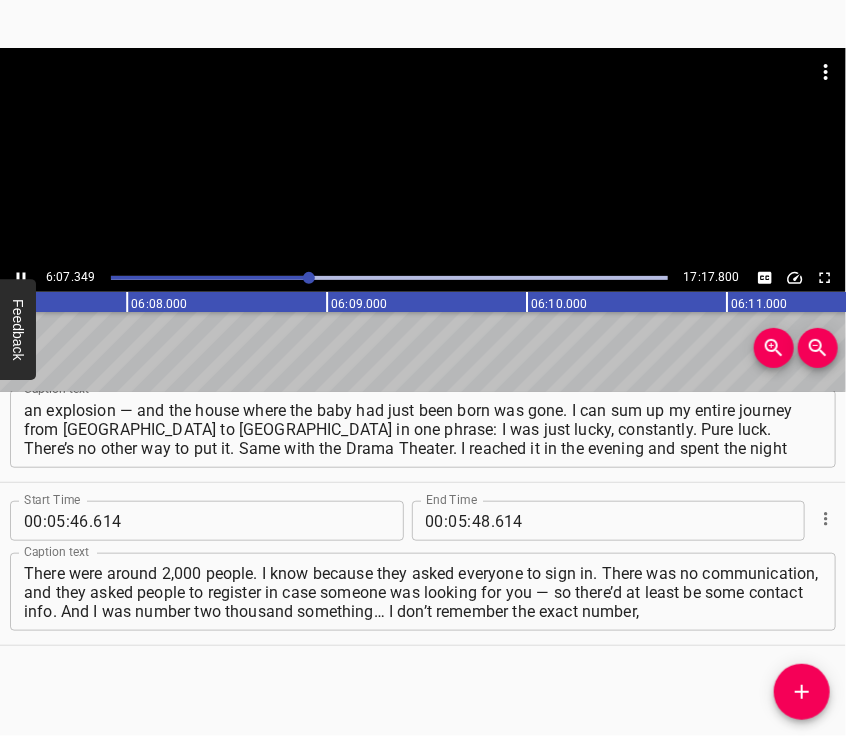 click at bounding box center [423, 156] 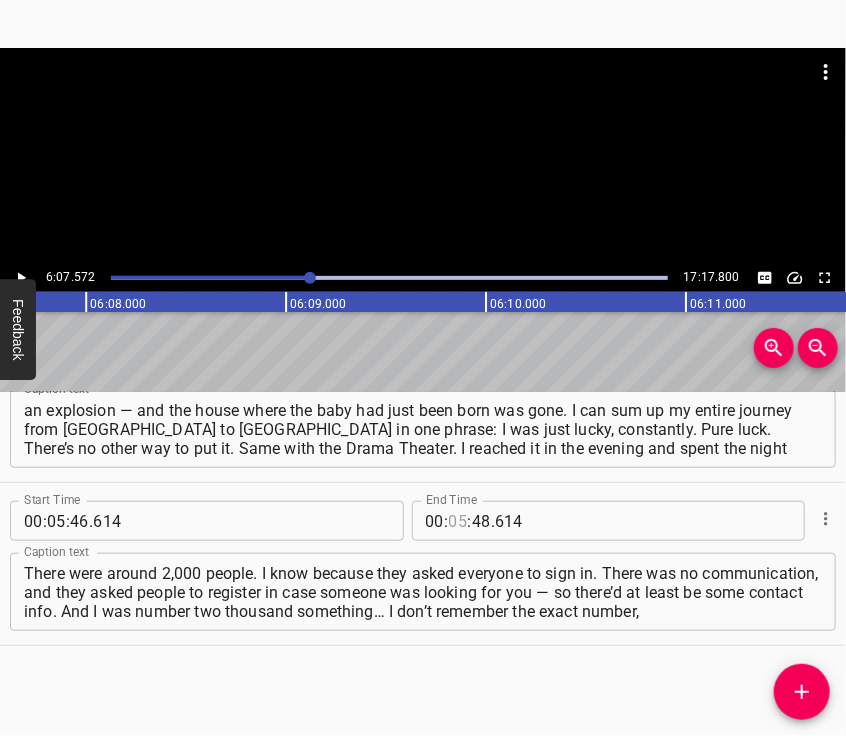 click at bounding box center (458, 521) 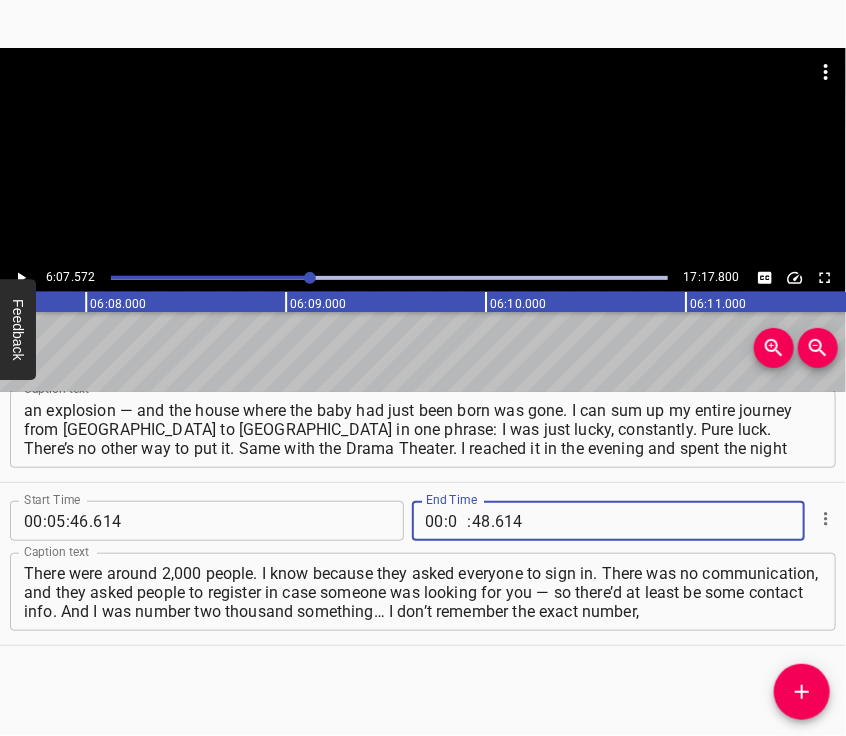 type on "06" 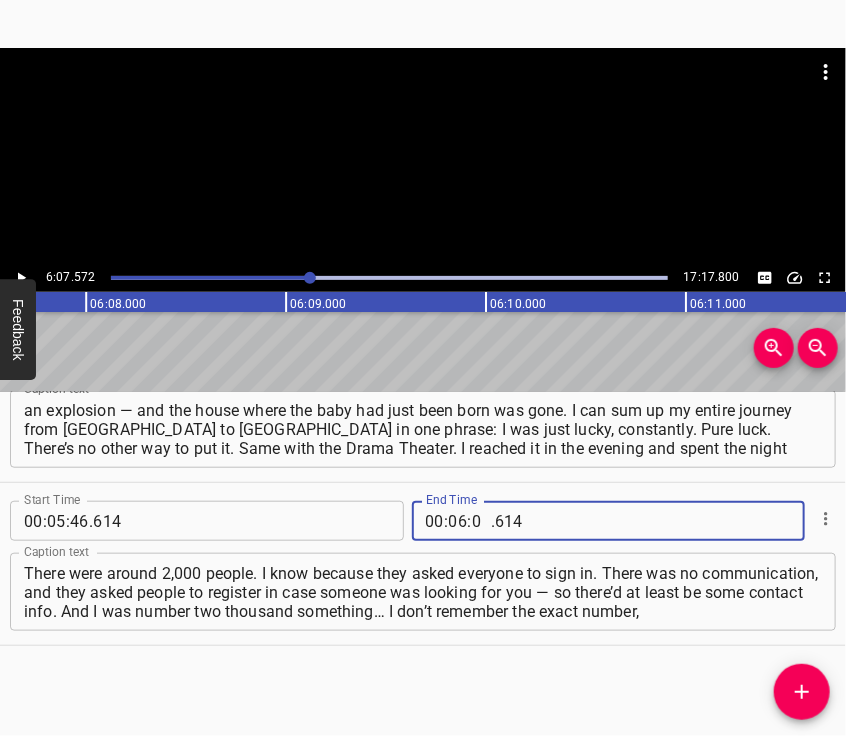 type on "07" 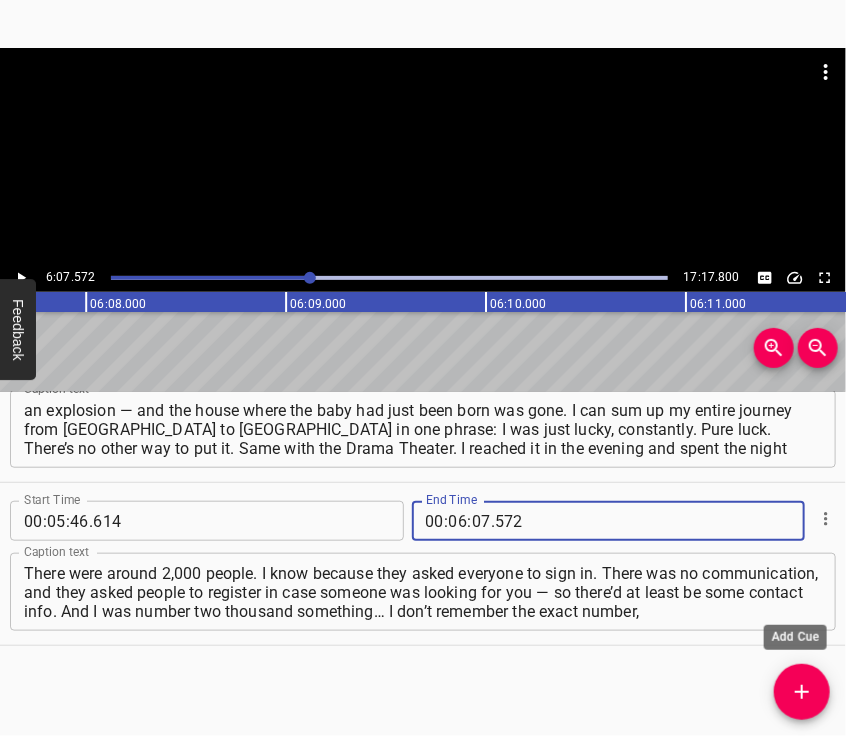 type on "572" 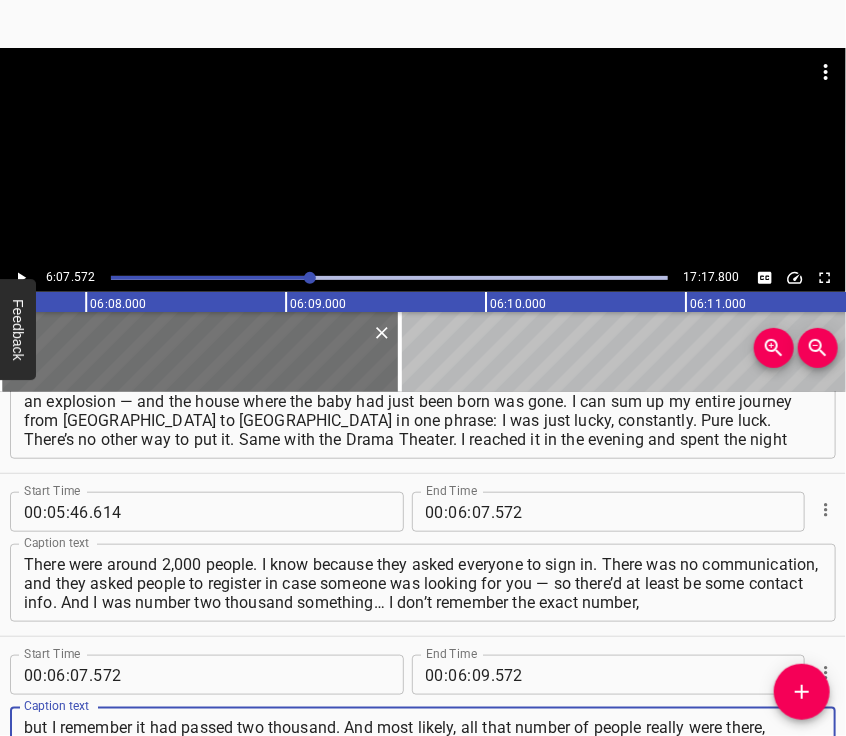 type on "but I remember it had passed two thousand. And most likely, all that number of people really were there, because the place was packed. You had to practically walk over people’s heads. Anyway, they told me where I could stay. It was on the second floor, some kind of foyer." 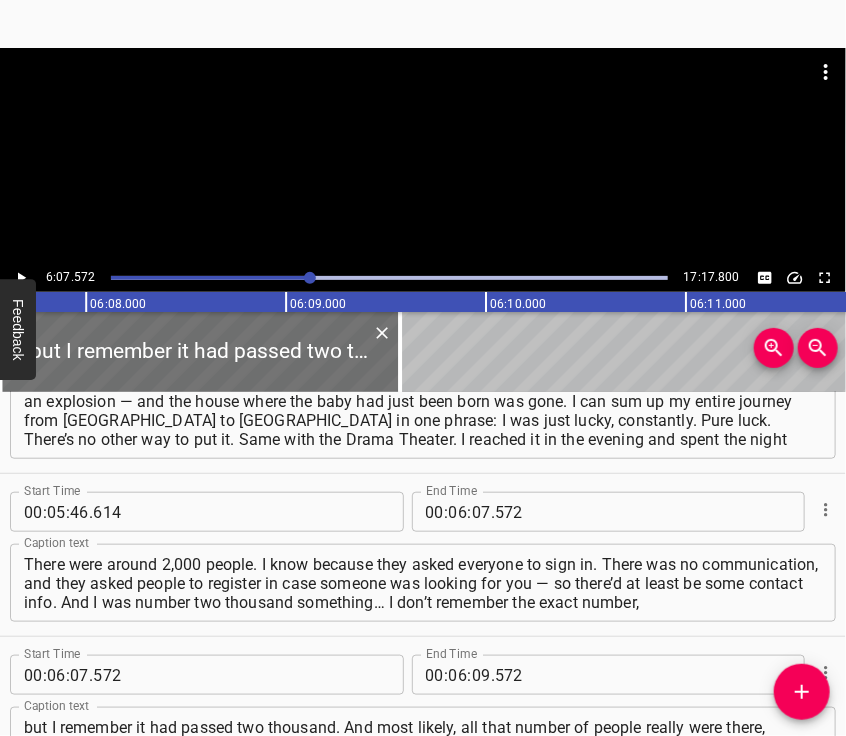 click at bounding box center [423, 98] 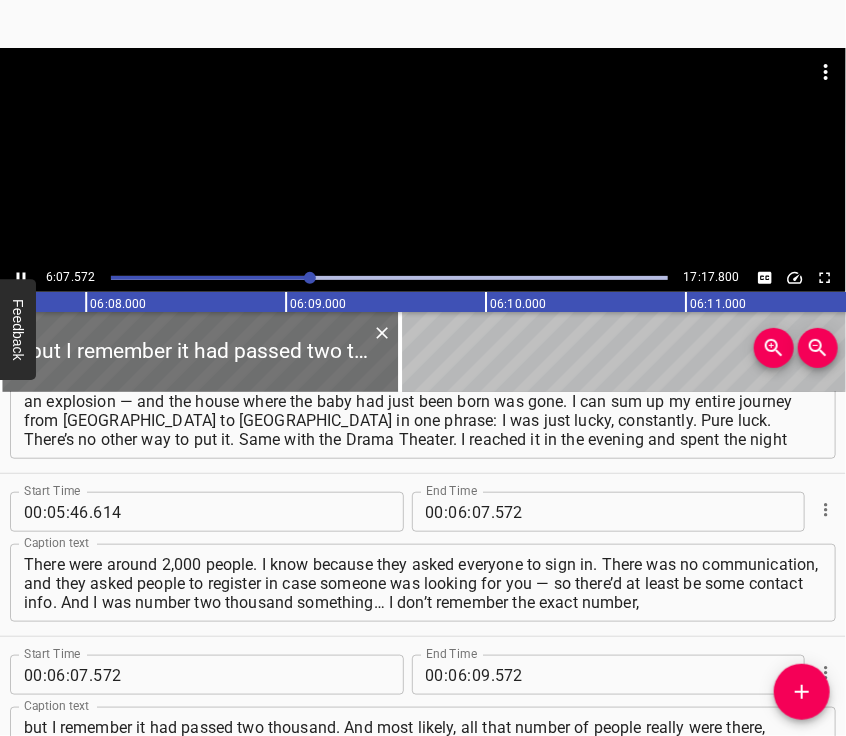 scroll, scrollTop: 2772, scrollLeft: 0, axis: vertical 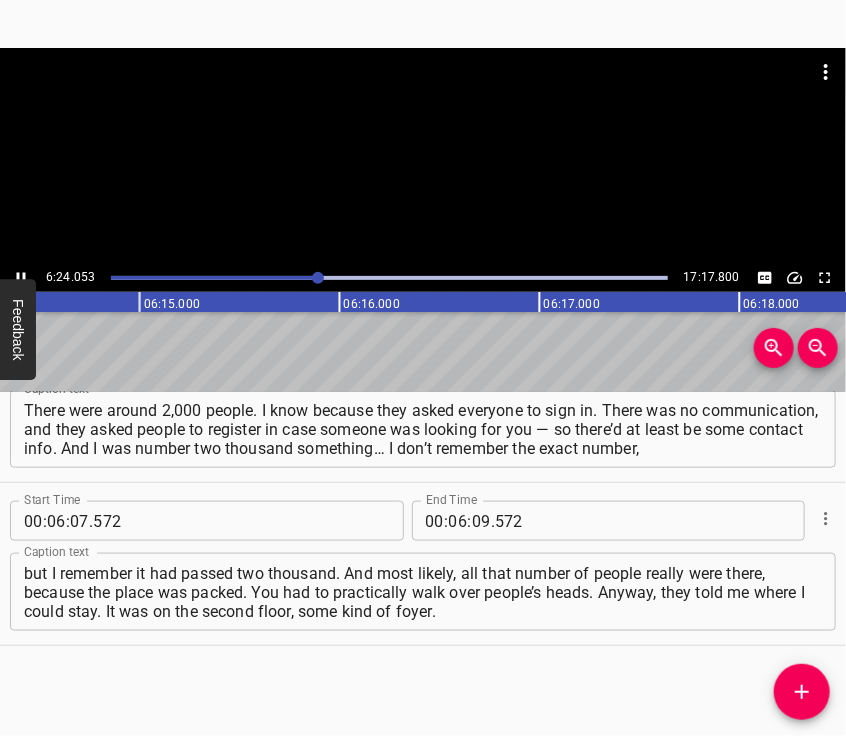 click at bounding box center (423, 156) 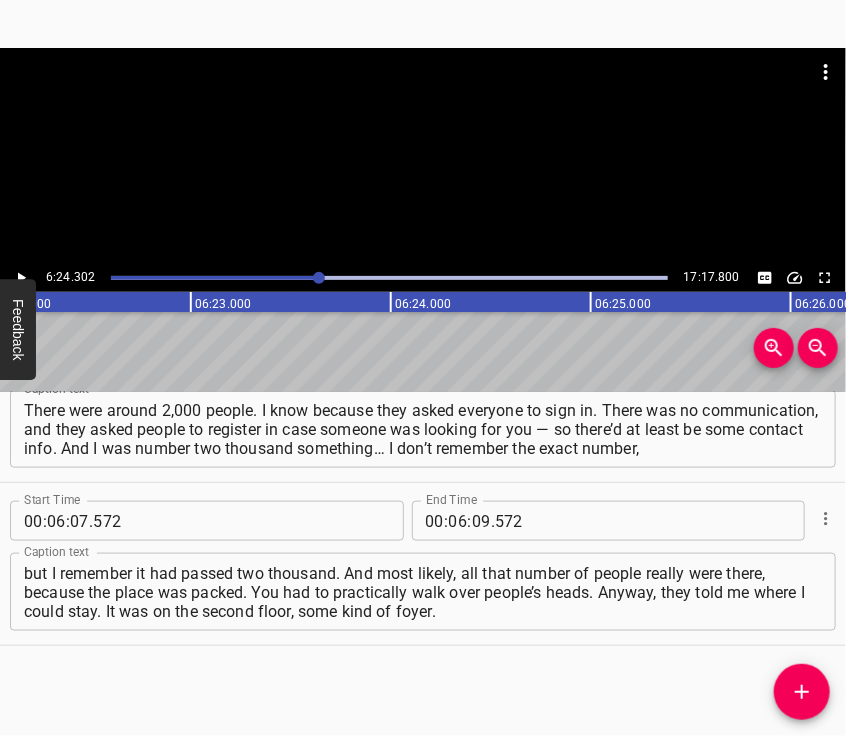 scroll, scrollTop: 0, scrollLeft: 76860, axis: horizontal 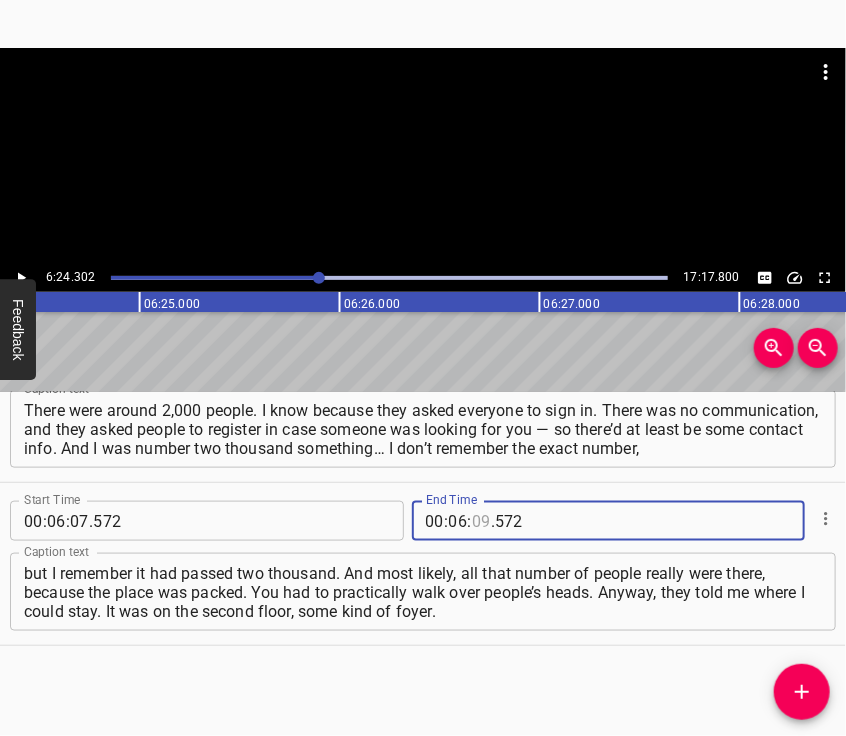 click at bounding box center [481, 521] 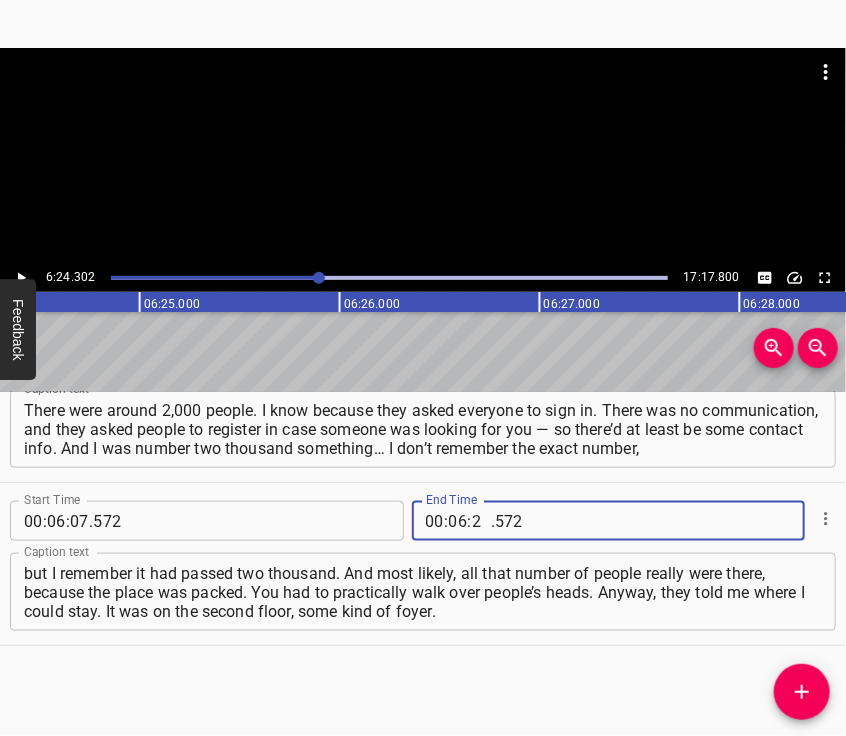 type on "24" 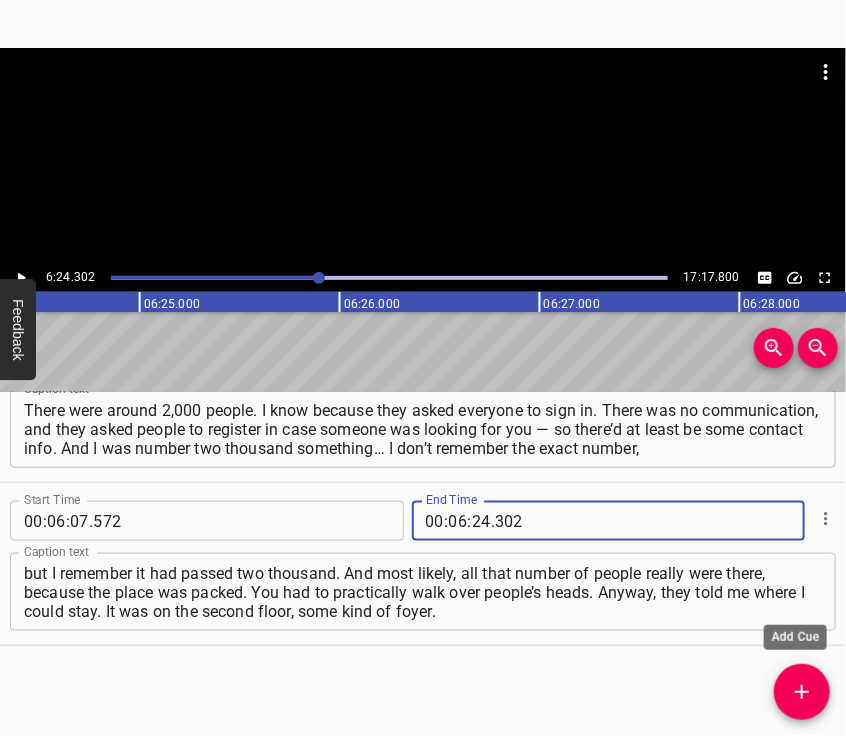 type on "302" 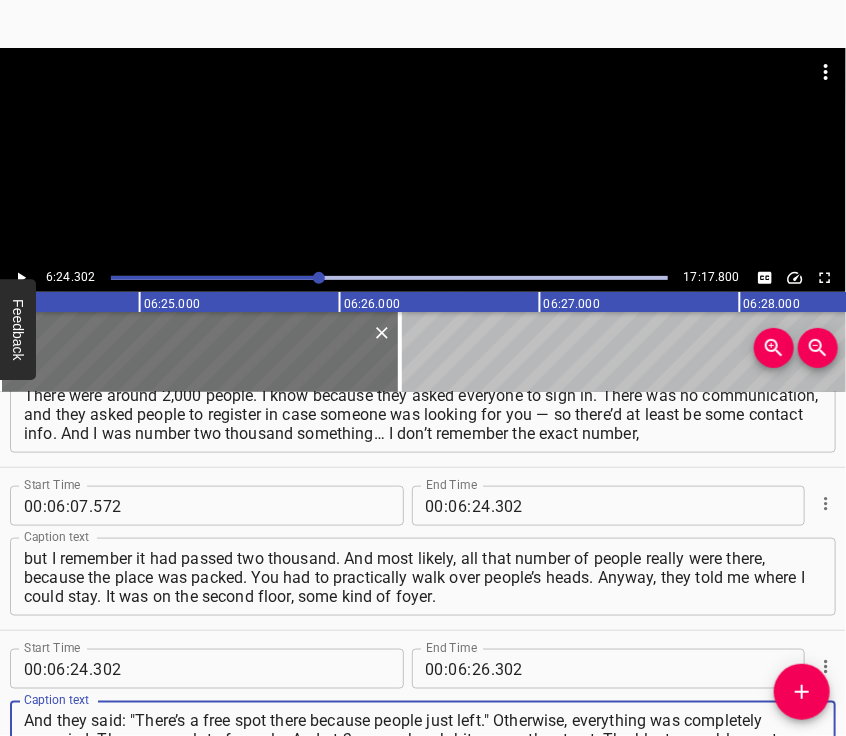 type on "And they said: "There’s a free spot there because people just left." Otherwise, everything was completely occupied. There were a lot of people. And at 3 a.m., a bomb hit across the street. The blast wave blew out a window, and it landed on me. But nothing serious — just scratched me and tore my jacket..." 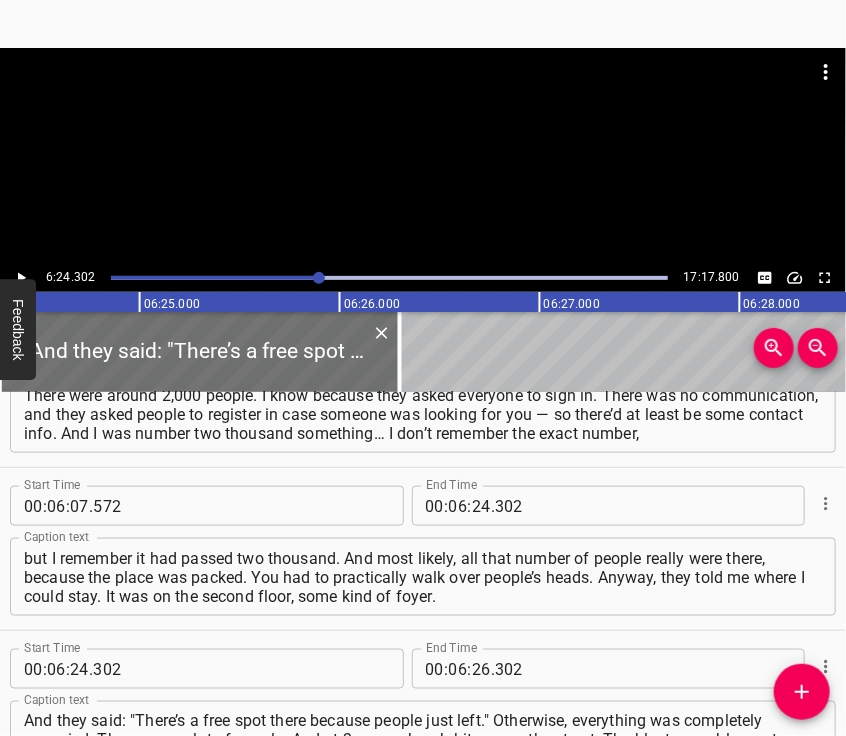 click at bounding box center (423, 156) 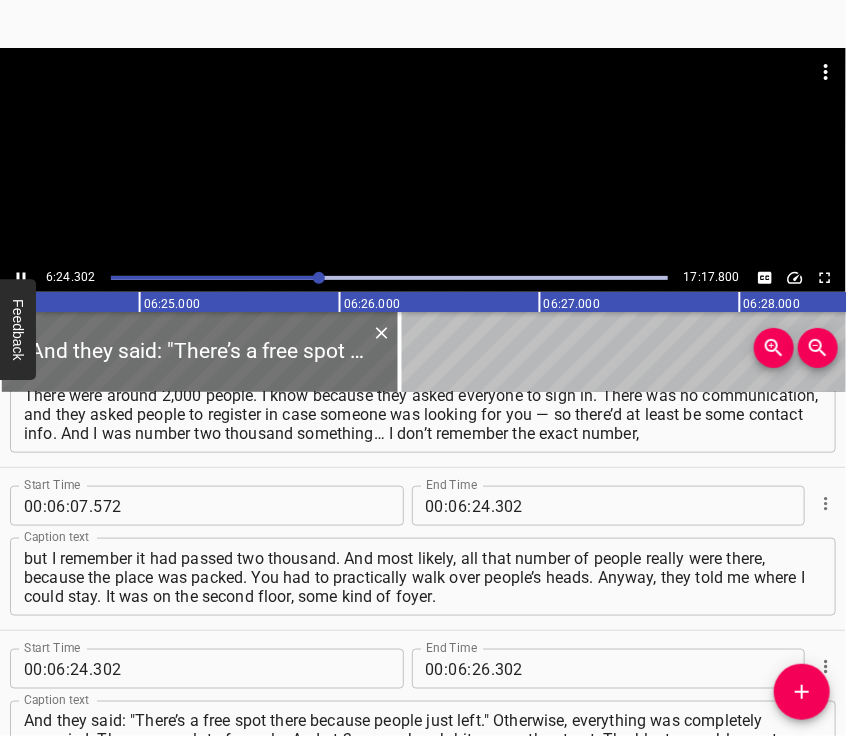 scroll, scrollTop: 2940, scrollLeft: 0, axis: vertical 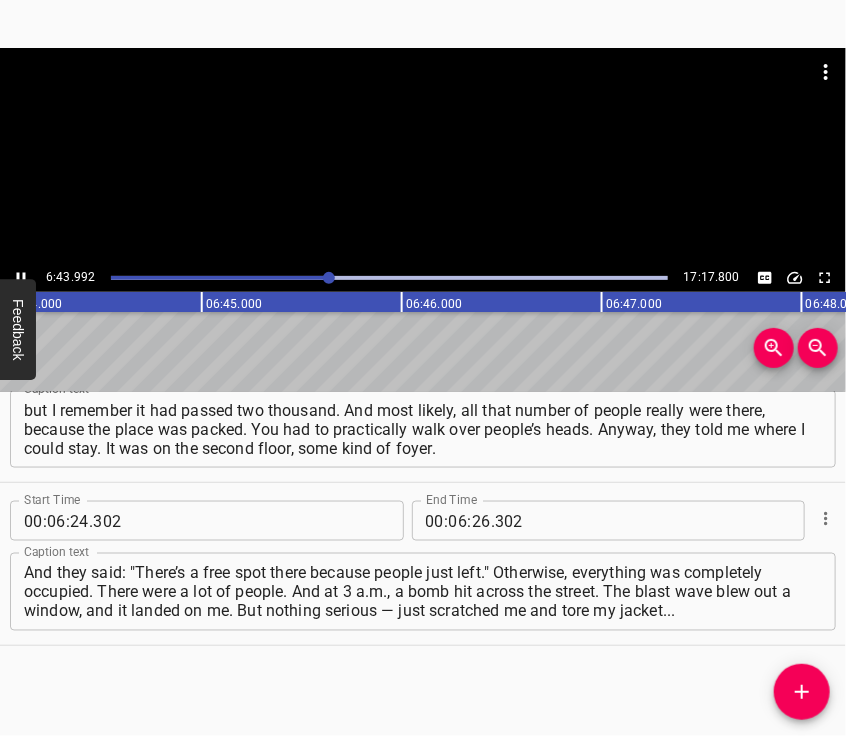 click at bounding box center [423, 156] 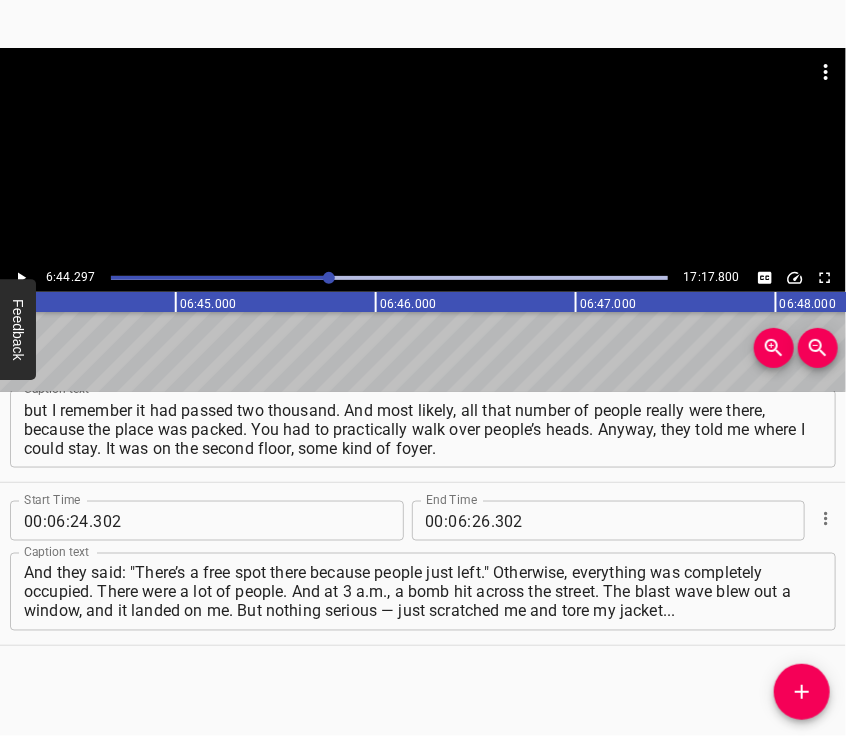 scroll, scrollTop: 0, scrollLeft: 80859, axis: horizontal 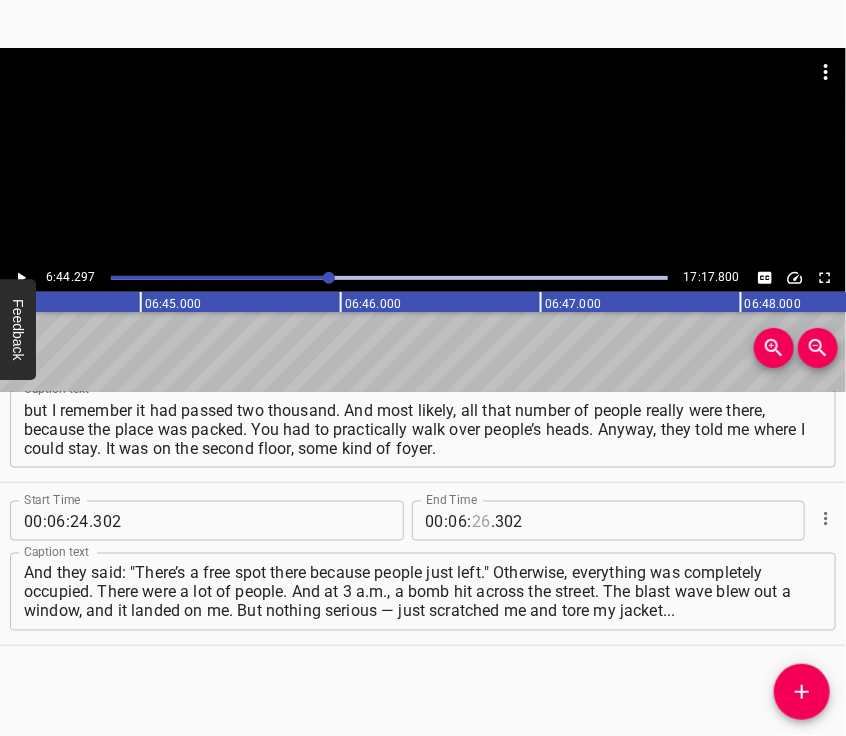 click at bounding box center [481, 521] 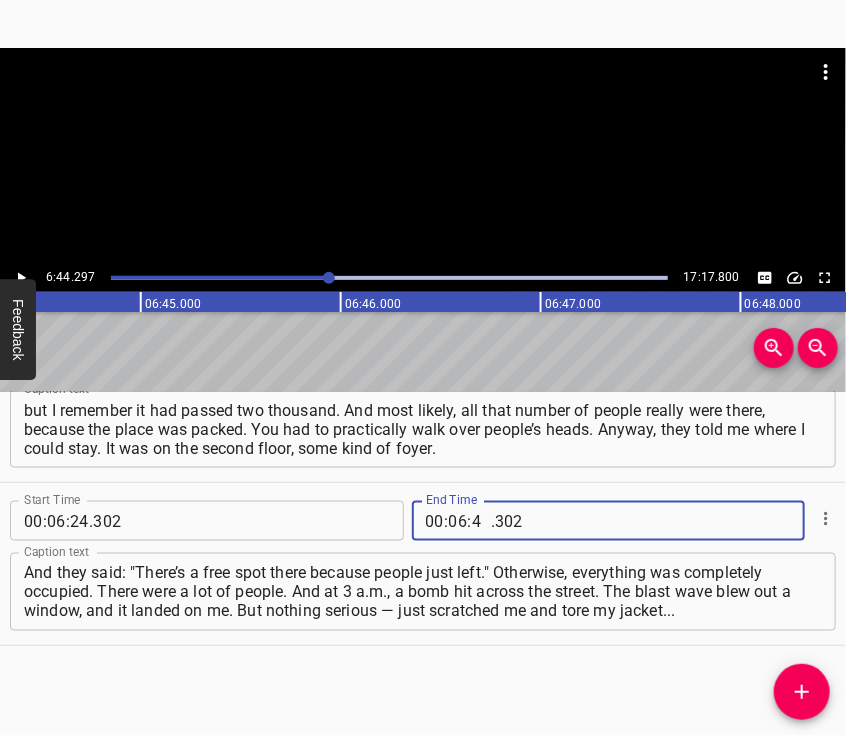 type on "44" 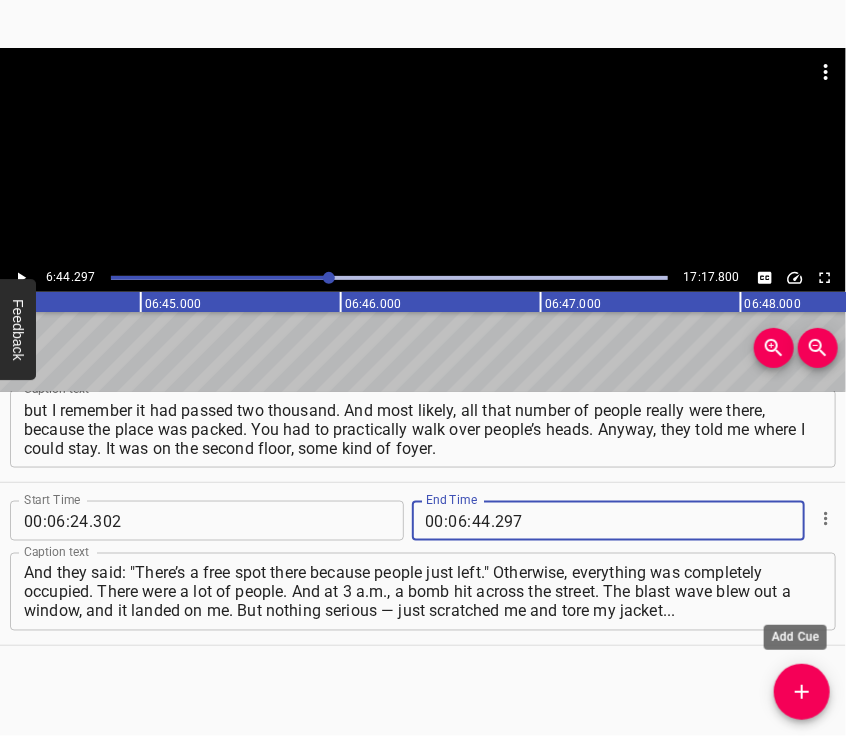 type on "297" 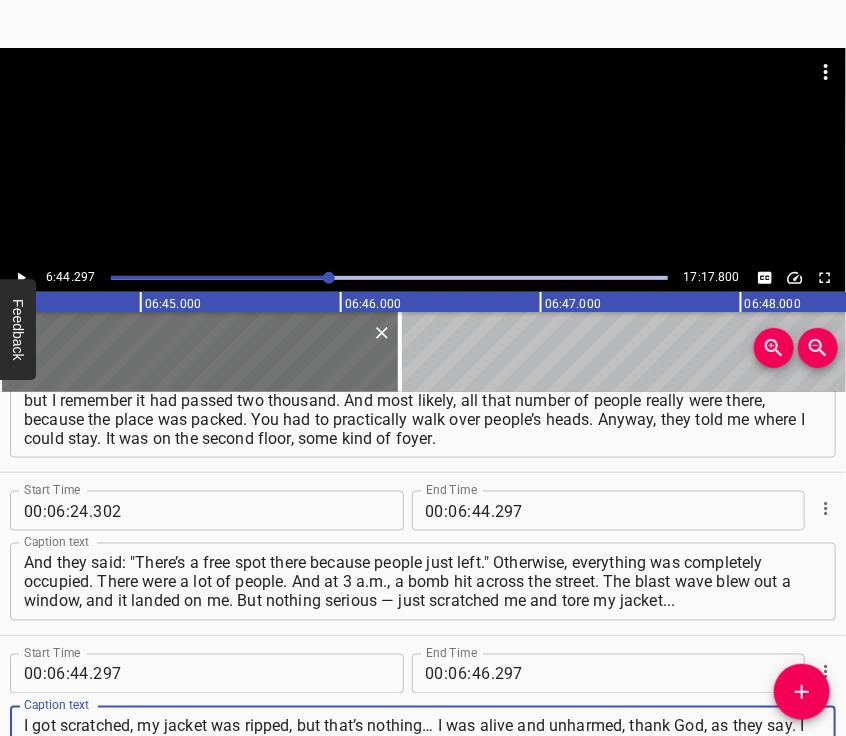 type on "I got scratched, my jacket was ripped, but that’s nothing… I was alive and unharmed, thank God, as they say. I realized I needed to move down to the first floor, because it was safer there. I went down into the [GEOGRAPHIC_DATA]. By then, there were no benches left, nothing. They were all wooden, and since there was a field kitchen," 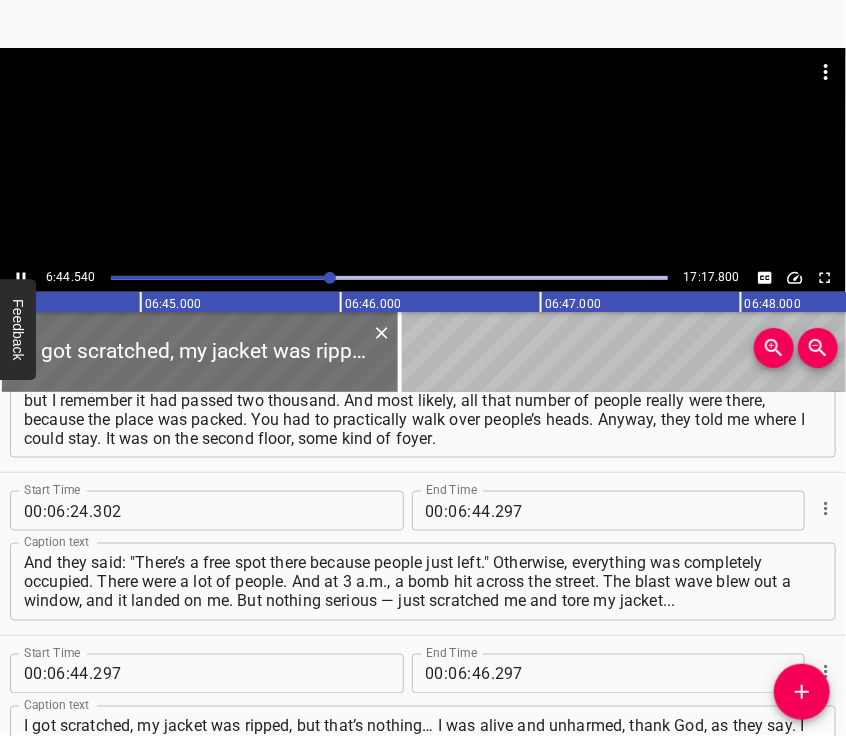 scroll, scrollTop: 3098, scrollLeft: 0, axis: vertical 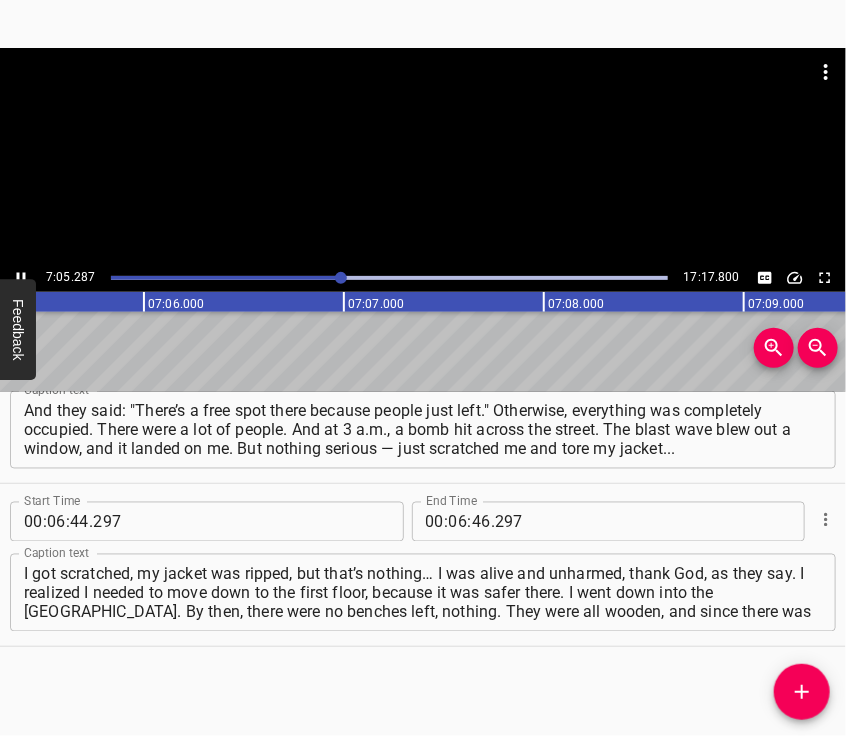 click at bounding box center [423, 98] 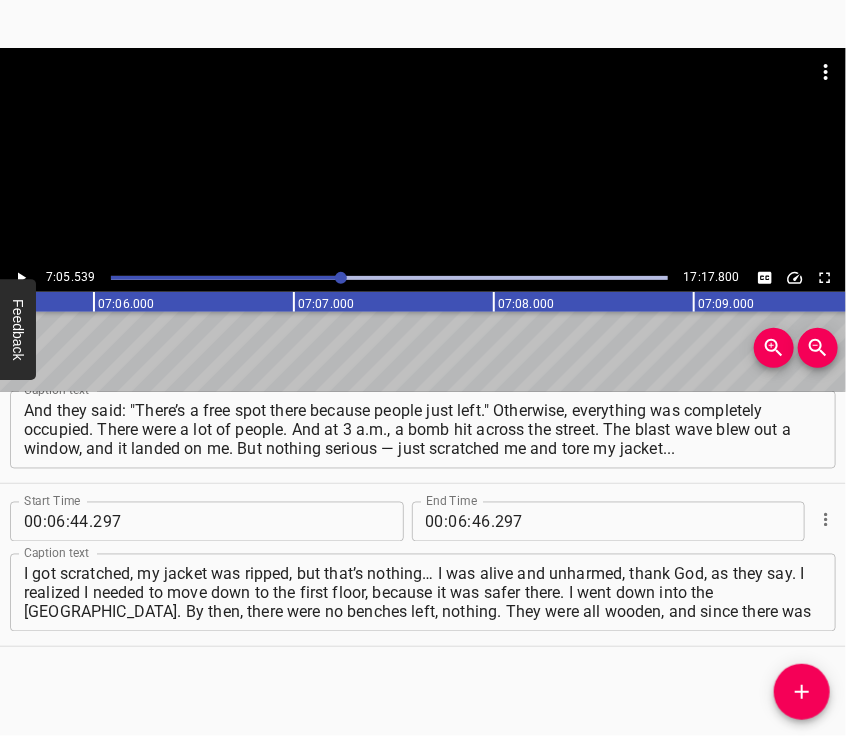 scroll, scrollTop: 0, scrollLeft: 85108, axis: horizontal 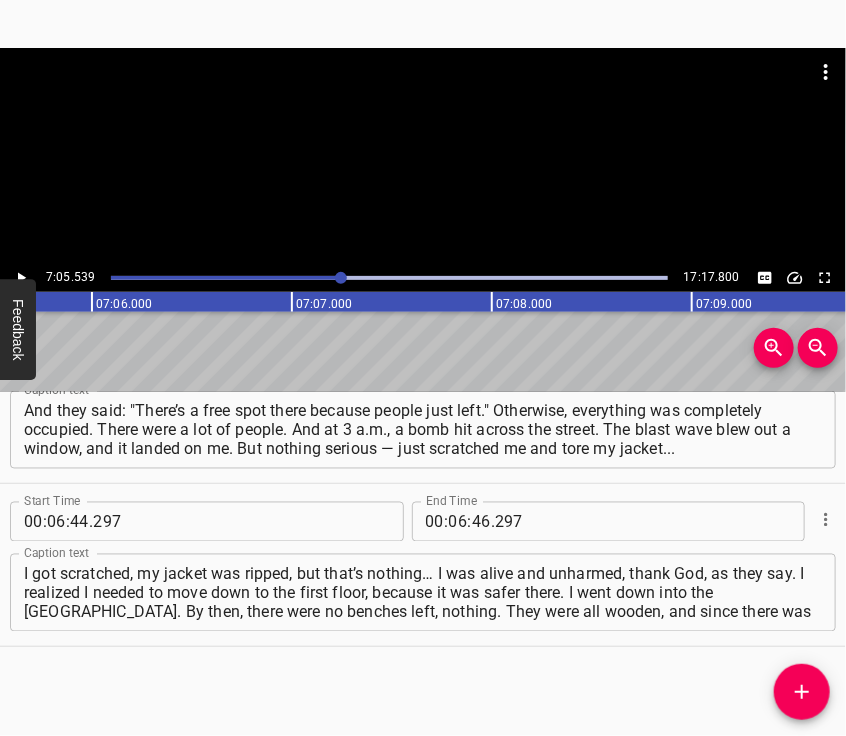 click on ":" at bounding box center (447, 522) 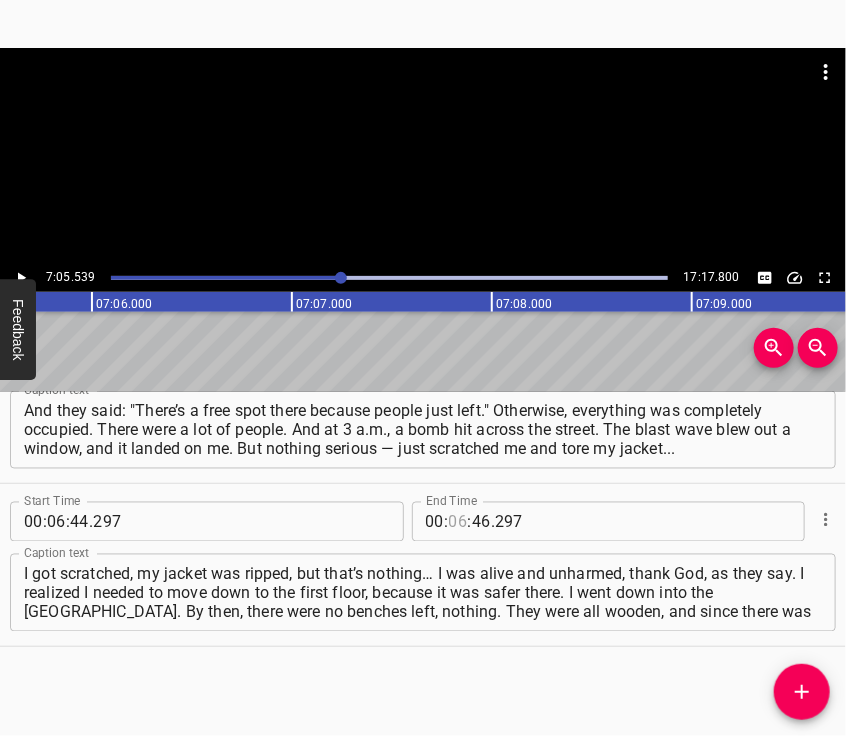 click at bounding box center [458, 522] 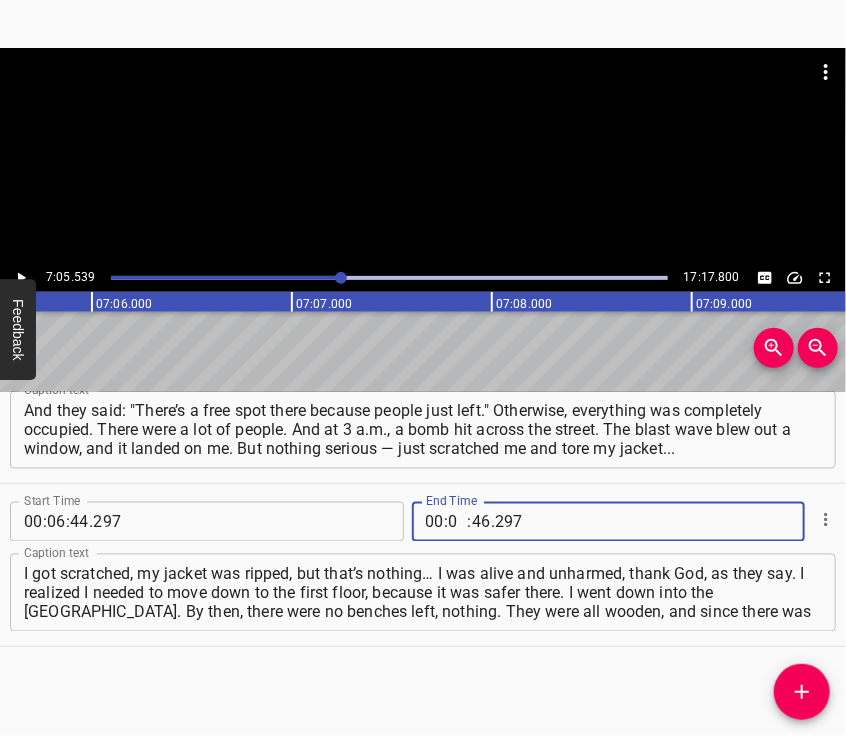 type on "07" 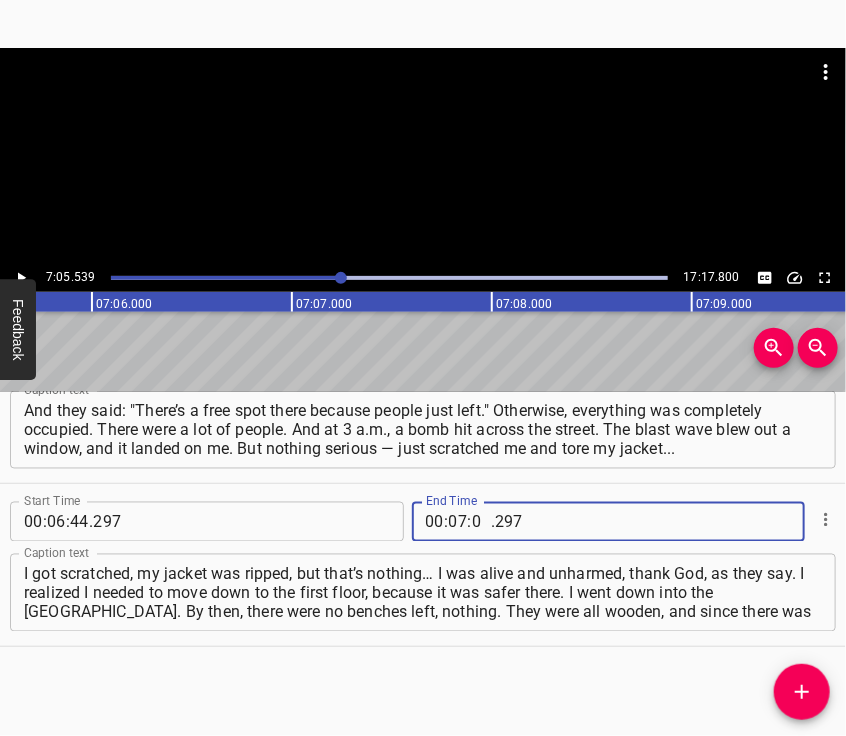 type on "05" 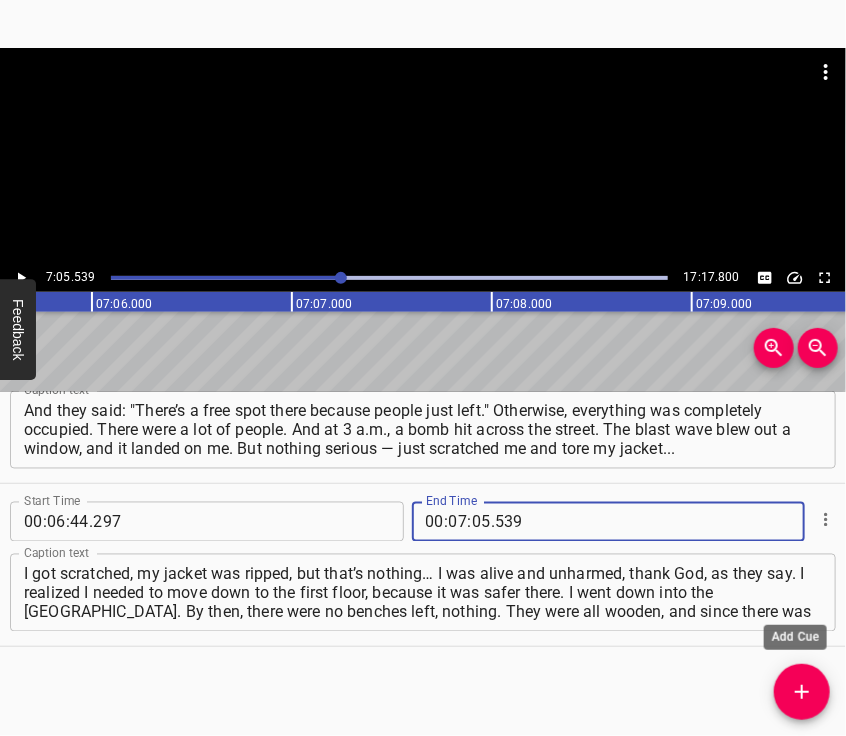 type on "539" 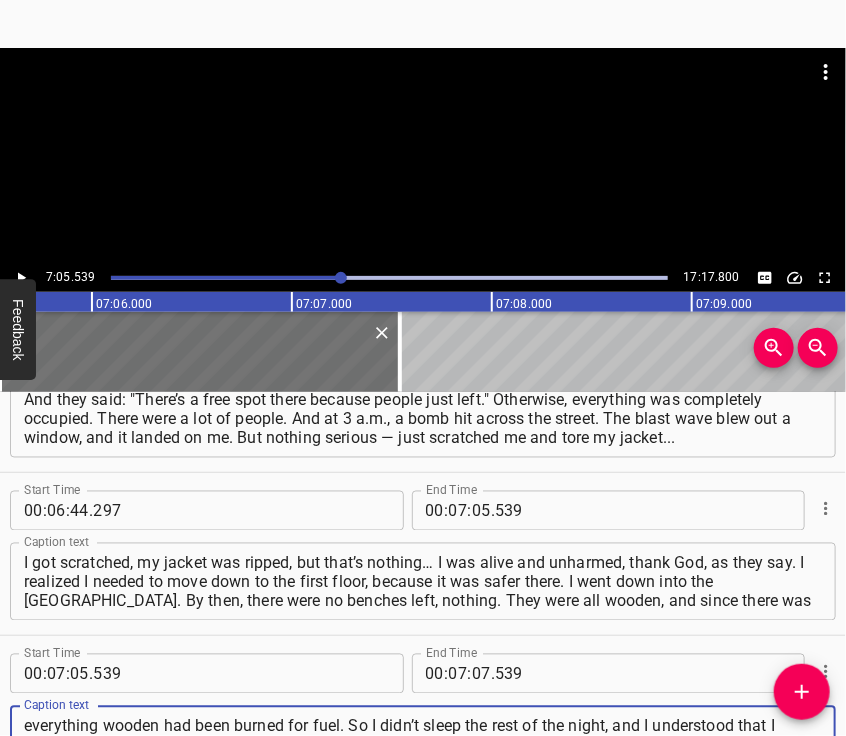 type on "everything wooden had been burned for fuel. So I didn’t sleep the rest of the night, and I understood that I needed to leave. To leave [GEOGRAPHIC_DATA] entirely. I’d heard all kinds of stories. I just stayed awake and listened to what people were saying about trying to evacuate toward [GEOGRAPHIC_DATA]. [GEOGRAPHIC_DATA] is “DPR,” my hometown." 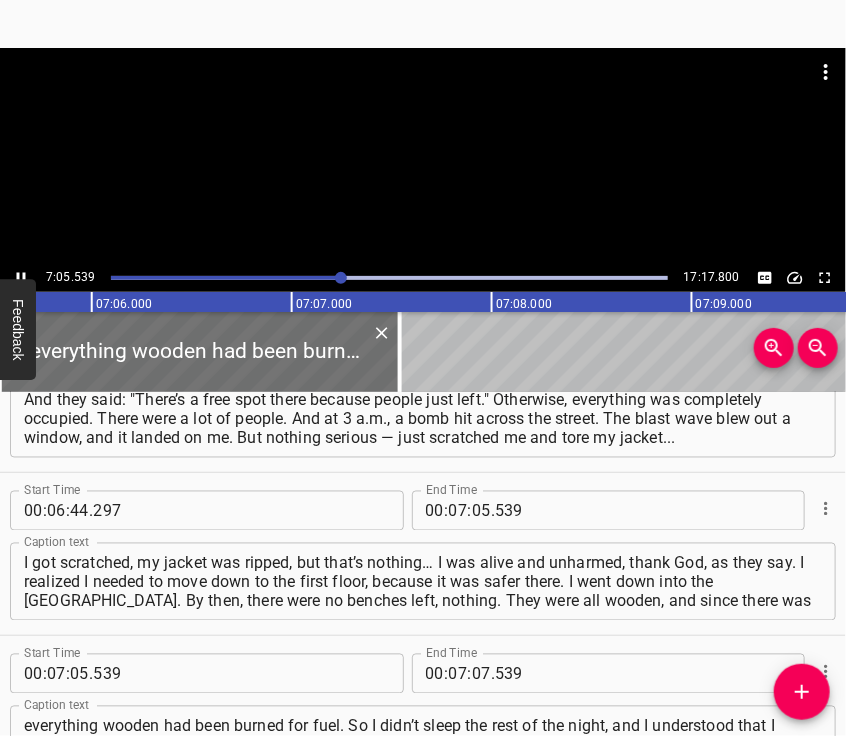 scroll, scrollTop: 3261, scrollLeft: 0, axis: vertical 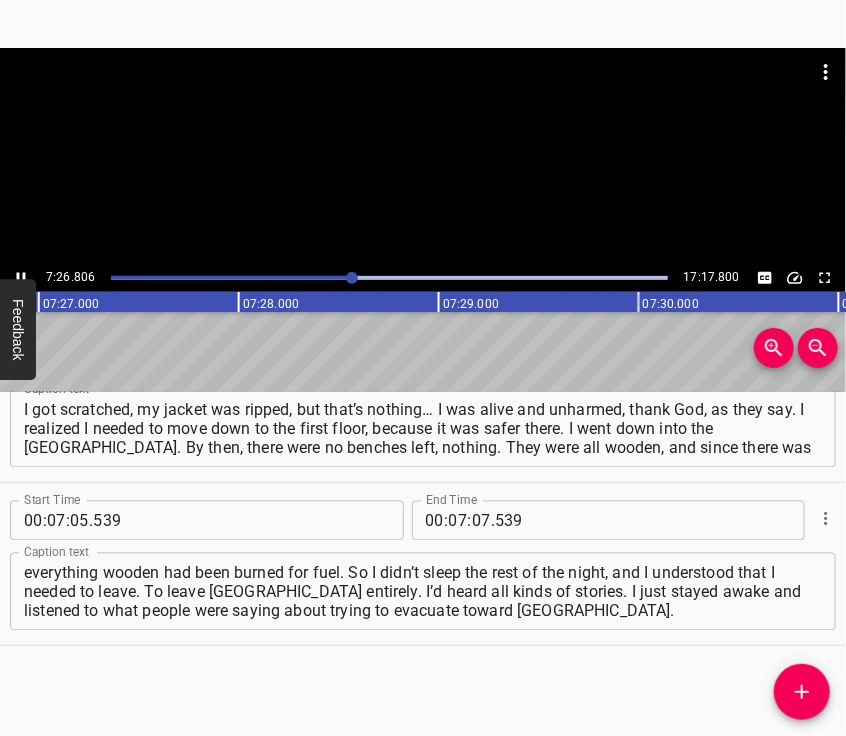 click at bounding box center (423, 98) 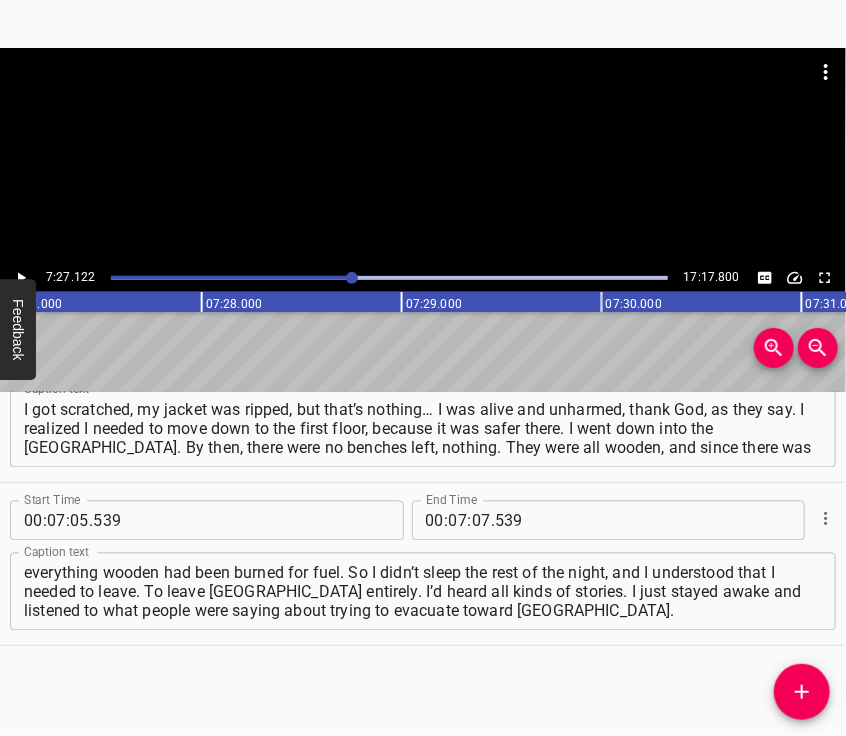 scroll, scrollTop: 0, scrollLeft: 89424, axis: horizontal 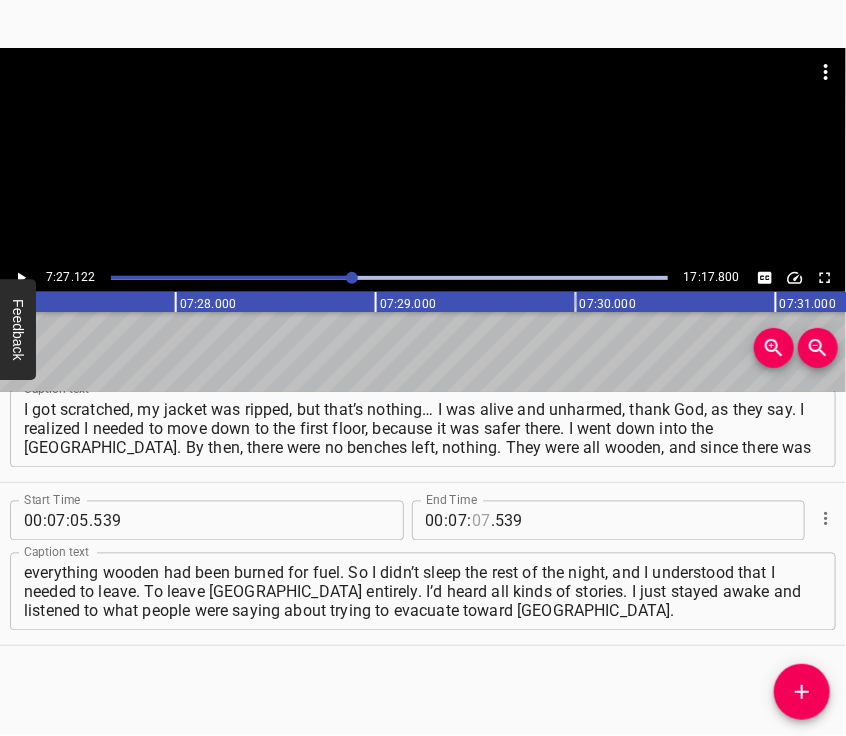 click at bounding box center (481, 521) 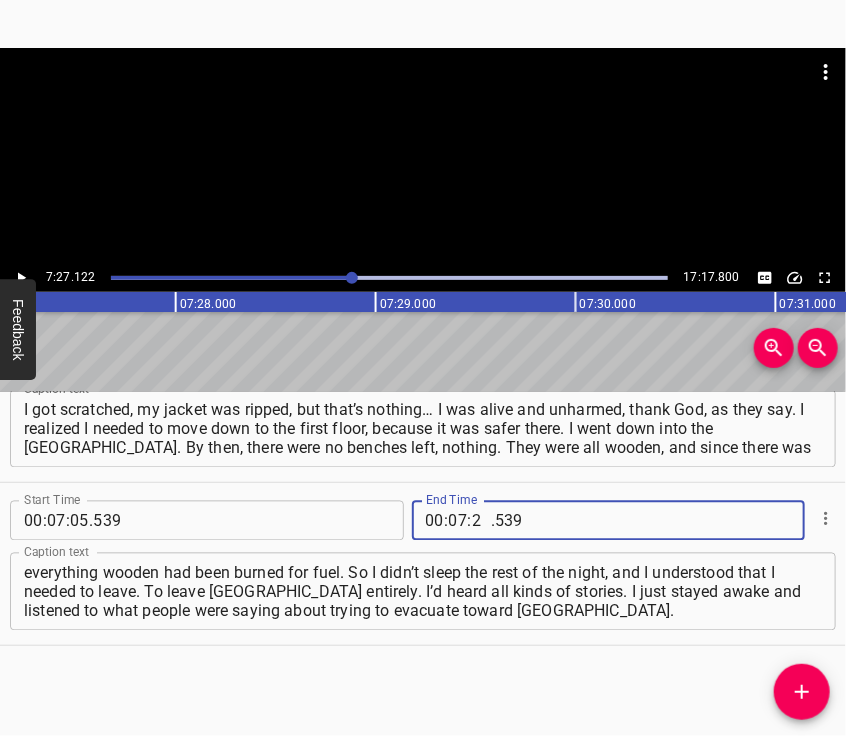 type on "27" 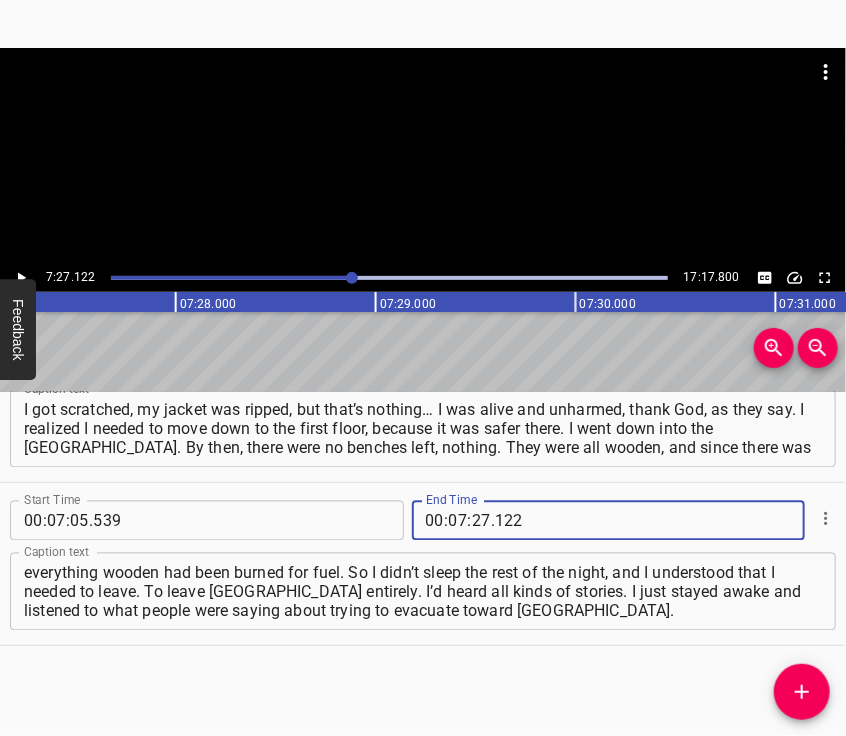 type on "122" 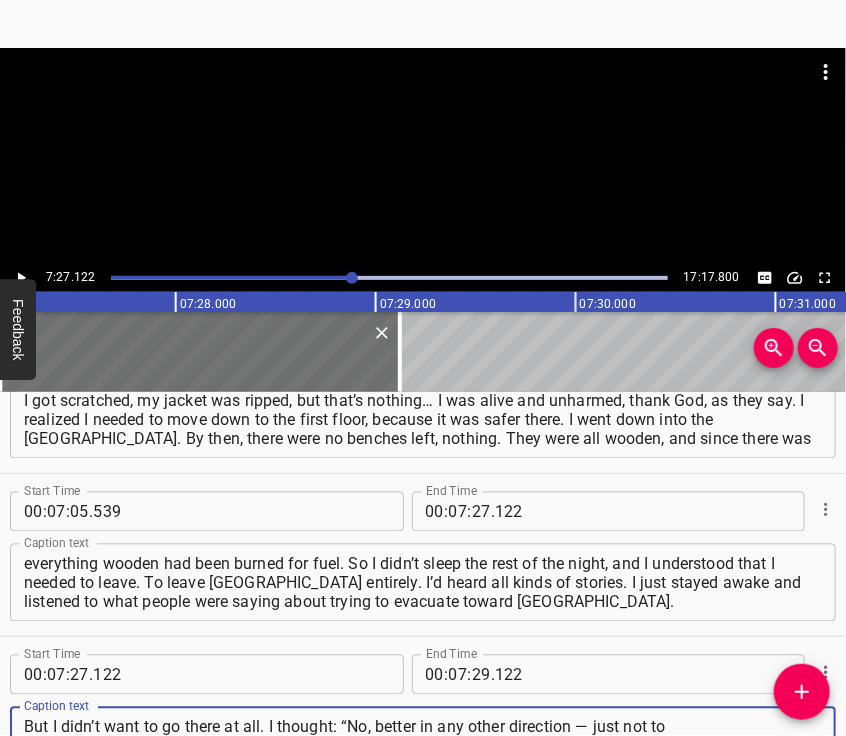 type on "But I didn’t want to go there at all. I thought: “No, better in any other direction — just not to [GEOGRAPHIC_DATA].” In the morning, I left and walked through the port, through the southern part of [GEOGRAPHIC_DATA], heading toward [GEOGRAPHIC_DATA]. That same day, the [GEOGRAPHIC_DATA] was bombed. It took me four days to walk to [GEOGRAPHIC_DATA]." 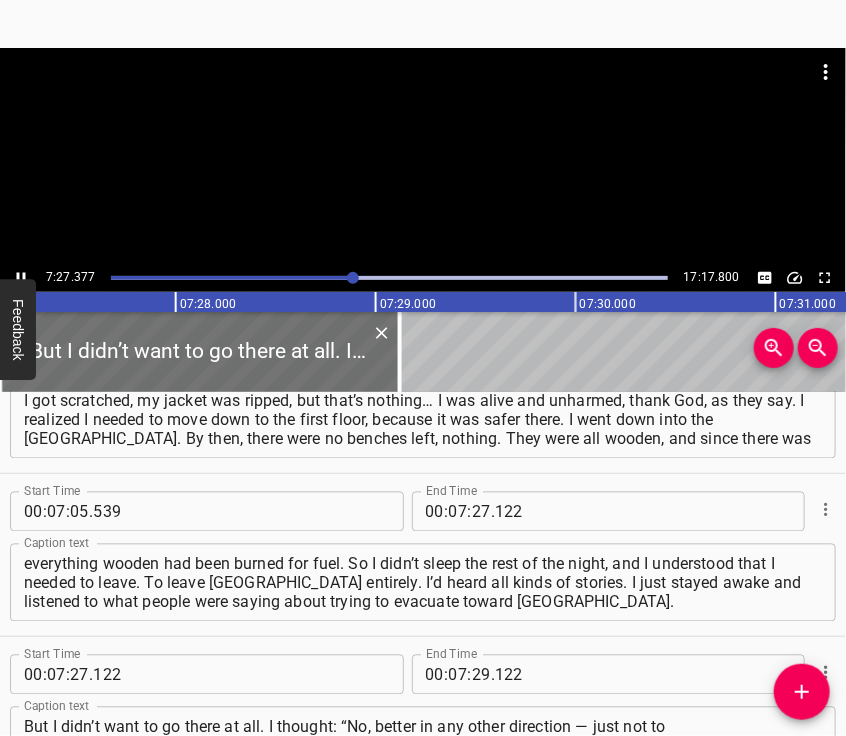 scroll, scrollTop: 3499, scrollLeft: 0, axis: vertical 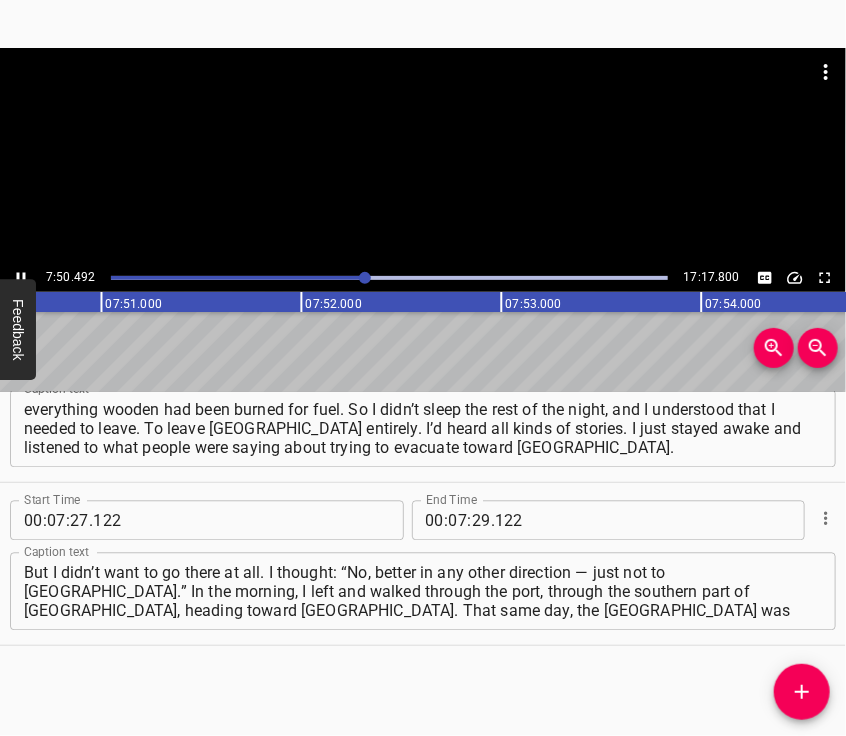 click at bounding box center (423, 156) 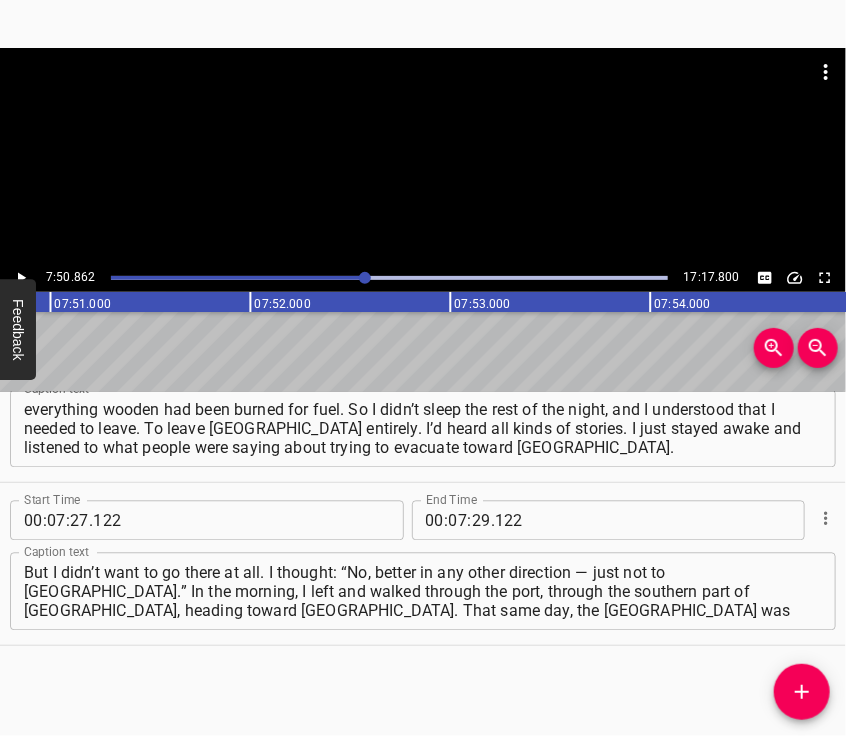 scroll, scrollTop: 0, scrollLeft: 94172, axis: horizontal 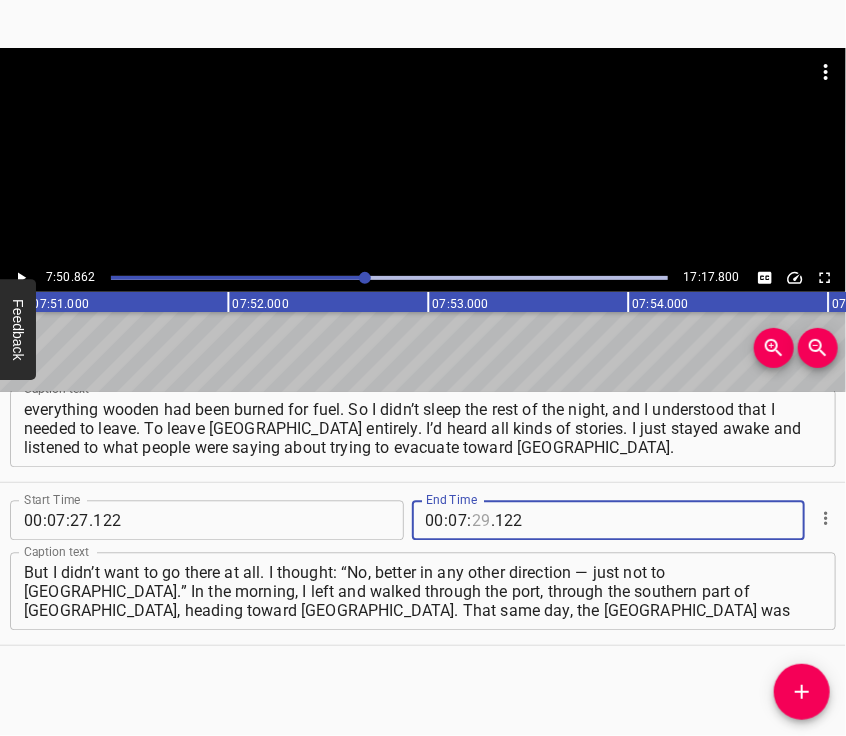 click at bounding box center (481, 521) 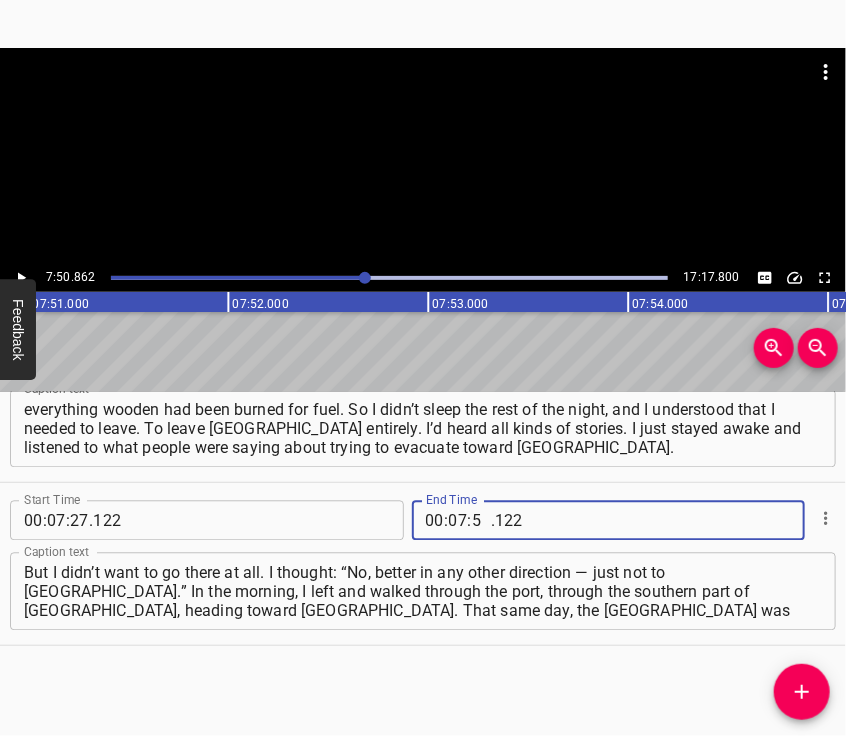 type on "50" 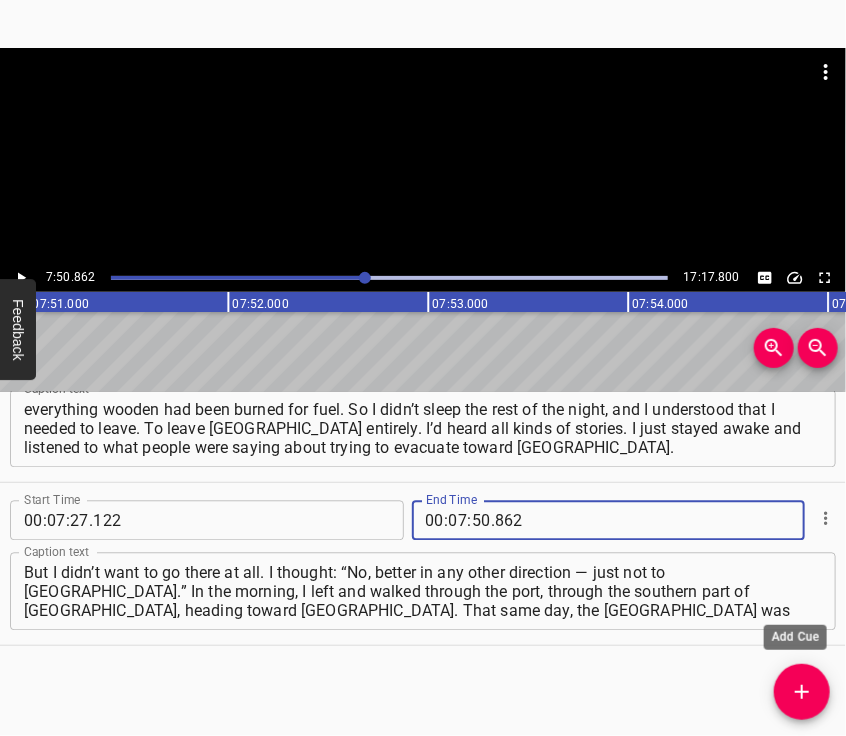 type on "862" 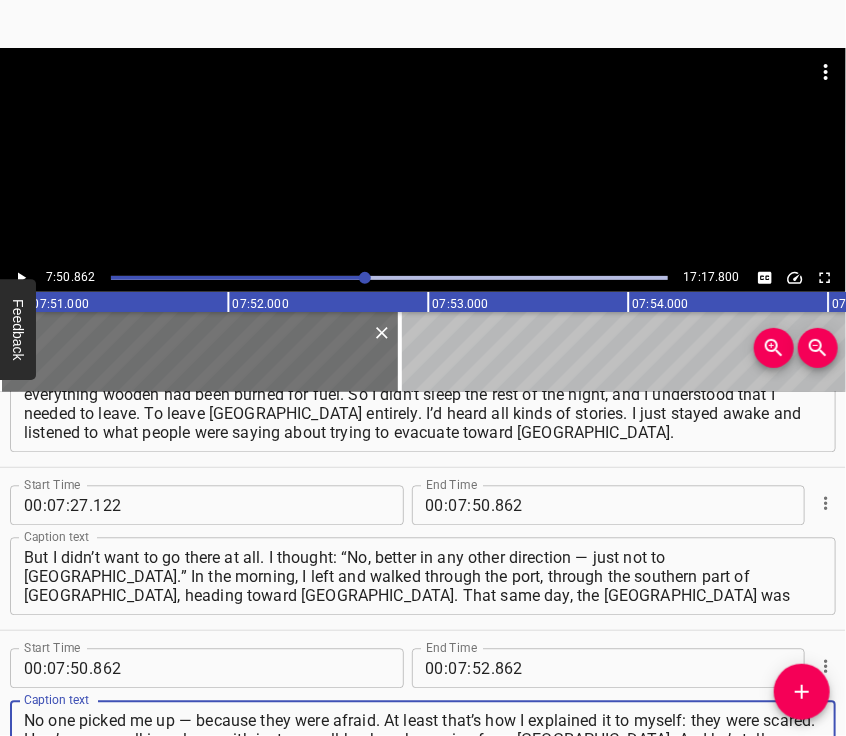 type on "No one picked me up — because they were afraid. At least that’s how I explained it to myself: they were scared. Here’s a guy walking alone, with just a small backpack, coming from [GEOGRAPHIC_DATA]. And he’s tall, strong-looking, with a [PERSON_NAME]. So people assumed I matched the full description of an [DEMOGRAPHIC_DATA] fighter." 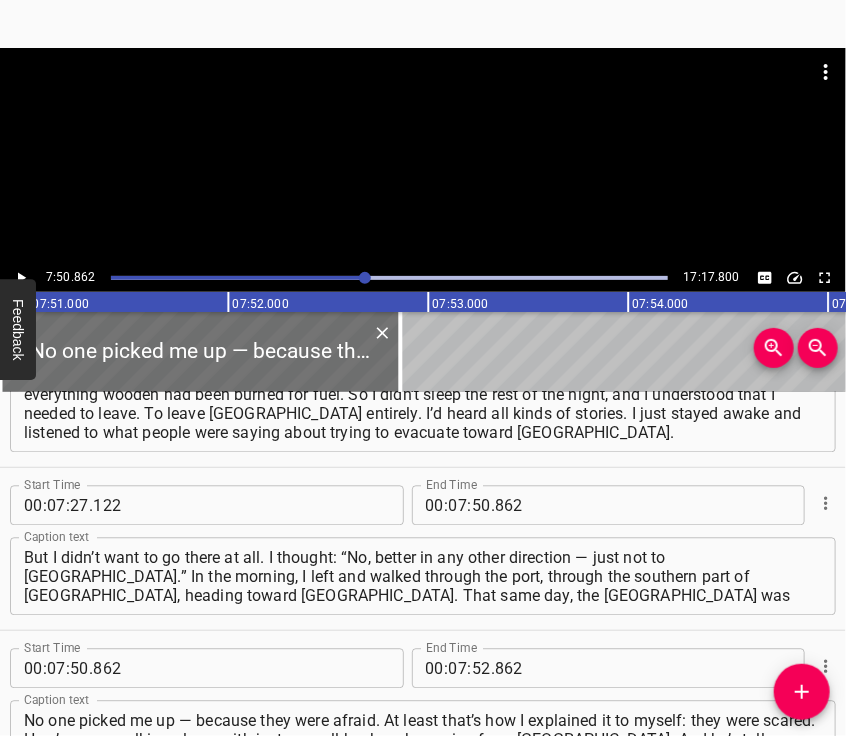 click at bounding box center (423, 156) 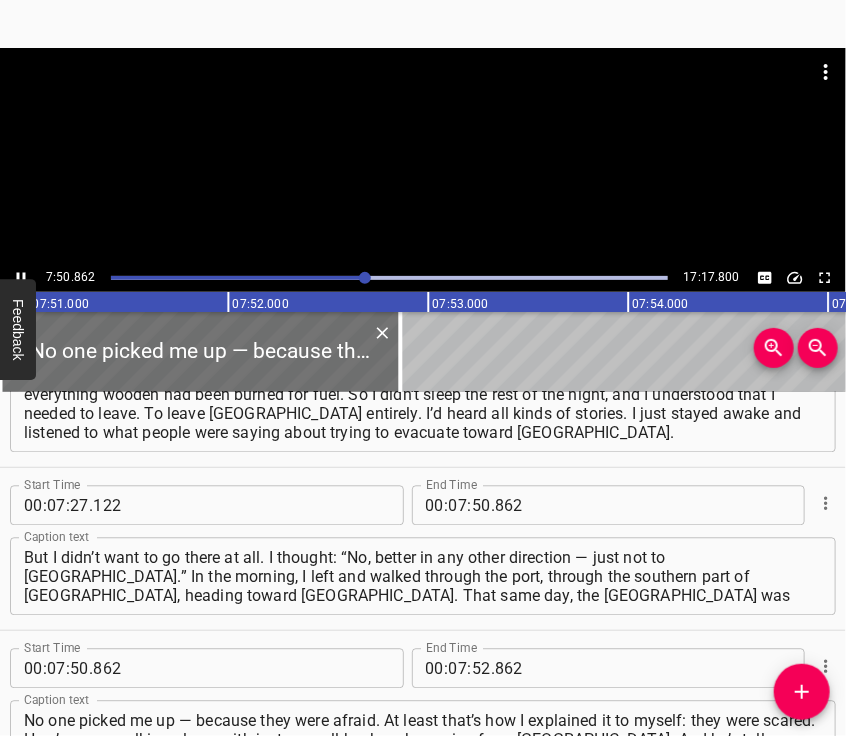 scroll, scrollTop: 3592, scrollLeft: 0, axis: vertical 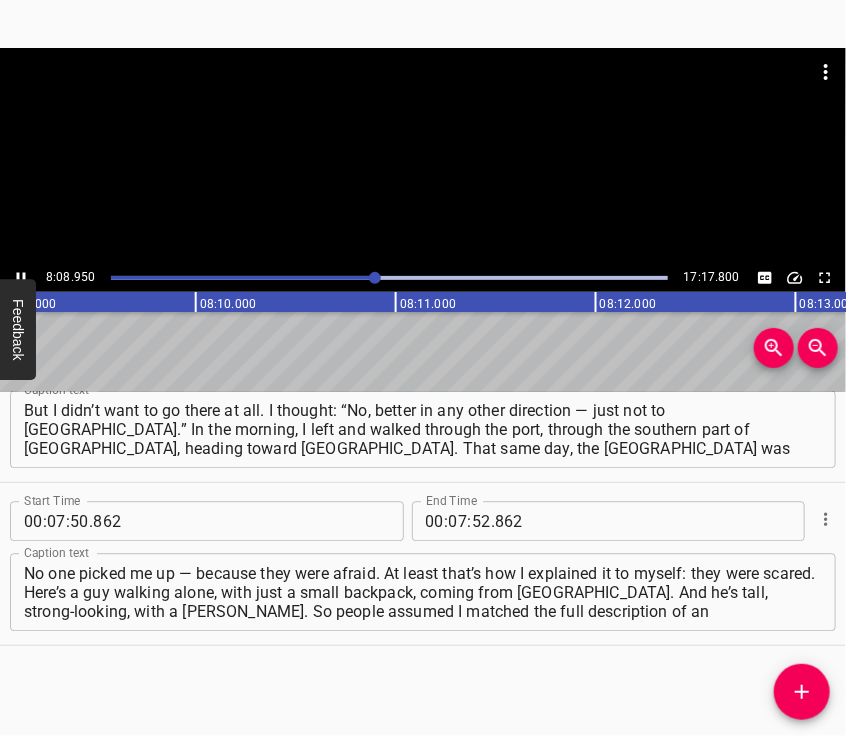 click at bounding box center [423, 156] 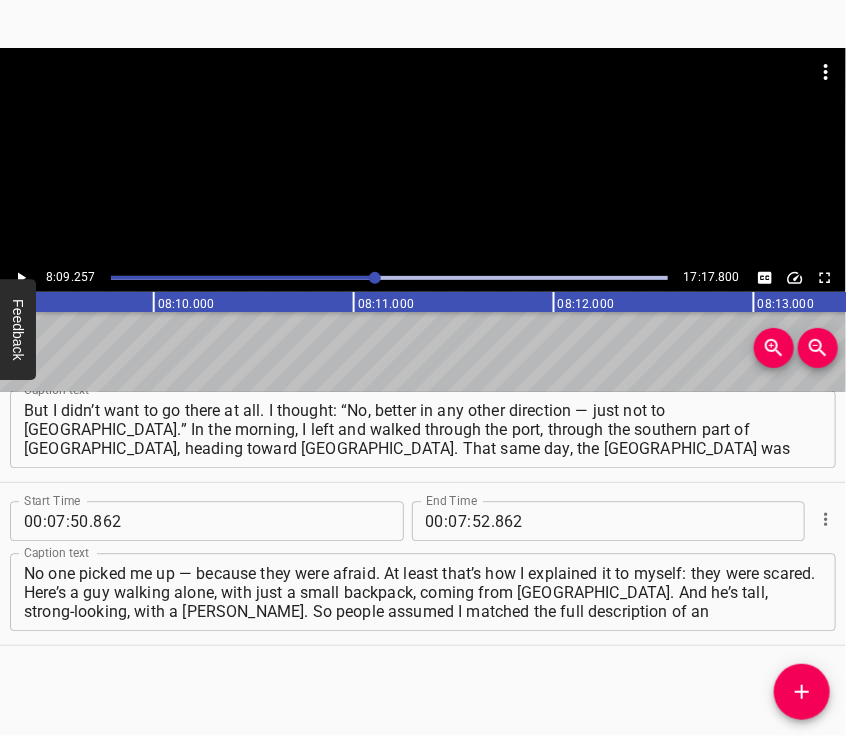 scroll, scrollTop: 0, scrollLeft: 97851, axis: horizontal 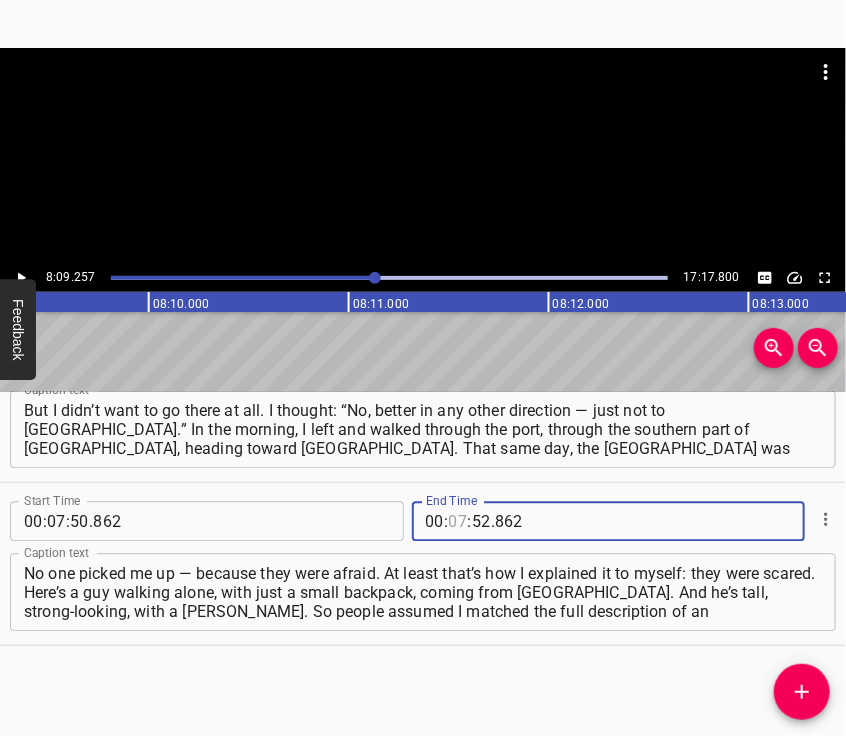 click at bounding box center [458, 521] 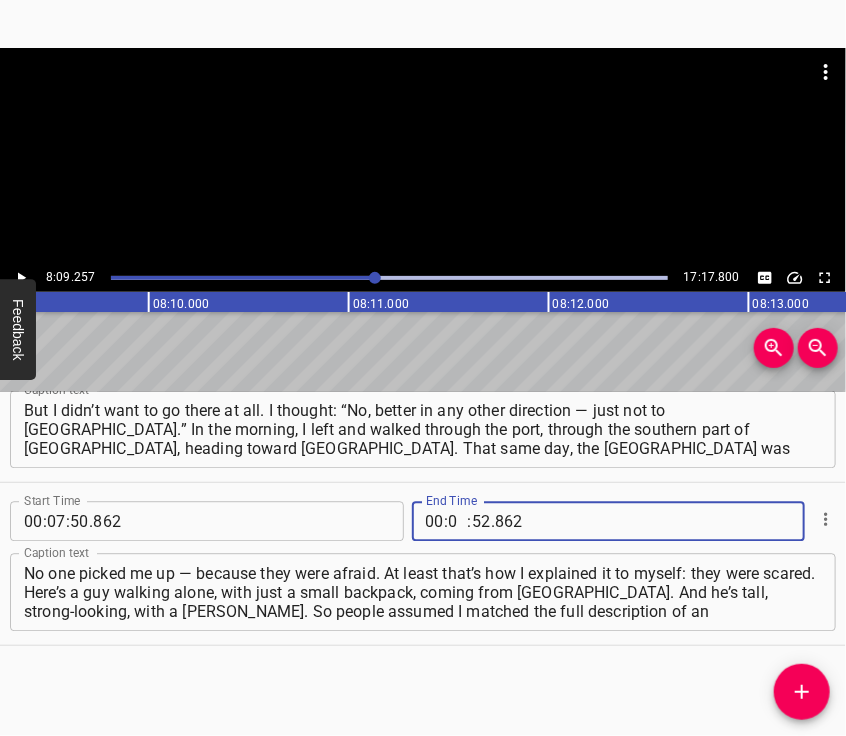 type on "08" 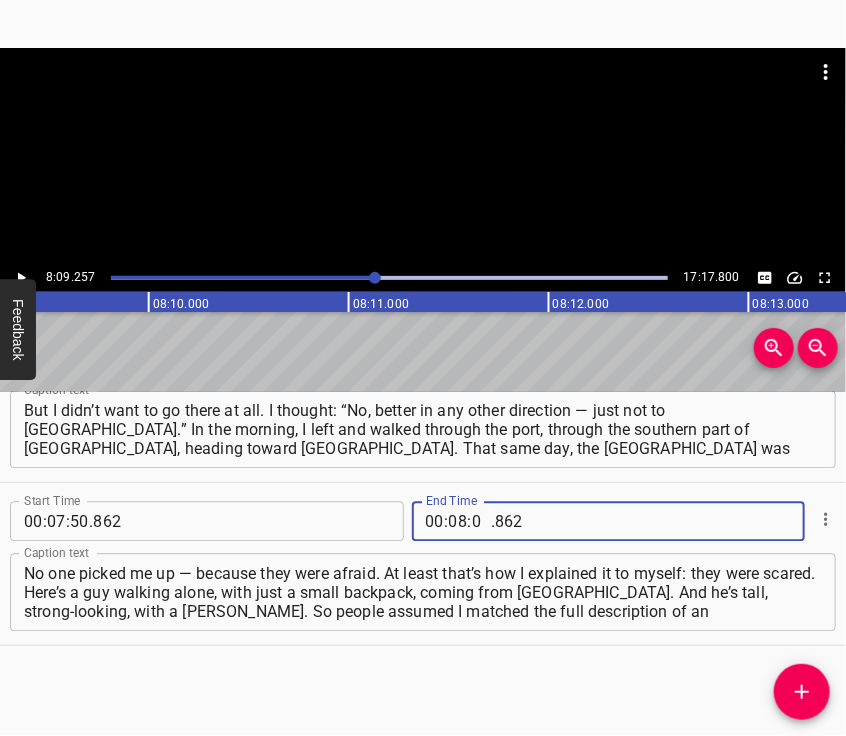 type on "09" 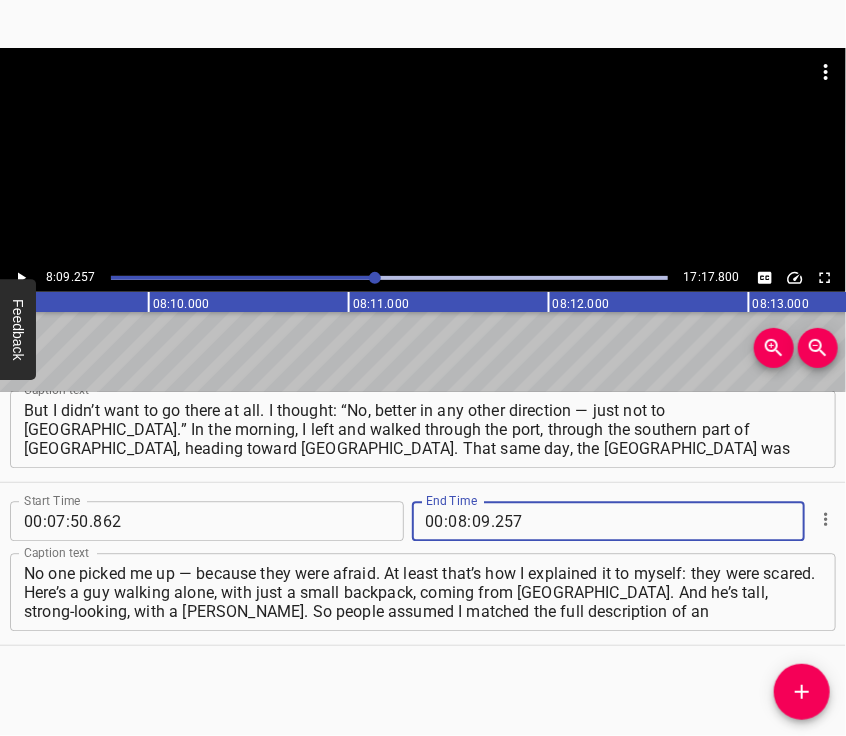 type on "257" 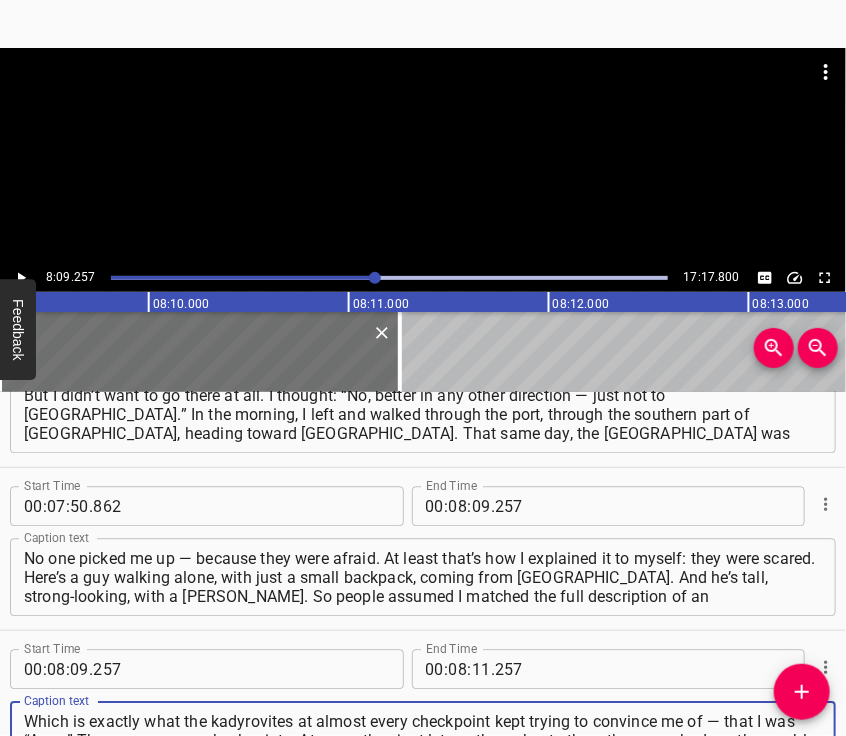 type on "Which is exactly what the kadyrovites at almost every checkpoint kept trying to convince me of — that I was “Azov.” There were many checkpoints. At some they just let me through, at others they searched me thoroughly, turned my backpack inside out. I have a tattoo on my leg" 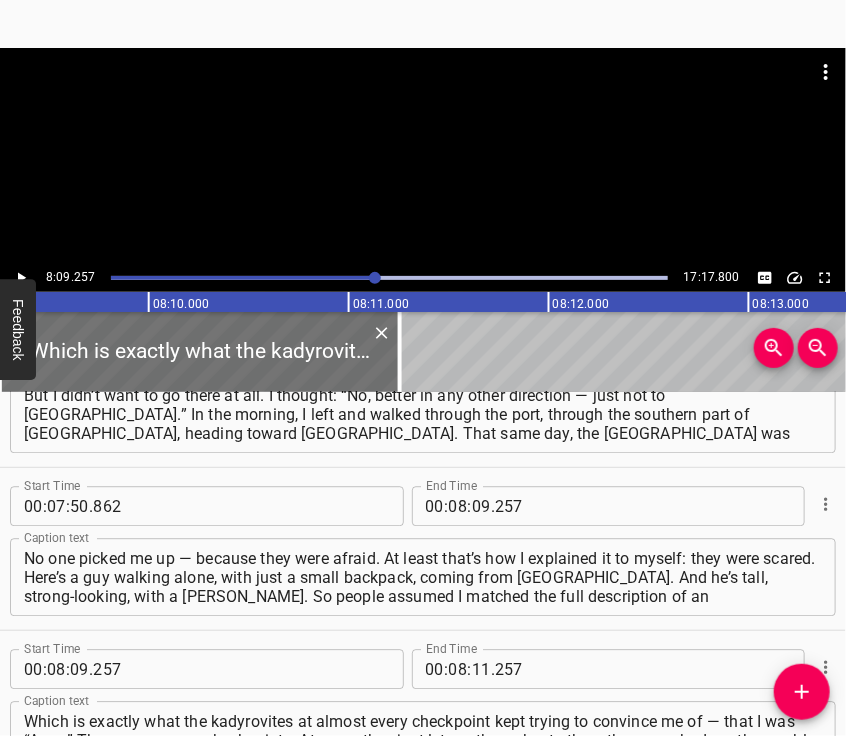click at bounding box center (423, 156) 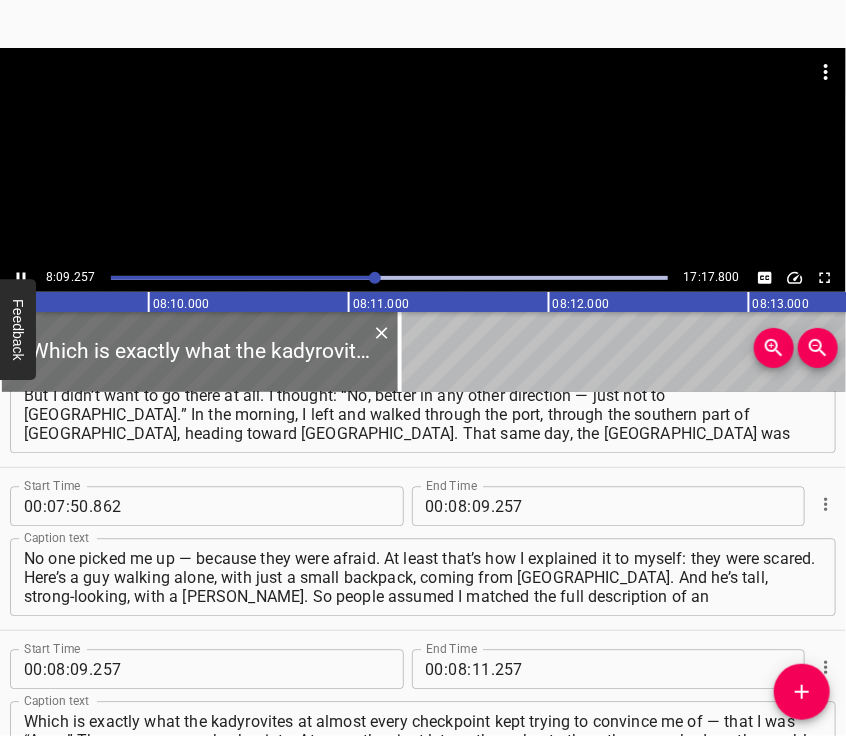 scroll, scrollTop: 3755, scrollLeft: 0, axis: vertical 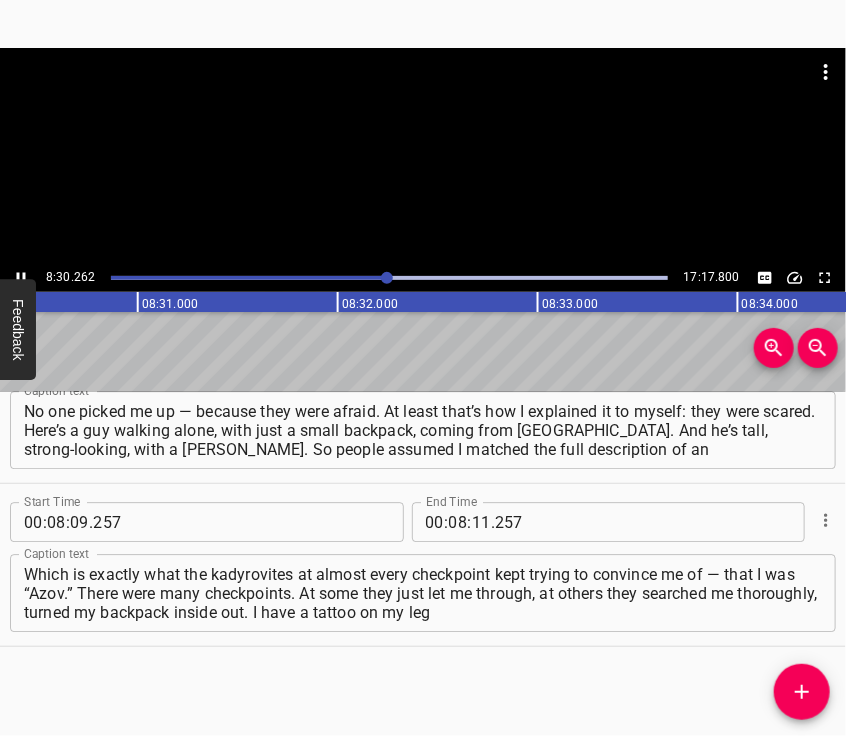 click at bounding box center (423, 156) 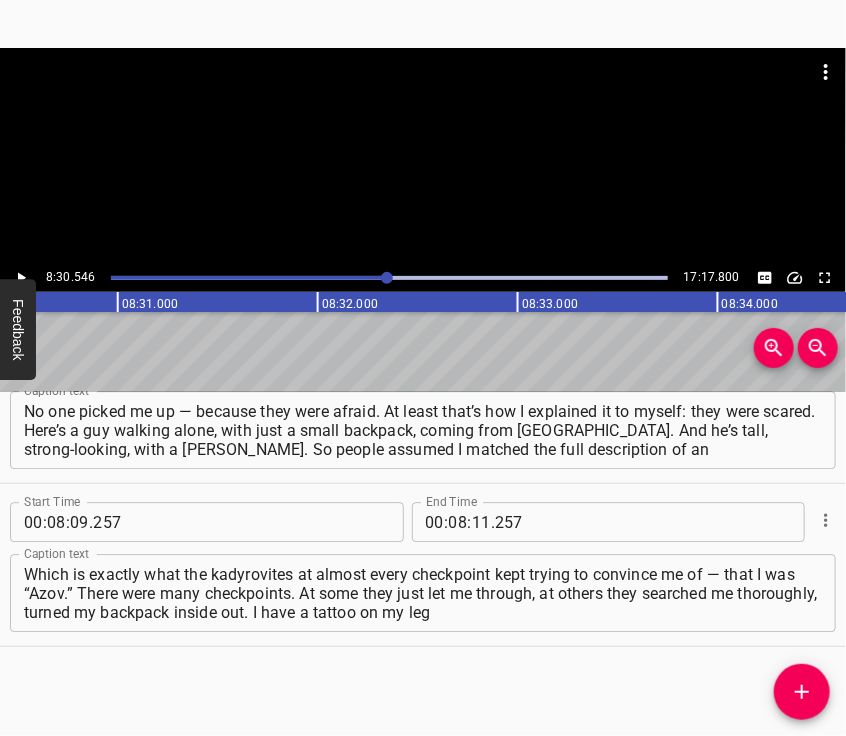 scroll, scrollTop: 0, scrollLeft: 102109, axis: horizontal 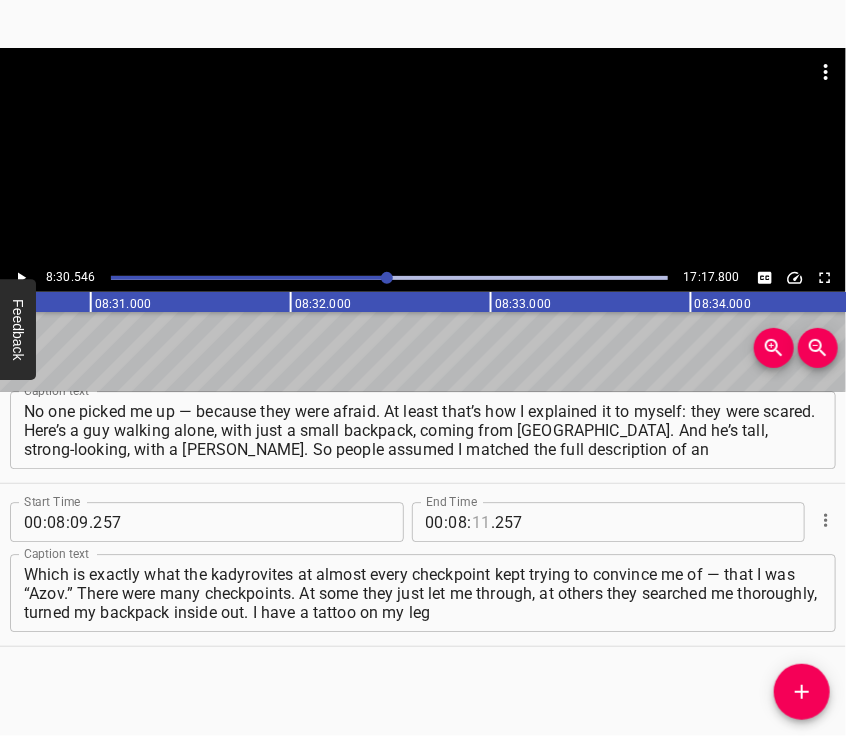 click at bounding box center (481, 522) 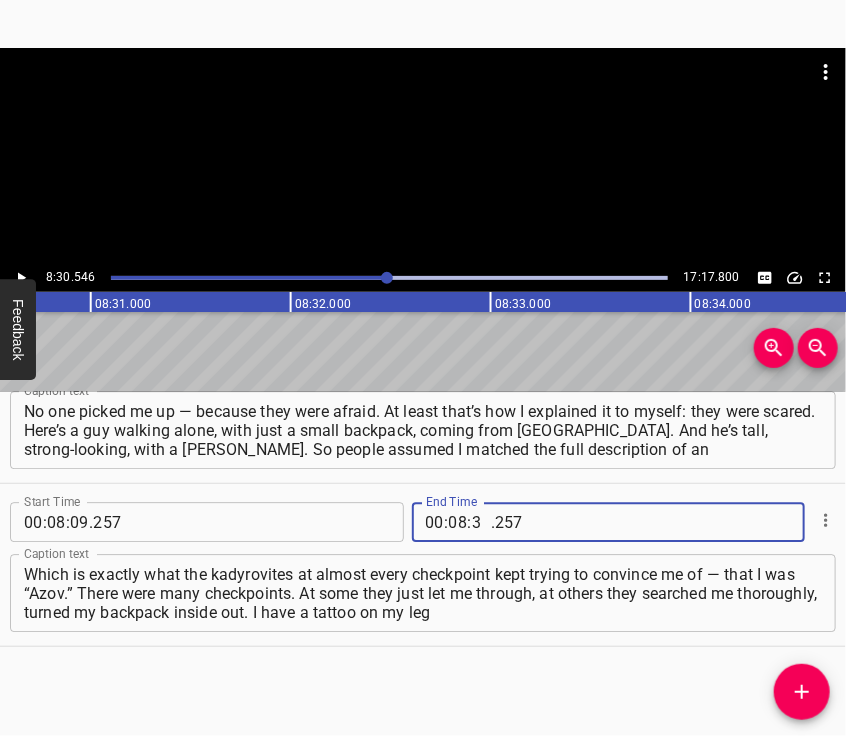 type on "30" 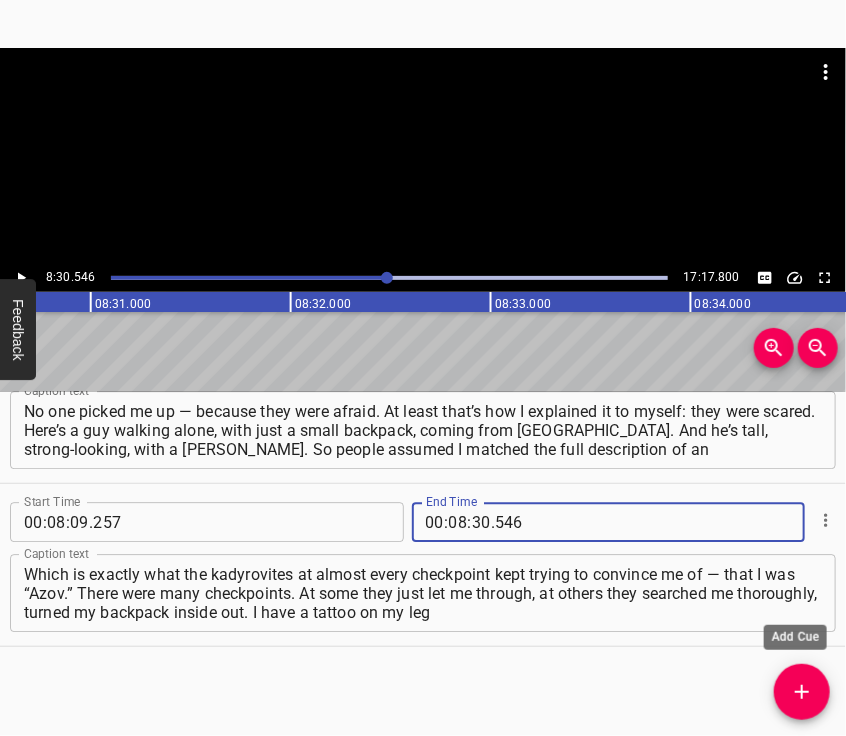 type on "546" 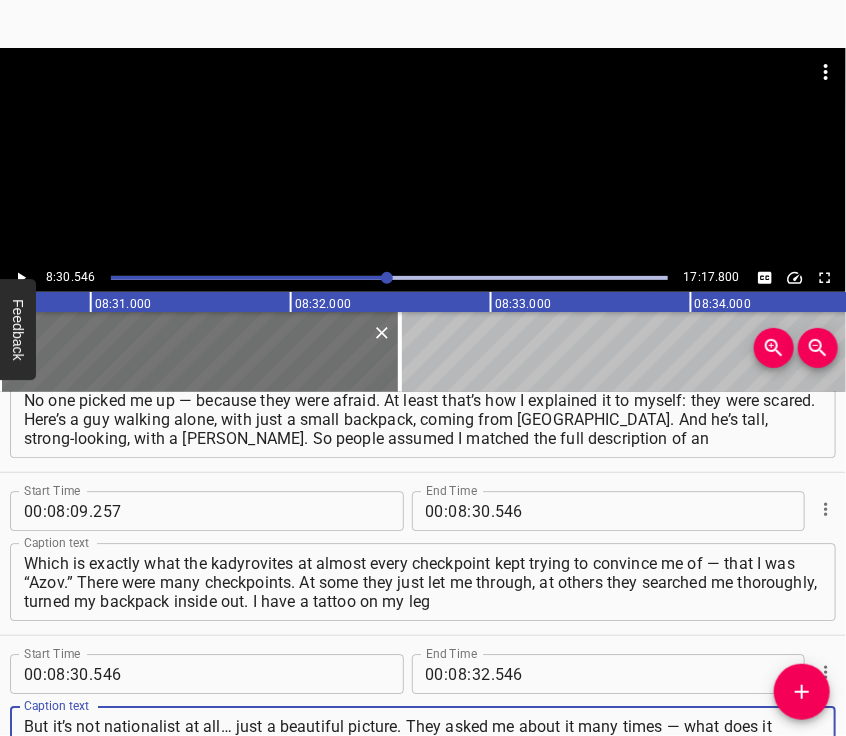 type on "But it’s not nationalist at all… just a beautiful picture. They asked me about it many times — what does it mean? I’d tell them… And most often it was the kadyrovites asking. For some reason, they were the ones [PERSON_NAME] the checkpoints — there were hardly any [DEMOGRAPHIC_DATA]. At one checkpoint," 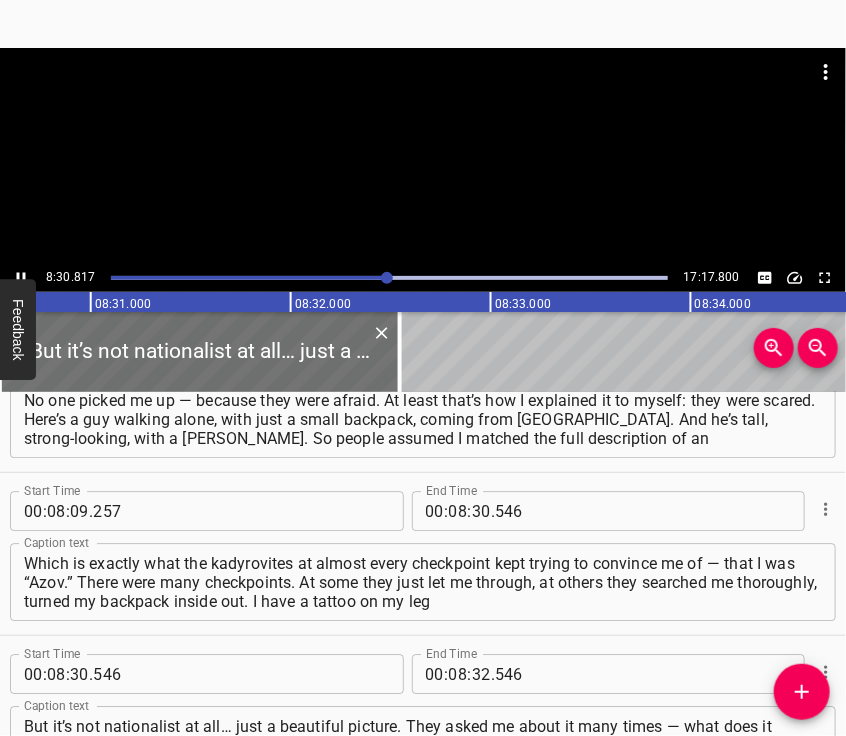 scroll, scrollTop: 3988, scrollLeft: 0, axis: vertical 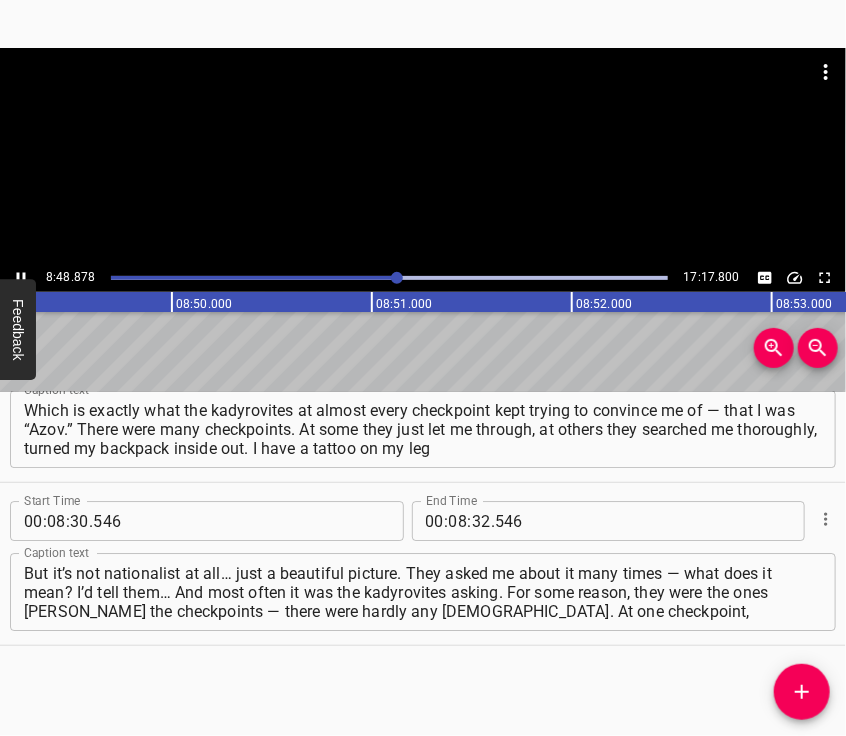 click at bounding box center [423, 98] 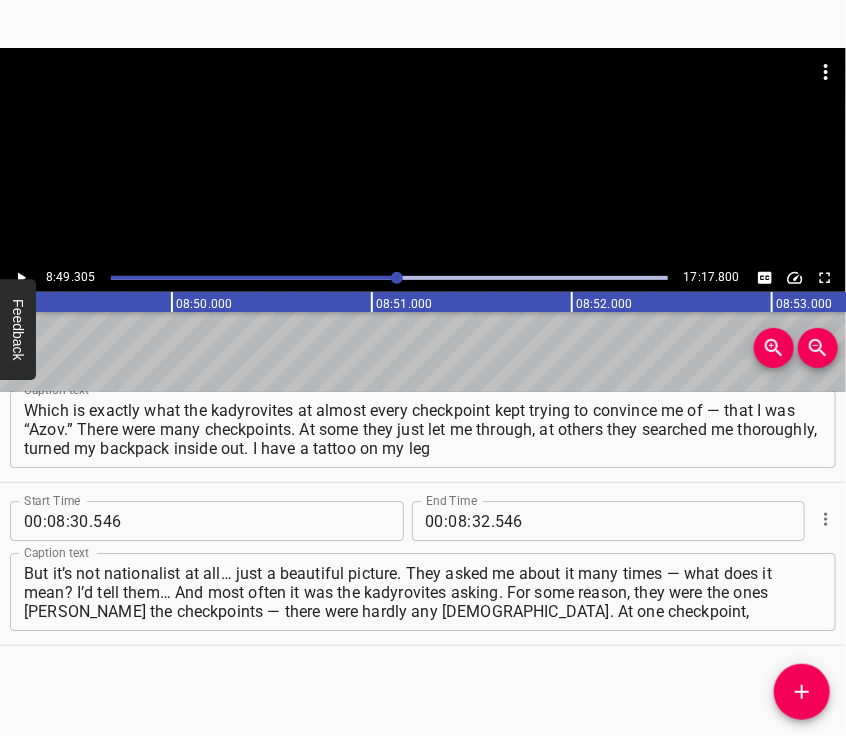 scroll, scrollTop: 0, scrollLeft: 105860, axis: horizontal 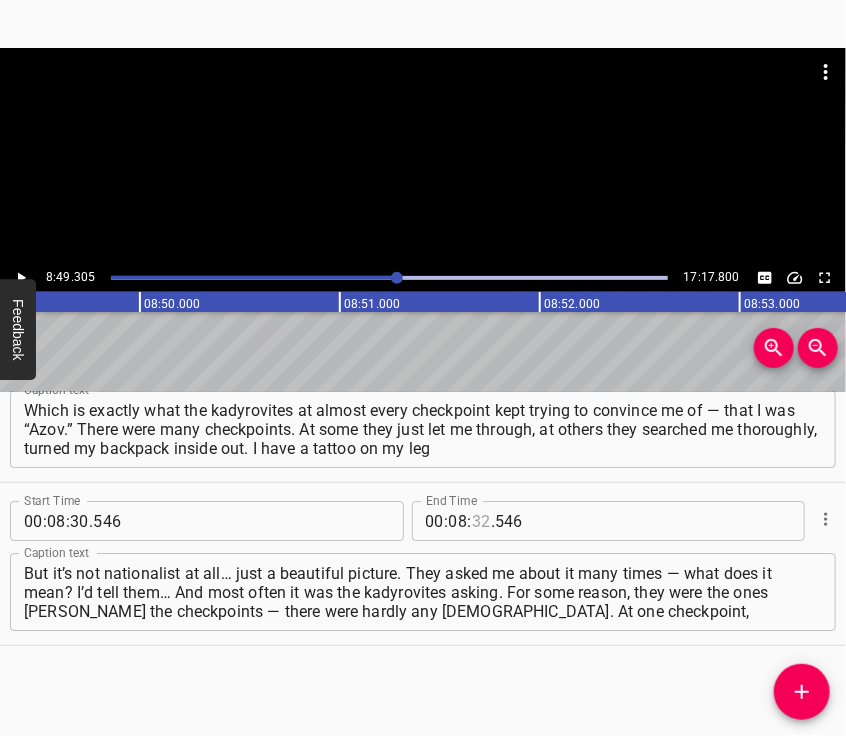 click at bounding box center [481, 521] 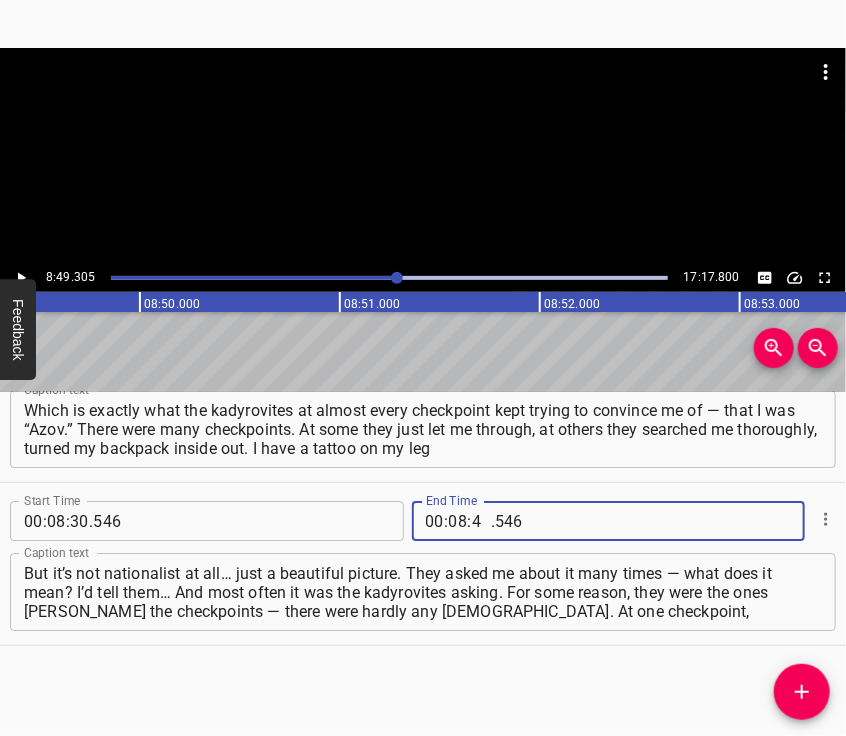 type on "49" 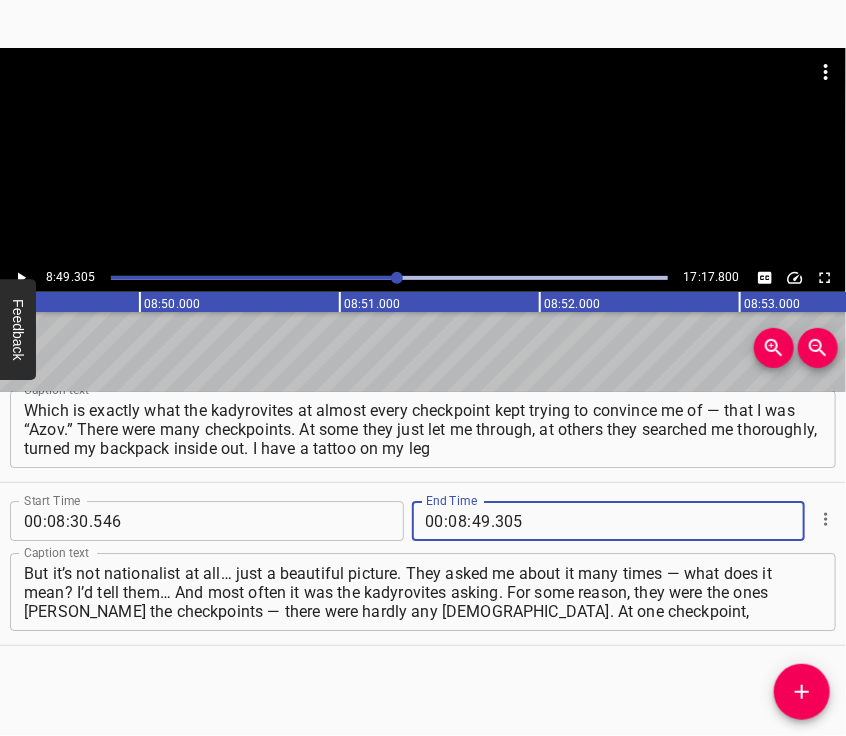type on "305" 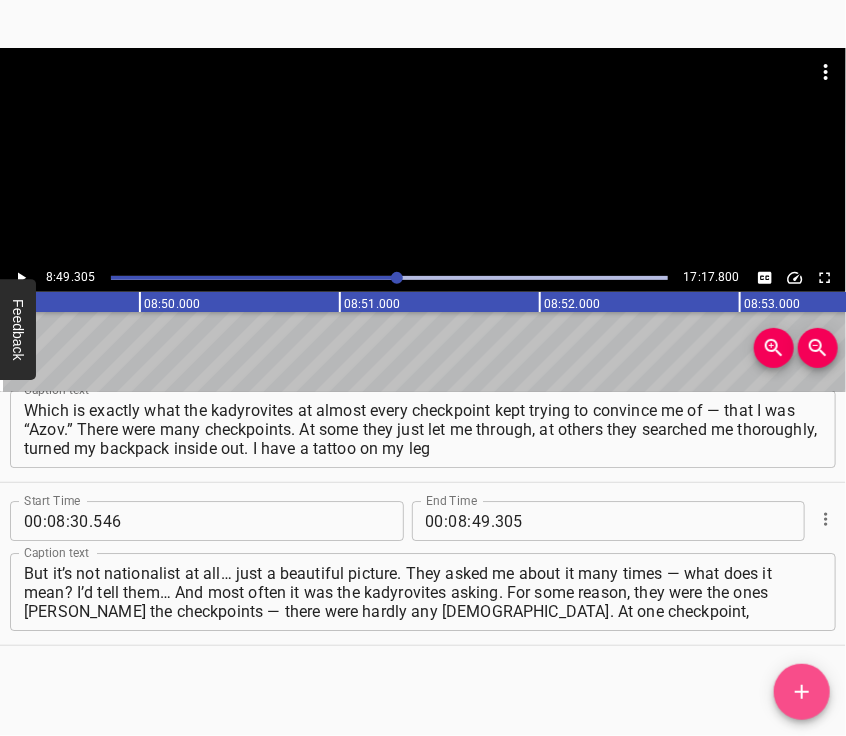 click at bounding box center [802, 692] 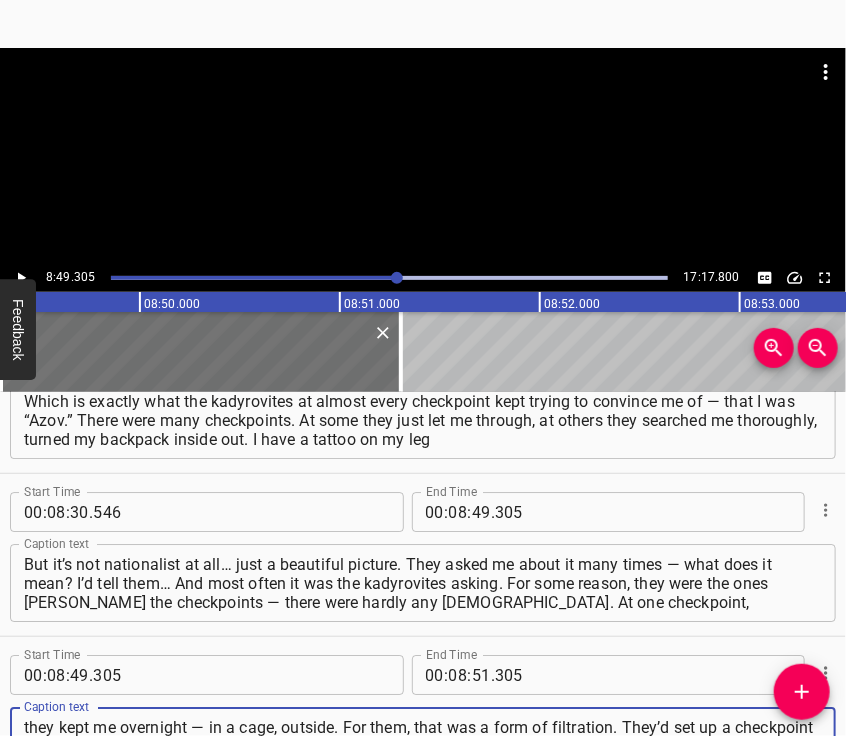 type on "they kept me overnight — in a cage, outside. For them, that was a form of filtration. They’d set up a checkpoint at what used to be a gas station. And they had a cage there. I’d only ever seen something like that in movies about tigers or lions in circuses. And I spent the whole night sitting in that kind of cage." 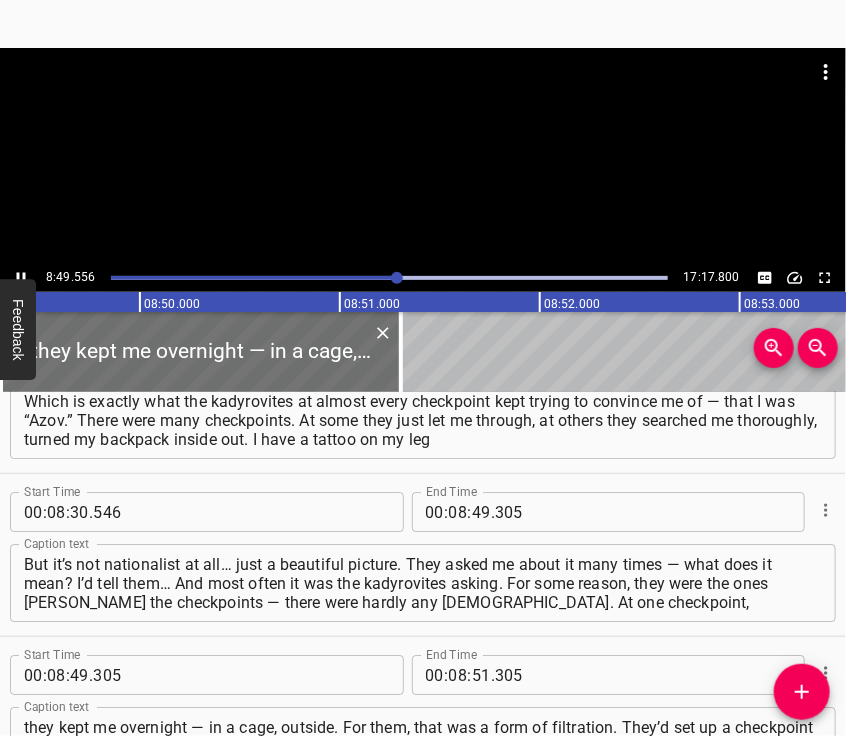 scroll, scrollTop: 4151, scrollLeft: 0, axis: vertical 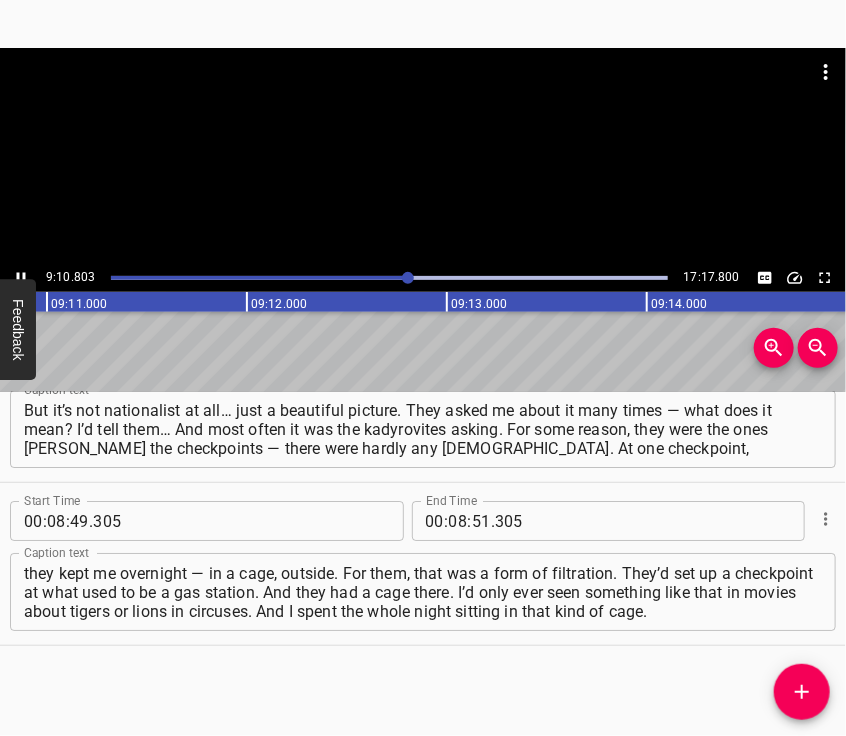 click at bounding box center [423, 156] 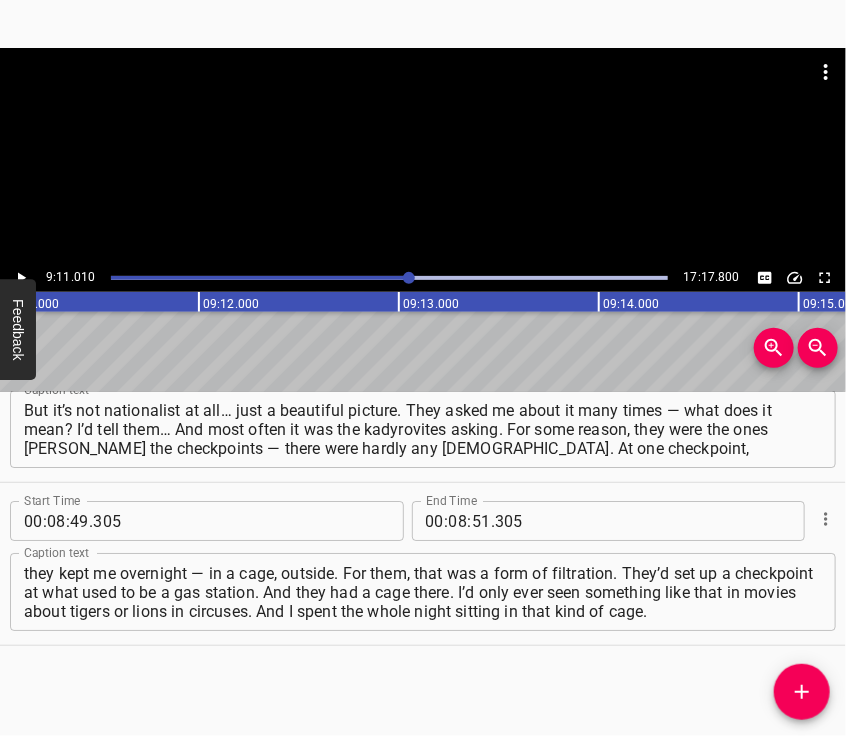 scroll, scrollTop: 0, scrollLeft: 110202, axis: horizontal 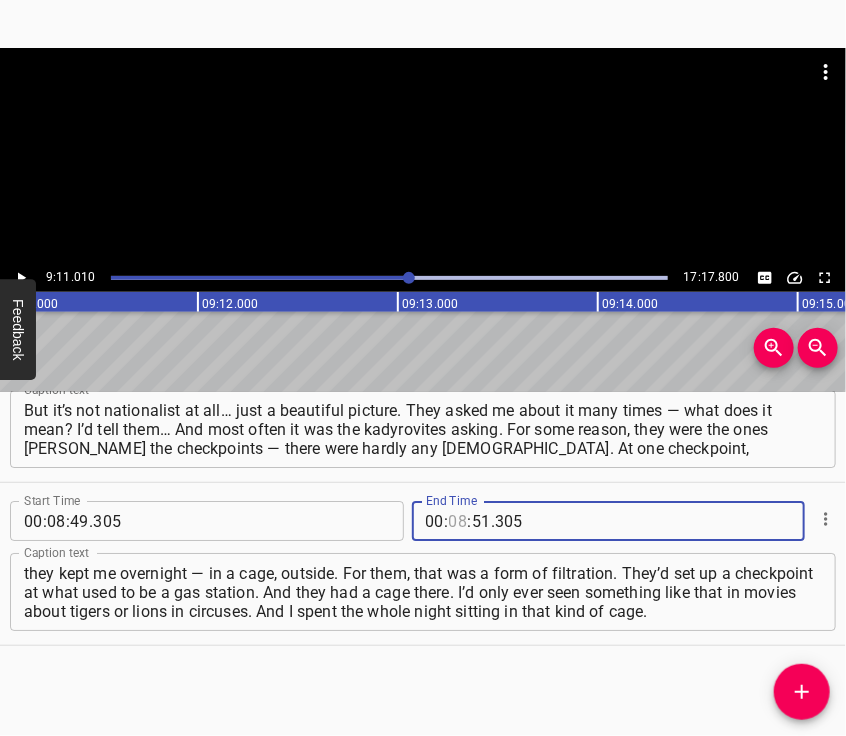 click at bounding box center [458, 521] 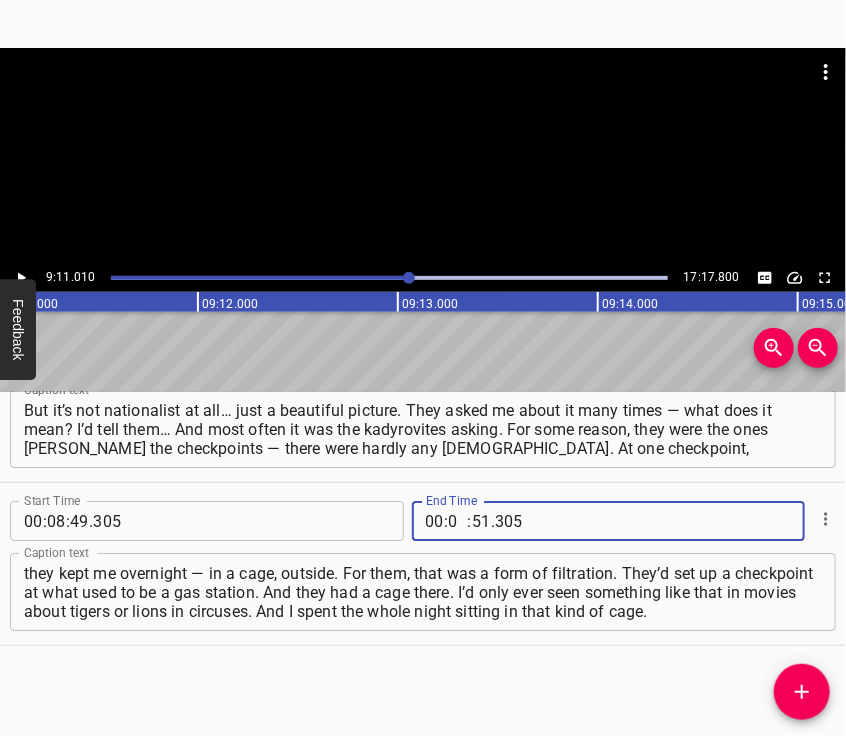 type on "09" 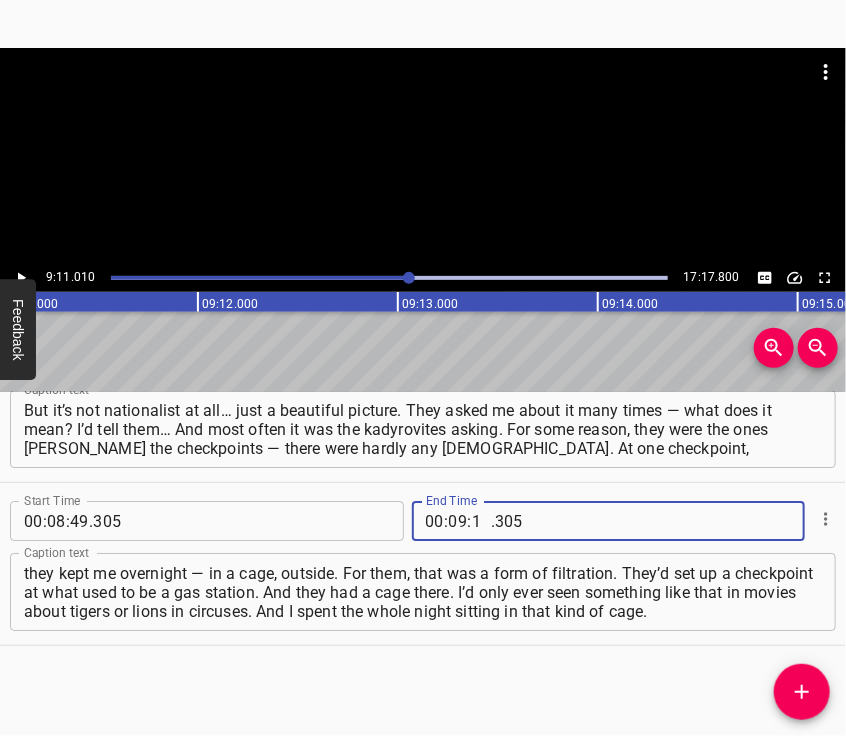 type on "11" 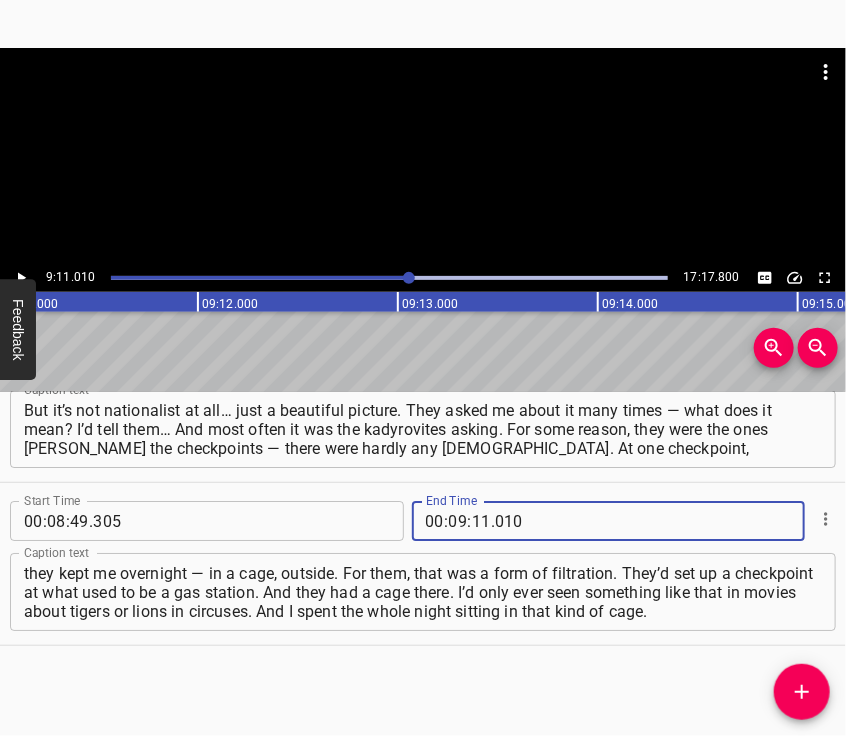 type on "010" 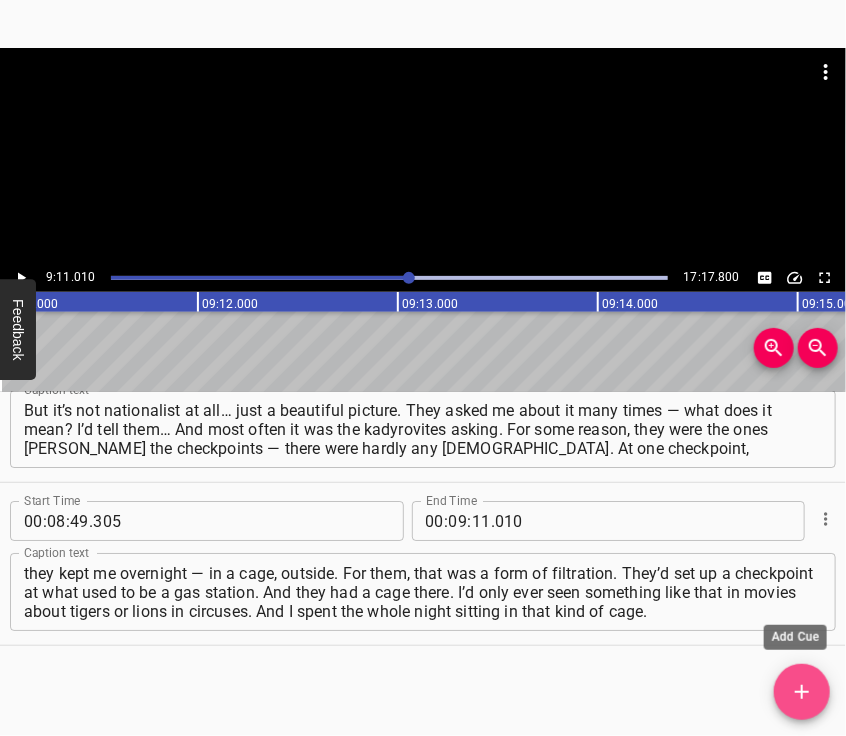 click at bounding box center (802, 692) 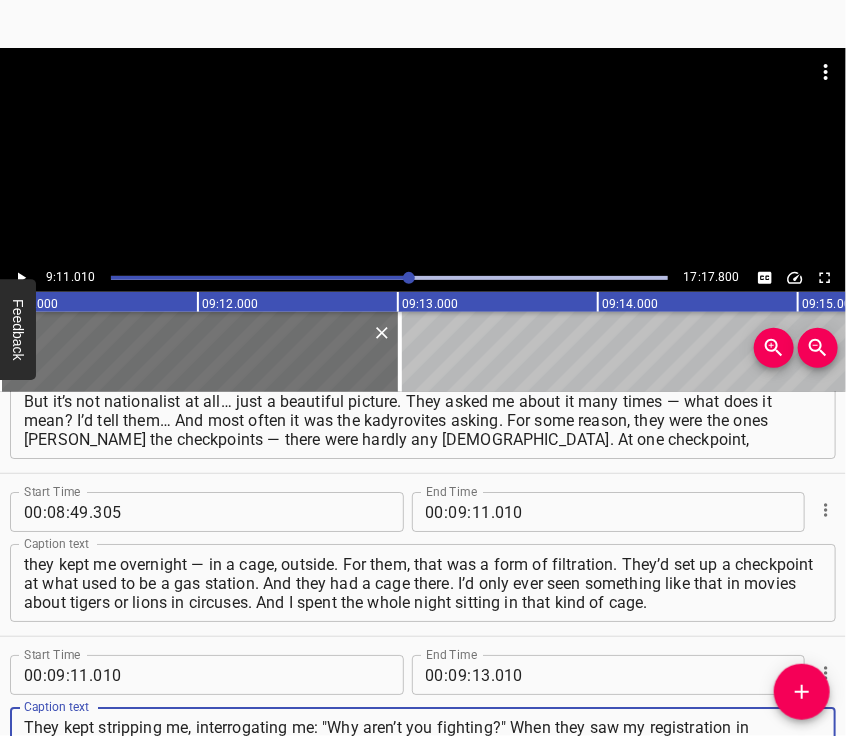 type on "They kept stripping me, interrogating me: "Why aren’t you fighting?" When they saw my registration in [GEOGRAPHIC_DATA], they’d ask: "Where is that?" — and I’d explain that it’s beyond [GEOGRAPHIC_DATA]. They’d say: "Oh, so that’s russia?" — "No, it’s [GEOGRAPHIC_DATA], but for now it's still 'DPR.'" And only later did I realize that I’d probably said" 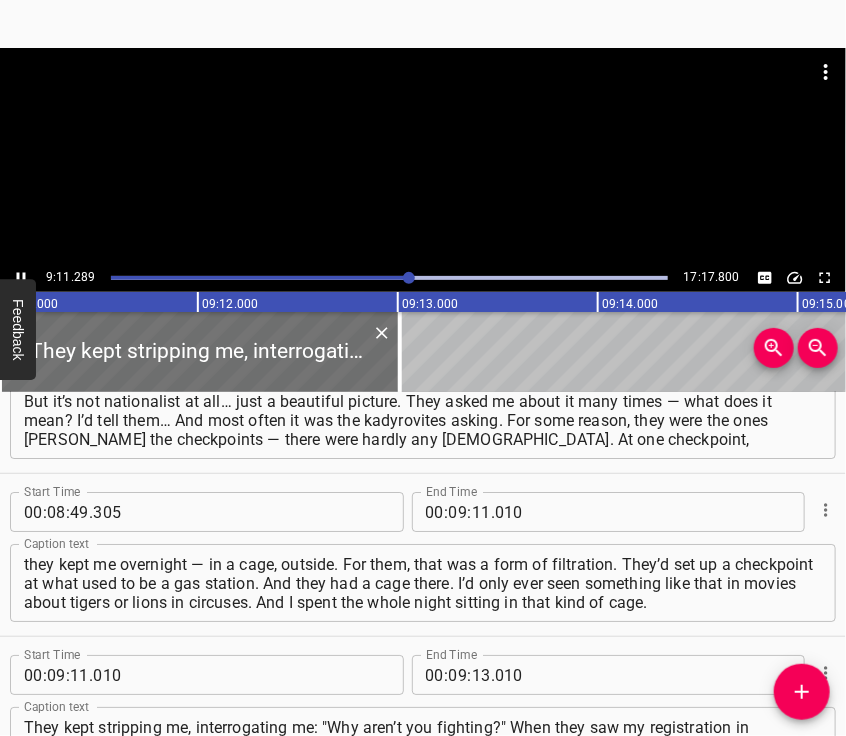 scroll, scrollTop: 4239, scrollLeft: 0, axis: vertical 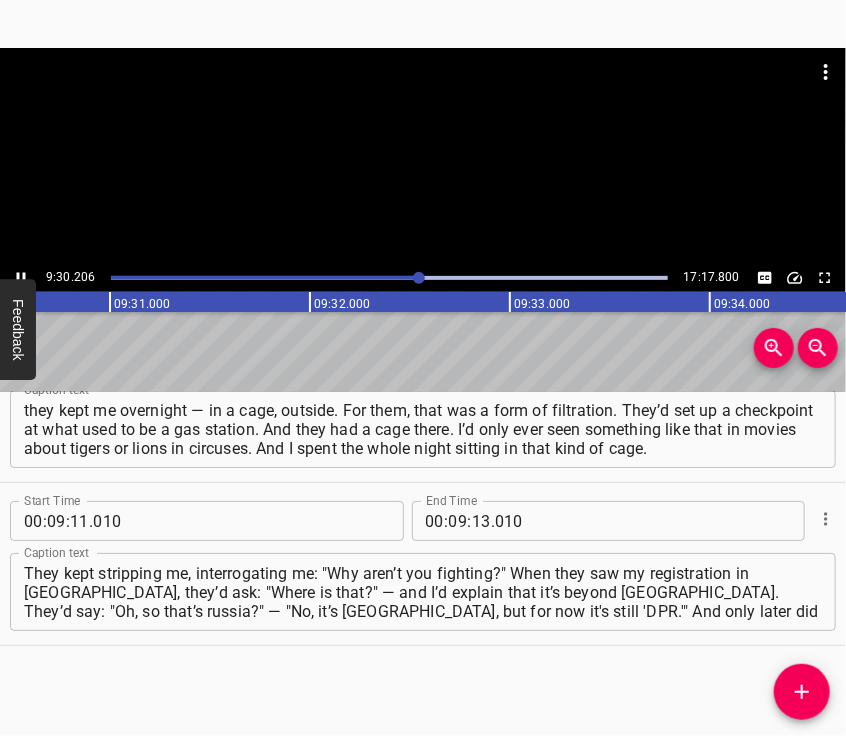 click at bounding box center (423, 156) 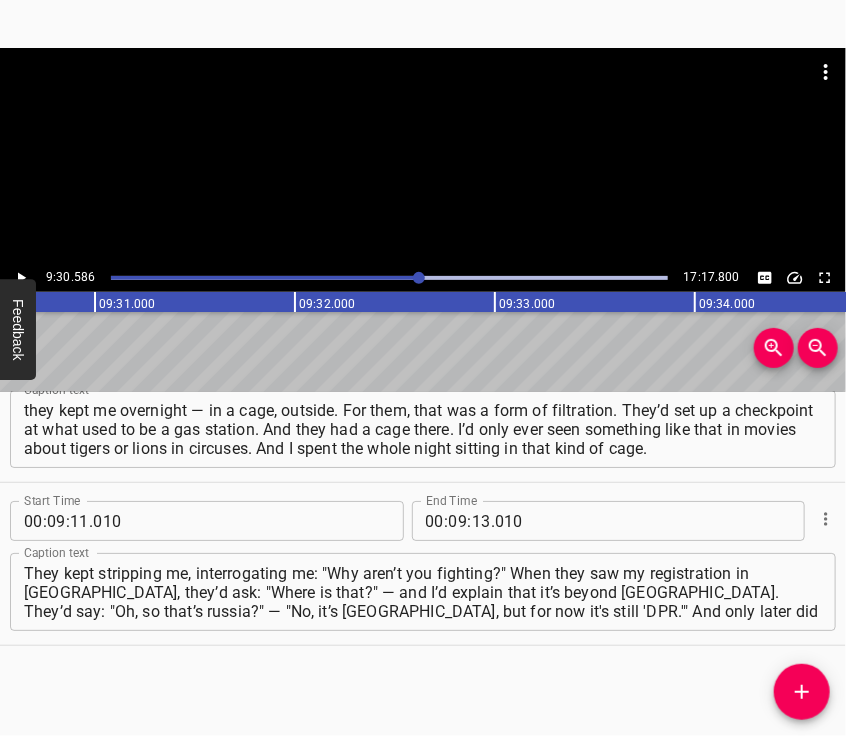 scroll, scrollTop: 0, scrollLeft: 114116, axis: horizontal 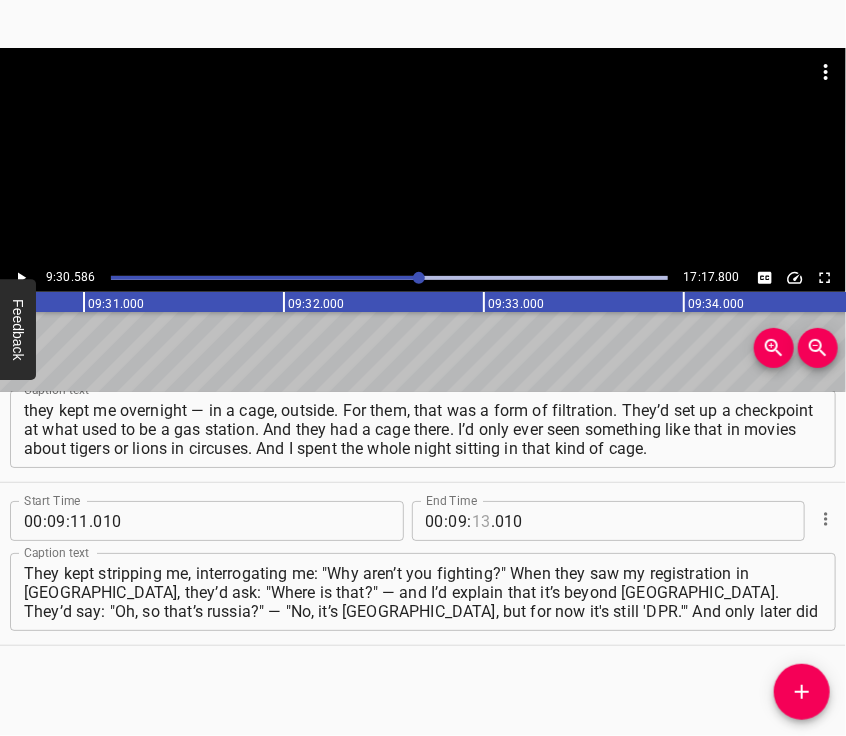 click at bounding box center [481, 521] 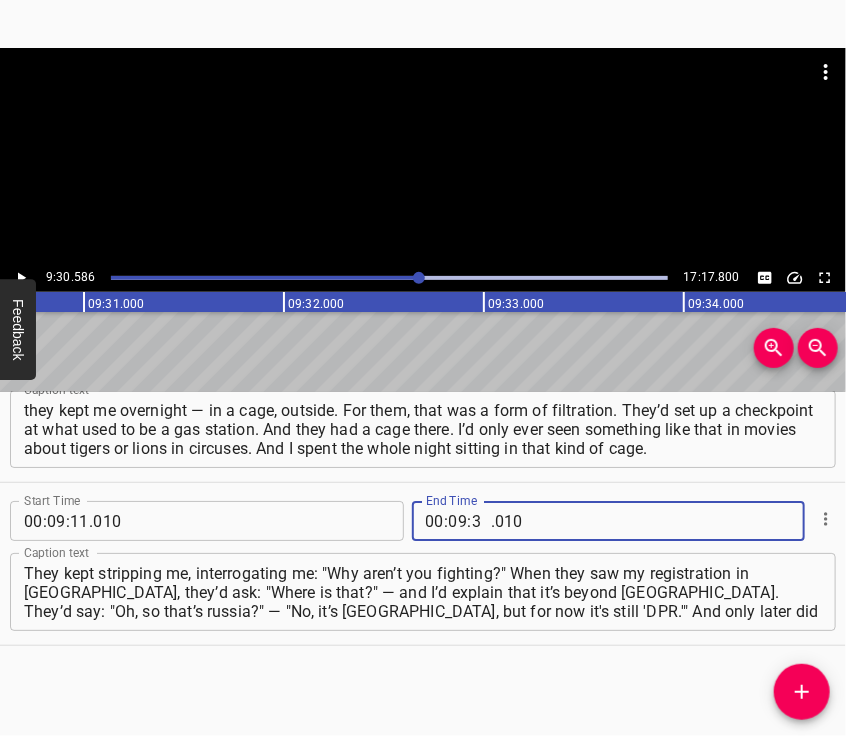 type on "30" 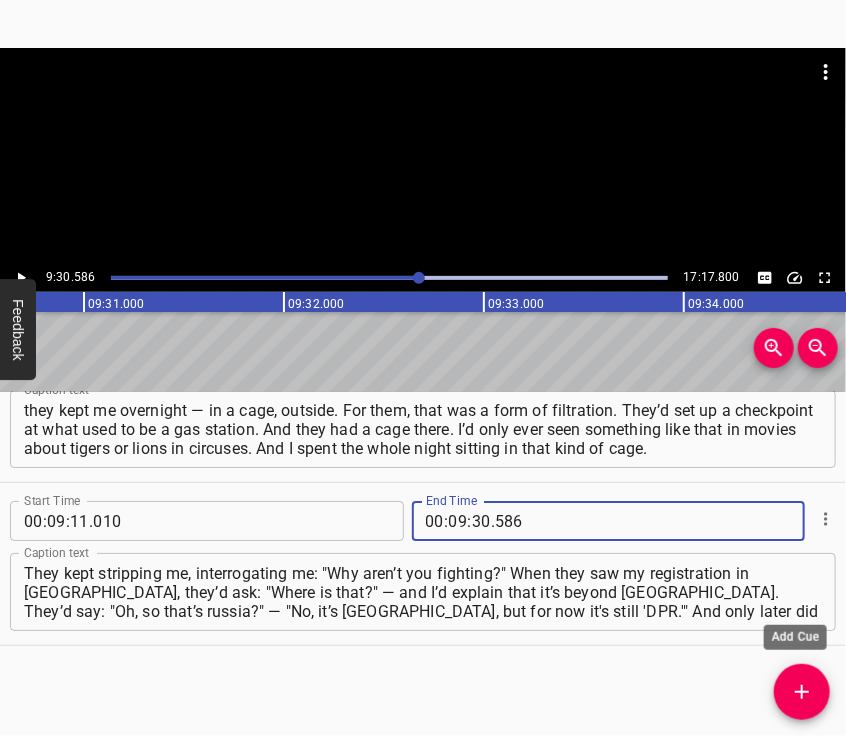 type on "586" 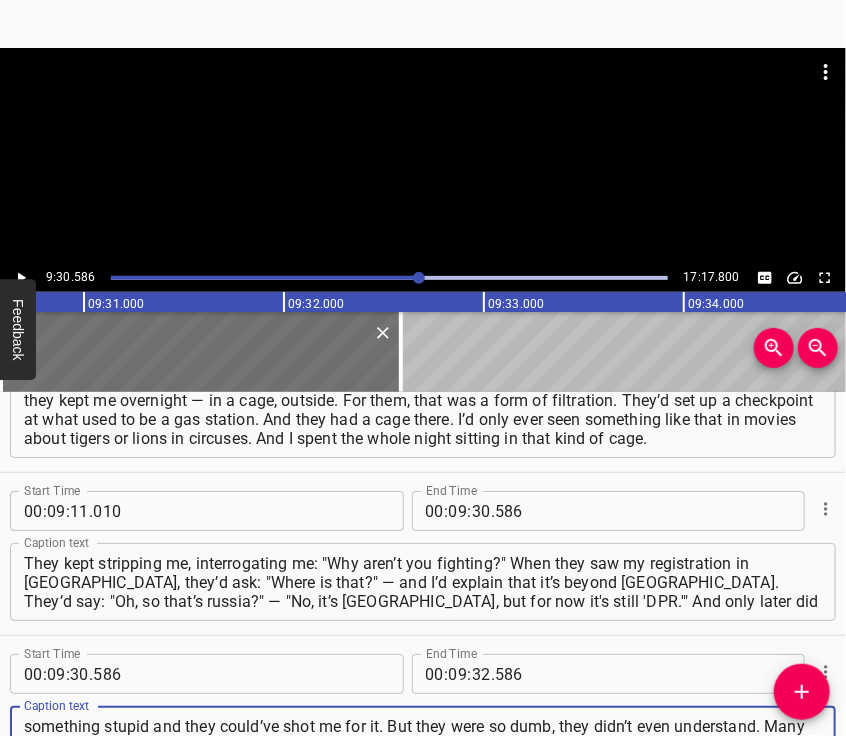 type on "something stupid and they could’ve shot me for it. But they were so dumb, they didn’t even understand. Many of them made threats. Or rather, they didn’t even threaten — they just said it directly: "Since you’re from [GEOGRAPHIC_DATA], you’re going to [GEOGRAPHIC_DATA]. You’ll go fight for your Motherland." Eventually," 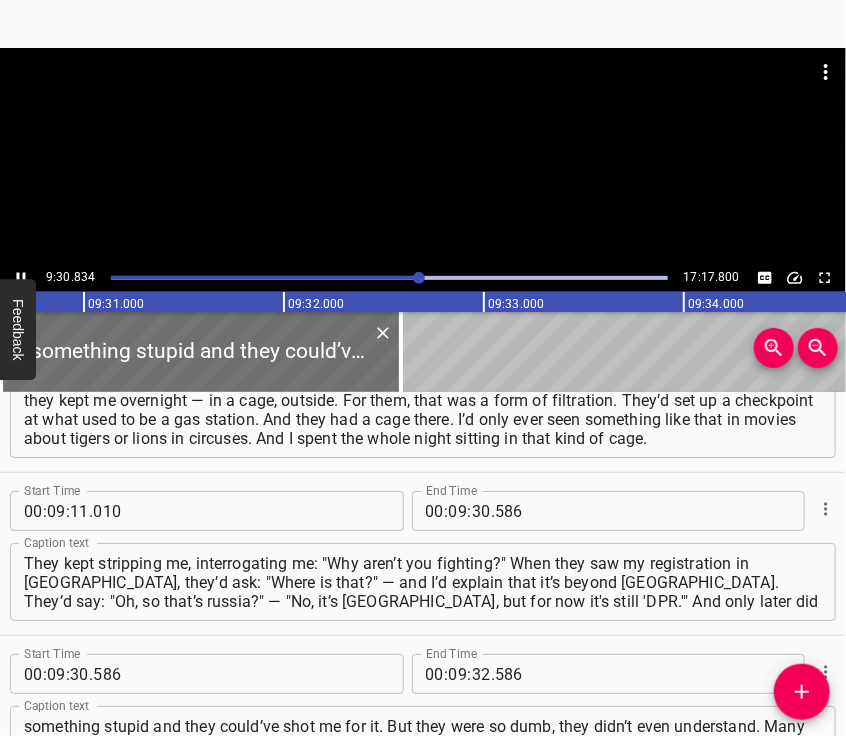 scroll, scrollTop: 4402, scrollLeft: 0, axis: vertical 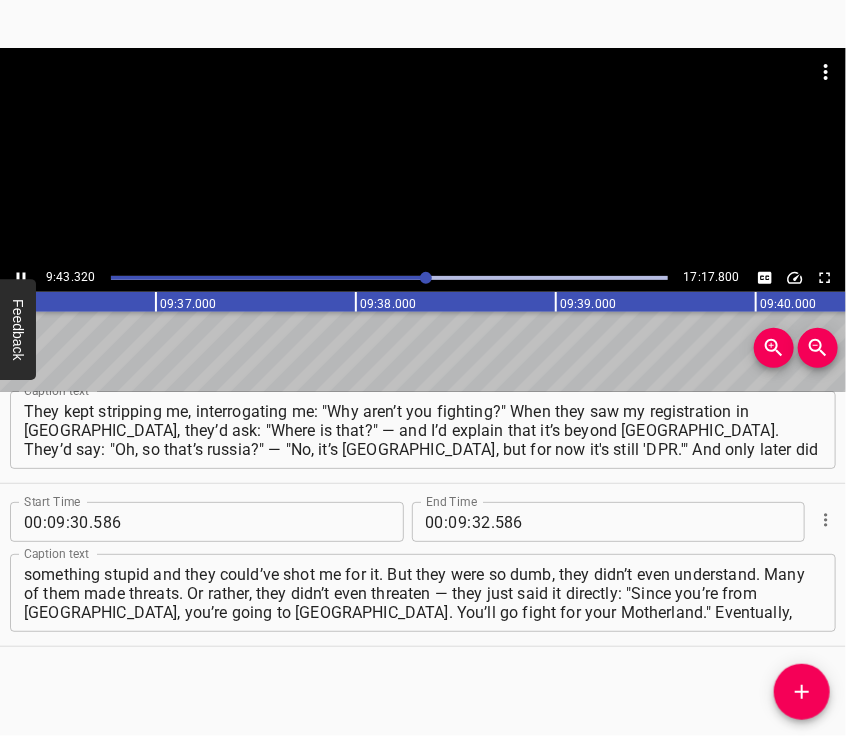 click at bounding box center [423, 156] 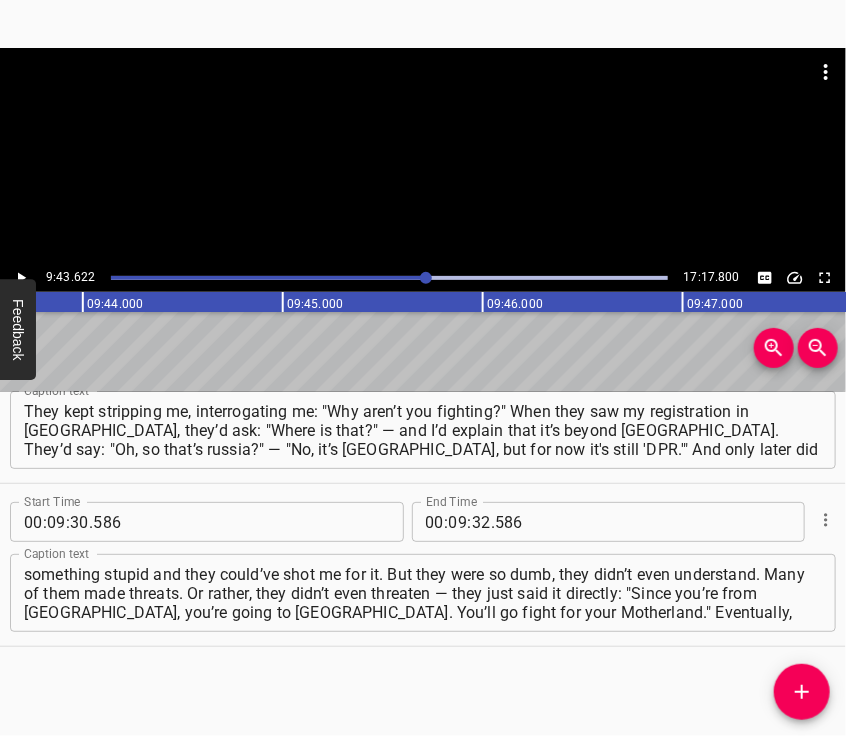 scroll, scrollTop: 0, scrollLeft: 116724, axis: horizontal 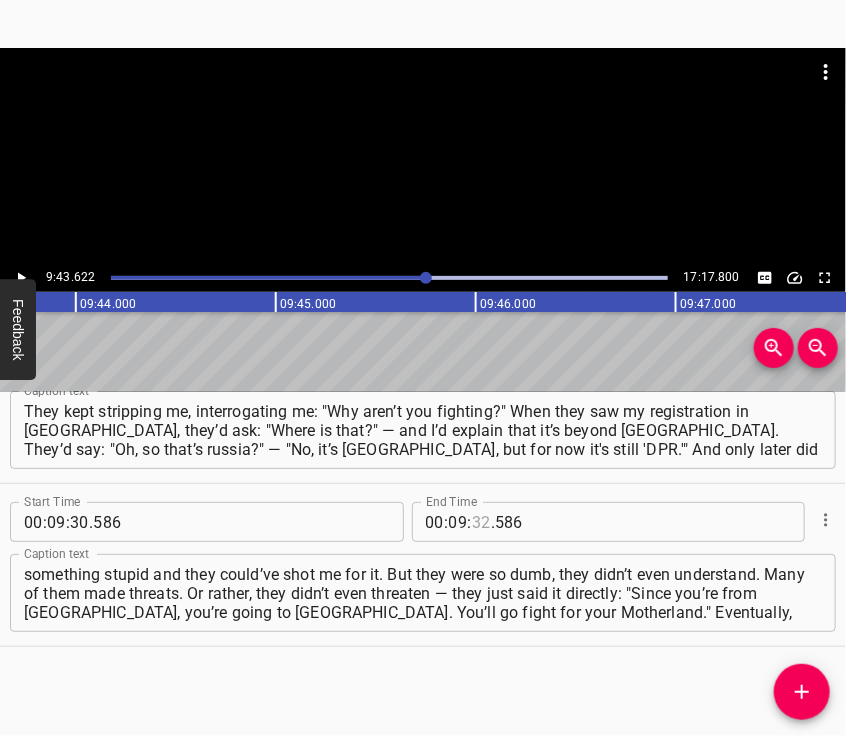 click at bounding box center [481, 522] 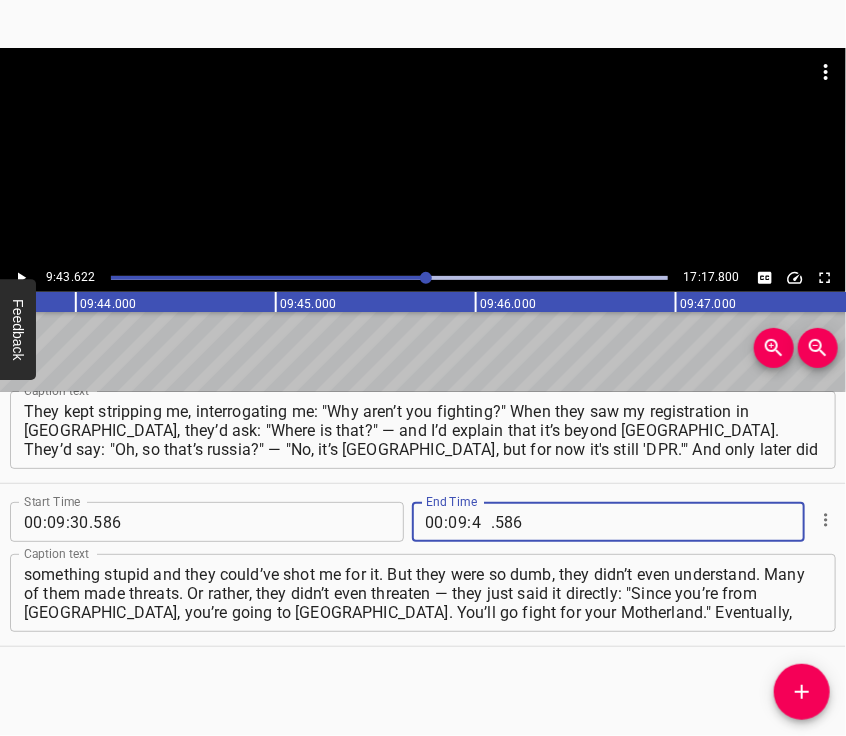 type on "43" 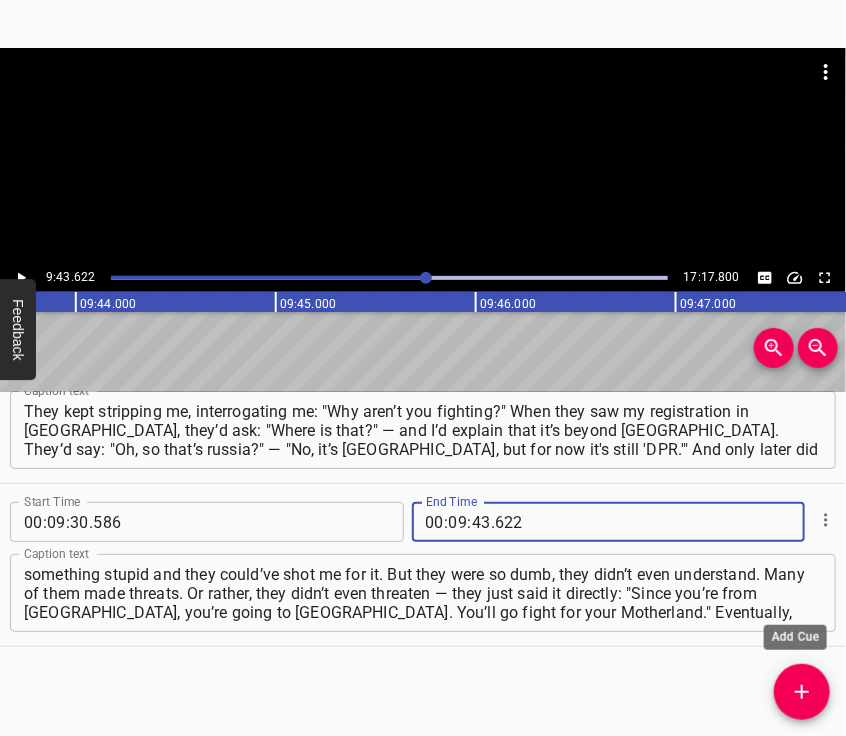 type on "622" 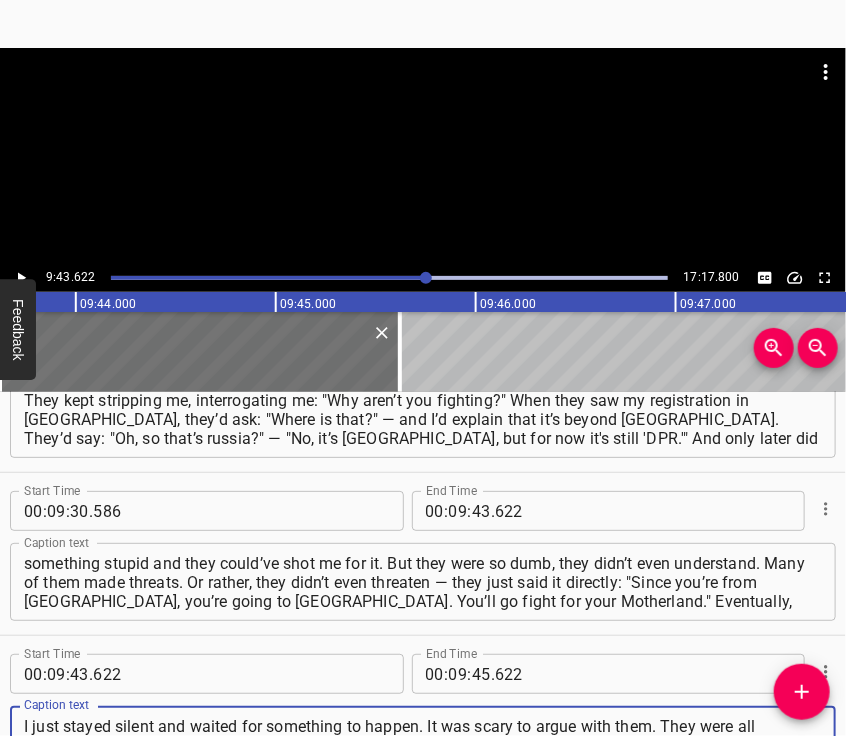 type on "I just stayed silent and waited for something to happen. It was scary to argue with them. They were all unwashed, terrifying, bearded. One of them at that checkpoint seriously wanted… They were supposed to have some kind of rotation — from [GEOGRAPHIC_DATA], I think, toward [GEOGRAPHIC_DATA]." 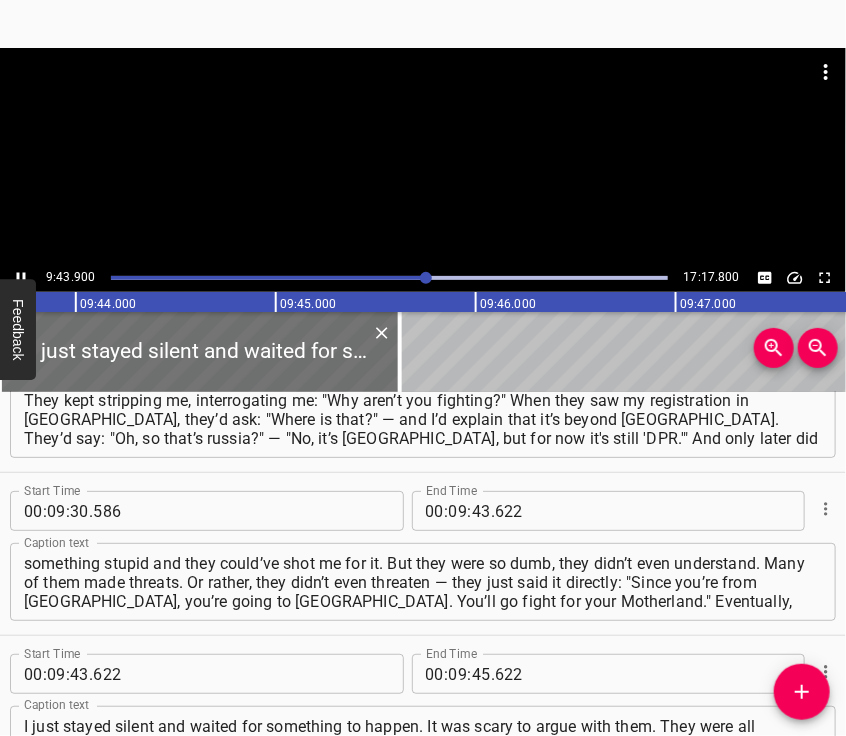 scroll, scrollTop: 4640, scrollLeft: 0, axis: vertical 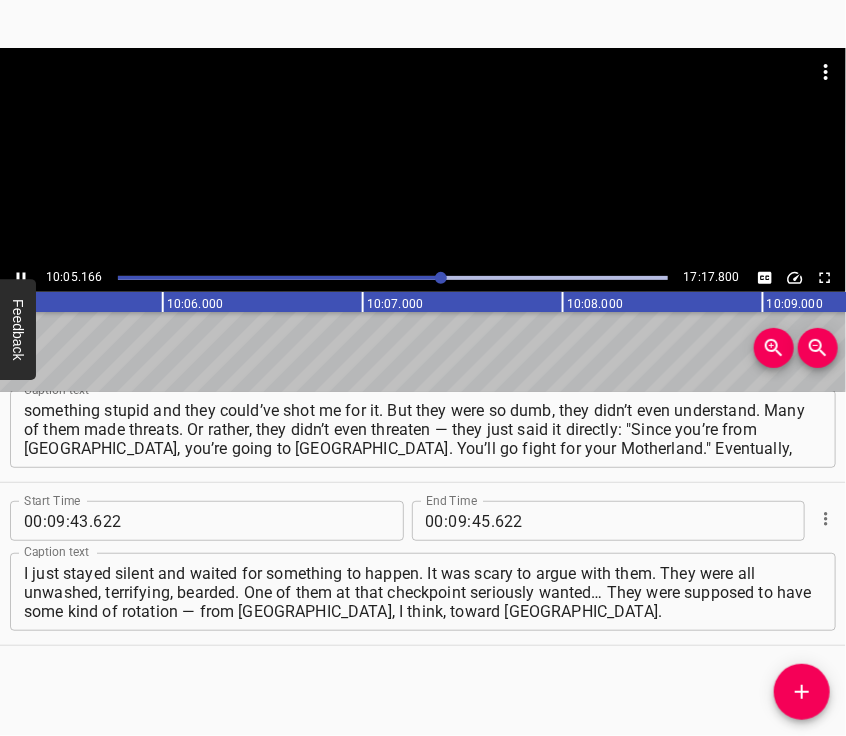 click at bounding box center [423, 156] 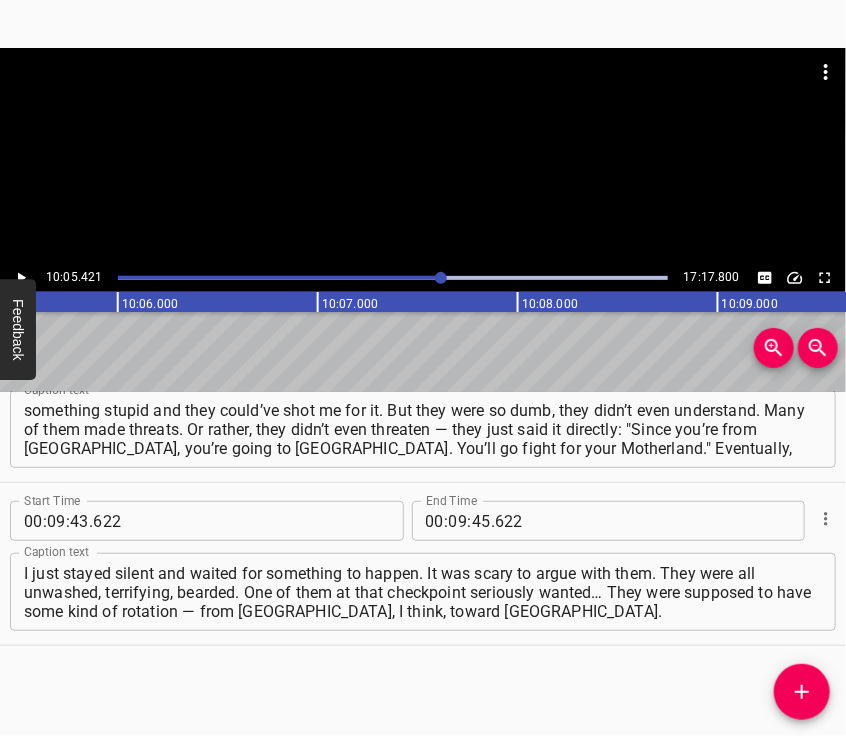 scroll, scrollTop: 0, scrollLeft: 121084, axis: horizontal 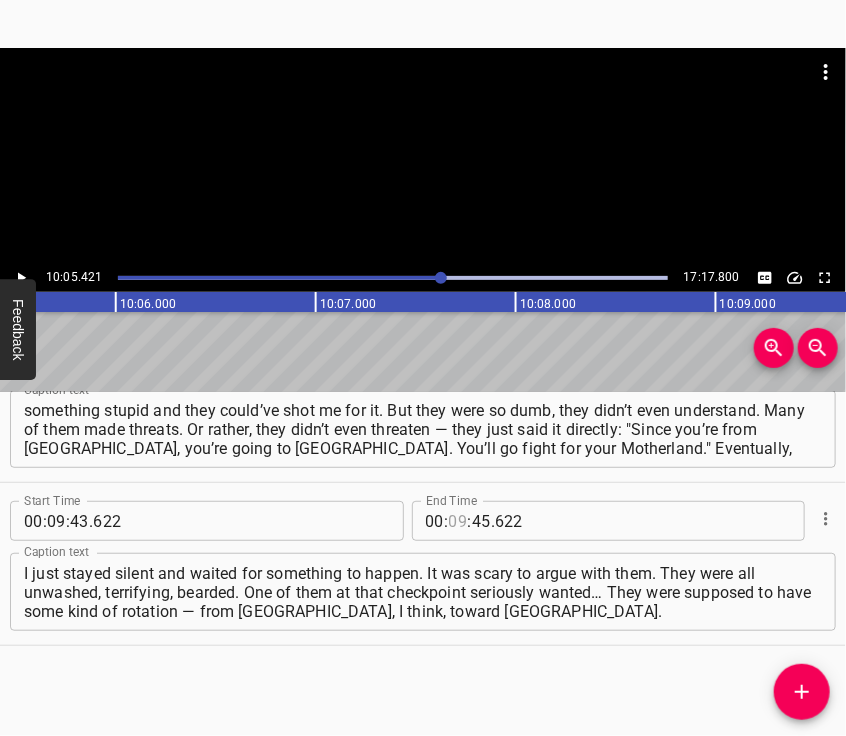 drag, startPoint x: 456, startPoint y: 520, endPoint x: 447, endPoint y: 515, distance: 10.29563 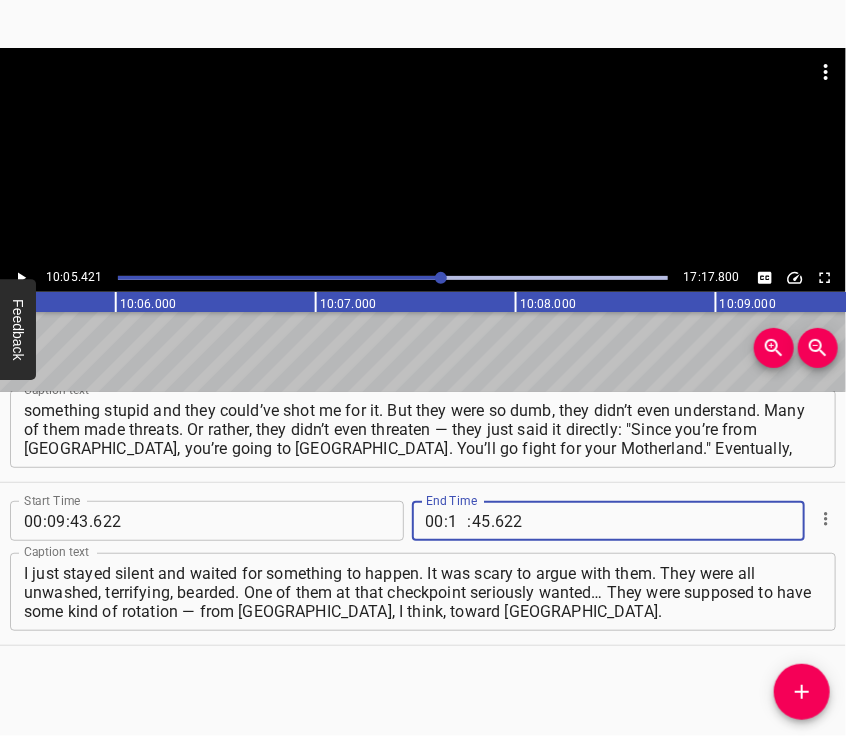 type on "10" 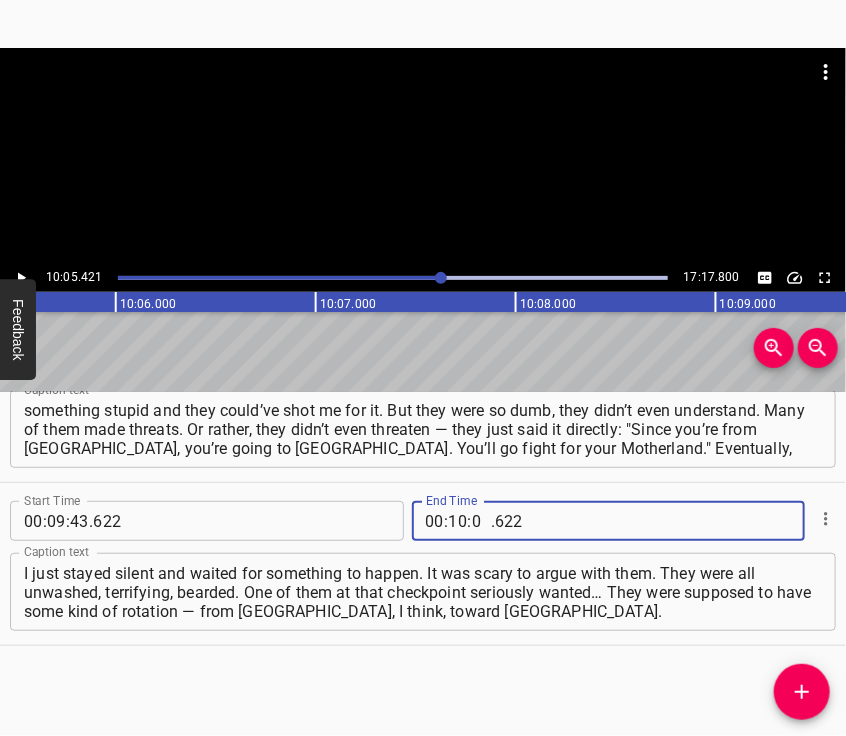 type on "05" 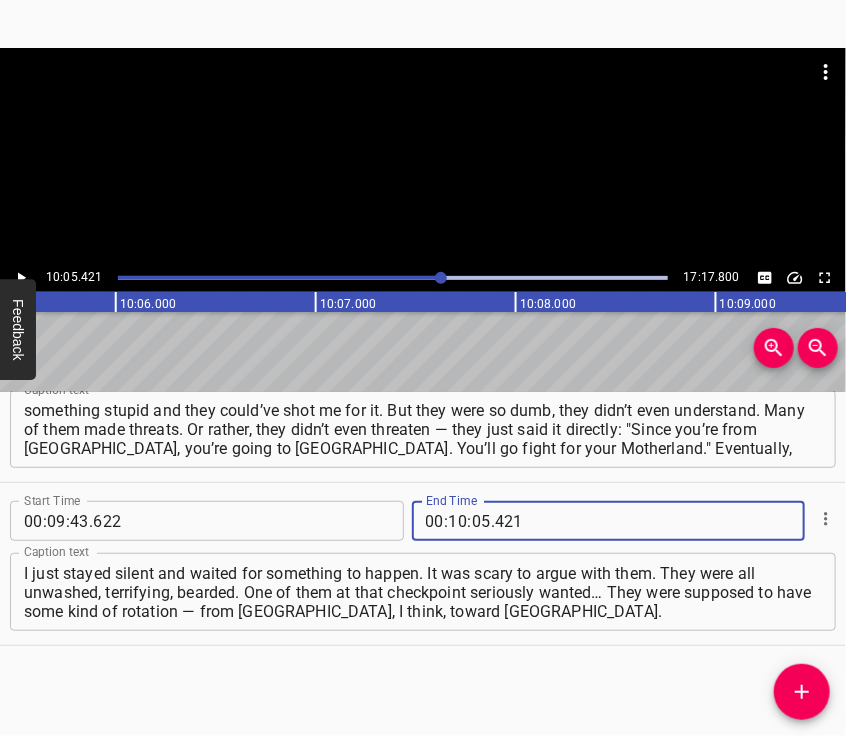 type on "421" 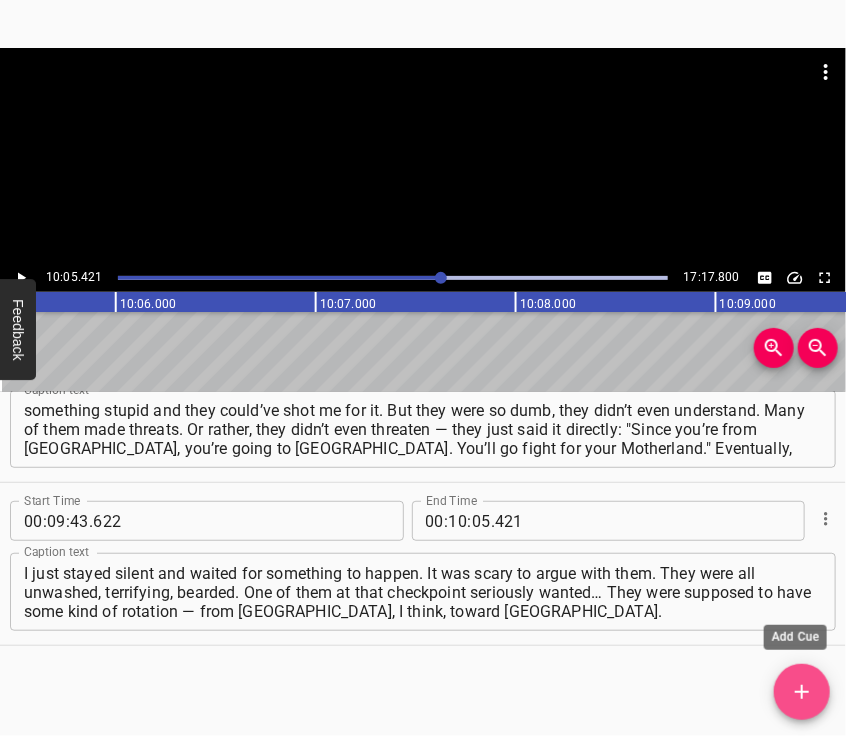 click at bounding box center [802, 692] 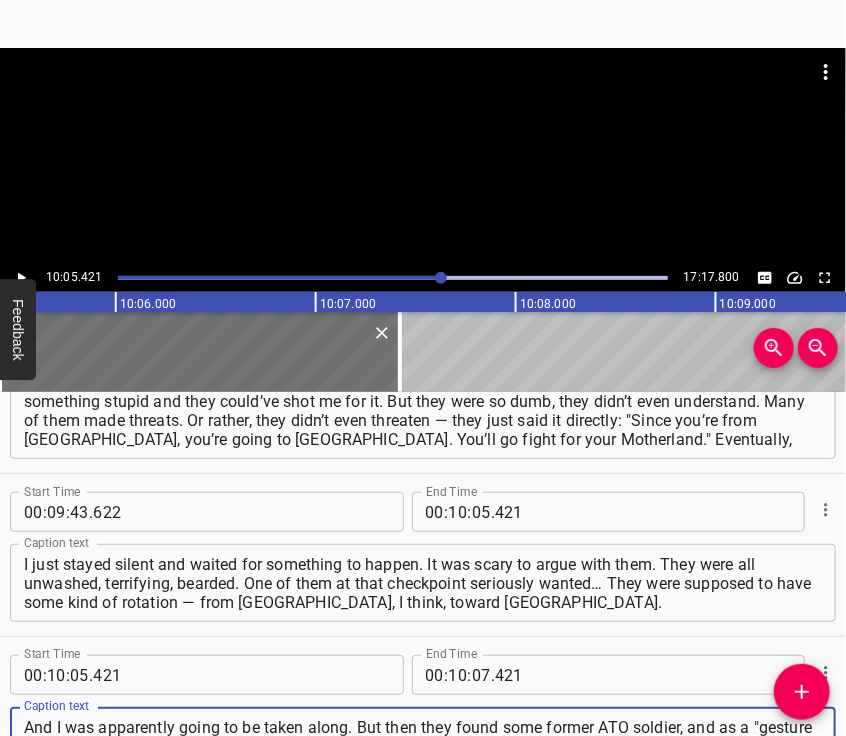 scroll, scrollTop: 19, scrollLeft: 0, axis: vertical 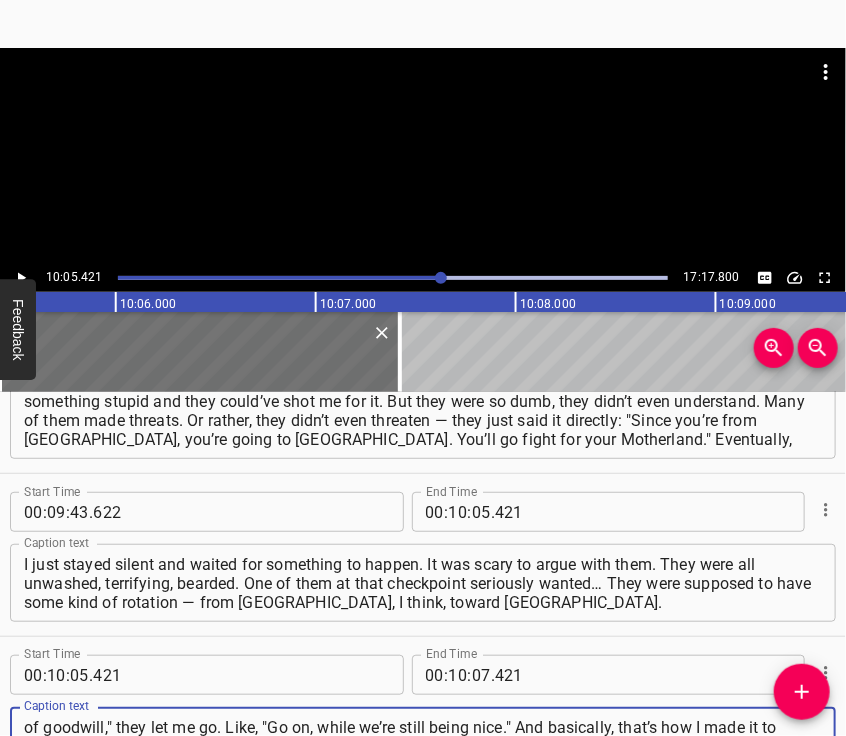 type on "And I was apparently going to be taken along. But then they found some former ATO soldier, and as a "gesture of goodwill," they let me go. Like, "Go on, while we’re still being nice." And basically, that’s how I made it to Henichesk first. There I earned a bit of money. I had a contact there — someone I knew from the ships in [GEOGRAPHIC_DATA]." 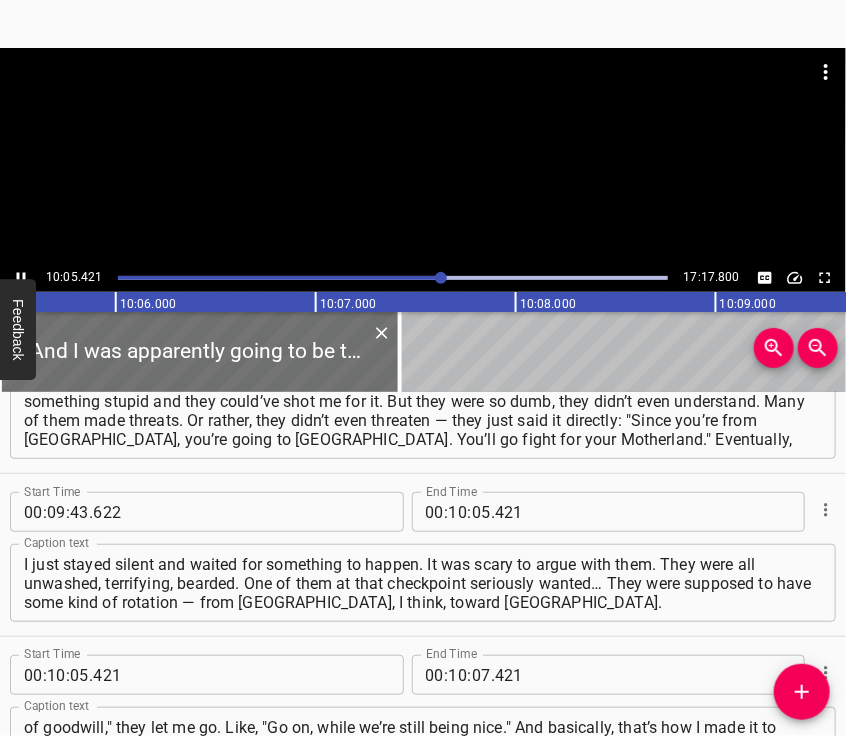 scroll, scrollTop: 4728, scrollLeft: 0, axis: vertical 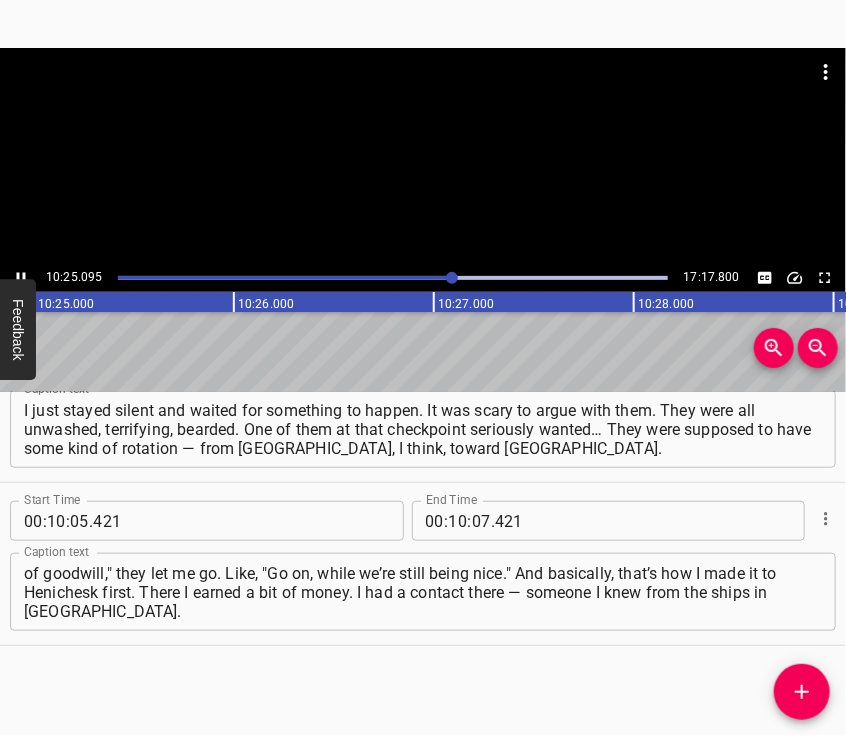 click at bounding box center [423, 98] 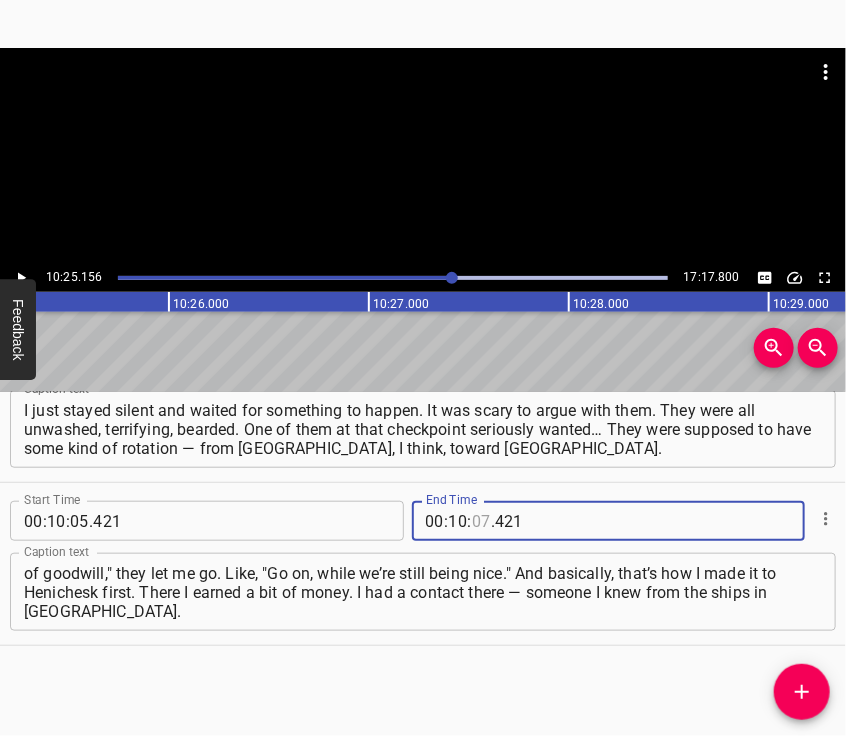 click at bounding box center (481, 521) 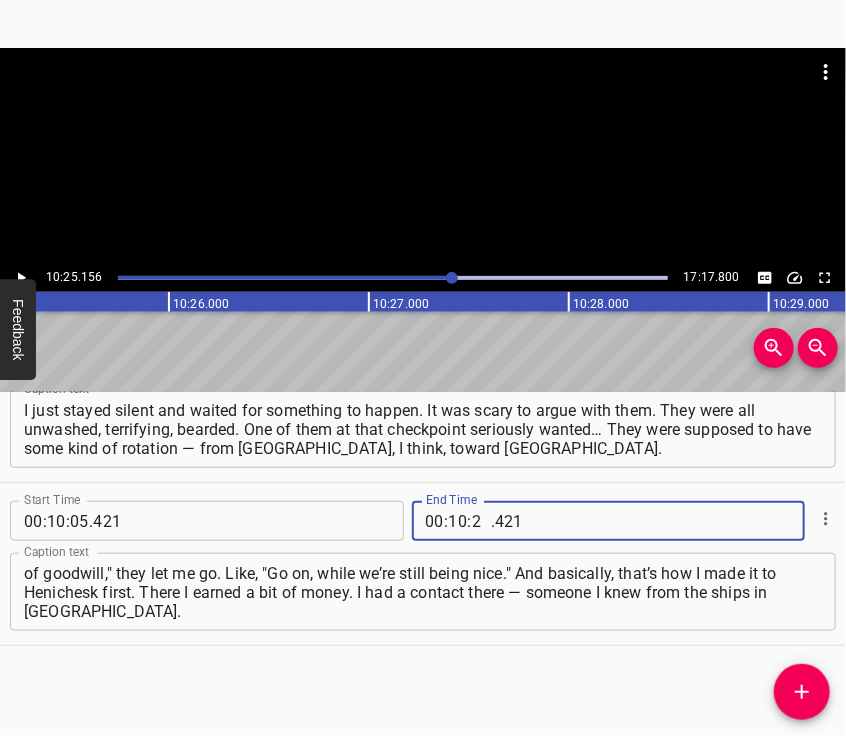type on "25" 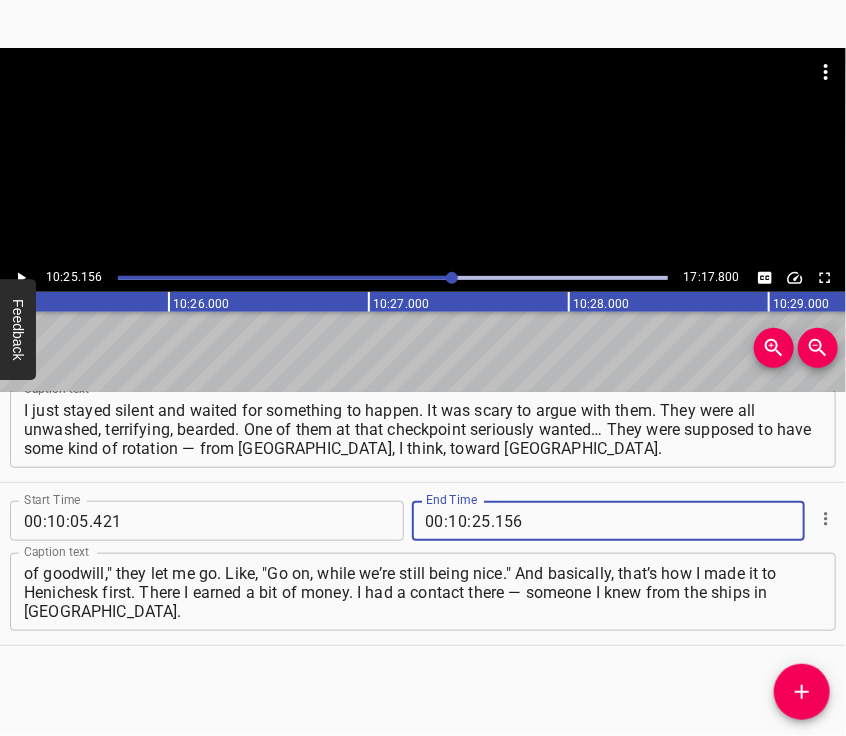 type on "156" 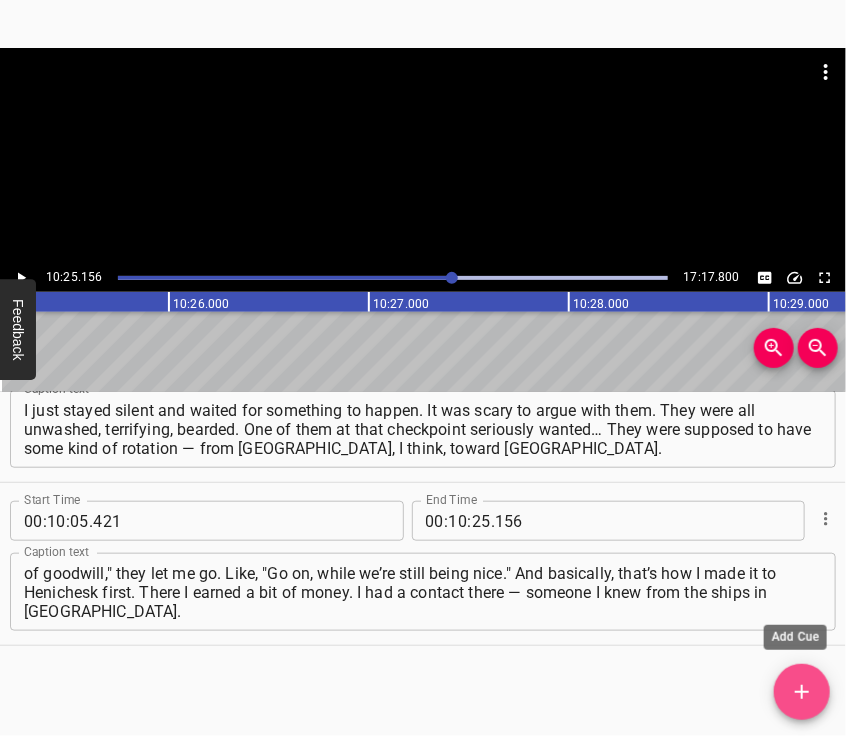 click at bounding box center (802, 692) 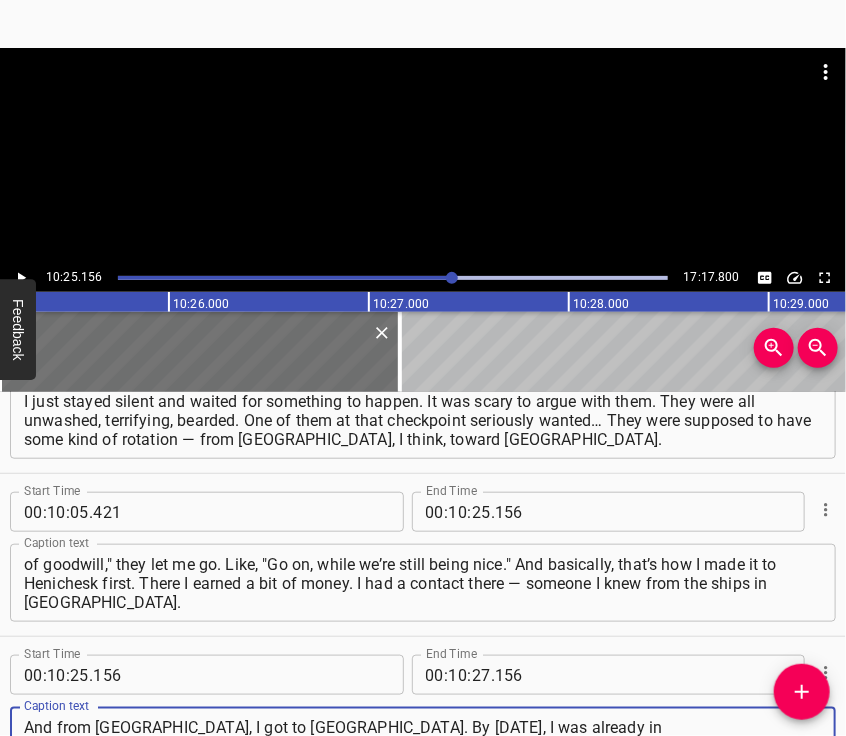 scroll, scrollTop: 19, scrollLeft: 0, axis: vertical 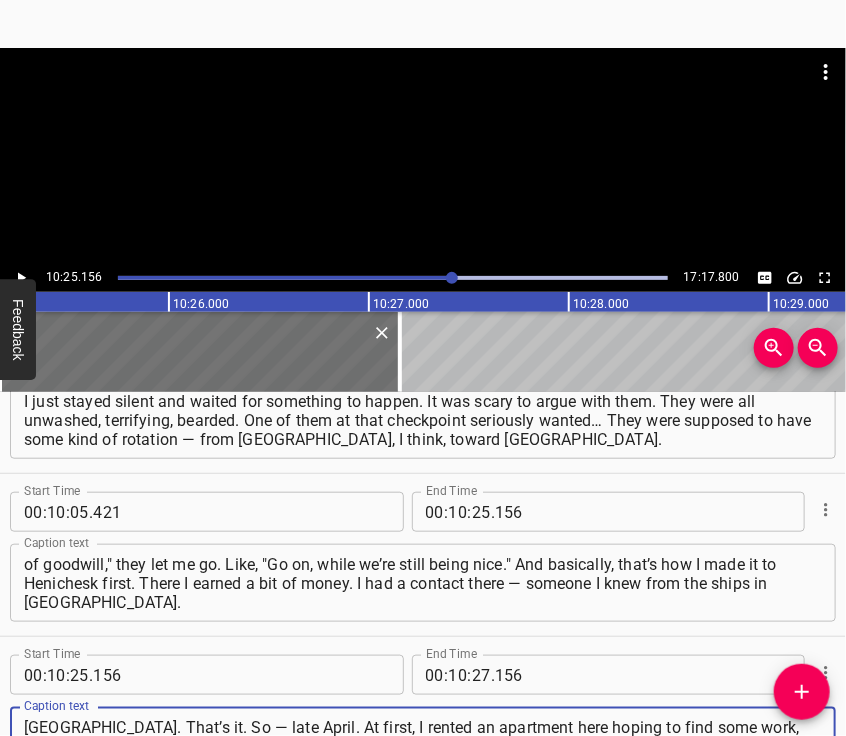 type on "And from [GEOGRAPHIC_DATA], I got to [GEOGRAPHIC_DATA]. By [DATE], I was already in [GEOGRAPHIC_DATA]. That’s it. So — late April. At first, I rented an apartment here hoping to find some work, earn a bit, and then evacuate to [GEOGRAPHIC_DATA]. Free evacuation was only available for women, children, and the elderly. Paid evacuation cost about 7–8 thousand hryvnias," 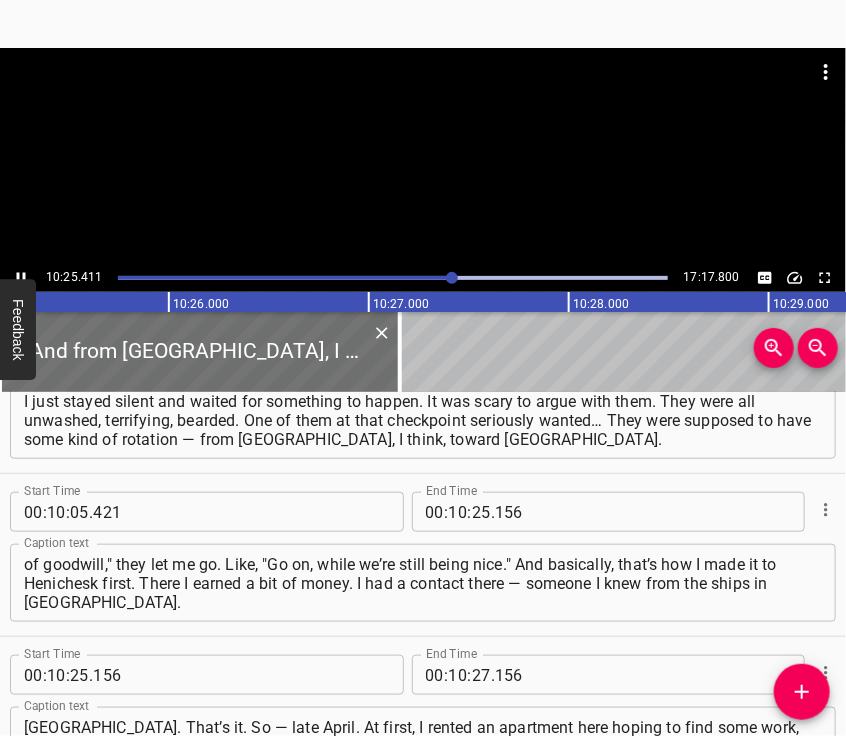 scroll, scrollTop: 4891, scrollLeft: 0, axis: vertical 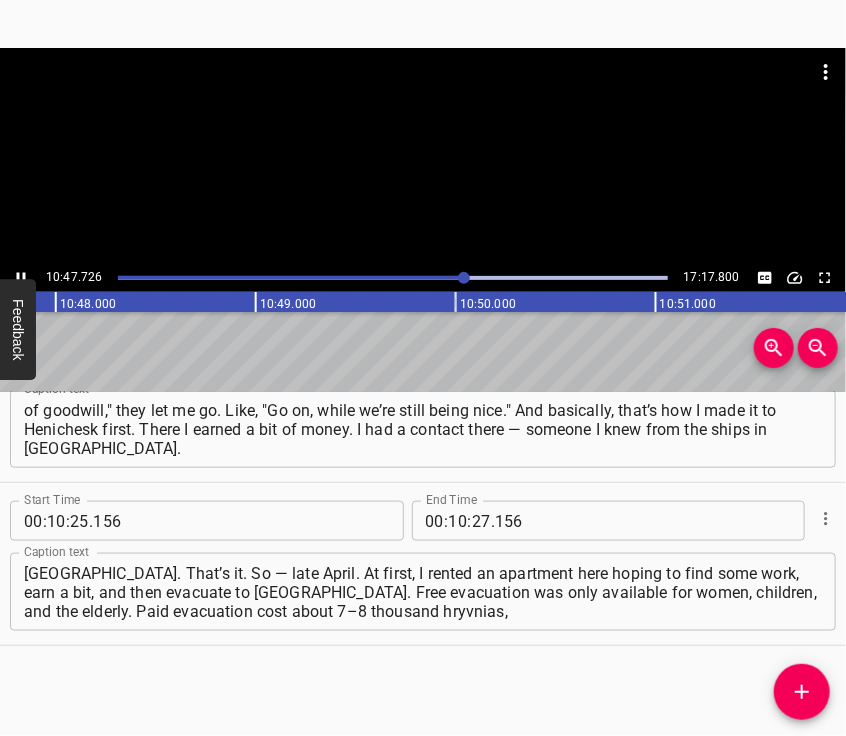 click at bounding box center (423, 156) 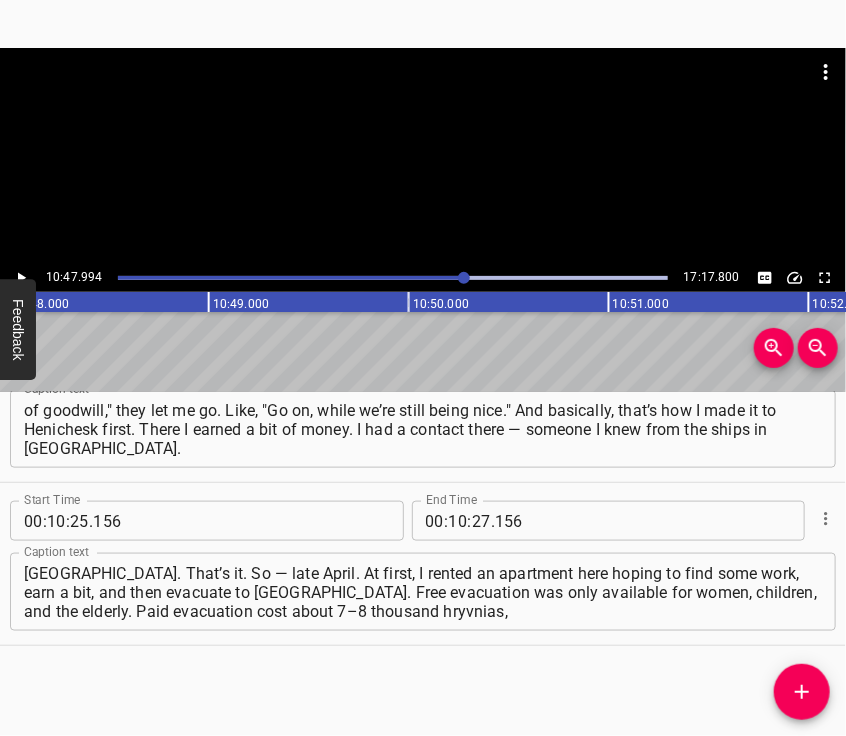 scroll, scrollTop: 0, scrollLeft: 129598, axis: horizontal 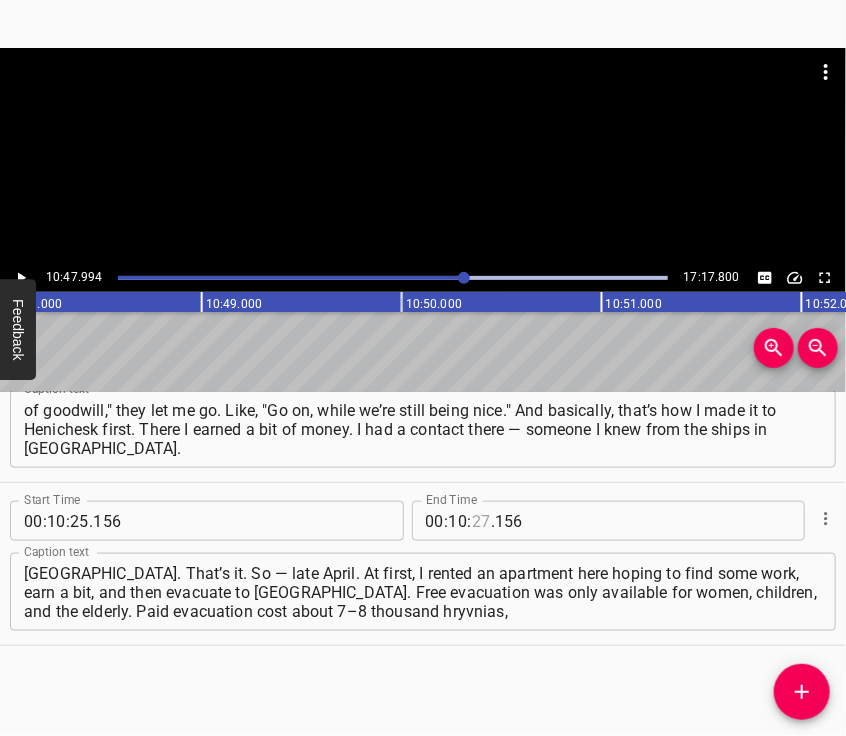 drag, startPoint x: 473, startPoint y: 521, endPoint x: 464, endPoint y: 507, distance: 16.643316 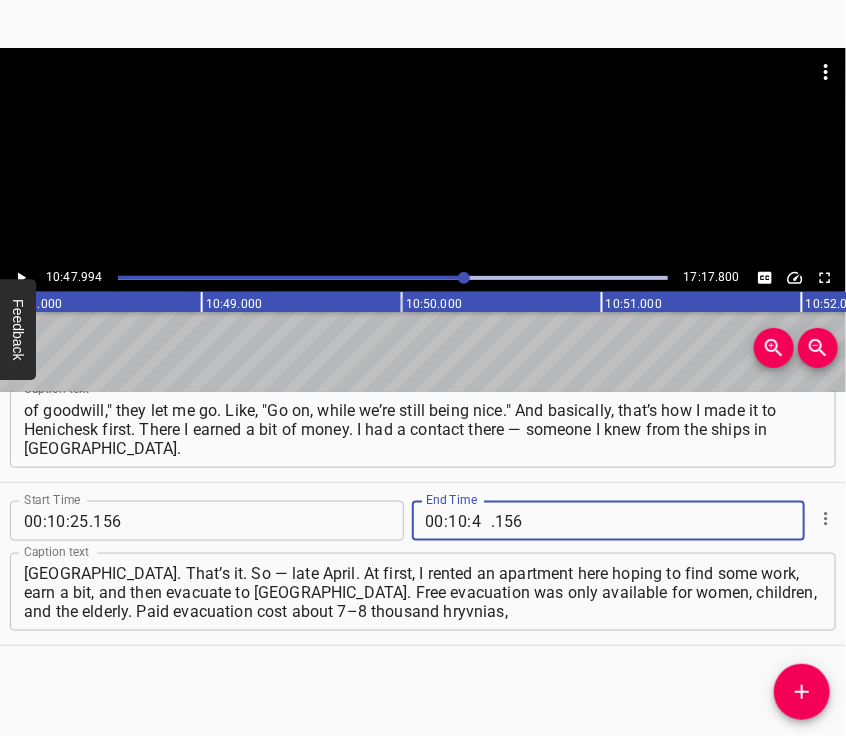 type on "47" 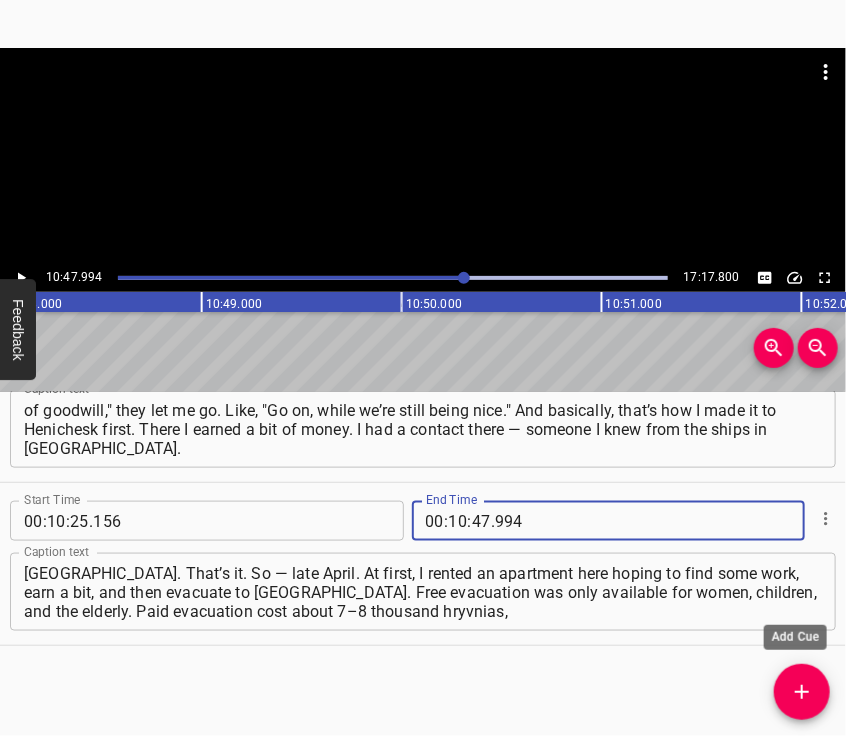 type on "994" 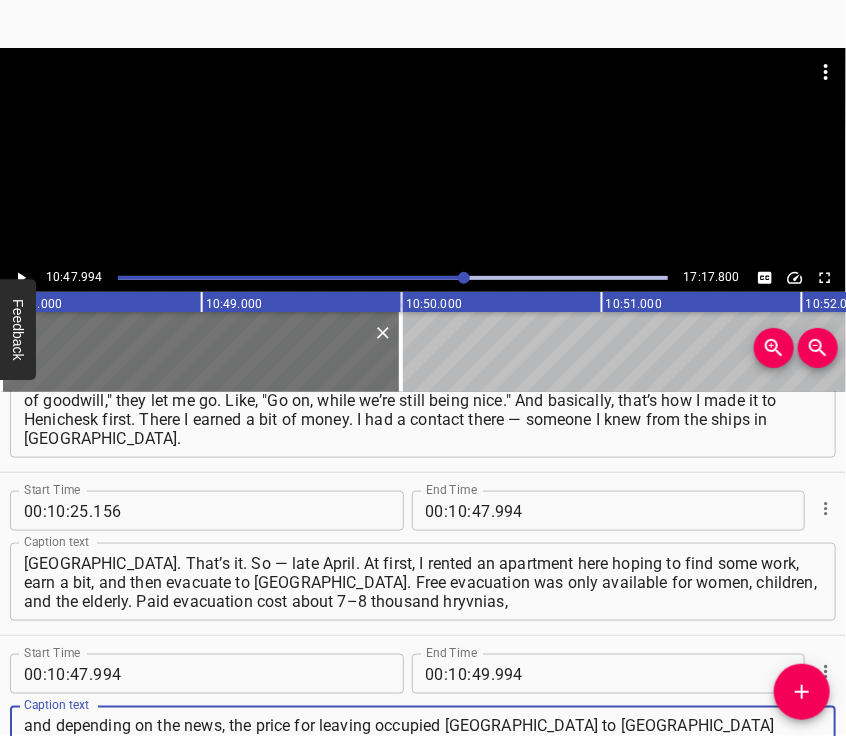 type on "and depending on the news, the price for leaving occupied [GEOGRAPHIC_DATA] to [GEOGRAPHIC_DATA] would go up or down. Not through [GEOGRAPHIC_DATA] or around it, but there was some checkpoint — I don’t remember exactly where — that allowed passage. I was trying to earn money for that at first. Or rather, I thought I would," 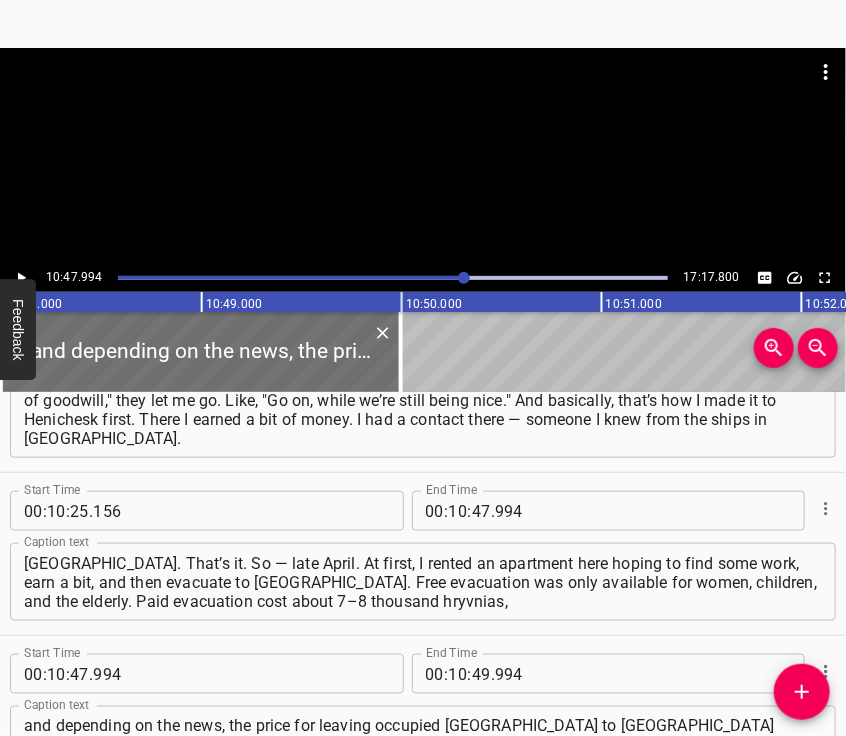 click at bounding box center (423, 98) 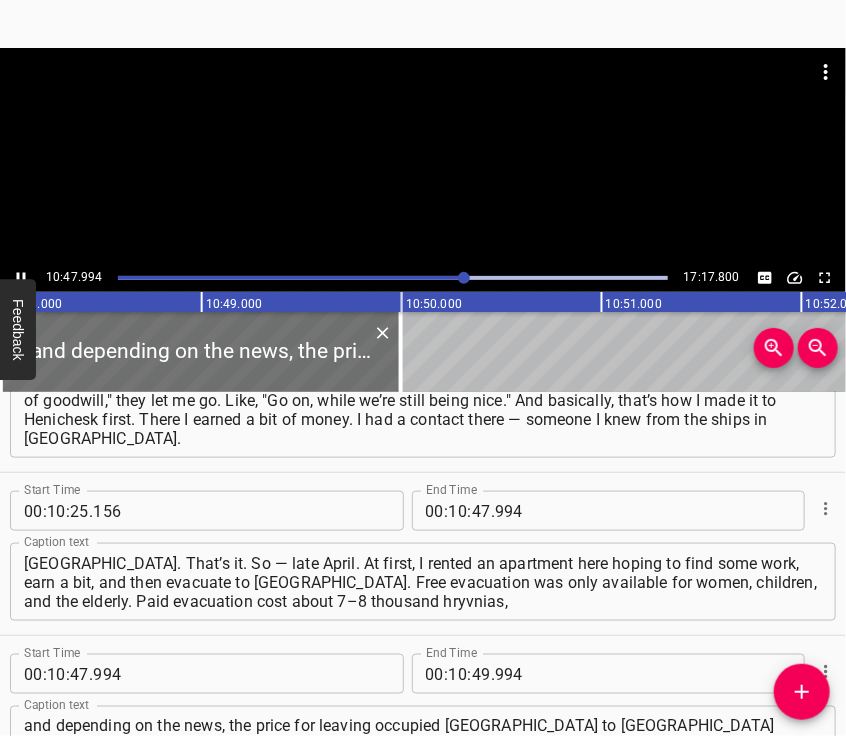 scroll, scrollTop: 5054, scrollLeft: 0, axis: vertical 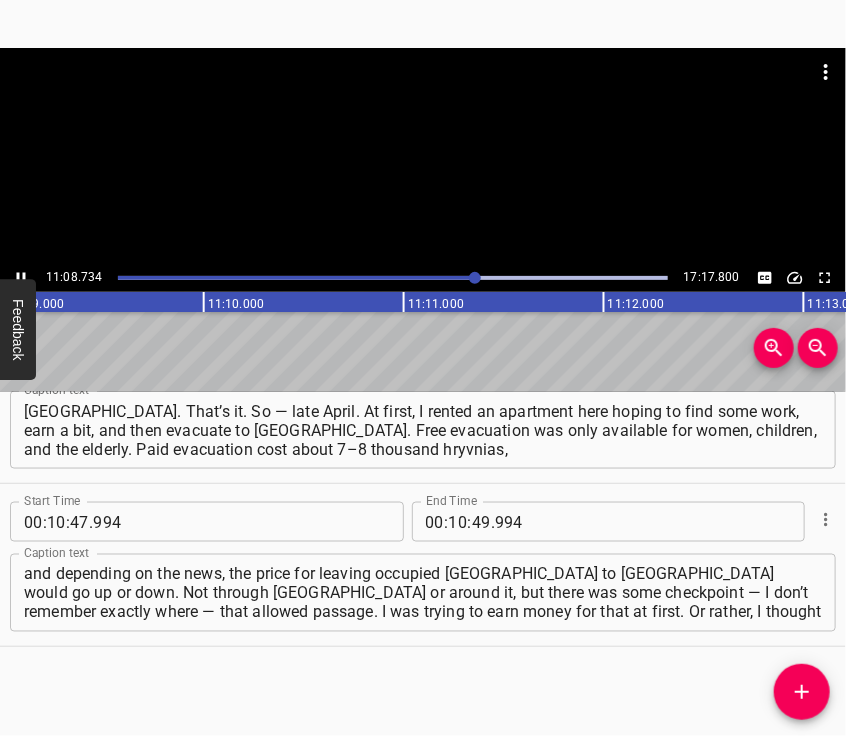 click at bounding box center (423, 156) 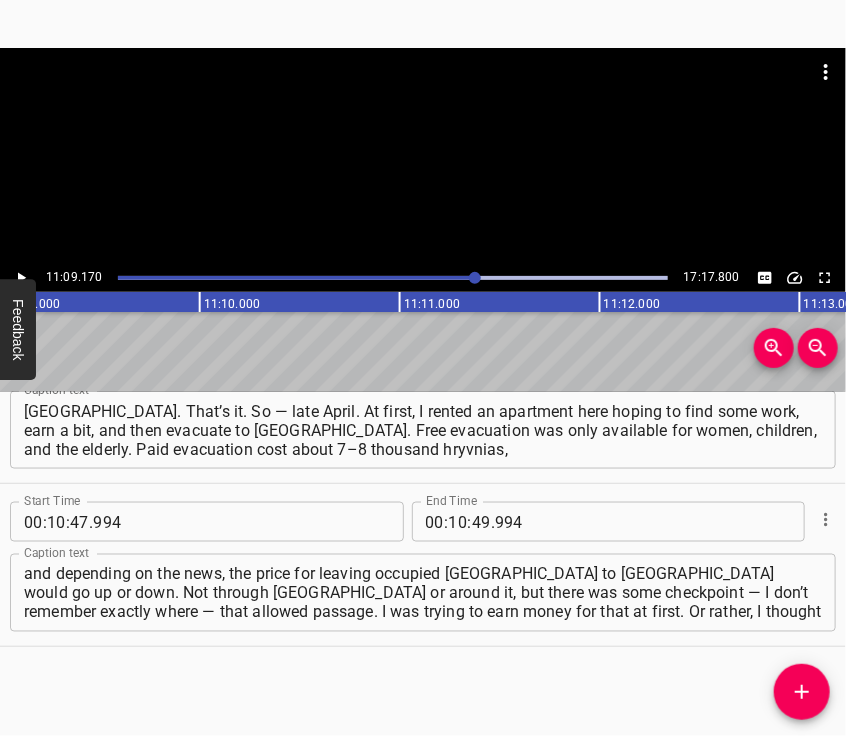 scroll, scrollTop: 0, scrollLeft: 133834, axis: horizontal 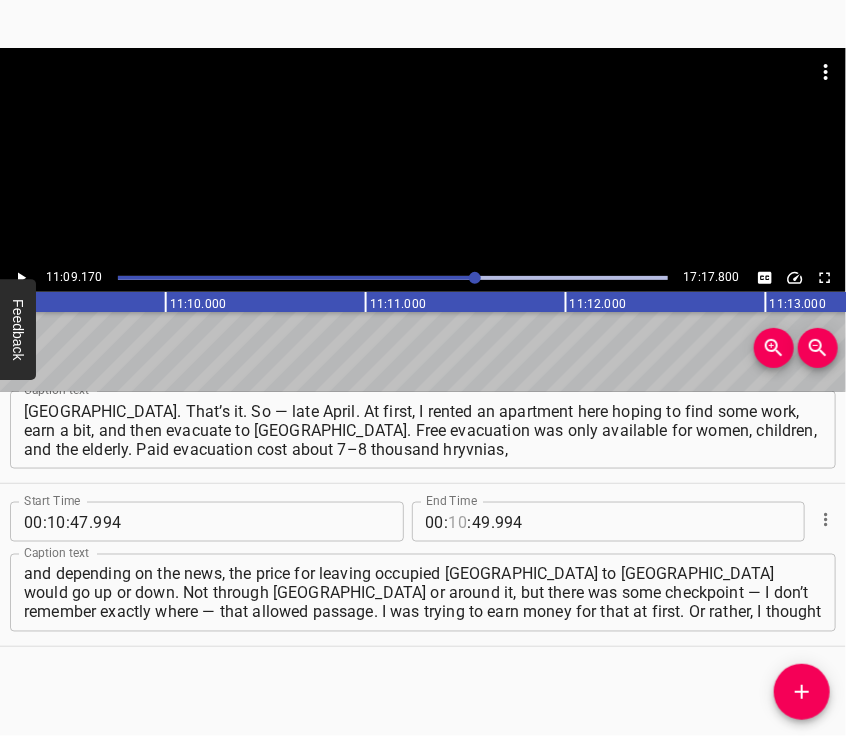 click at bounding box center (458, 522) 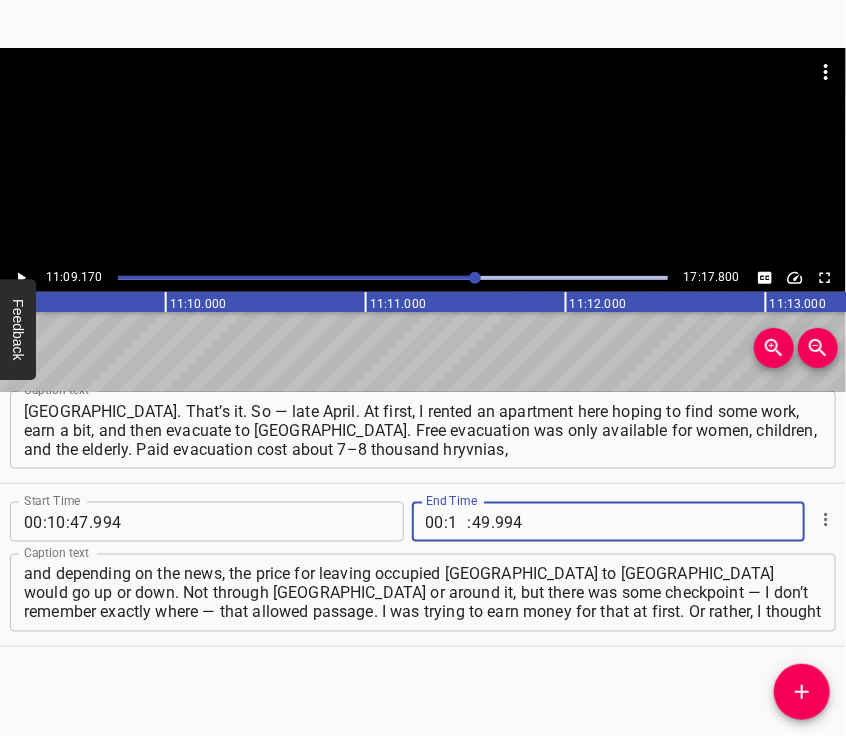 type on "11" 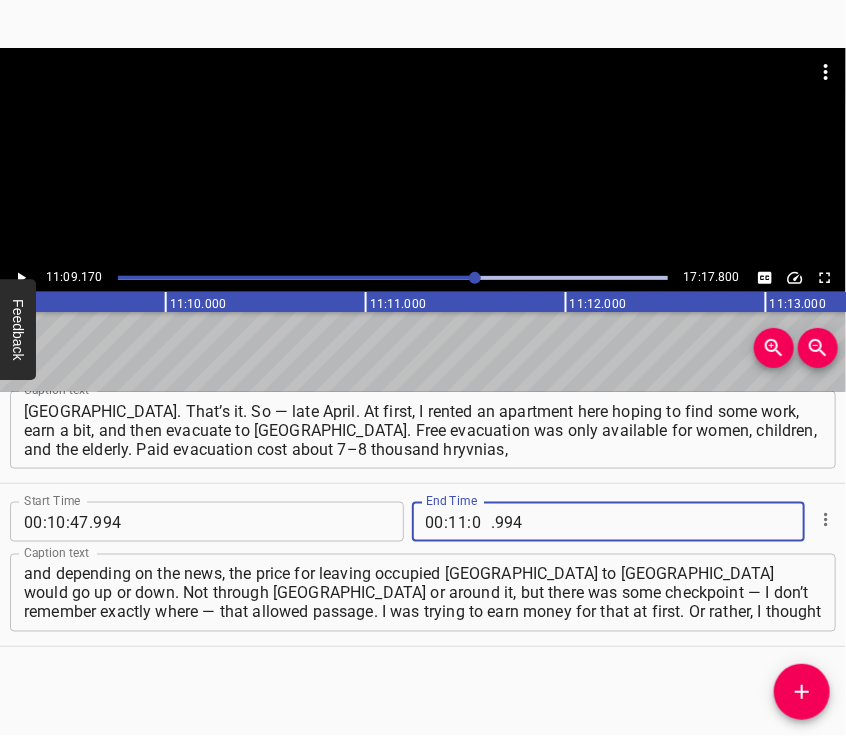 type on "09" 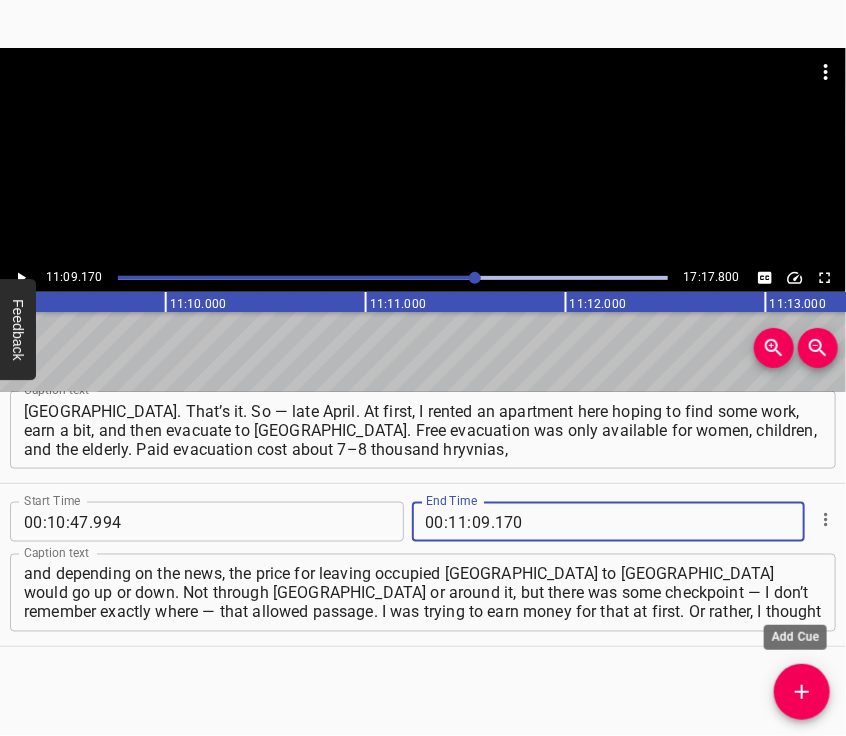 type on "170" 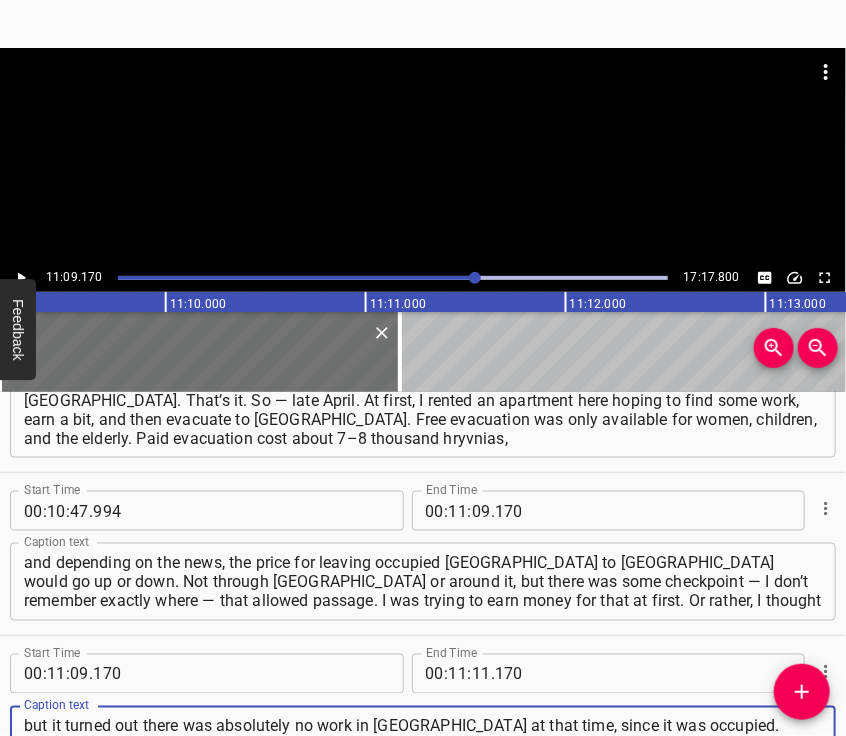 type on "but it turned out there was absolutely no work in [GEOGRAPHIC_DATA] at that time, since it was occupied. [DEMOGRAPHIC_DATA] were everywhere, and they were committing all kinds of lawlessness. Complete lawlessness. But I got lucky — I met a fellow countryman from my hometown, a good friend whom I didn’t even know was living in [GEOGRAPHIC_DATA]." 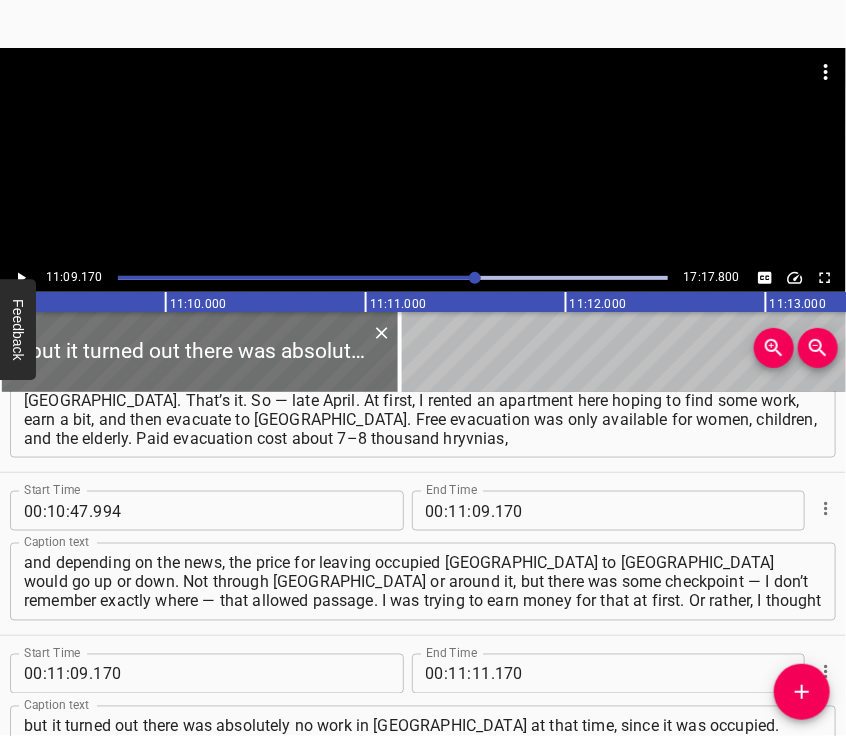click at bounding box center [423, 156] 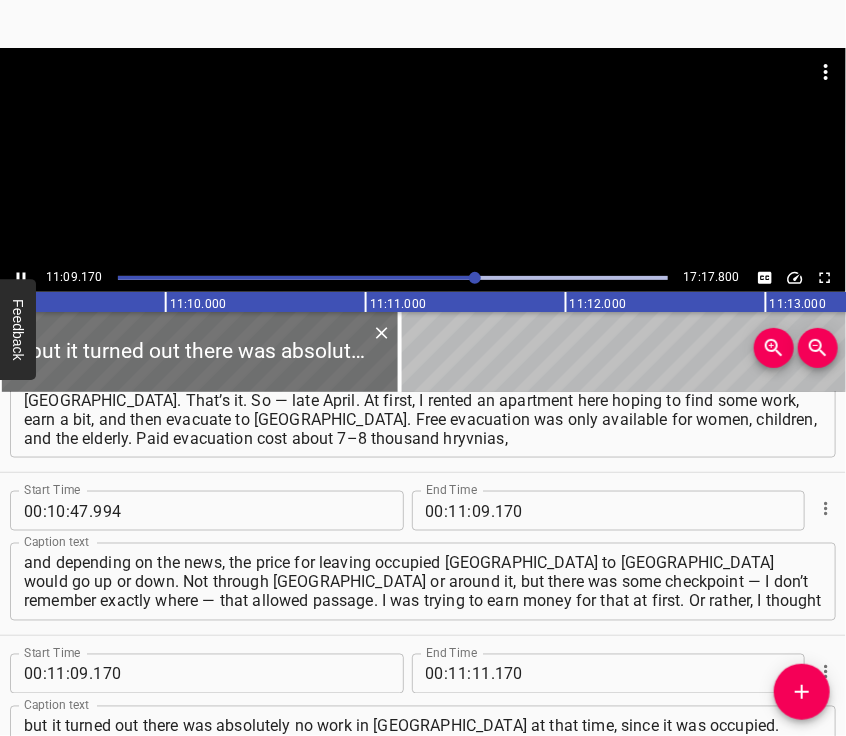 scroll, scrollTop: 5217, scrollLeft: 0, axis: vertical 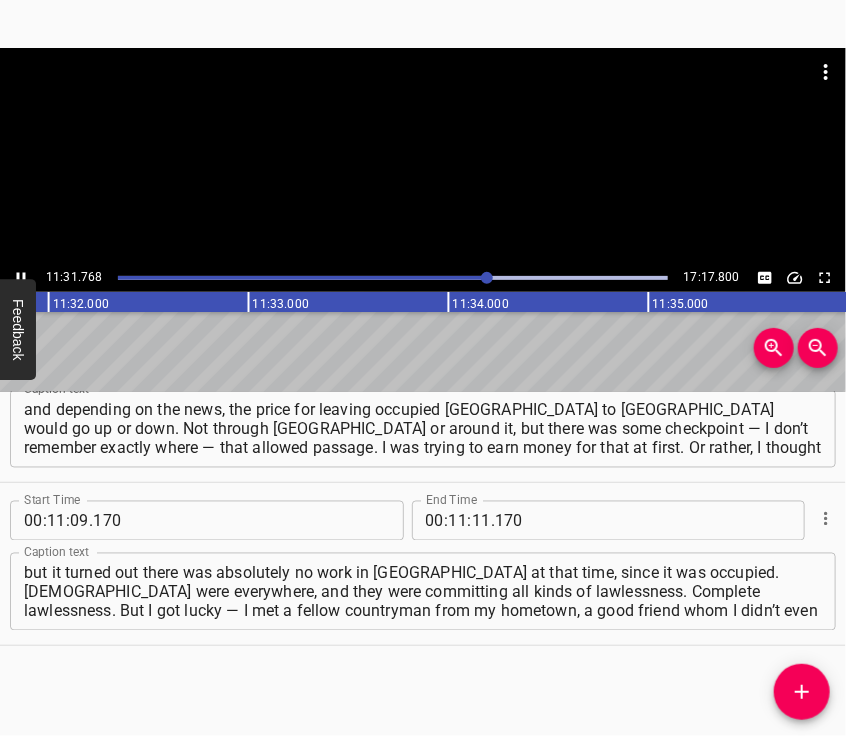 click at bounding box center [423, 156] 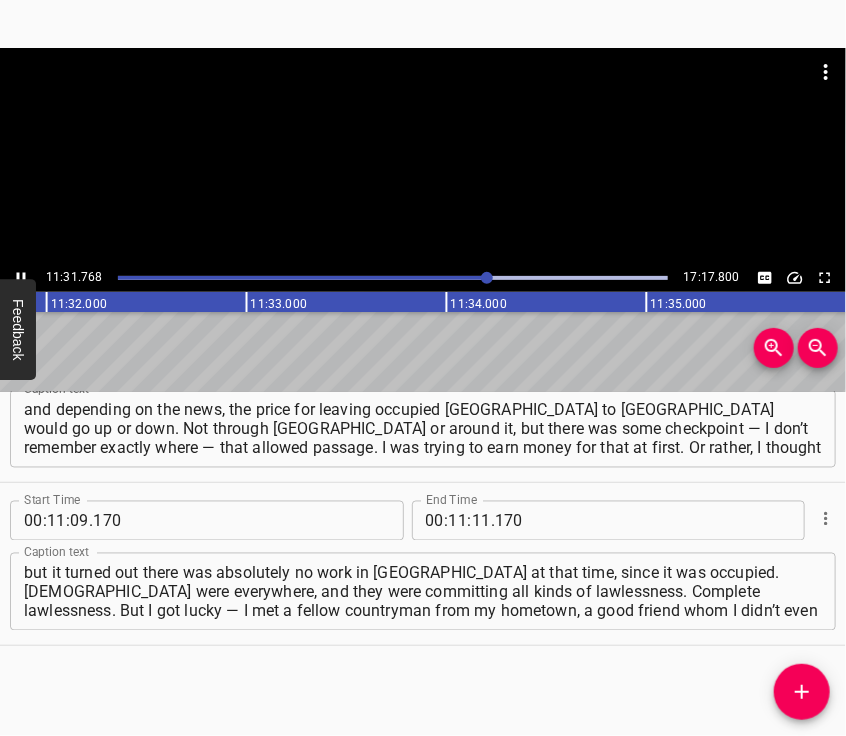 scroll, scrollTop: 0, scrollLeft: 138392, axis: horizontal 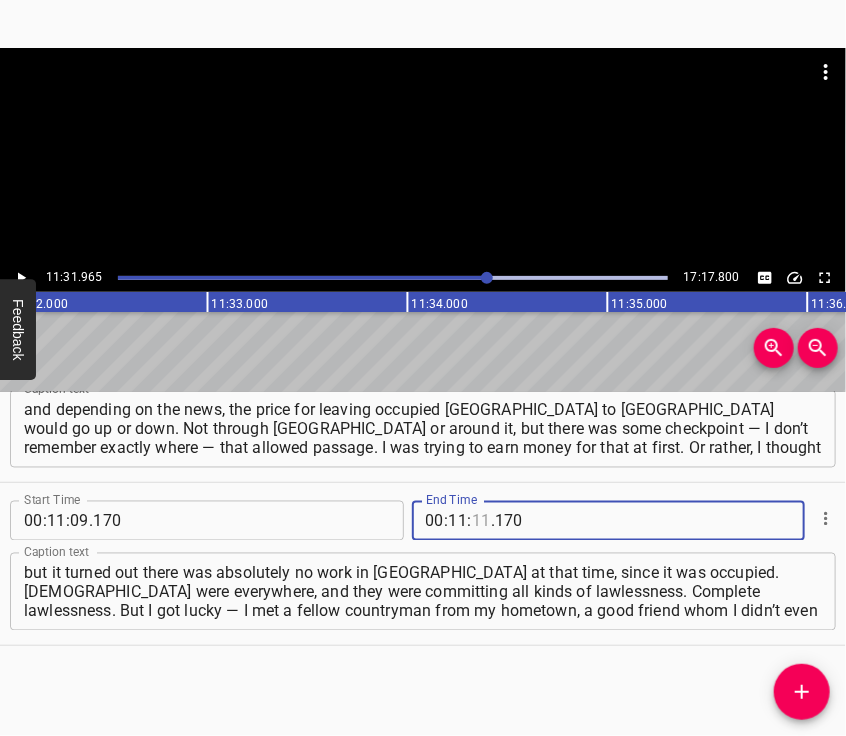 click at bounding box center [481, 521] 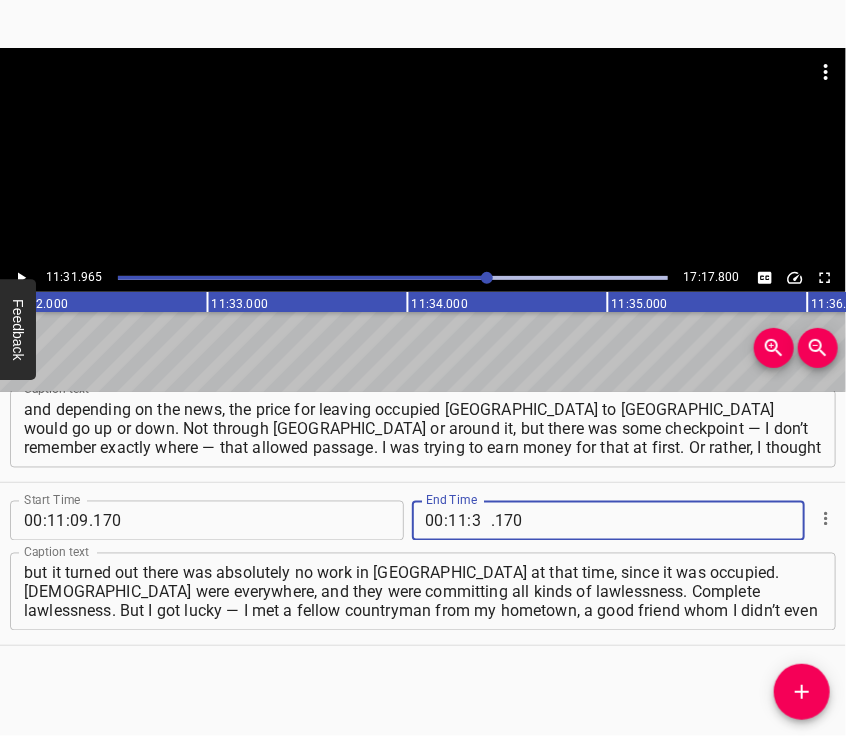 type on "31" 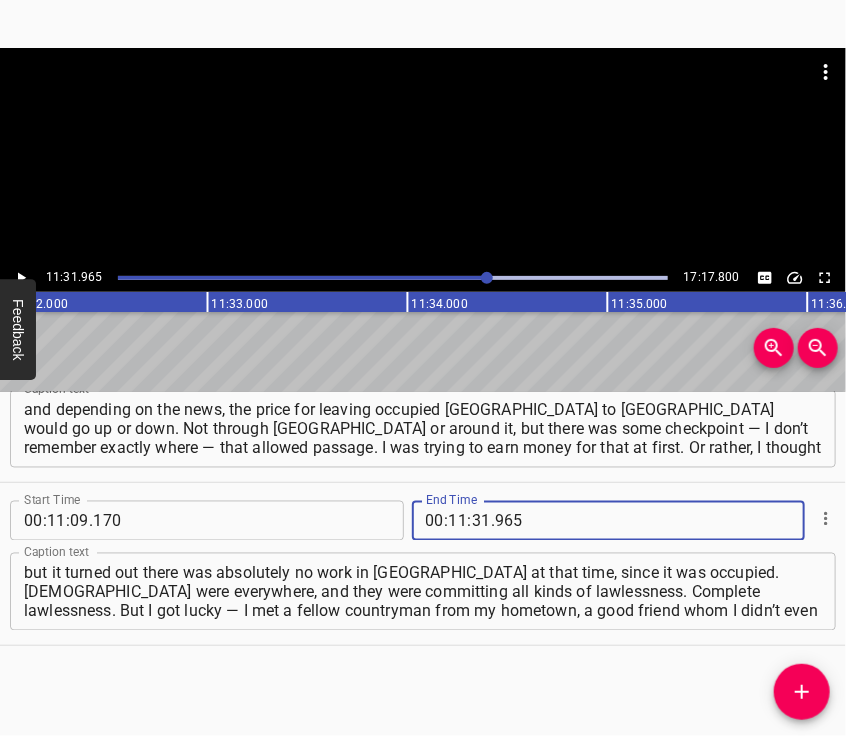 type on "965" 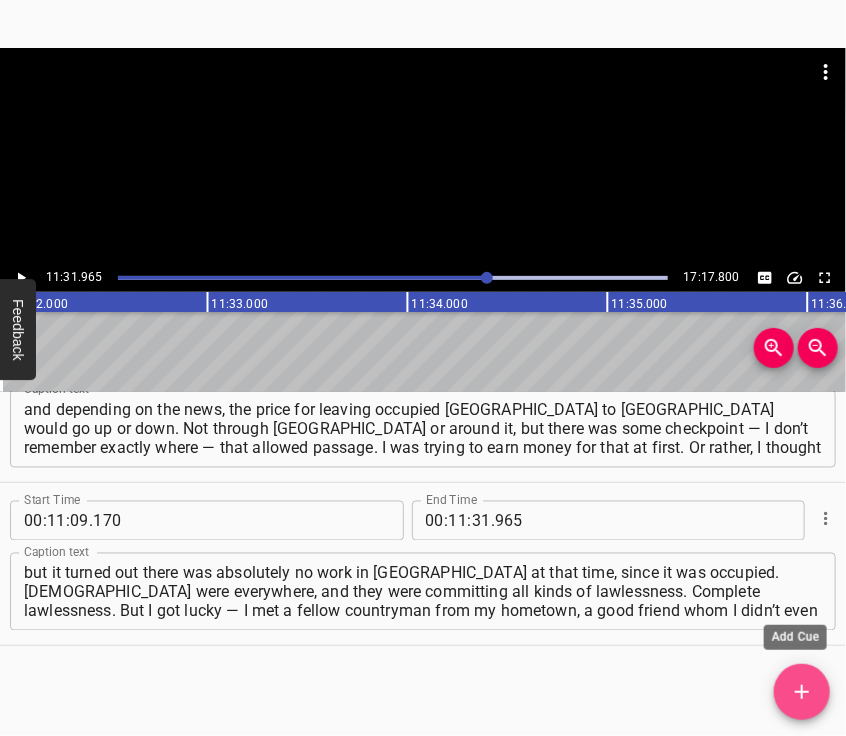 drag, startPoint x: 807, startPoint y: 682, endPoint x: 770, endPoint y: 565, distance: 122.711044 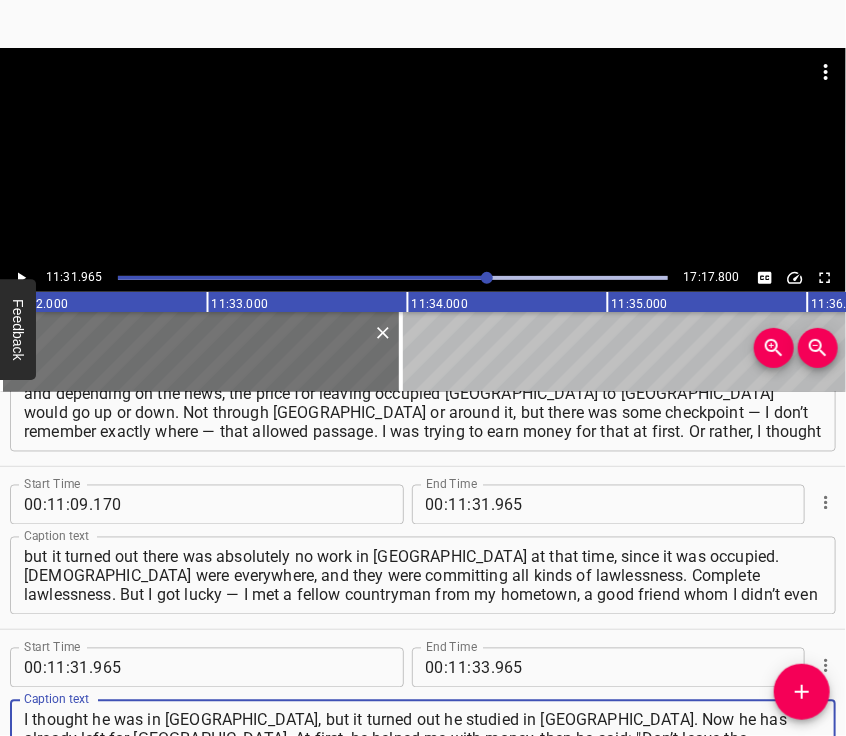 type on "I thought he was in [GEOGRAPHIC_DATA], but it turned out he studied in [GEOGRAPHIC_DATA]. Now he has already left for [GEOGRAPHIC_DATA]. At first, he helped me with money, then he said: "Don’t leave the apartment at all for now." He has the same registration, and his passport was cut up. A [DEMOGRAPHIC_DATA] simply said to him: "Stop right there!" and he stopped." 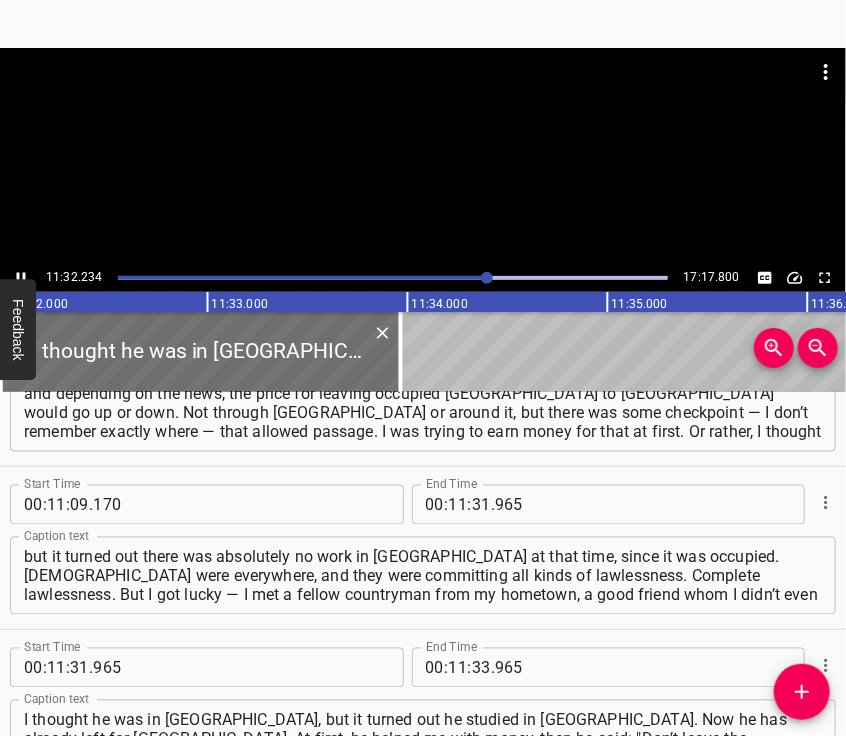 scroll, scrollTop: 5349, scrollLeft: 0, axis: vertical 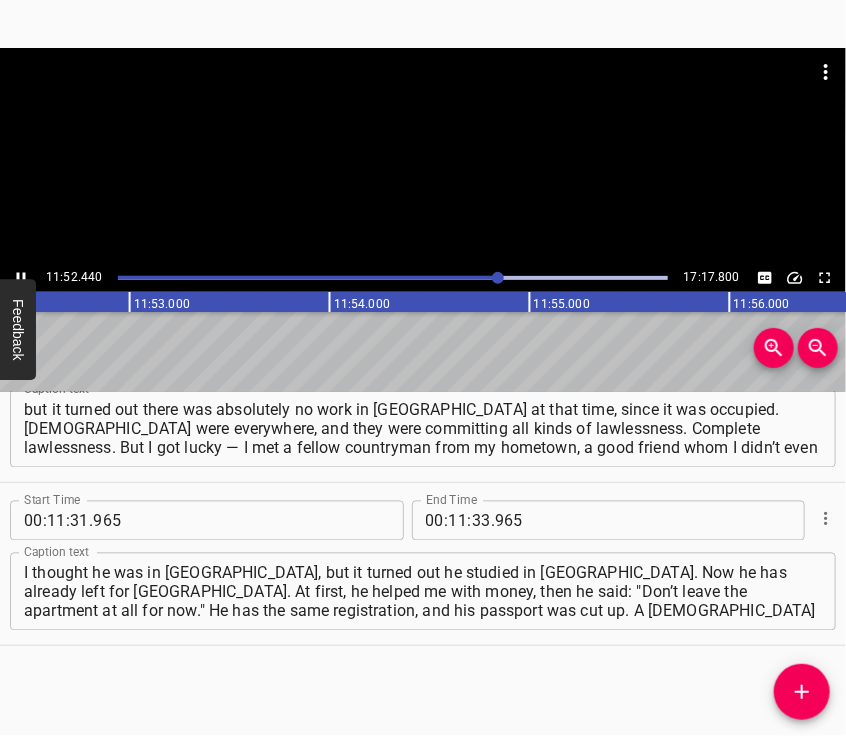 click at bounding box center (423, 156) 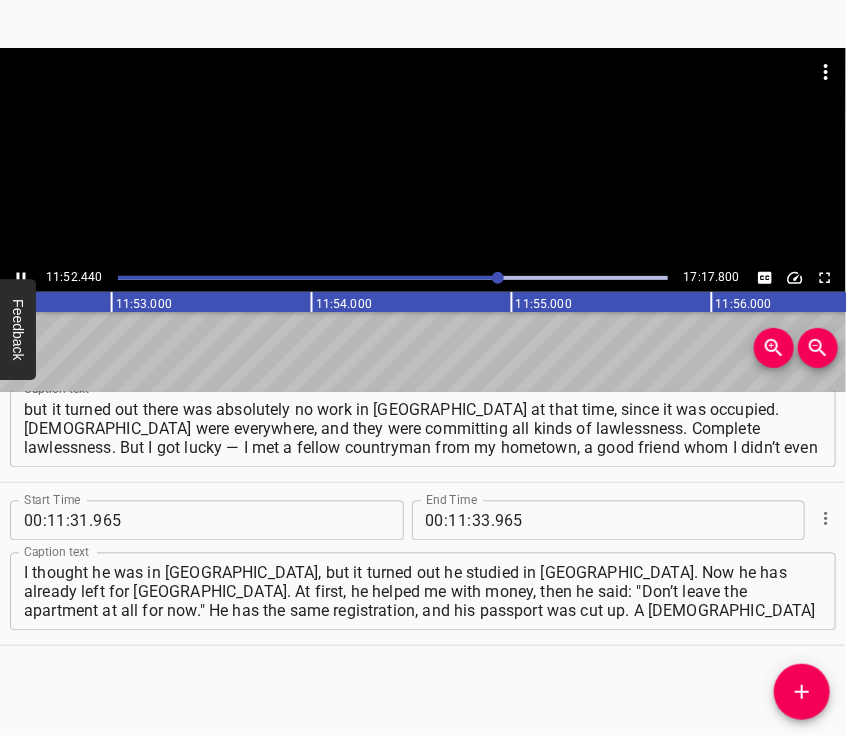 scroll, scrollTop: 0, scrollLeft: 142524, axis: horizontal 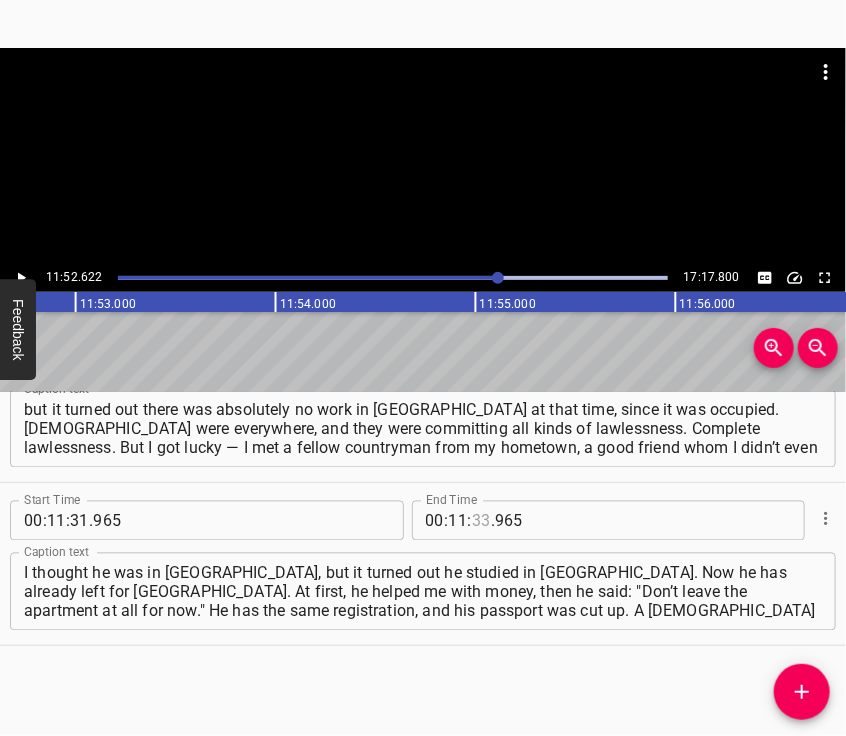 click at bounding box center (481, 521) 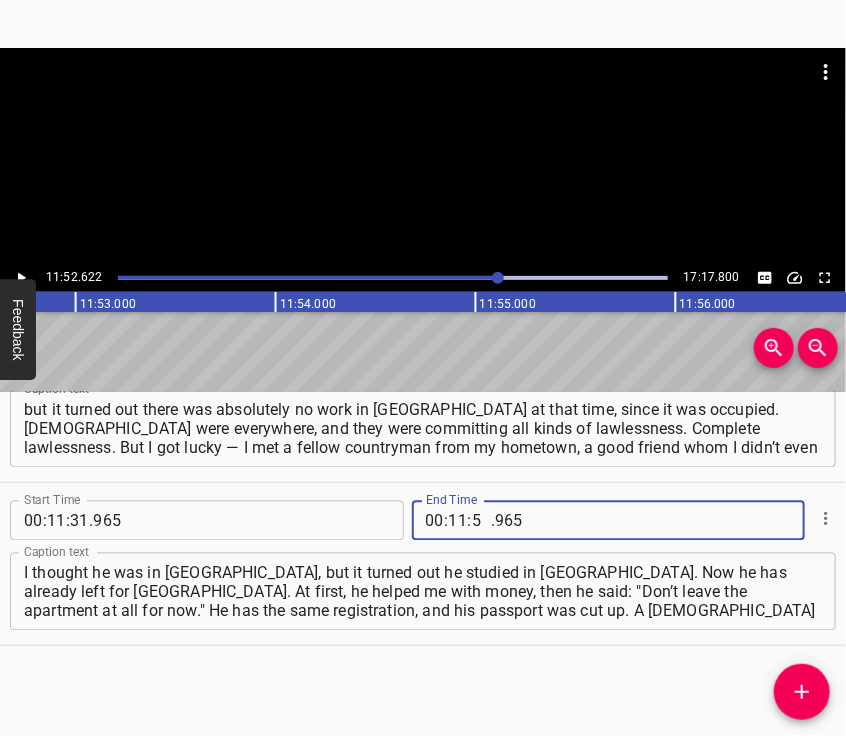 type on "52" 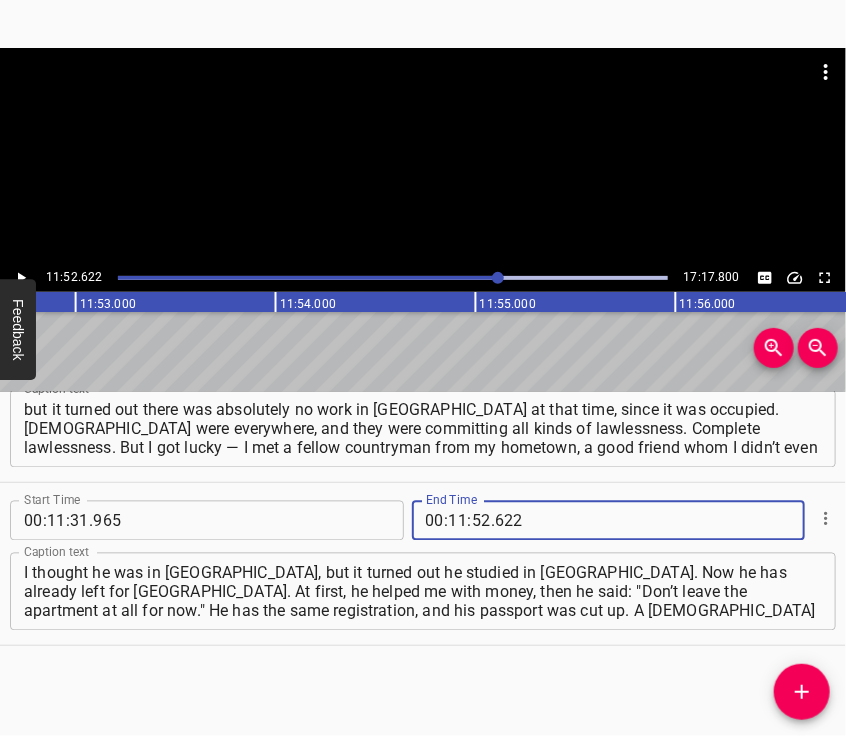 type on "622" 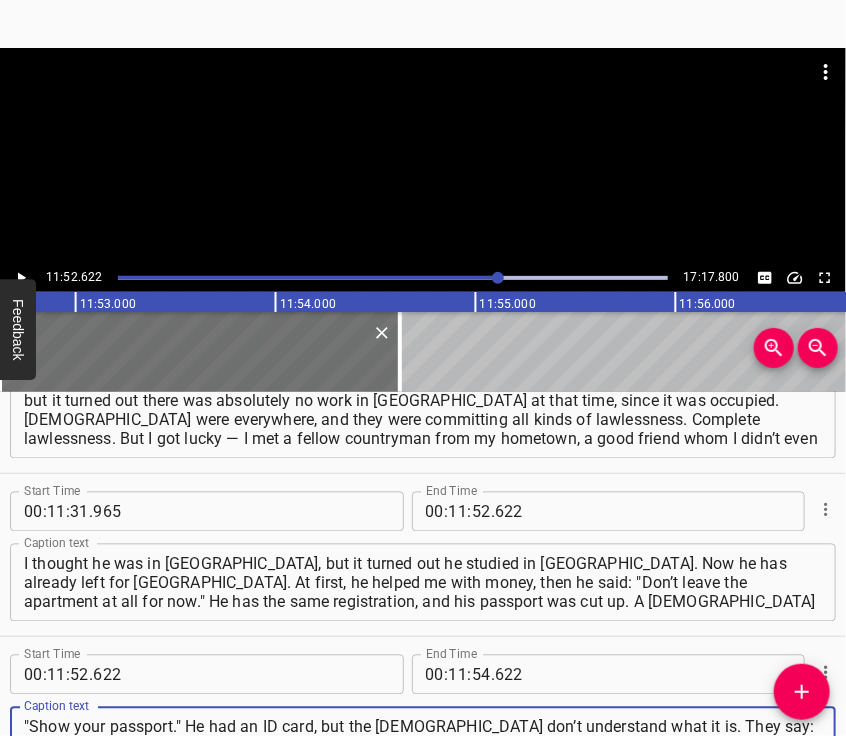 type on ""Show your passport." He had an ID card, but the [DEMOGRAPHIC_DATA] don’t understand what it is. They say: "This is not a passport, this is some kind of crap." They took it and just cut up that passport. My friend said that people like us, with registration in [GEOGRAPHIC_DATA] region… He seriously knew of more than one case where they" 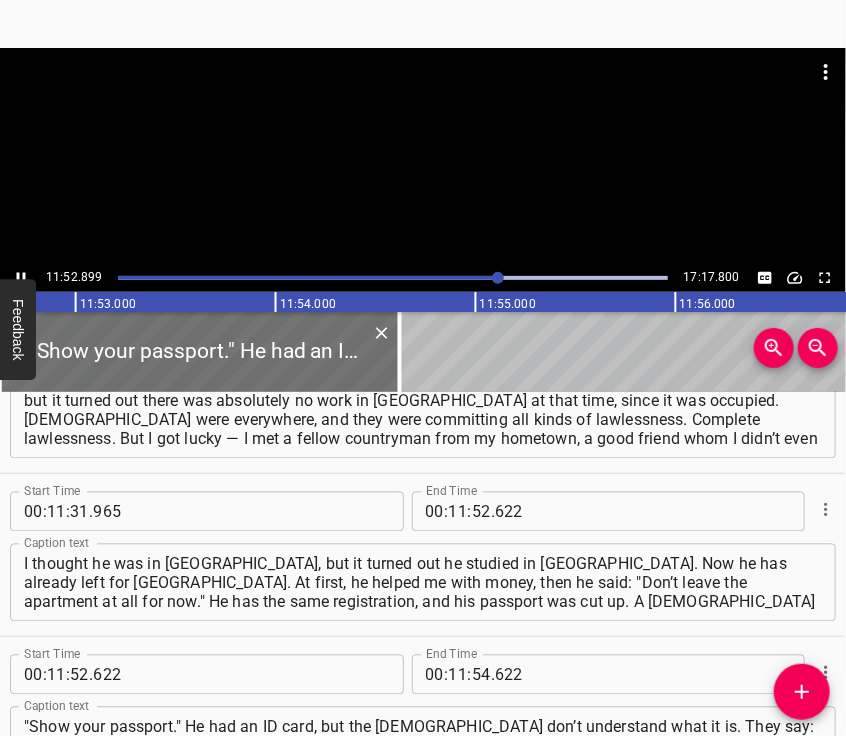 scroll, scrollTop: 5612, scrollLeft: 0, axis: vertical 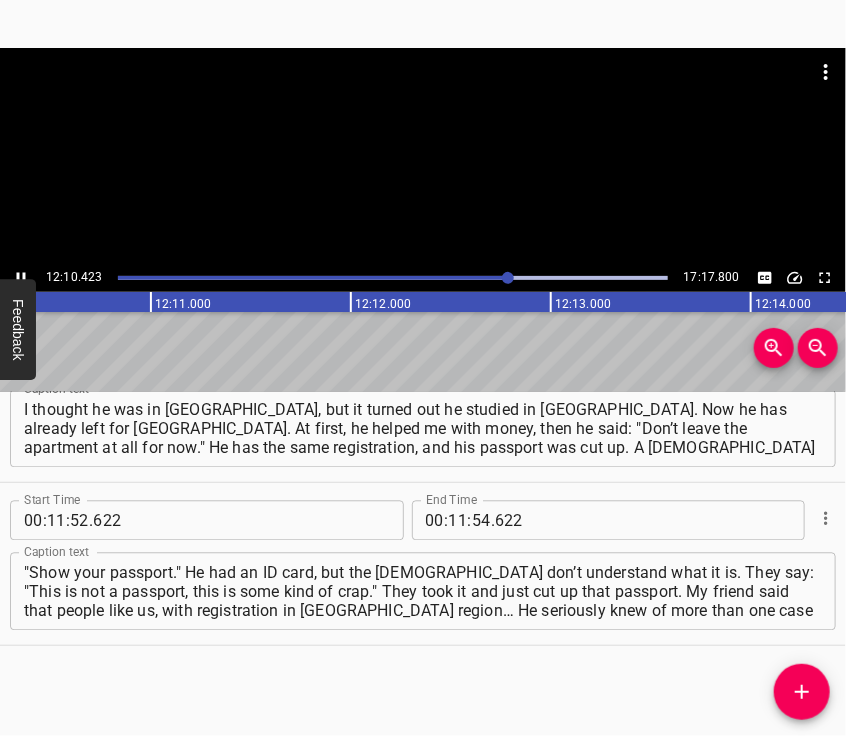 click at bounding box center [423, 156] 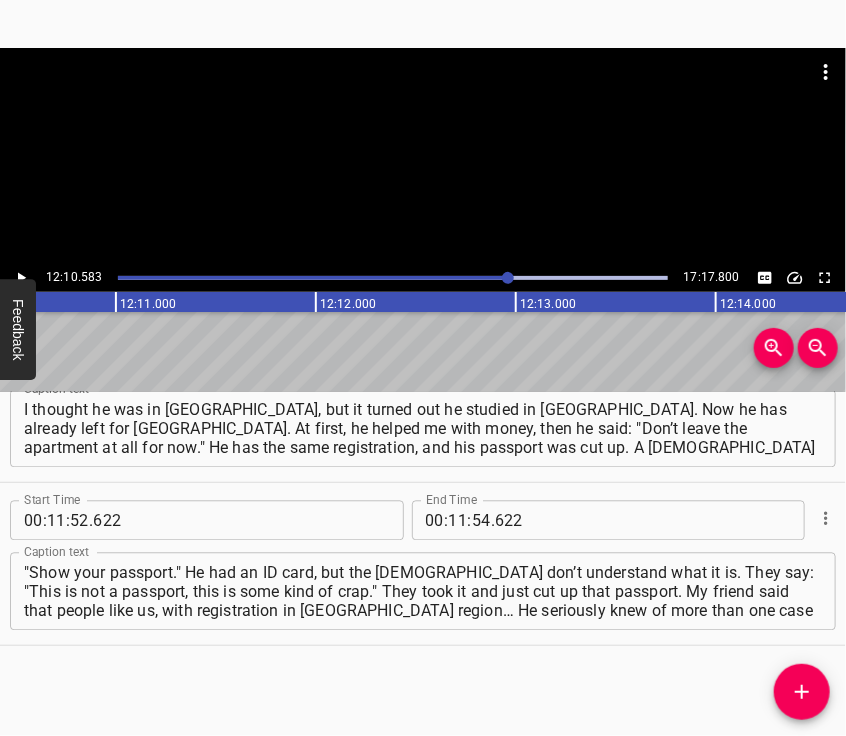 scroll, scrollTop: 0, scrollLeft: 146116, axis: horizontal 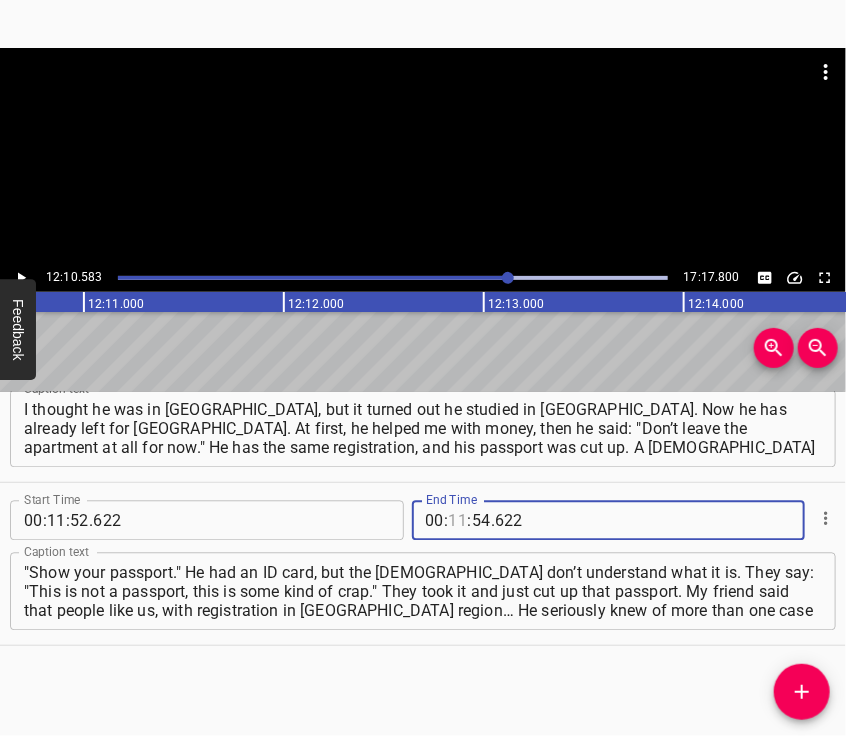 click at bounding box center (458, 521) 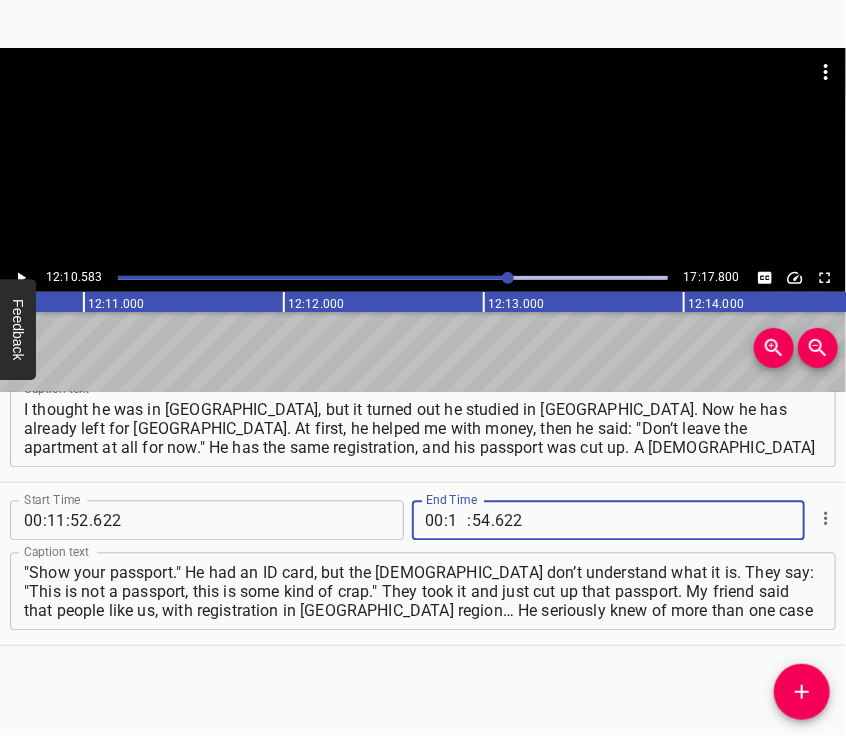 type on "12" 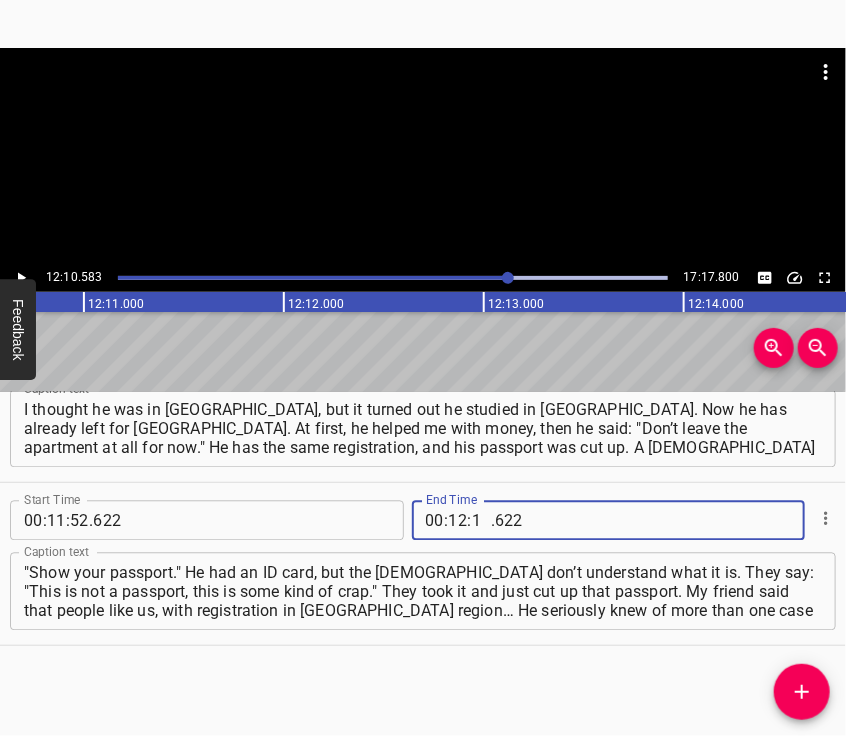 type on "10" 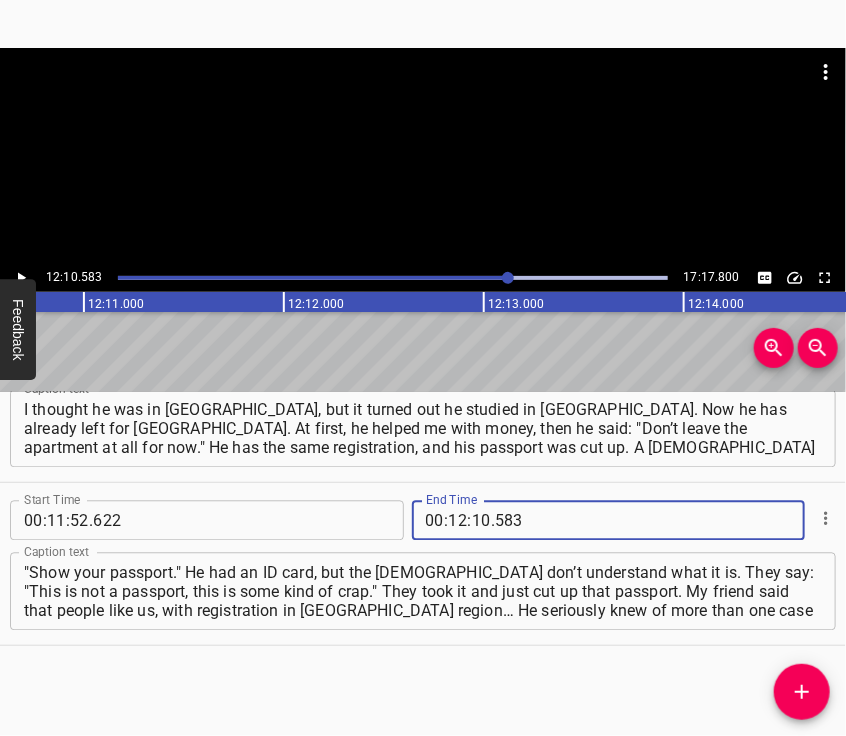 type on "583" 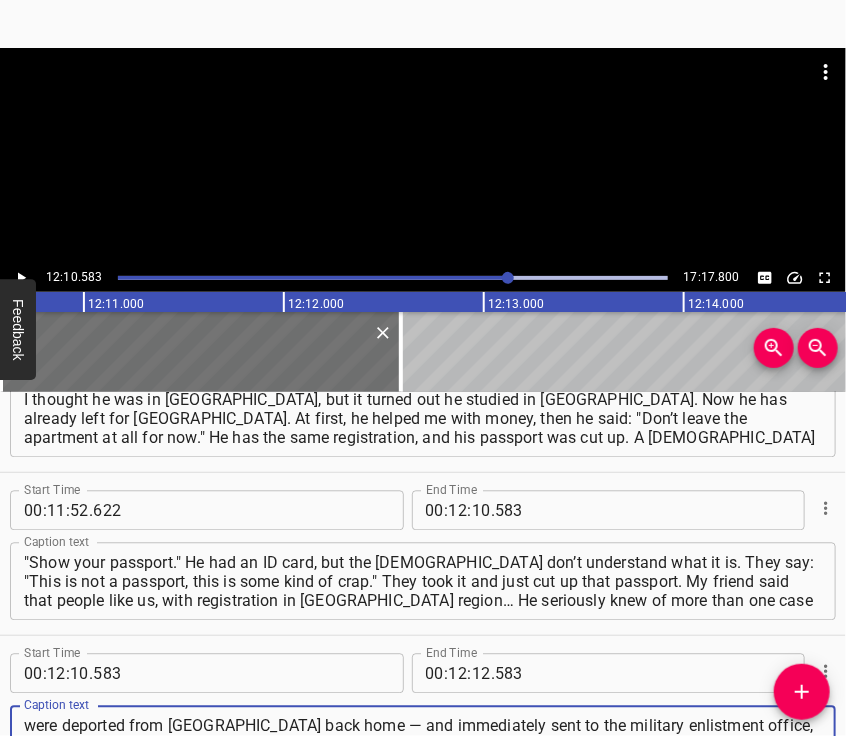 type on "were deported from [GEOGRAPHIC_DATA] back home — and immediately sent to the military enlistment office, since conscription is still ongoing there. People, basically, are hiding. On [DATE], I moved into a displaced persons center, where I still am now. During the occupation, I didn’t leave the house in [GEOGRAPHIC_DATA] at all." 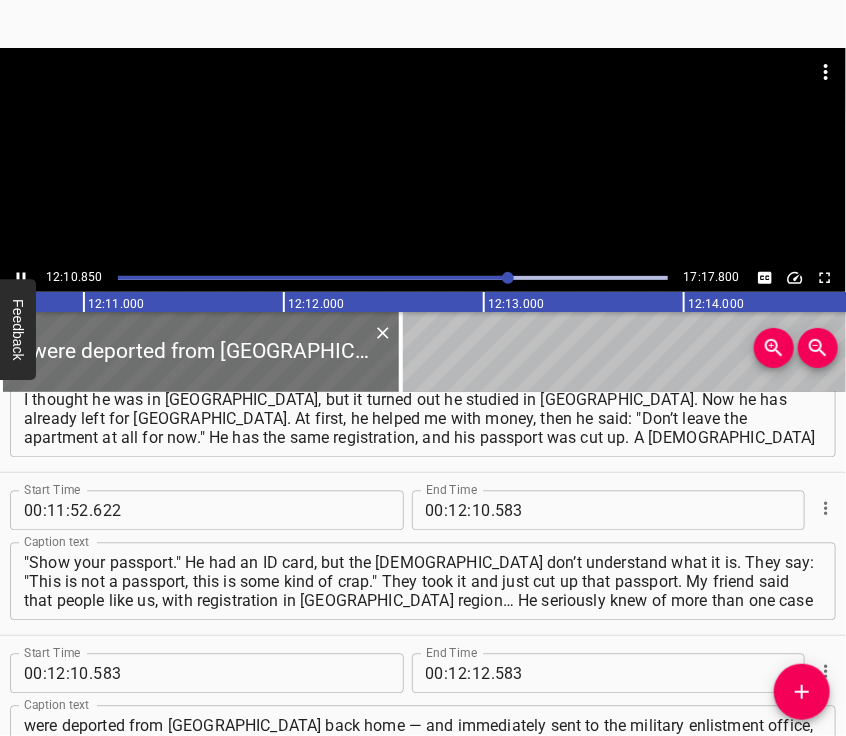 scroll, scrollTop: 5706, scrollLeft: 0, axis: vertical 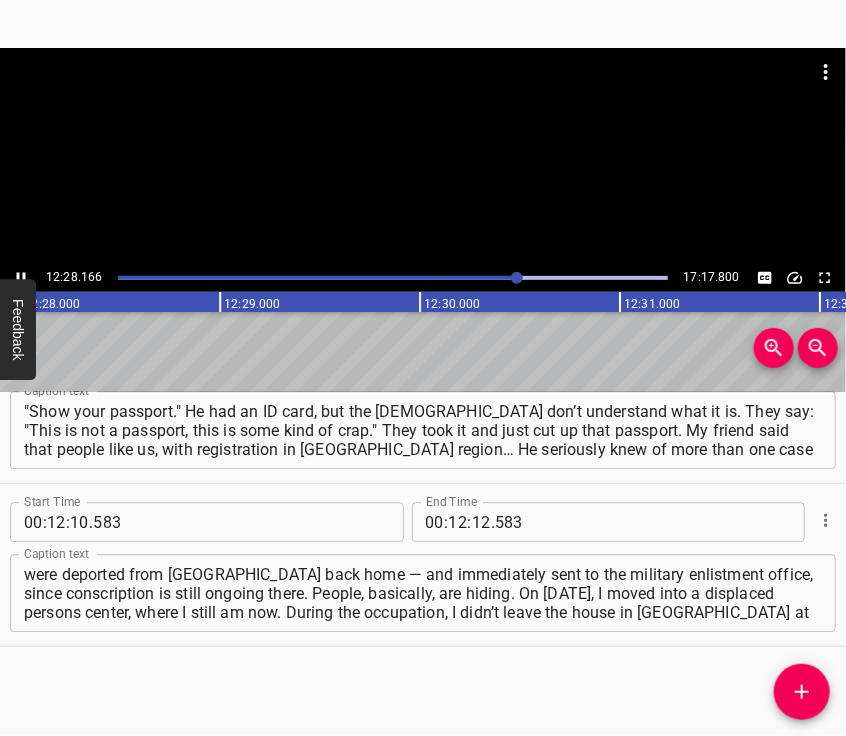 click at bounding box center (423, 156) 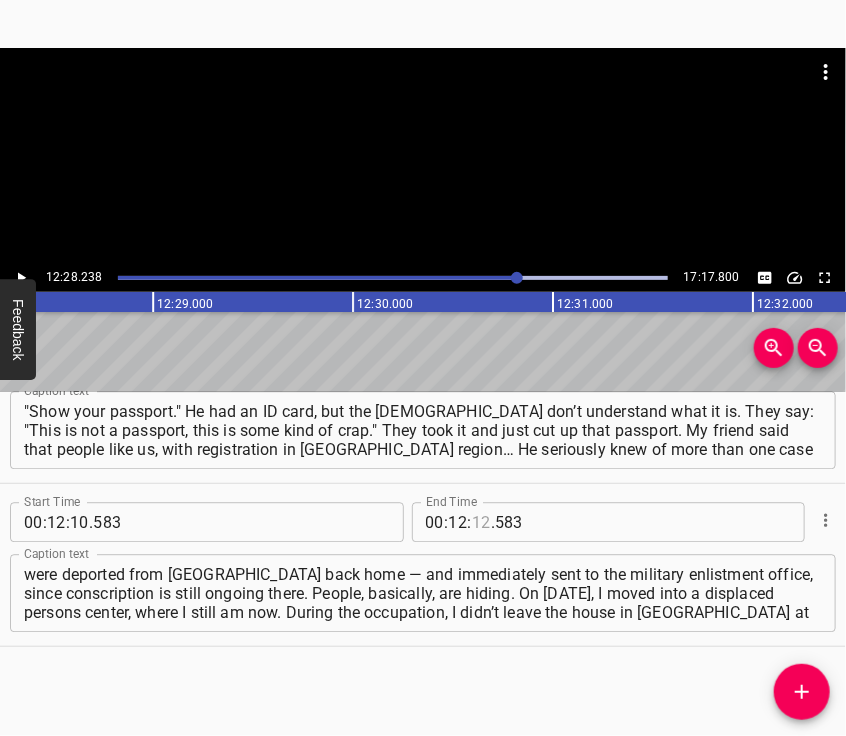 click at bounding box center (481, 522) 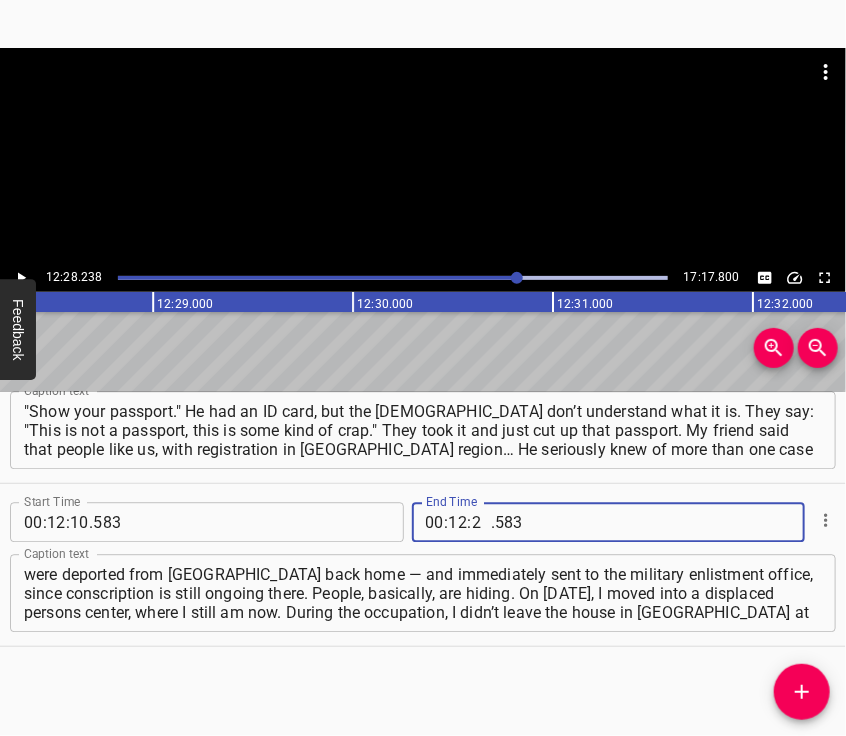 type on "28" 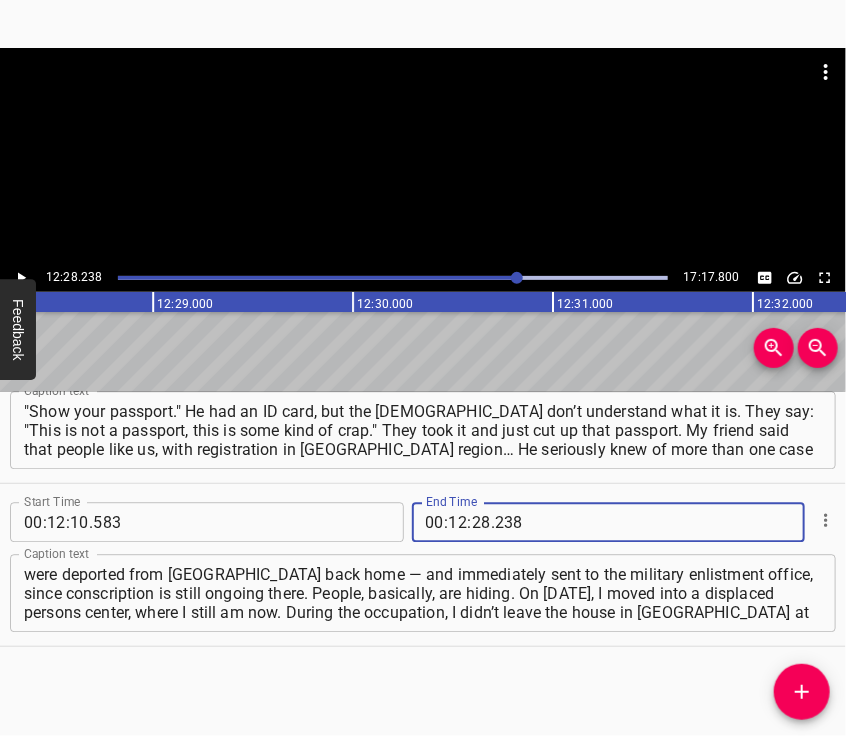 type on "238" 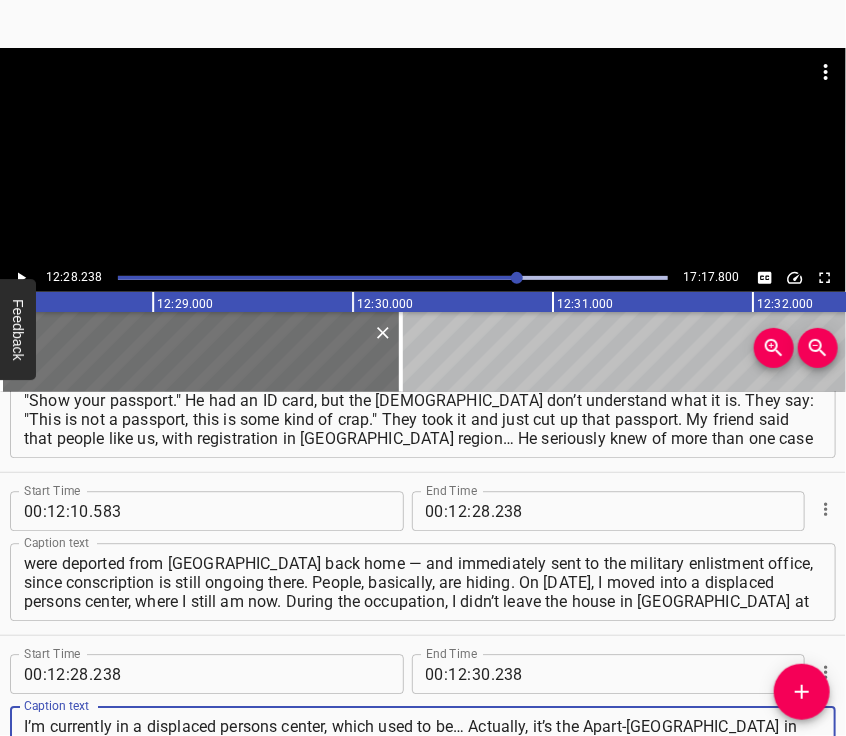 scroll, scrollTop: 18, scrollLeft: 0, axis: vertical 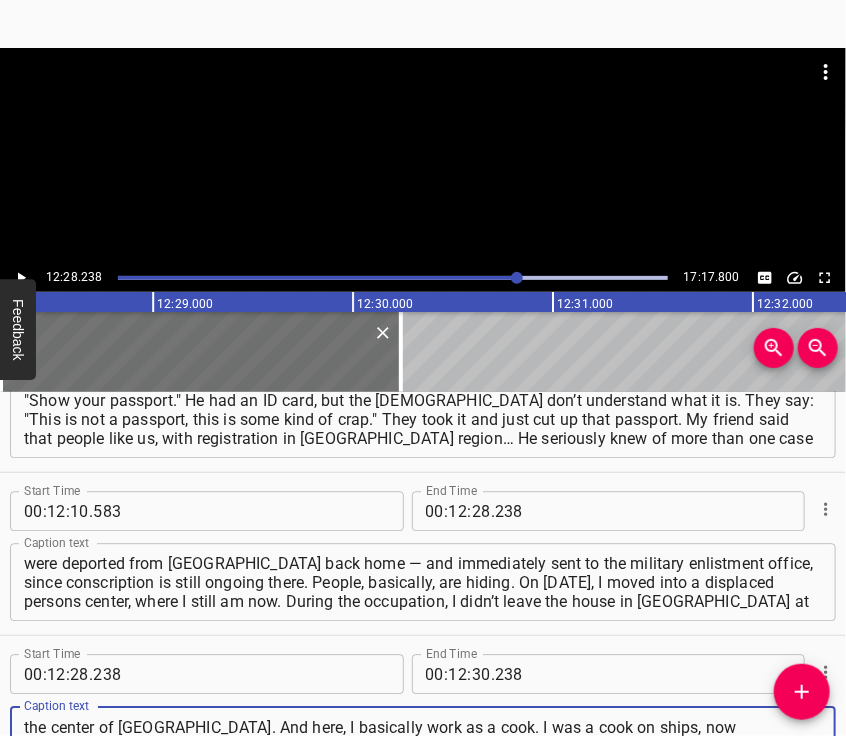 type on "I’m currently in a displaced persons center, which used to be… Actually, it’s the Apart-[GEOGRAPHIC_DATA] in the center of [GEOGRAPHIC_DATA]. And here, I basically work as a cook. I was a cook on ships, now I’[PERSON_NAME] here. I feed people, children. I didn’t really need to go anywhere, and I was scared anyway, so I just stayed and was afraid." 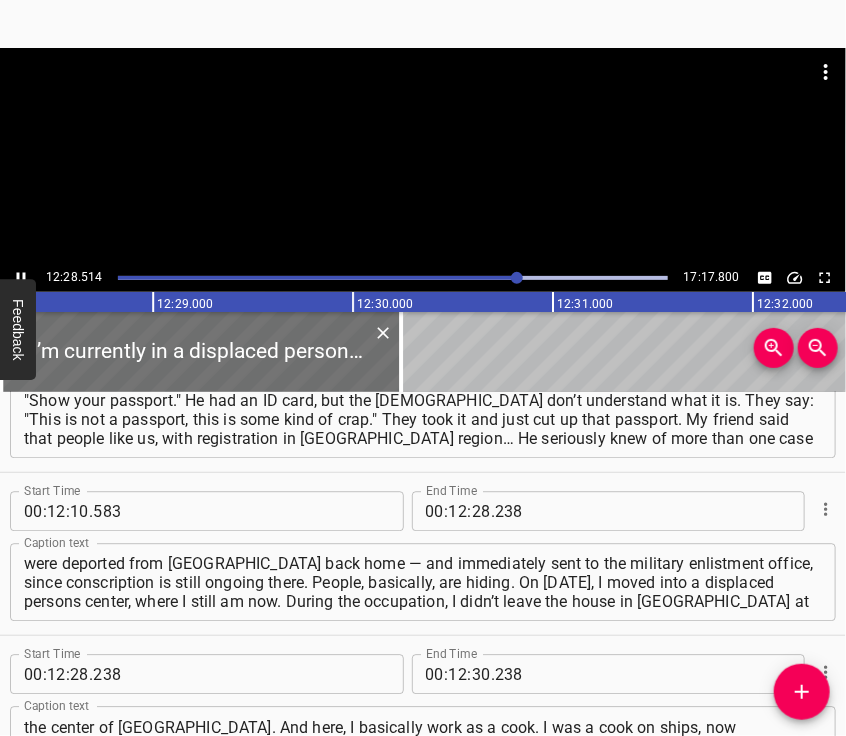scroll, scrollTop: 5869, scrollLeft: 0, axis: vertical 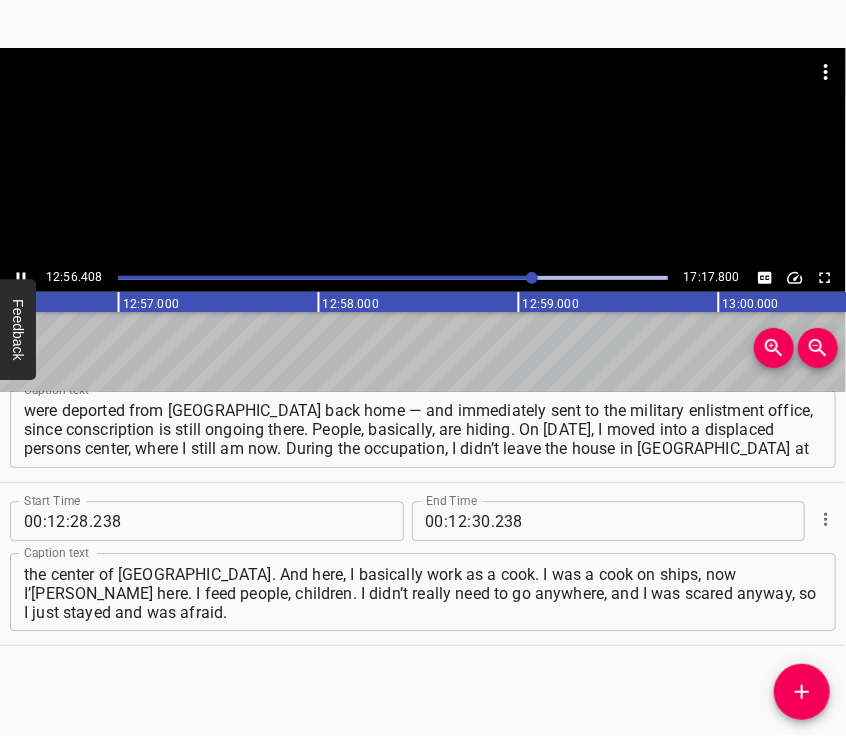 click at bounding box center (423, 156) 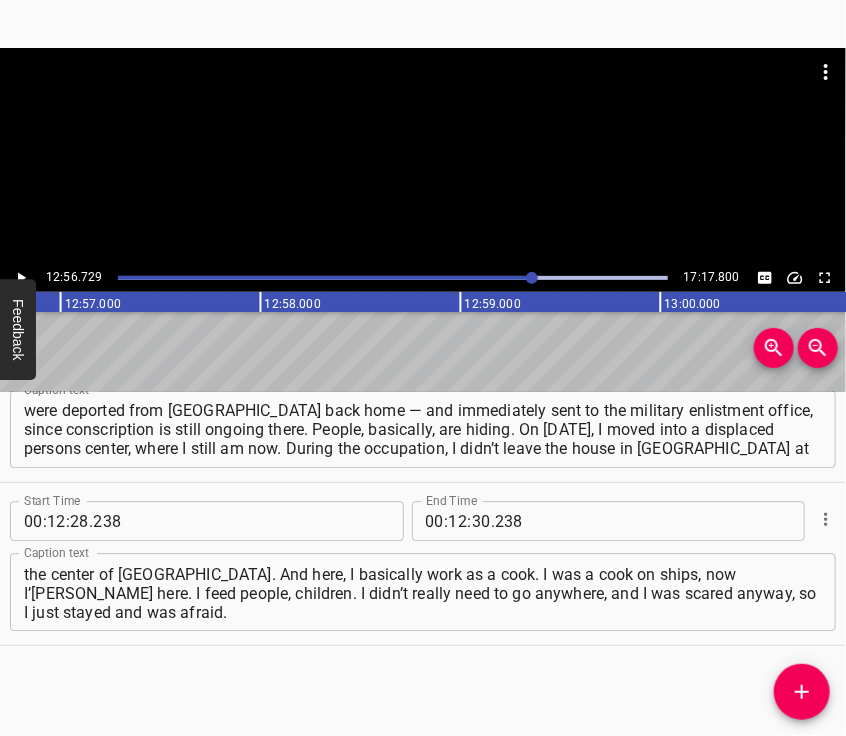 scroll, scrollTop: 0, scrollLeft: 155345, axis: horizontal 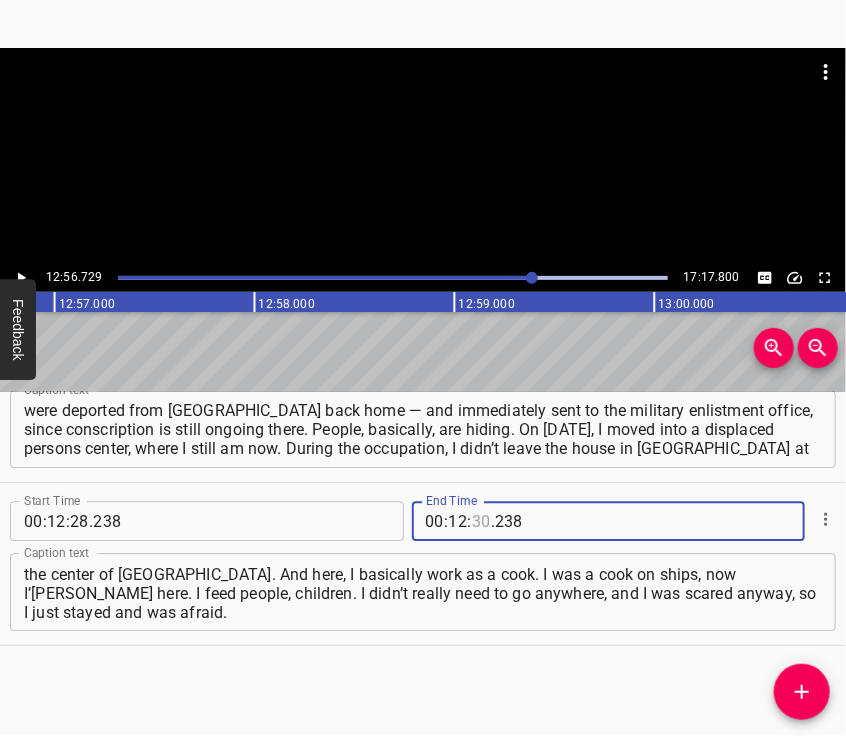 click at bounding box center [481, 521] 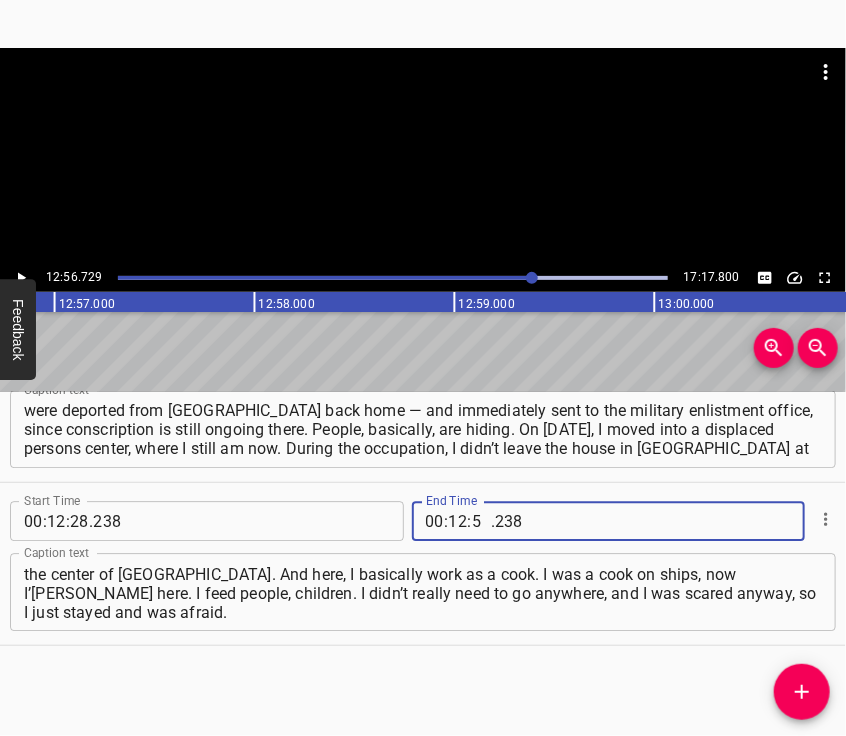 type on "56" 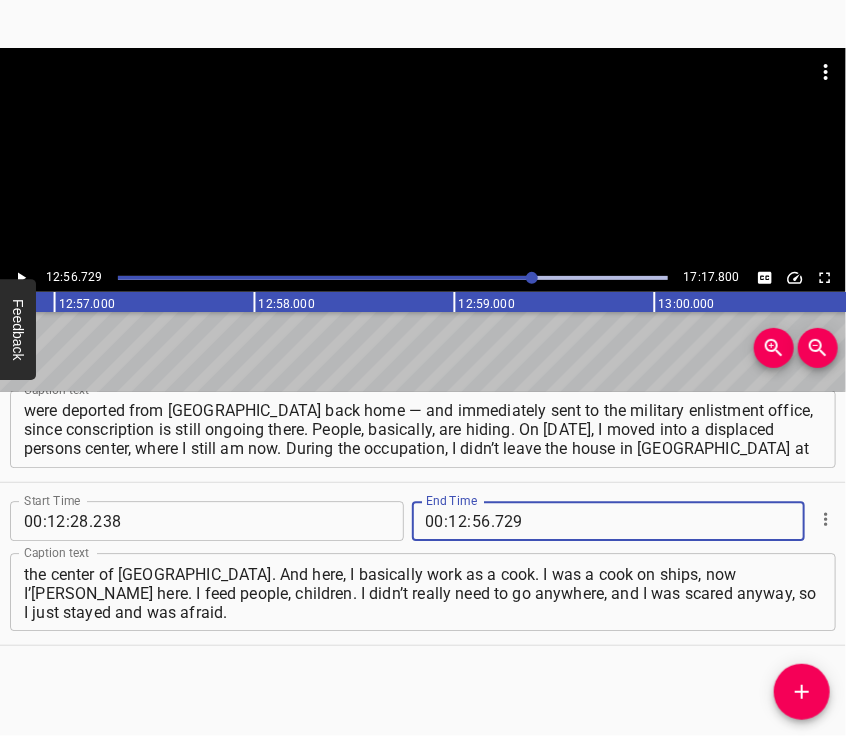 type on "729" 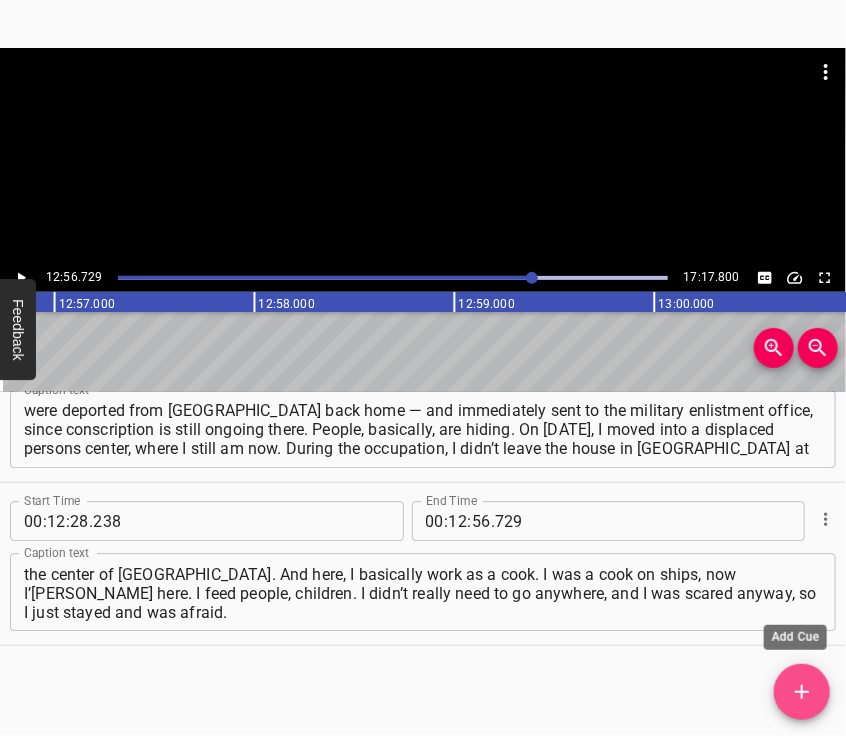 click at bounding box center [802, 692] 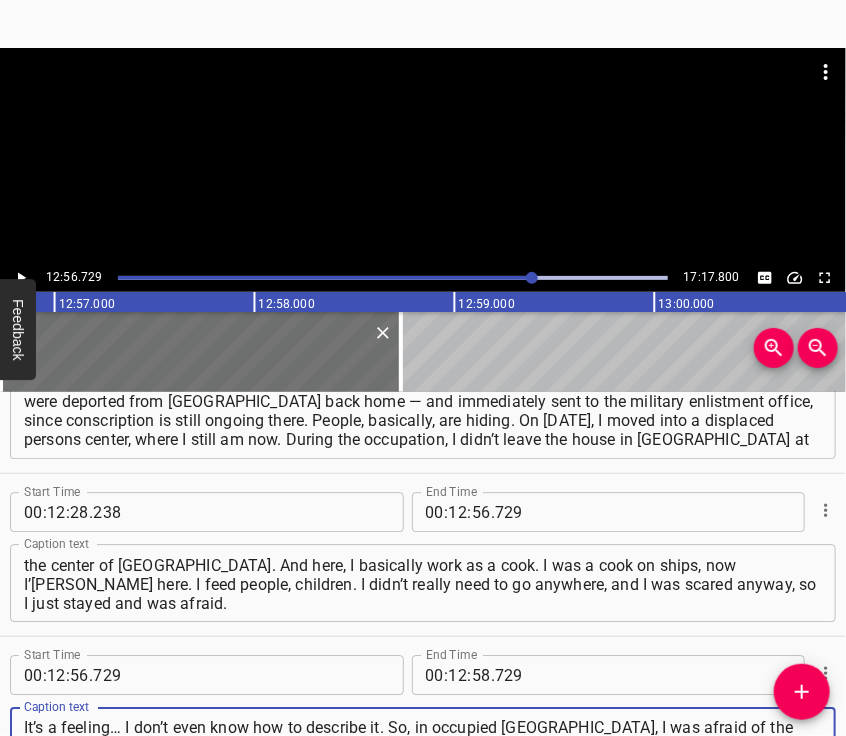 type on "It’s a feeling… I don’t even know how to describe it. So, in occupied [GEOGRAPHIC_DATA], I was afraid of the [DEMOGRAPHIC_DATA] only because I didn’t want to be taken back home, that’s all. Many people here ran around scared that Ukraine would come to retake us. I told them: "What are you afraid of? That’s a good thing."" 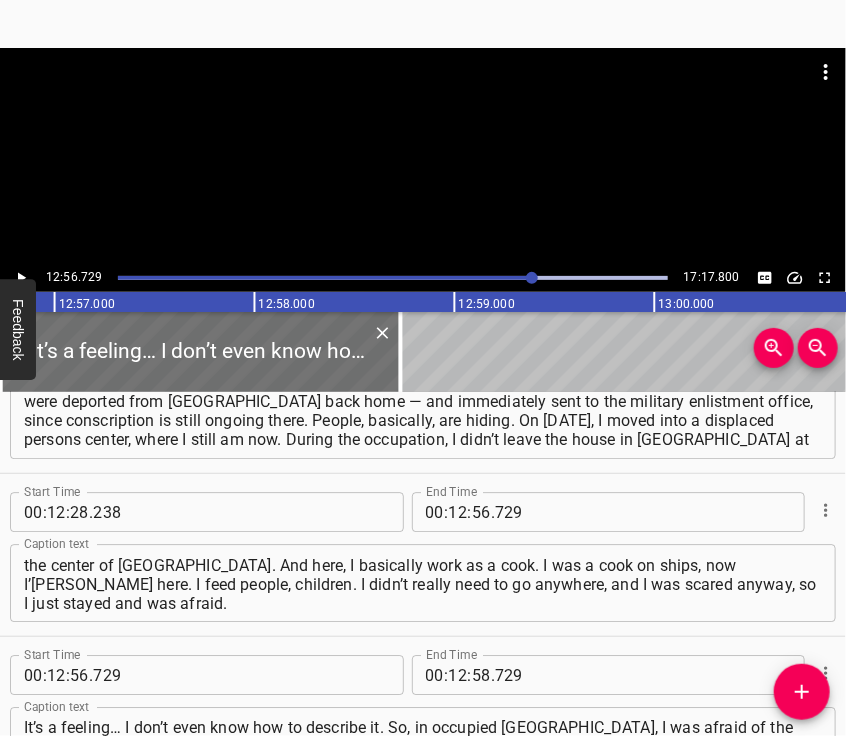 click at bounding box center [423, 156] 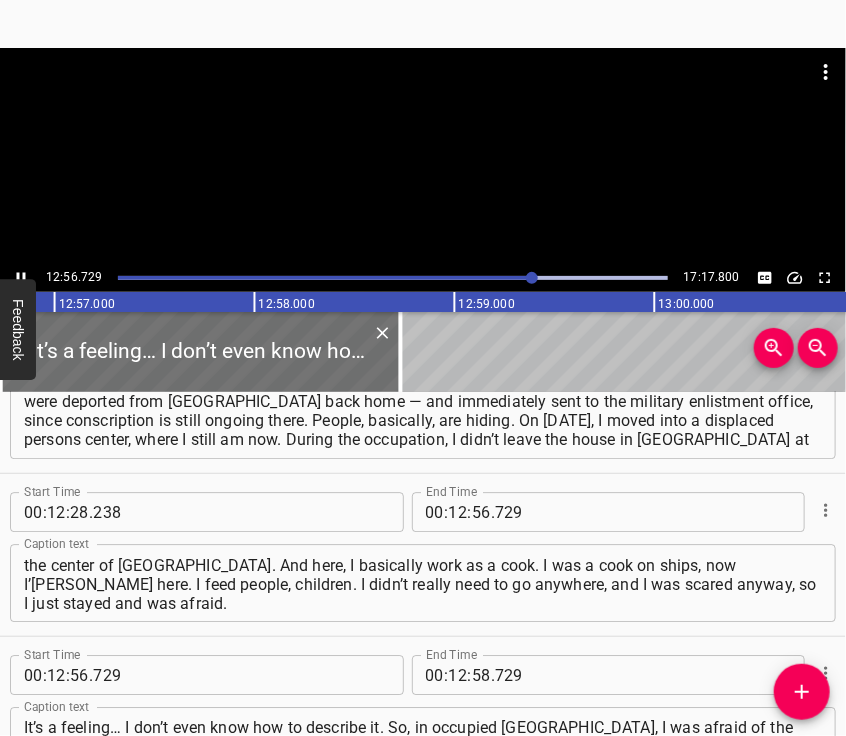 scroll, scrollTop: 6032, scrollLeft: 0, axis: vertical 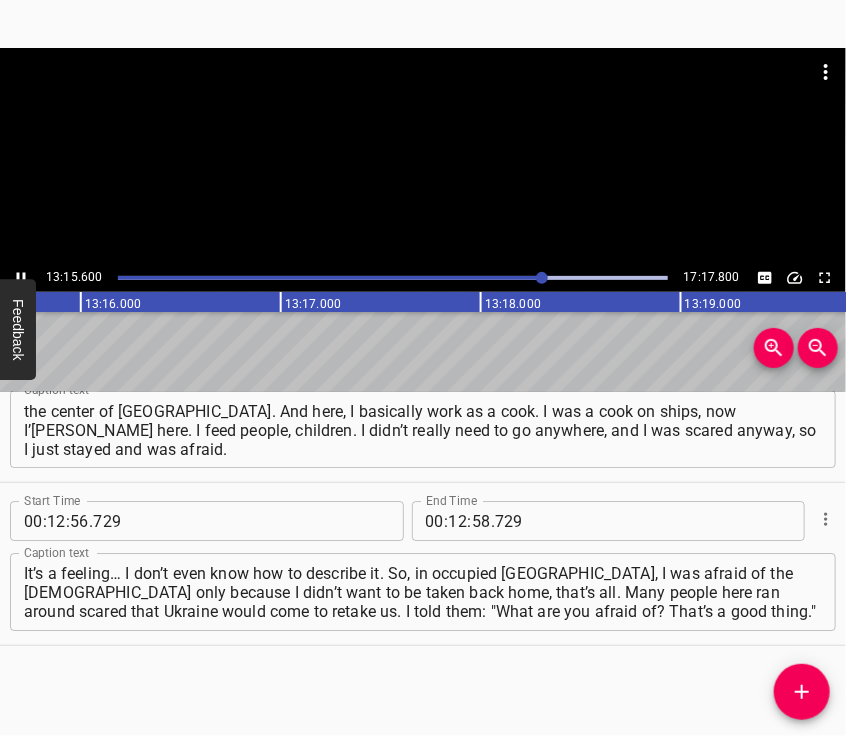 click at bounding box center (423, 156) 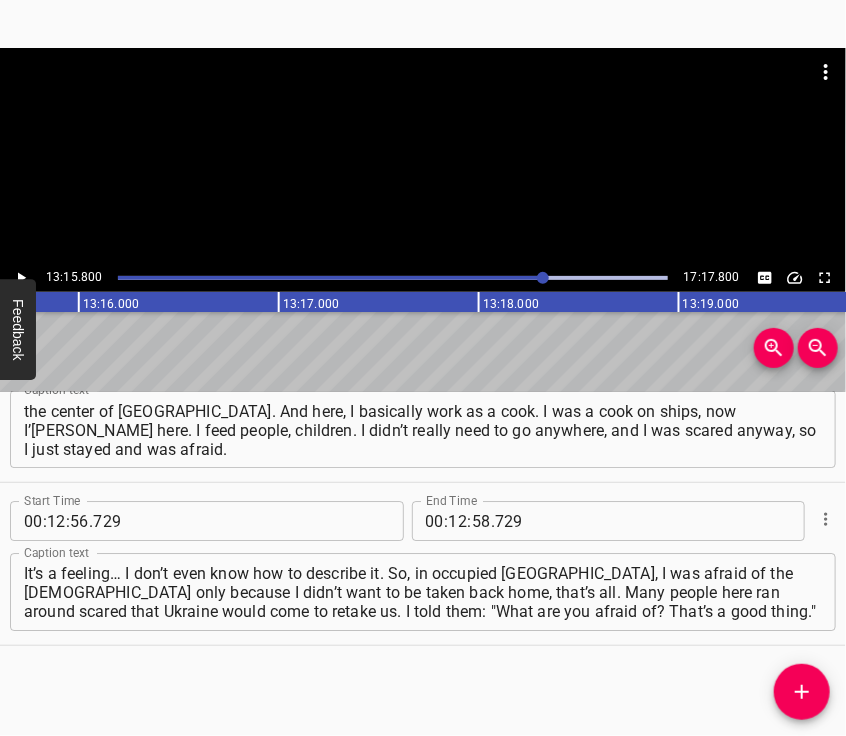 scroll, scrollTop: 0, scrollLeft: 159160, axis: horizontal 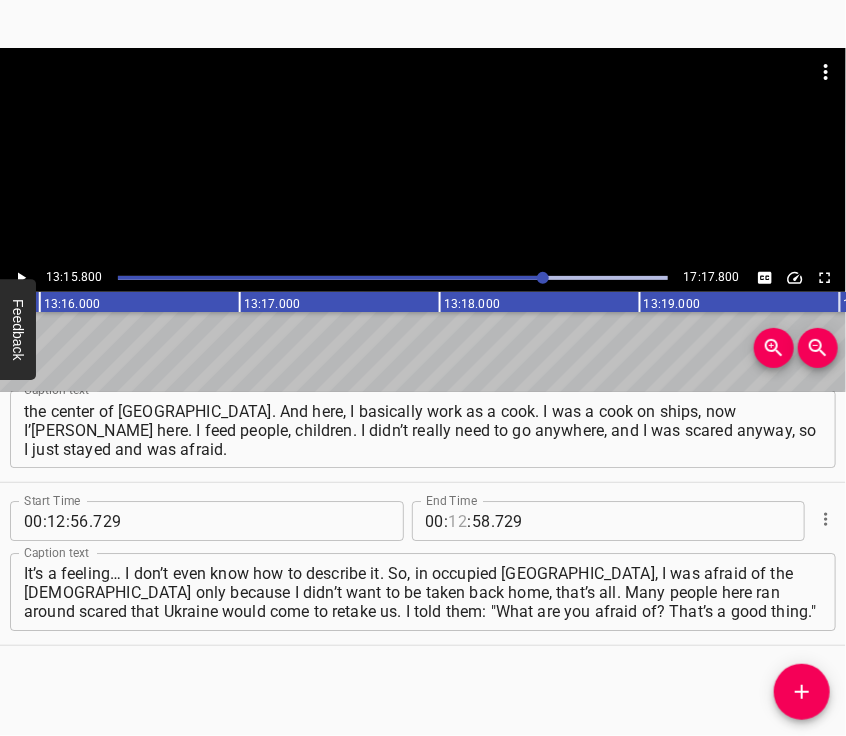 click at bounding box center [458, 521] 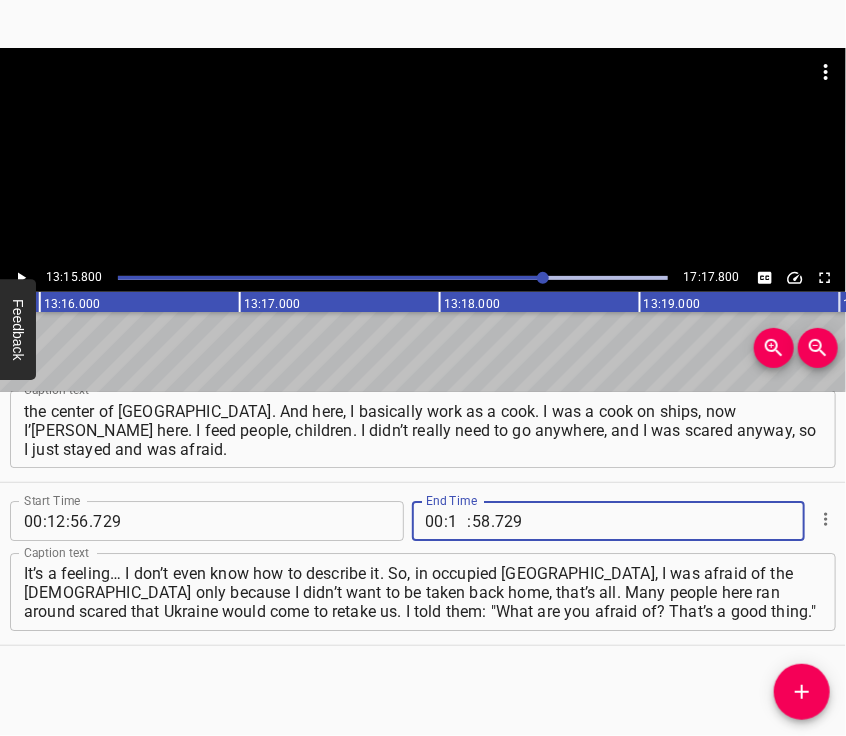 type on "13" 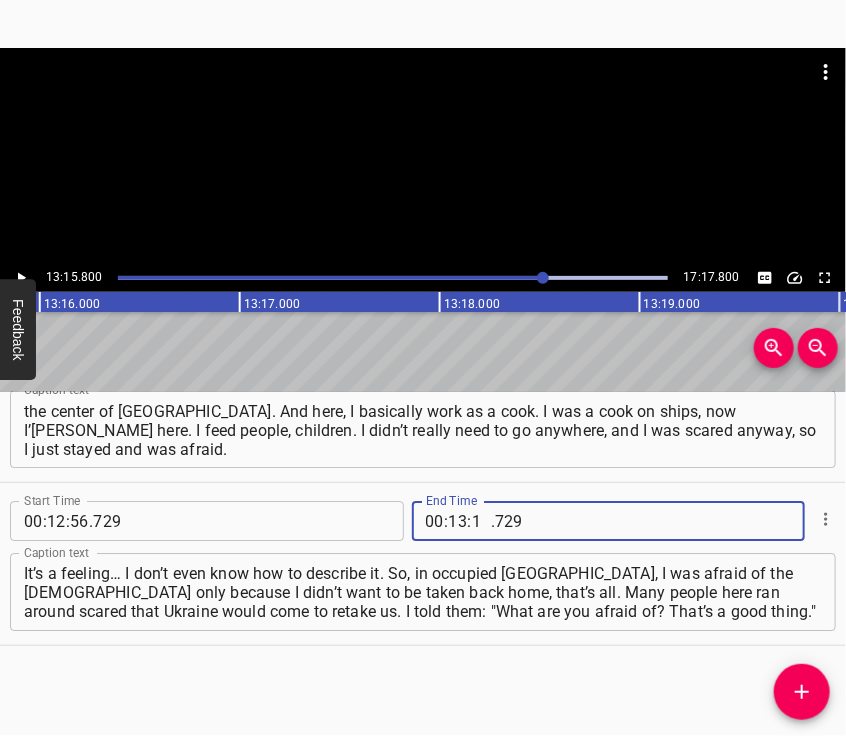 type on "15" 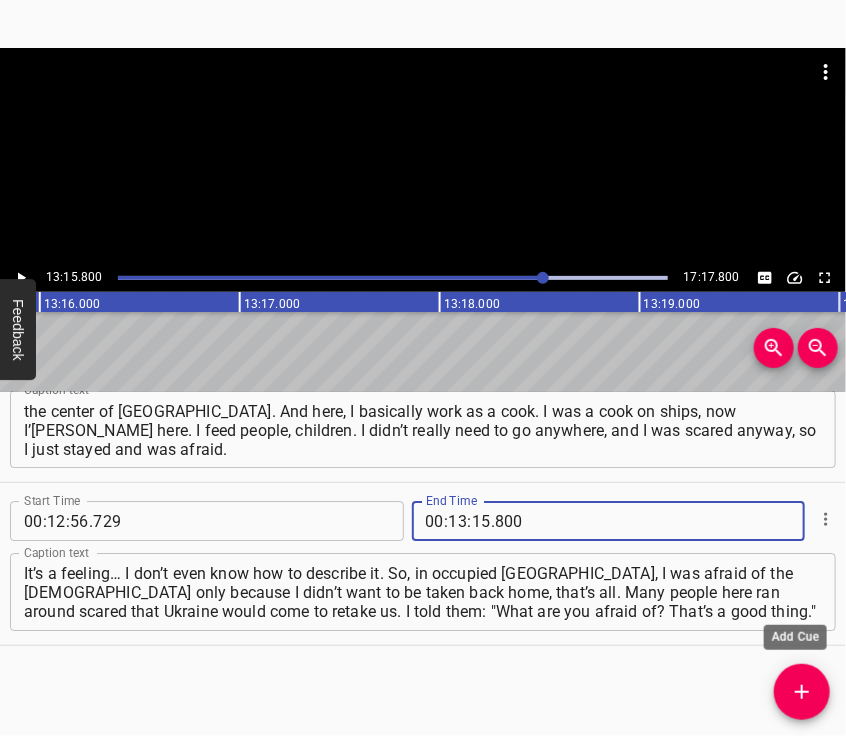 type on "800" 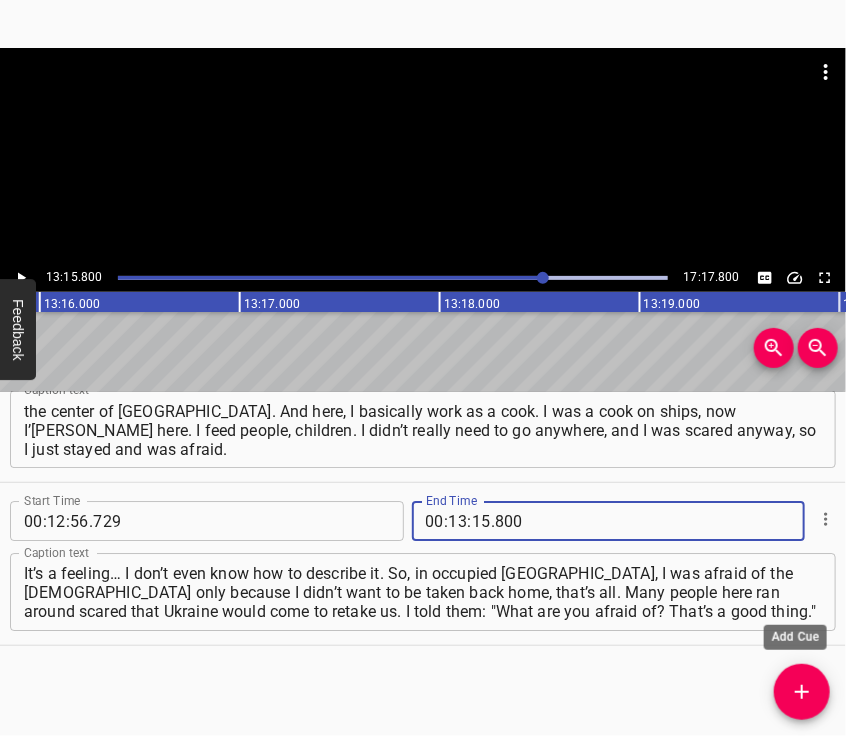 click at bounding box center (802, 692) 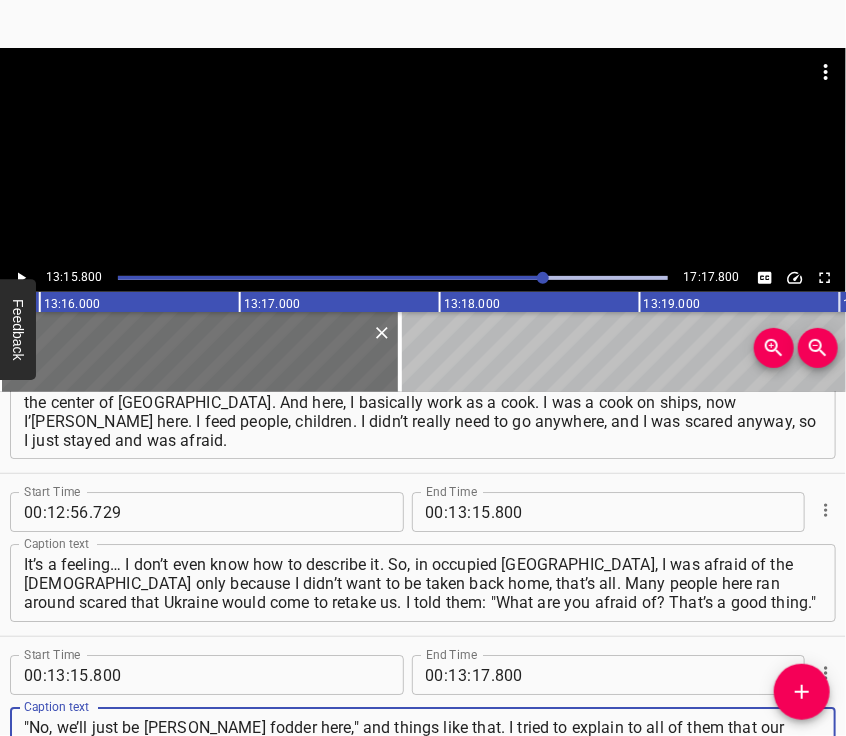 type on ""No, we’ll just be [PERSON_NAME] fodder here," and things like that. I tried to explain to all of them that our army uses a somewhat different method of warfare than russia’s “scorched earth” tactics — which they used in [GEOGRAPHIC_DATA]. The fear wasn’t really about the shelling. Every time we heard air defense… or rather," 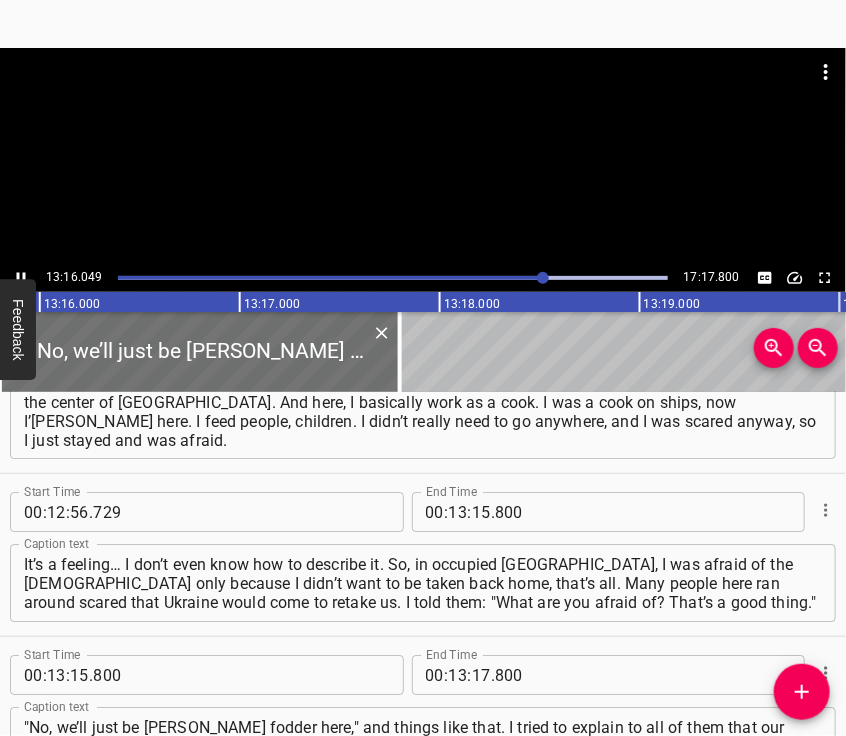 scroll, scrollTop: 6270, scrollLeft: 0, axis: vertical 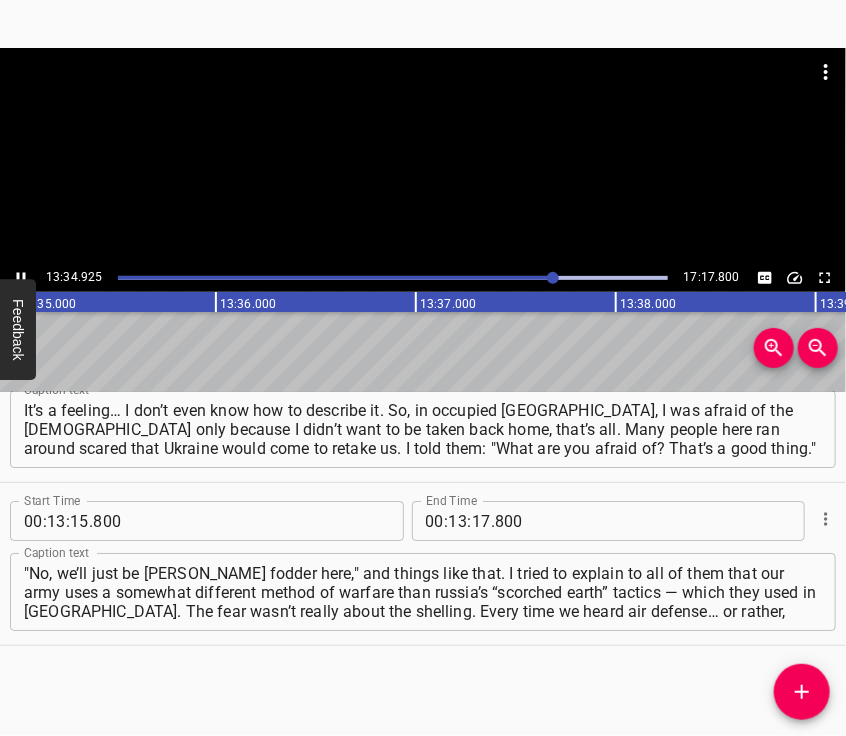 click at bounding box center (423, 156) 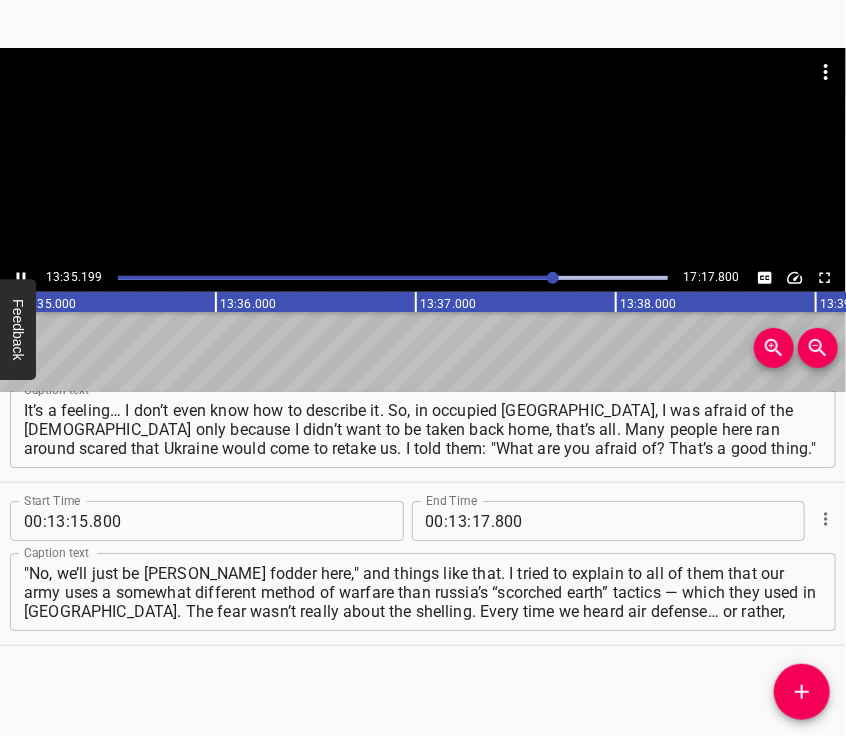 scroll, scrollTop: 0, scrollLeft: 163062, axis: horizontal 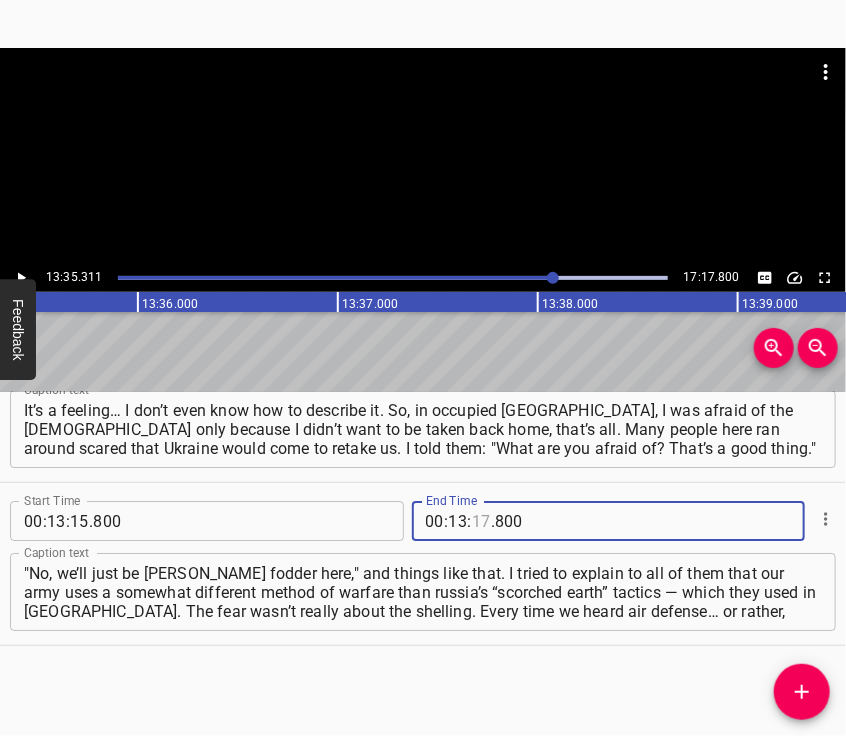 click at bounding box center [481, 521] 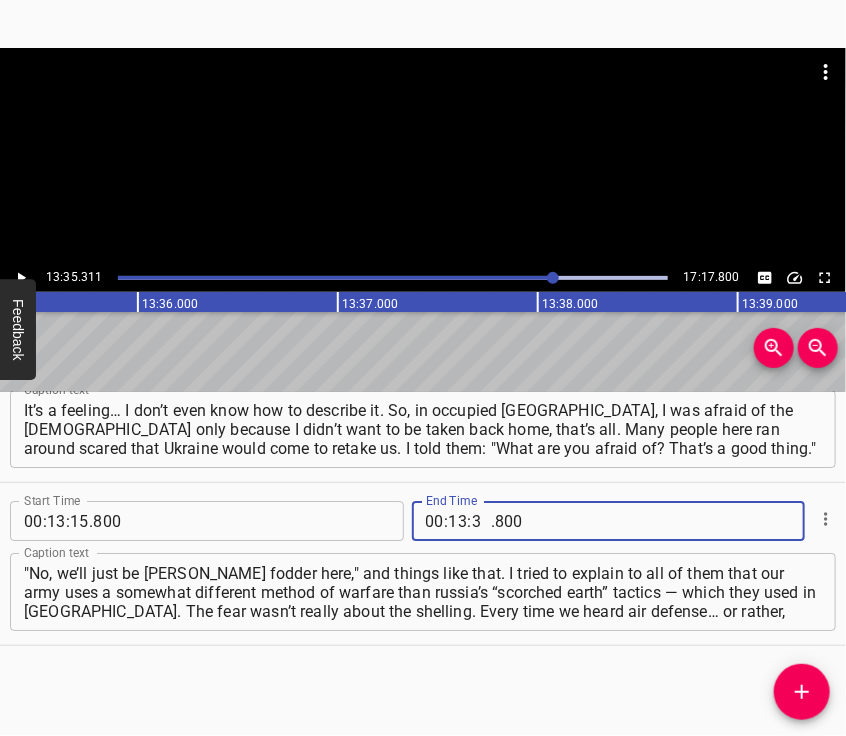 type on "35" 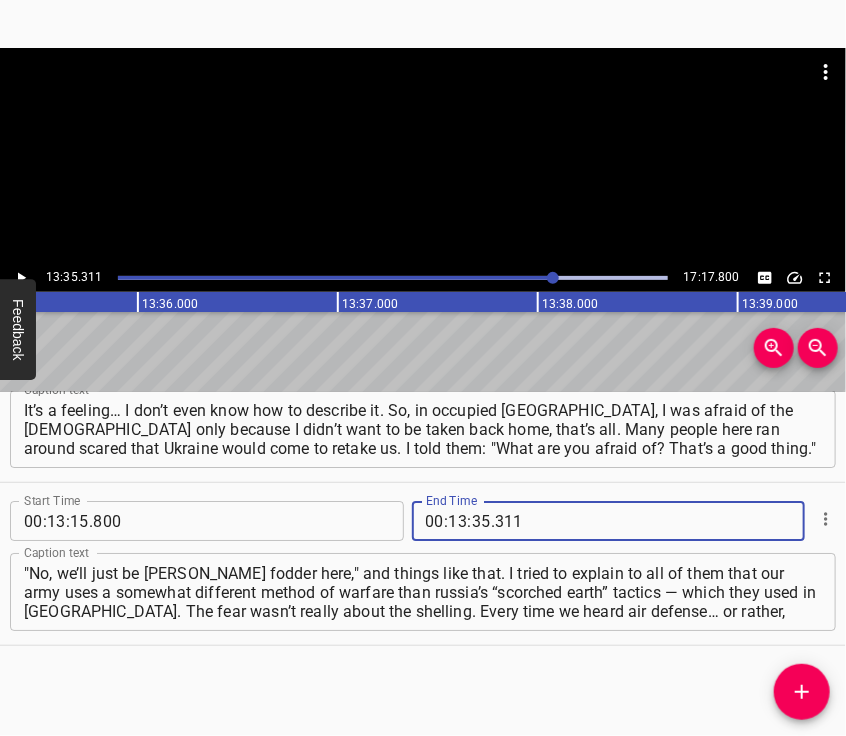 type on "311" 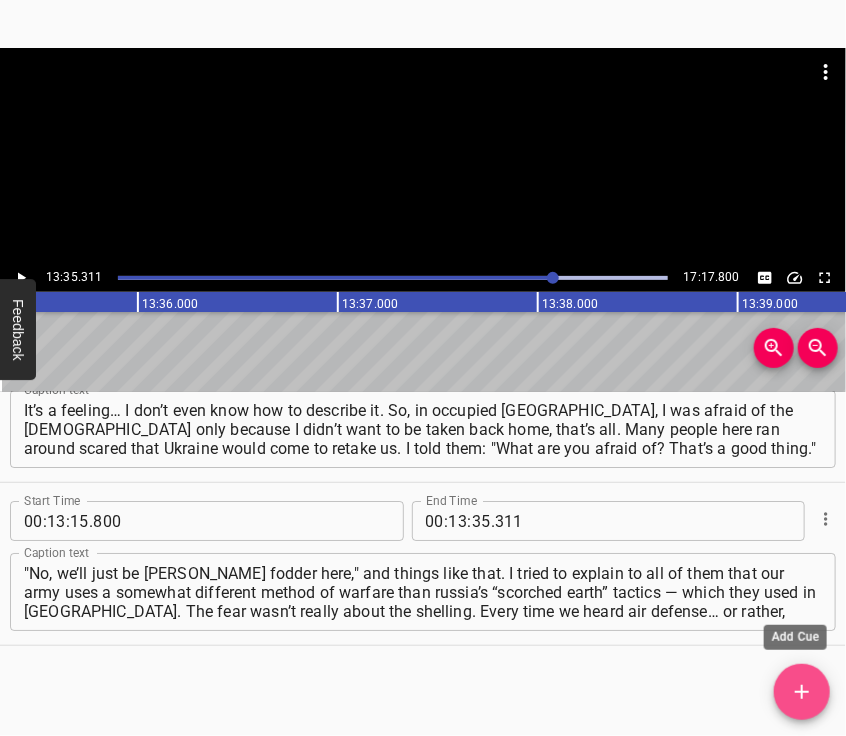 click 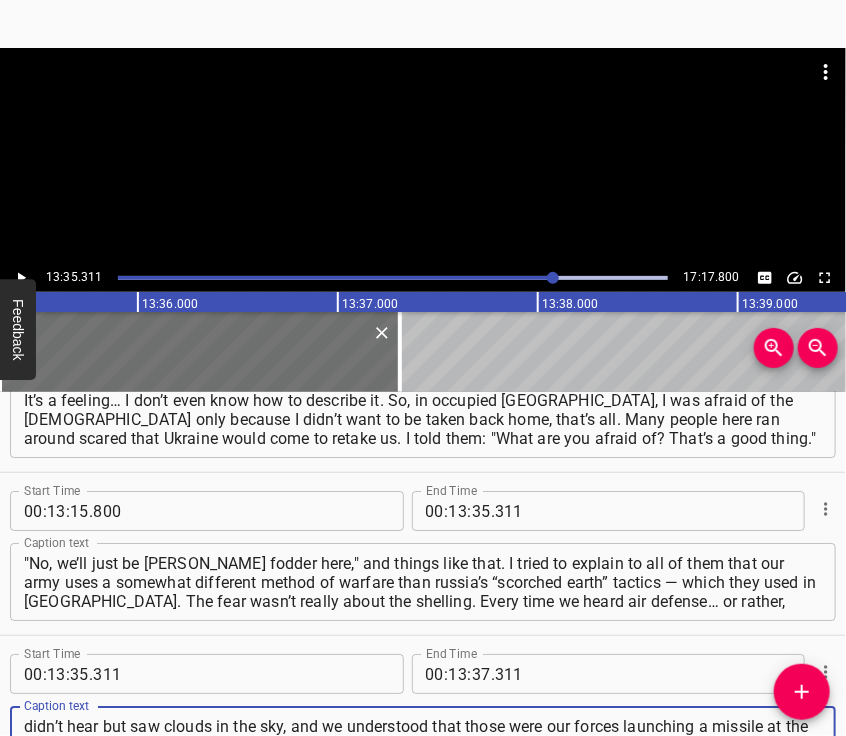 type on "didn’t hear but saw clouds in the sky, and we understood that those were our forces launching a missile at the [DEMOGRAPHIC_DATA], and the [DEMOGRAPHIC_DATA] shot it down, it was like: "Damn, it didn’t make it," and things like that. On the 11th, when the [DEMOGRAPHIC_DATA] fled [GEOGRAPHIC_DATA], before leaving they cut everything off completely: communication," 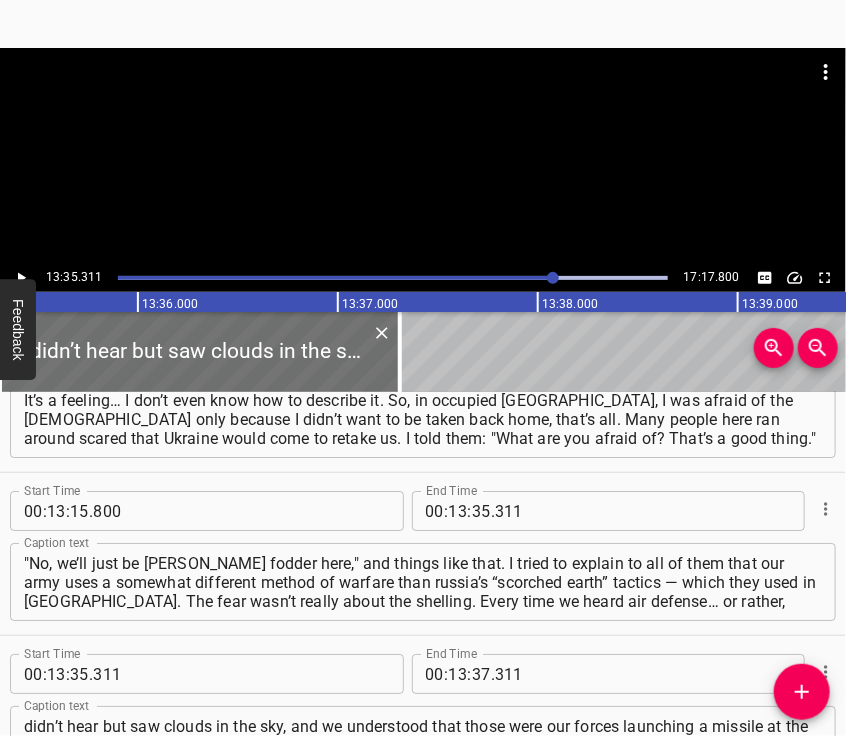 click at bounding box center (423, 156) 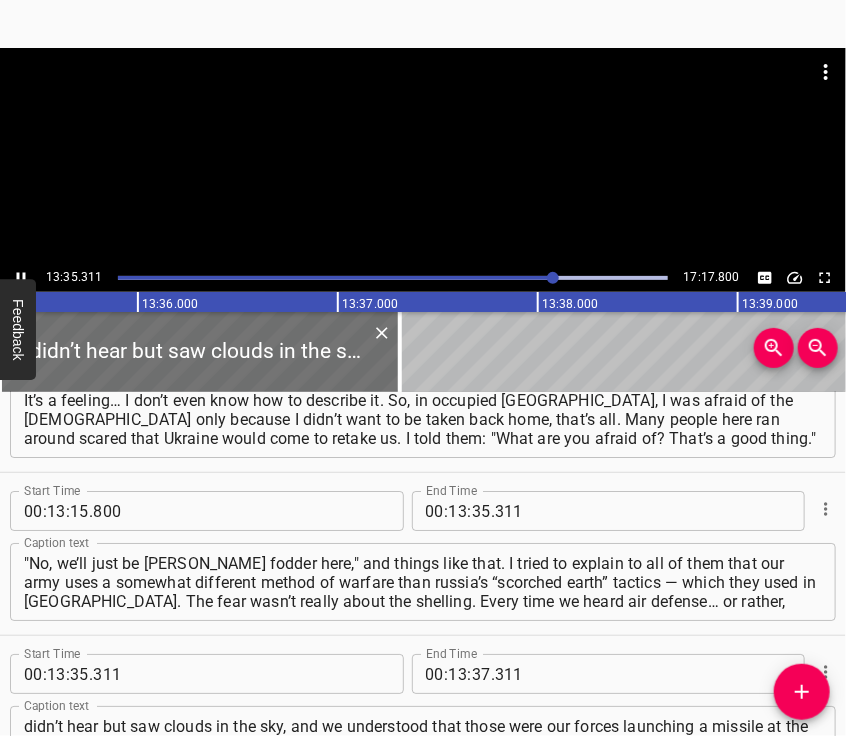scroll, scrollTop: 6358, scrollLeft: 0, axis: vertical 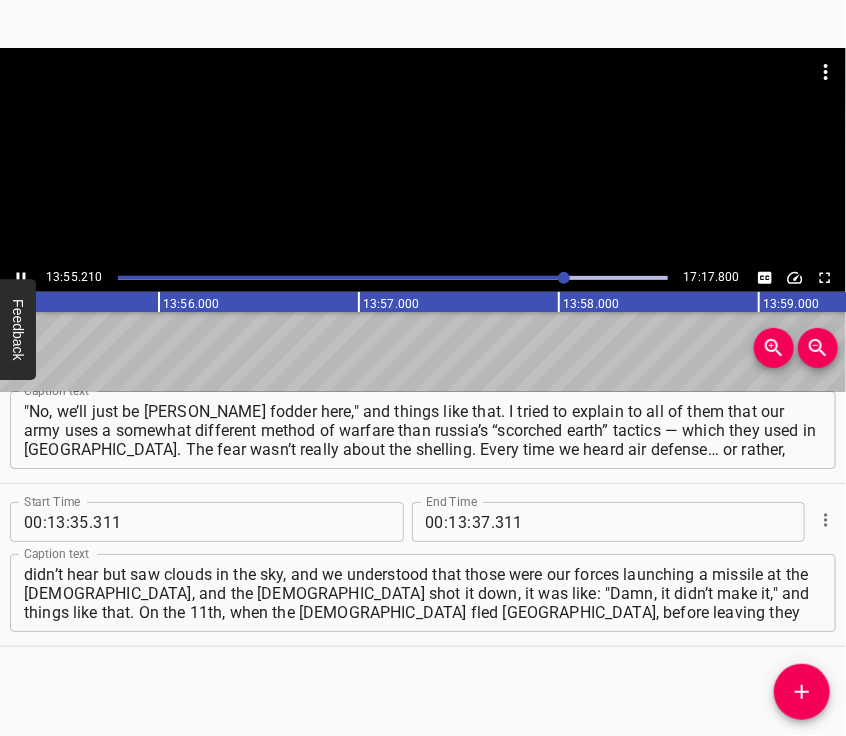 click at bounding box center [423, 156] 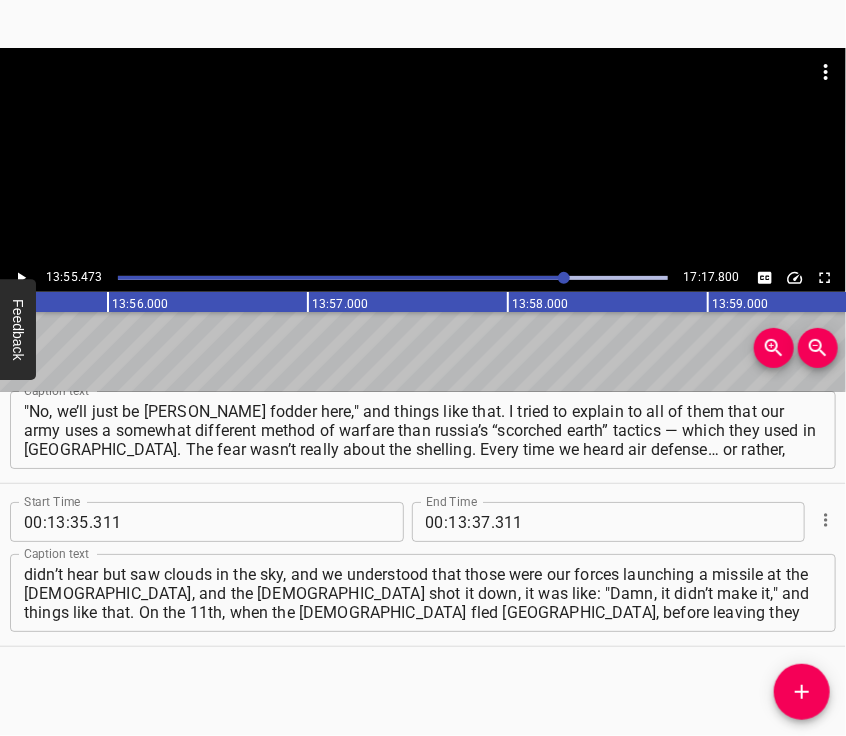 scroll, scrollTop: 0, scrollLeft: 167094, axis: horizontal 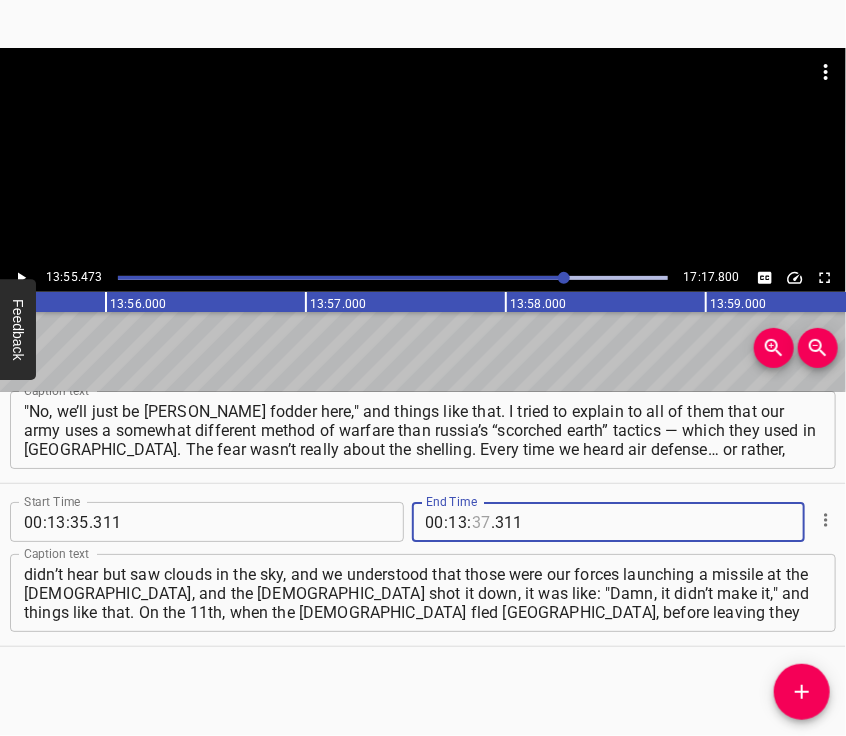 click at bounding box center (481, 522) 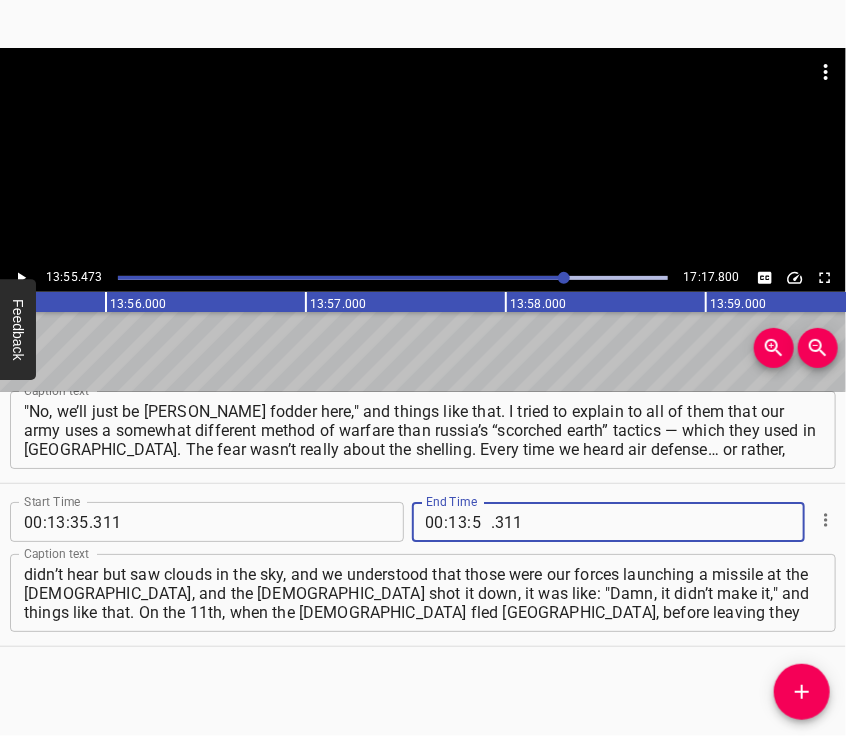 type on "55" 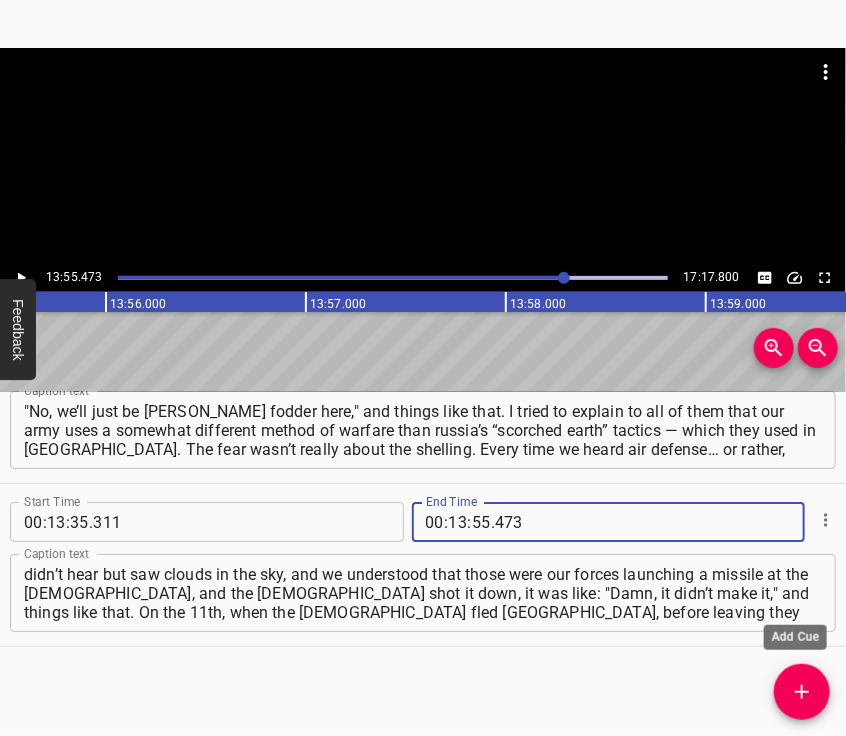 type on "473" 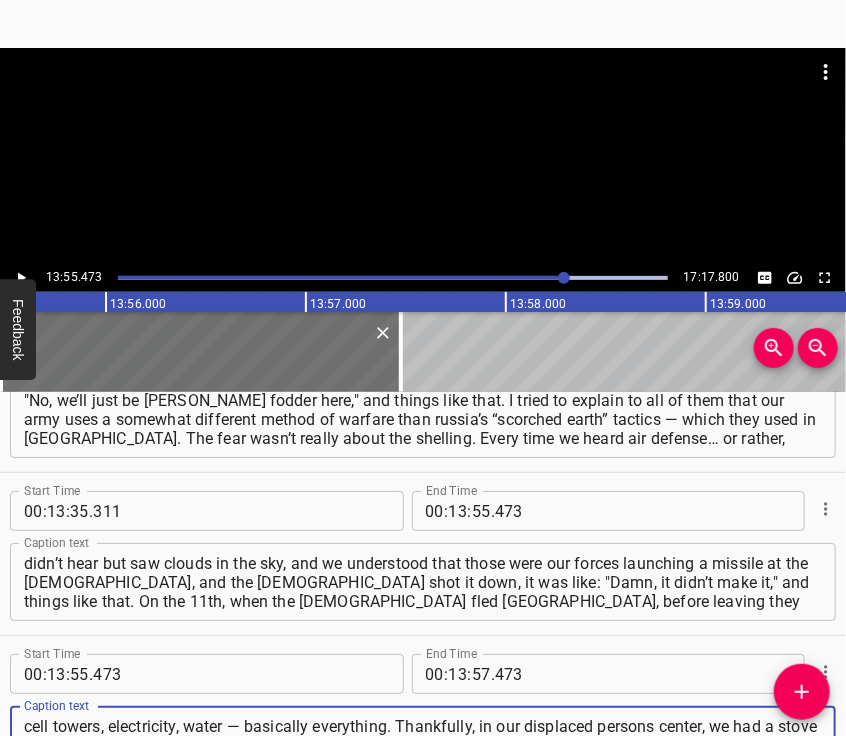 type on "cell towers, electricity, water — basically everything. Thankfully, in our displaced persons center, we had a stove — we bought it in advance — and I cooked food. I fed people, children. We started the generator, helped people who came to our center to collect water for their homes." 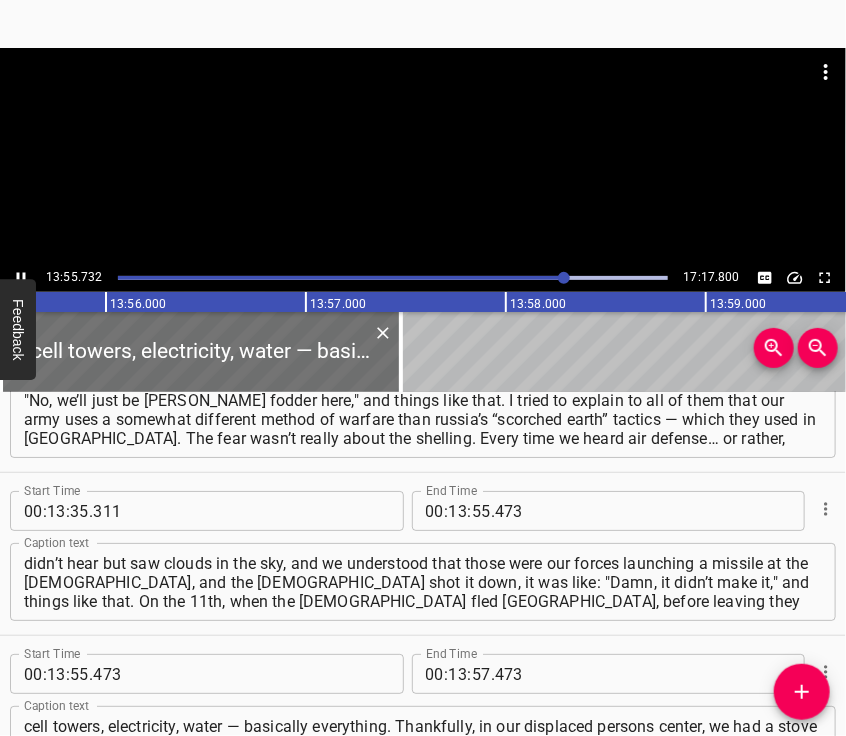 scroll, scrollTop: 6502, scrollLeft: 0, axis: vertical 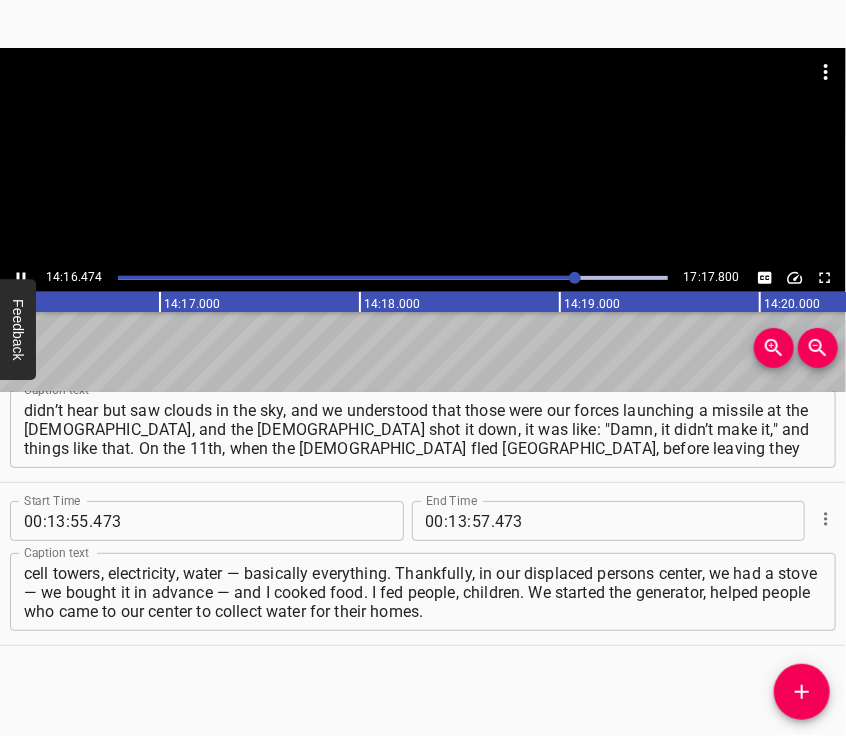 click at bounding box center (423, 156) 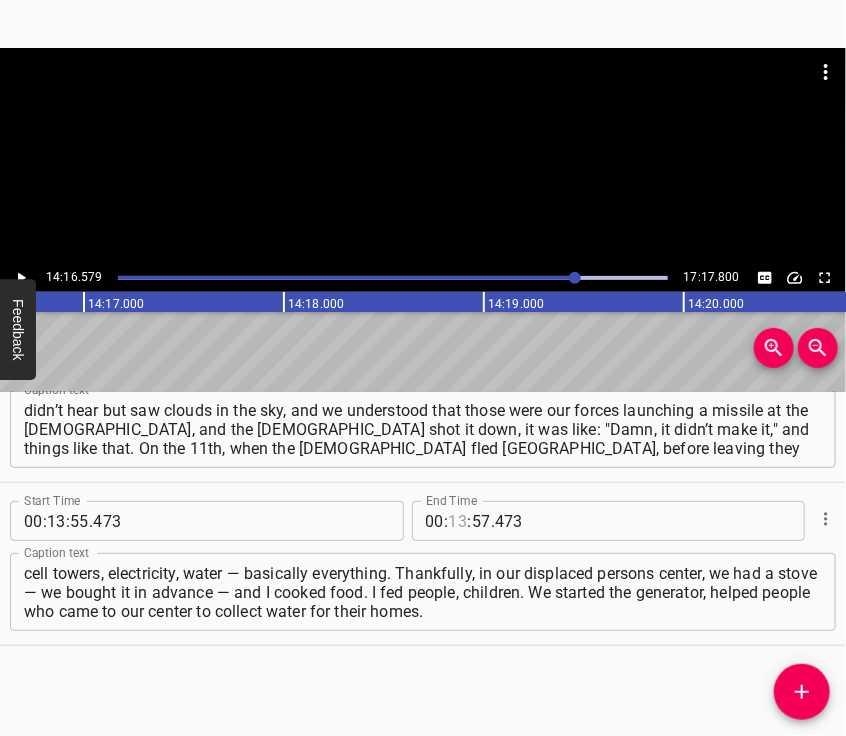click at bounding box center (458, 521) 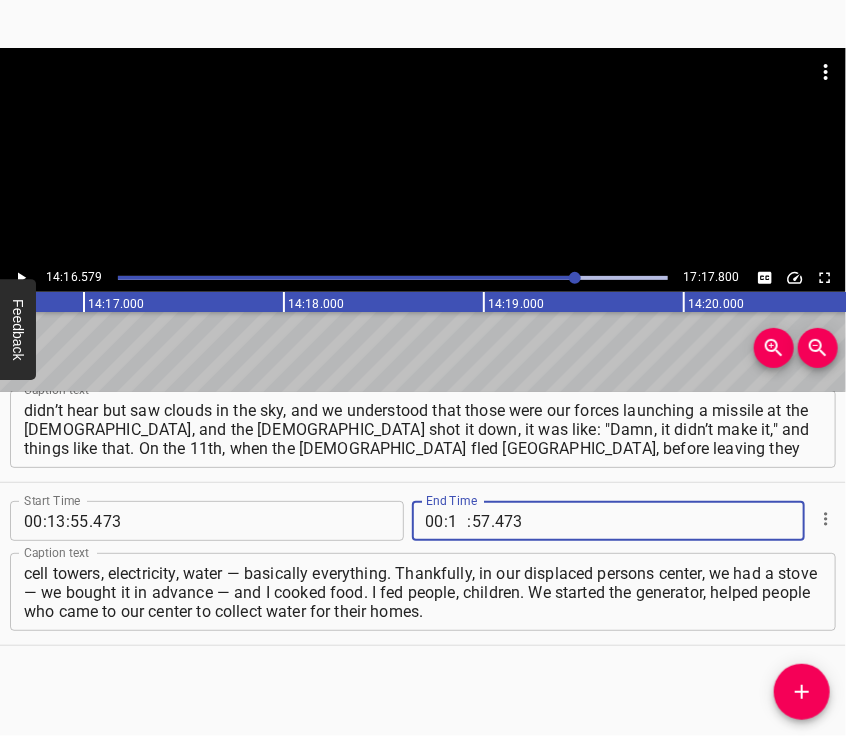 type on "14" 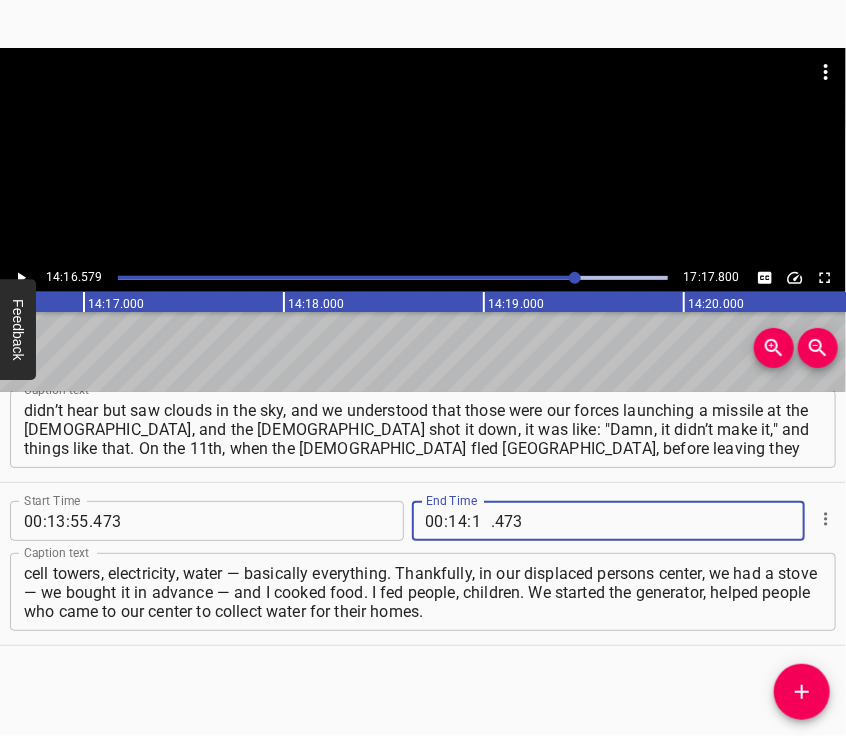 type on "16" 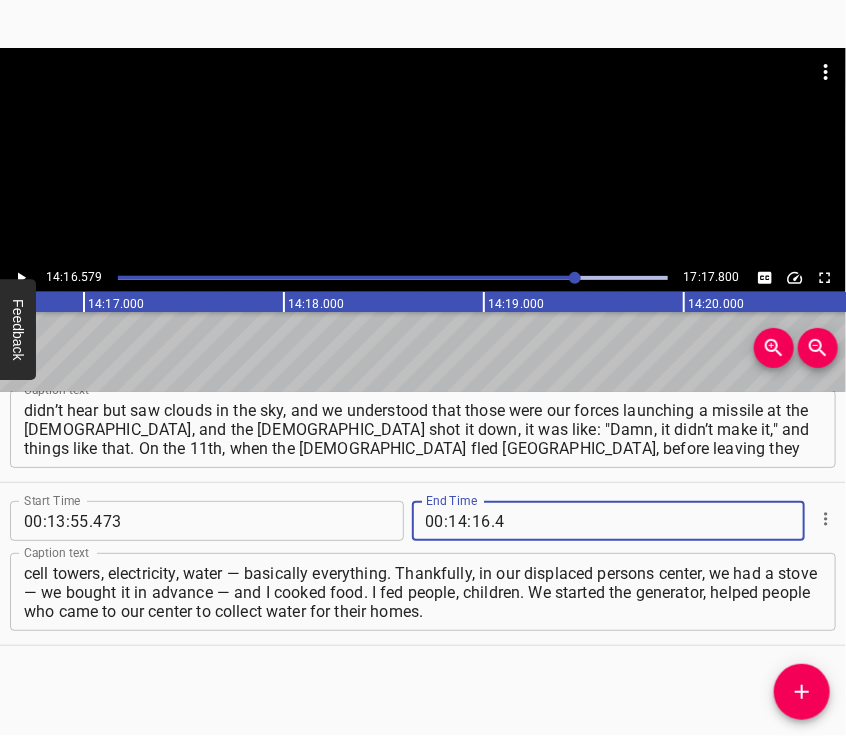 type on "4" 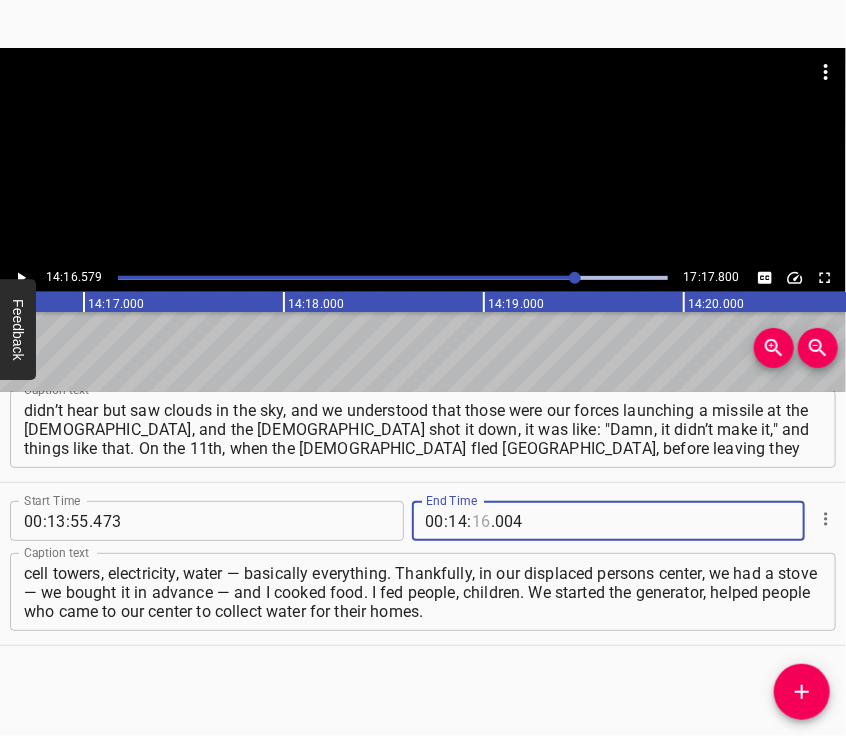 click at bounding box center [481, 521] 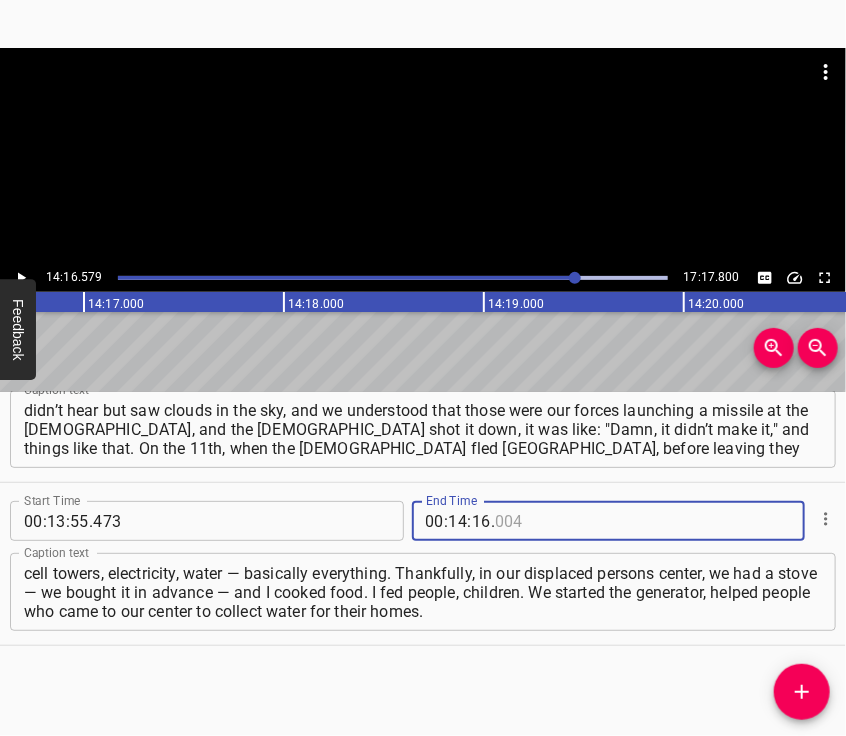 click at bounding box center (586, 521) 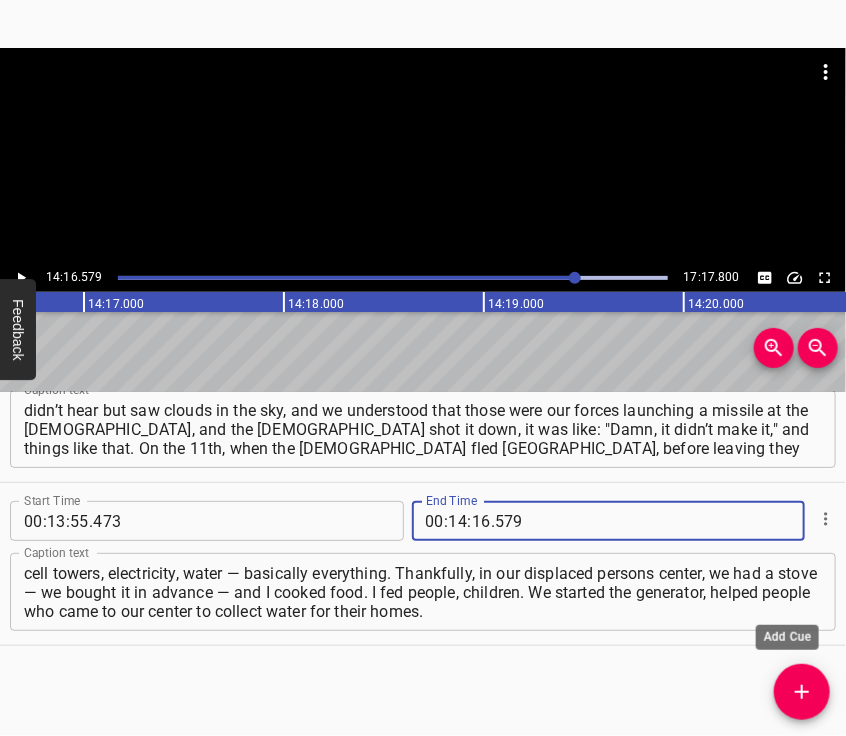 type on "579" 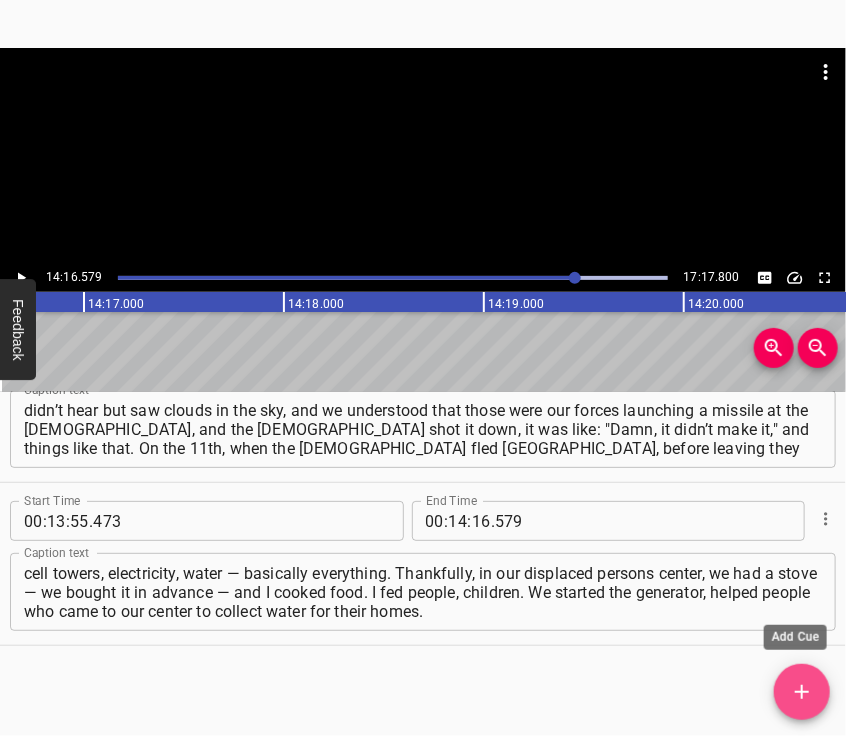click at bounding box center (802, 692) 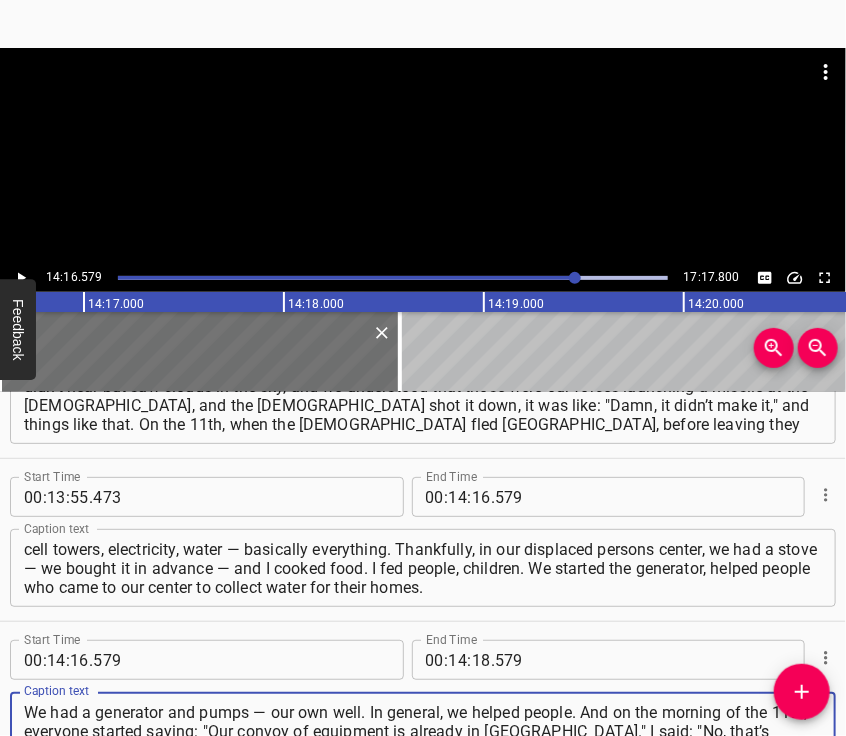 type on "We had a generator and pumps — our own well. In general, we helped people. And on the morning of the 11th, everyone started saying: "Our convoy of equipment is already in [GEOGRAPHIC_DATA]." I said: "No, that’s nonsense." But everyone kept coming, and since there was no internet or communication," 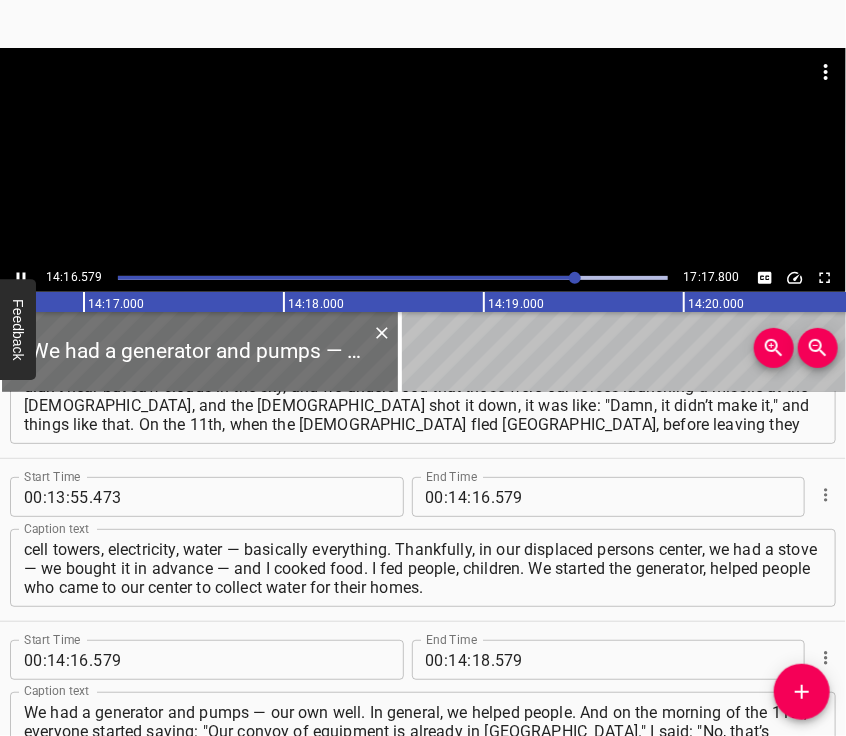 scroll, scrollTop: 6696, scrollLeft: 0, axis: vertical 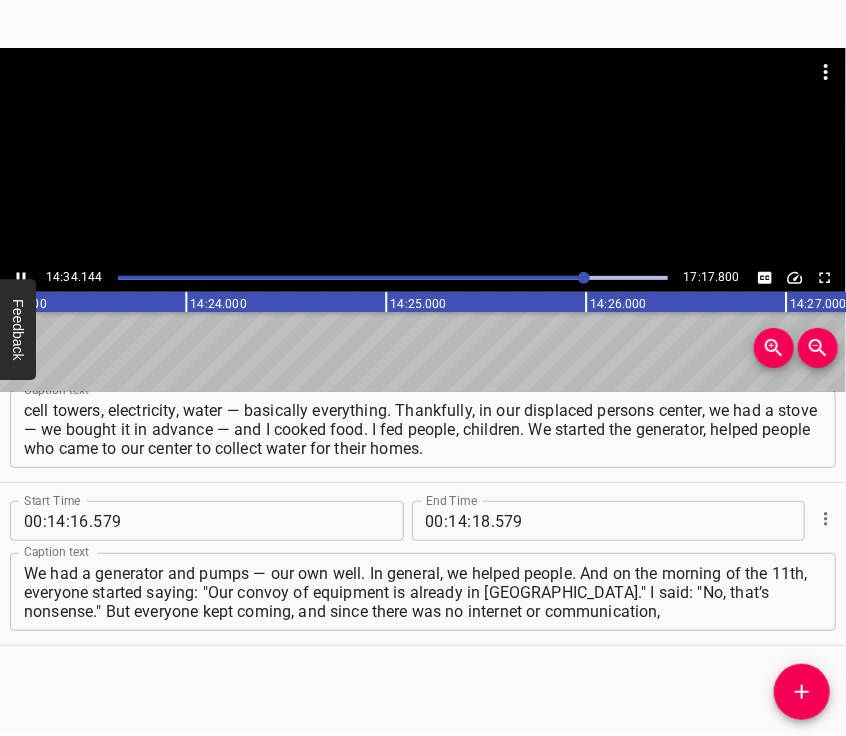 click at bounding box center (423, 98) 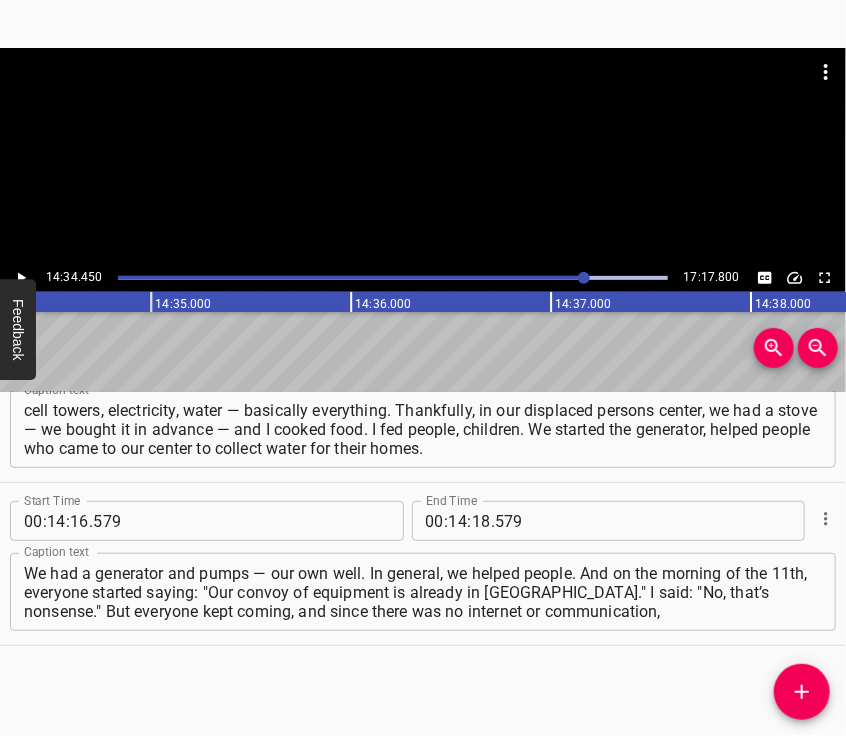 scroll, scrollTop: 0, scrollLeft: 174889, axis: horizontal 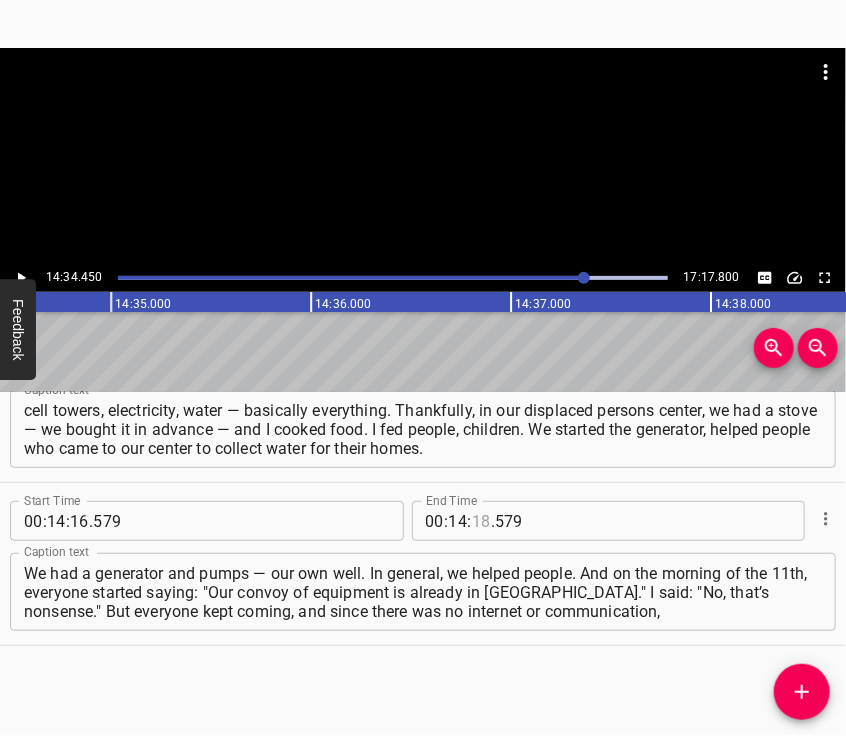 click at bounding box center [481, 521] 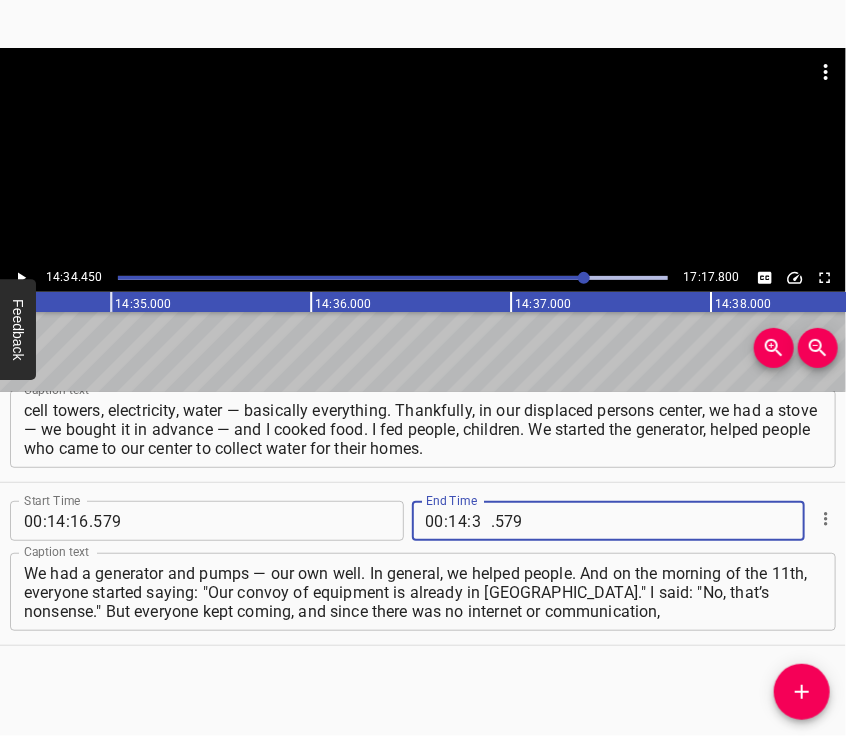 type on "34" 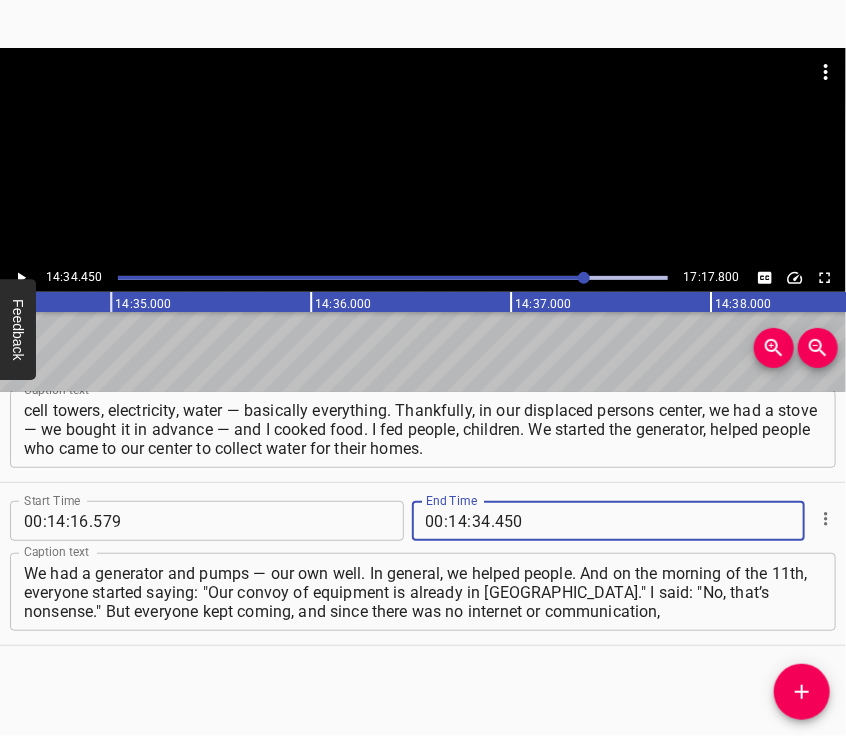 type on "450" 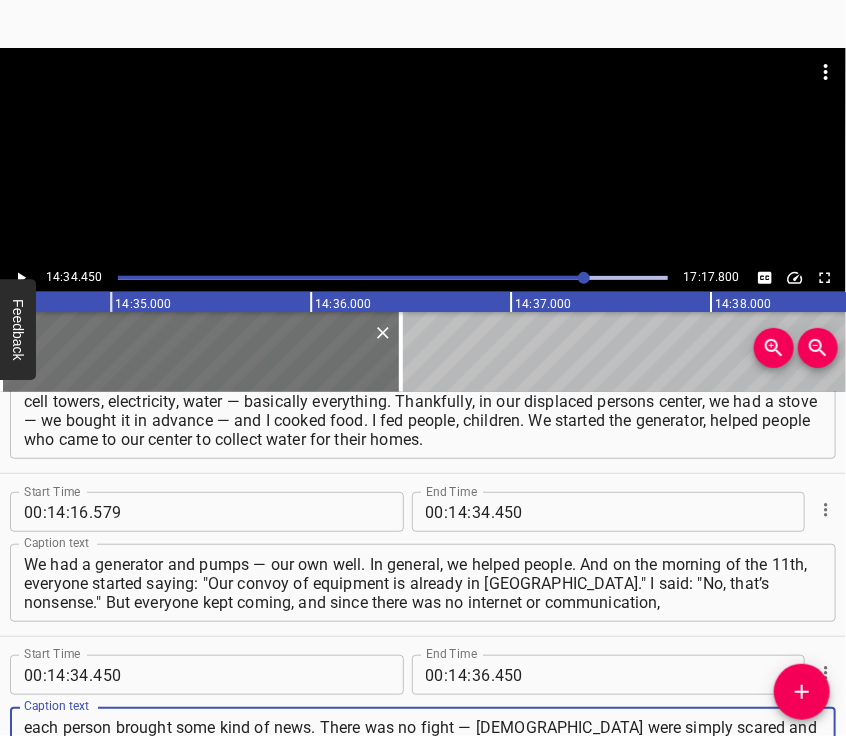 type on "each person brought some kind of news. There was no fight — [DEMOGRAPHIC_DATA] were simply scared and ran away. There was no battle at all. Everyone was waiting for some kind of fight, thinking something was about to happen soon, but our troops just — hop! — were already in [GEOGRAPHIC_DATA]. I didn’t believe it for a long time," 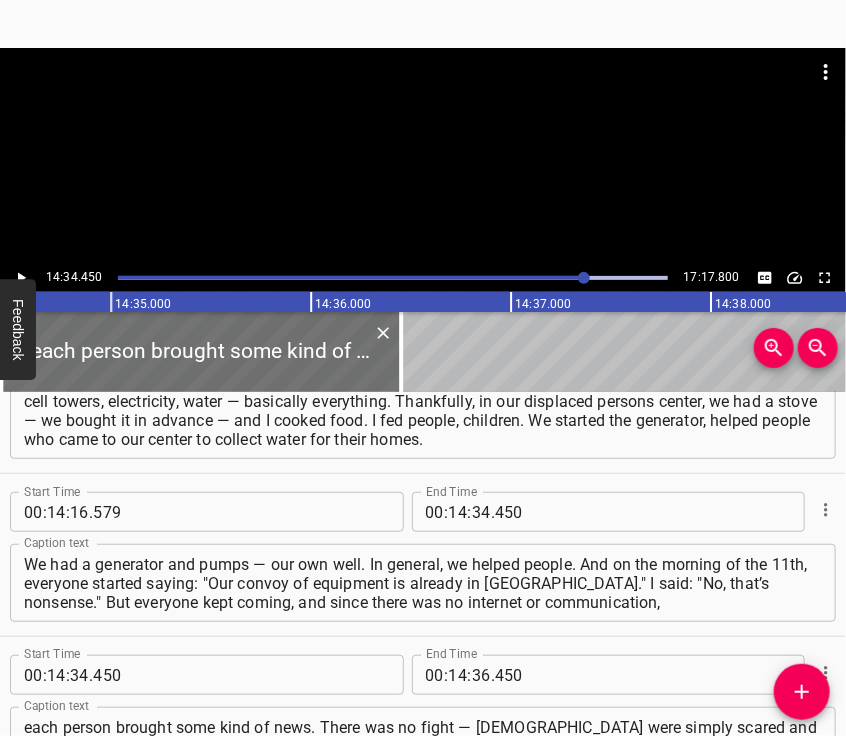 click at bounding box center [423, 98] 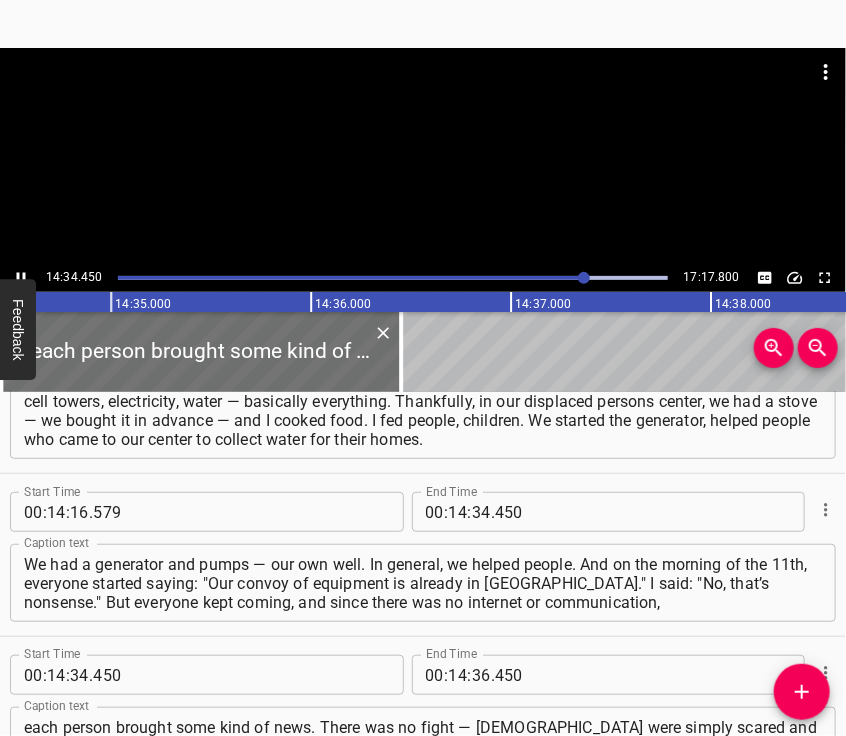 scroll, scrollTop: 6865, scrollLeft: 0, axis: vertical 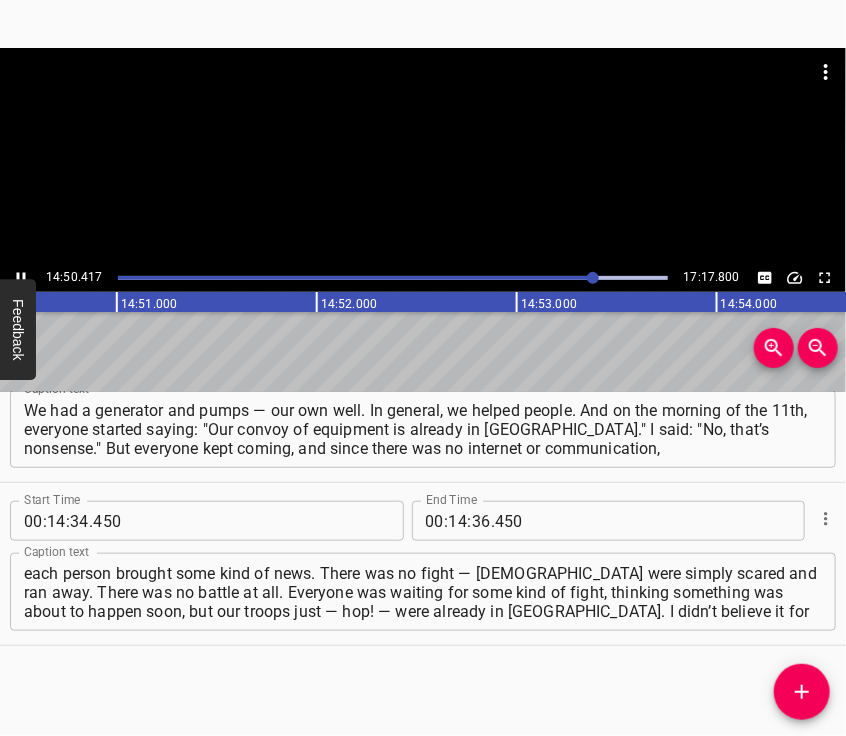 click at bounding box center [423, 156] 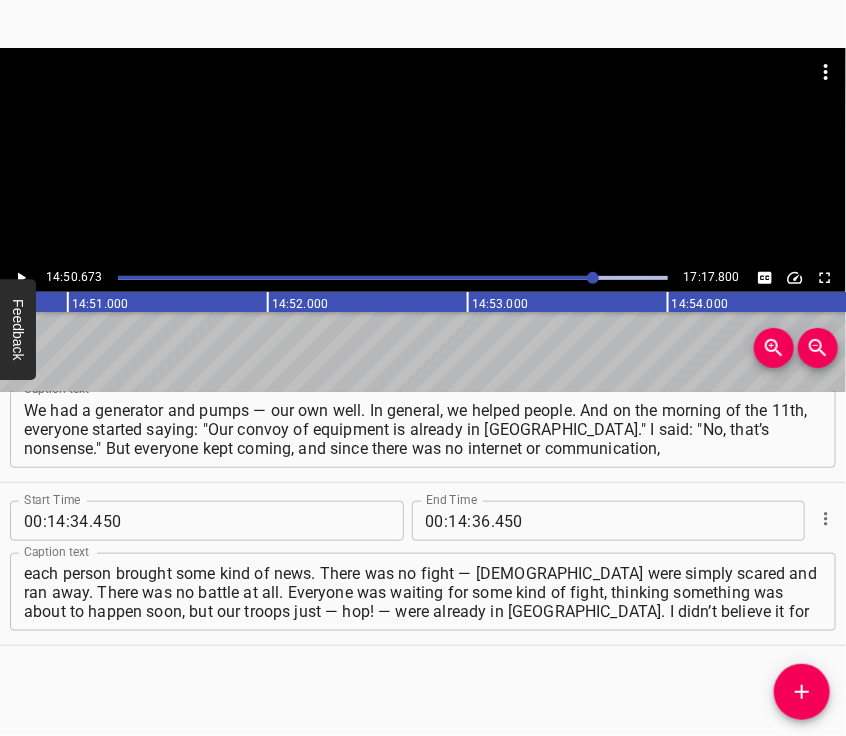 scroll, scrollTop: 0, scrollLeft: 178134, axis: horizontal 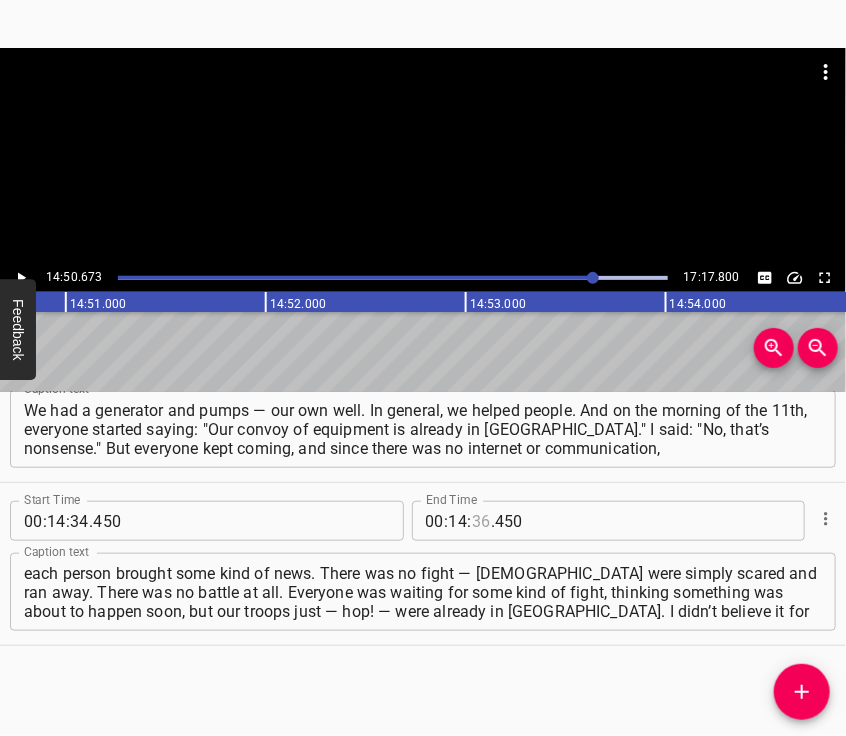 click at bounding box center [481, 521] 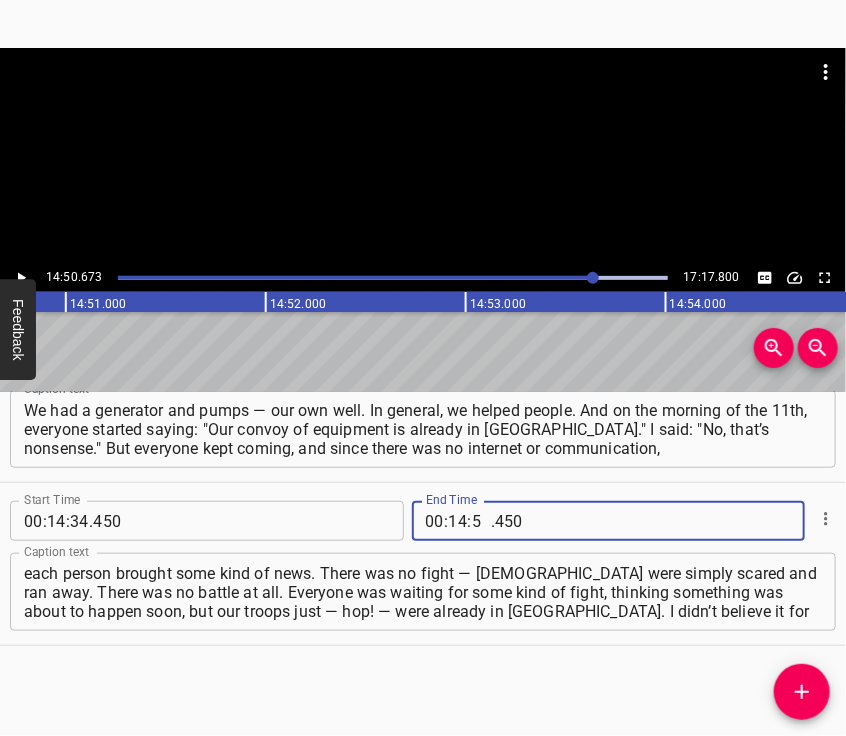 type on "50" 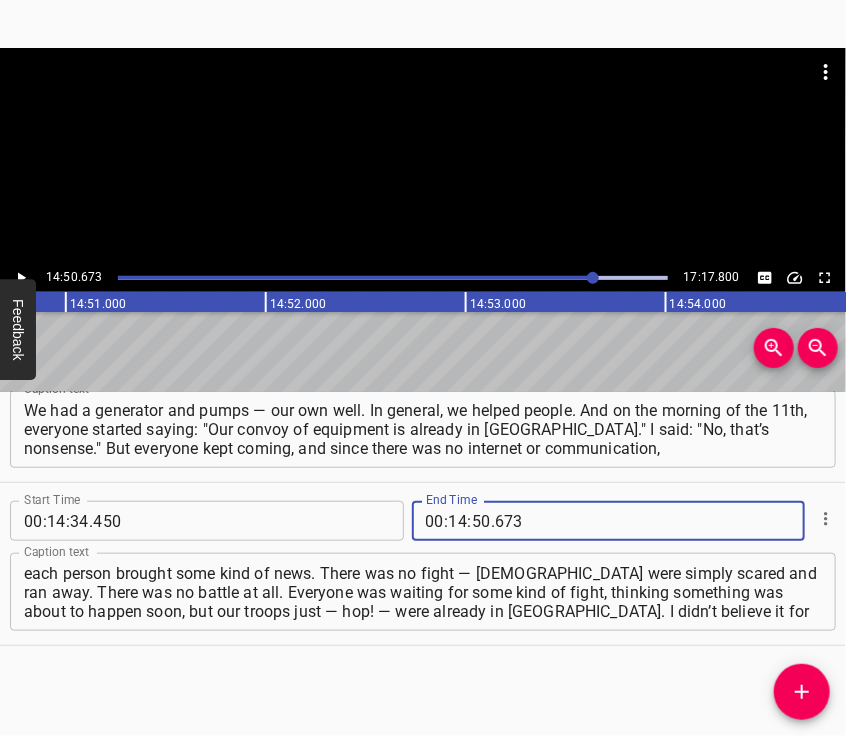 type on "673" 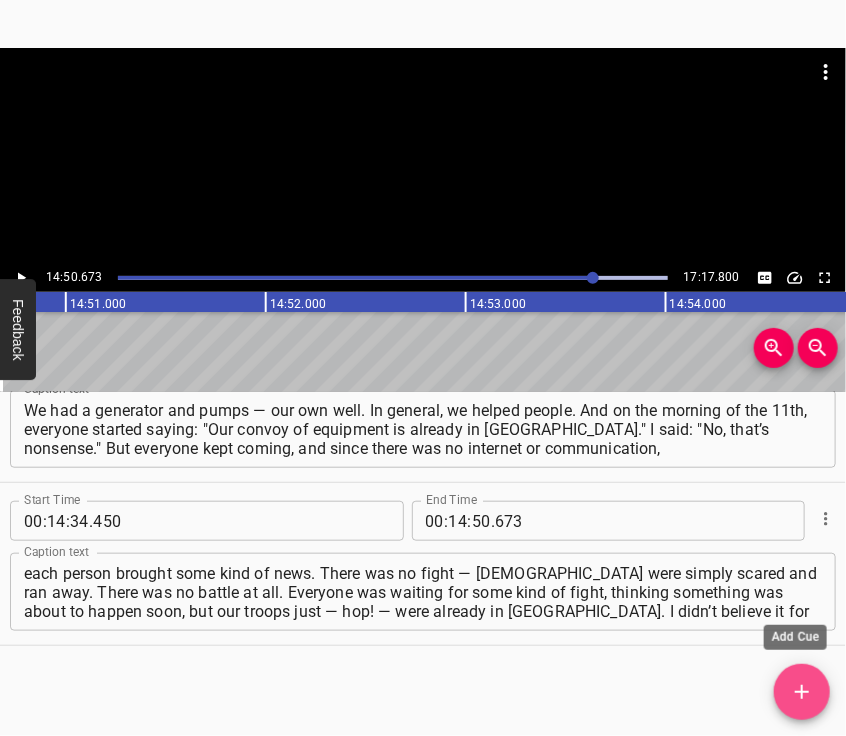 click 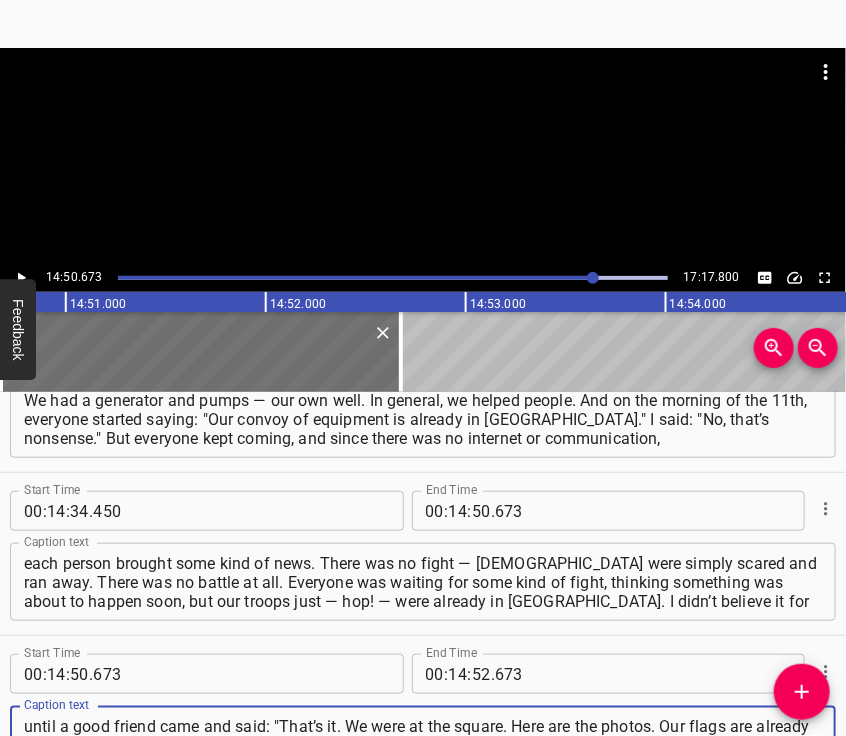 type on "until a good friend came and said: "That’s it. We were at the square. Here are the photos. Our flags are already there." And that was it. I left the porridge cooking to the supply manager, and said: "Do you know how to finish cooking porridge?" — "Yes." — "Here, finish it, I’m off to take pictures."" 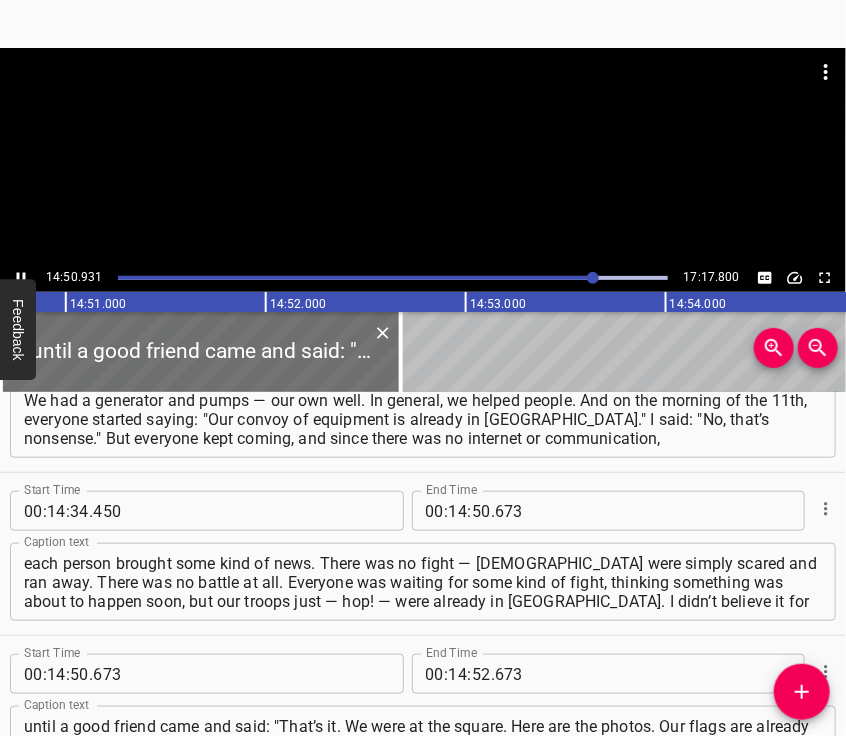 scroll, scrollTop: 7028, scrollLeft: 0, axis: vertical 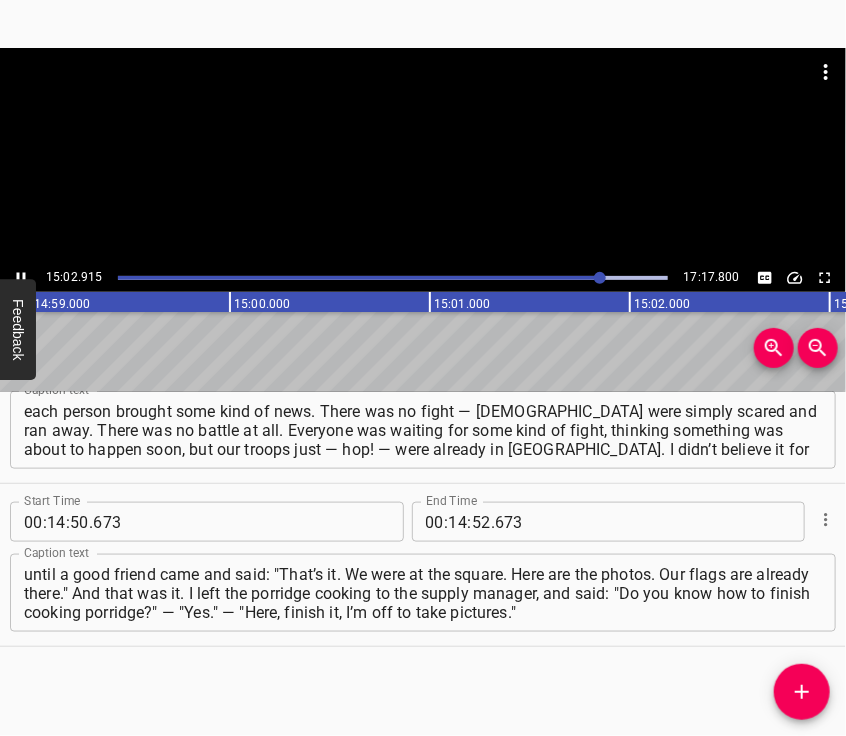 click at bounding box center (423, 156) 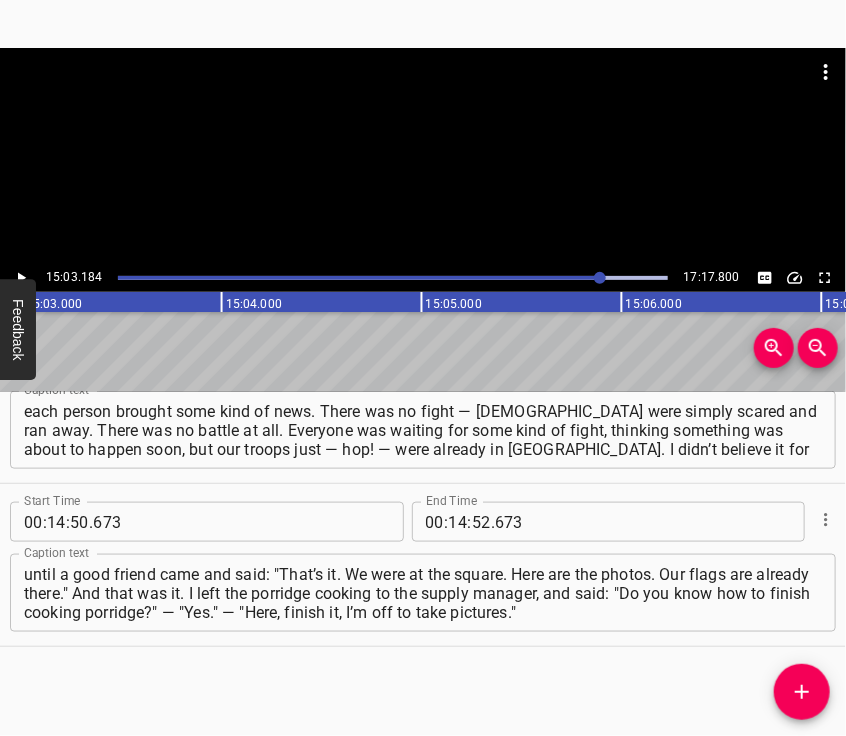 scroll, scrollTop: 0, scrollLeft: 180636, axis: horizontal 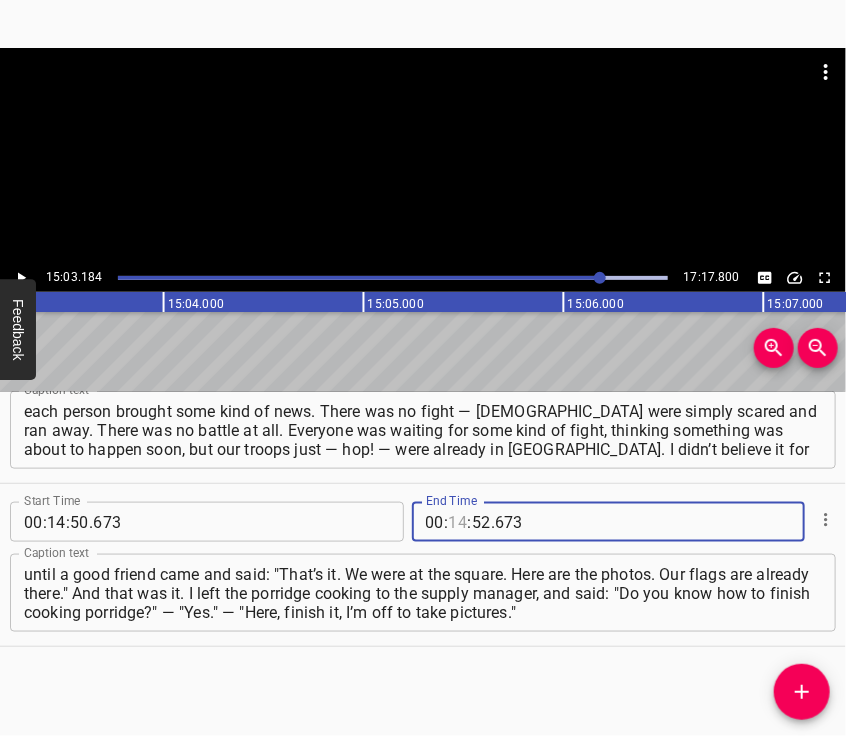 click at bounding box center [458, 522] 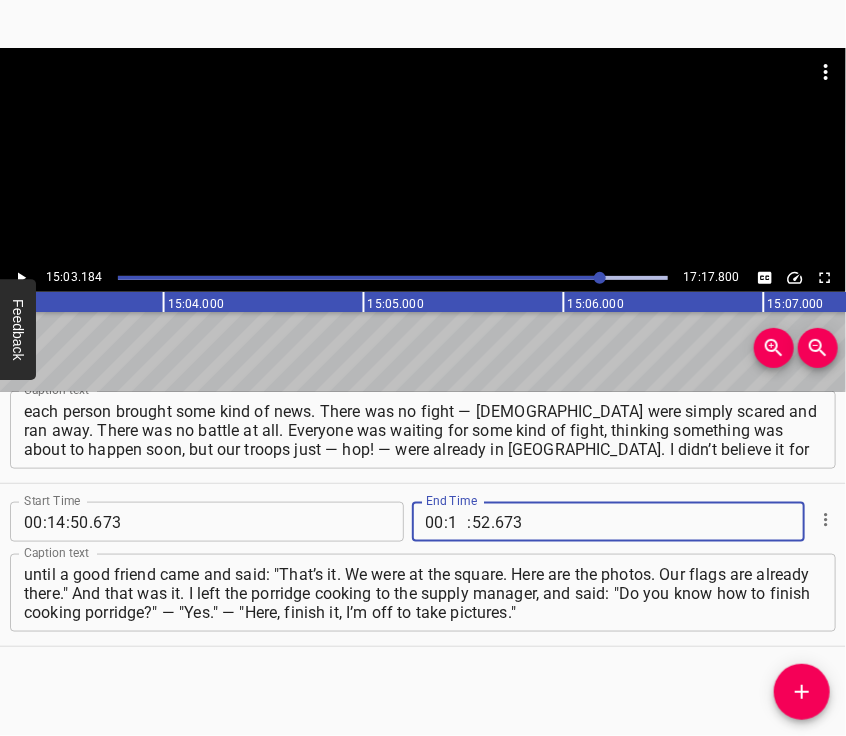 type on "15" 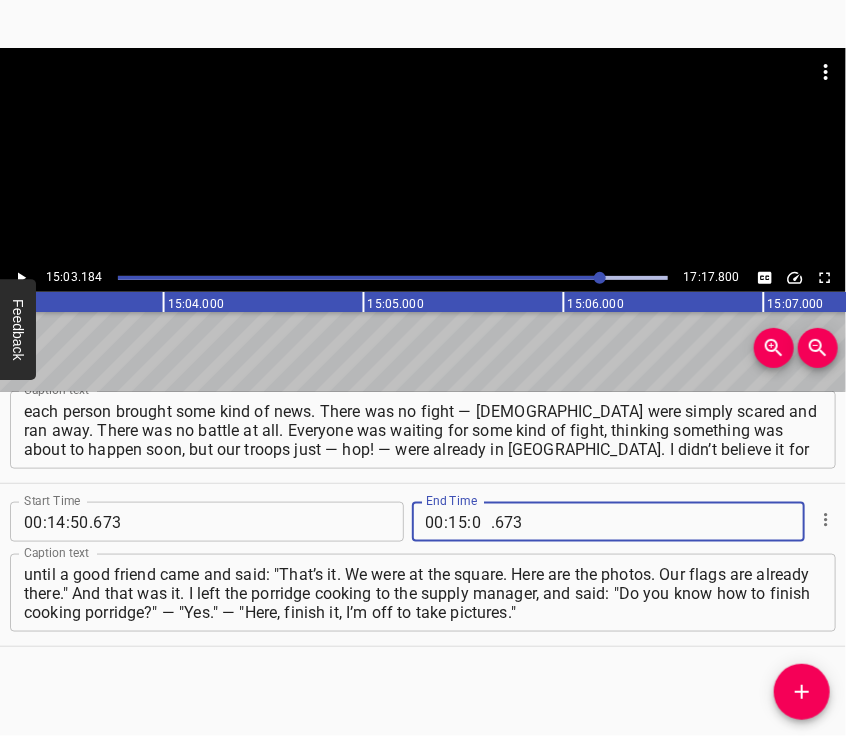 type on "03" 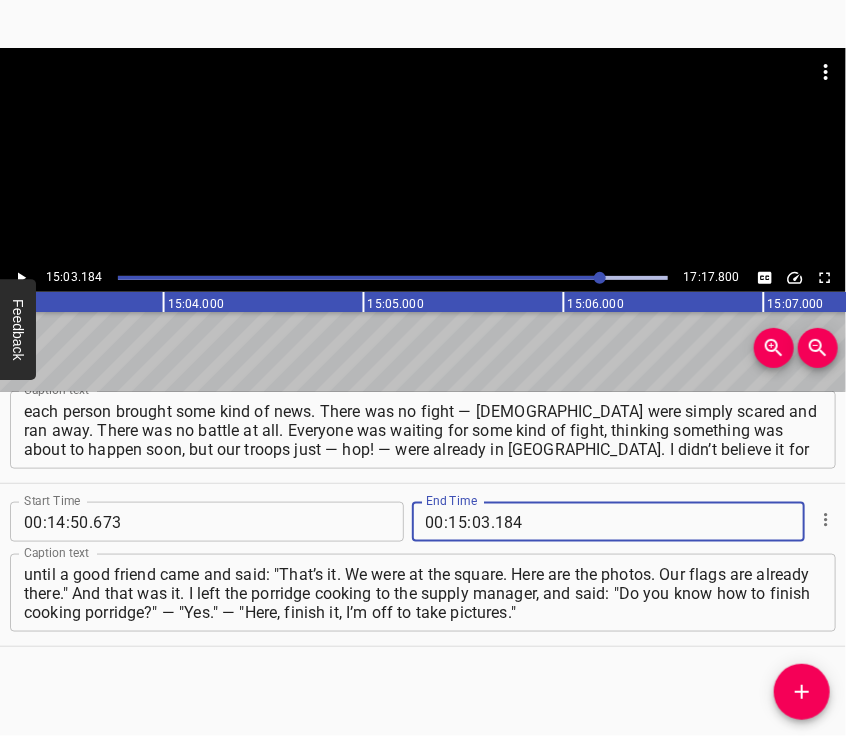 type on "184" 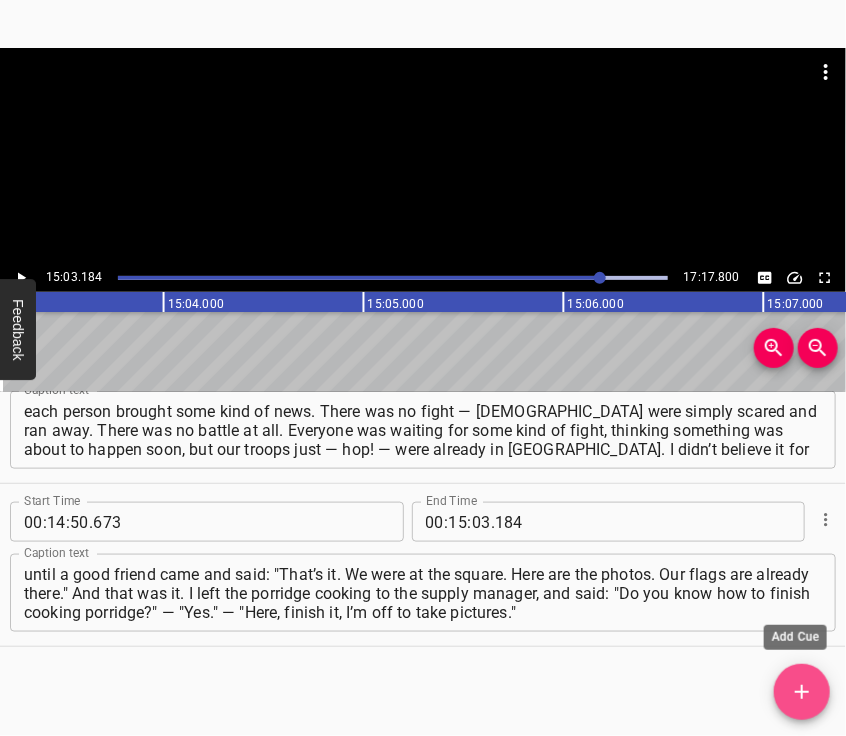click at bounding box center (802, 692) 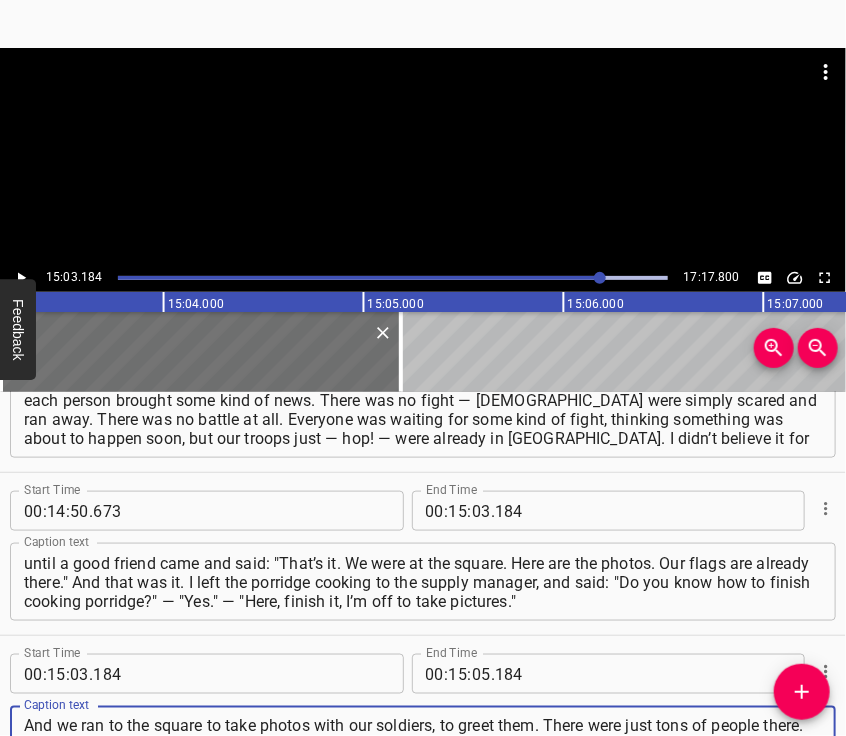 type on "And we ran to the square to take photos with our soldiers, to greet them. There were just tons of people there. And now… Now it’s scary. Well, how to say scary? Not exactly scared, but you constantly feel tense. Because of the shelling. About a week ago, before the New Year… Wow, how much time has passed!" 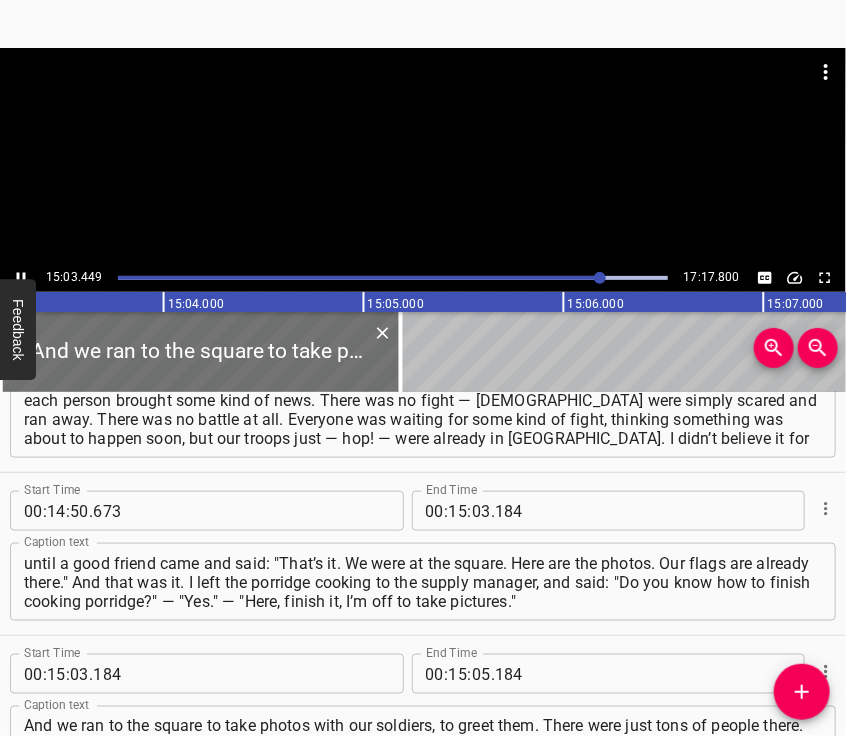 scroll, scrollTop: 7173, scrollLeft: 0, axis: vertical 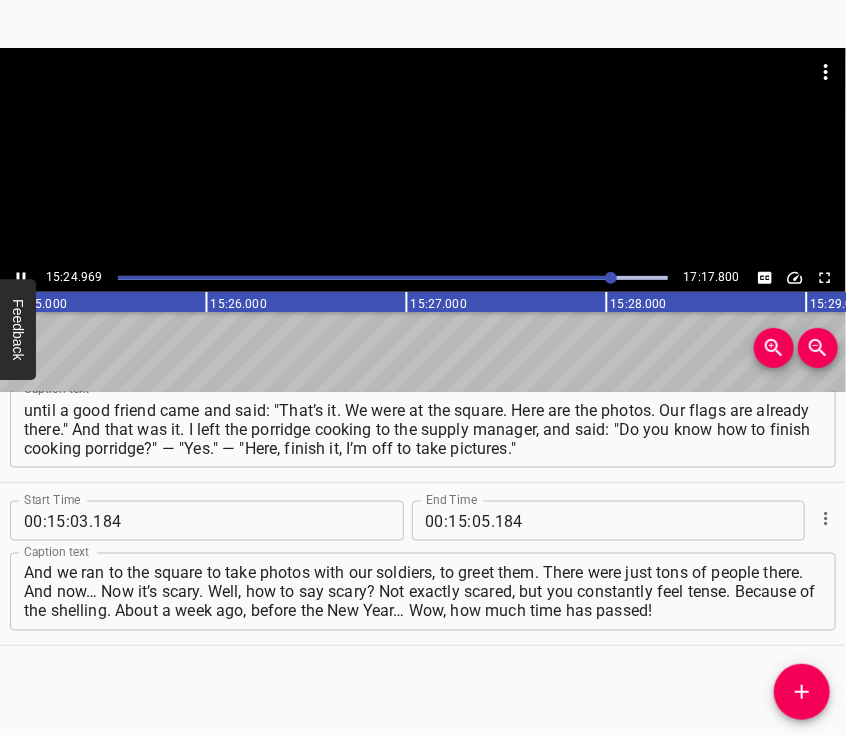 click at bounding box center [423, 156] 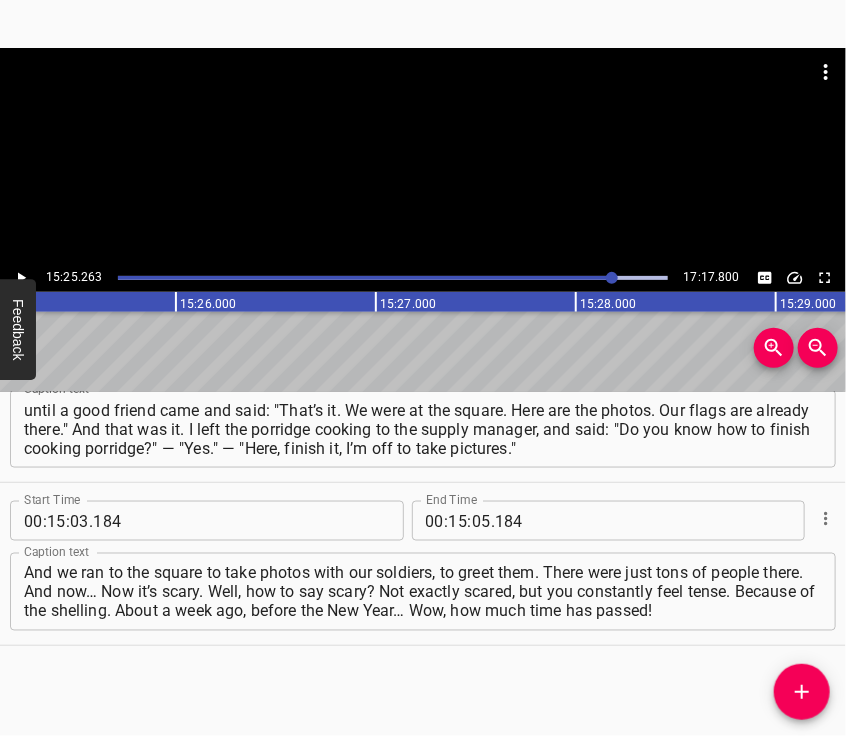 scroll, scrollTop: 0, scrollLeft: 185052, axis: horizontal 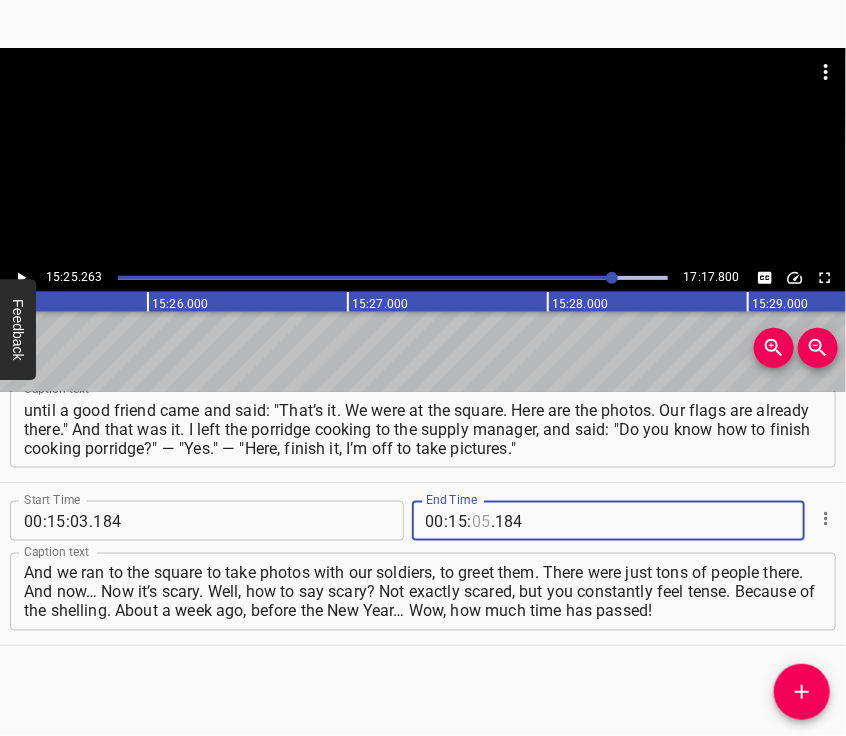 click at bounding box center [481, 521] 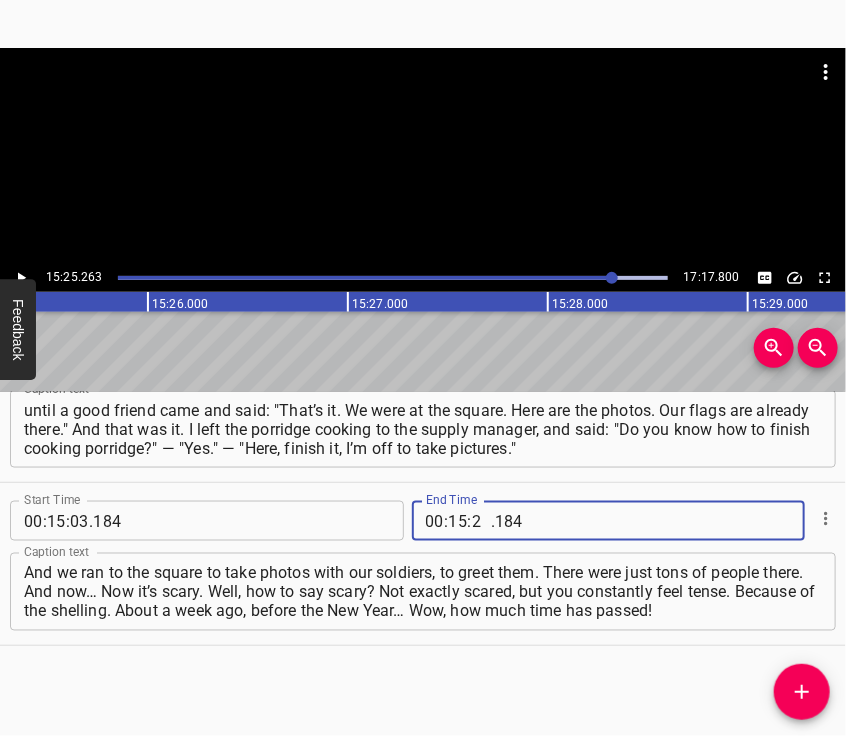 type on "25" 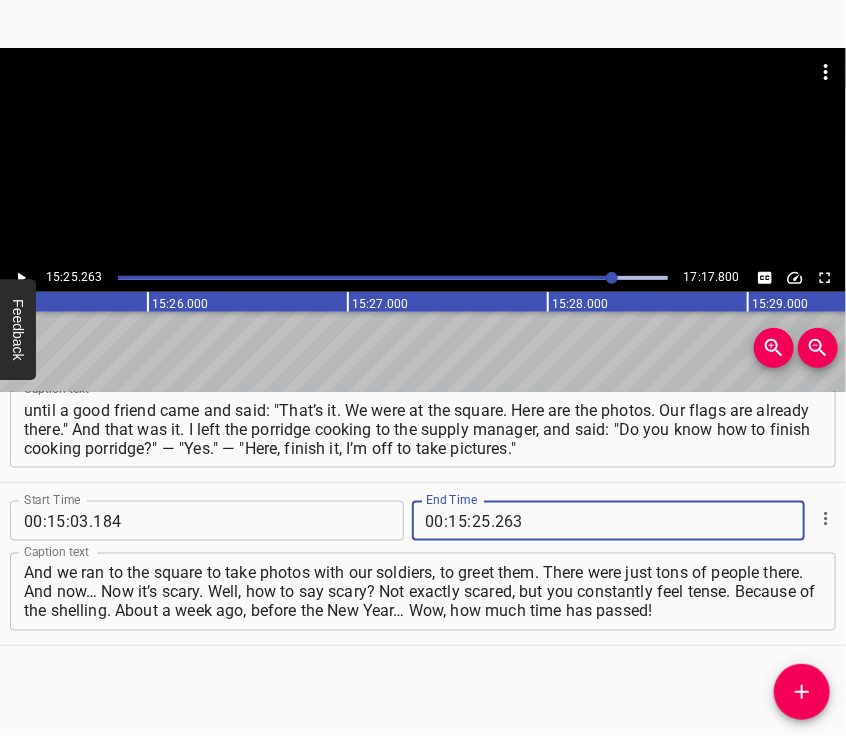 type on "263" 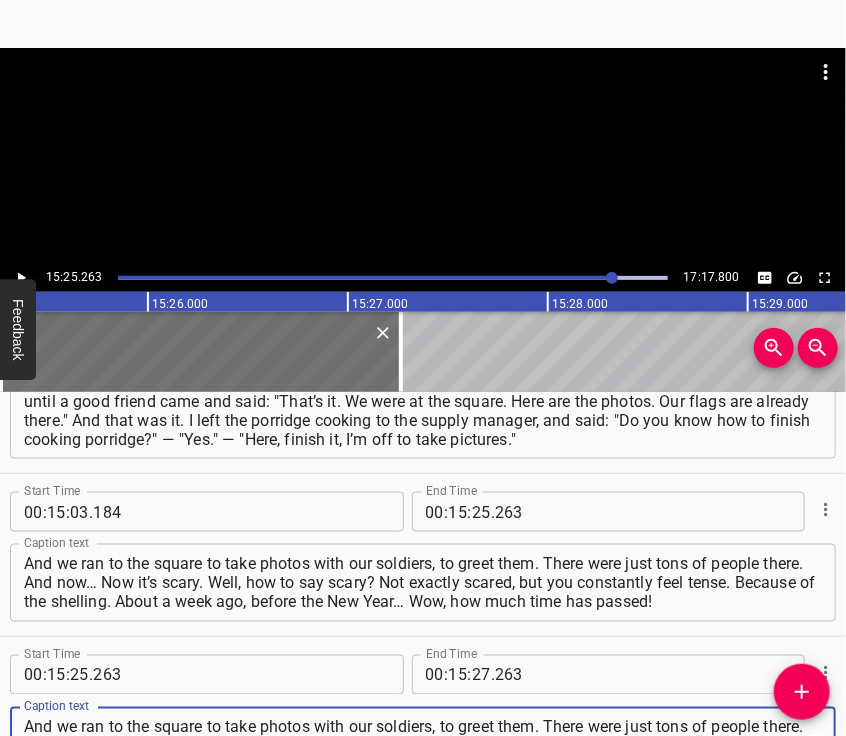 type on "And we ran to the square to take photos with our soldiers, to greet them. There were just tons of people there. And now… Now it’s scary. Well, how to say scary? Not exactly scared, but you constantly feel tense. Because of the shelling. About a week ago, before the New Year… Wow, how much time has passed!" 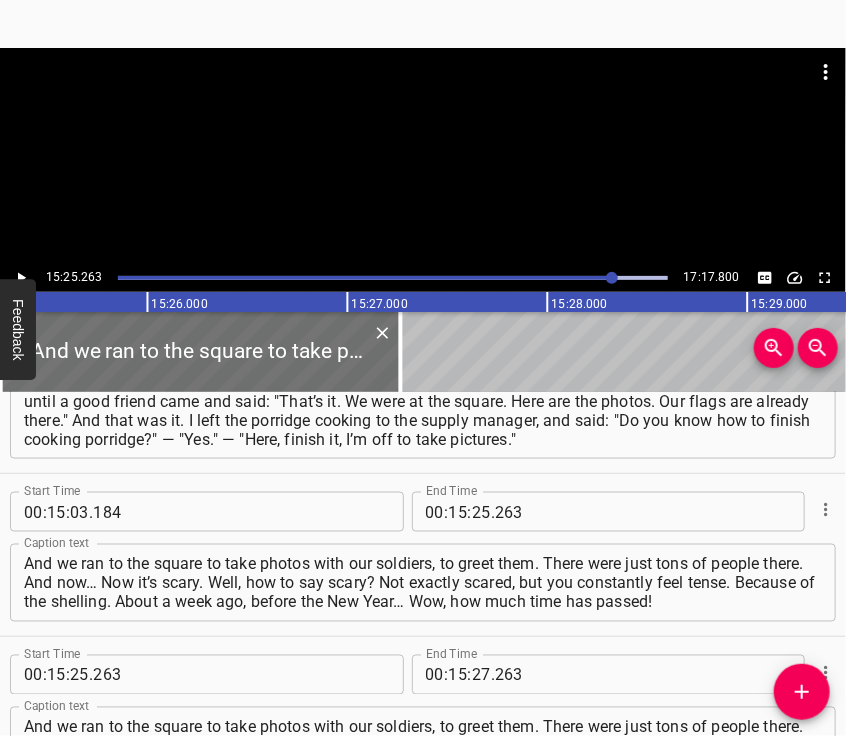 click at bounding box center (423, 98) 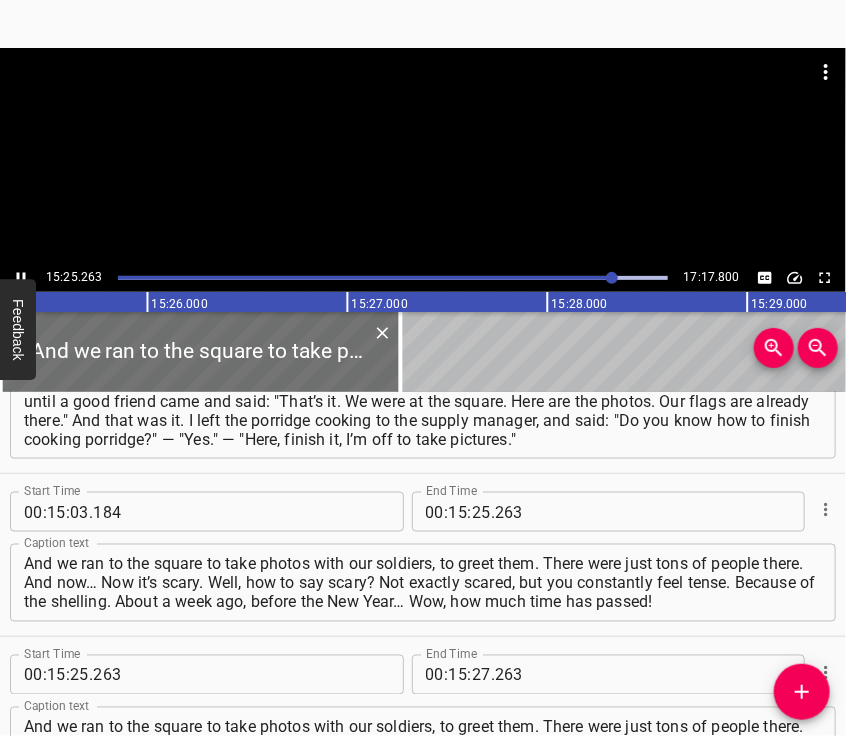 scroll, scrollTop: 7336, scrollLeft: 0, axis: vertical 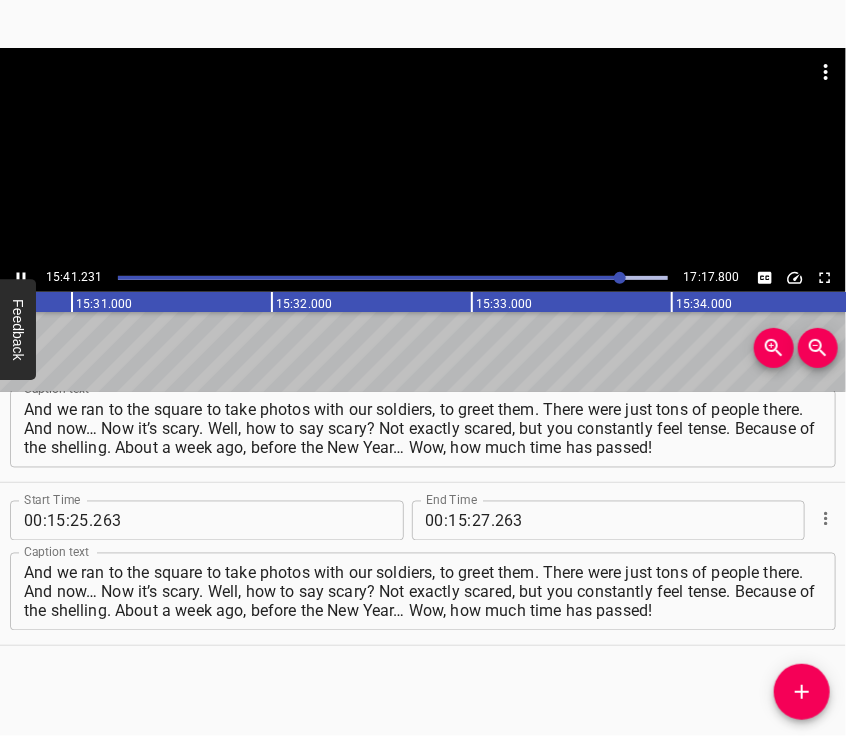 click at bounding box center (423, 156) 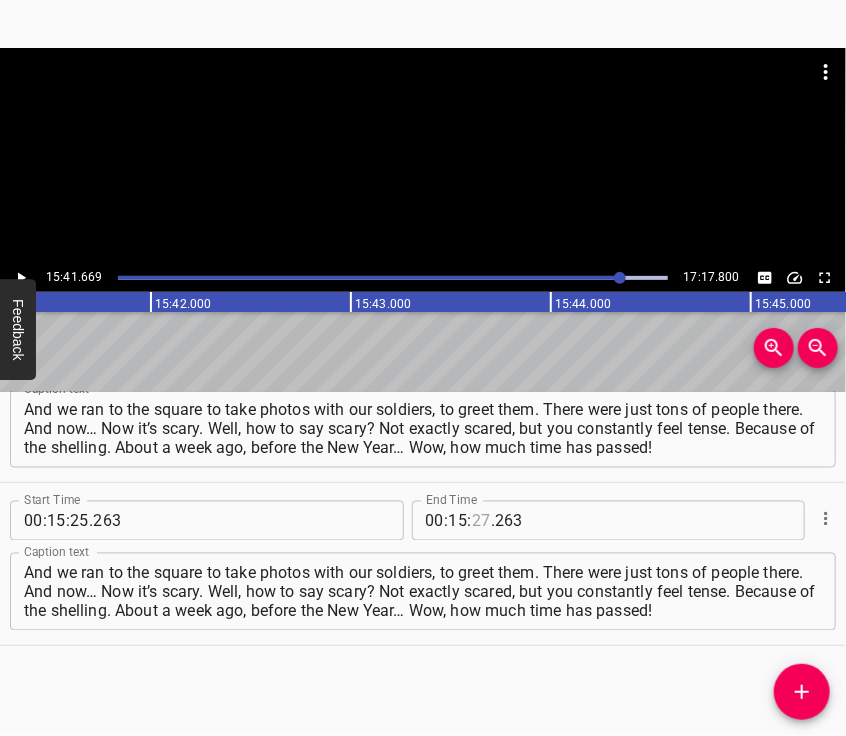 scroll, scrollTop: 0, scrollLeft: 188333, axis: horizontal 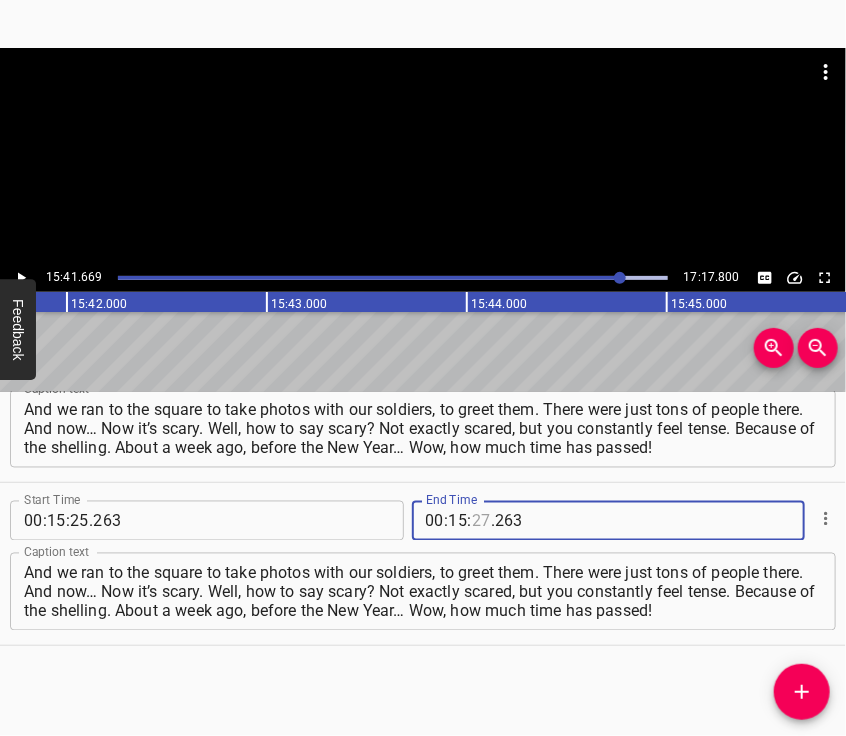 click at bounding box center [481, 521] 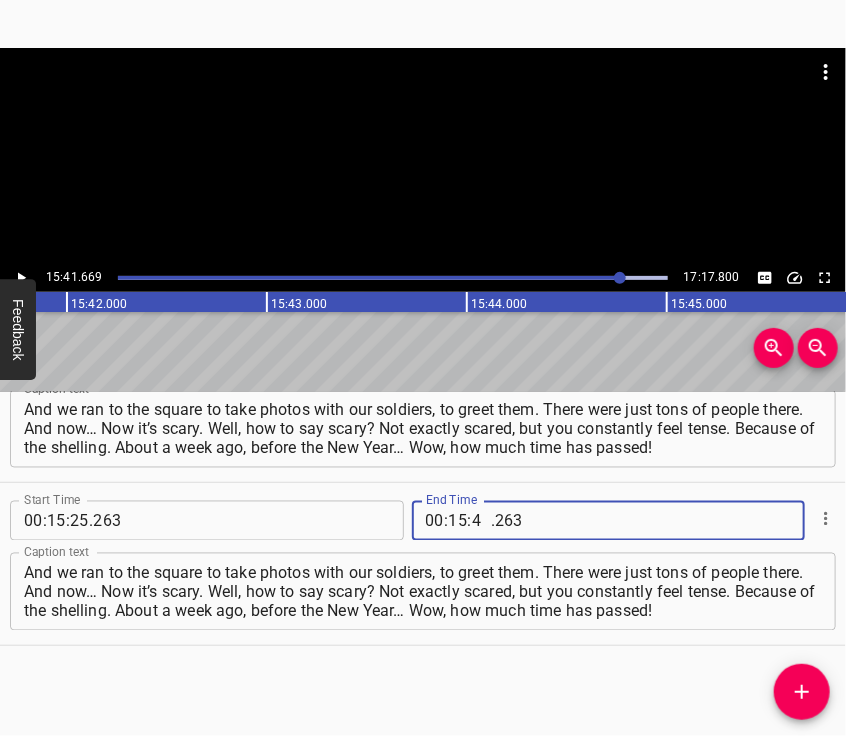 type on "41" 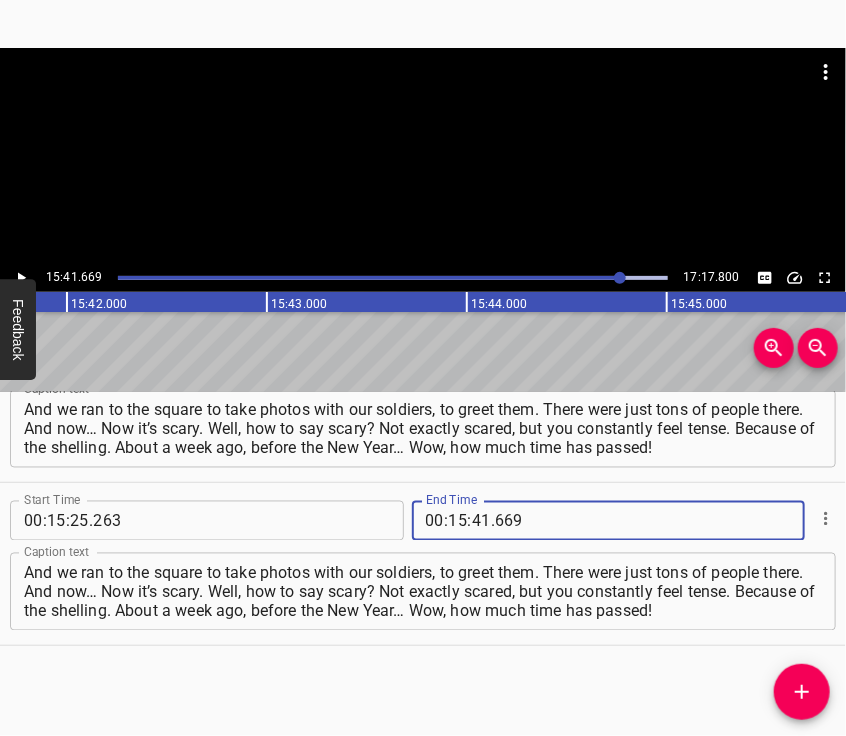type on "669" 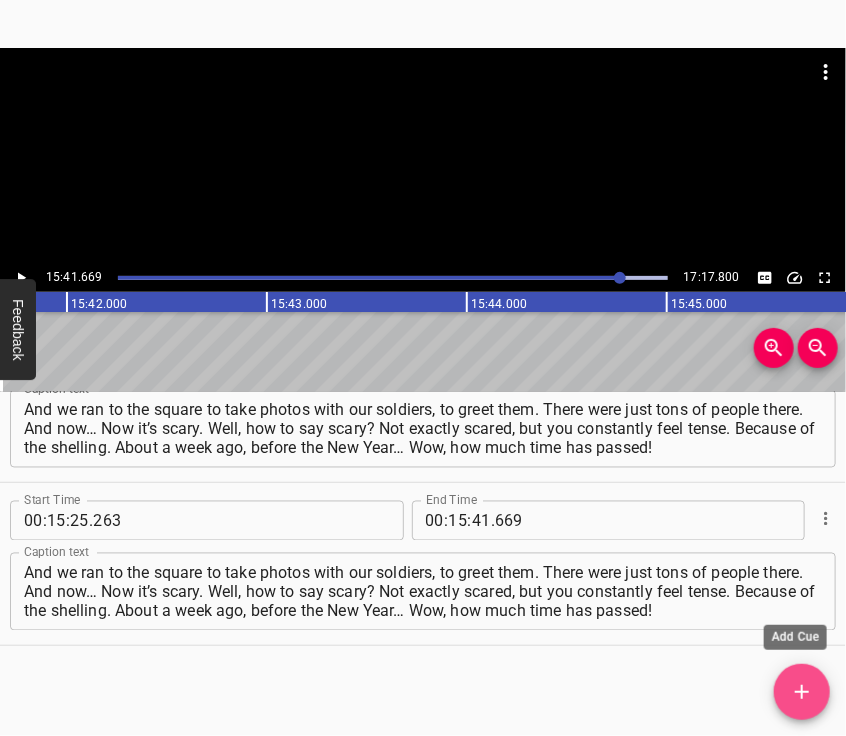 click 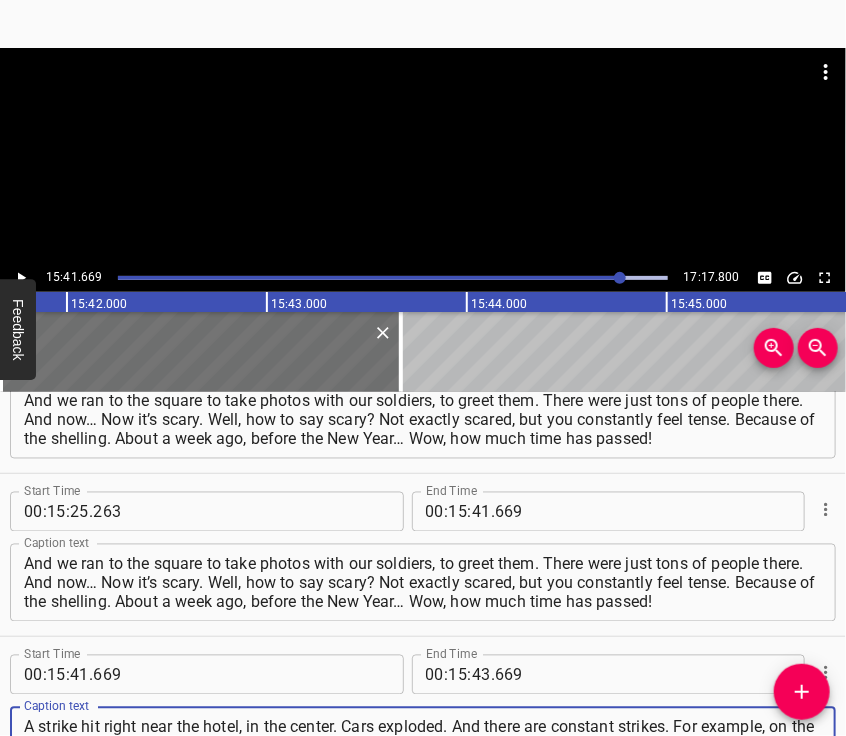 type on "A strike hit right near the hotel, in the center. Cars exploded. And there are constant strikes. For example, on the 1st — on New Year’s night — the [GEOGRAPHIC_DATA] was hit. The center… Throughout the occupation, around 5,000 people passed through it, I think. Something like that, as far as I remember." 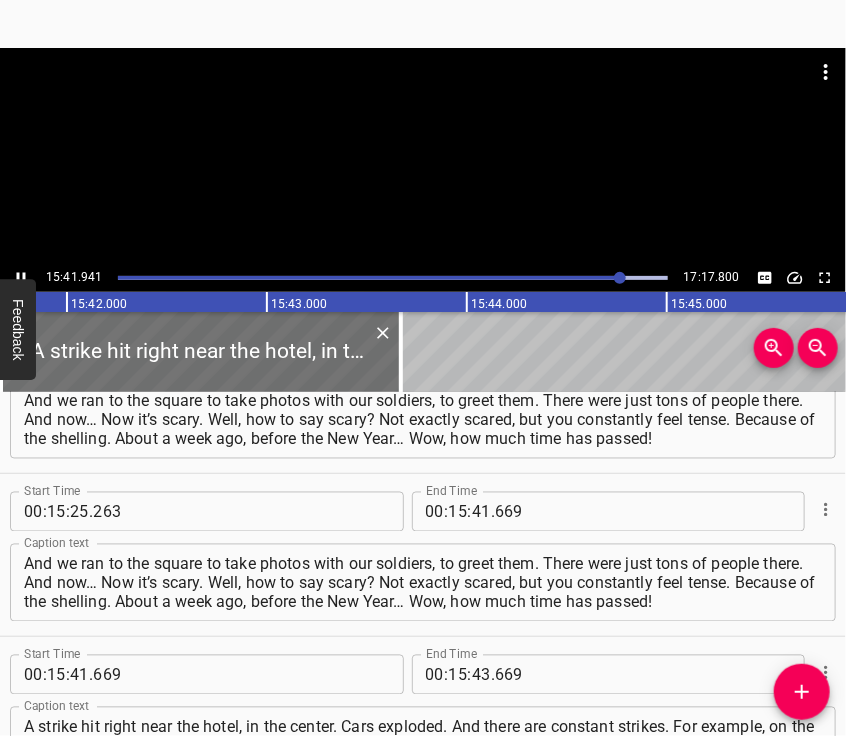 scroll, scrollTop: 7573, scrollLeft: 0, axis: vertical 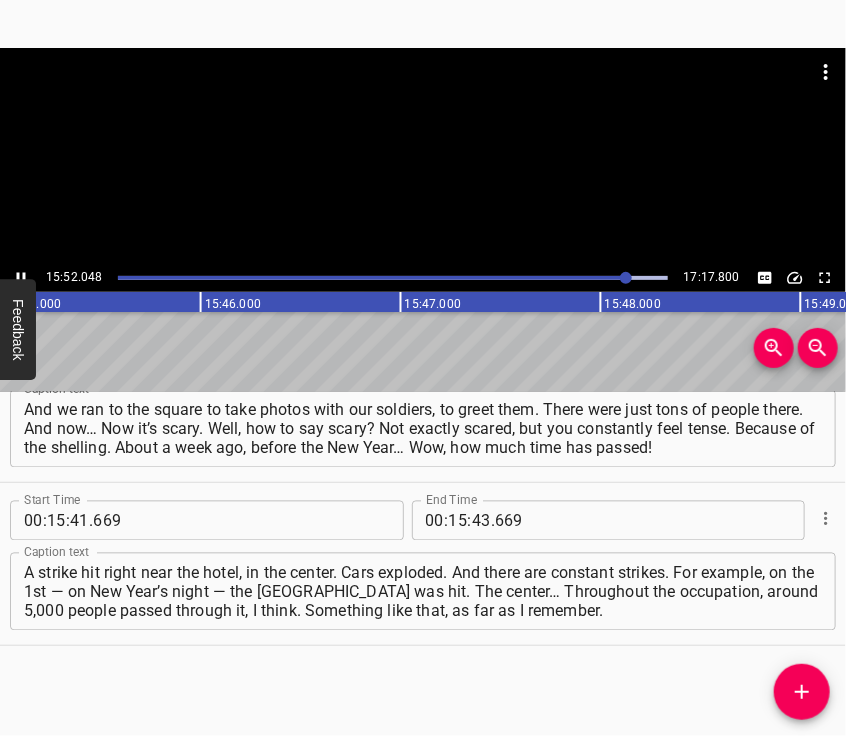 click at bounding box center [423, 98] 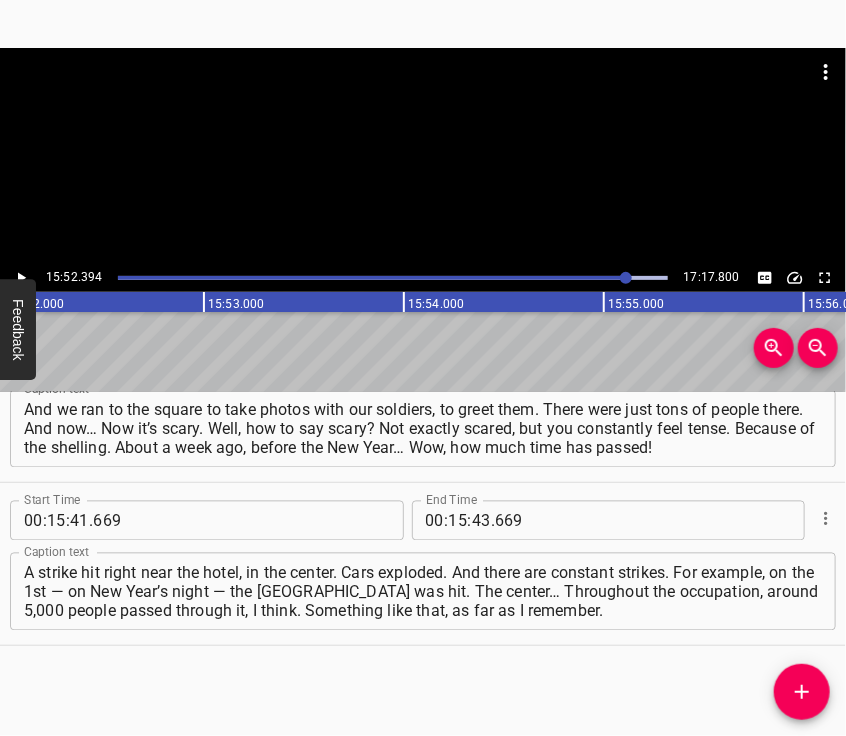 scroll, scrollTop: 0, scrollLeft: 190479, axis: horizontal 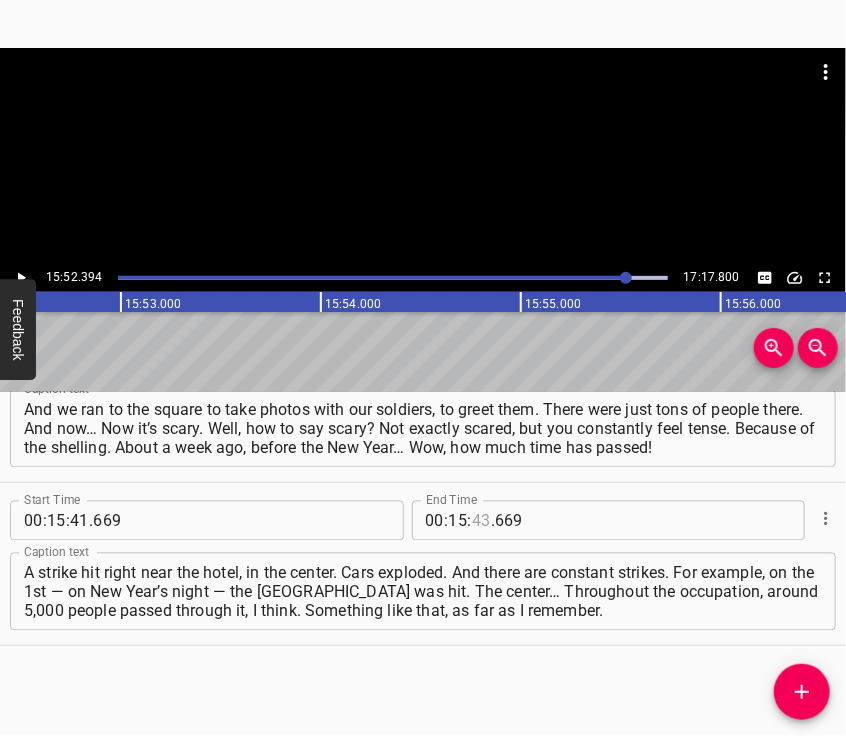 click at bounding box center [481, 521] 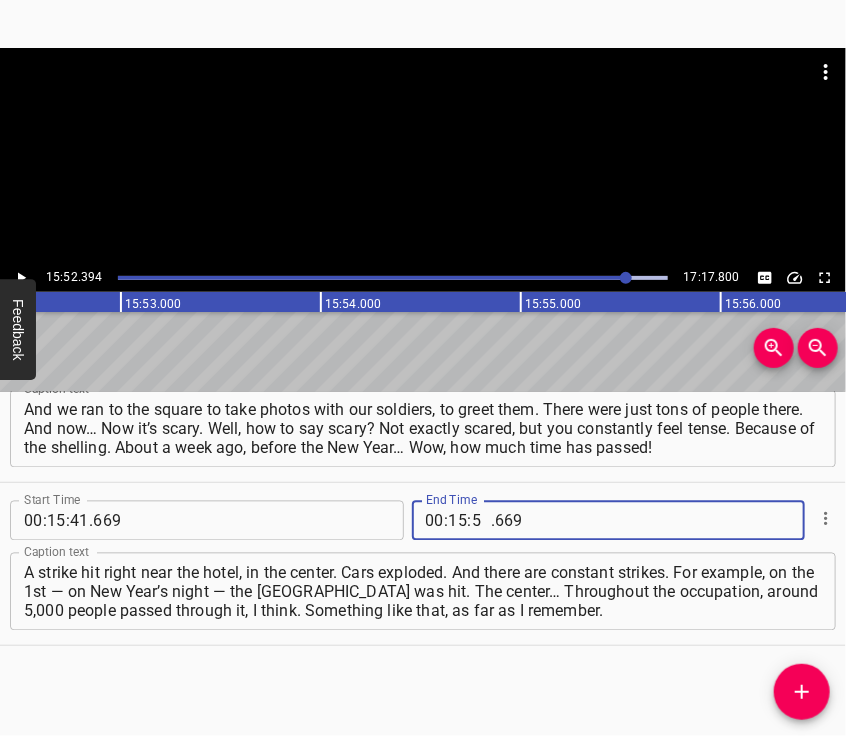 type on "52" 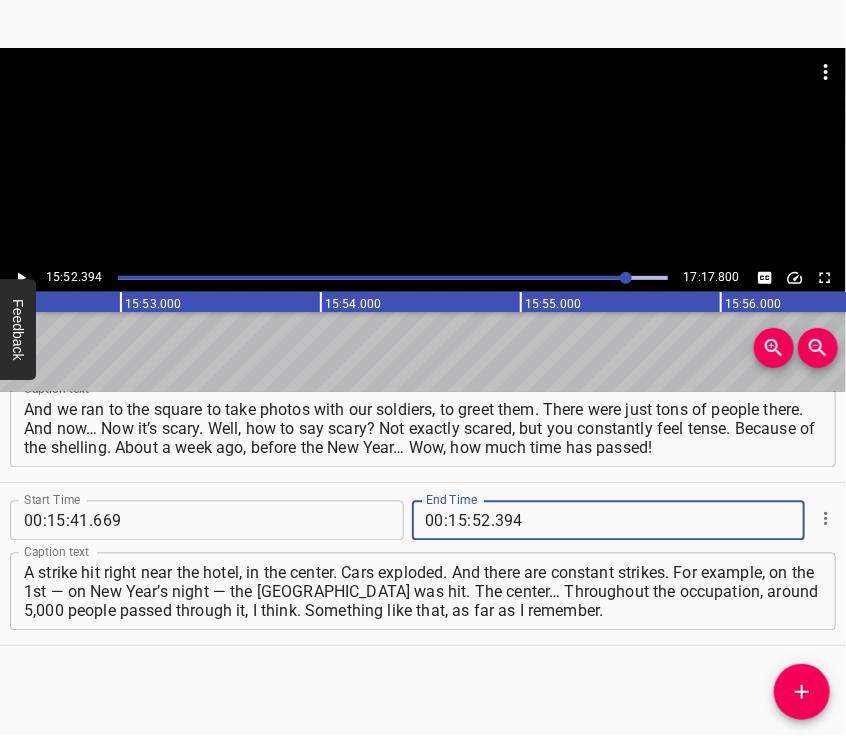 type on "394" 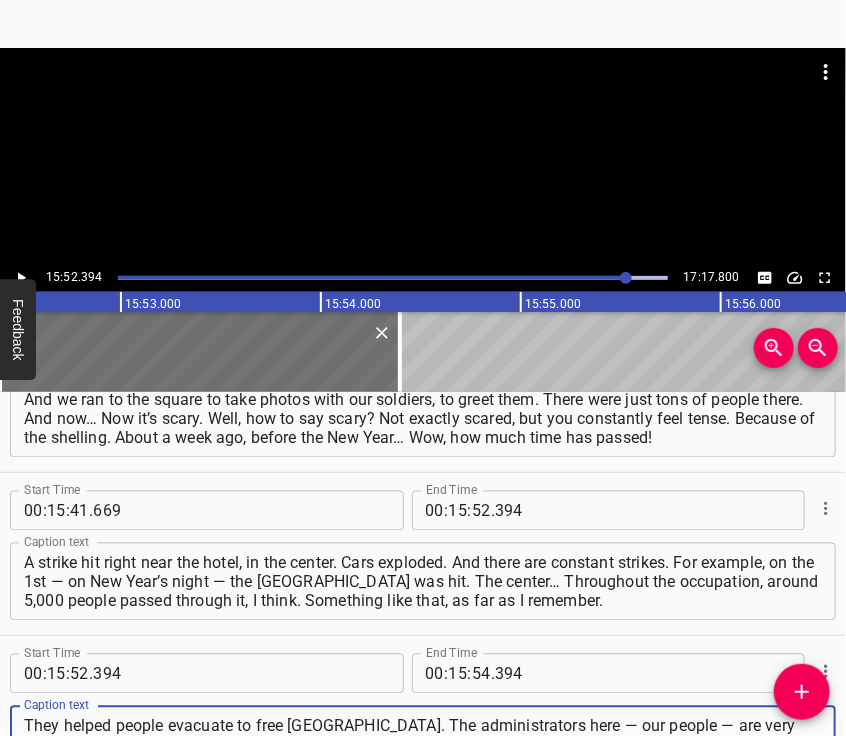 type on "They helped people evacuate to free [GEOGRAPHIC_DATA]. The administrators here — our people — are very good. At most, I remember there were 180 people living here. That’s what I remember. They said there were even more at times. But I’ve been here since [DATE]. Then things started to calm down." 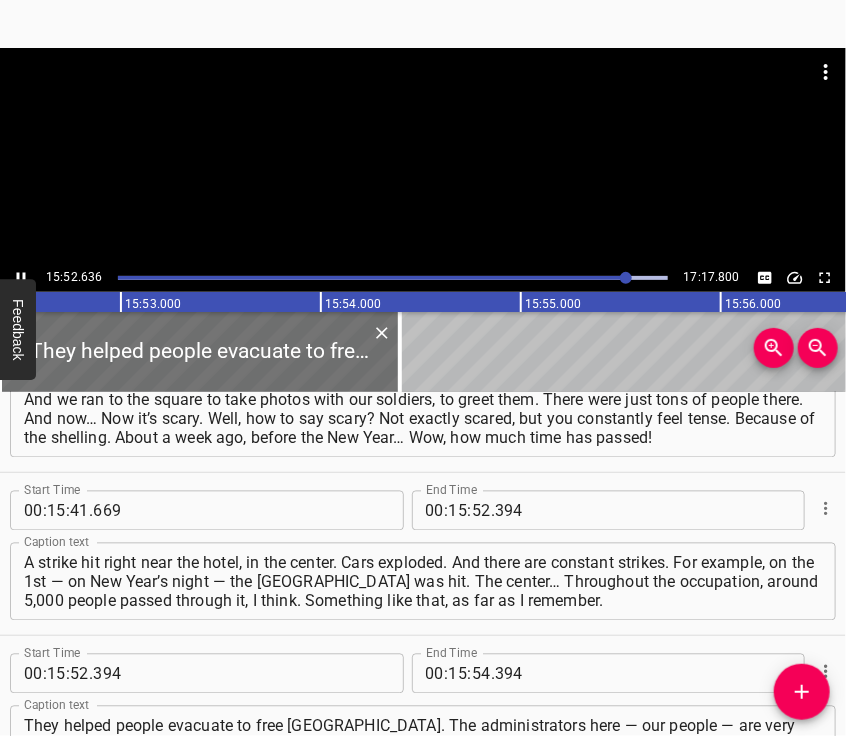 scroll, scrollTop: 7662, scrollLeft: 0, axis: vertical 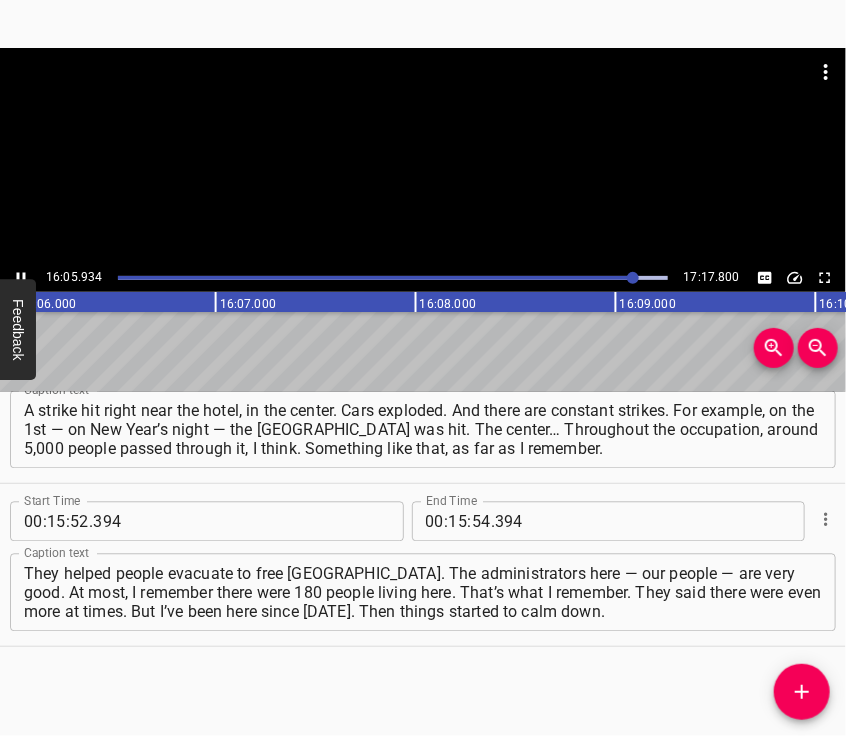 click at bounding box center (423, 156) 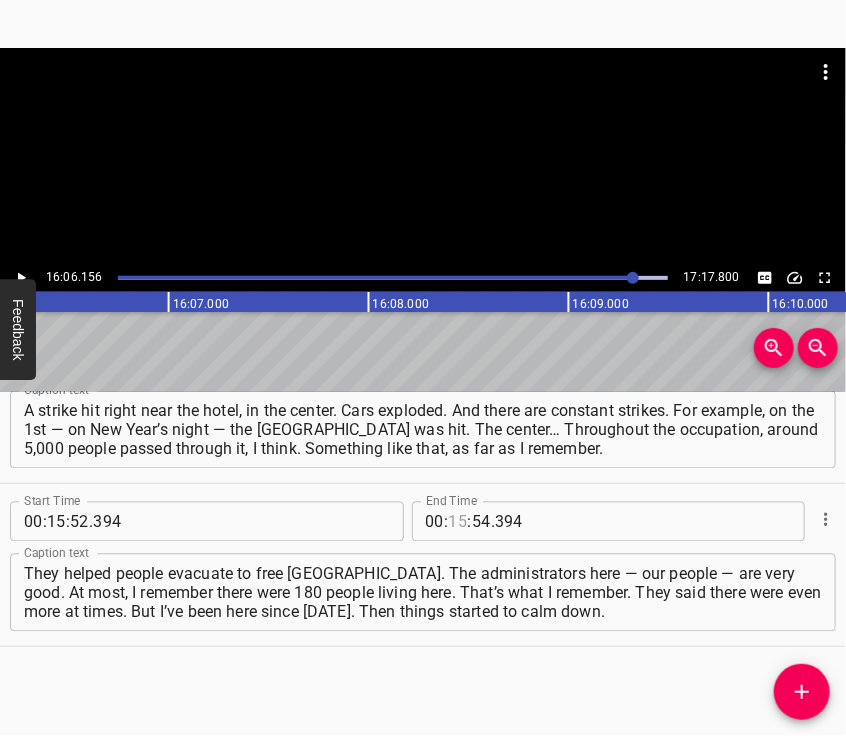 click at bounding box center (458, 522) 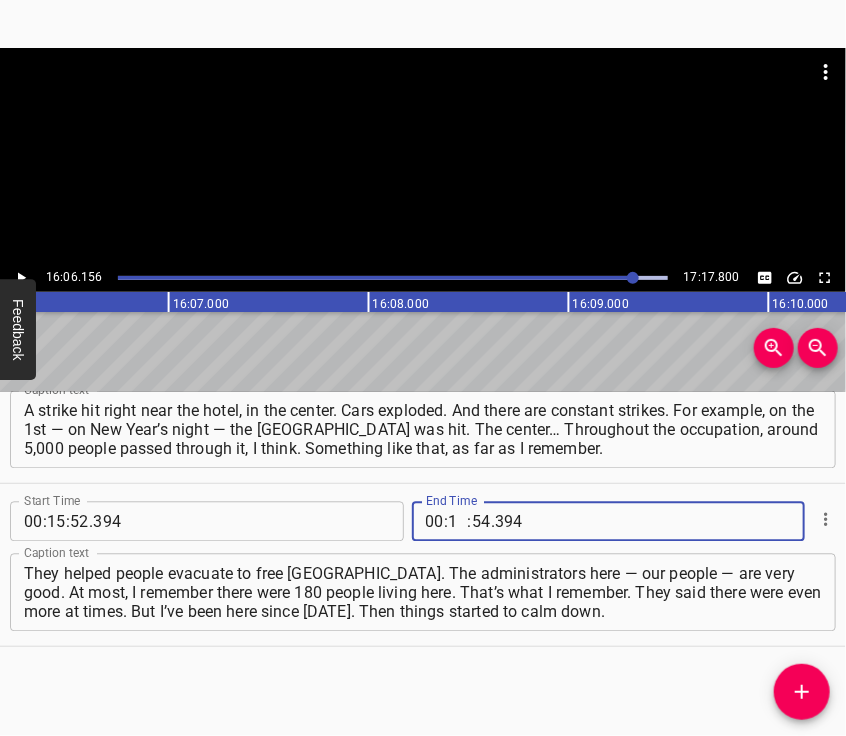 type on "16" 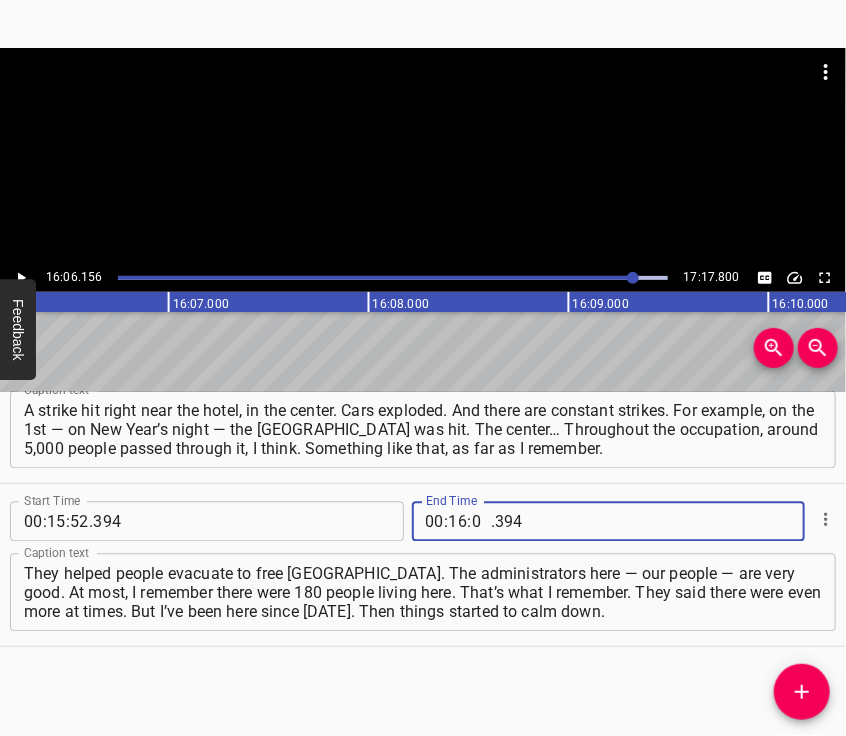 type on "06" 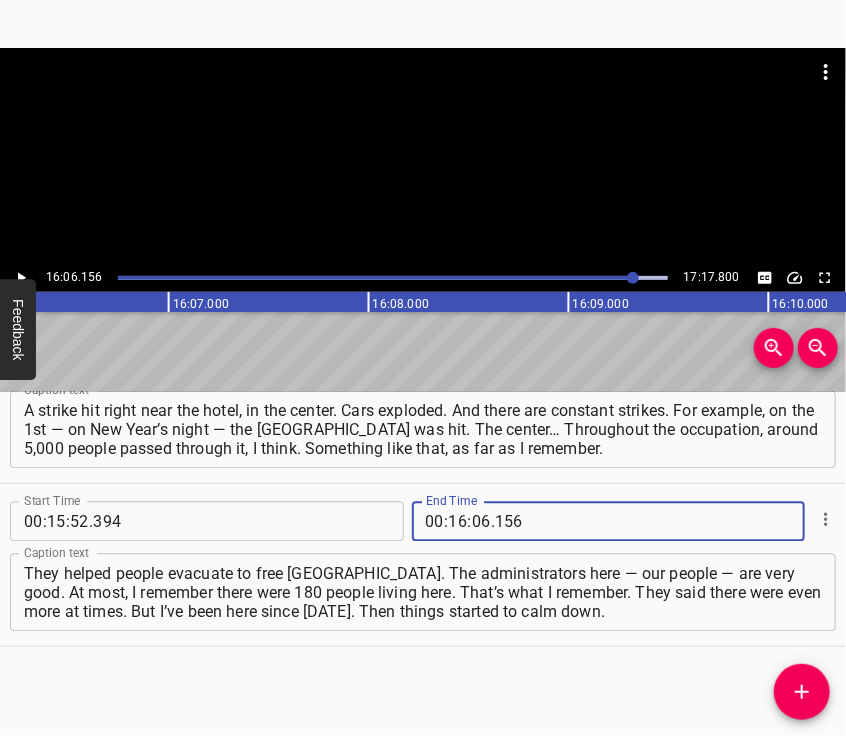 type on "156" 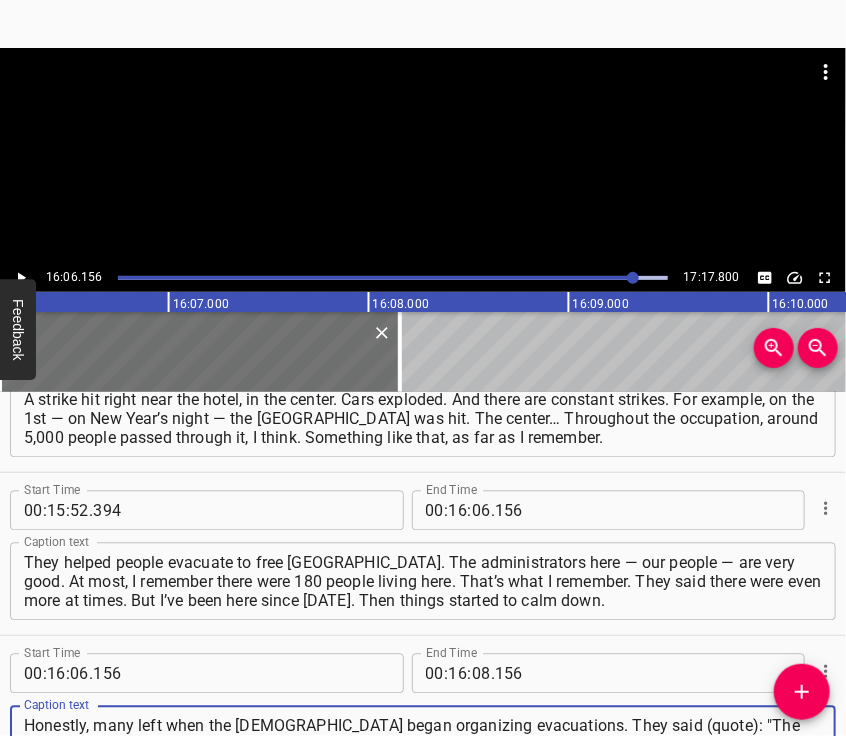 type on "Honestly, many left when the [DEMOGRAPHIC_DATA] began organizing evacuations. They said (quote): "The Ukronazis will bomb Kherson. We will save you. We are the [DEMOGRAPHIC_DATA] benefactors," and stuff like that. Many left, believing that. Then when our troops arrived on the 11th, many dispersed. Some evacuated further," 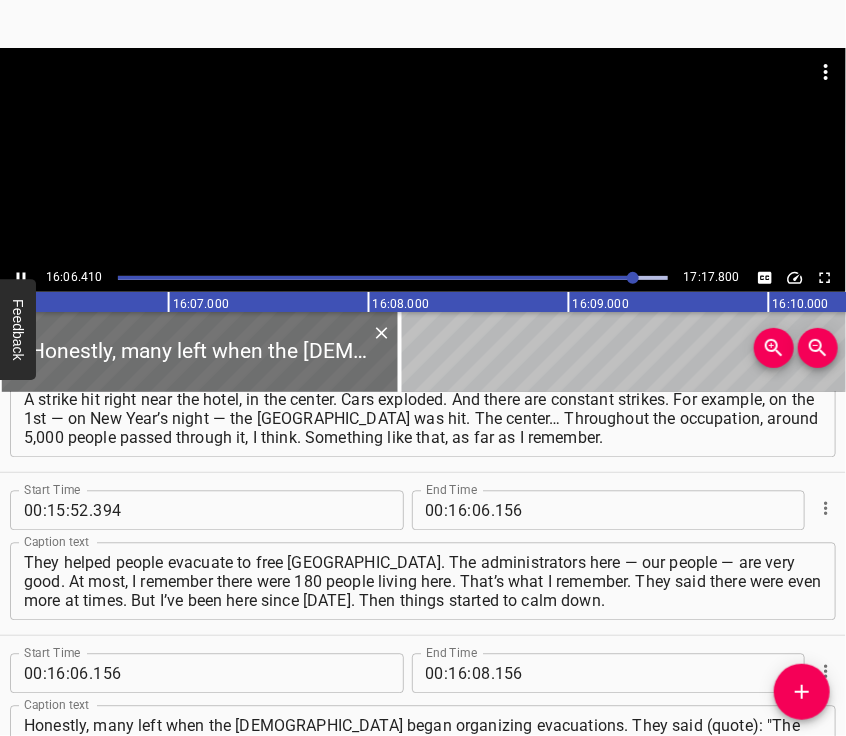 scroll, scrollTop: 7788, scrollLeft: 0, axis: vertical 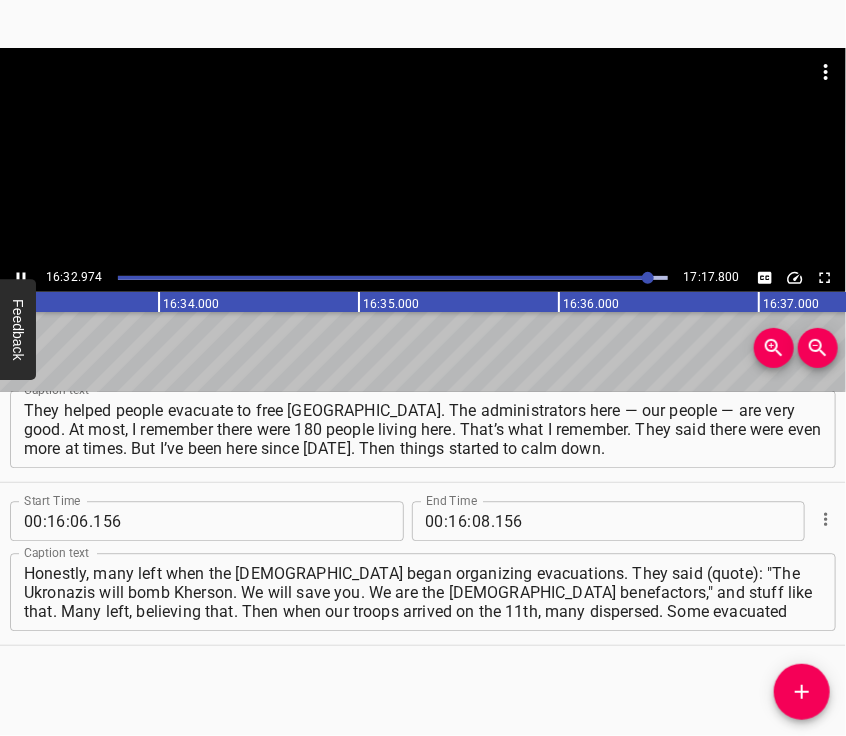 click at bounding box center (423, 156) 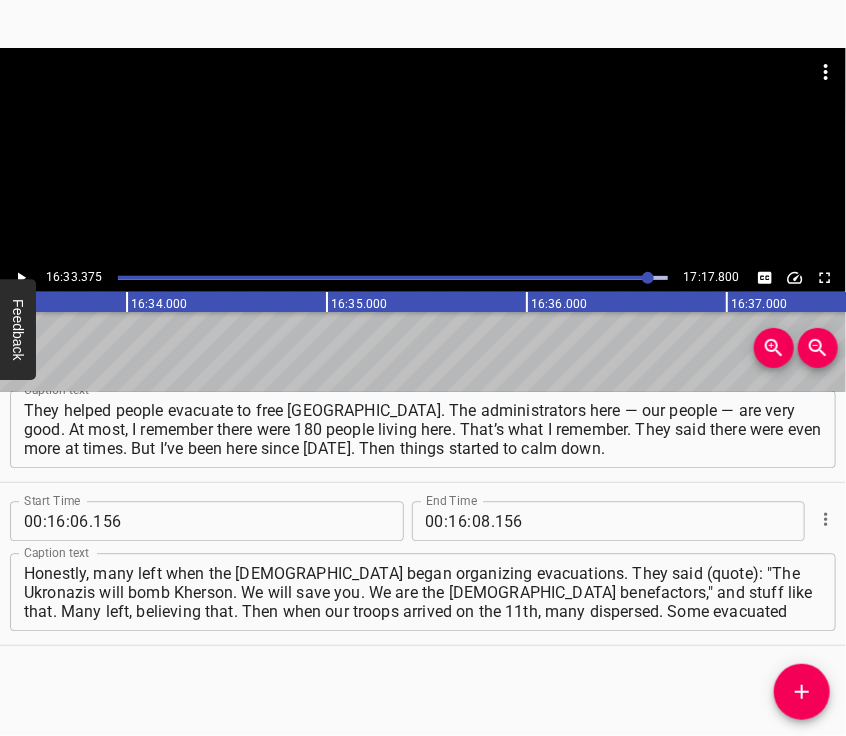scroll, scrollTop: 0, scrollLeft: 198675, axis: horizontal 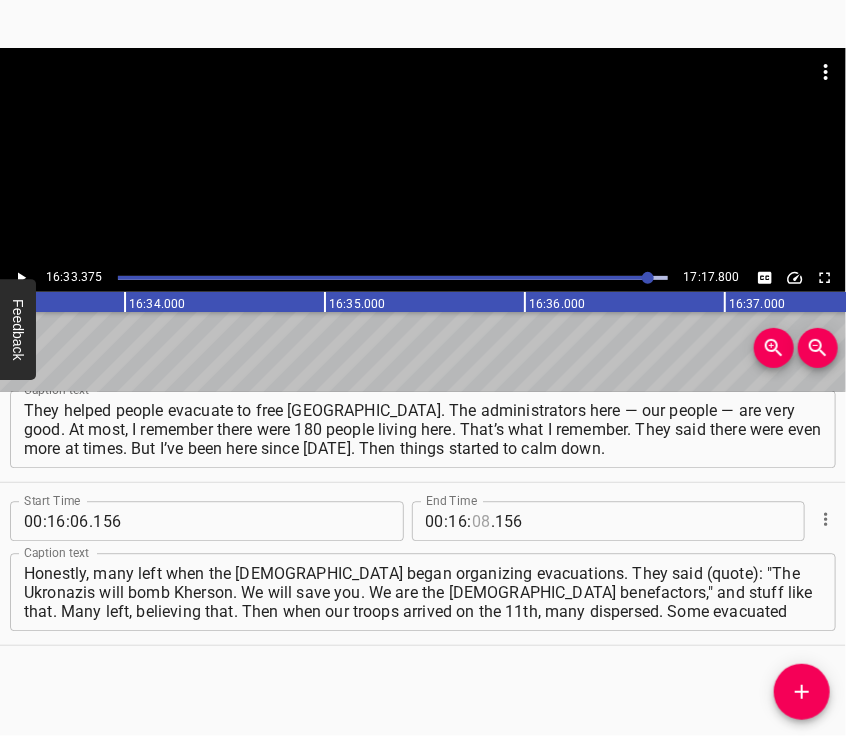 click at bounding box center (481, 521) 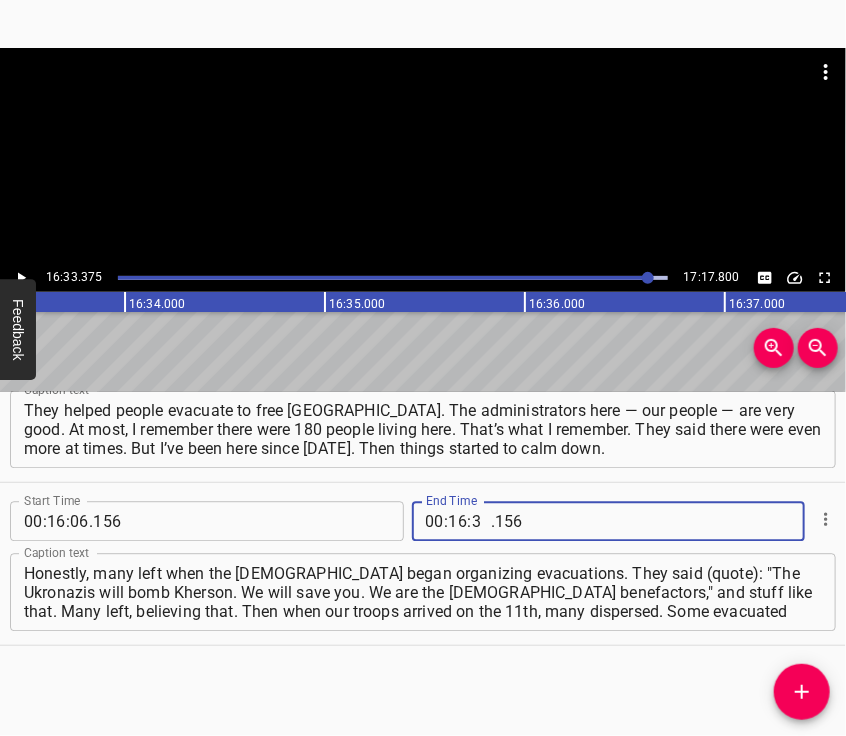 type on "33" 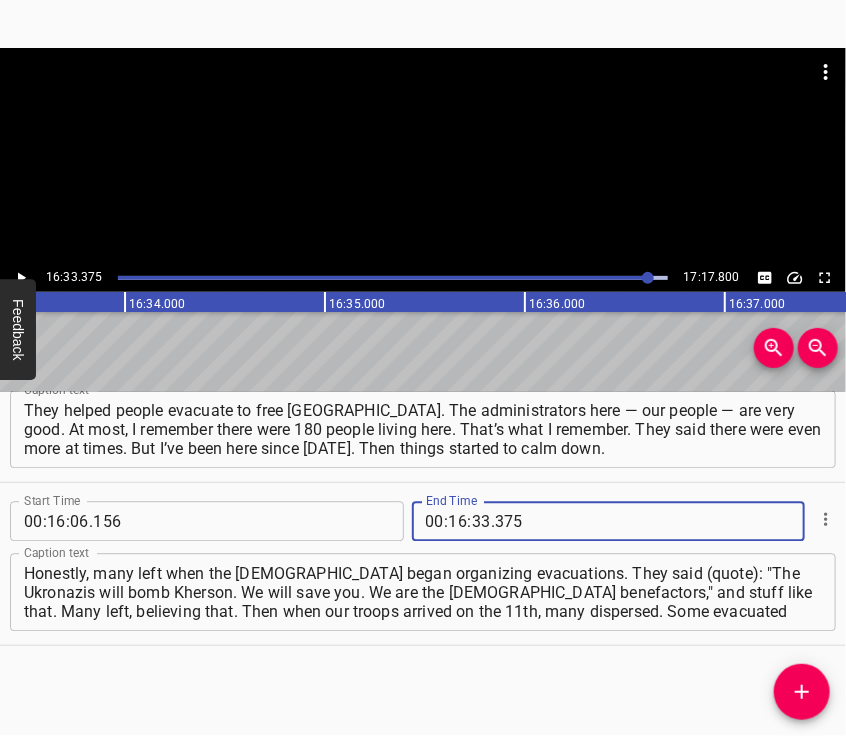 type on "375" 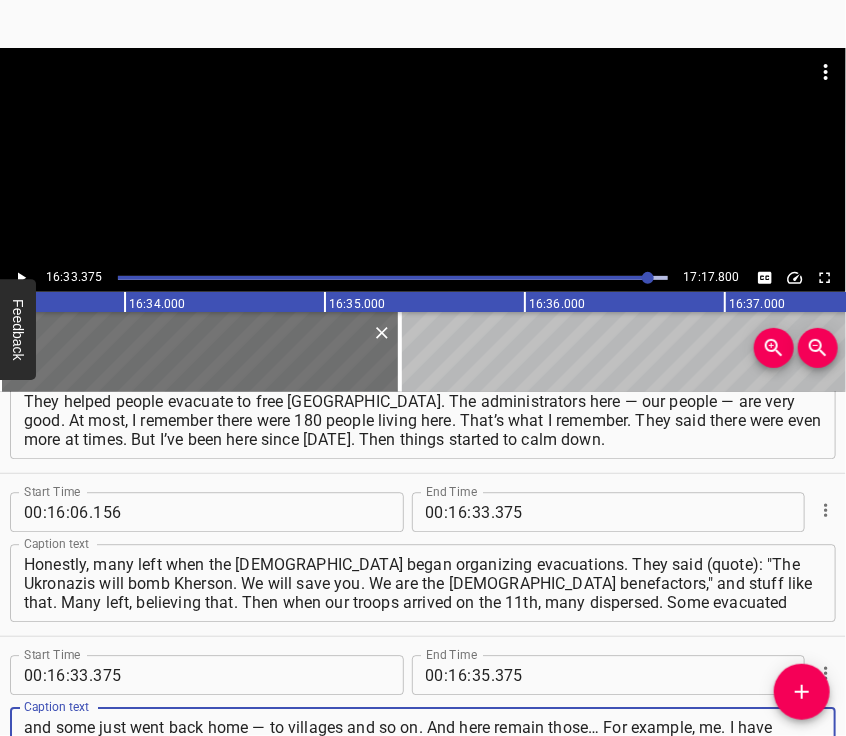 type on "and some just went back home — to villages and so on. And here remain those… For example, me. I have nowhere to go at all. I’m from [GEOGRAPHIC_DATA], [GEOGRAPHIC_DATA], [GEOGRAPHIC_DATA], so to speak — from [GEOGRAPHIC_DATA], from [GEOGRAPHIC_DATA] region. And those who remain here are people whose" 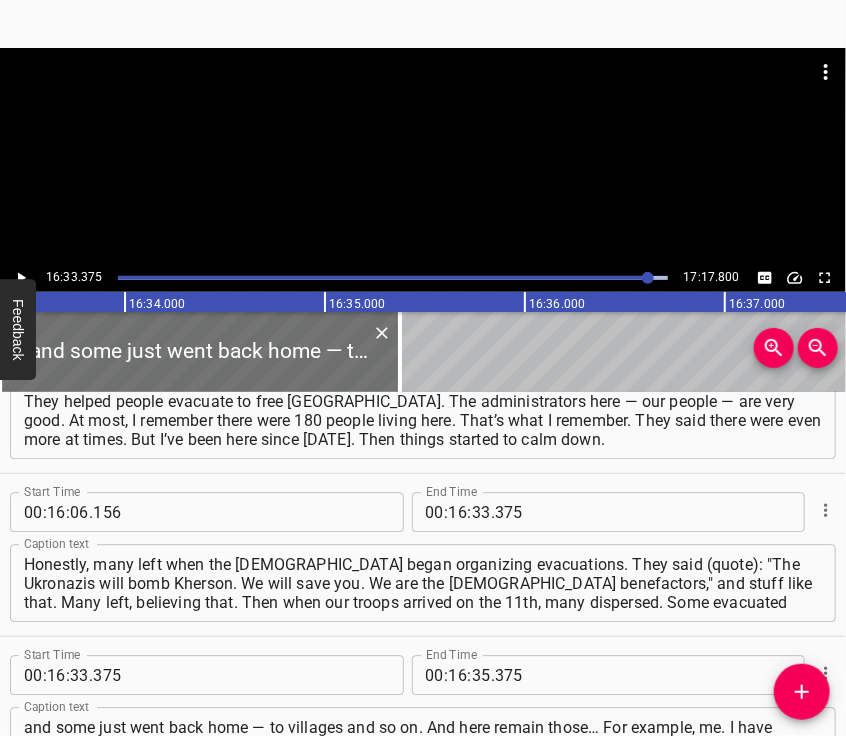 click at bounding box center [423, 156] 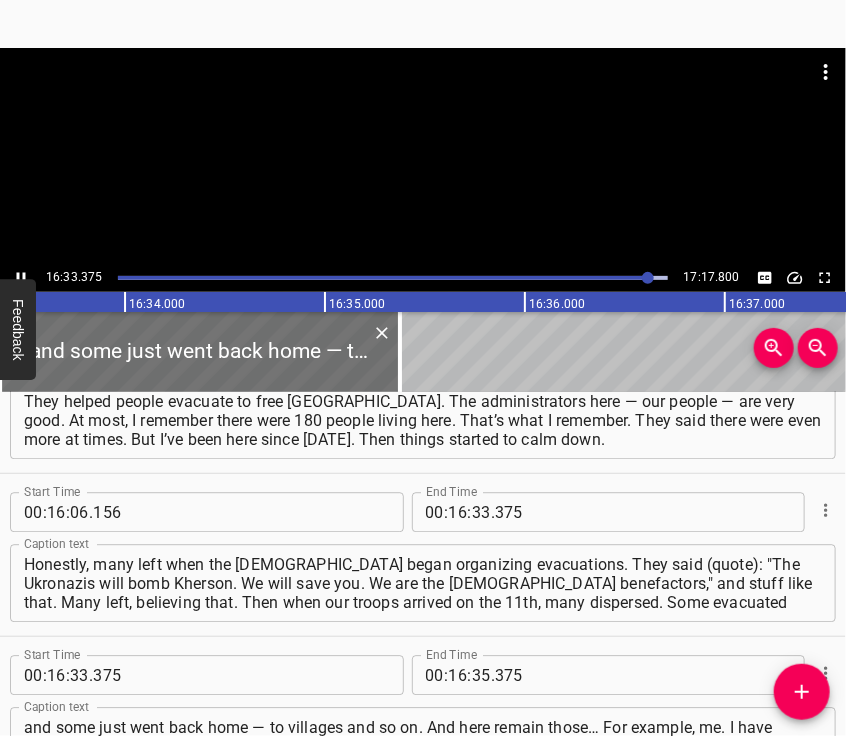 scroll, scrollTop: 7988, scrollLeft: 0, axis: vertical 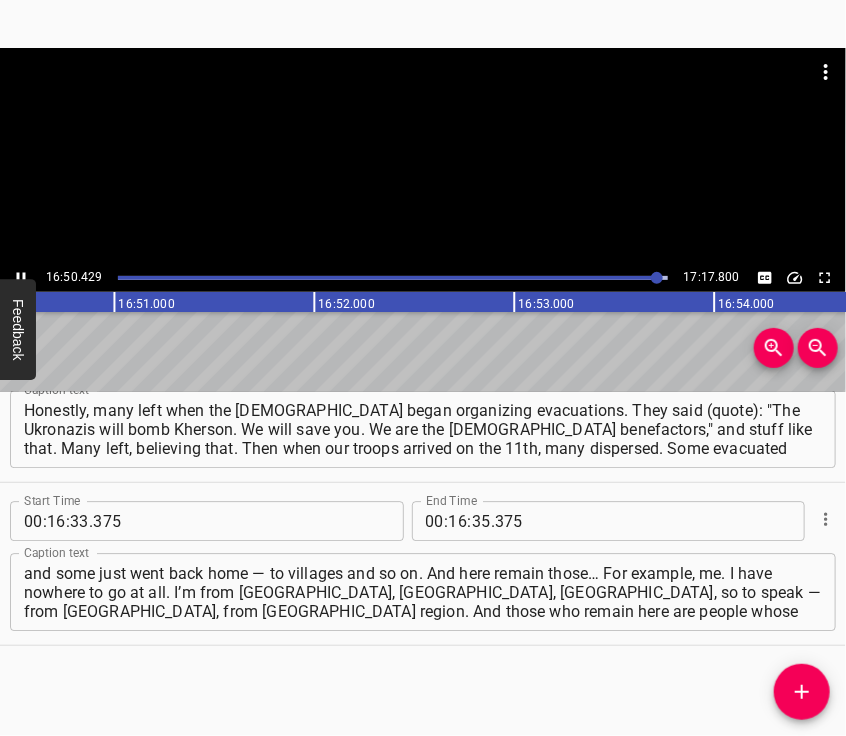 click at bounding box center [423, 156] 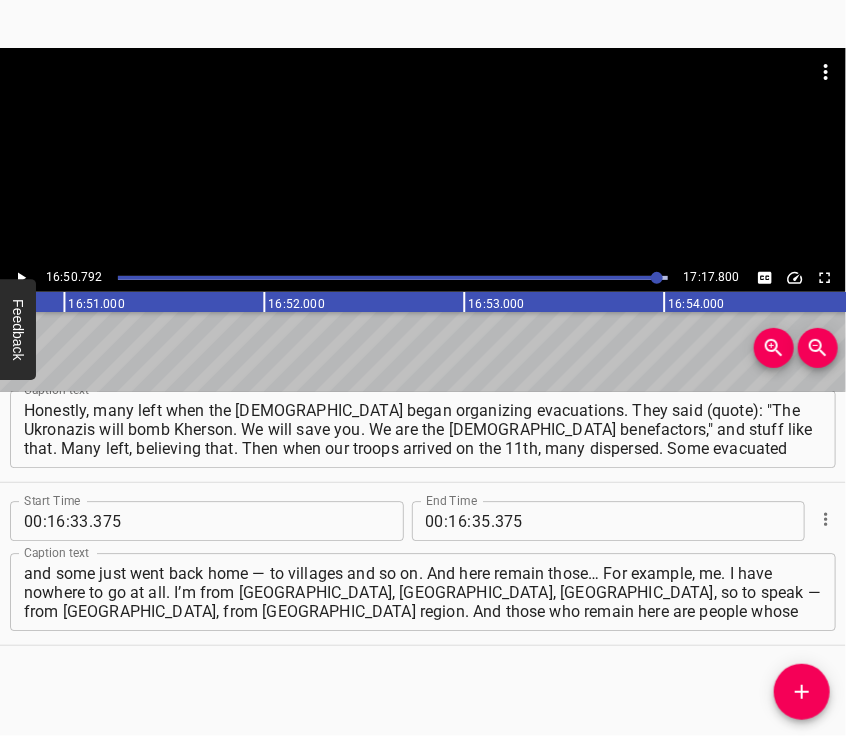 scroll, scrollTop: 0, scrollLeft: 202158, axis: horizontal 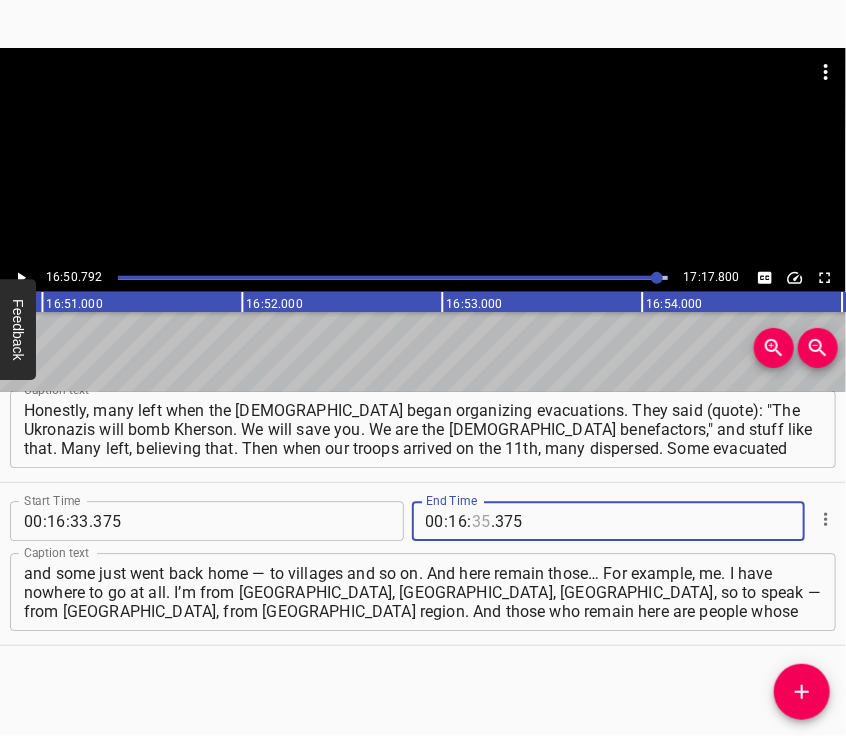 click at bounding box center (481, 521) 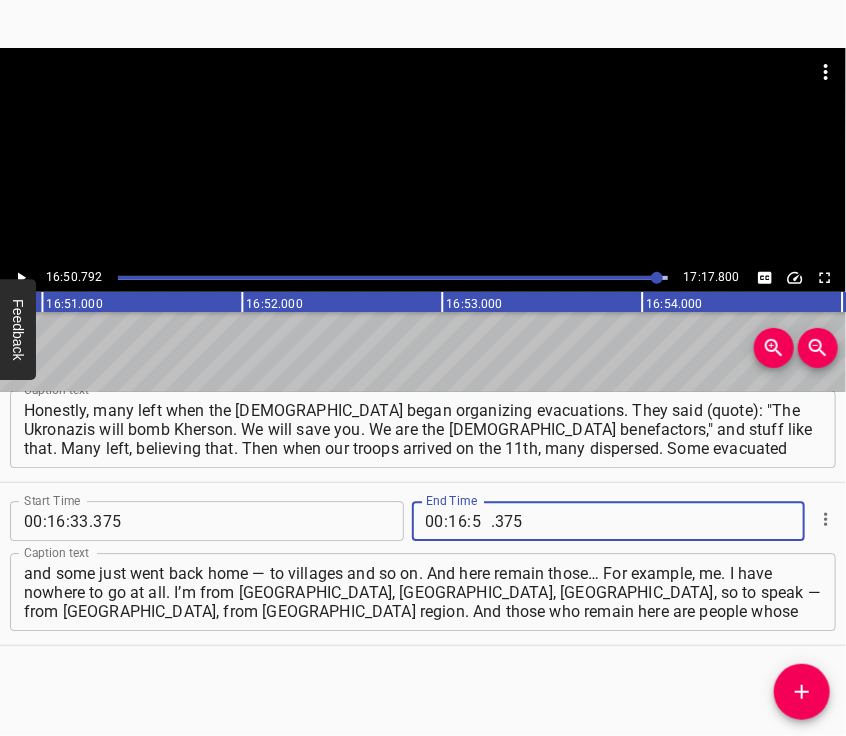 type on "50" 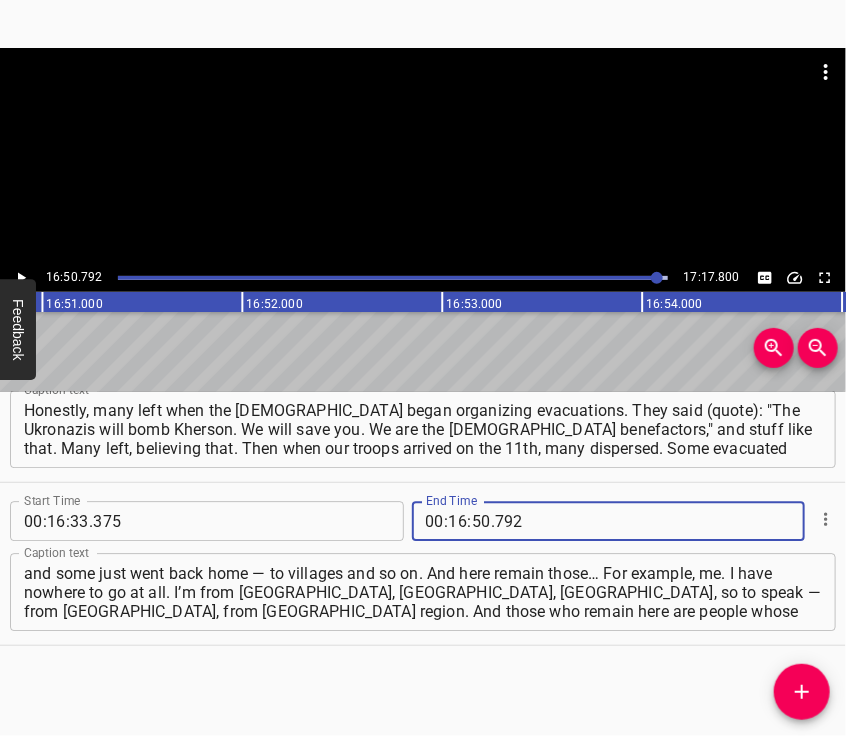 type on "792" 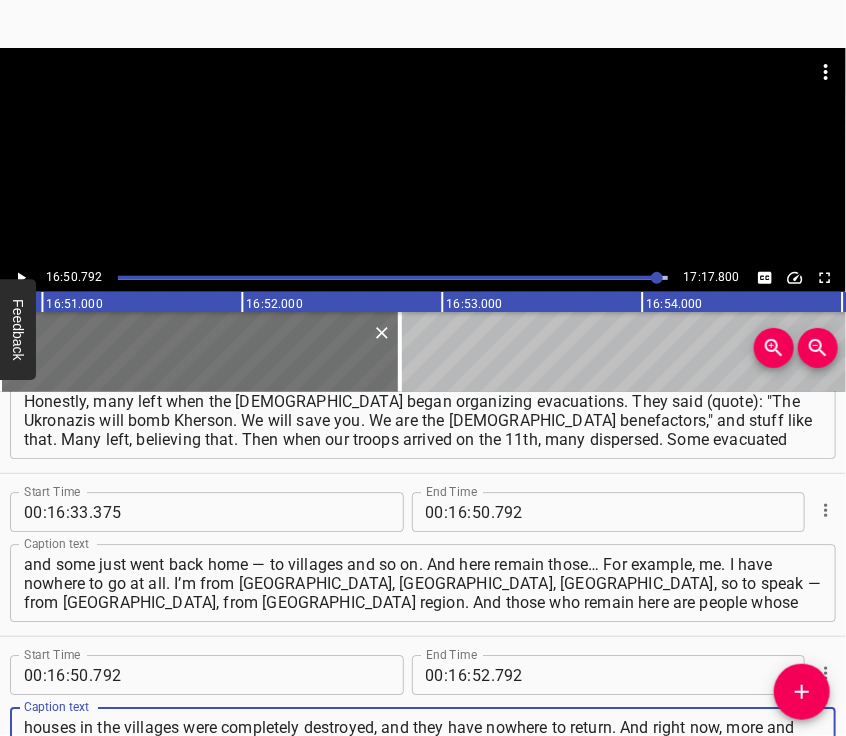 type on "houses in the villages were completely destroyed, and they have nowhere to return. And right now, more and more newcomers are arriving. These are specifically Kherson residents. If before, only people fleeing the war from villages came to us, now they are coming from [GEOGRAPHIC_DATA] itself." 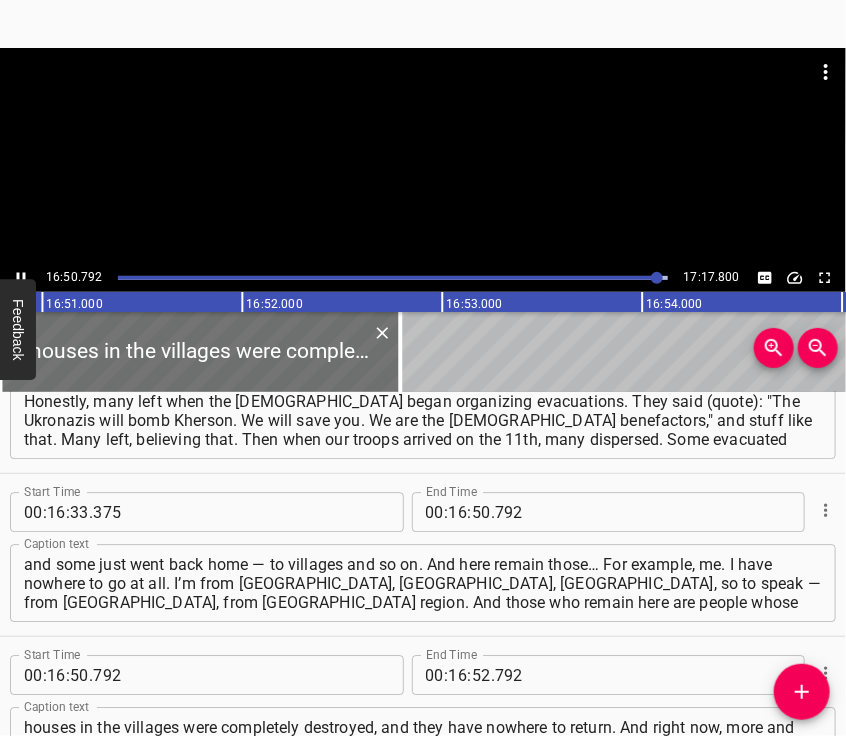 scroll, scrollTop: 8132, scrollLeft: 0, axis: vertical 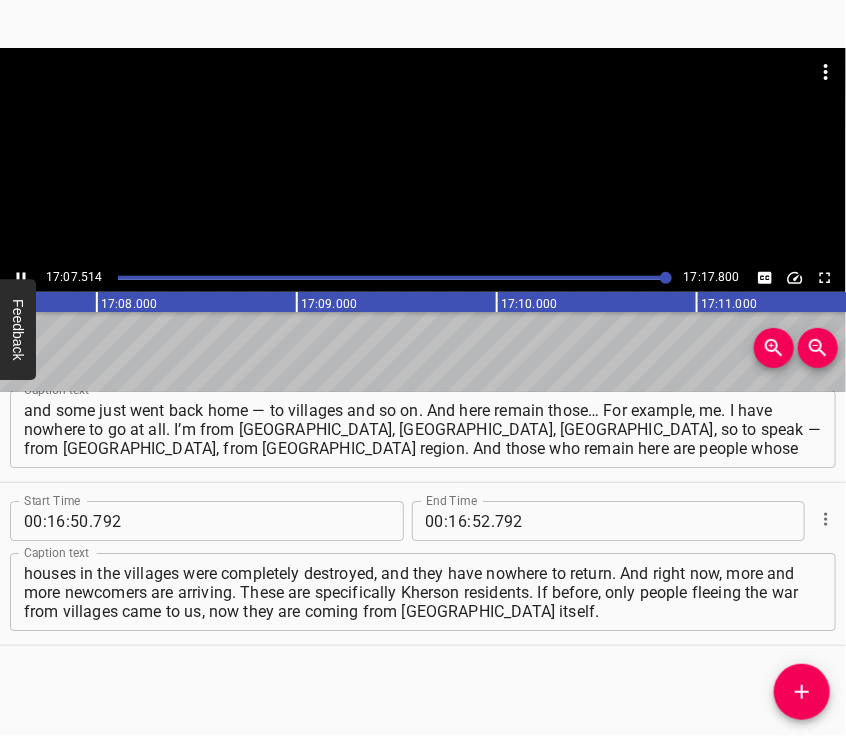 click at bounding box center (423, 156) 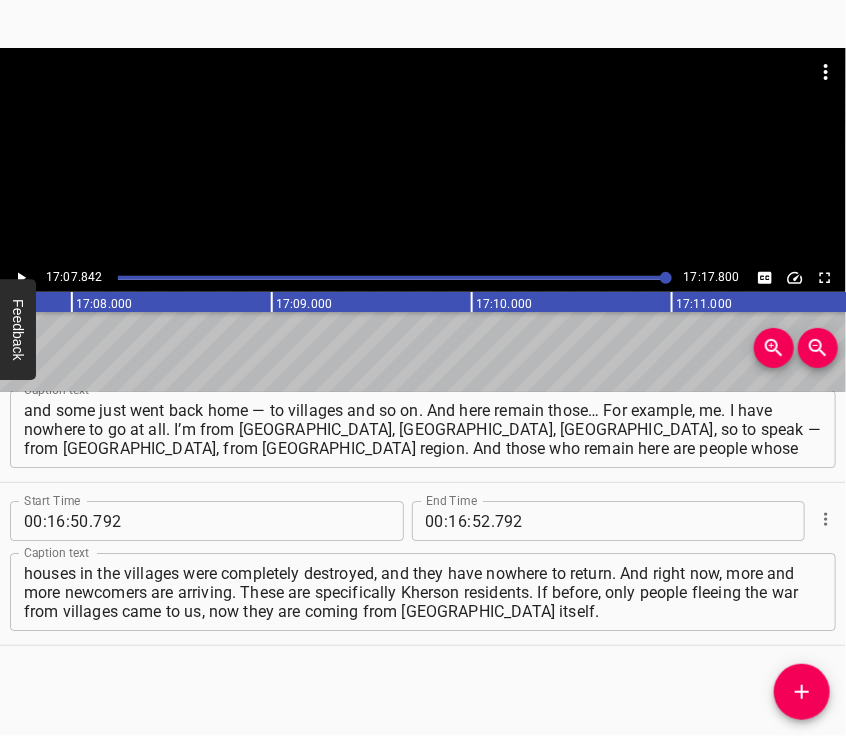 scroll, scrollTop: 0, scrollLeft: 205568, axis: horizontal 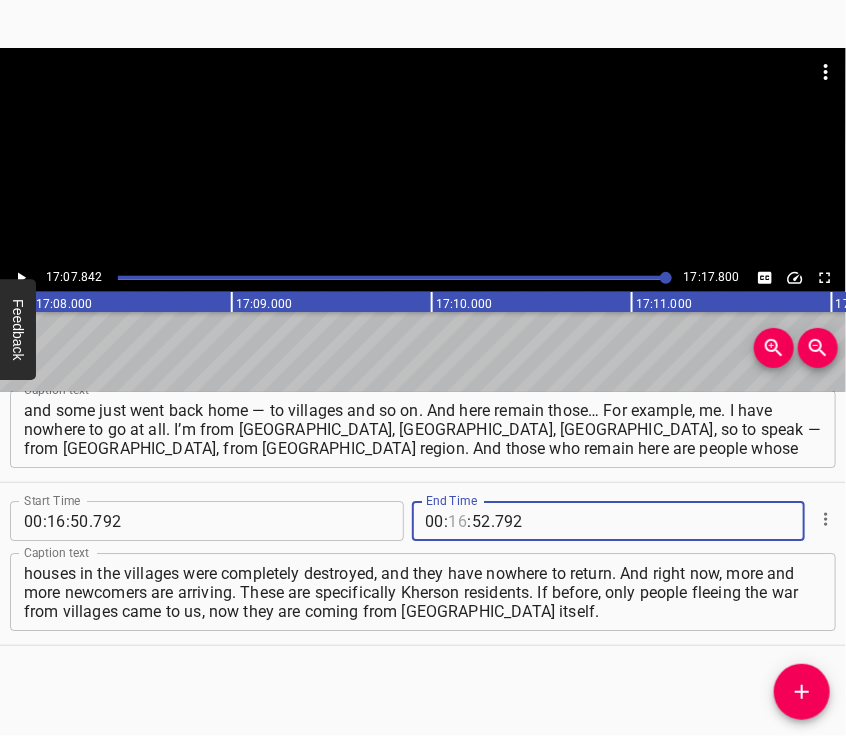 click at bounding box center (458, 521) 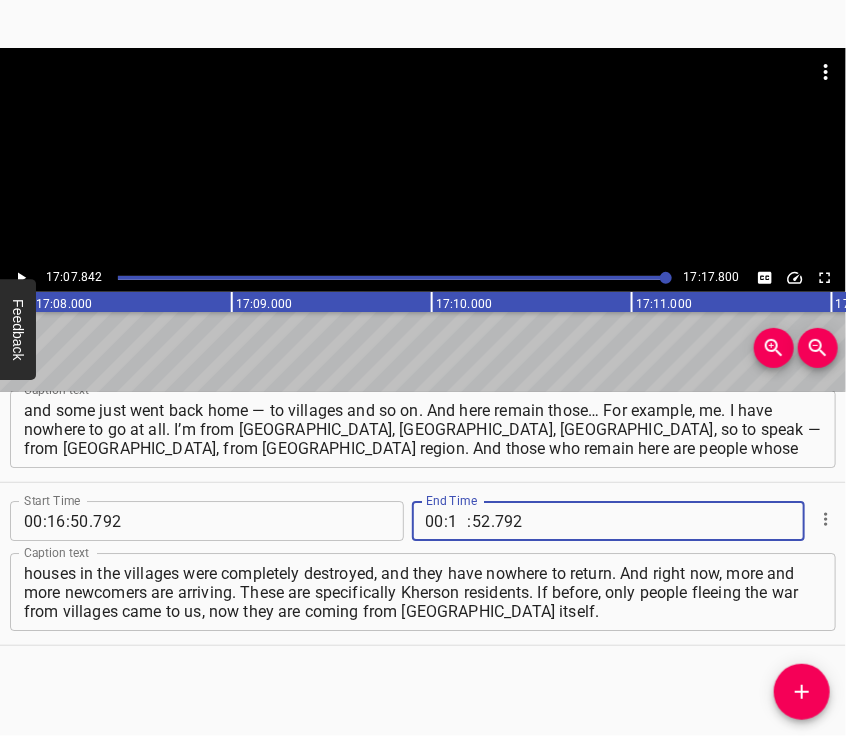 type on "17" 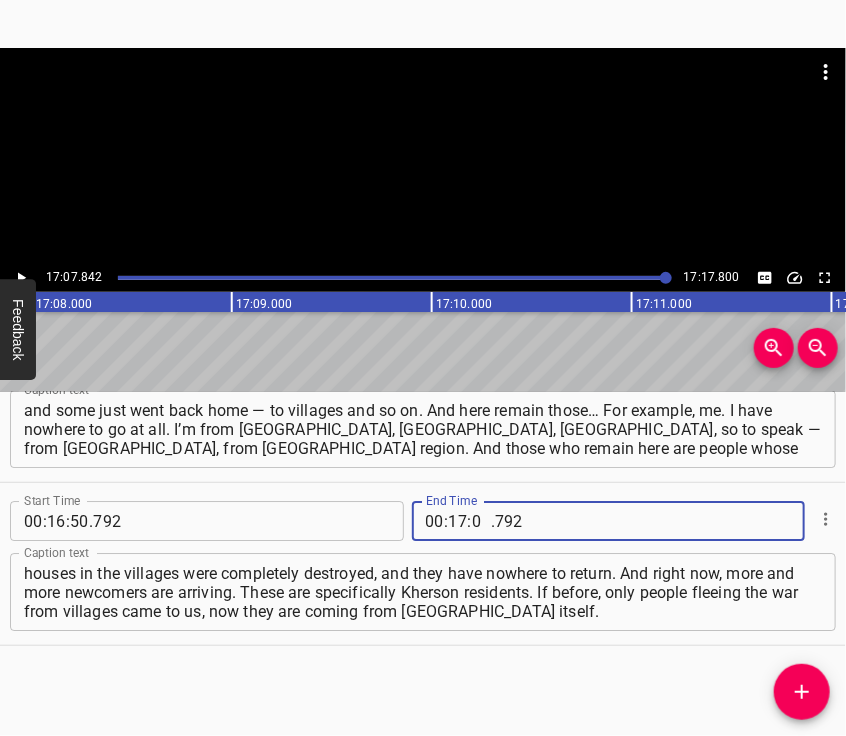 type on "07" 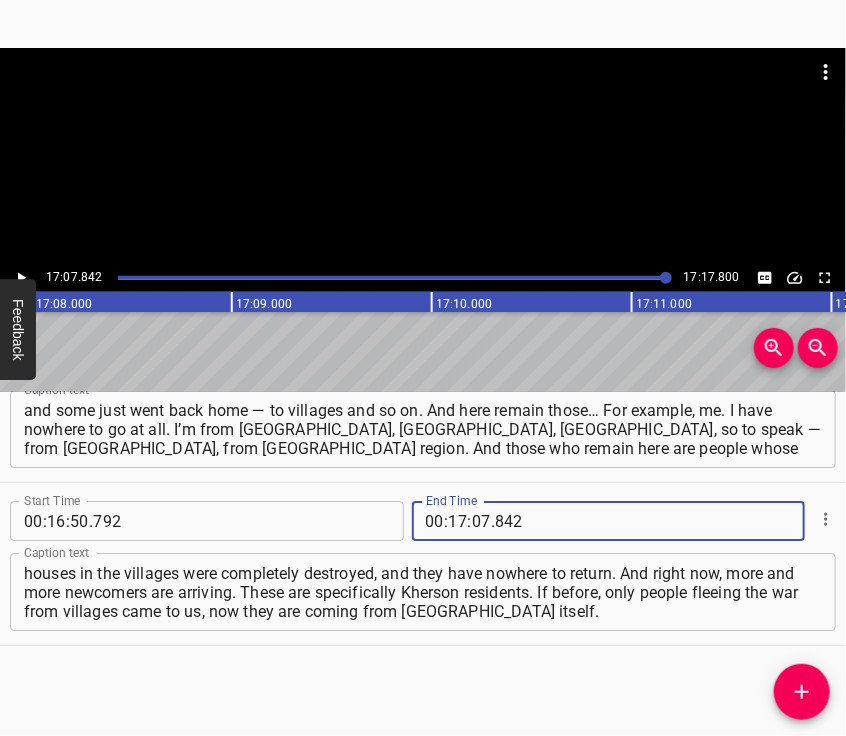 type on "842" 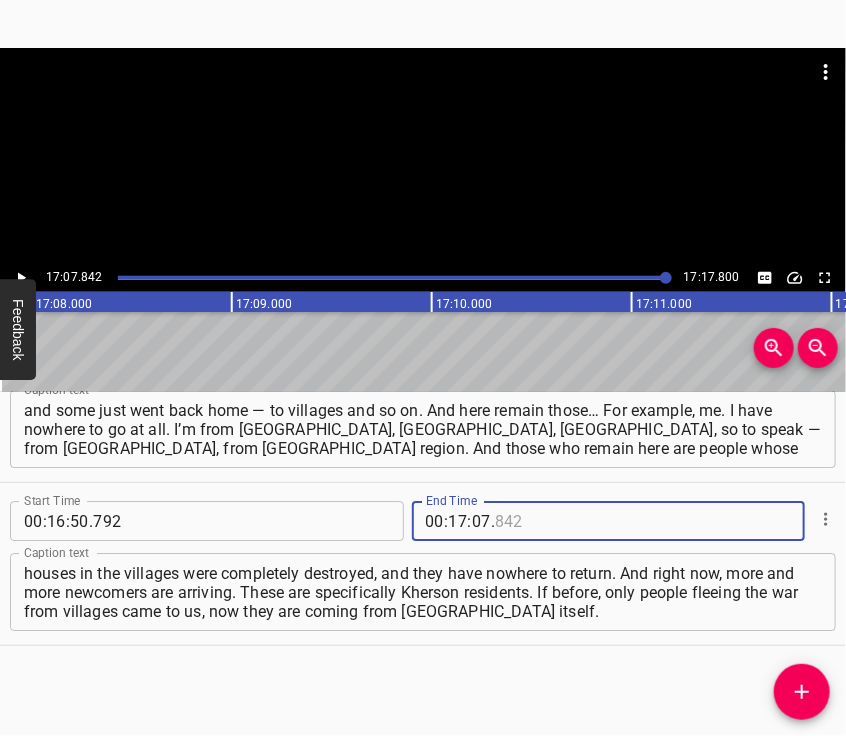 click at bounding box center (586, 521) 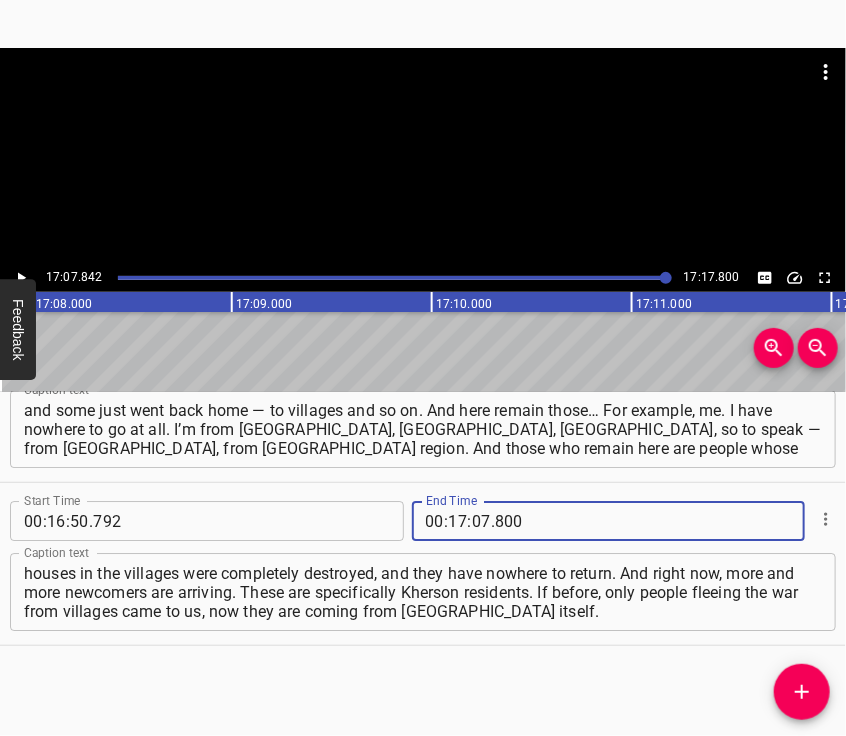 type on "800" 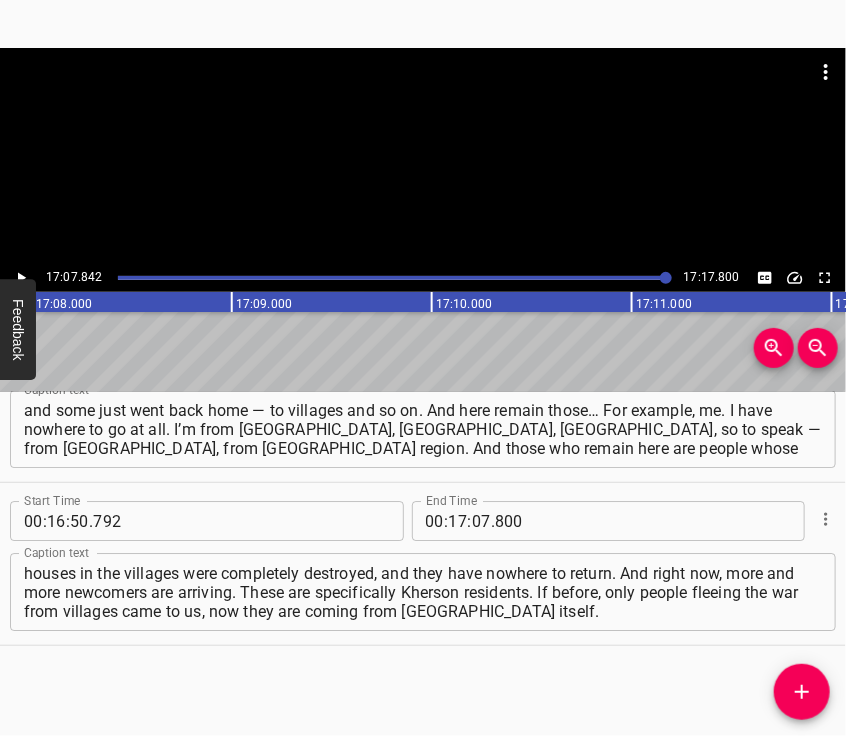 click on "houses in the villages were completely destroyed, and they have nowhere to return. And right now, more and more newcomers are arriving. These are specifically Kherson residents. If before, only people fleeing the war from villages came to us, now they are coming from [GEOGRAPHIC_DATA] itself. Caption text" at bounding box center [423, 592] 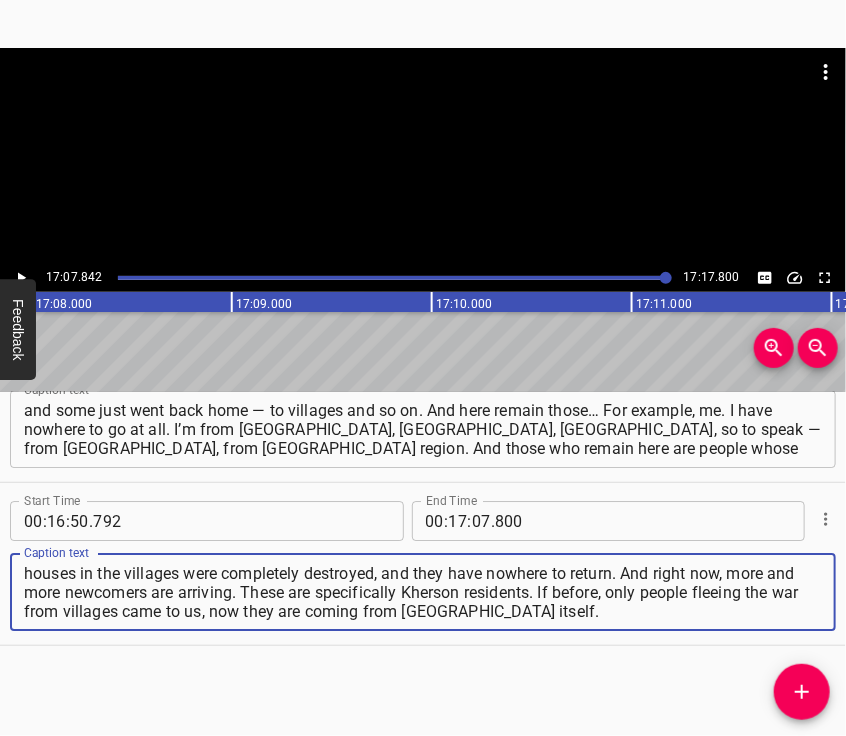 click at bounding box center (423, 156) 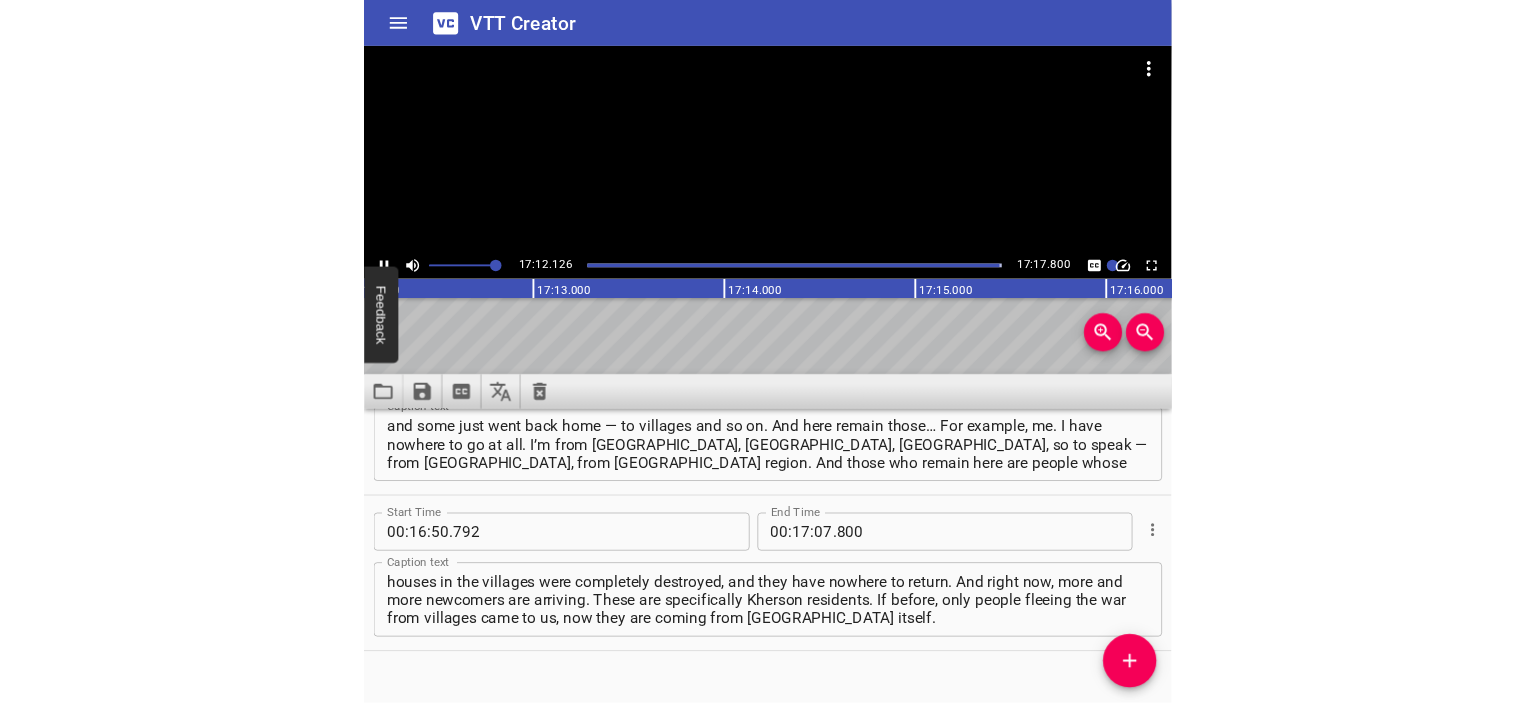 scroll, scrollTop: 0, scrollLeft: 206462, axis: horizontal 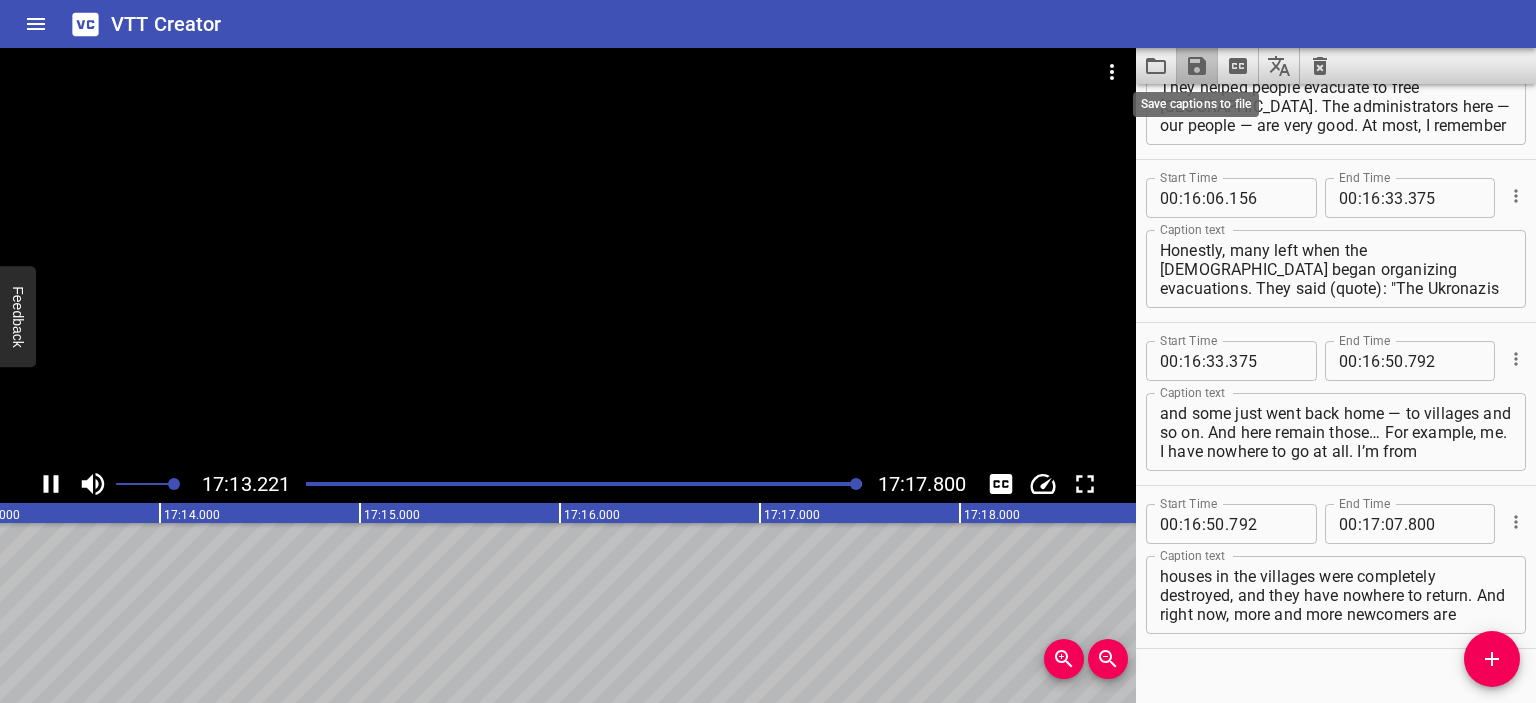 click 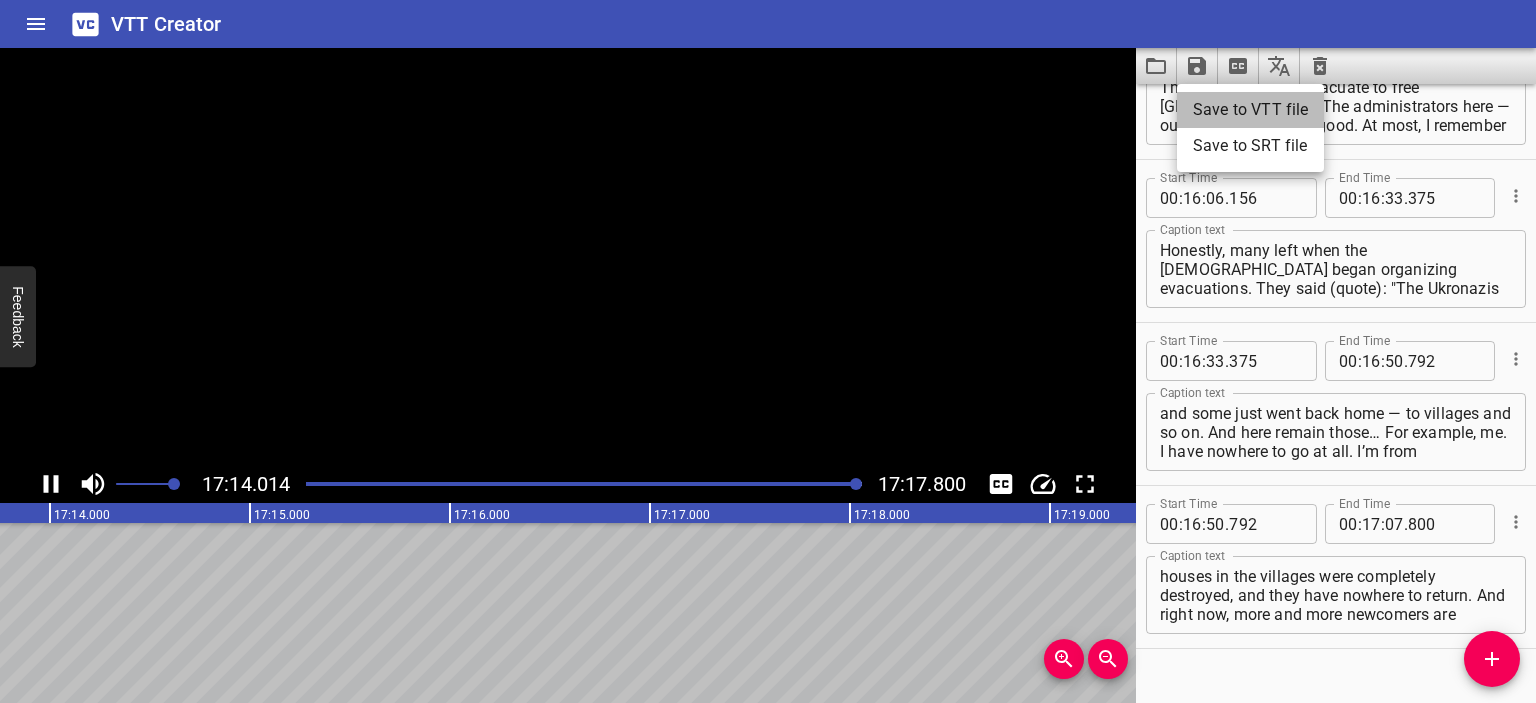 click on "Save to VTT file" at bounding box center [1250, 110] 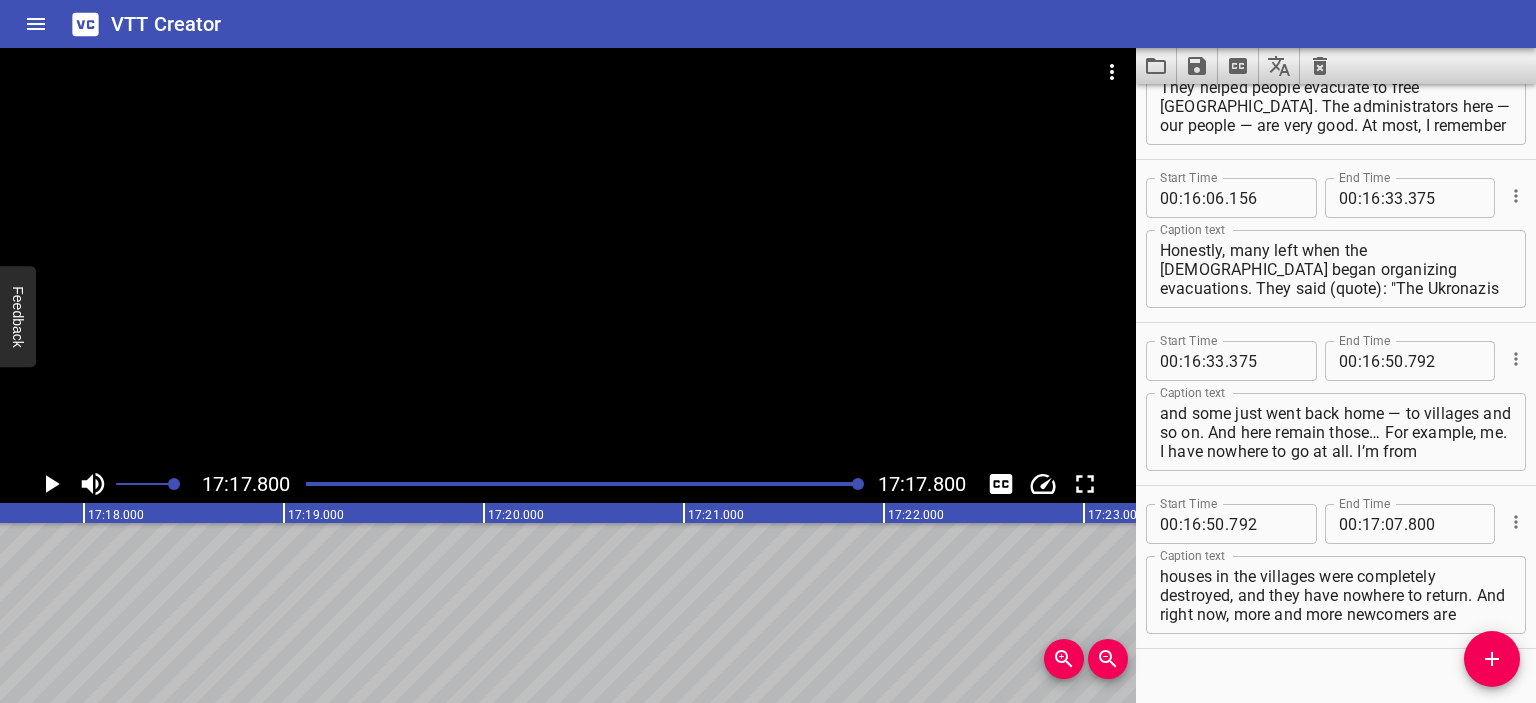 scroll, scrollTop: 0, scrollLeft: 207560, axis: horizontal 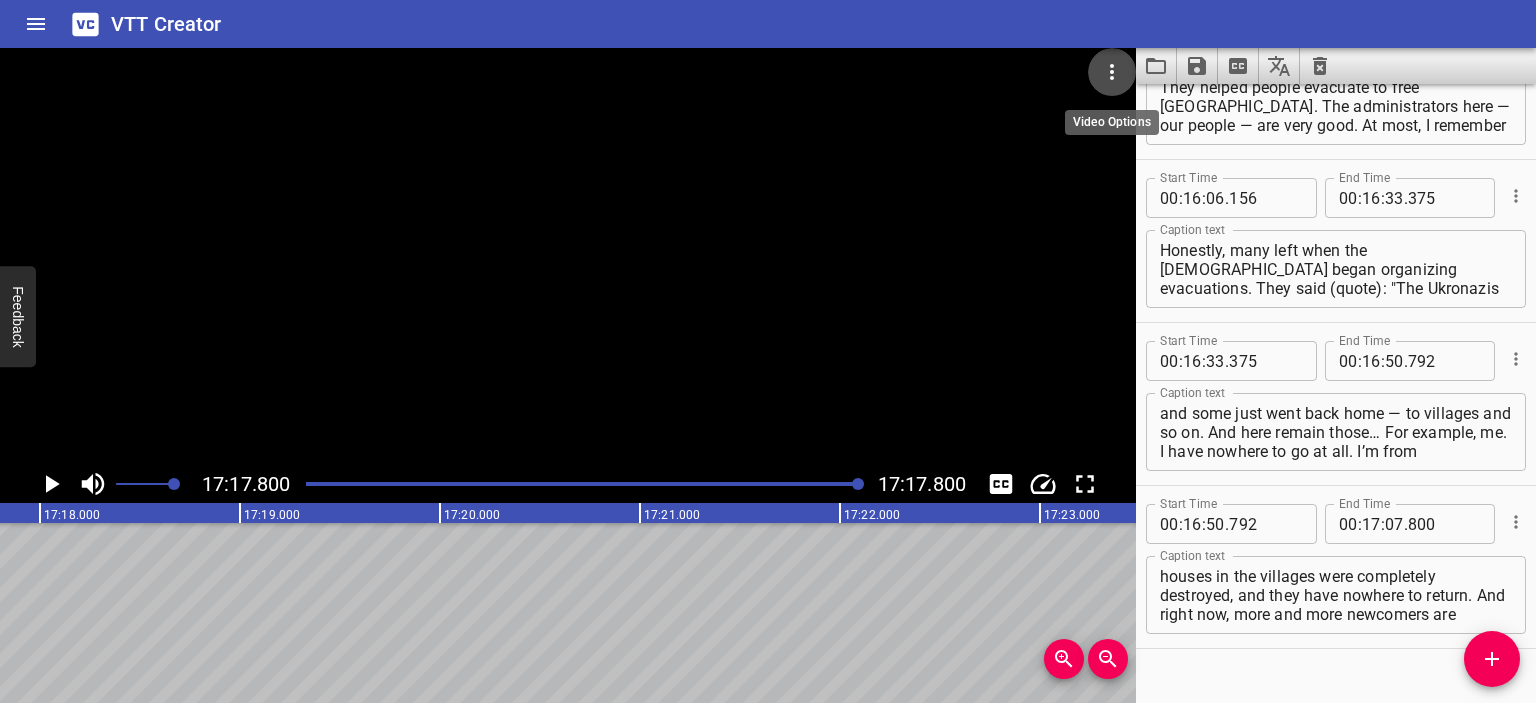 click at bounding box center [1112, 72] 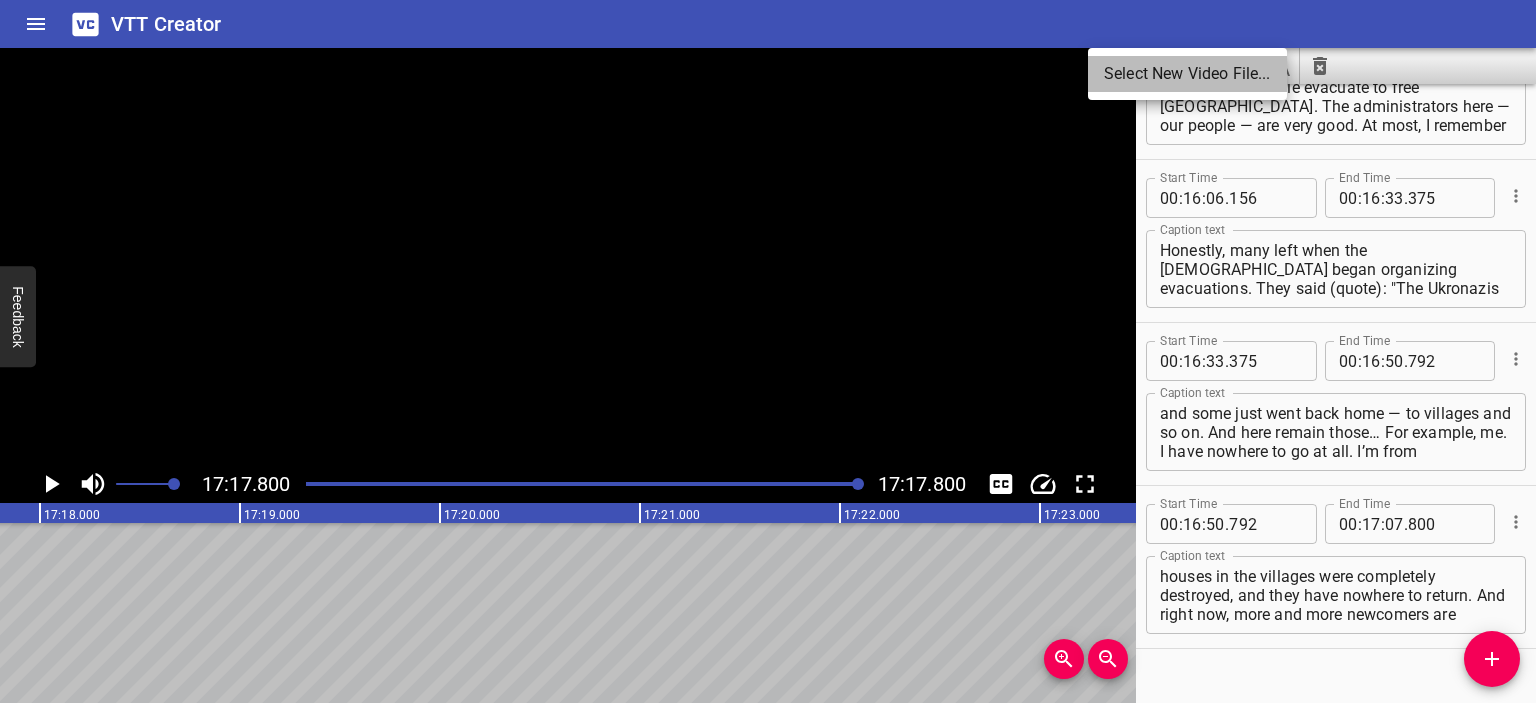 click on "Select New Video File..." at bounding box center (1187, 74) 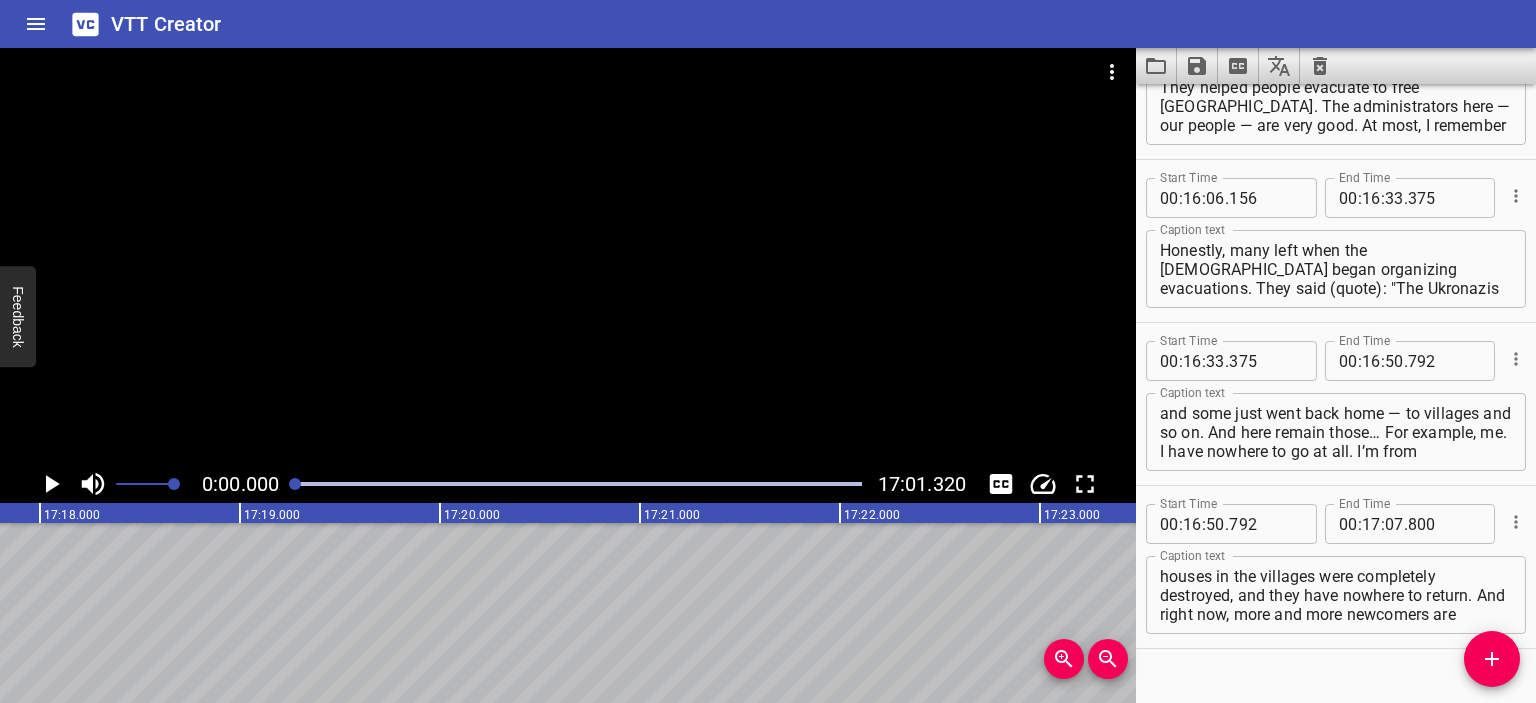 scroll, scrollTop: 7951, scrollLeft: 0, axis: vertical 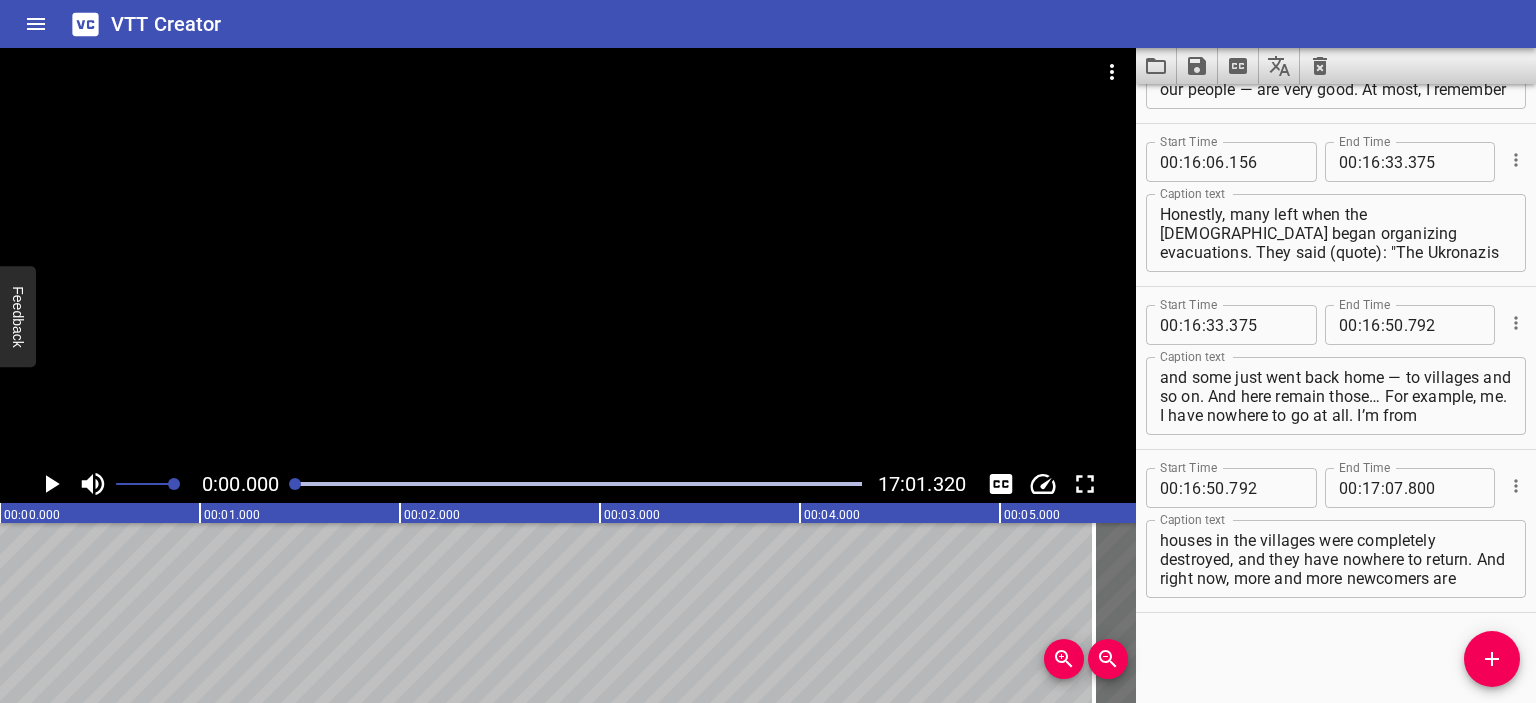 click at bounding box center [568, 256] 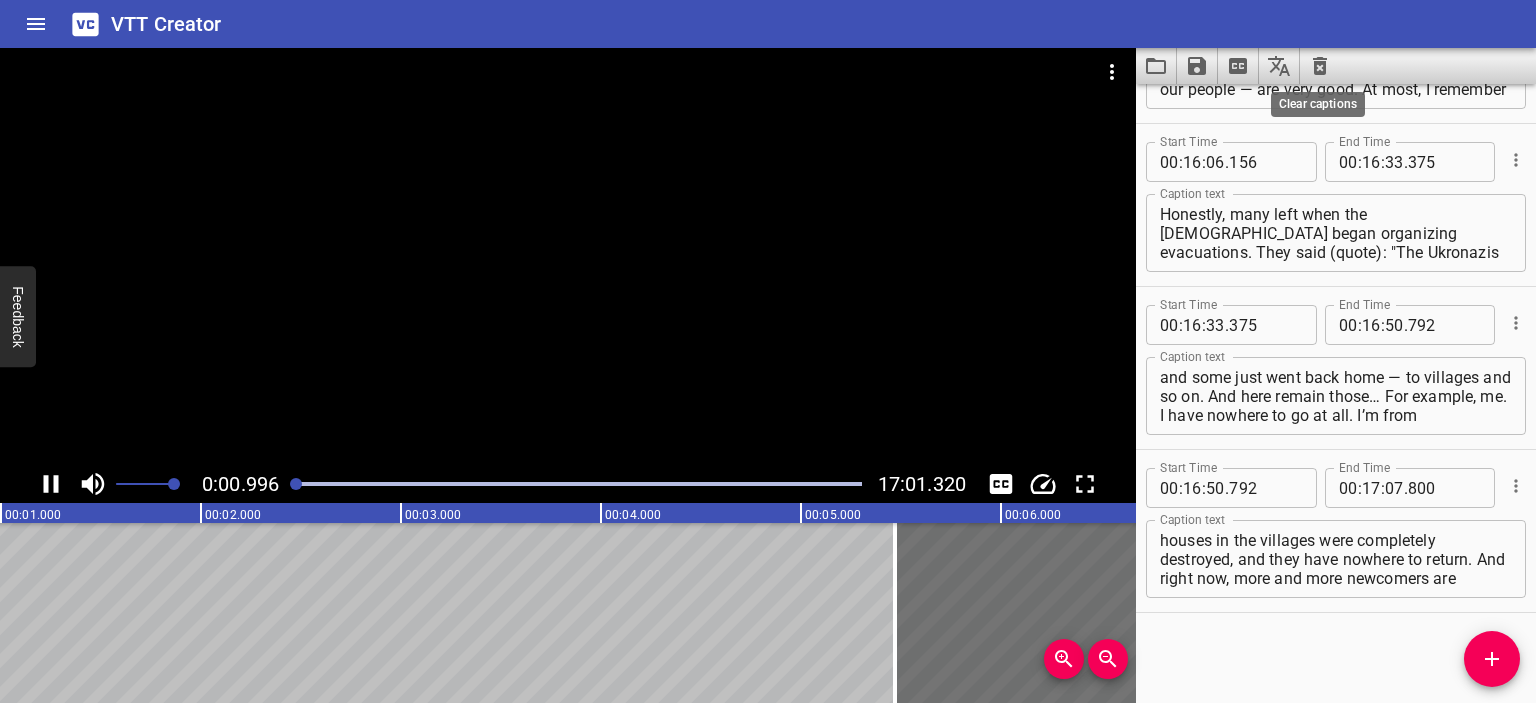 click 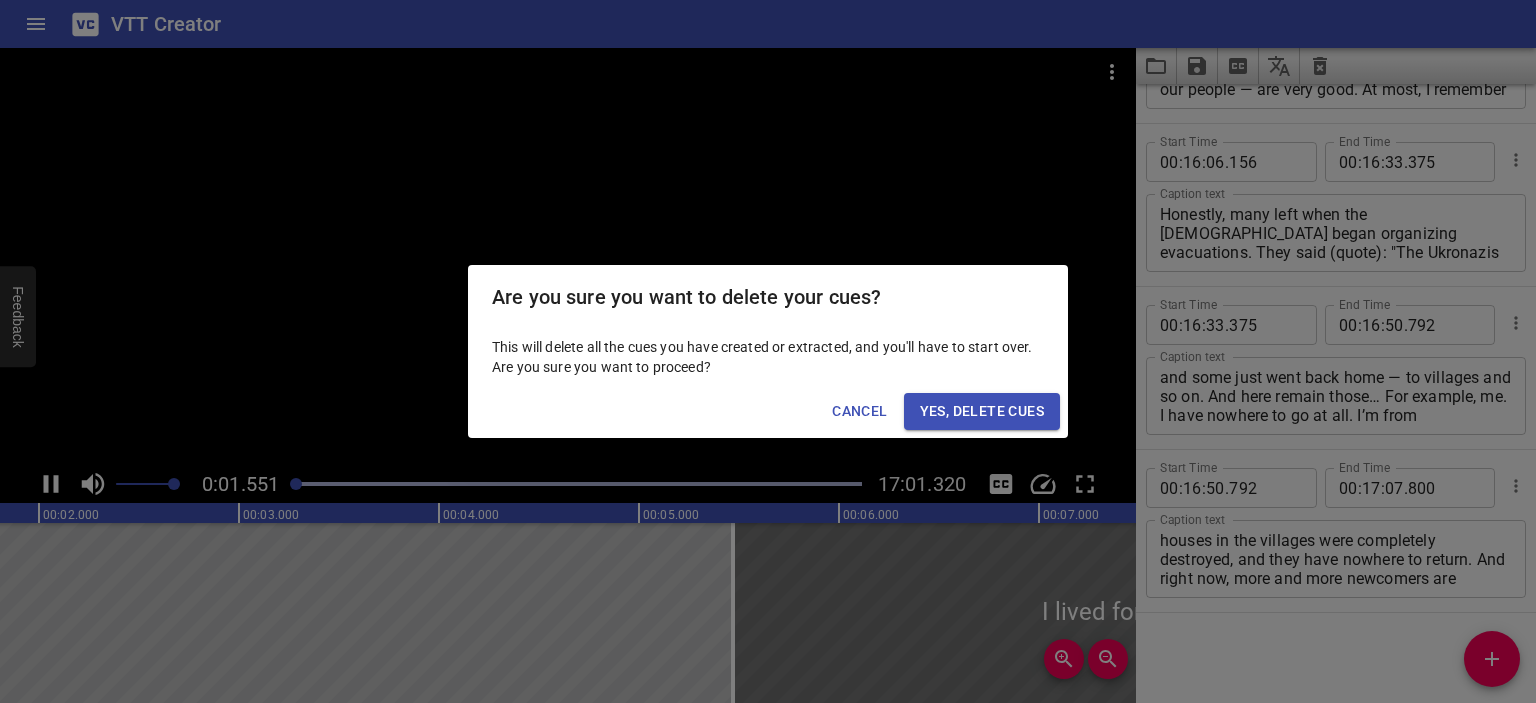 click on "Yes, Delete Cues" at bounding box center (982, 411) 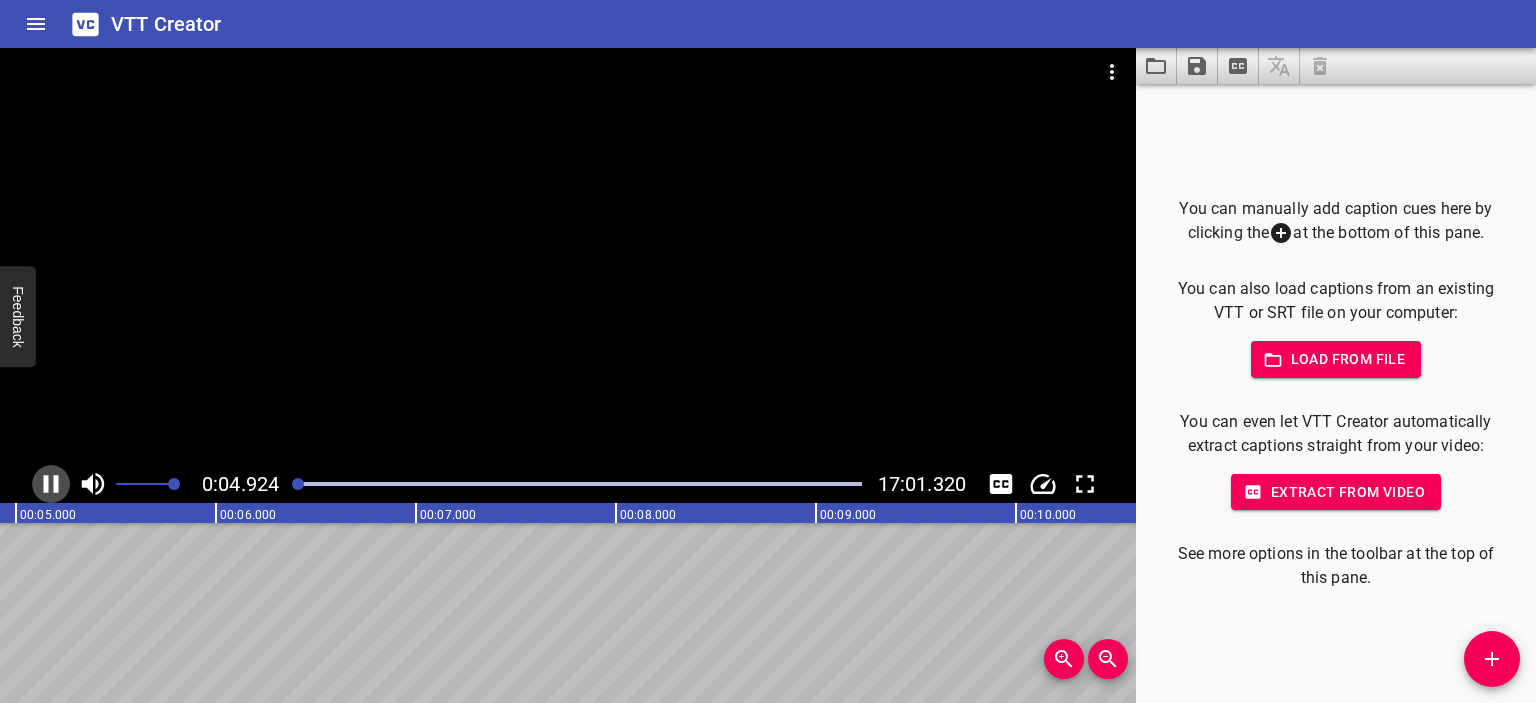 click 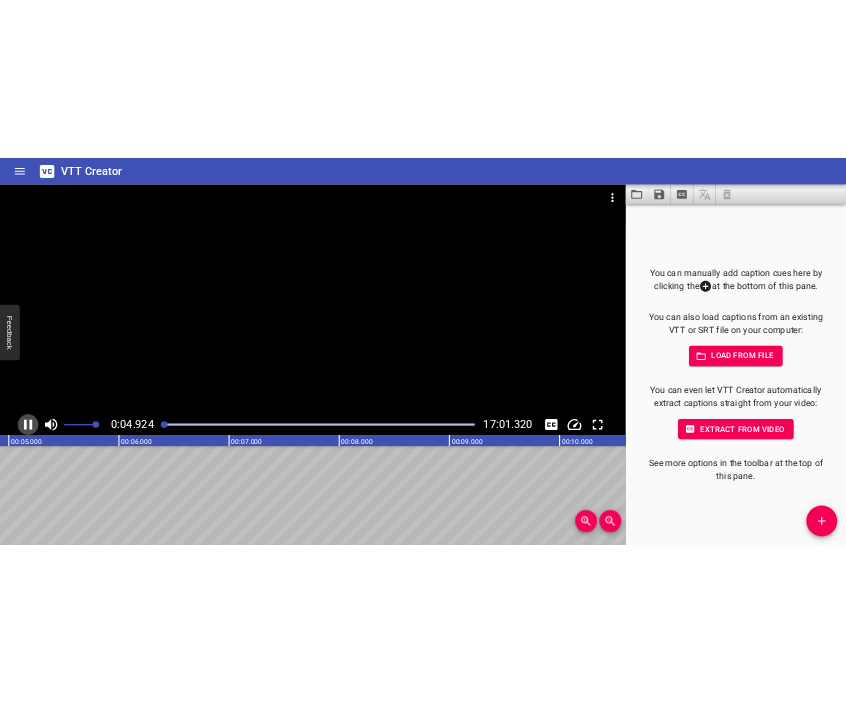 scroll, scrollTop: 0, scrollLeft: 1024, axis: horizontal 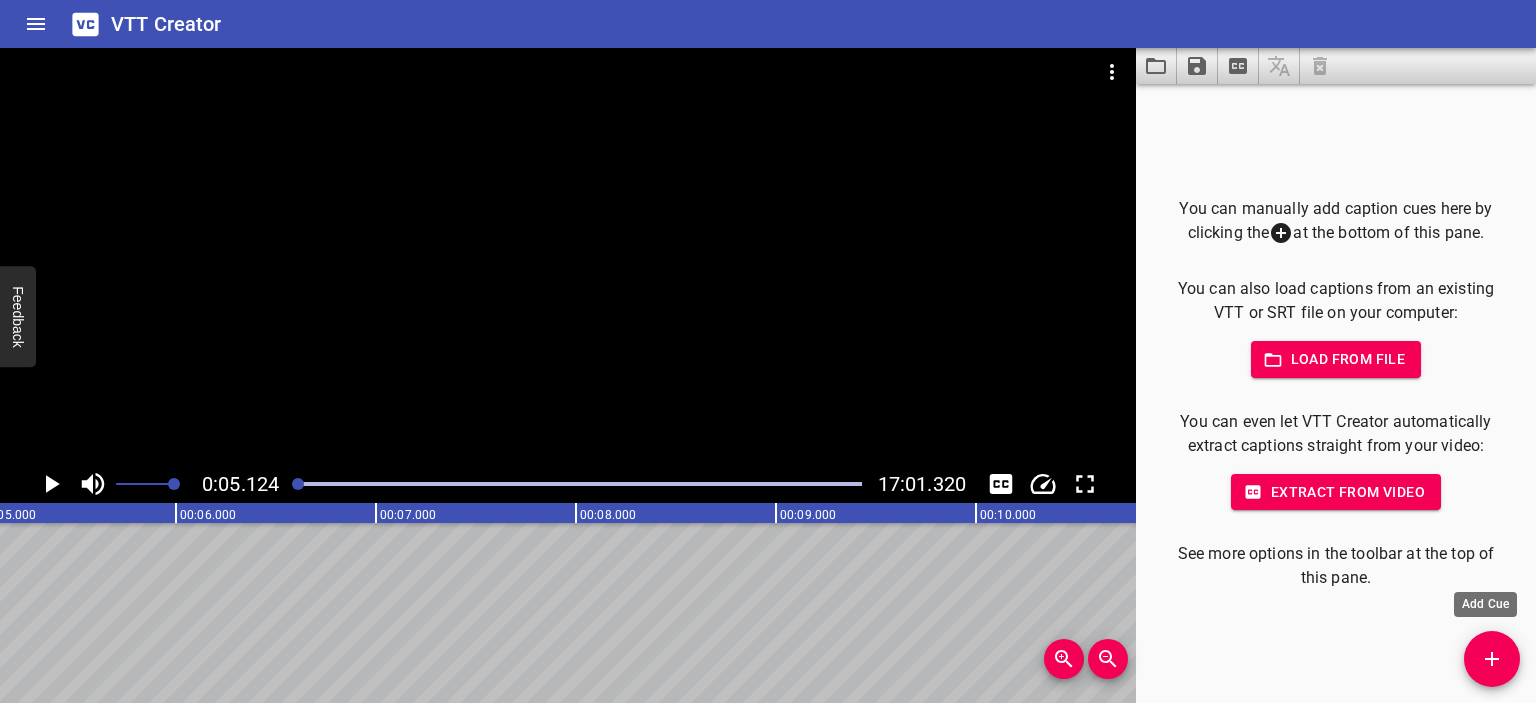 click 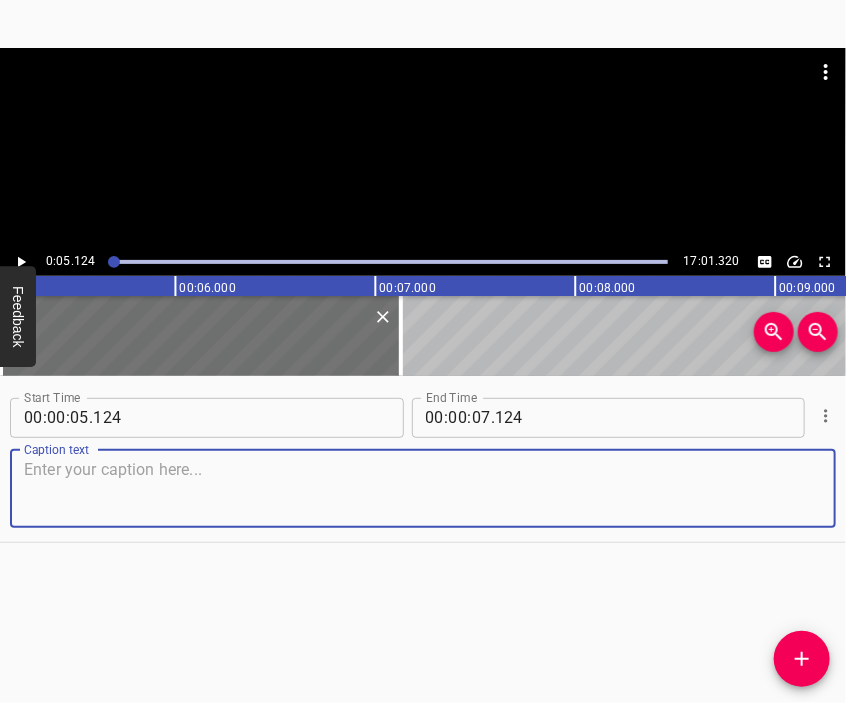 click at bounding box center [423, 488] 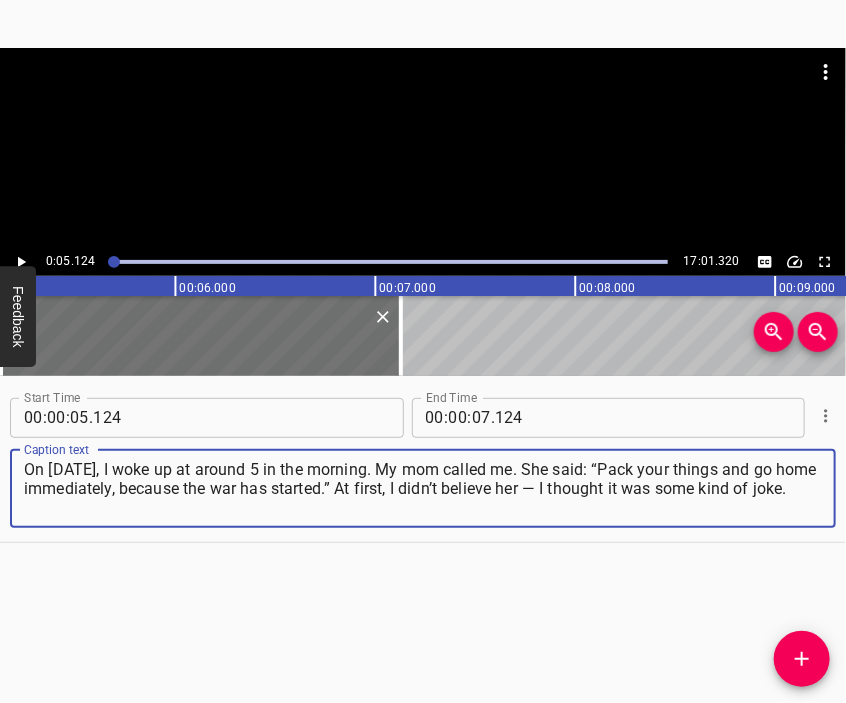 type on "On [DATE], I woke up at around 5 in the morning. My mom called me. She said: “Pack your things and go home immediately, because the war has started.” At first, I didn’t believe her — I thought it was some kind of joke." 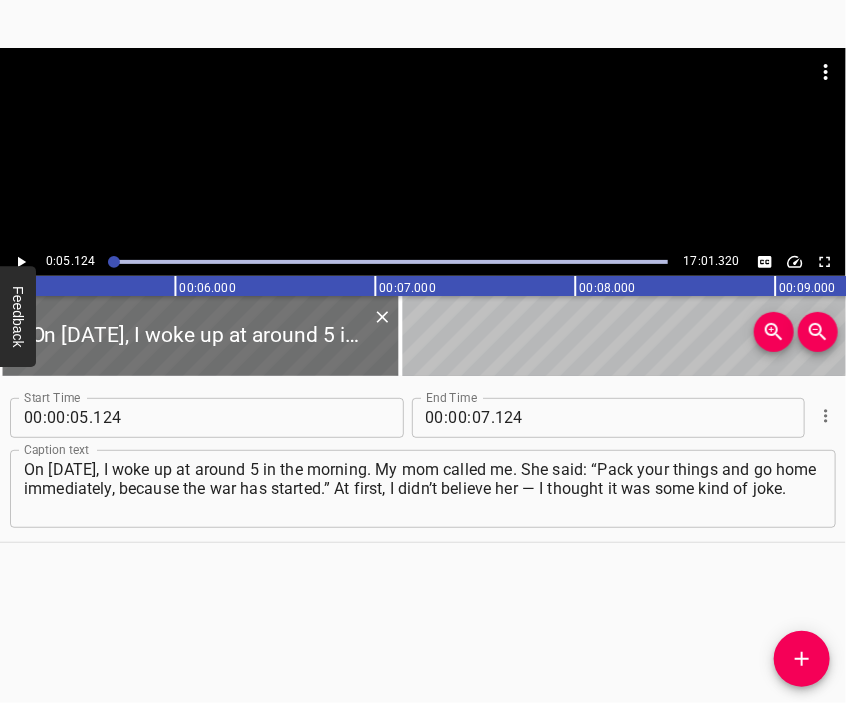 click at bounding box center [423, 98] 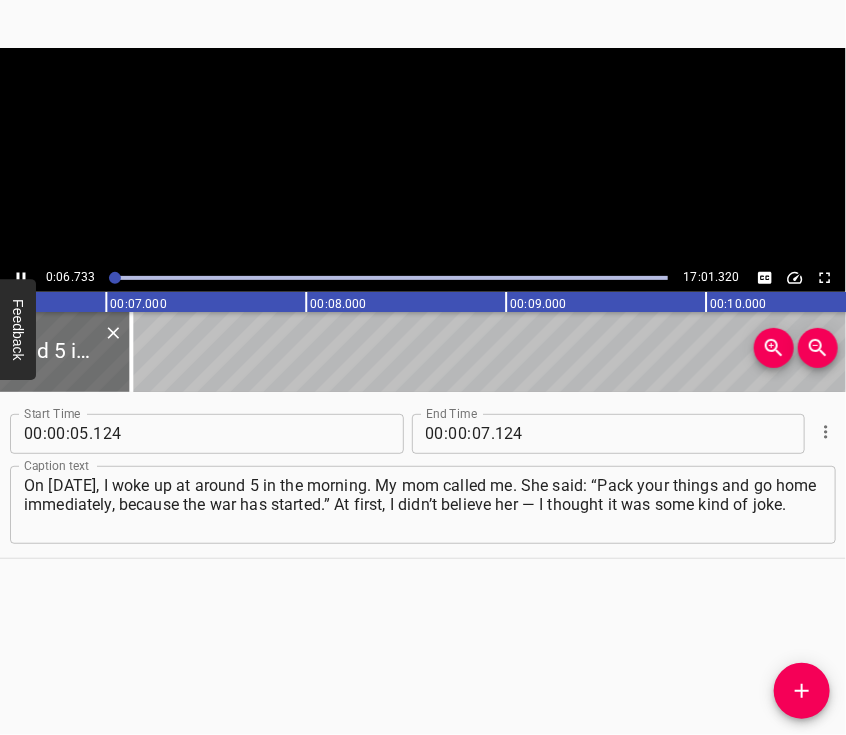 scroll, scrollTop: 0, scrollLeft: 1330, axis: horizontal 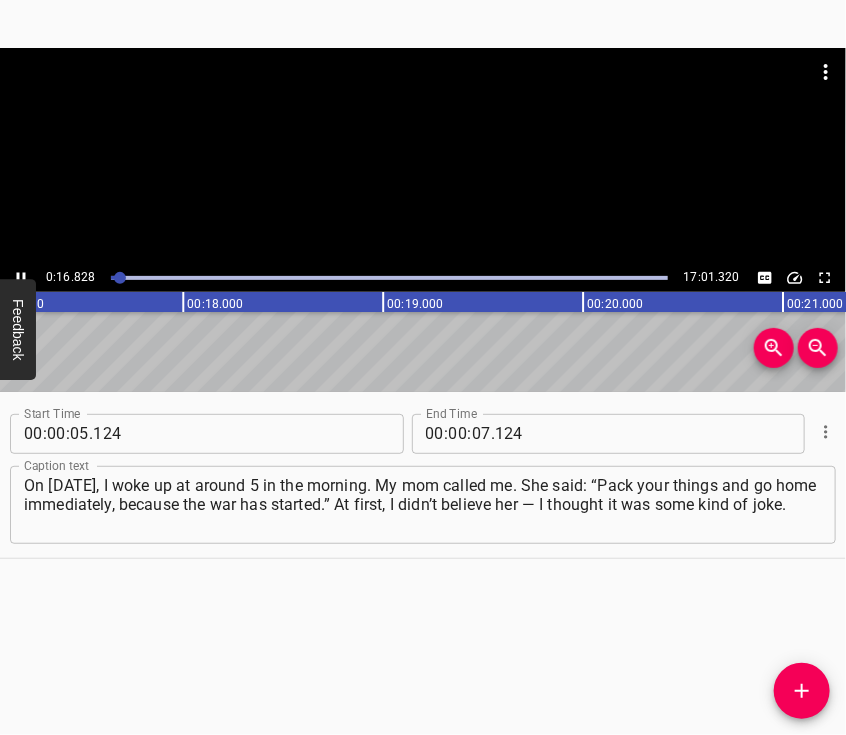 click at bounding box center [423, 156] 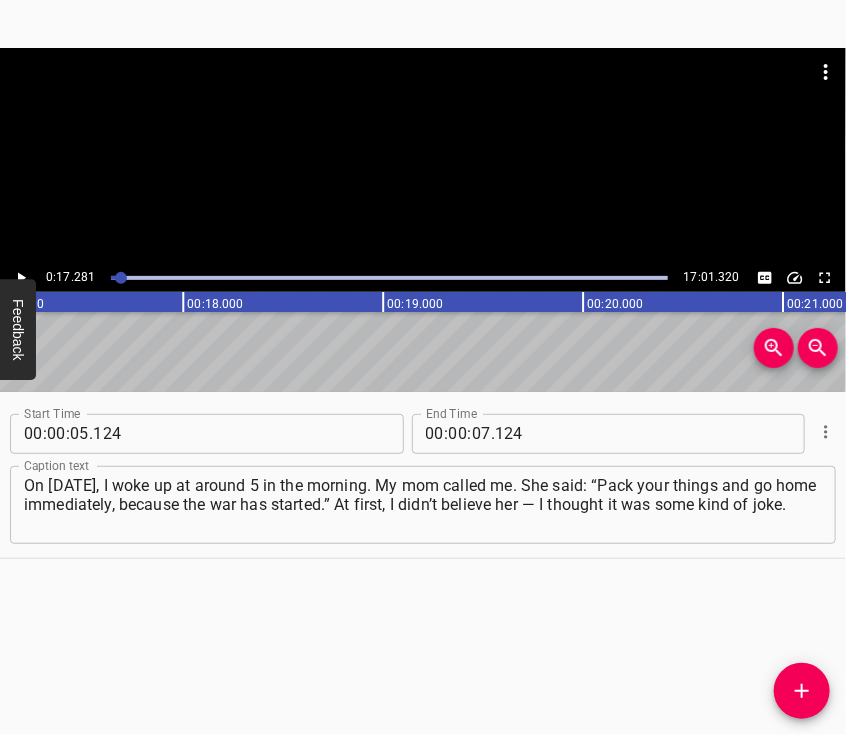 scroll, scrollTop: 0, scrollLeft: 3456, axis: horizontal 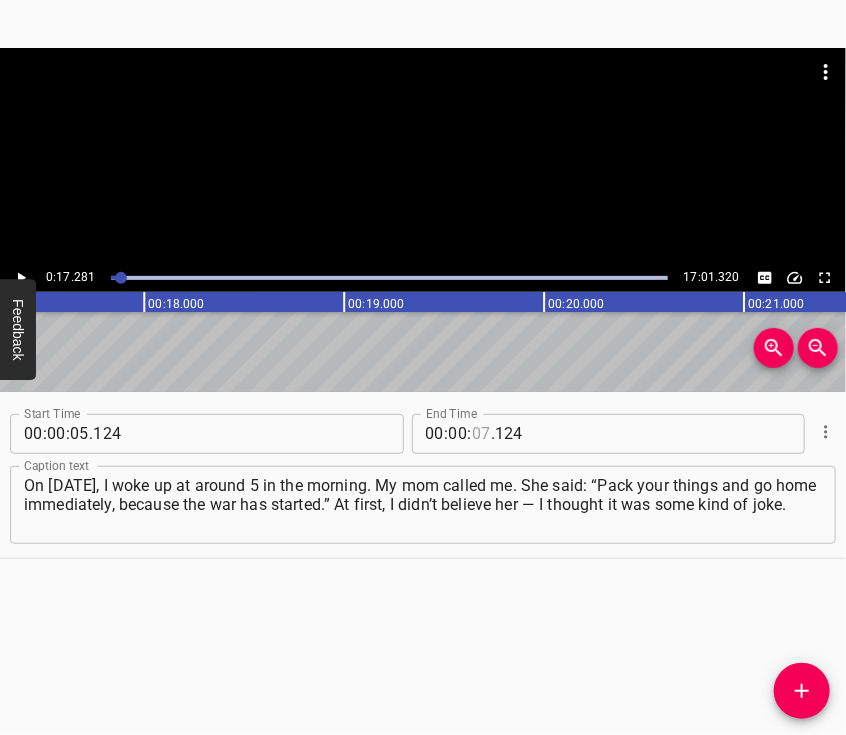 click at bounding box center [481, 434] 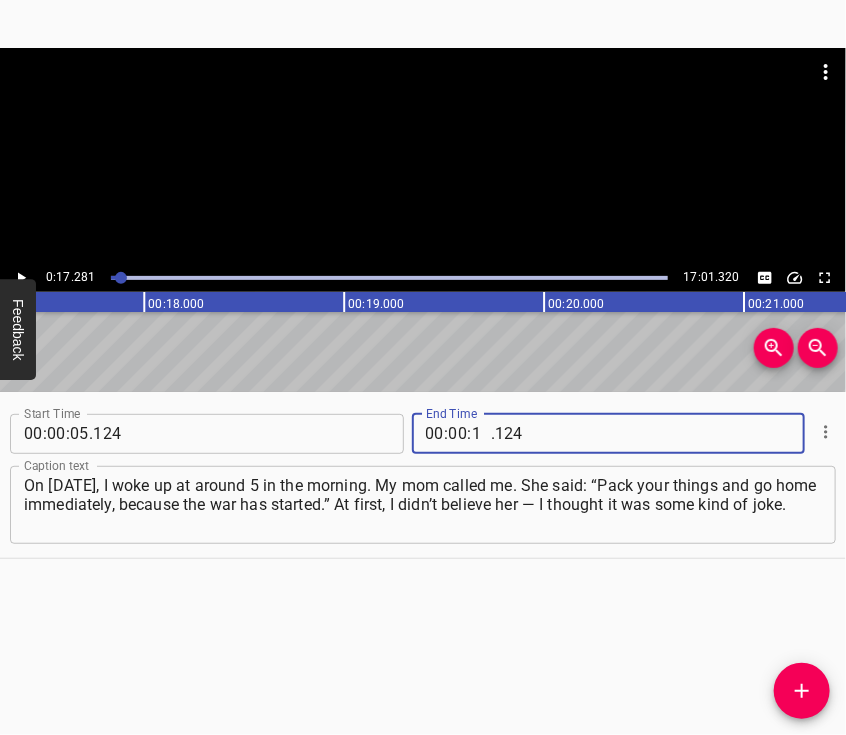 type on "17" 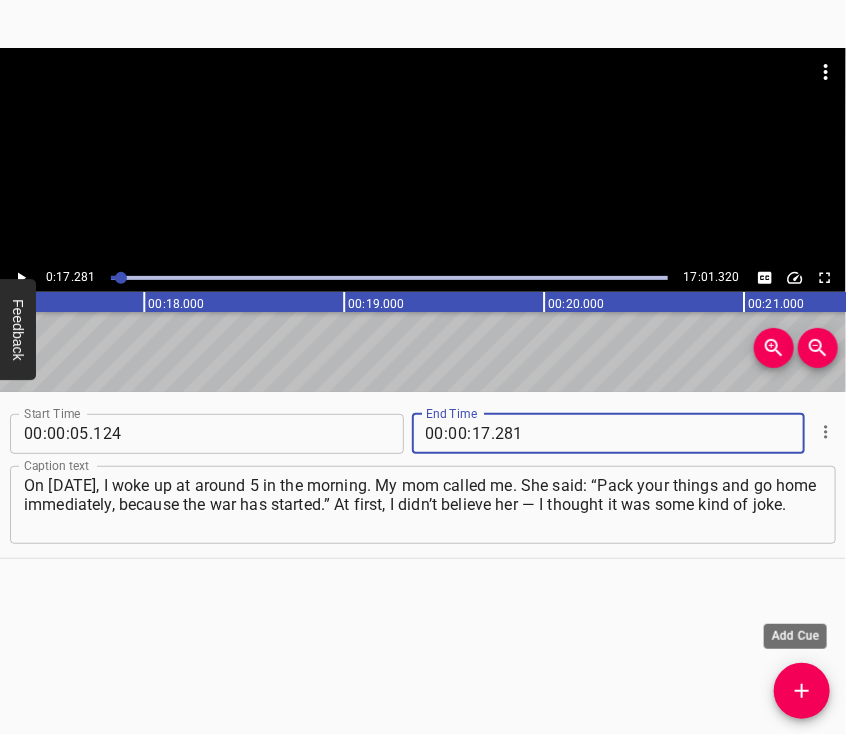 type on "281" 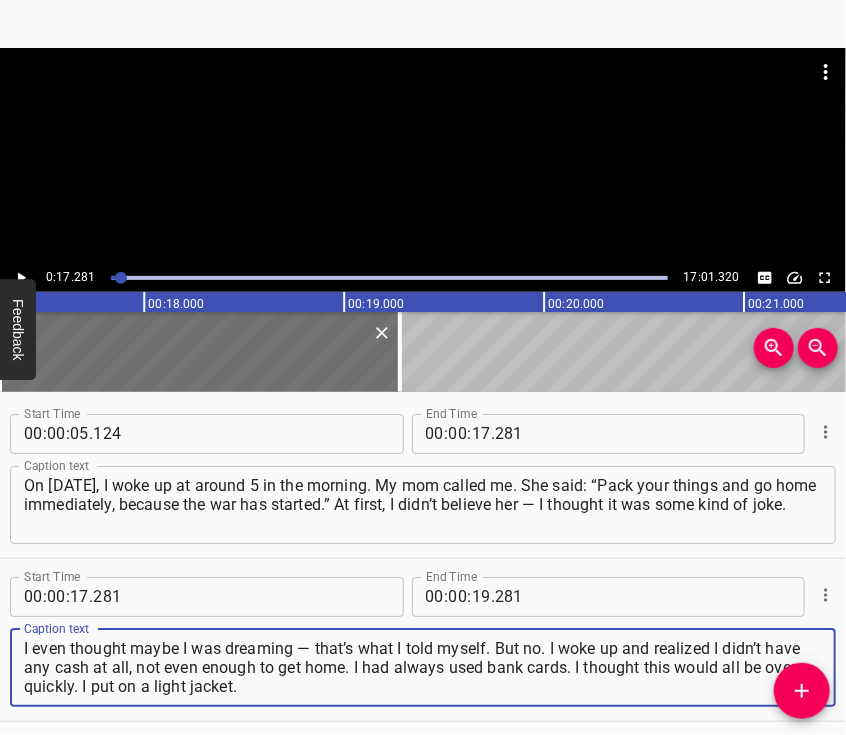type on "I even thought maybe I was dreaming — that’s what I told myself. But no. I woke up and realized I didn’t have any cash at all, not even enough to get home. I had always used bank cards. I thought this would all be over quickly. I put on a light jacket." 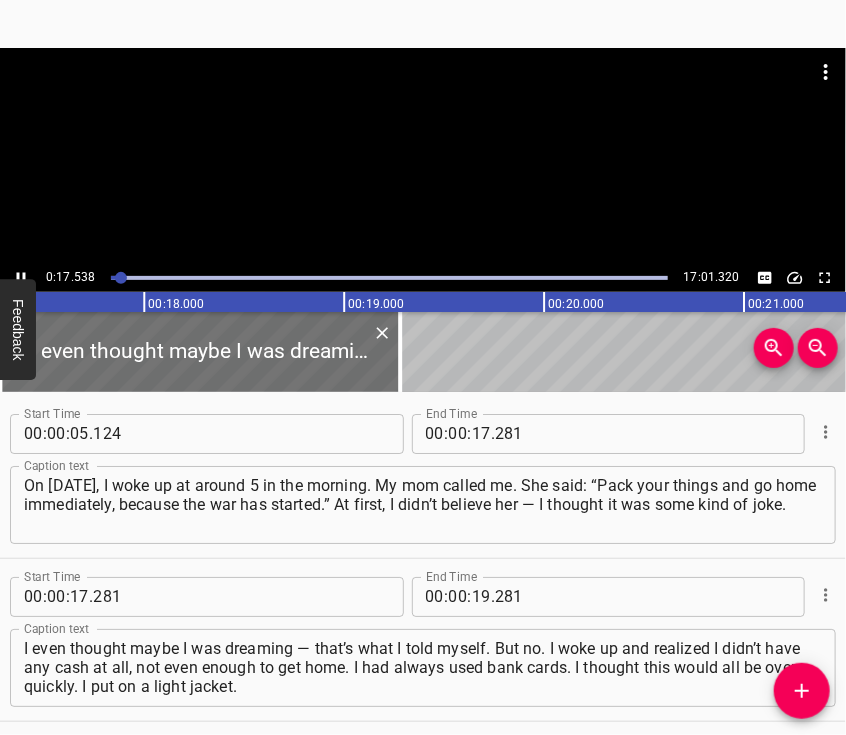 scroll, scrollTop: 76, scrollLeft: 0, axis: vertical 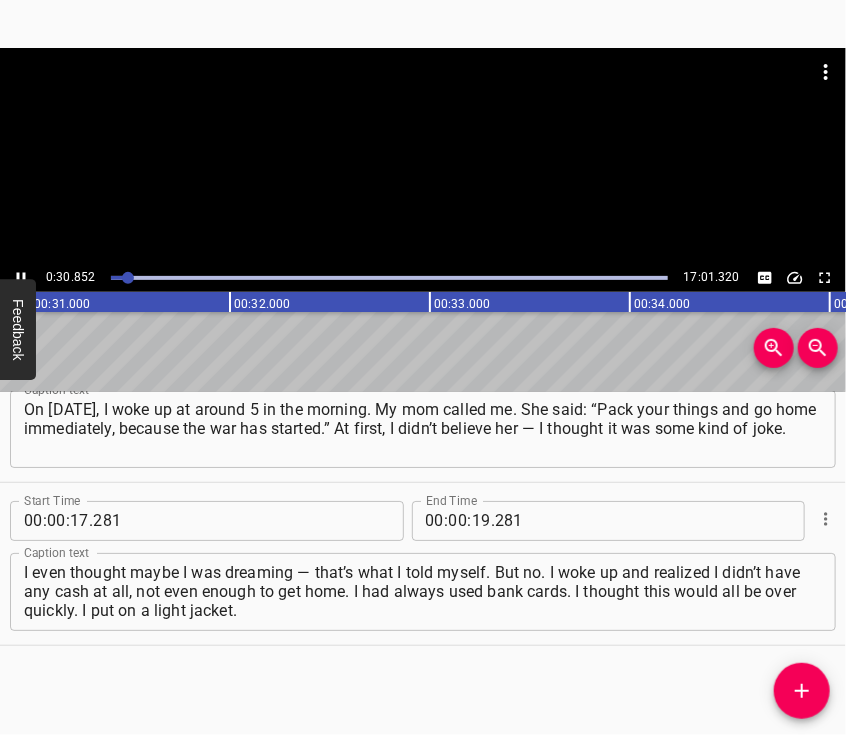 click at bounding box center (423, 156) 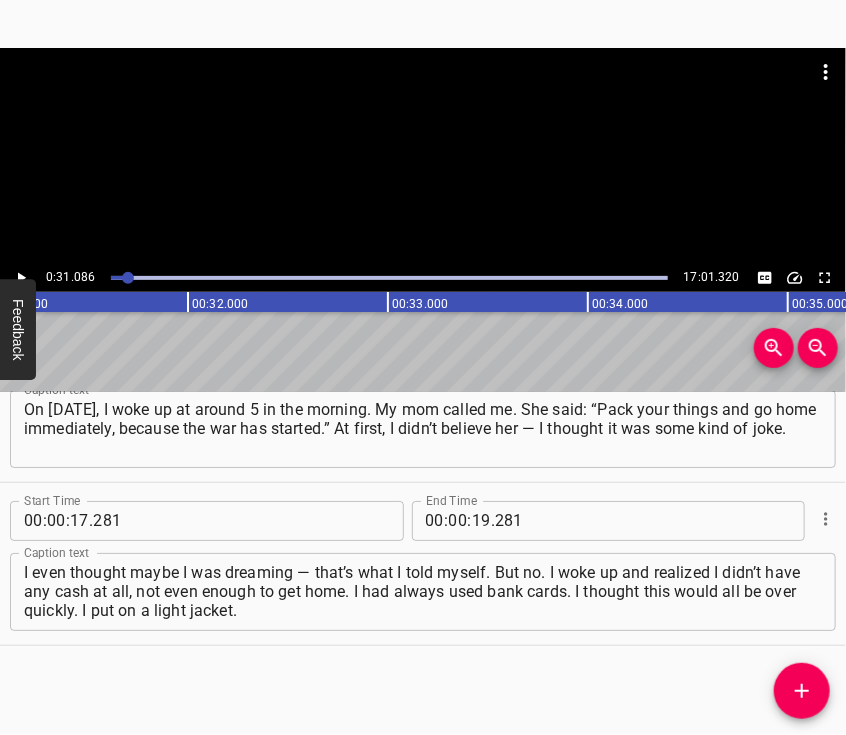 scroll, scrollTop: 0, scrollLeft: 6217, axis: horizontal 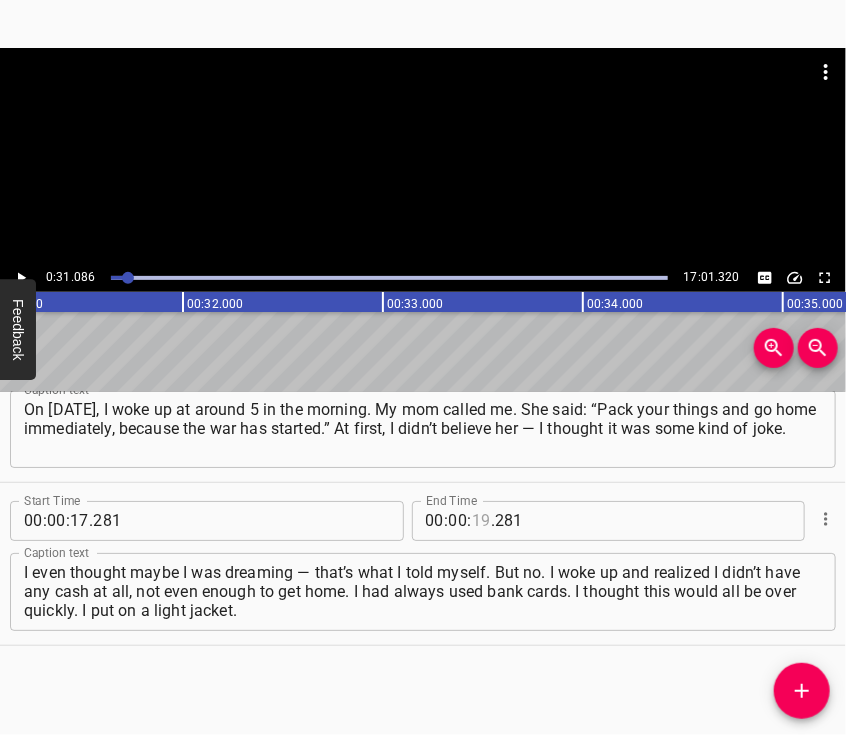 click at bounding box center [481, 521] 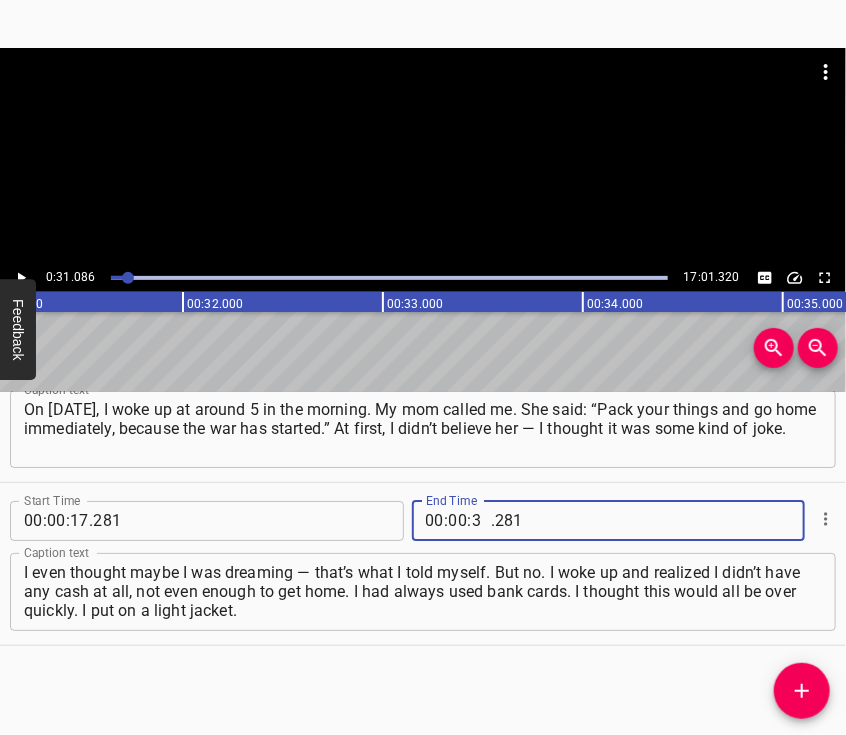 type on "31" 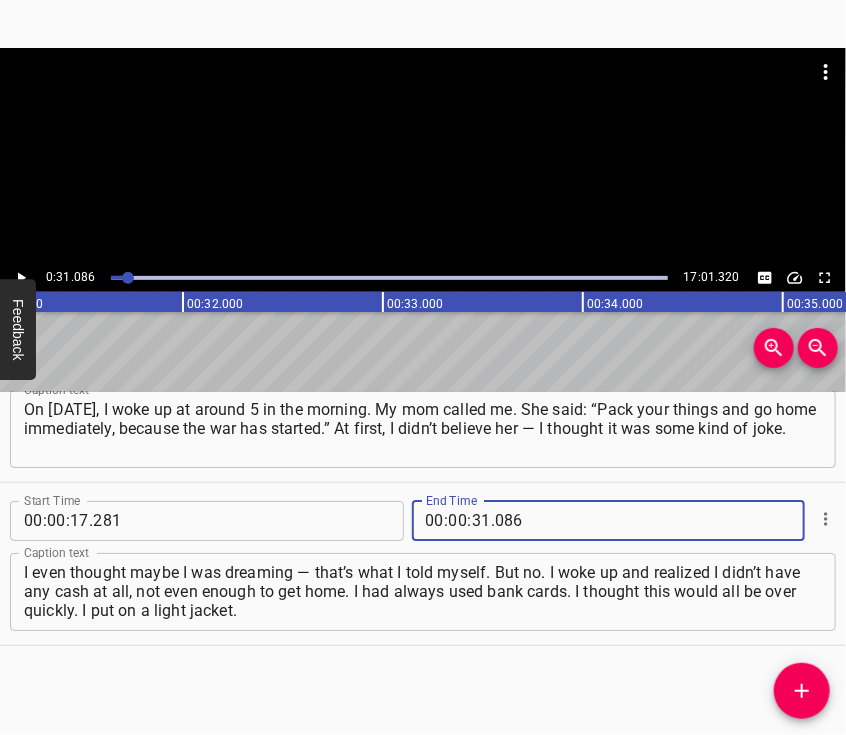 type on "086" 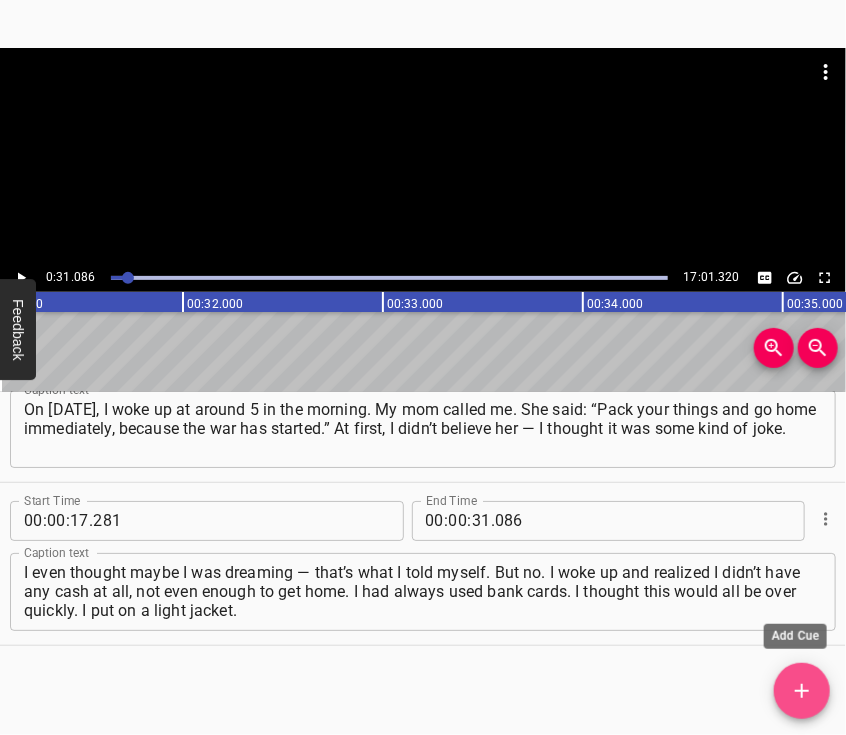 click at bounding box center (802, 691) 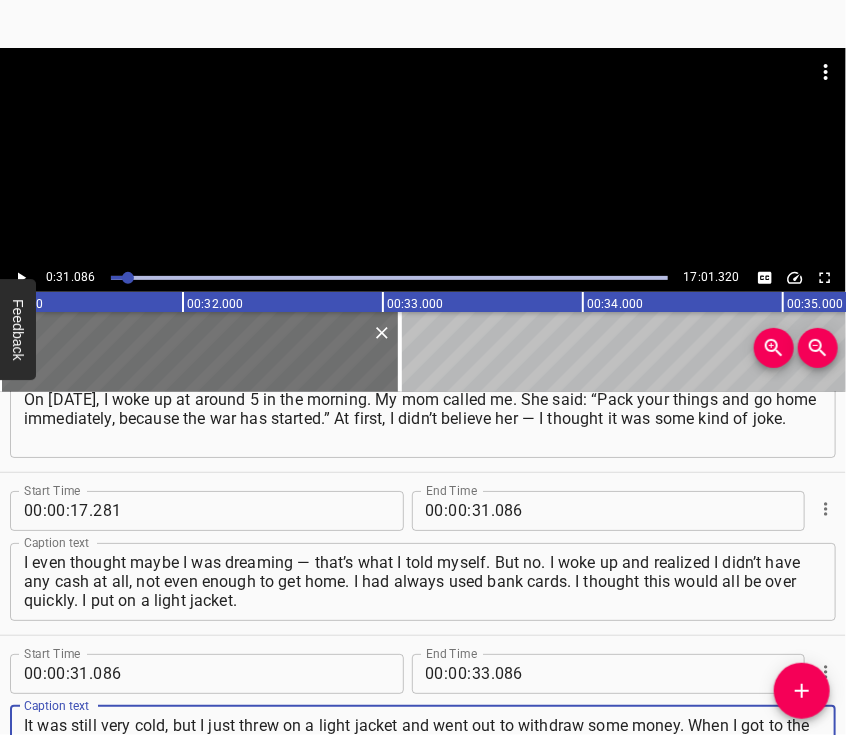 type on "It was still very cold, but I just threw on a light jacket and went out to withdraw some money. When I got to the ATM, I realized the lines were enormous — probably because everyone had also been using cards and suddenly understood they needed to get cash." 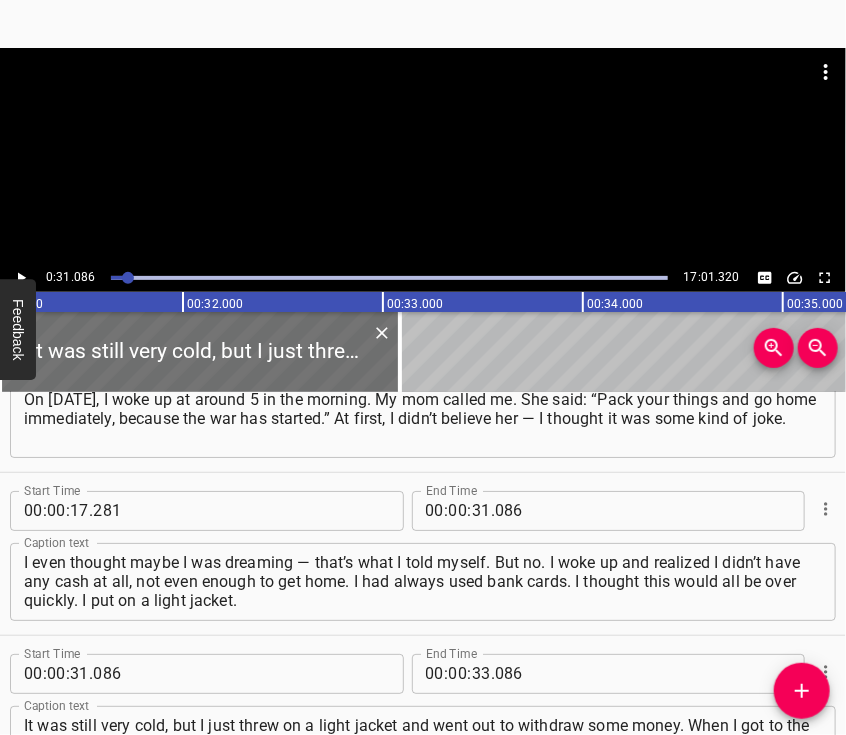 click at bounding box center (423, 98) 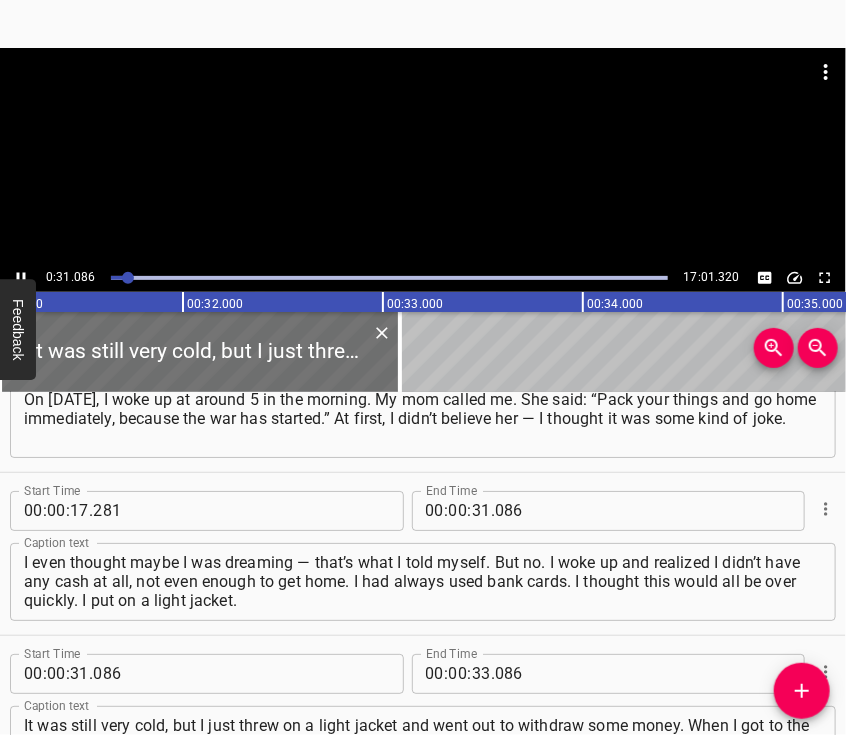 scroll, scrollTop: 164, scrollLeft: 0, axis: vertical 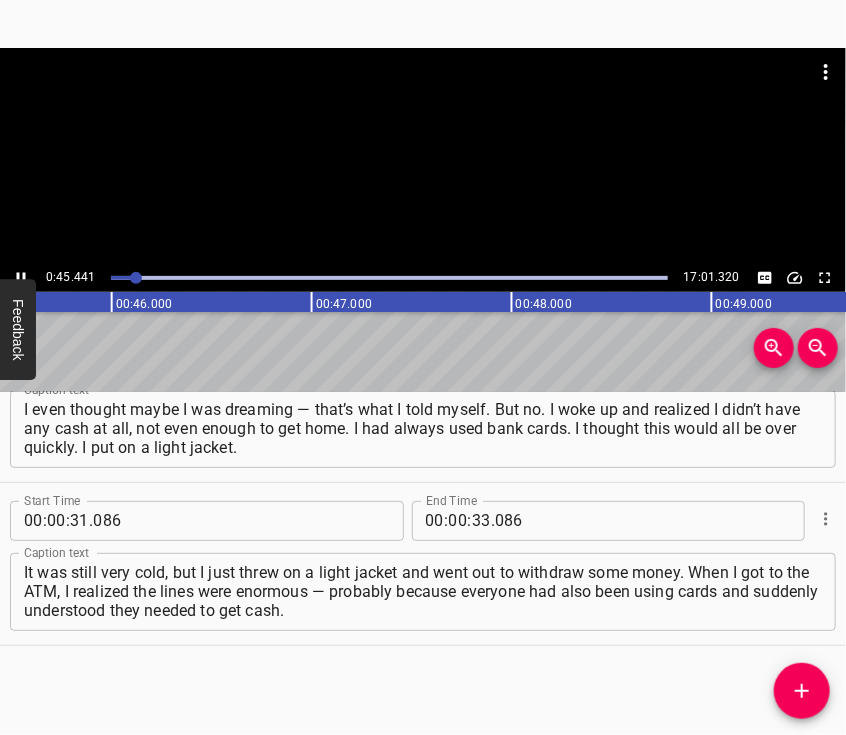 click at bounding box center [423, 156] 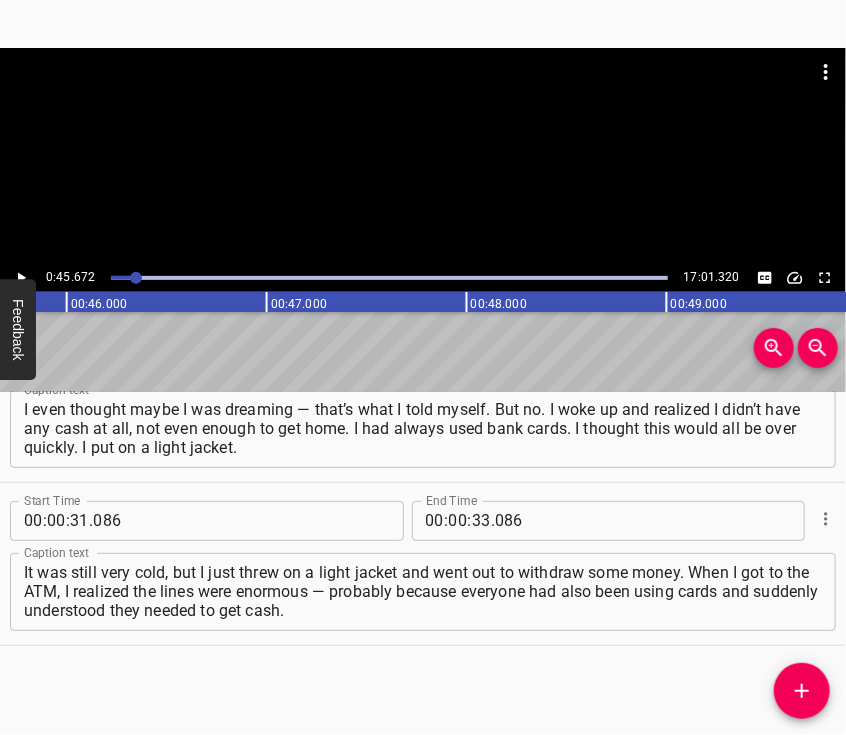 scroll, scrollTop: 0, scrollLeft: 9134, axis: horizontal 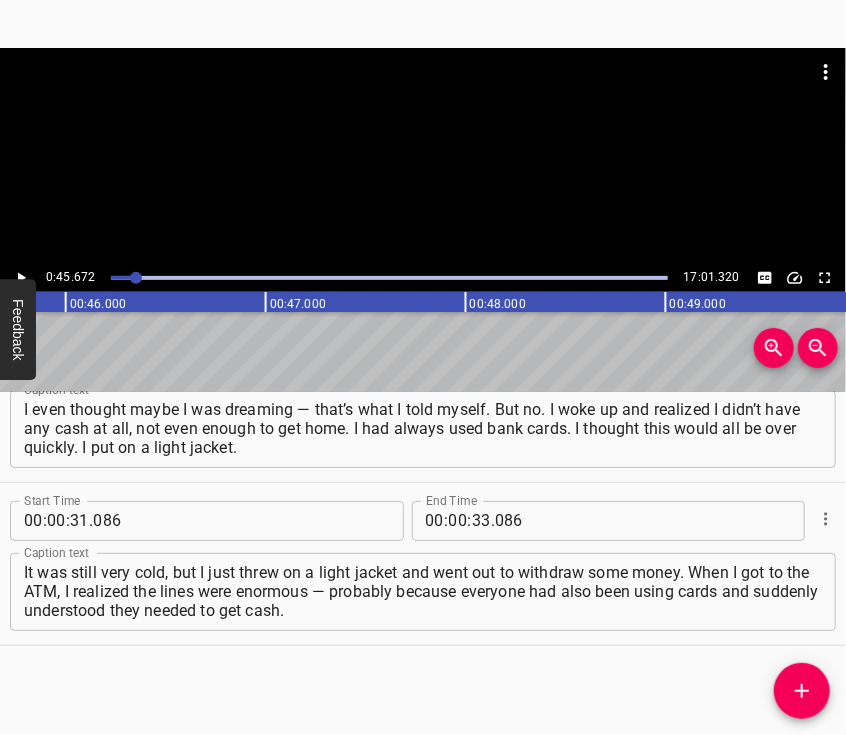 click on ":" at bounding box center (470, 521) 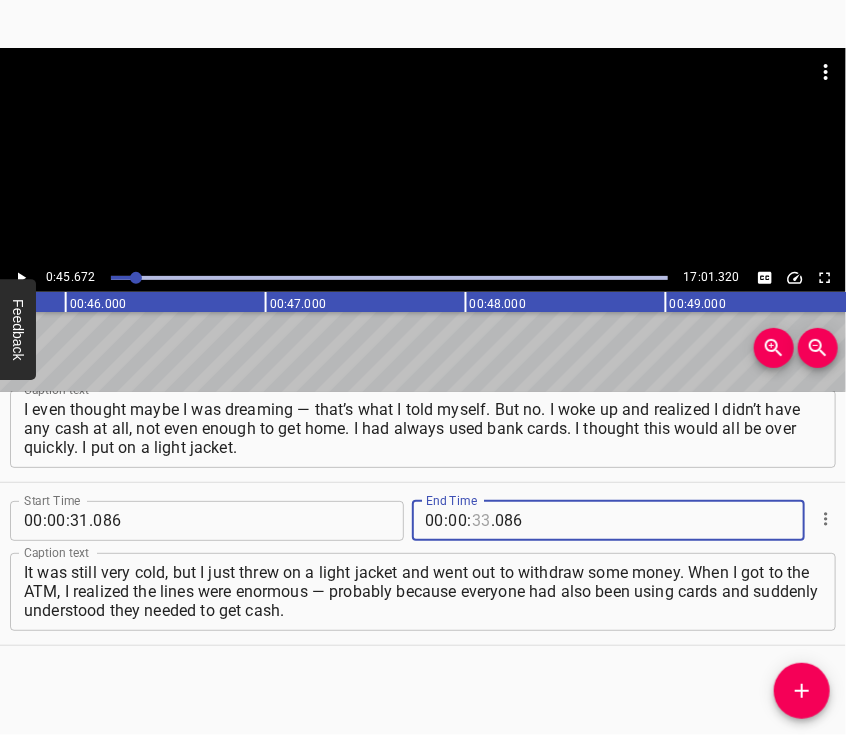 click at bounding box center [481, 521] 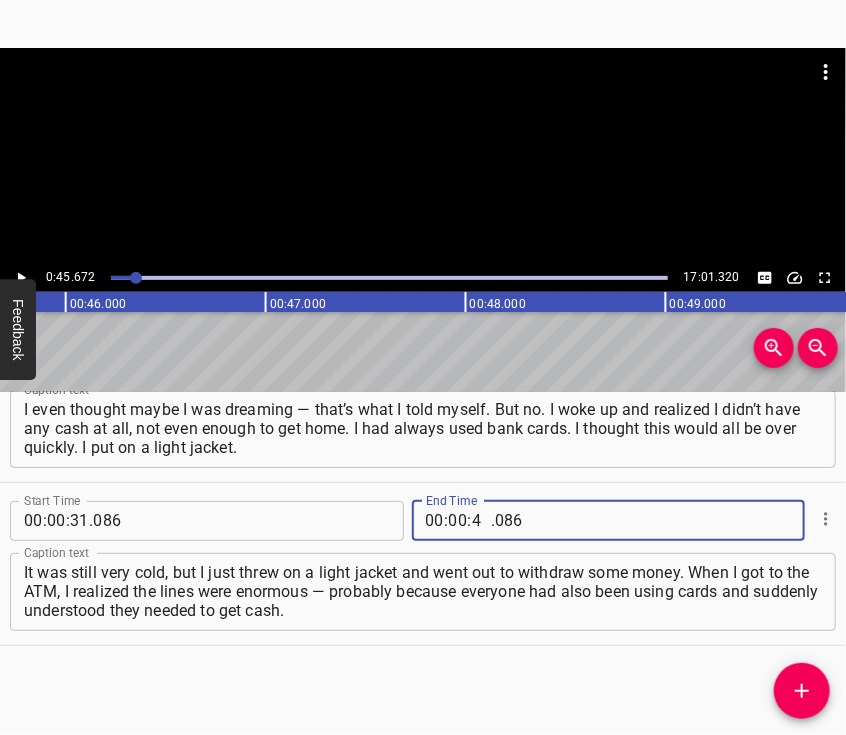 type on "45" 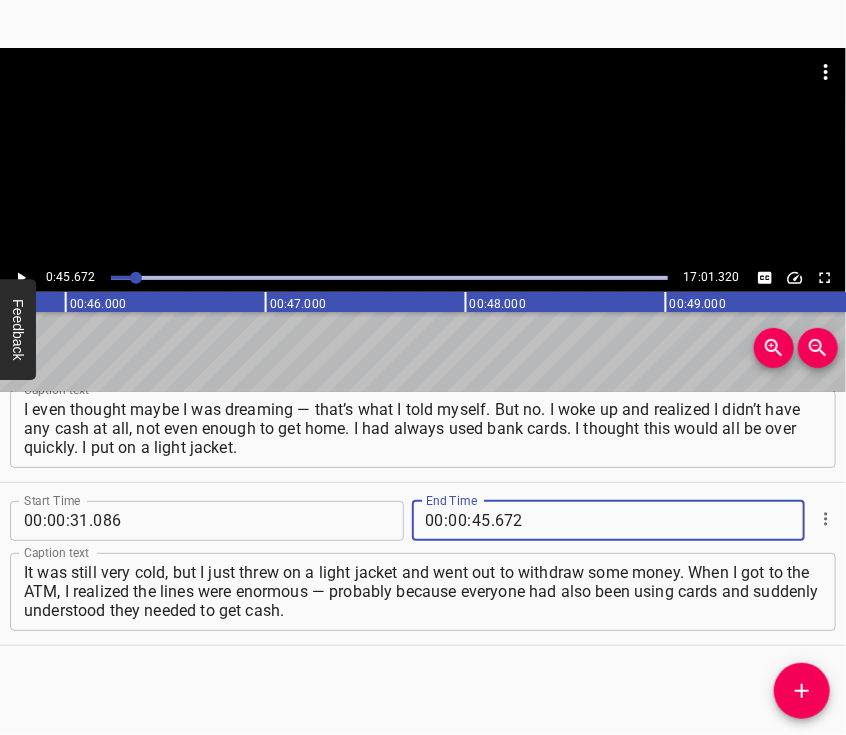 type on "672" 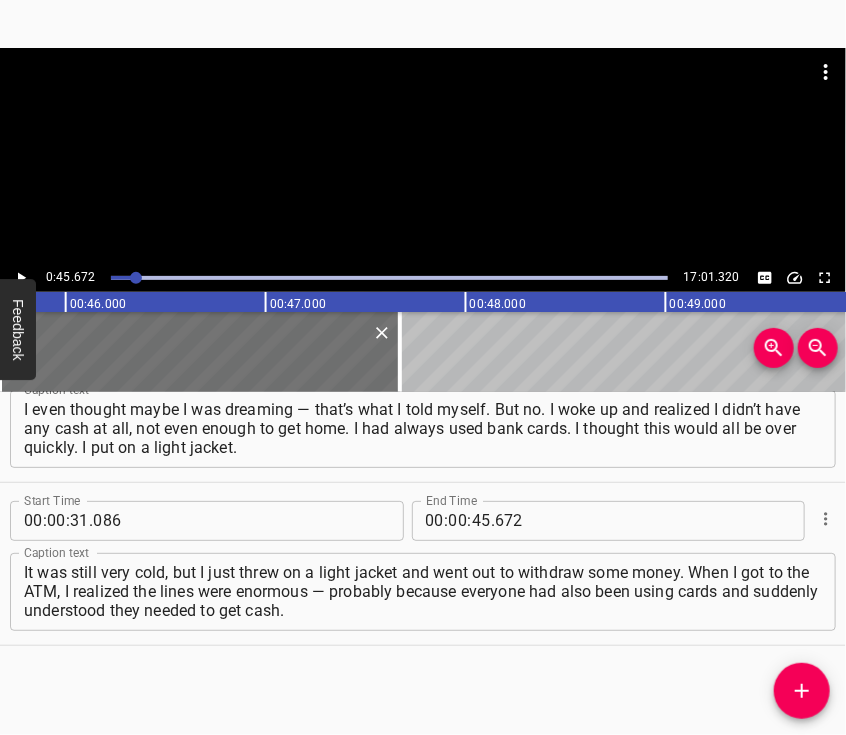 scroll, scrollTop: 249, scrollLeft: 0, axis: vertical 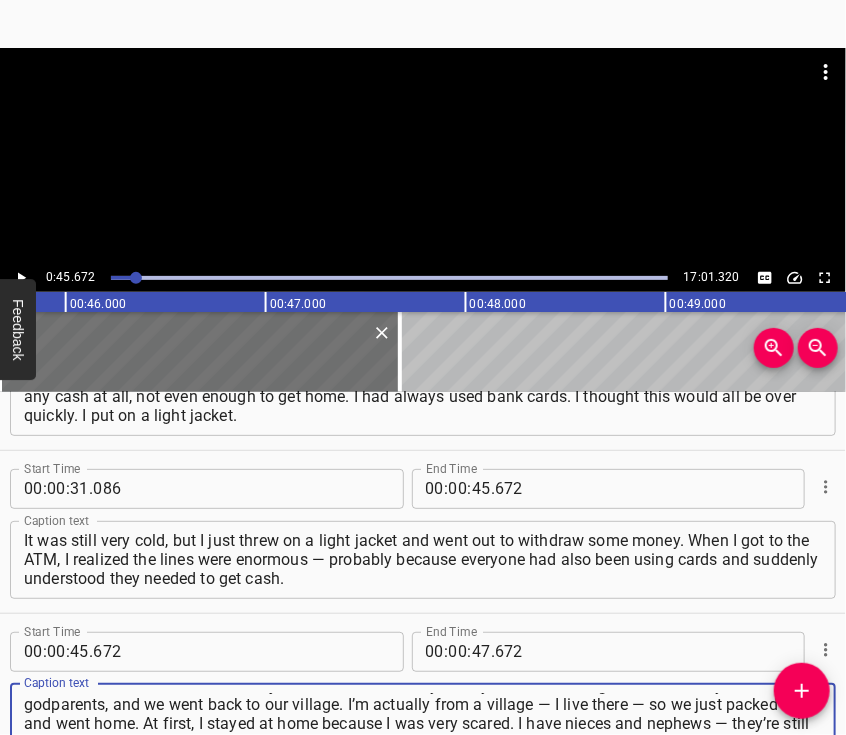 type on "I stood in line for about two hours just to withdraw money for myself. That’s it. I gathered with my sisters and godparents, and we went back to our village. I’m actually from a village — I live there — so we just packed up and went home. At first, I stayed at home because I was very scared. I have nieces and nephews — they’re still little." 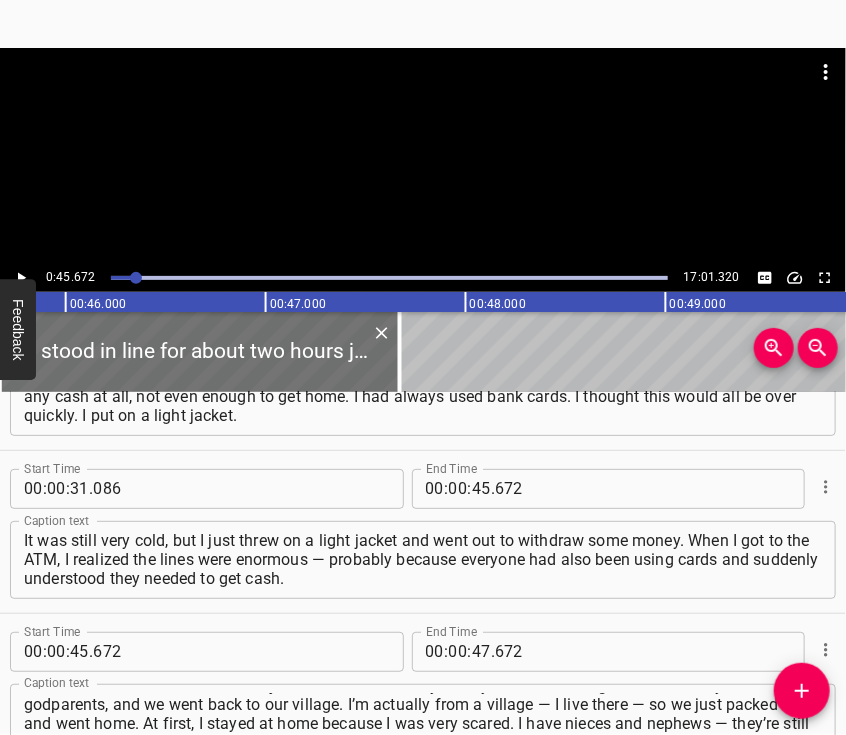 click at bounding box center [423, 156] 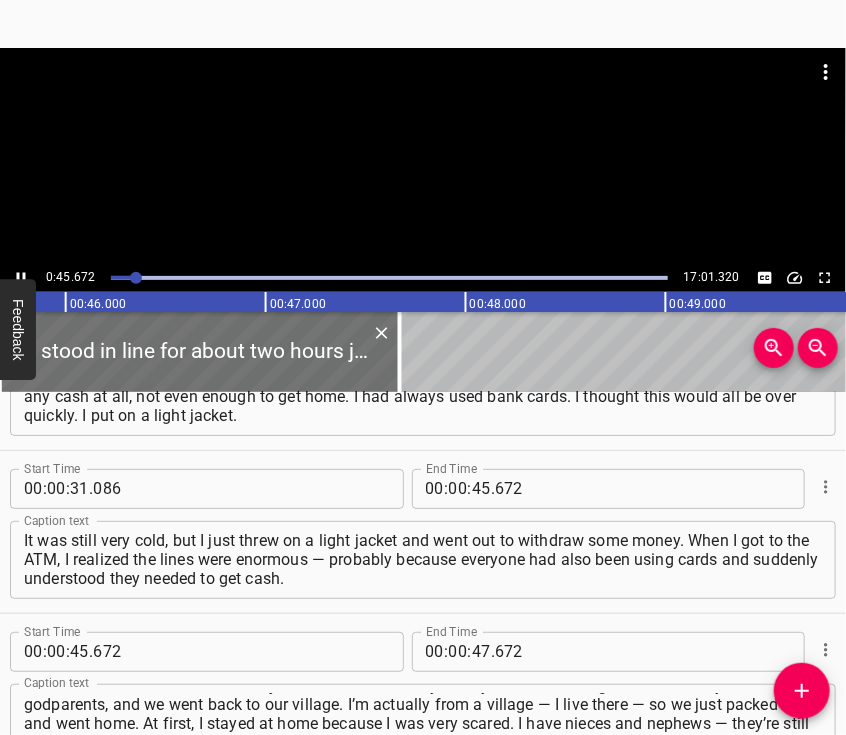 scroll, scrollTop: 347, scrollLeft: 0, axis: vertical 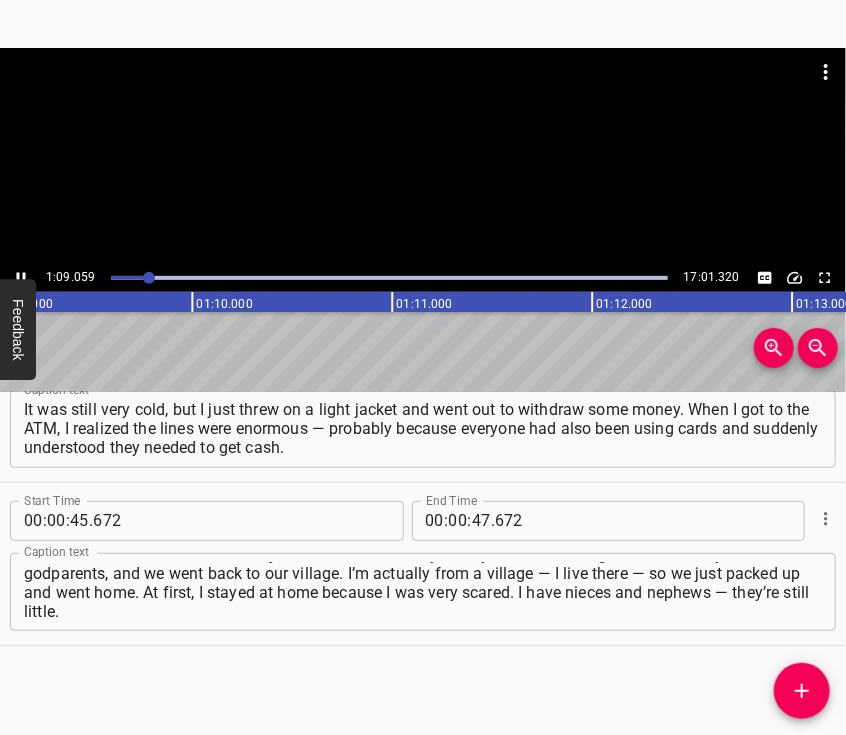 click at bounding box center [423, 156] 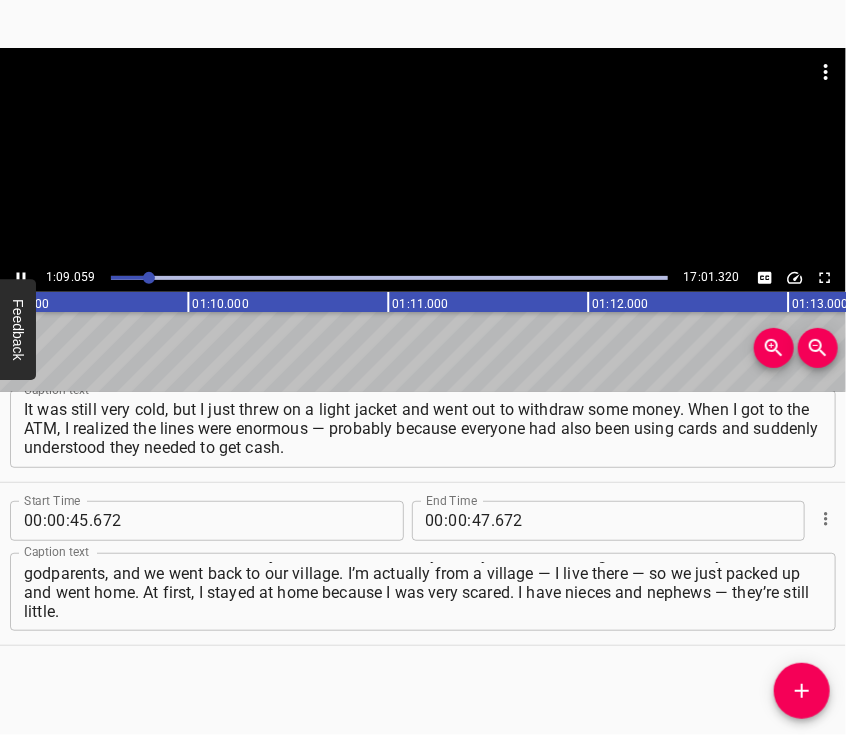 scroll, scrollTop: 0, scrollLeft: 13842, axis: horizontal 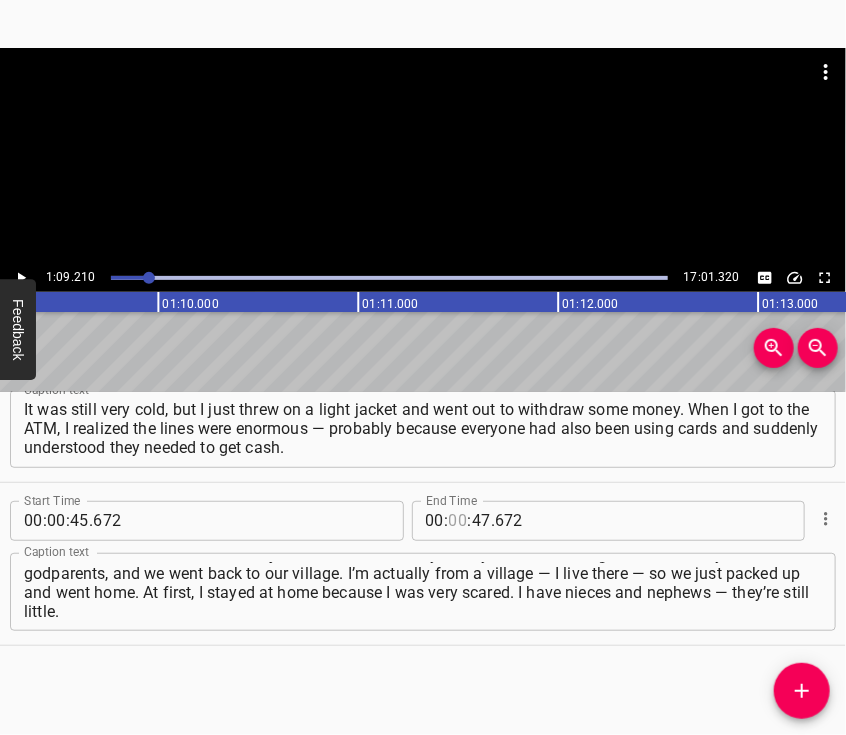 click at bounding box center [458, 521] 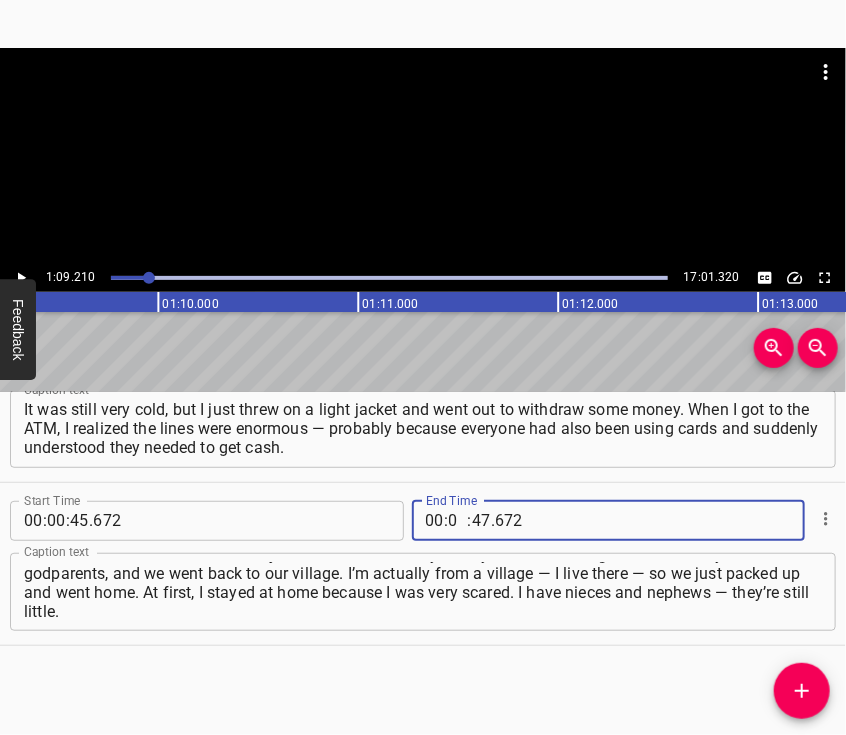 type on "01" 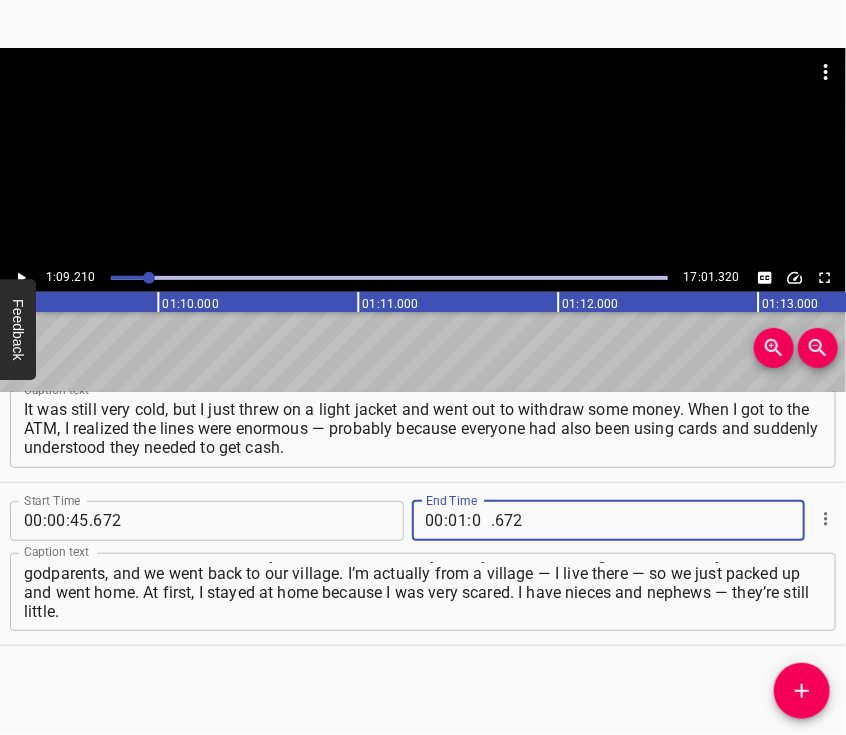 type on "09" 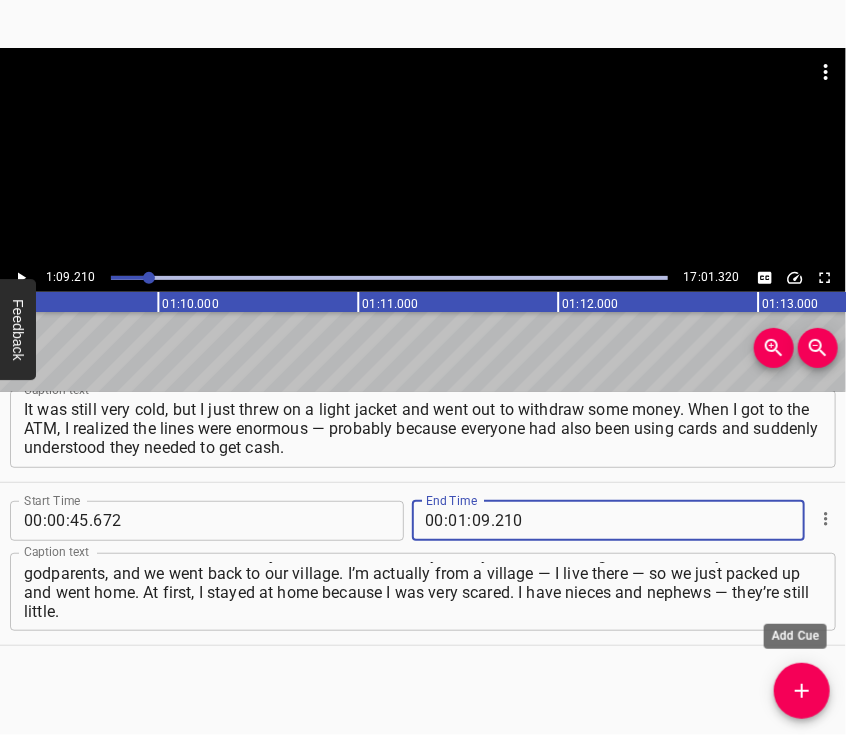 type on "210" 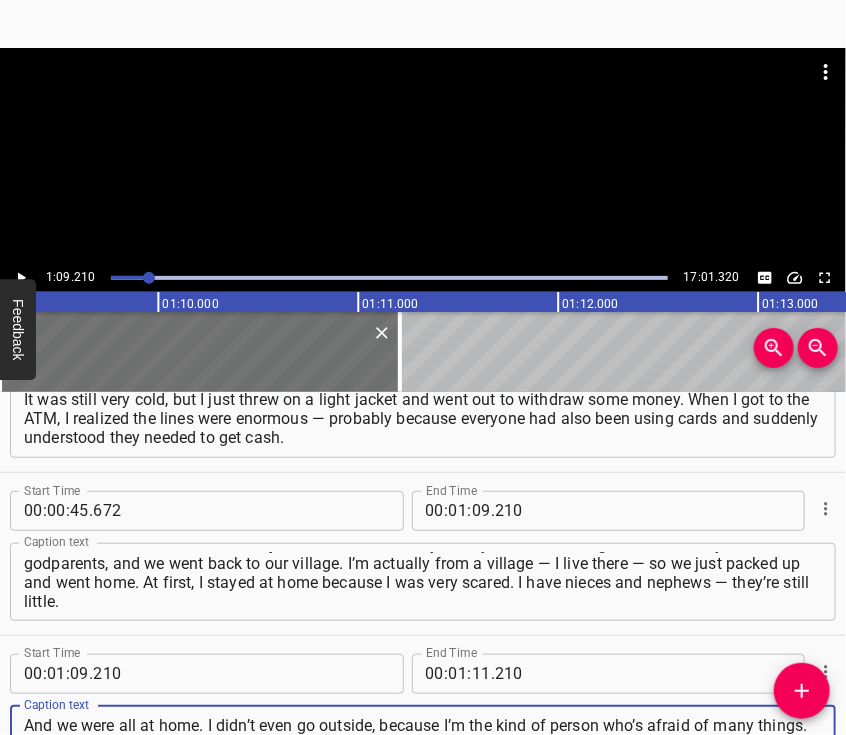 type on "And we were all at home. I didn’t even go outside, because I’m the kind of person who’s afraid of many things. And I understood that for now, it was best to stay home. My nieces and nephews left the country with their parents, but we stayed, because I knew I didn’t want to leave [GEOGRAPHIC_DATA]. I thought that after some time," 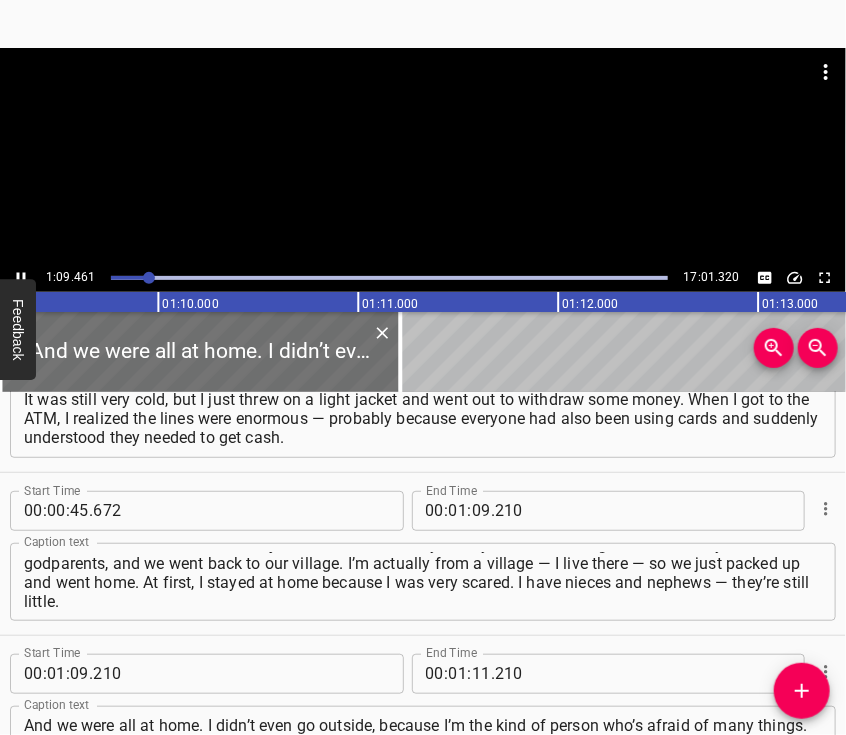 scroll, scrollTop: 564, scrollLeft: 0, axis: vertical 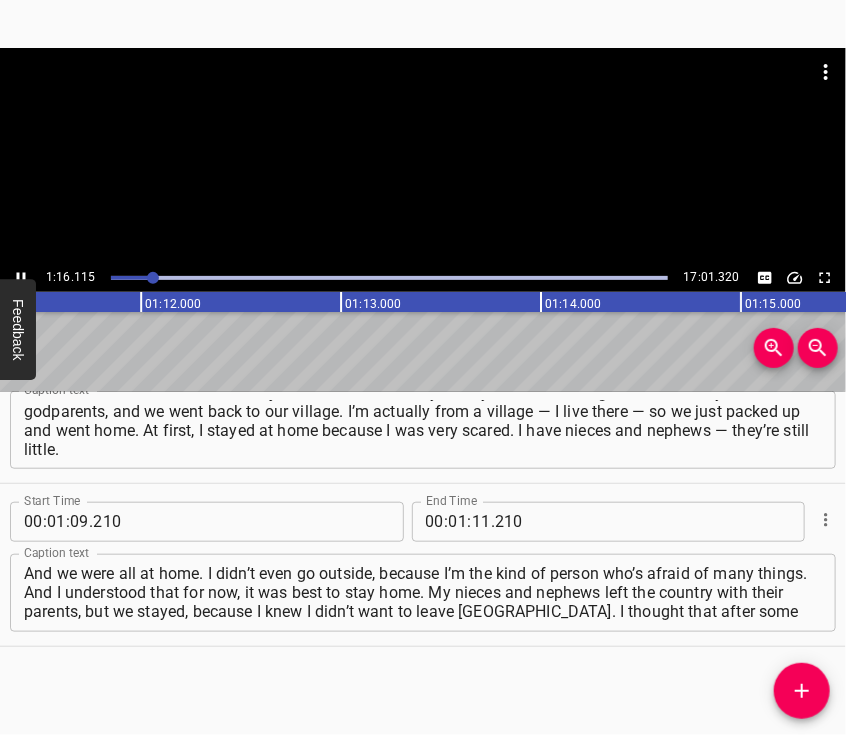click at bounding box center [423, 156] 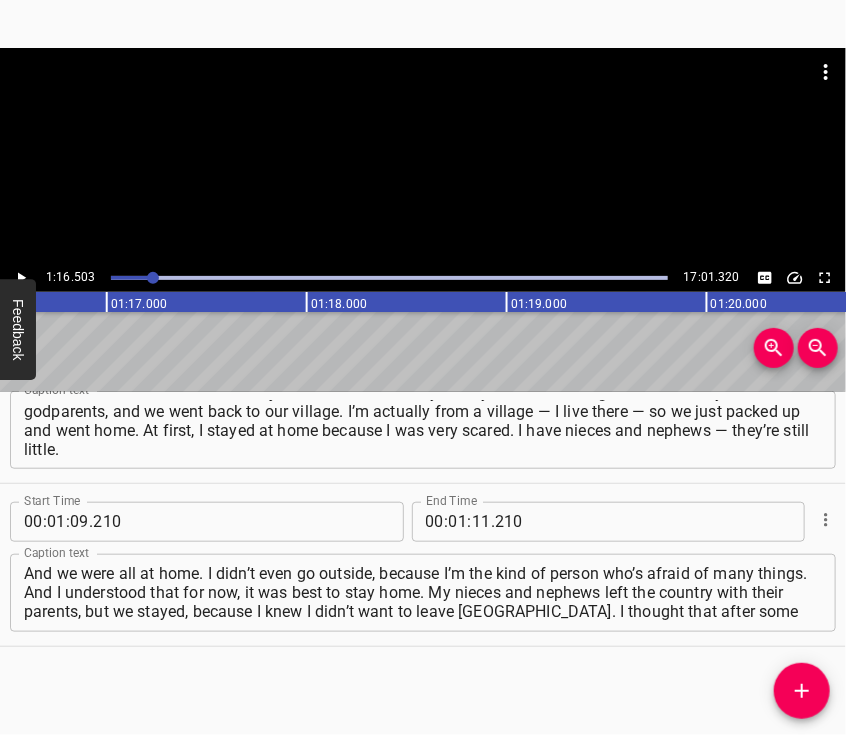 scroll, scrollTop: 0, scrollLeft: 15300, axis: horizontal 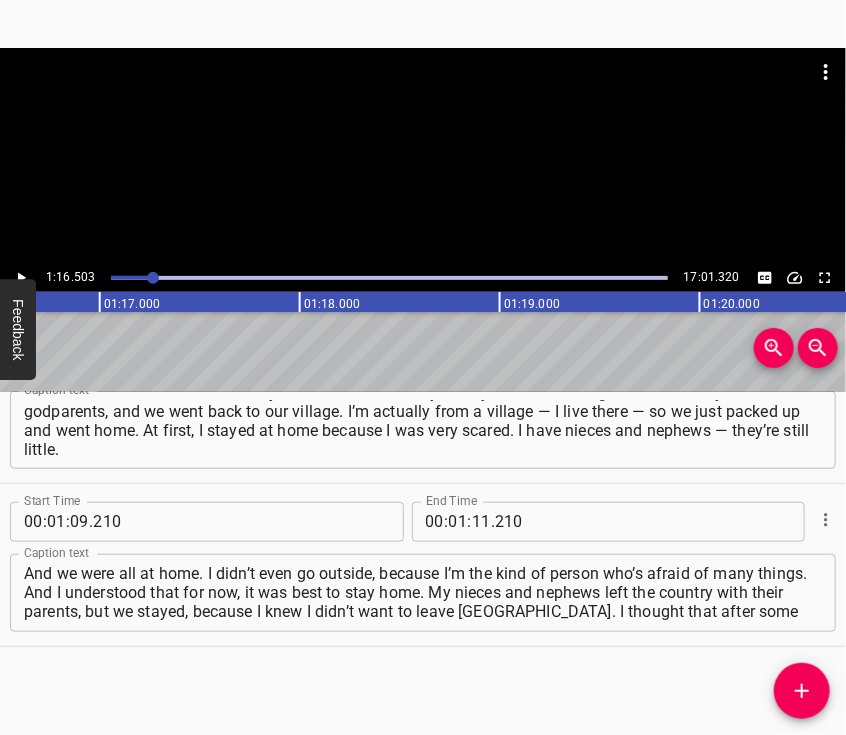 click at bounding box center [423, 156] 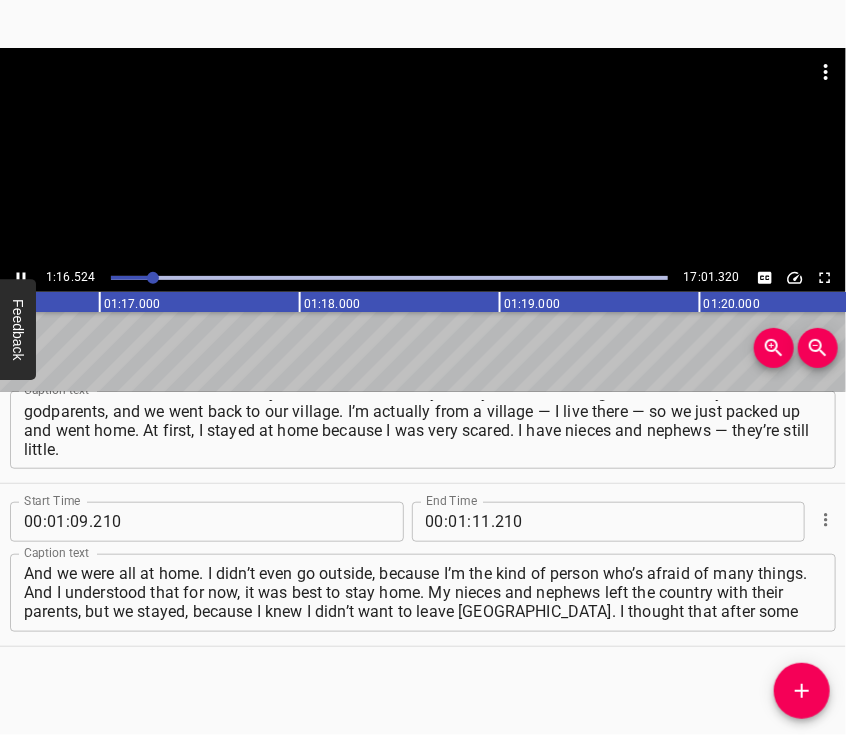 scroll, scrollTop: 0, scrollLeft: 15304, axis: horizontal 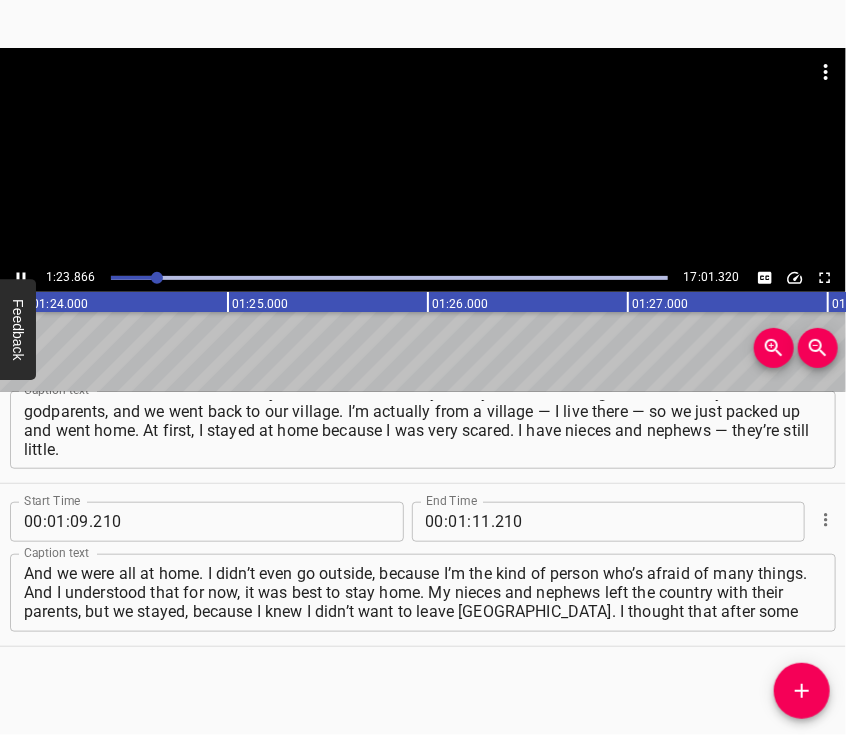 click at bounding box center [423, 156] 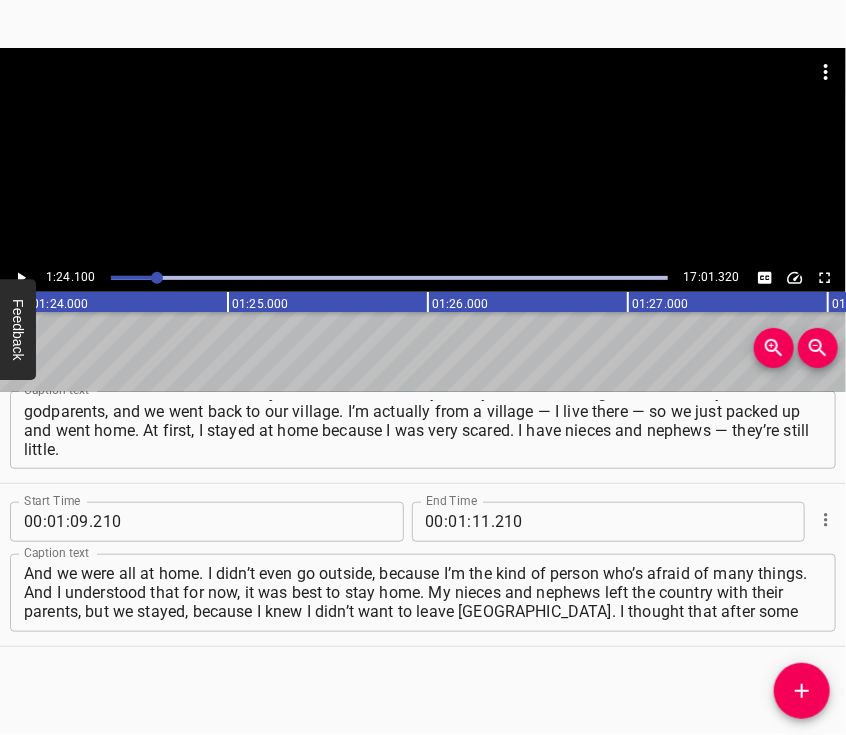 scroll, scrollTop: 0, scrollLeft: 16820, axis: horizontal 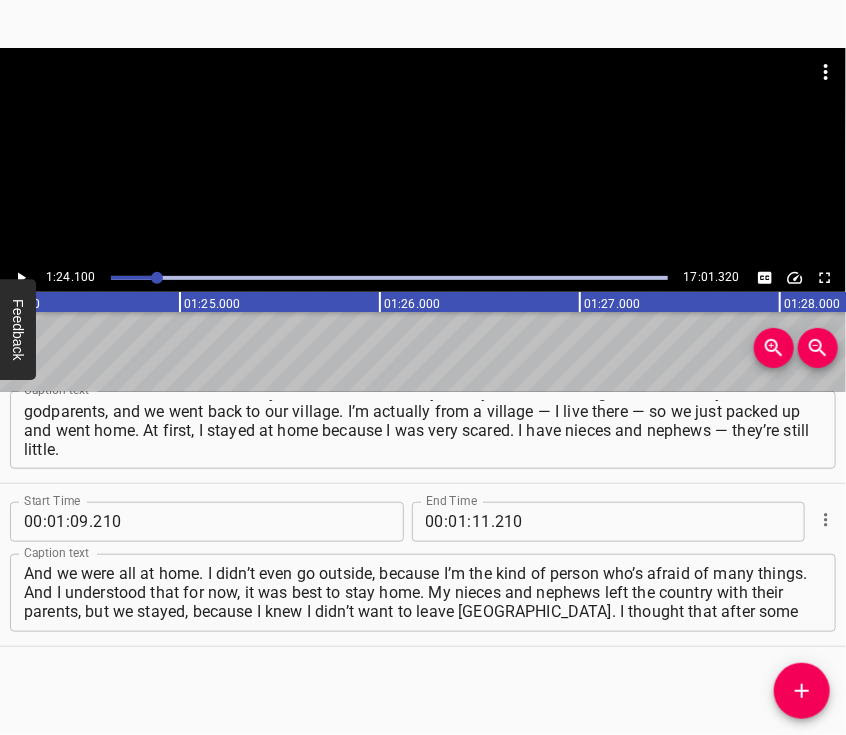 click at bounding box center [423, 98] 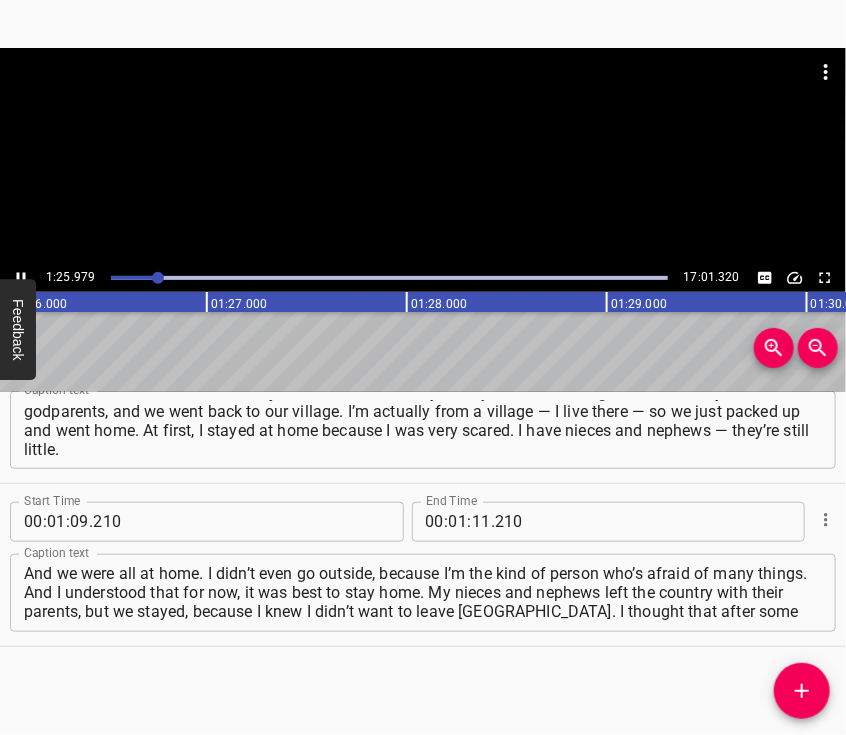 click at bounding box center [423, 156] 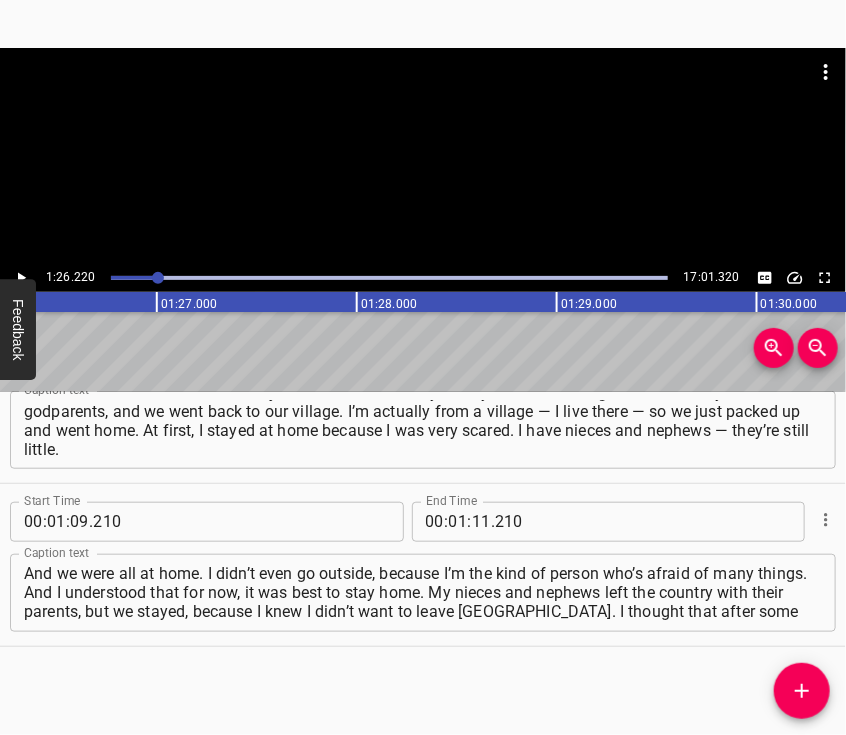 scroll, scrollTop: 0, scrollLeft: 17244, axis: horizontal 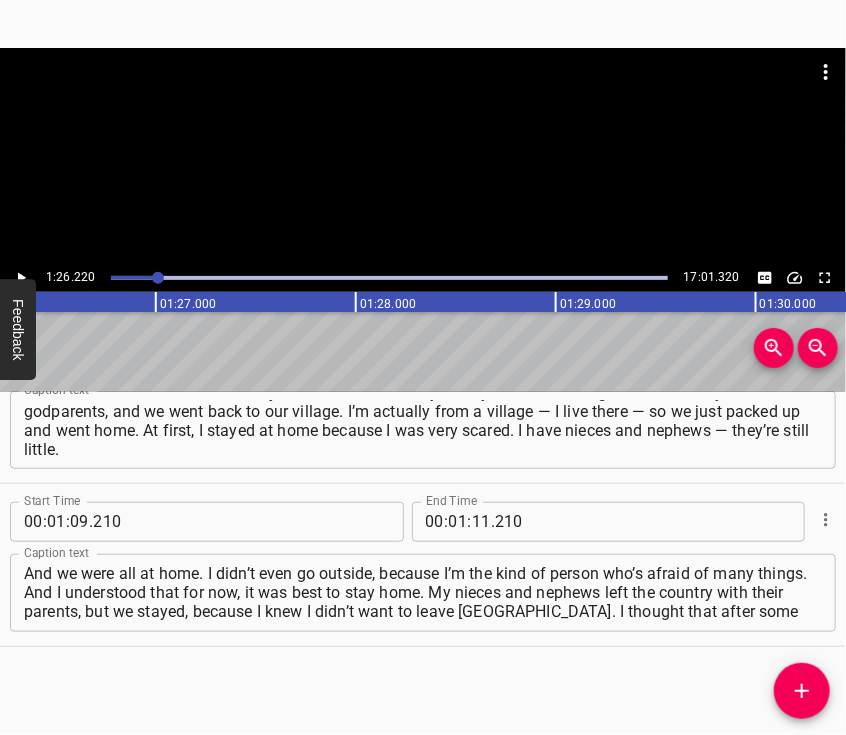 click at bounding box center (423, 156) 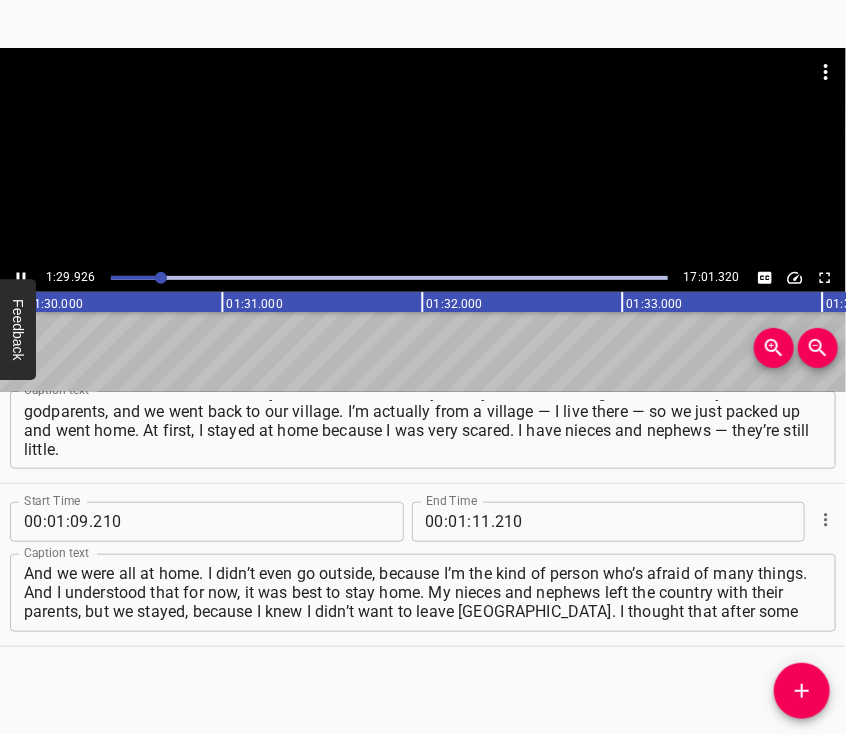 click at bounding box center [423, 156] 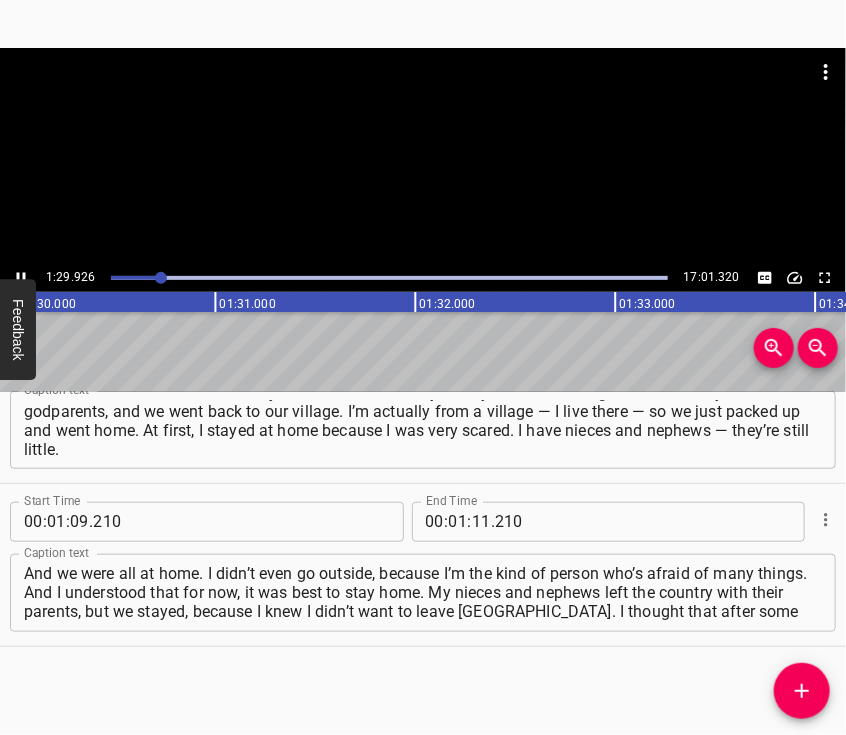 scroll, scrollTop: 0, scrollLeft: 18018, axis: horizontal 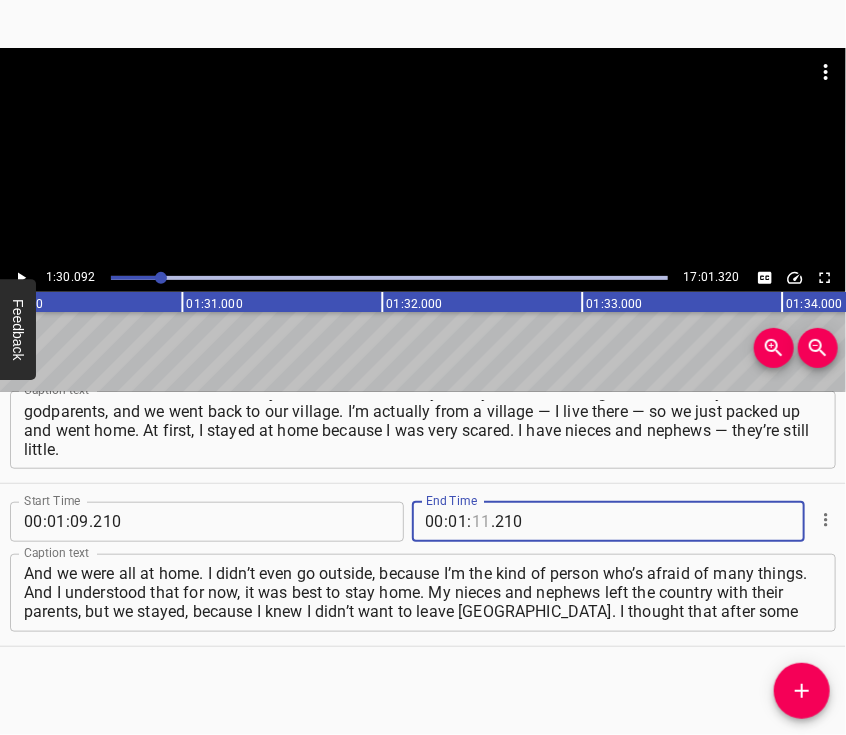click at bounding box center [481, 522] 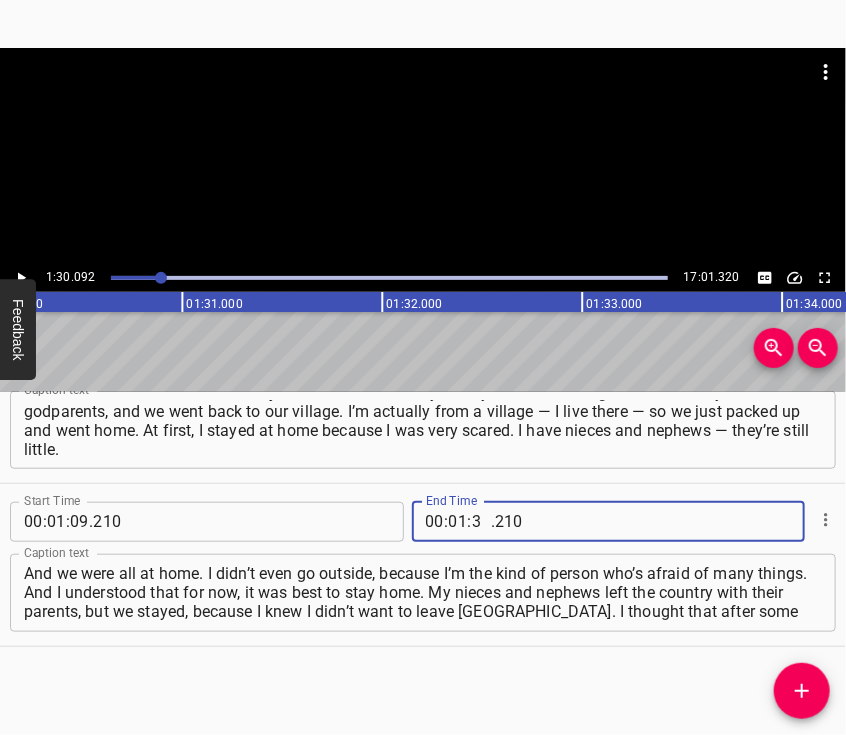 type on "30" 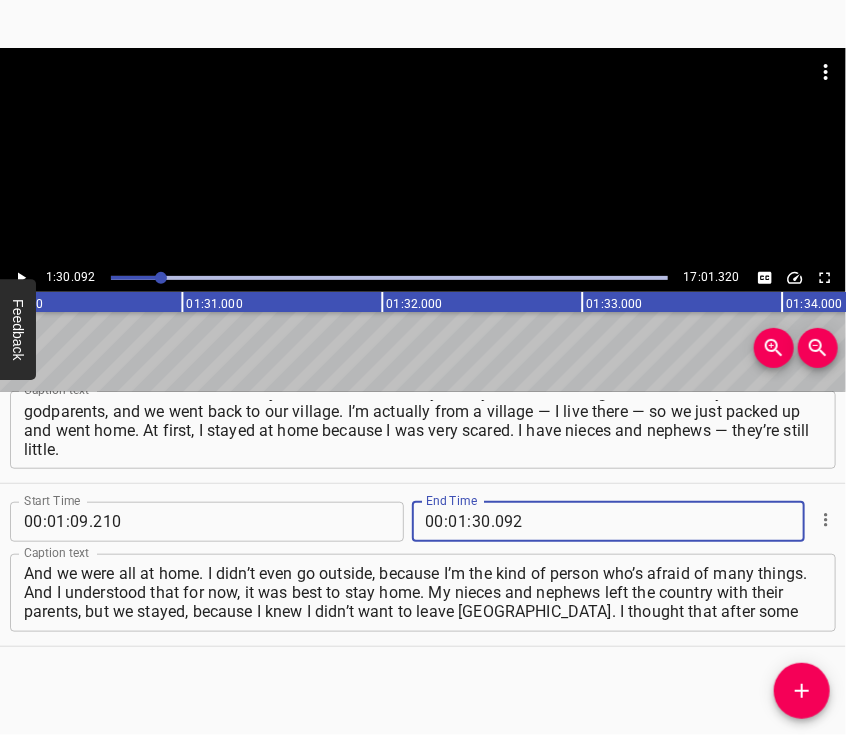 type on "092" 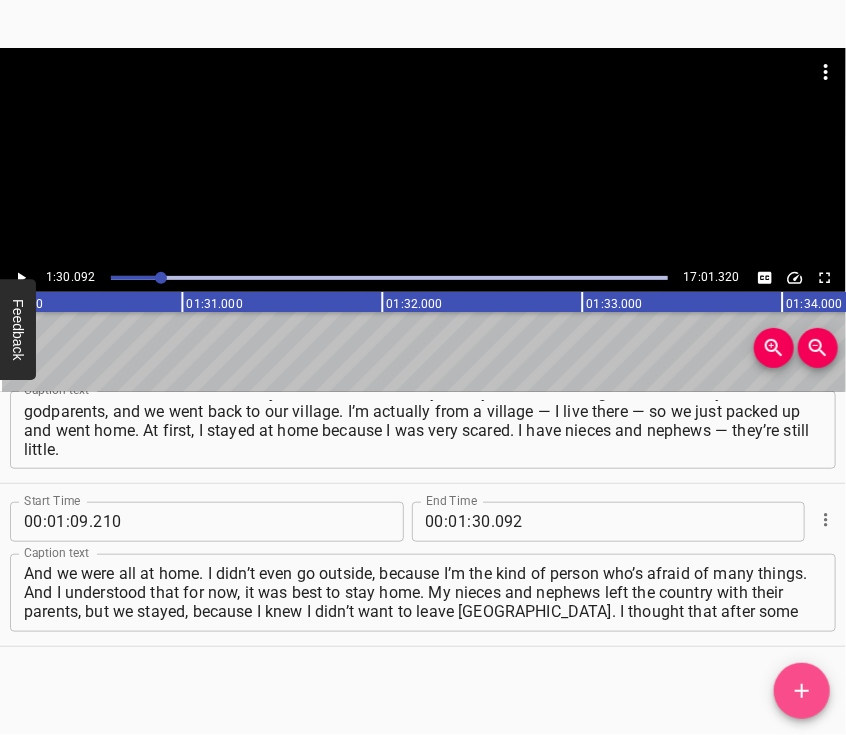 click 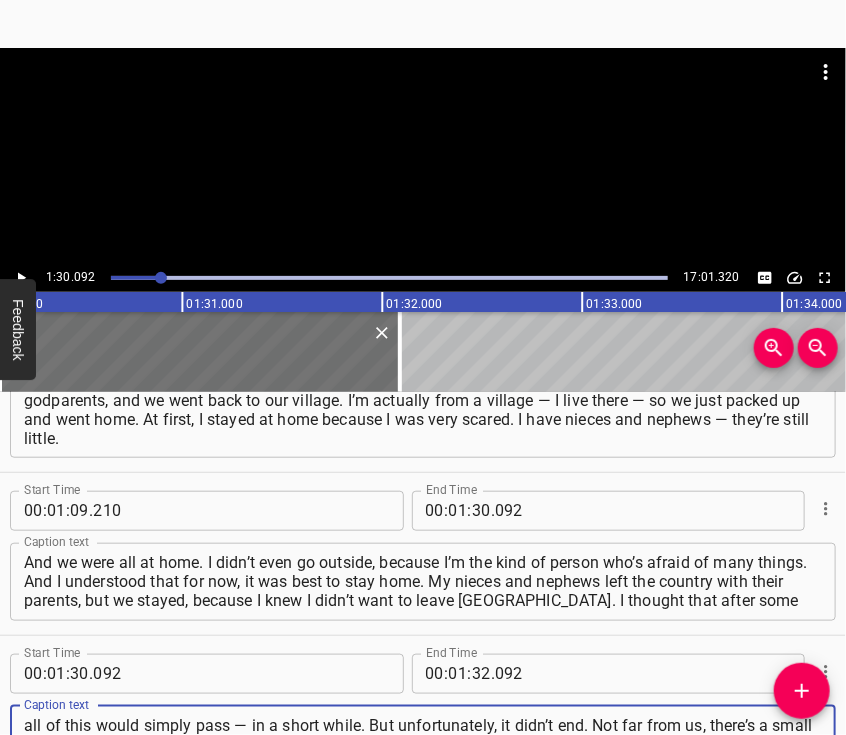 scroll, scrollTop: 19, scrollLeft: 0, axis: vertical 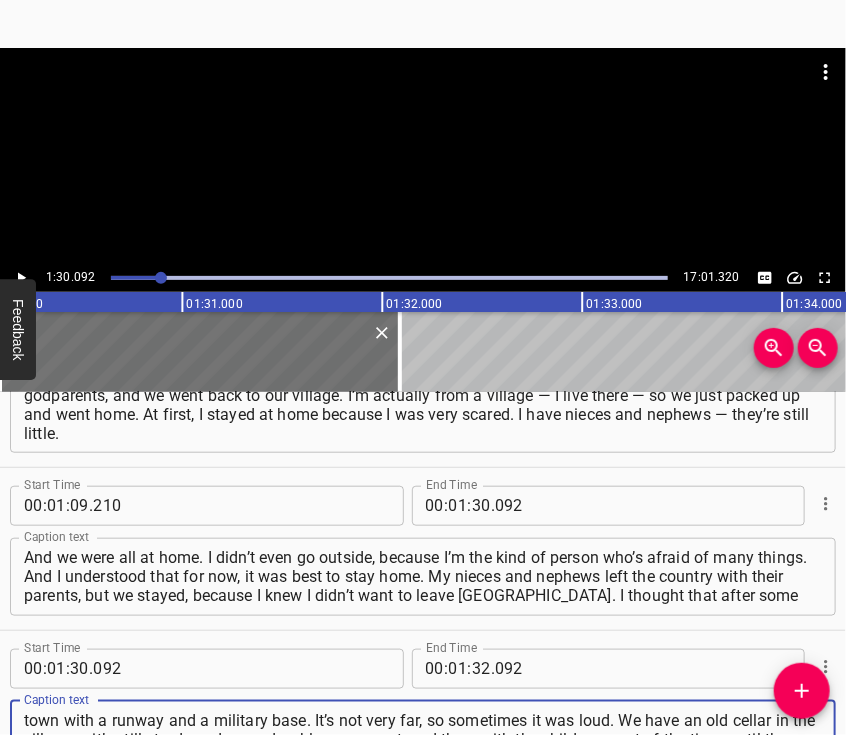 type on "all of this would simply pass — in a short while. But unfortunately, it didn’t end. Not far from us, there’s a small town with a runway and a military base. It’s not very far, so sometimes it was loud. We have an old cellar in the village — it’s still sturdy and more durable — so we stayed there with the children most of the time, until they left." 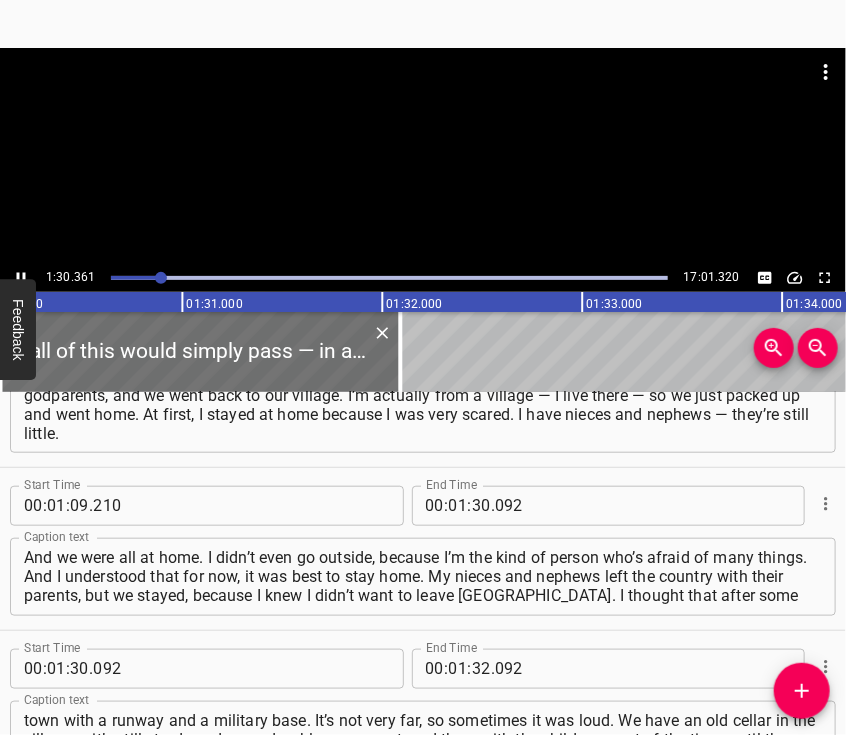 scroll, scrollTop: 658, scrollLeft: 0, axis: vertical 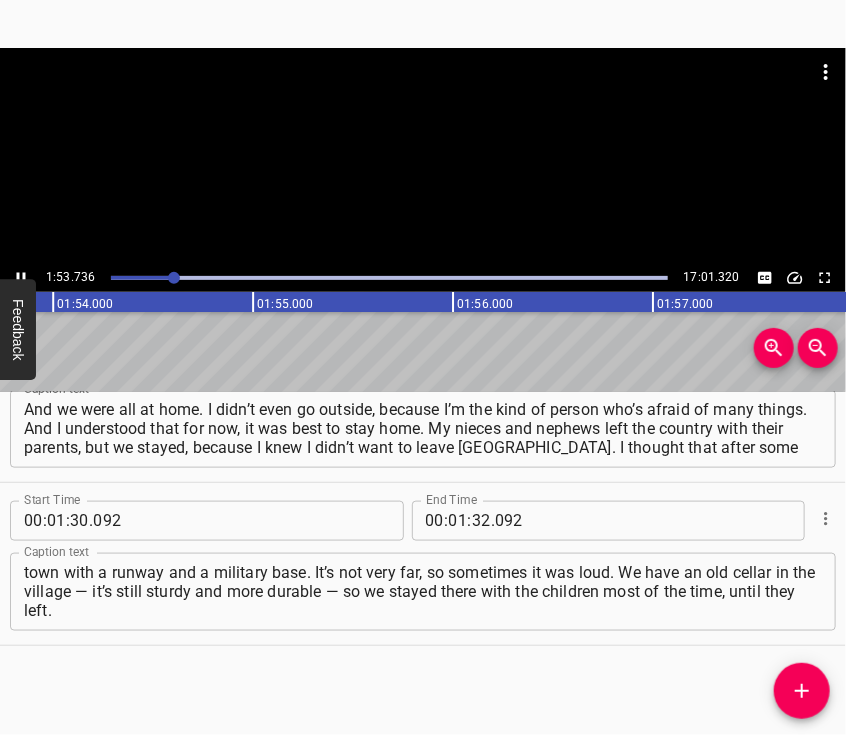 click at bounding box center [423, 156] 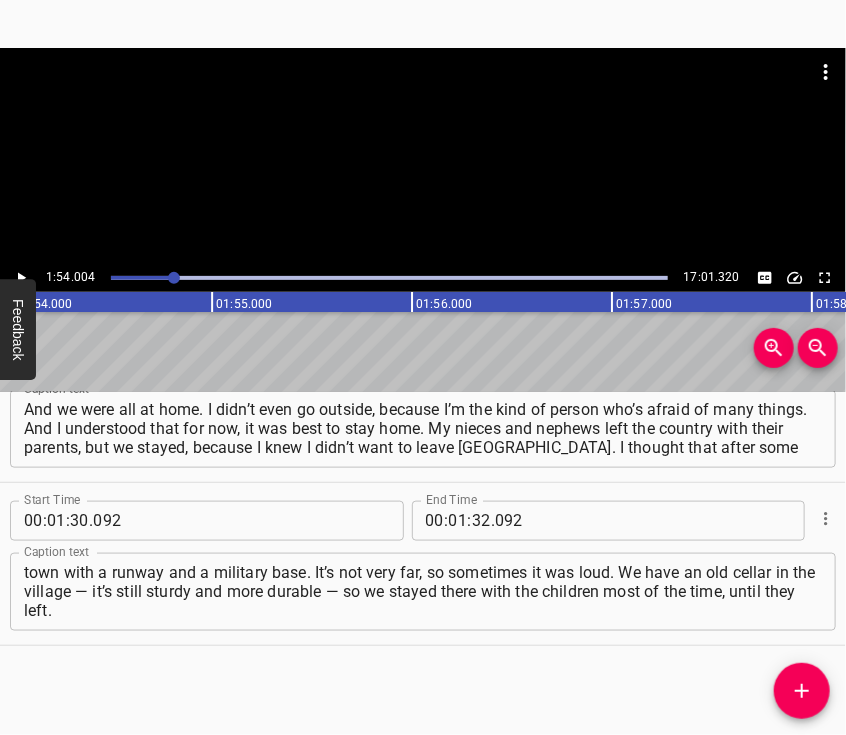 scroll, scrollTop: 0, scrollLeft: 22800, axis: horizontal 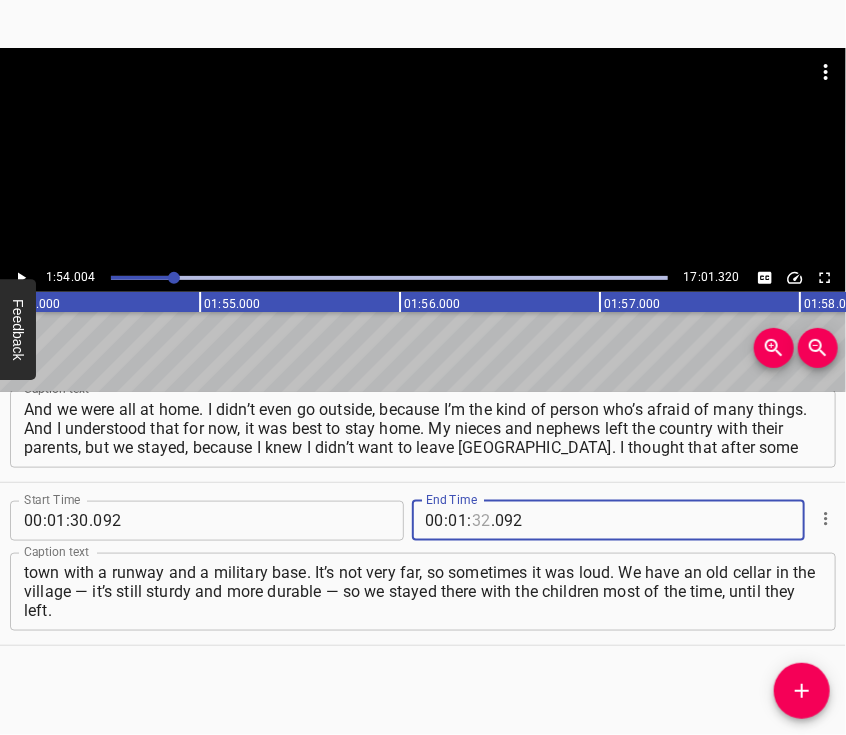 click at bounding box center (481, 521) 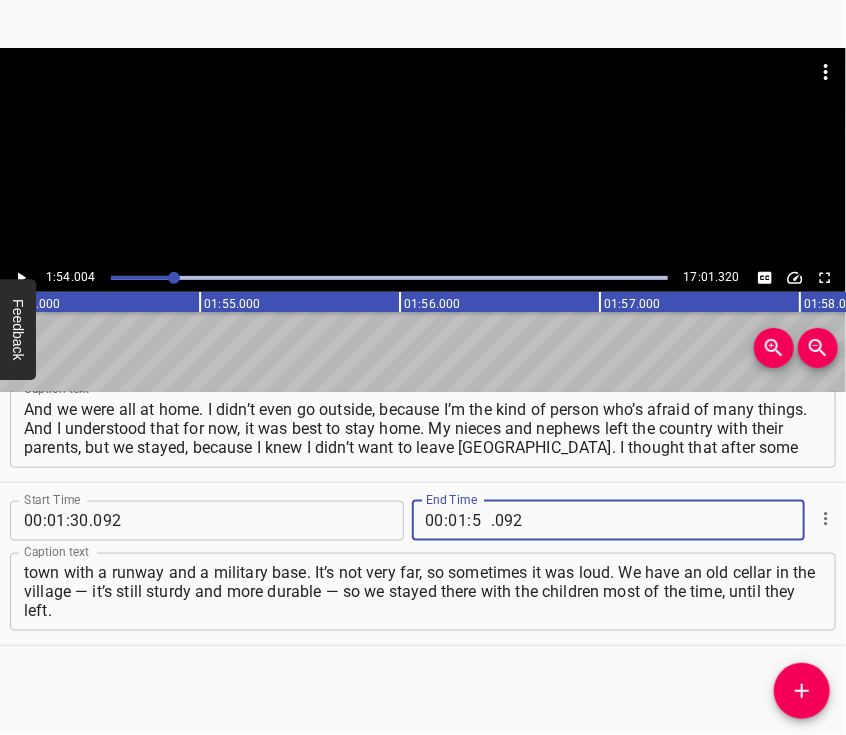 type on "54" 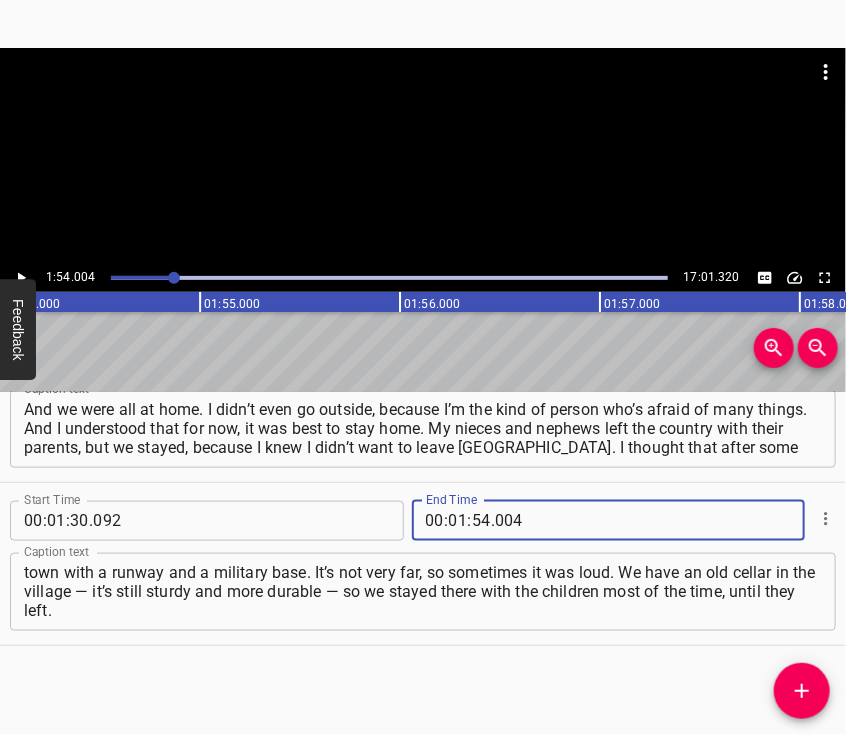 type on "004" 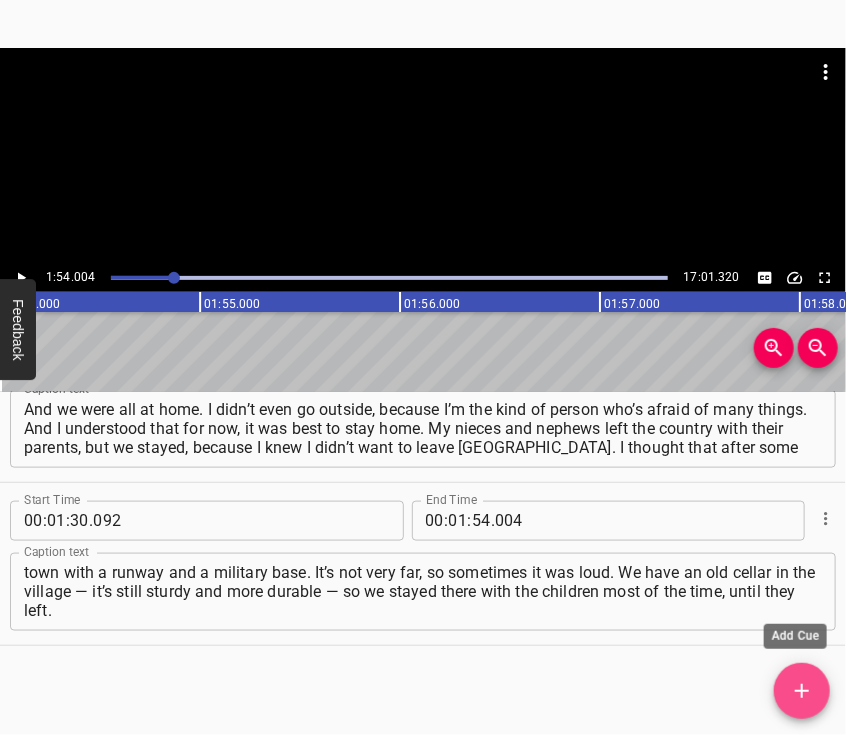 click 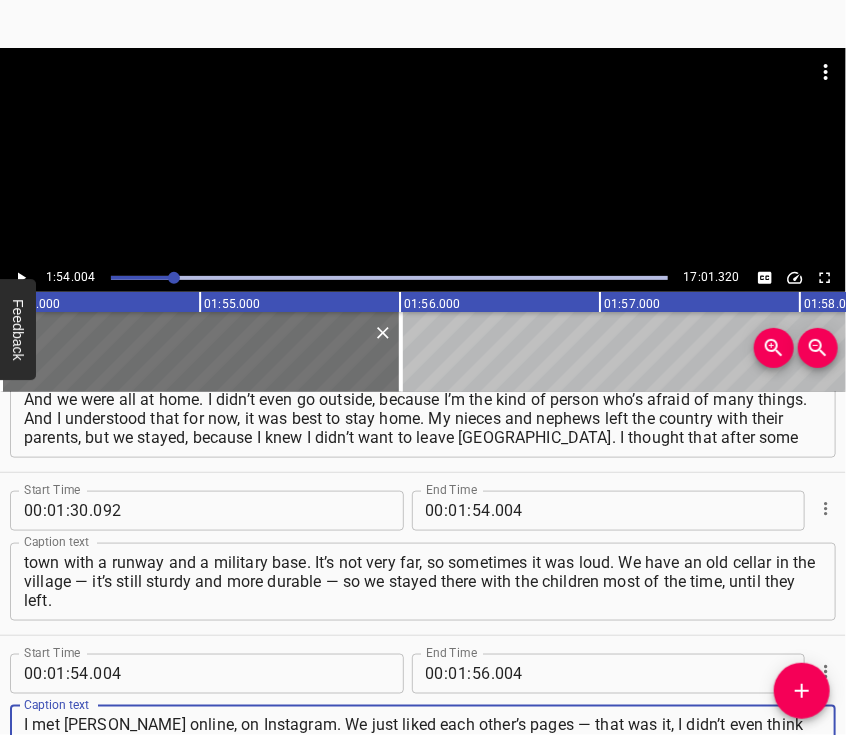scroll, scrollTop: 19, scrollLeft: 0, axis: vertical 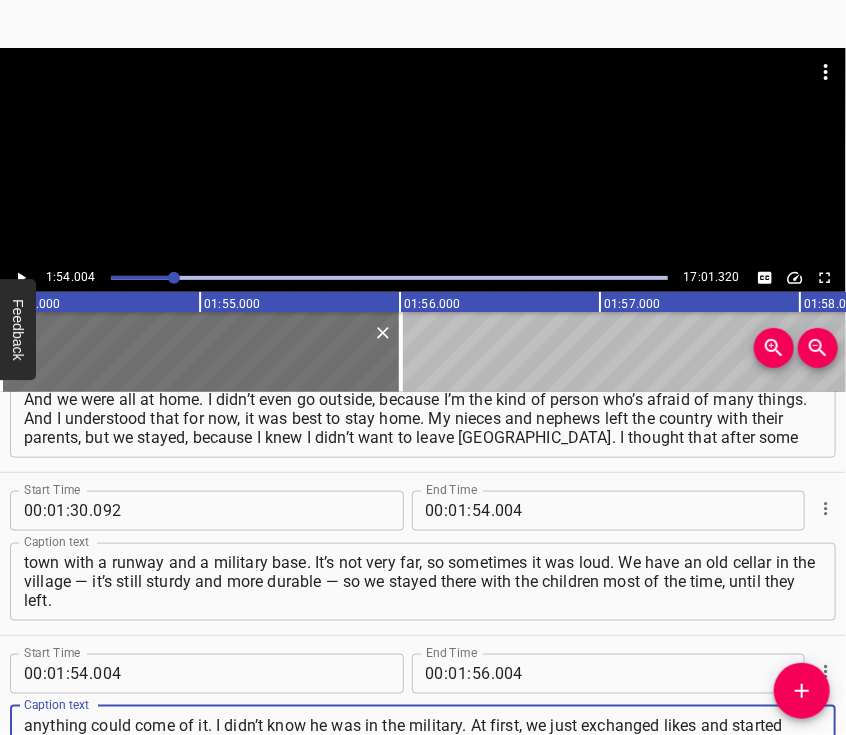 type on "I met [PERSON_NAME] online, on Instagram. We just liked each other’s pages — that was it, I didn’t even think anything could come of it. I didn’t know he was in the military. At first, we just exchanged likes and started talking. Just: “Hi, how are you?” — and that was it. At that time, he was already serving, already defending our [GEOGRAPHIC_DATA]." 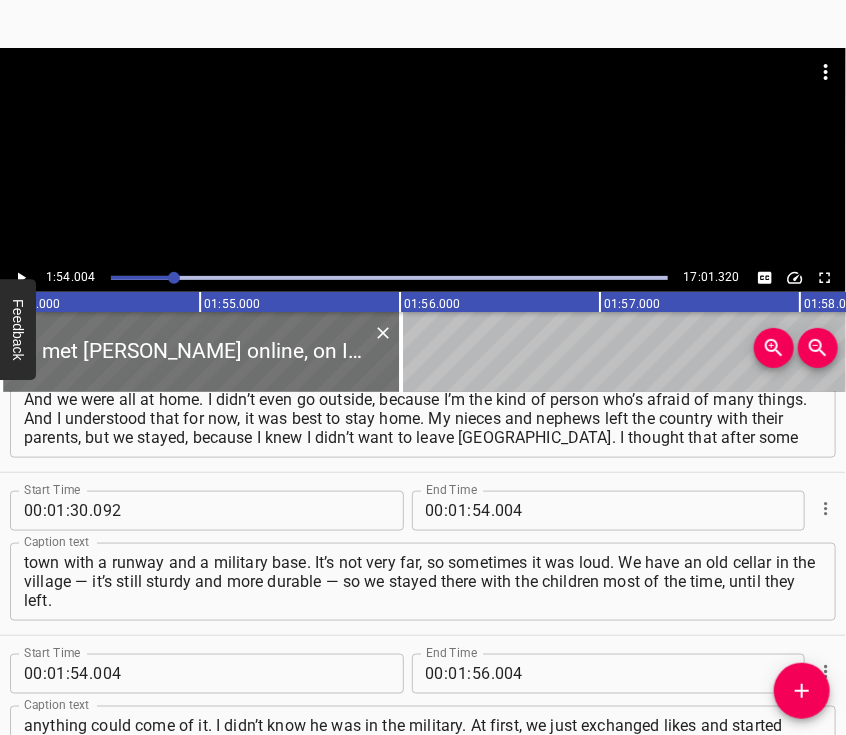 click at bounding box center (423, 98) 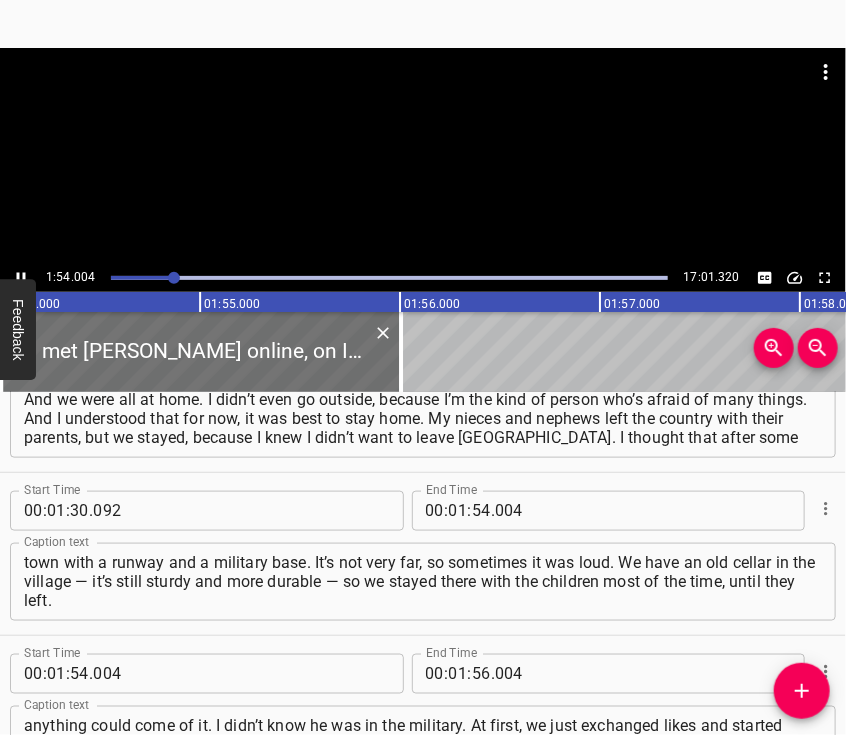 scroll, scrollTop: 816, scrollLeft: 0, axis: vertical 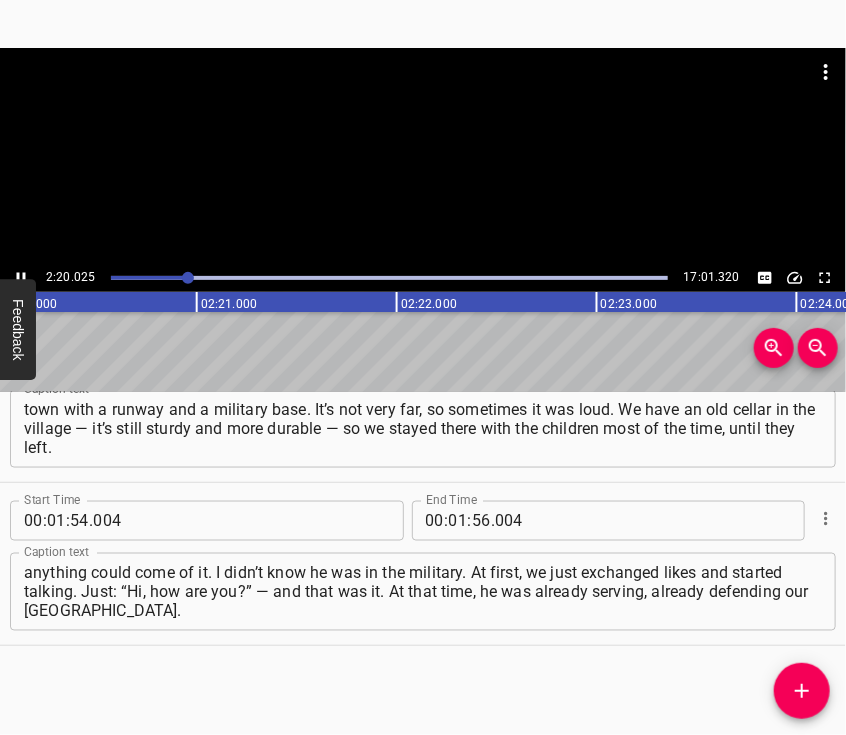 click at bounding box center [423, 156] 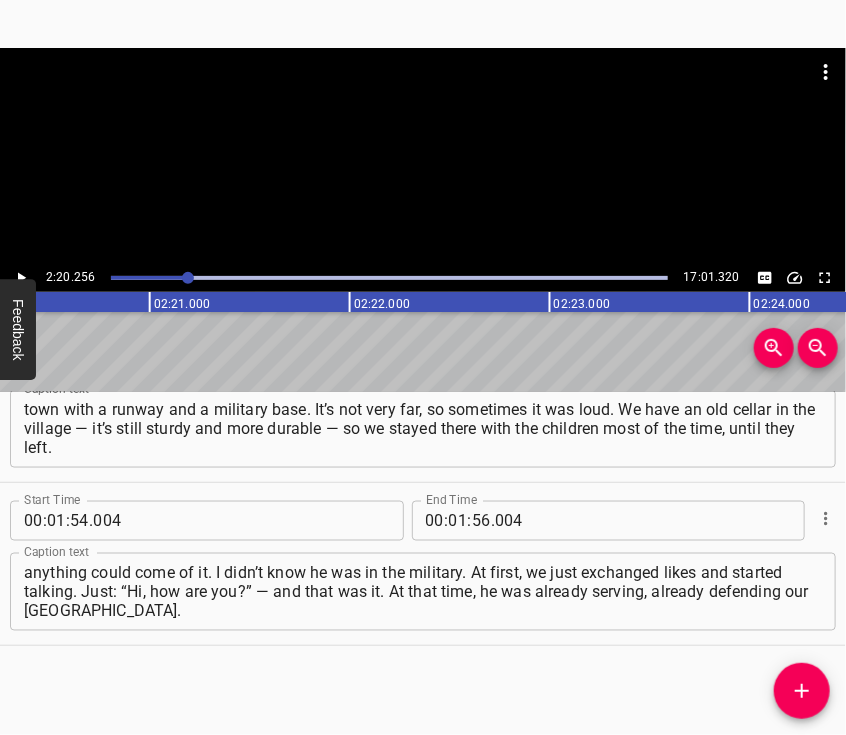 scroll, scrollTop: 0, scrollLeft: 28051, axis: horizontal 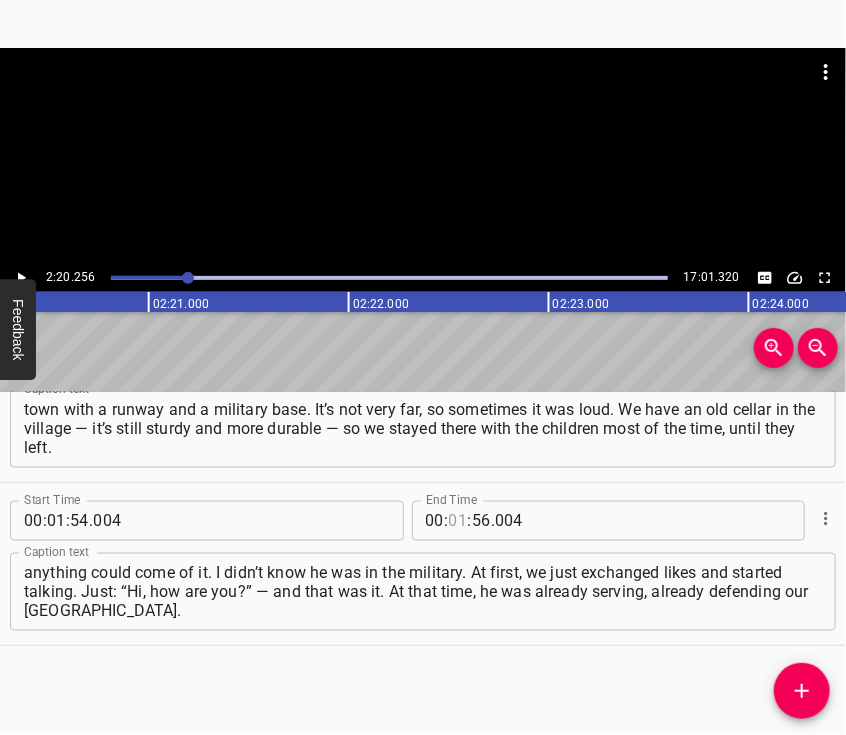 click at bounding box center (458, 521) 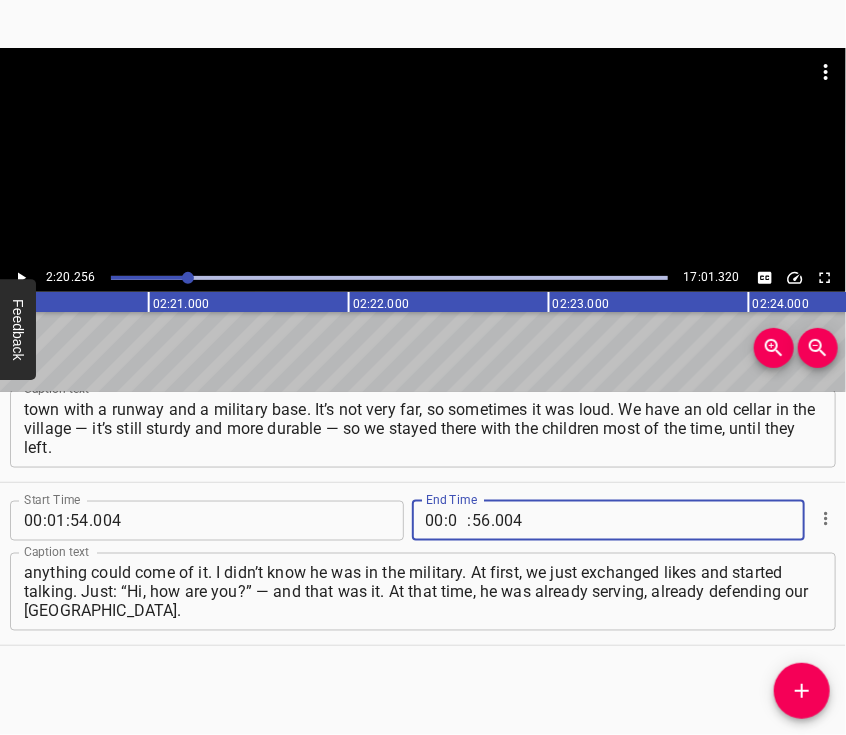 type on "02" 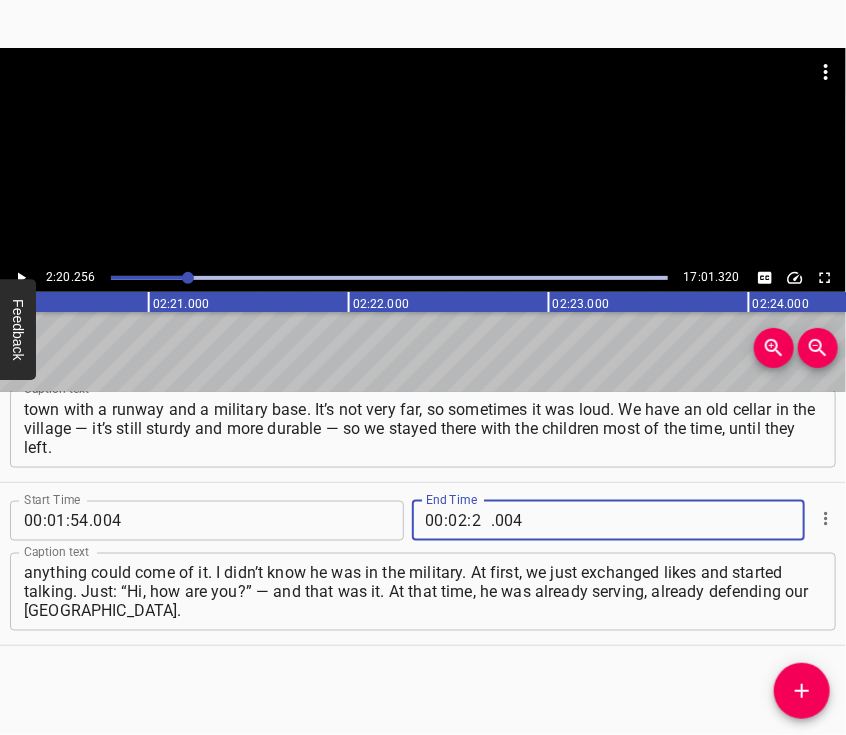 type on "20" 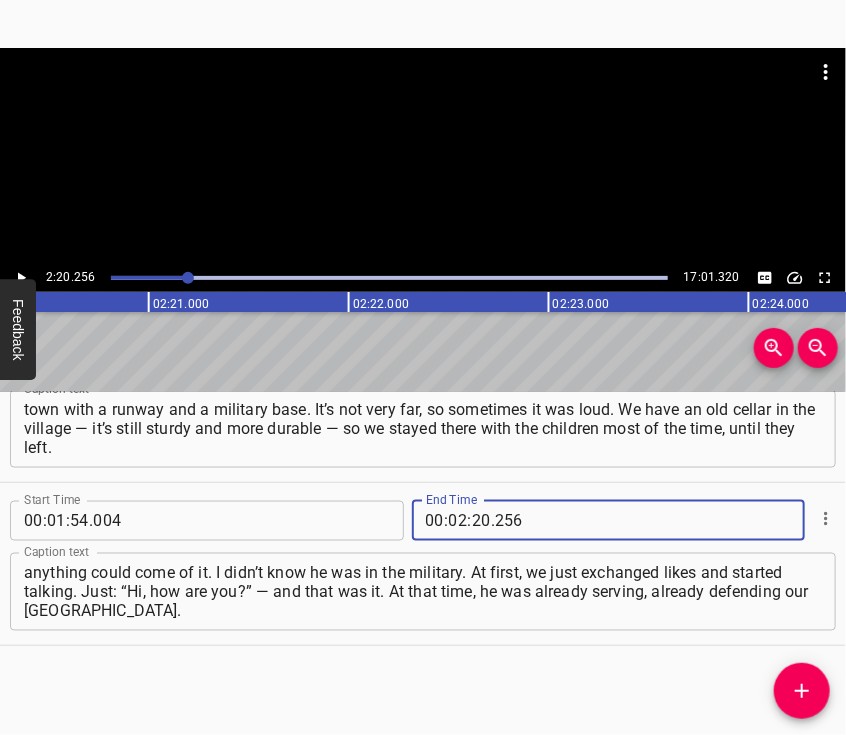 type 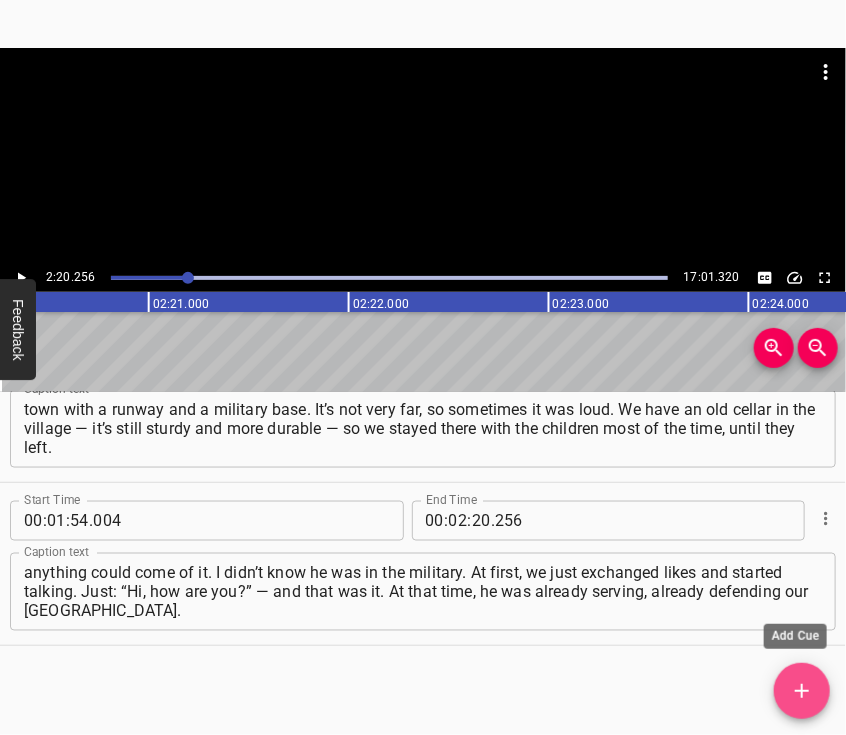 click 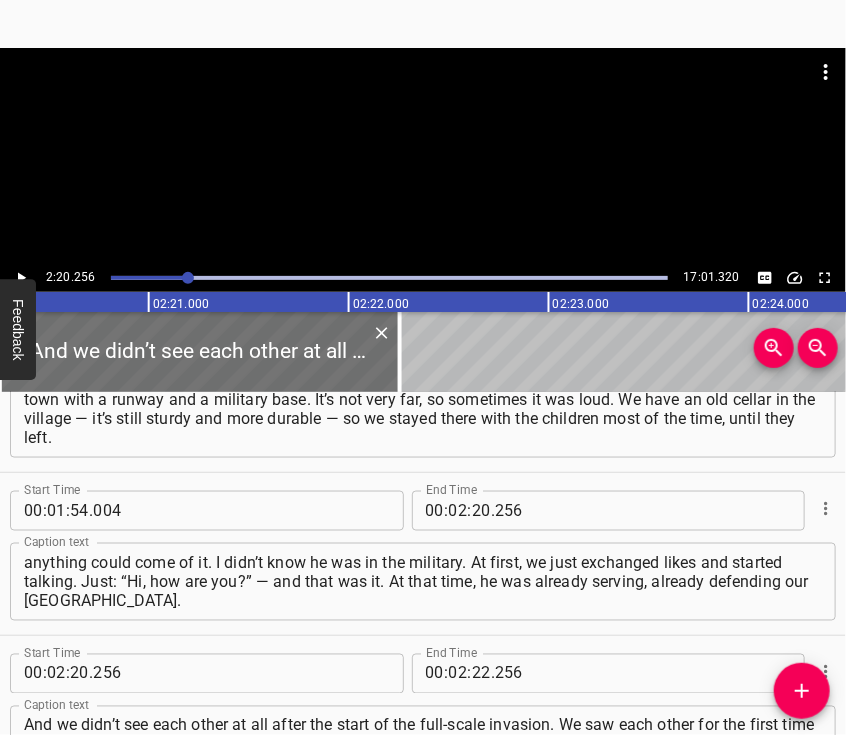 click at bounding box center [423, 98] 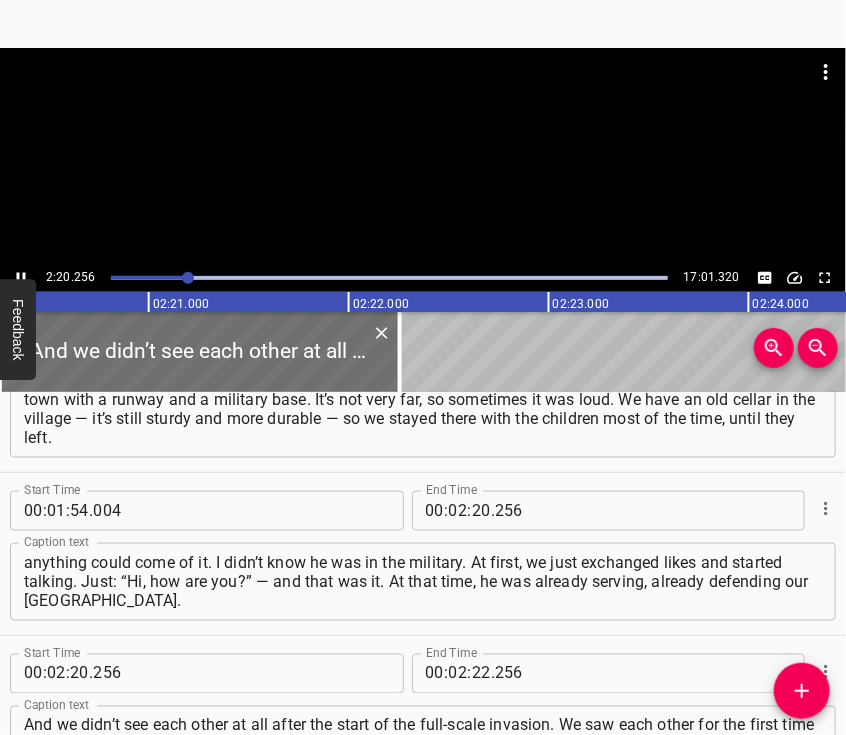scroll, scrollTop: 980, scrollLeft: 0, axis: vertical 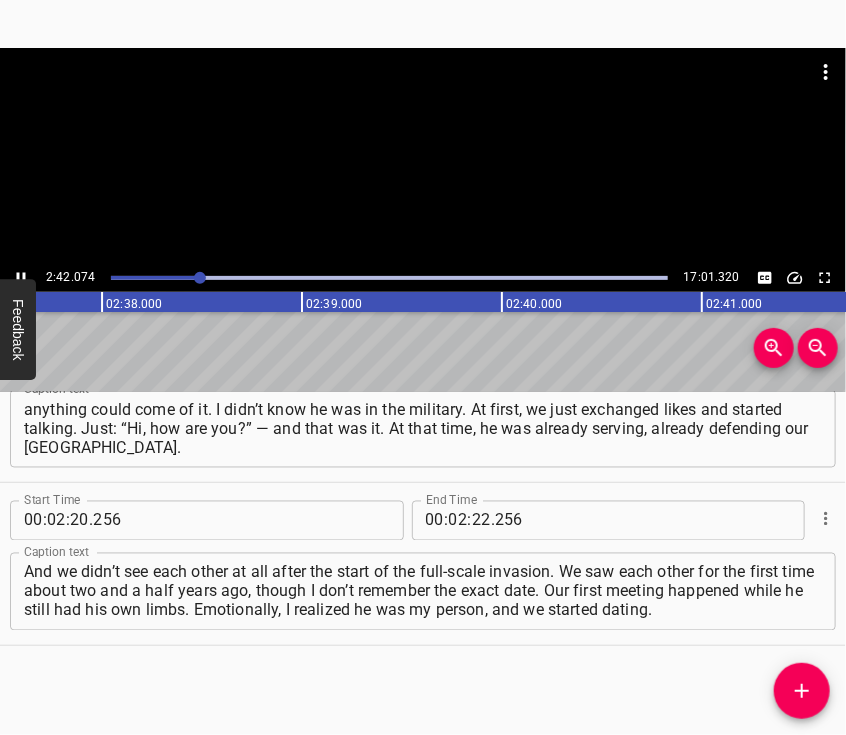 click at bounding box center (423, 156) 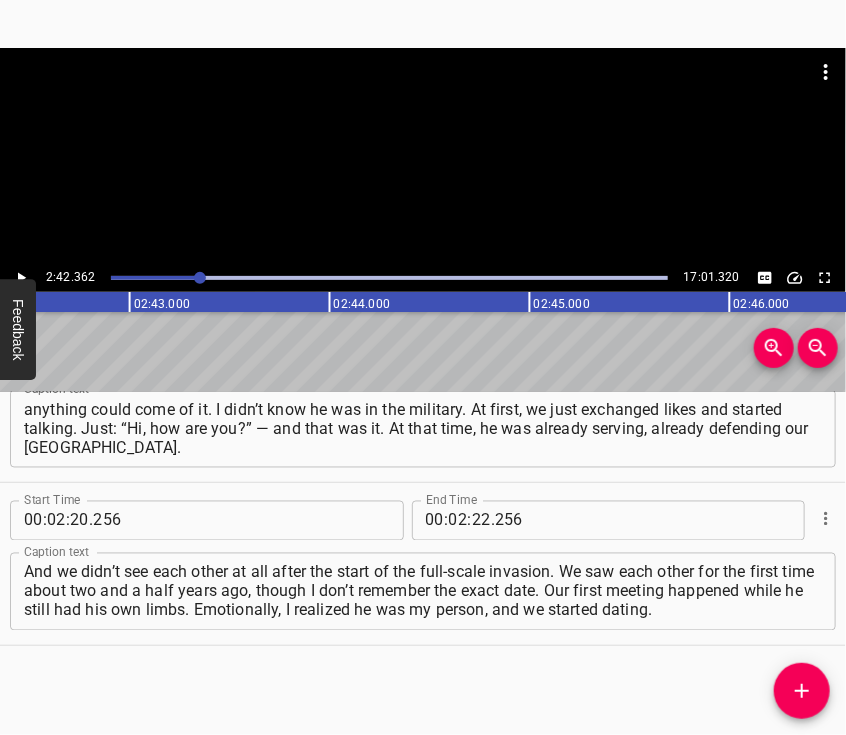 scroll, scrollTop: 0, scrollLeft: 32472, axis: horizontal 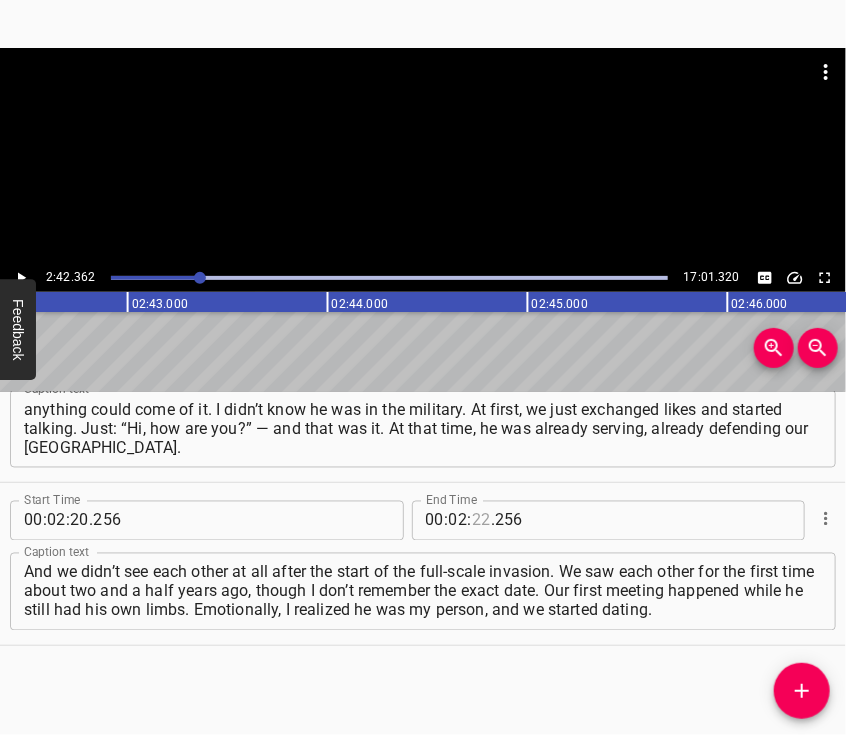 click at bounding box center [481, 521] 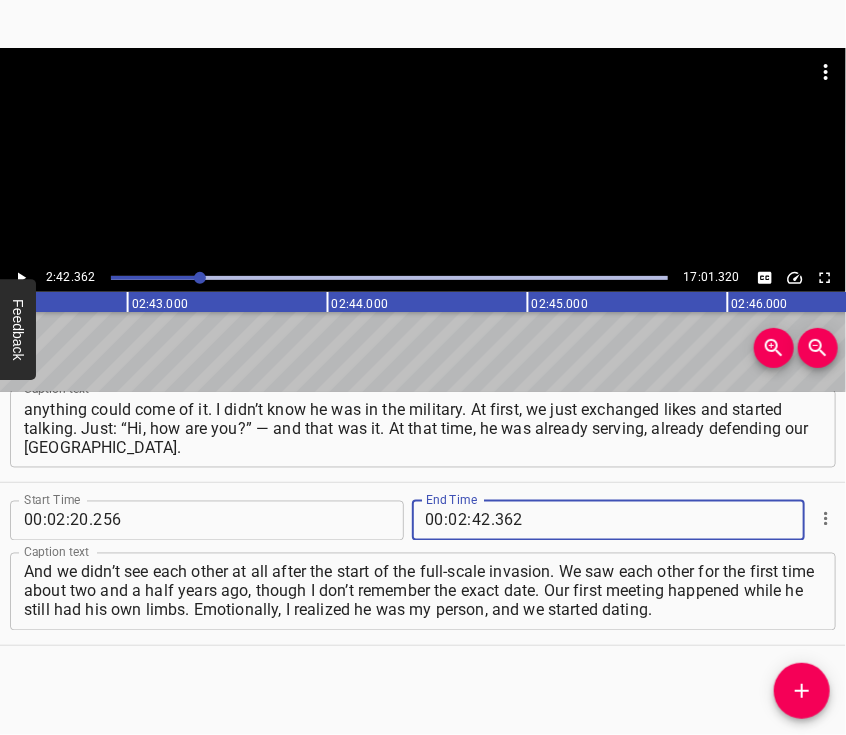 click at bounding box center (802, 691) 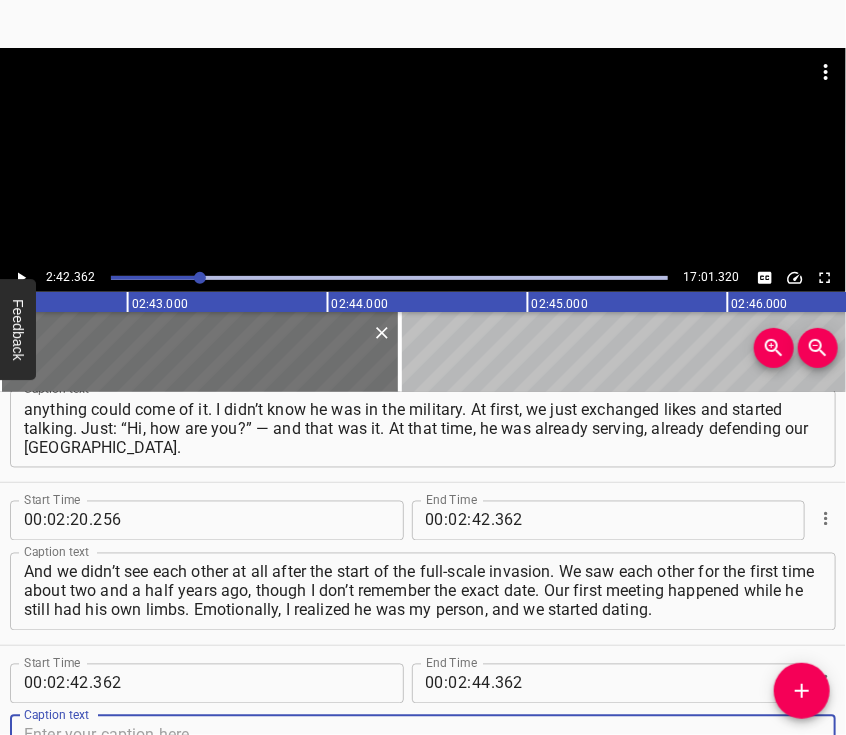 scroll, scrollTop: 1064, scrollLeft: 0, axis: vertical 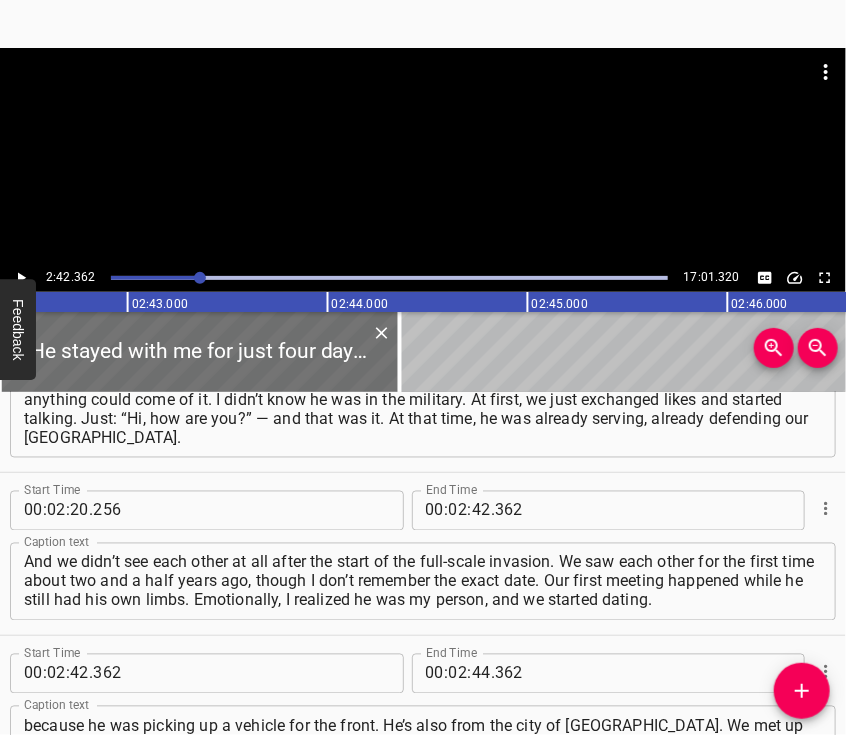 click at bounding box center [423, 98] 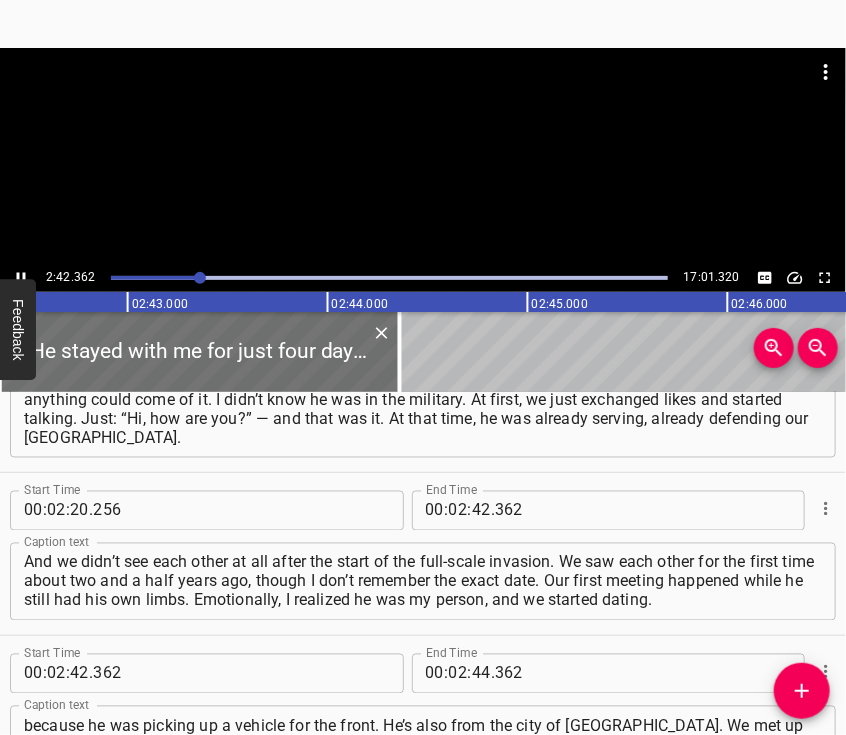scroll, scrollTop: 1141, scrollLeft: 0, axis: vertical 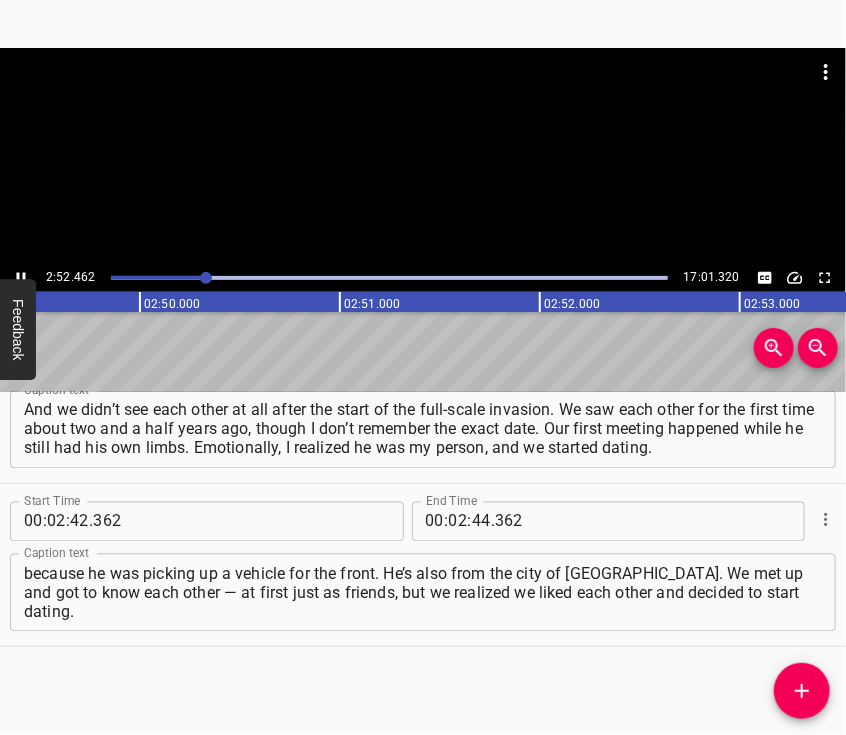 click at bounding box center (423, 156) 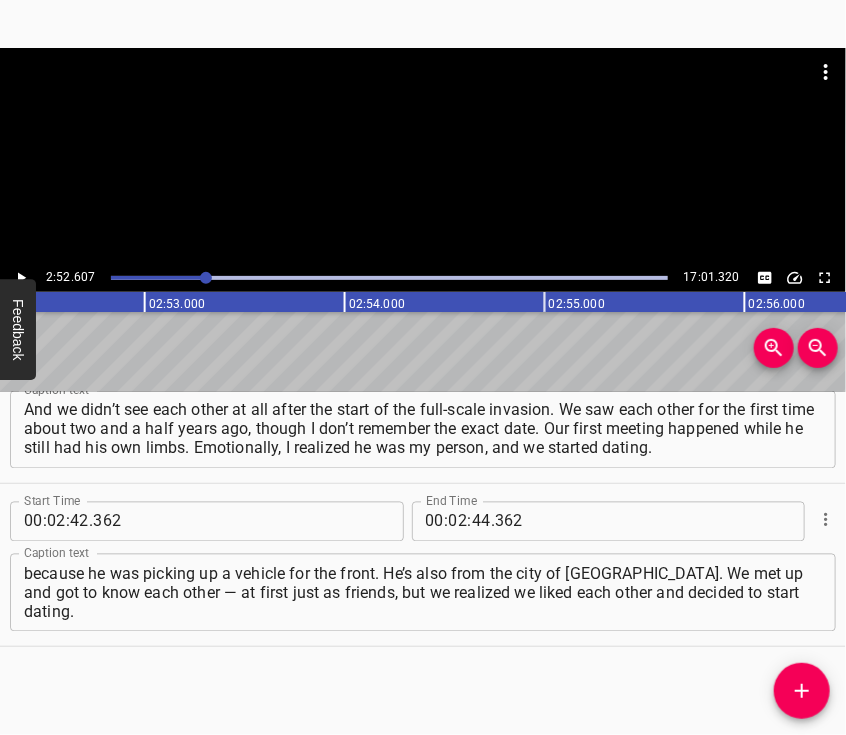 scroll, scrollTop: 0, scrollLeft: 34521, axis: horizontal 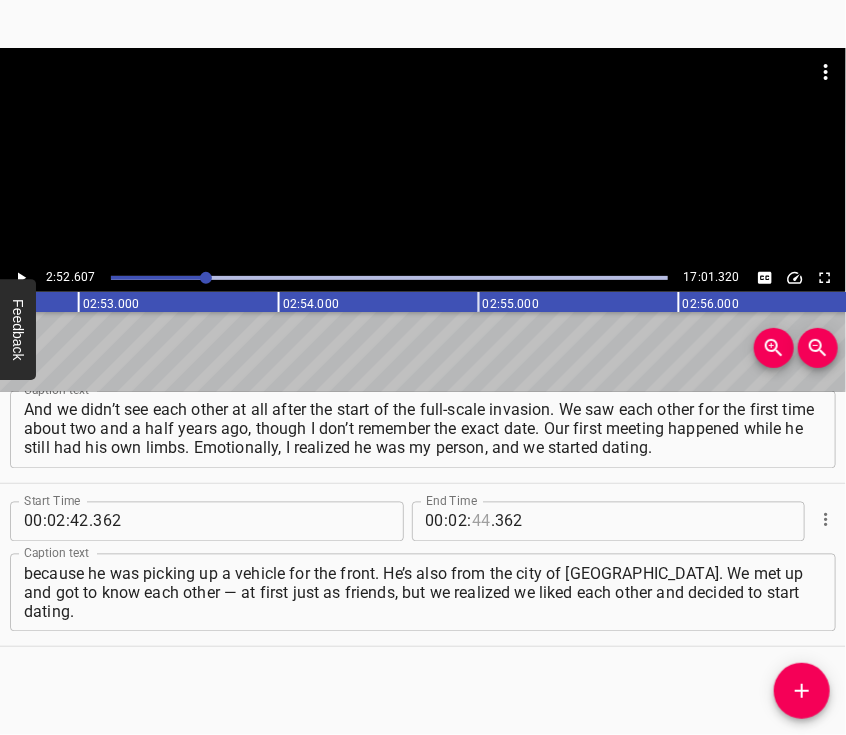 click at bounding box center [481, 522] 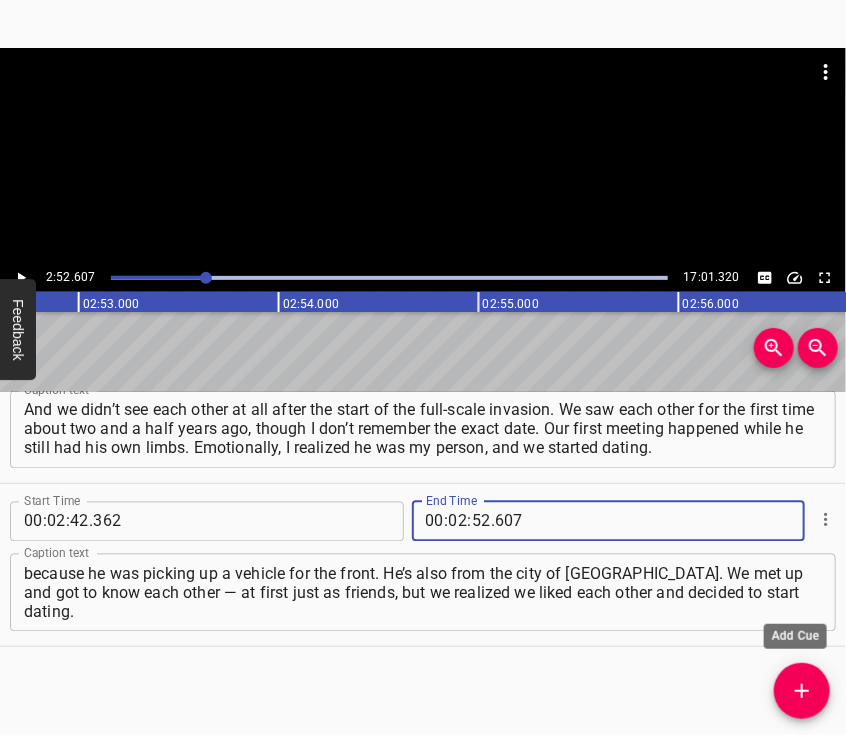 click 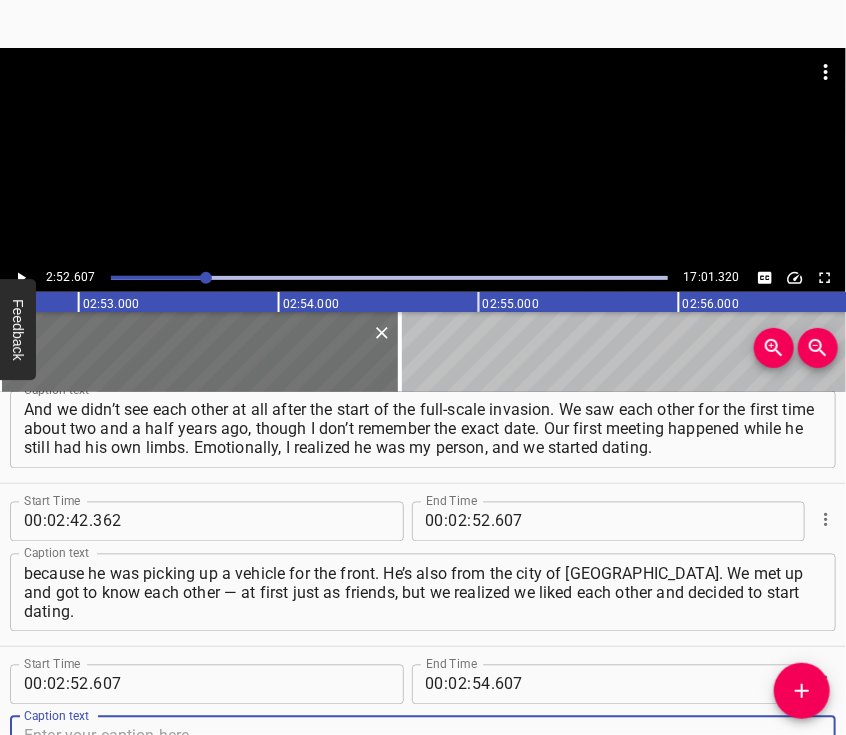scroll, scrollTop: 1227, scrollLeft: 0, axis: vertical 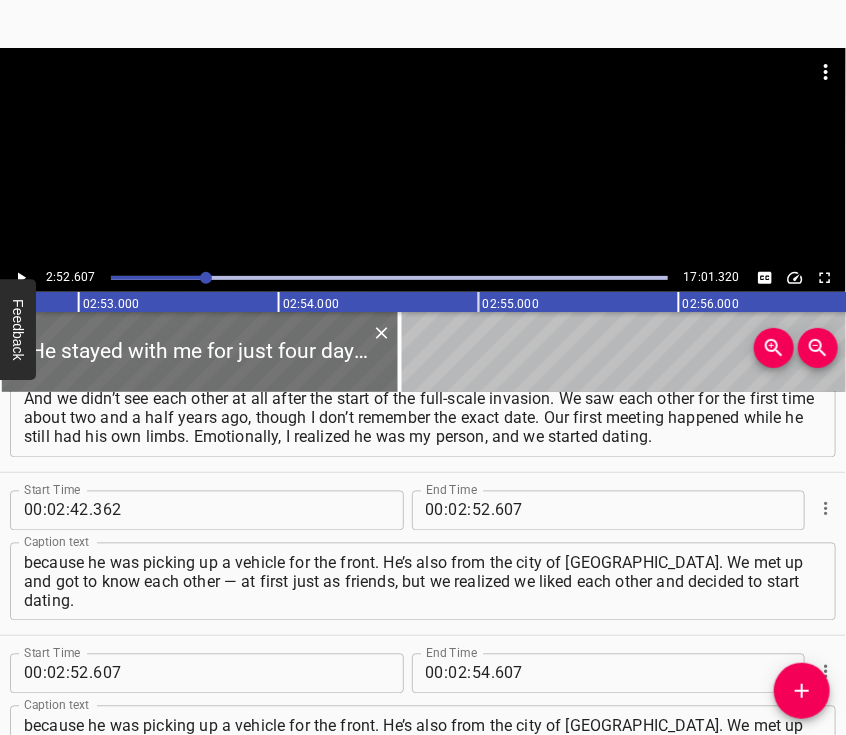 click at bounding box center (423, 156) 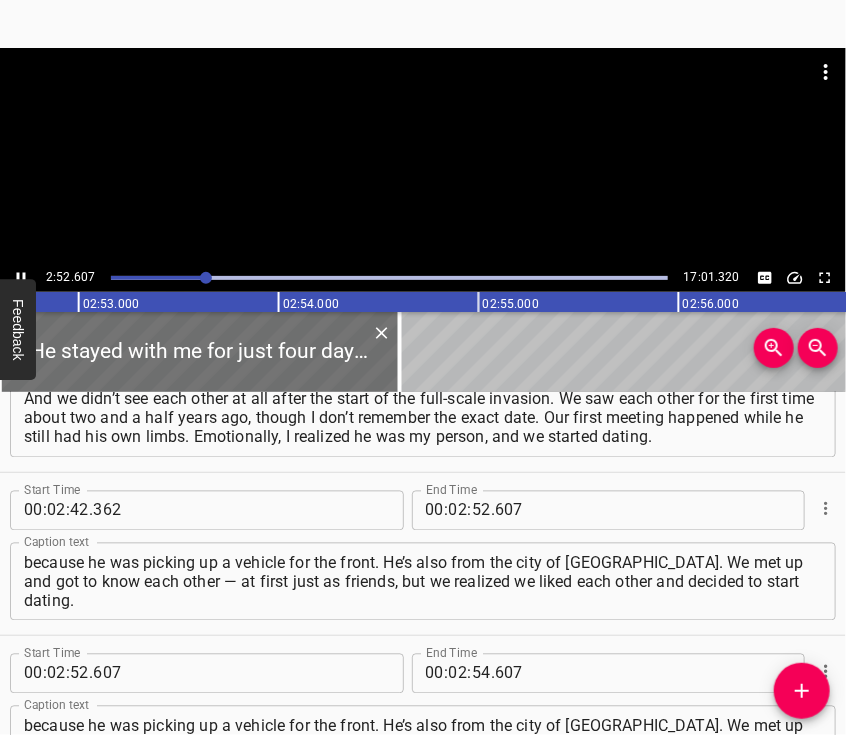 scroll, scrollTop: 1305, scrollLeft: 0, axis: vertical 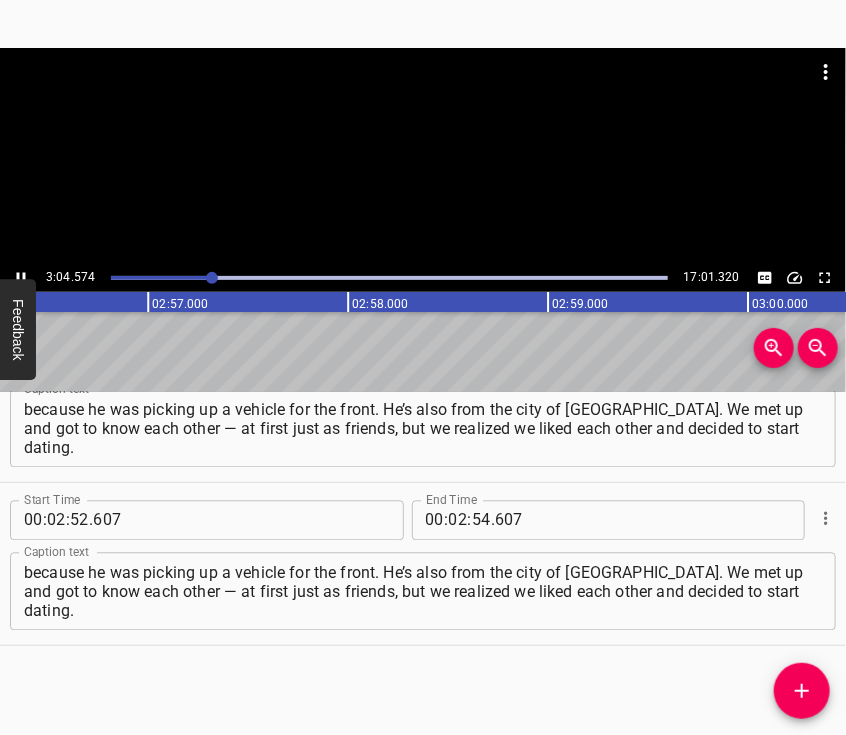 click at bounding box center (423, 72) 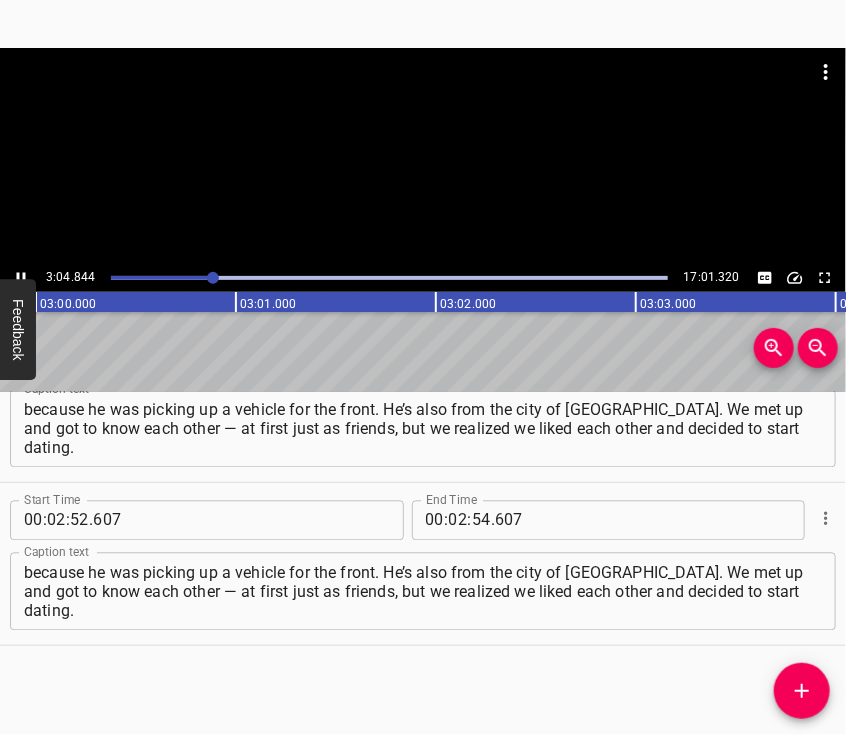 click at bounding box center (423, 156) 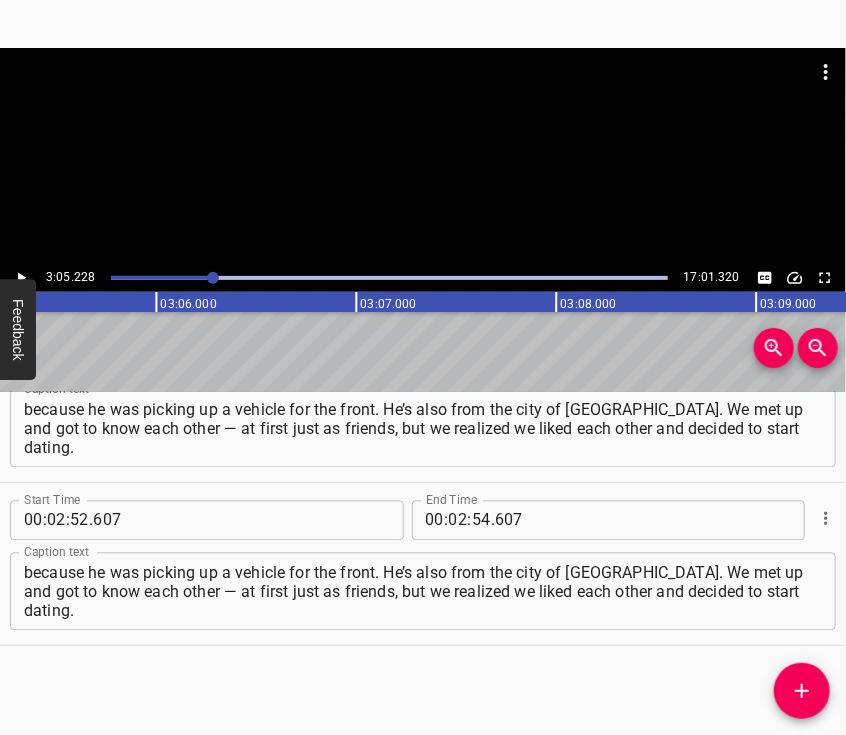 scroll, scrollTop: 0, scrollLeft: 37045, axis: horizontal 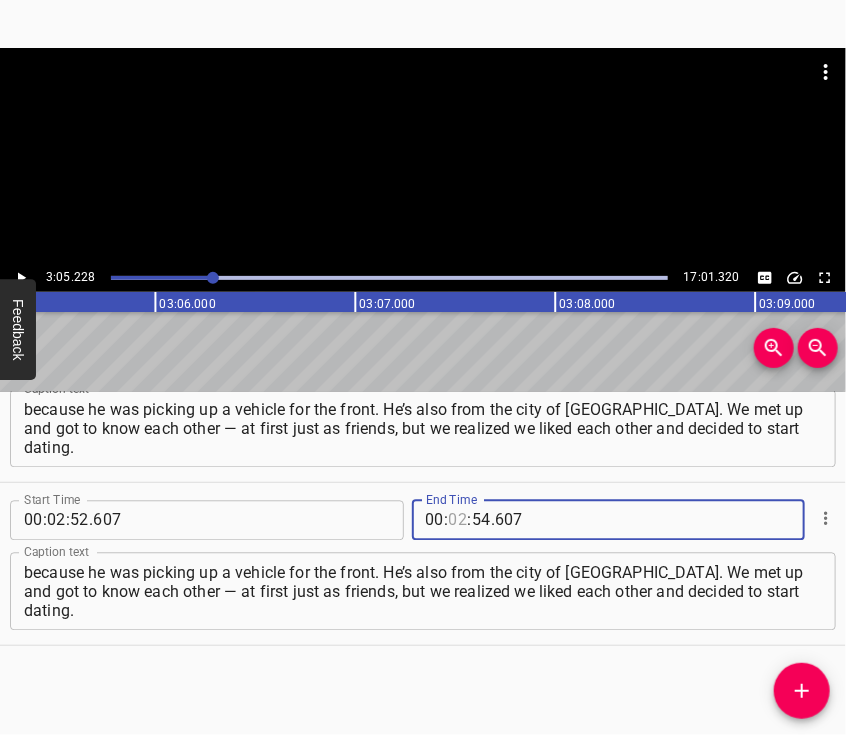 click at bounding box center (458, 521) 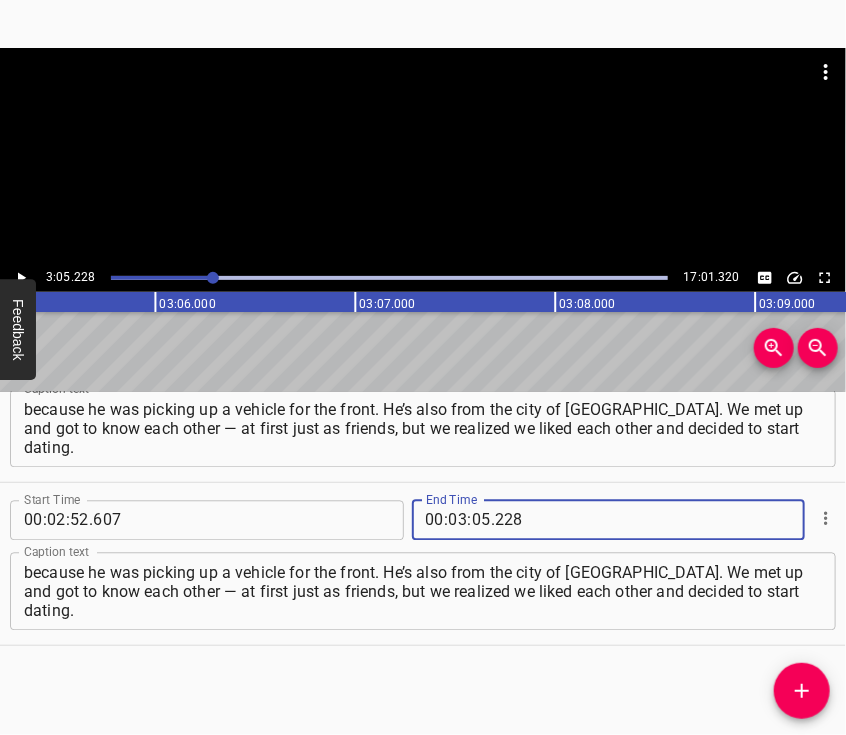 click at bounding box center [802, 691] 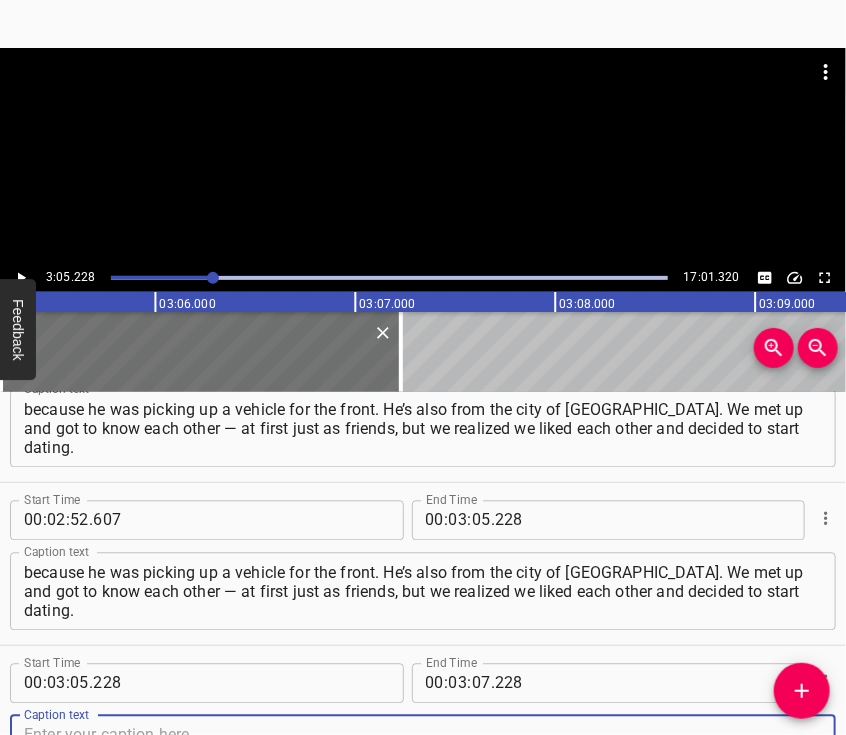 scroll, scrollTop: 1390, scrollLeft: 0, axis: vertical 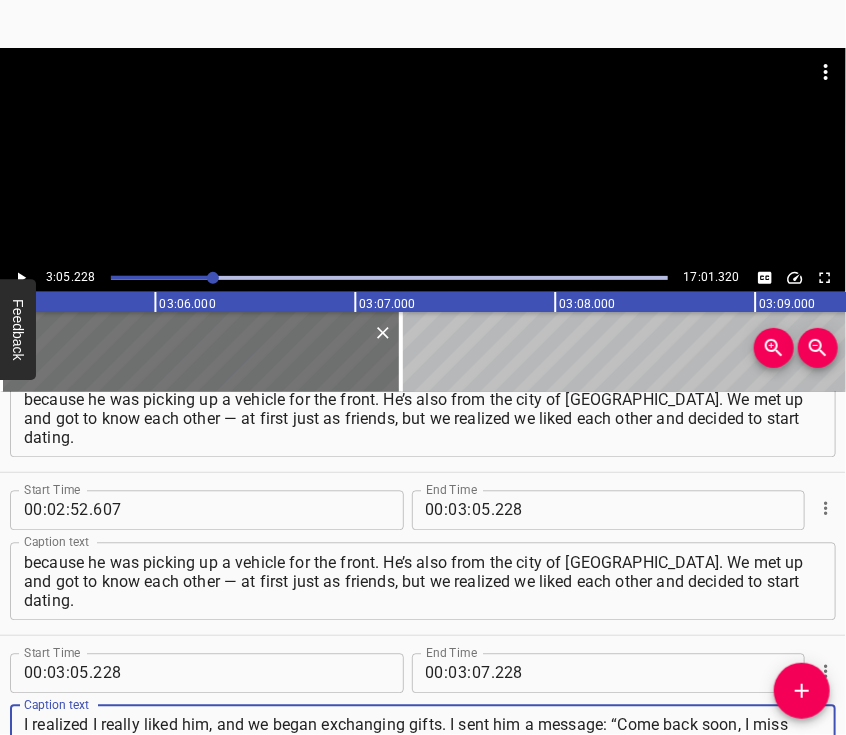 click at bounding box center [423, 156] 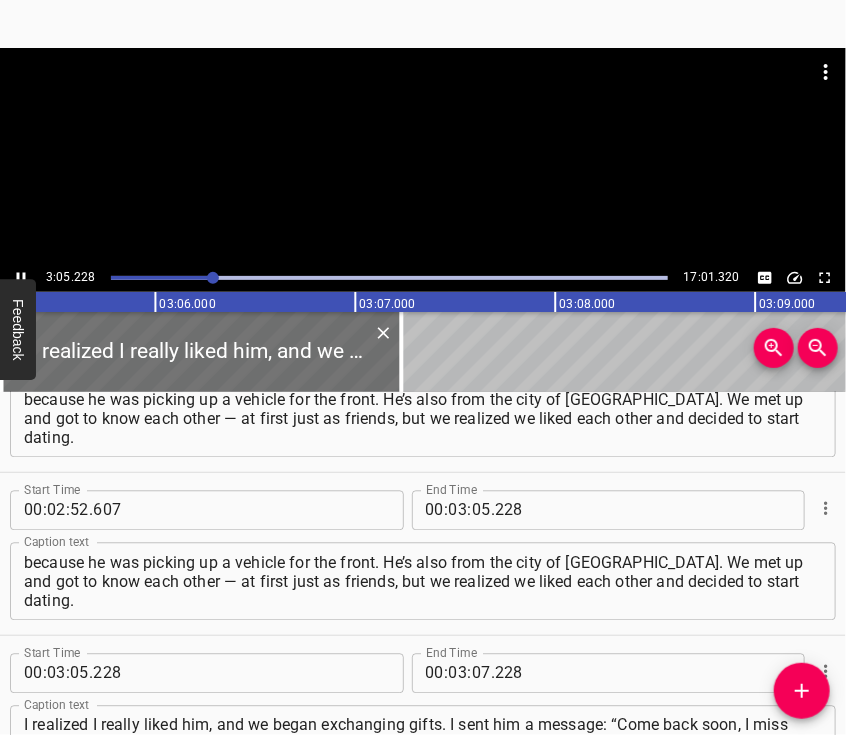 scroll, scrollTop: 1468, scrollLeft: 0, axis: vertical 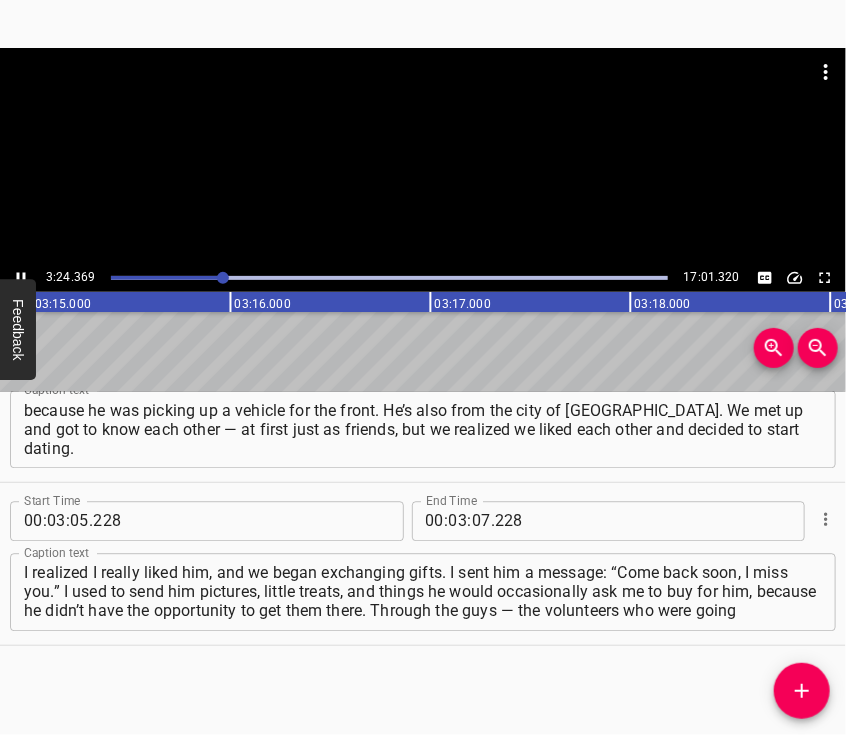 click at bounding box center (423, 156) 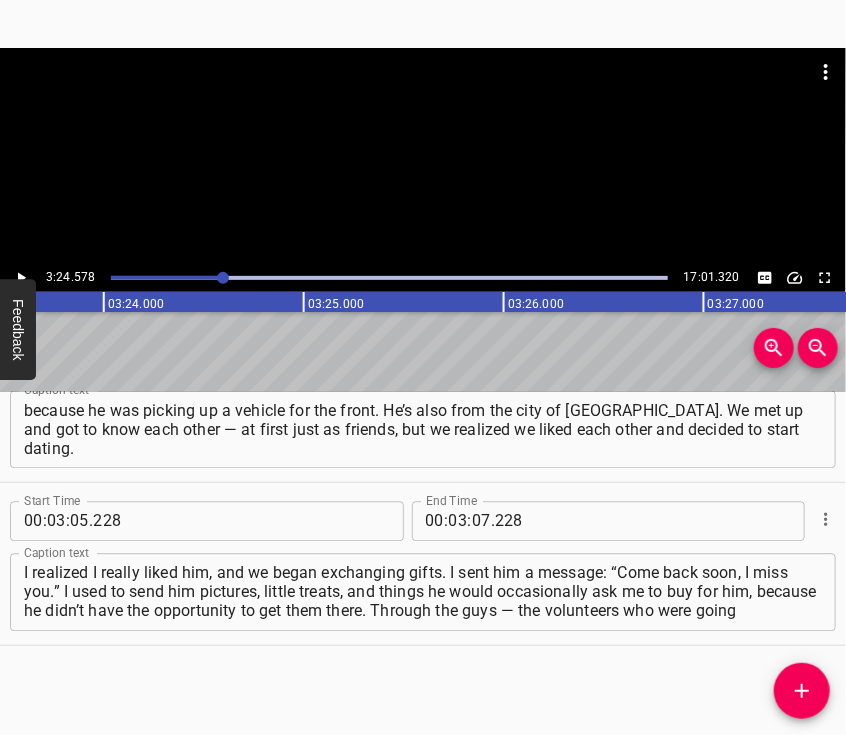 scroll, scrollTop: 0, scrollLeft: 40916, axis: horizontal 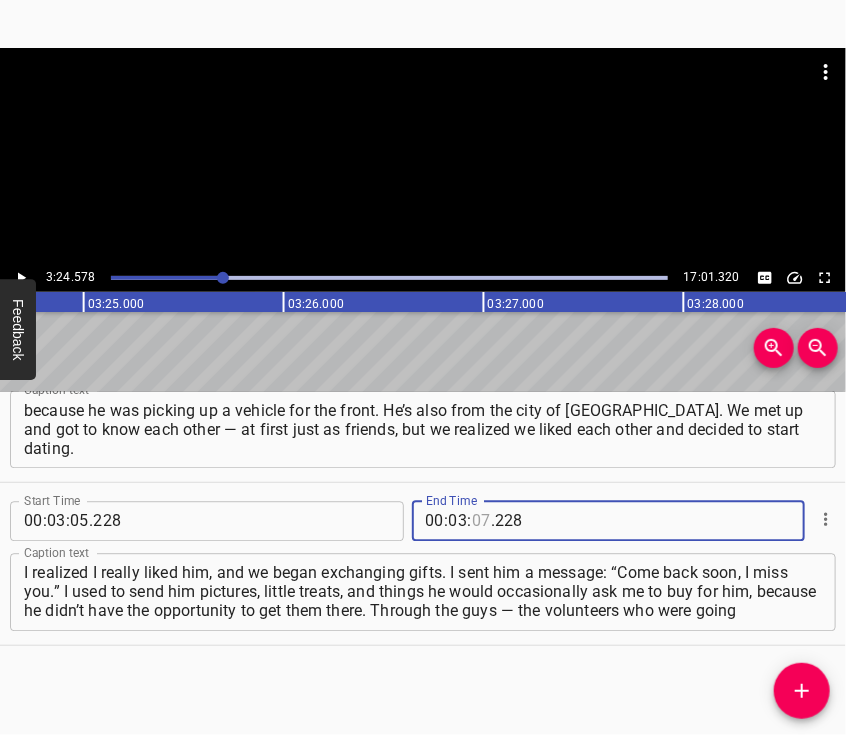 click at bounding box center [481, 521] 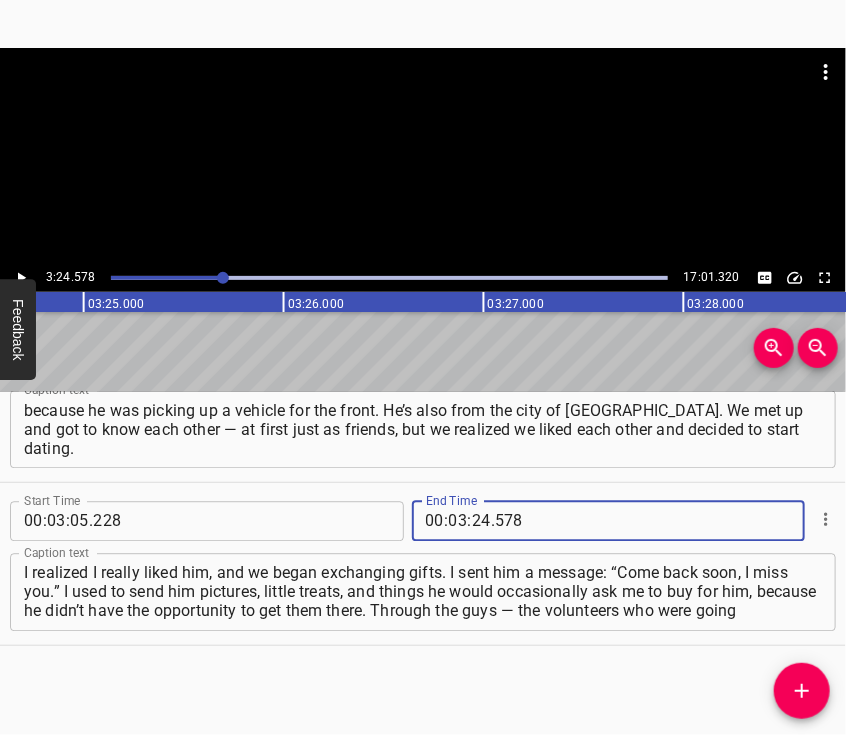 click 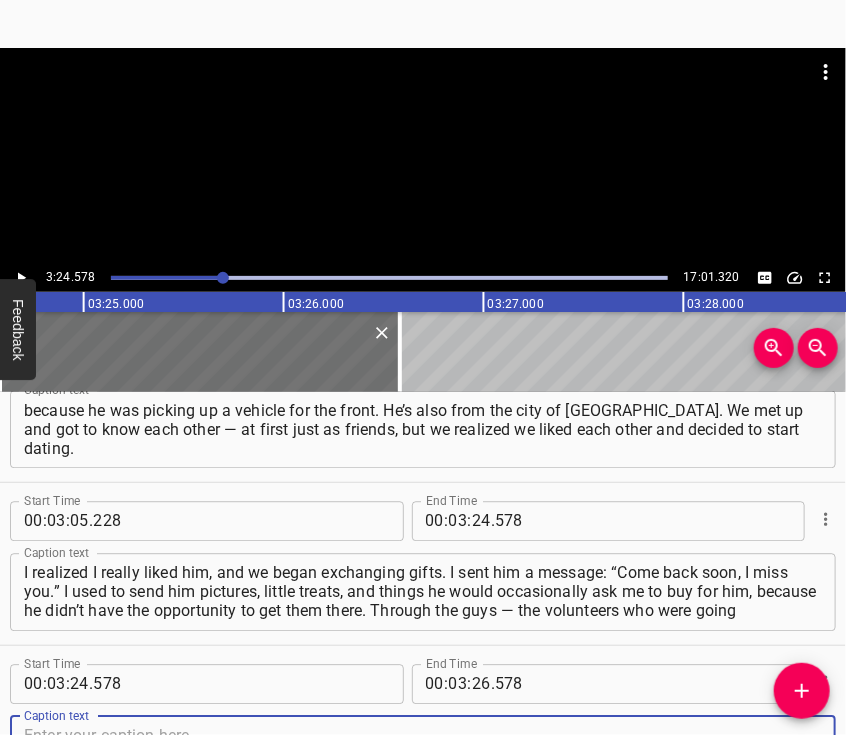 scroll, scrollTop: 1553, scrollLeft: 0, axis: vertical 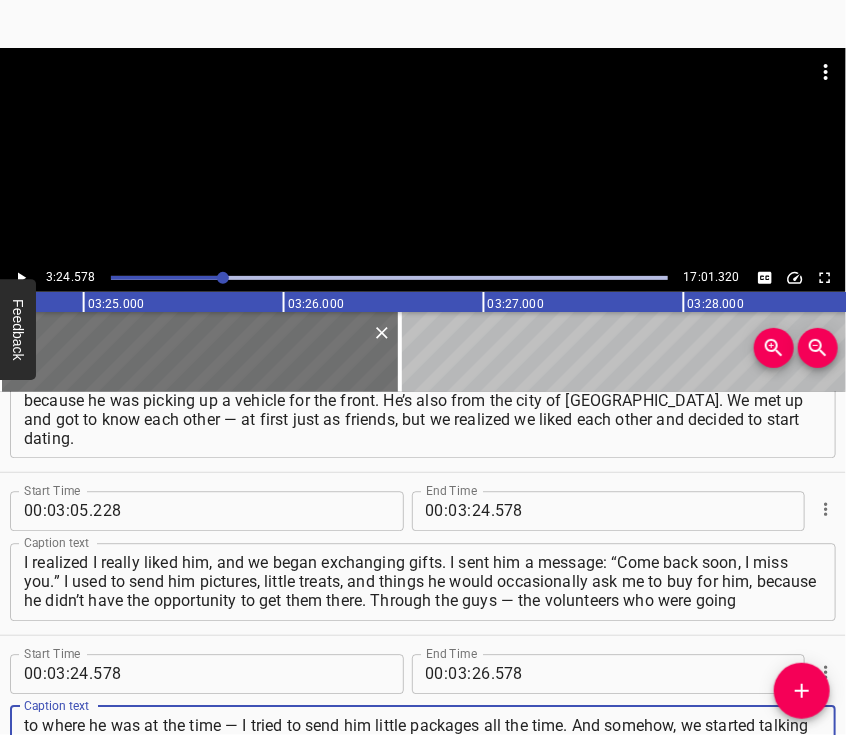 click at bounding box center (423, 156) 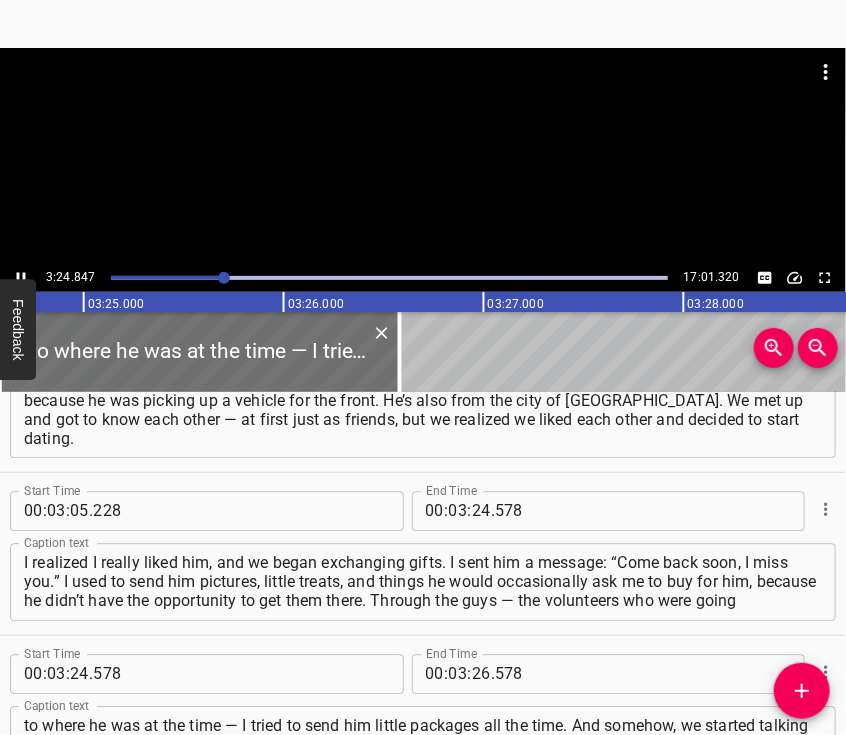scroll, scrollTop: 1612, scrollLeft: 0, axis: vertical 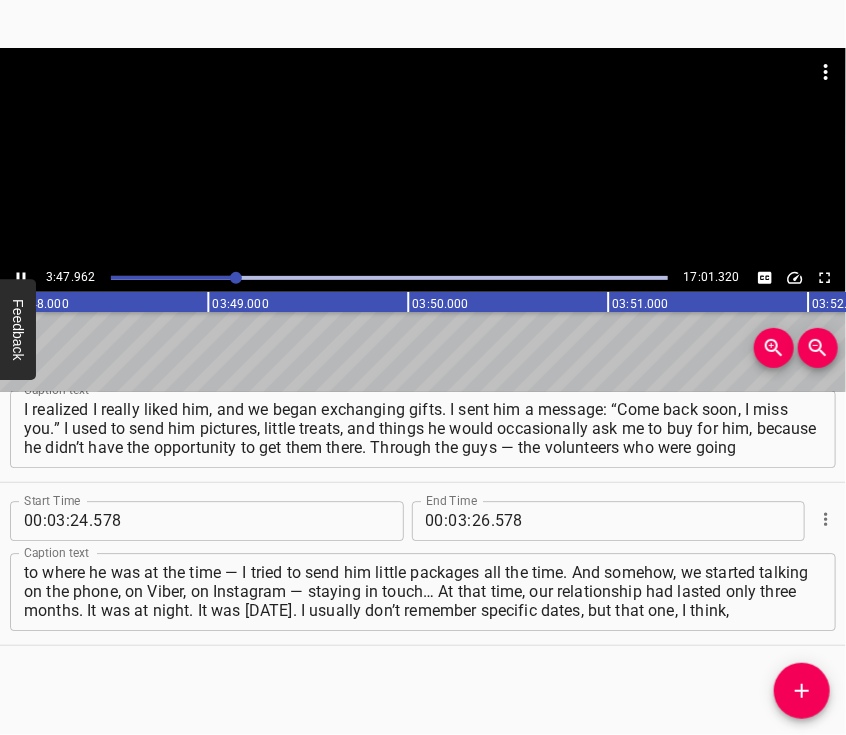 click at bounding box center [423, 156] 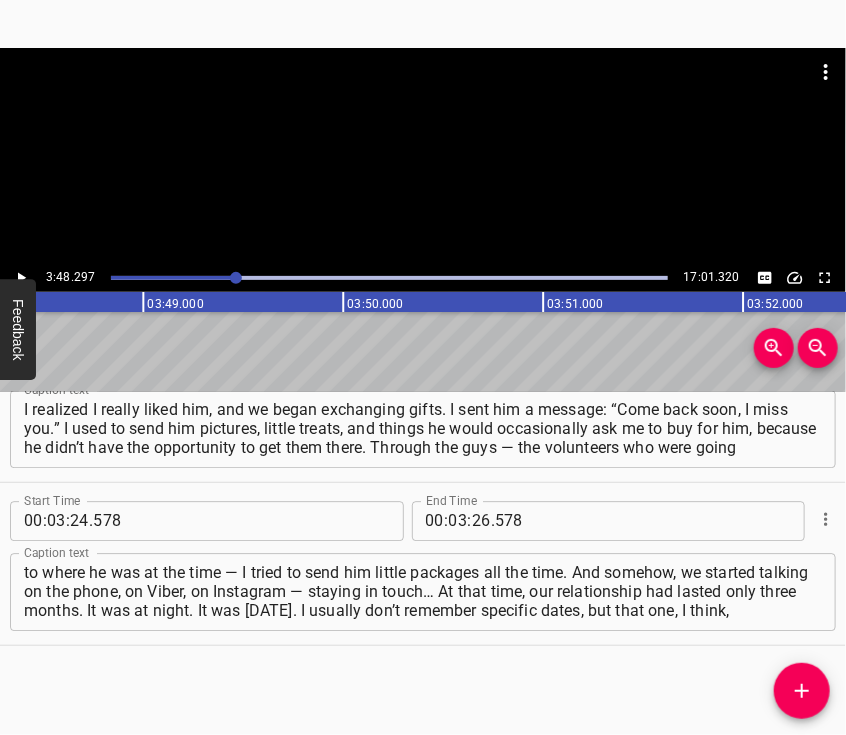 scroll, scrollTop: 0, scrollLeft: 45659, axis: horizontal 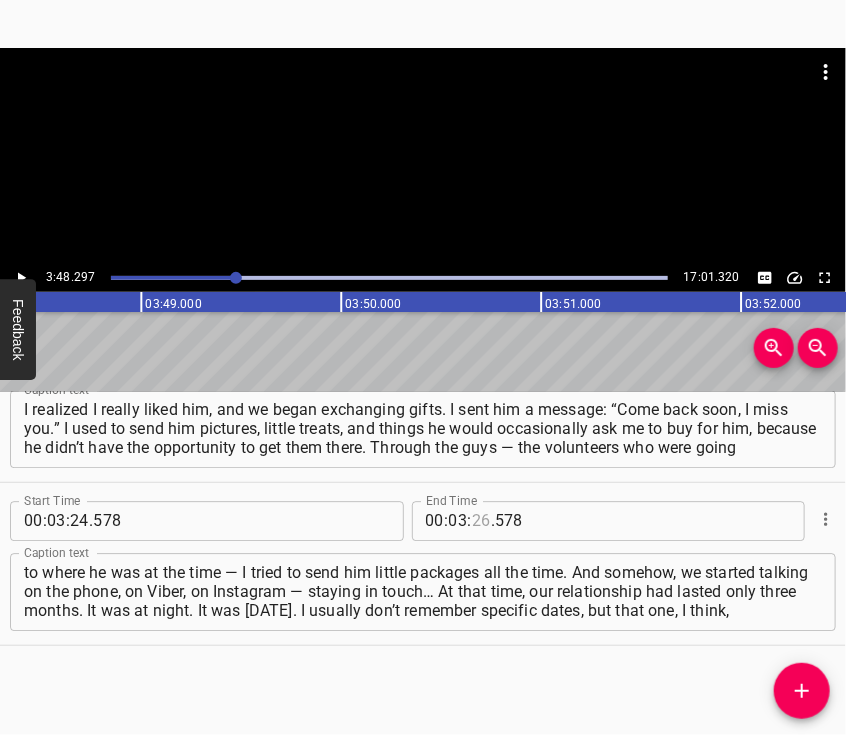 click at bounding box center (481, 521) 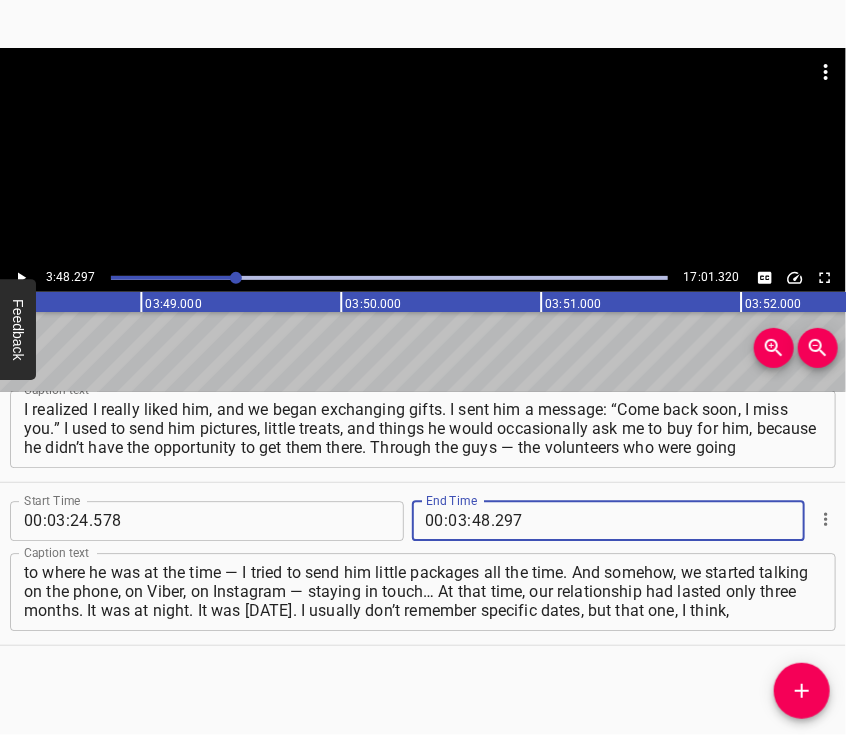 click 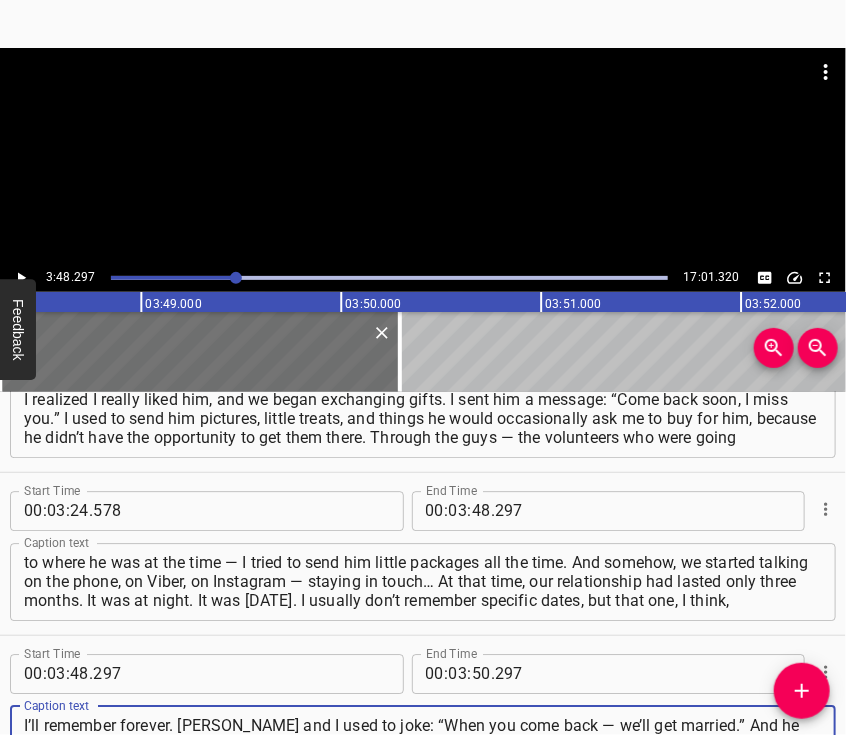 click at bounding box center [423, 98] 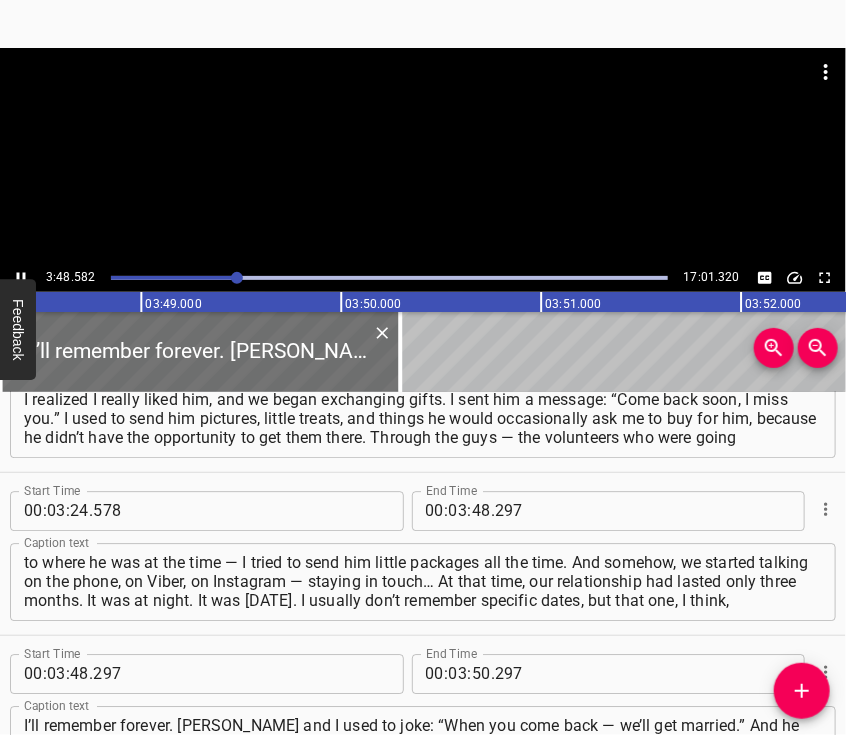 scroll, scrollTop: 1794, scrollLeft: 0, axis: vertical 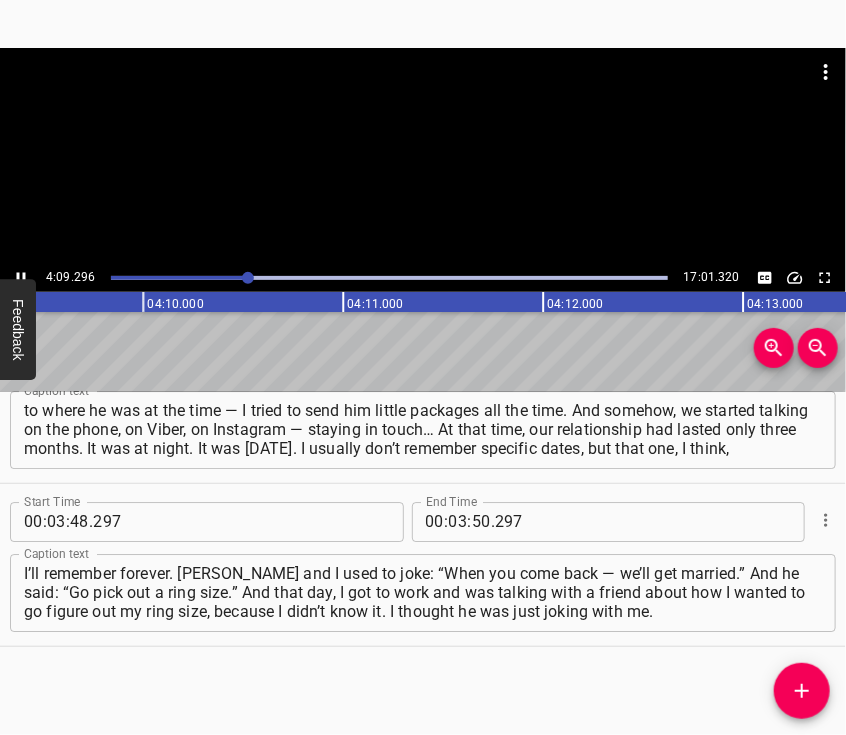 click at bounding box center [423, 156] 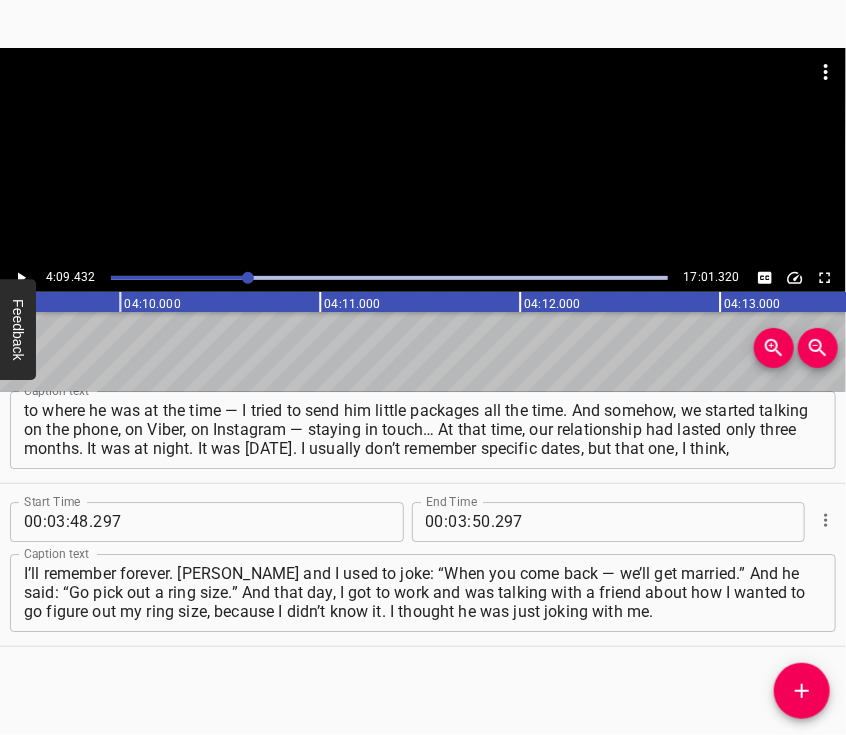 scroll, scrollTop: 0, scrollLeft: 49886, axis: horizontal 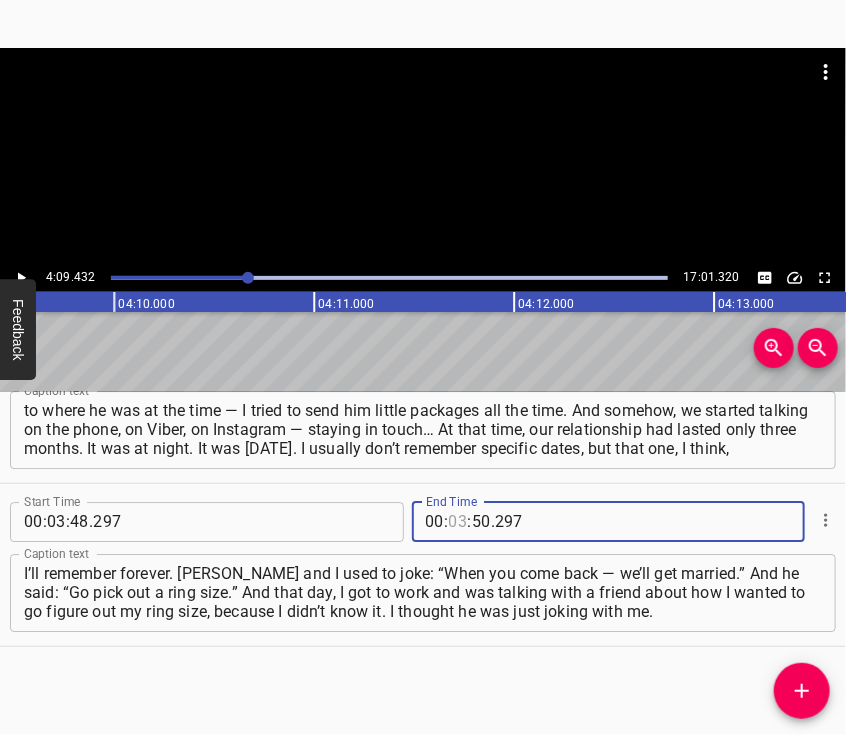 click at bounding box center (458, 522) 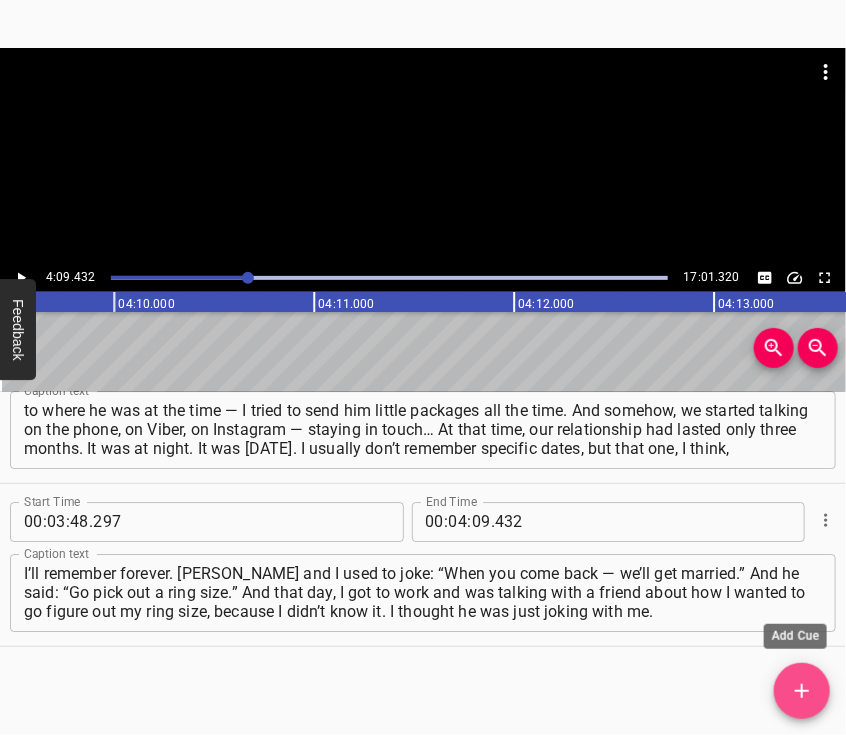click at bounding box center (802, 691) 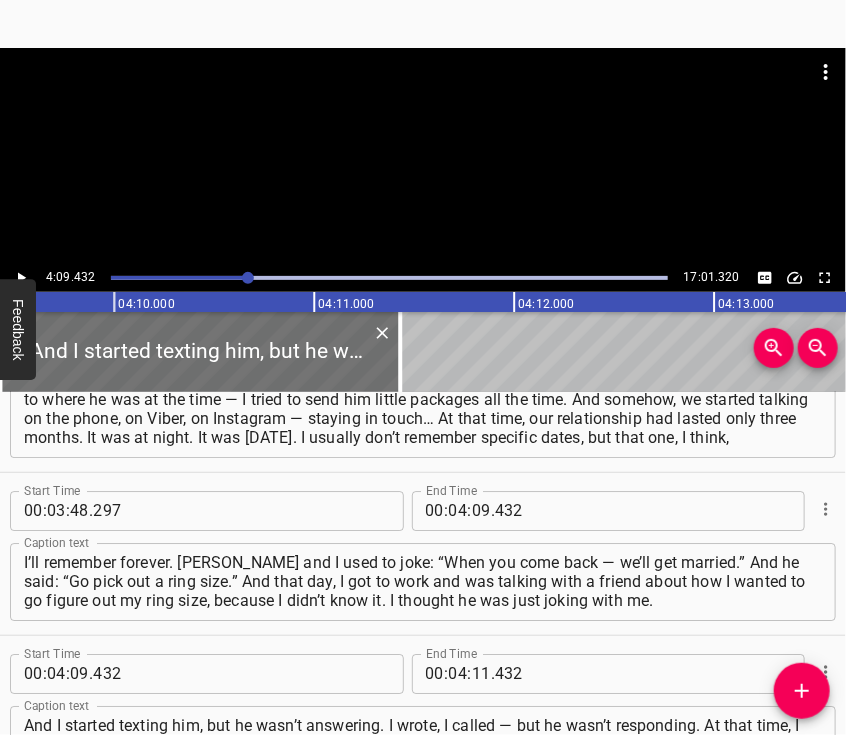 click at bounding box center [423, 98] 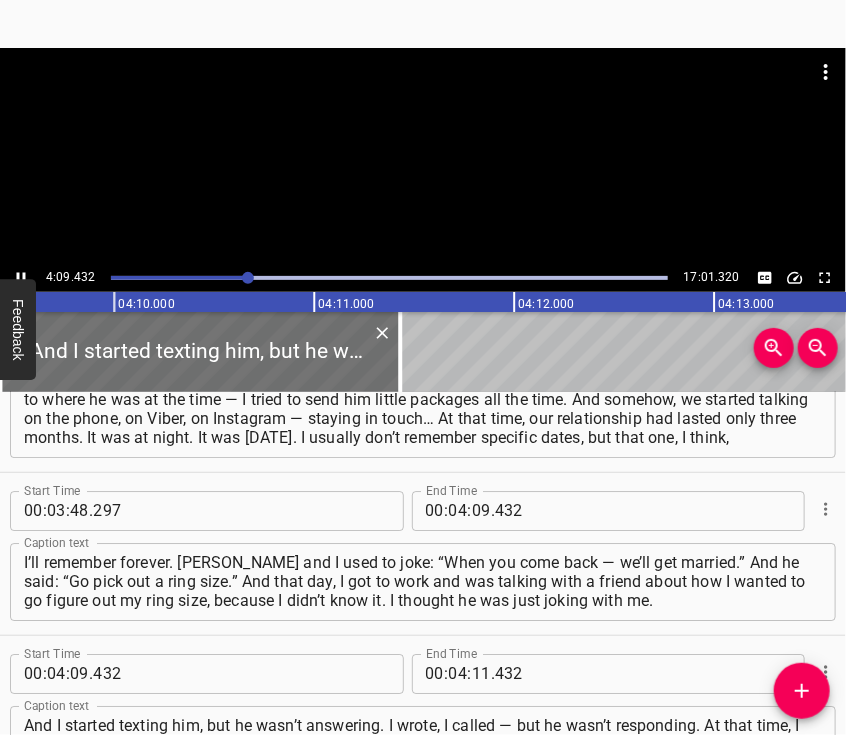 scroll, scrollTop: 1957, scrollLeft: 0, axis: vertical 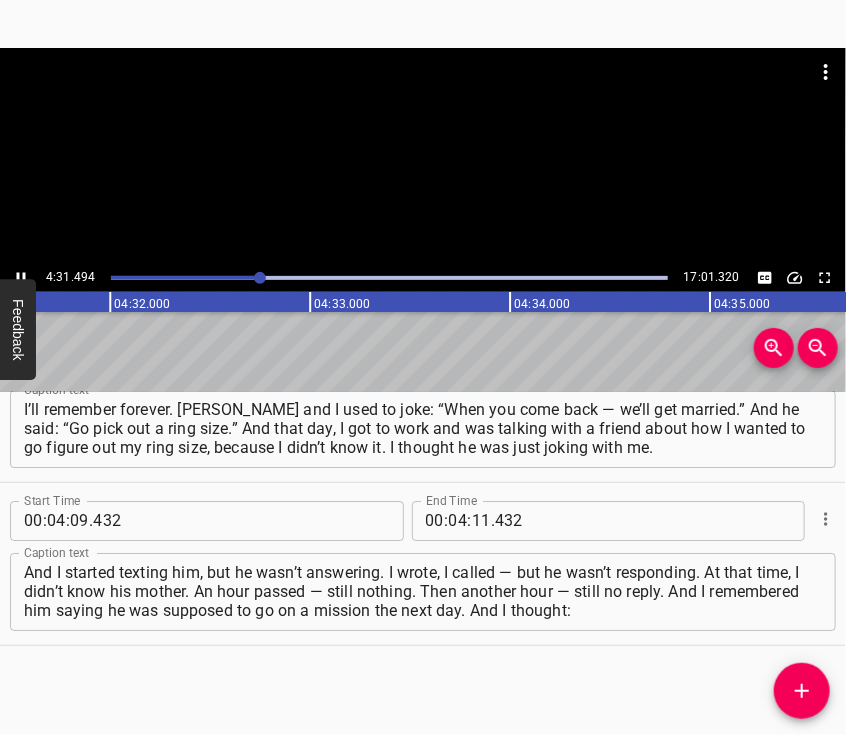 click at bounding box center [423, 156] 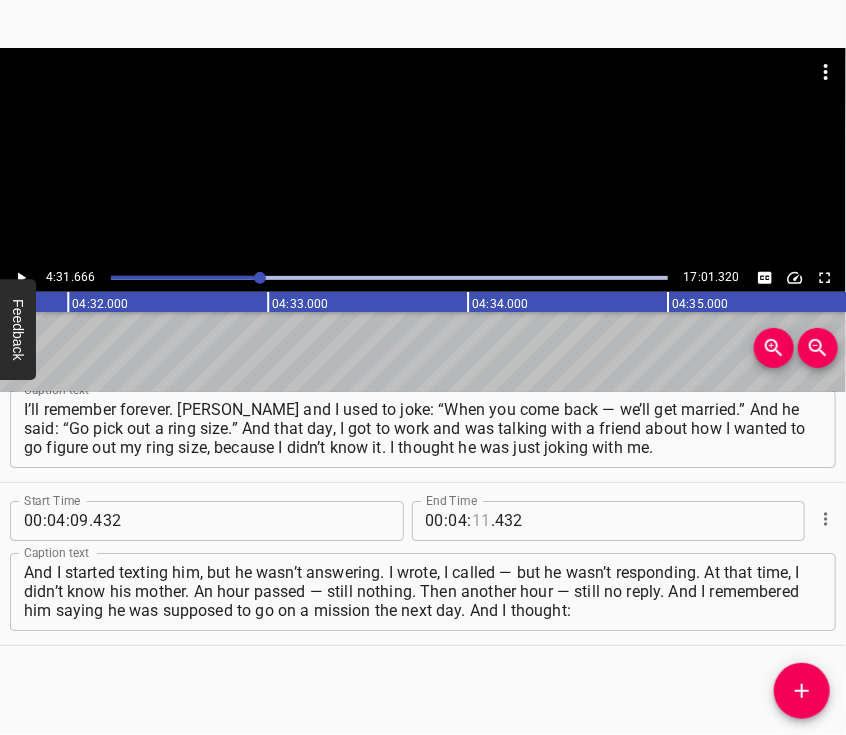 click at bounding box center (481, 521) 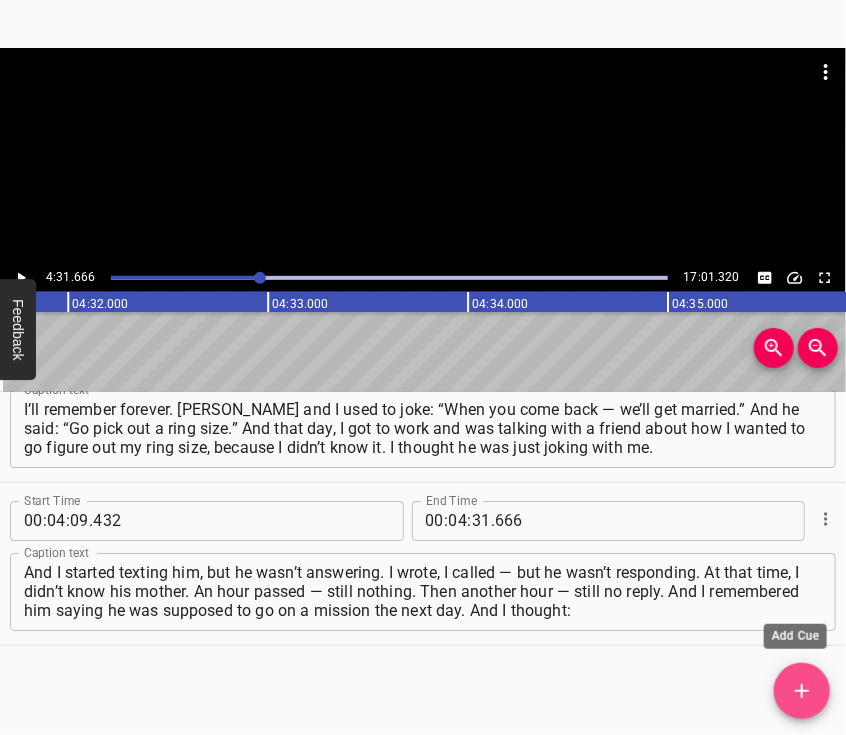 click 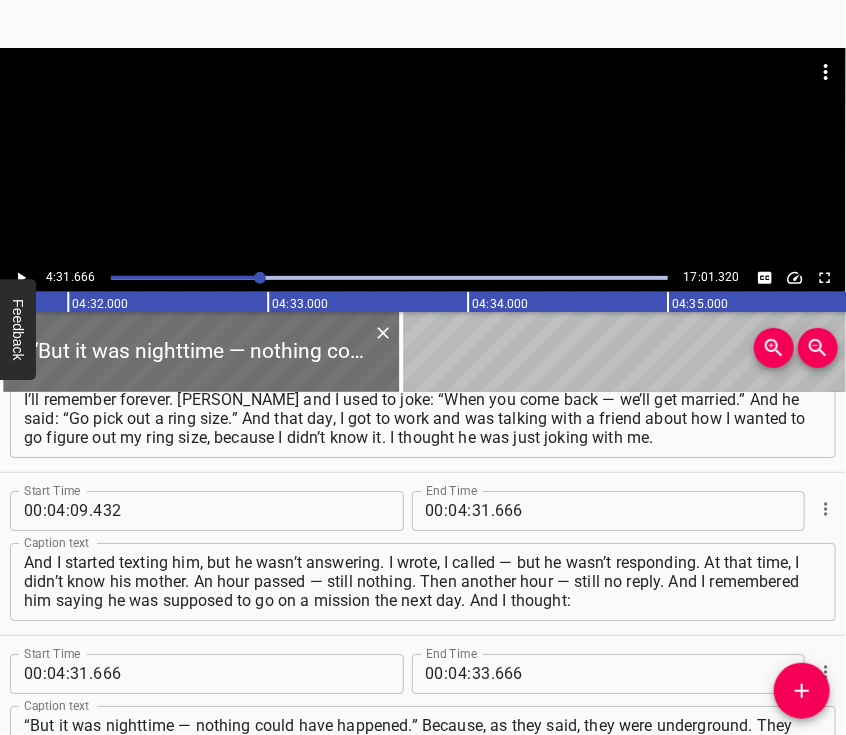 click at bounding box center (423, 98) 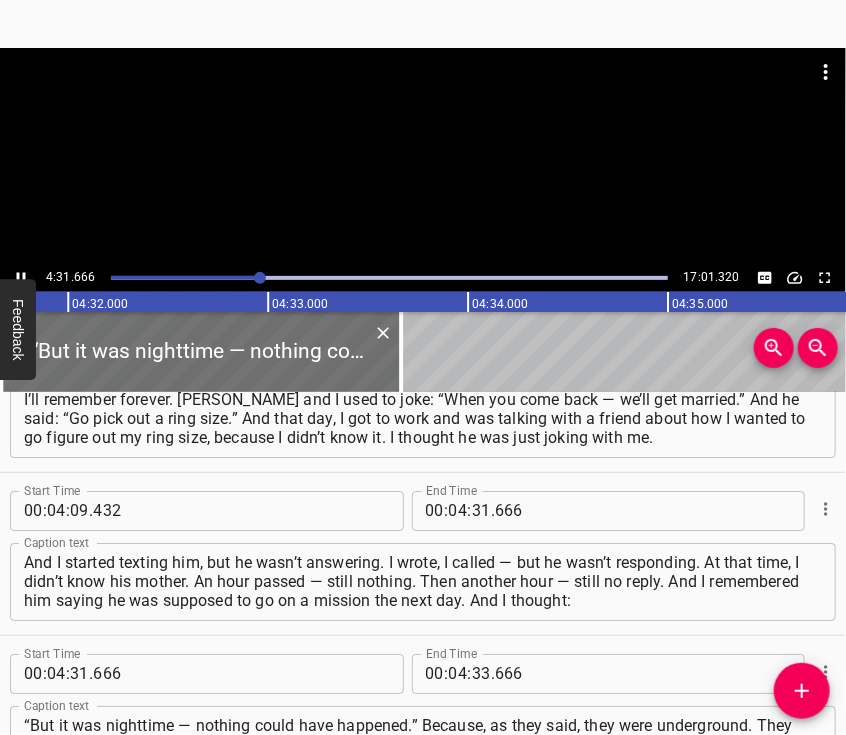 scroll, scrollTop: 2120, scrollLeft: 0, axis: vertical 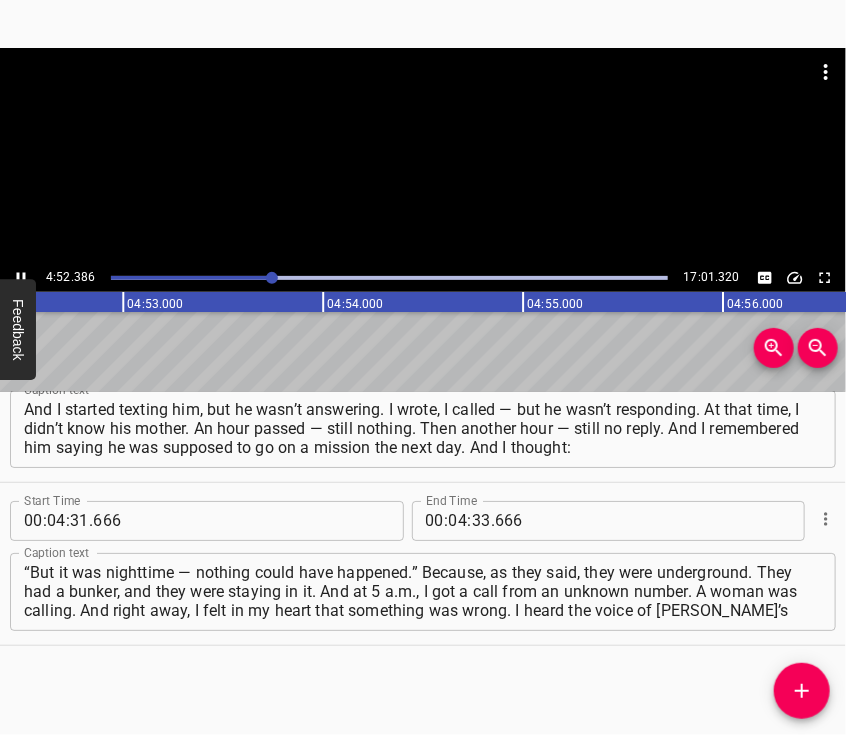 click at bounding box center (423, 156) 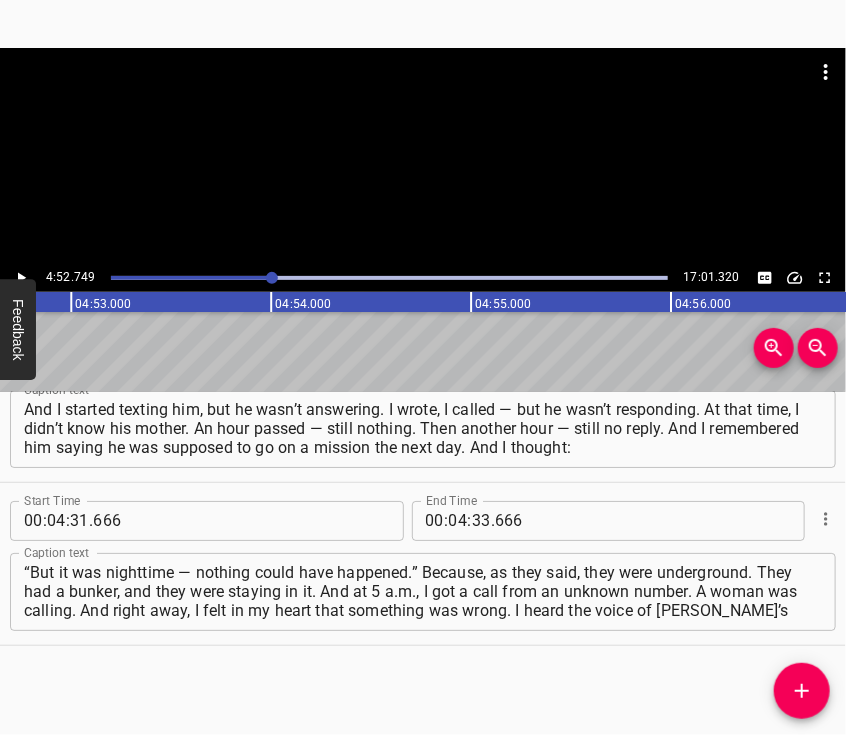 scroll, scrollTop: 0, scrollLeft: 58549, axis: horizontal 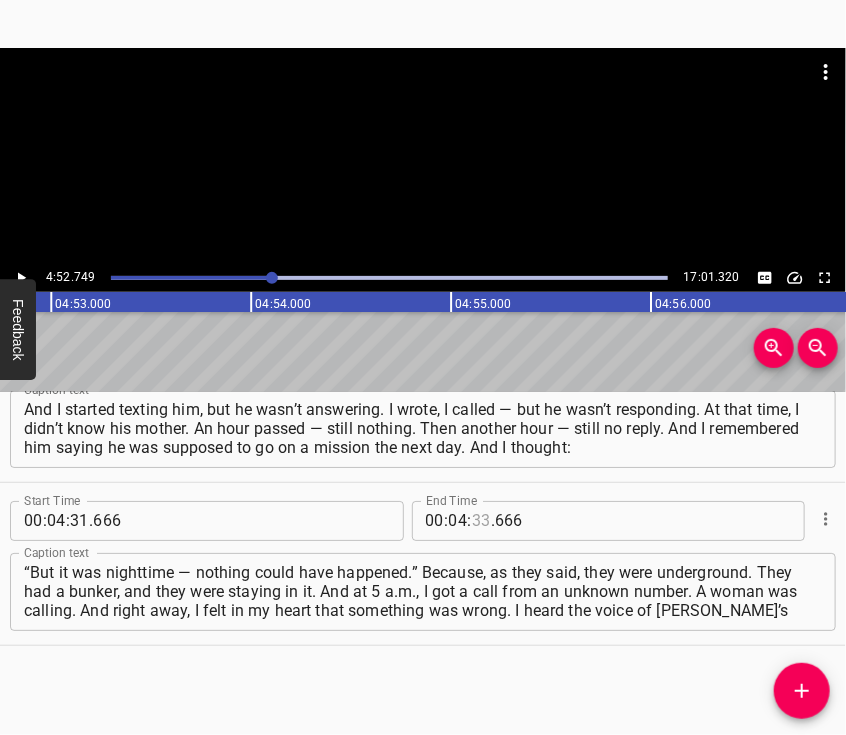 click at bounding box center [481, 521] 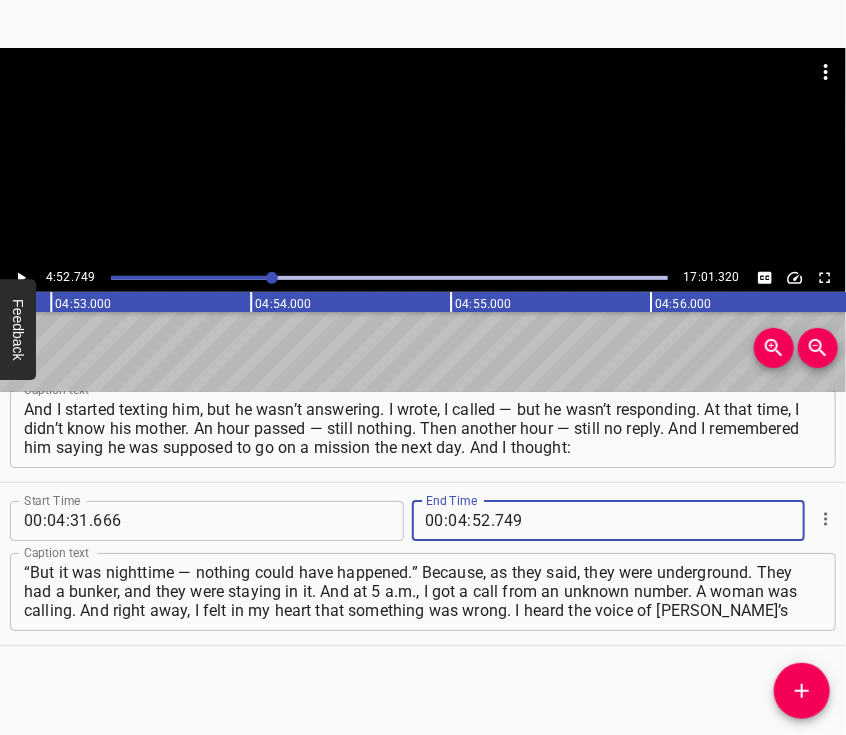 click at bounding box center (802, 691) 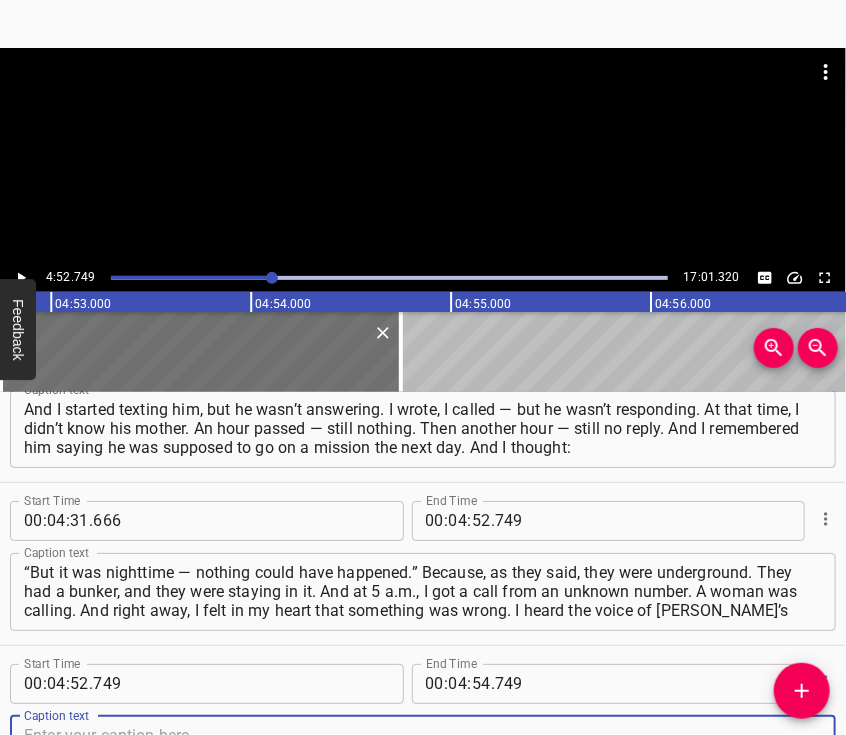 scroll, scrollTop: 2205, scrollLeft: 0, axis: vertical 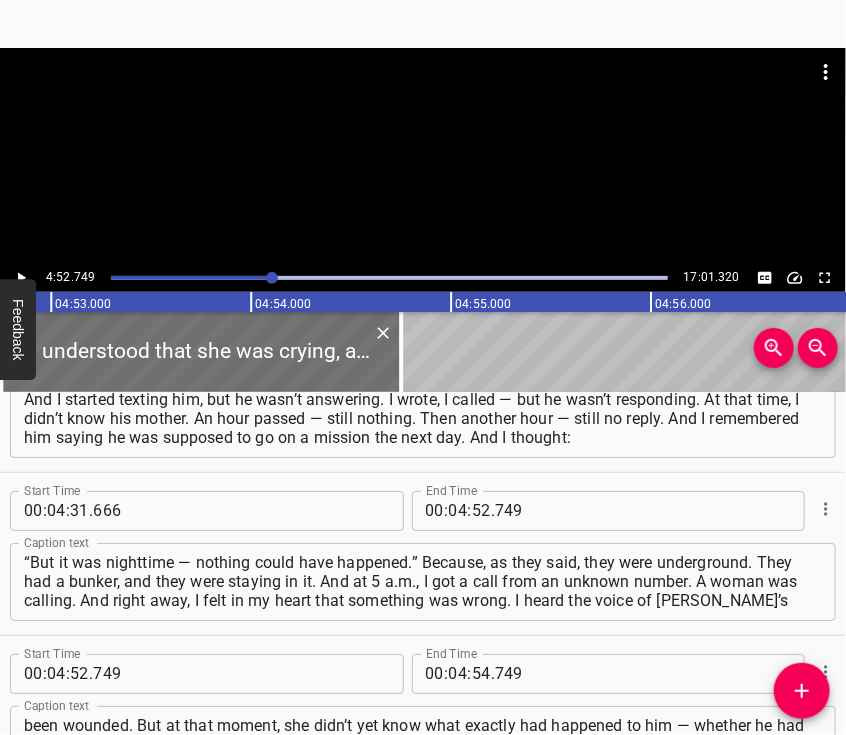 click at bounding box center (423, 156) 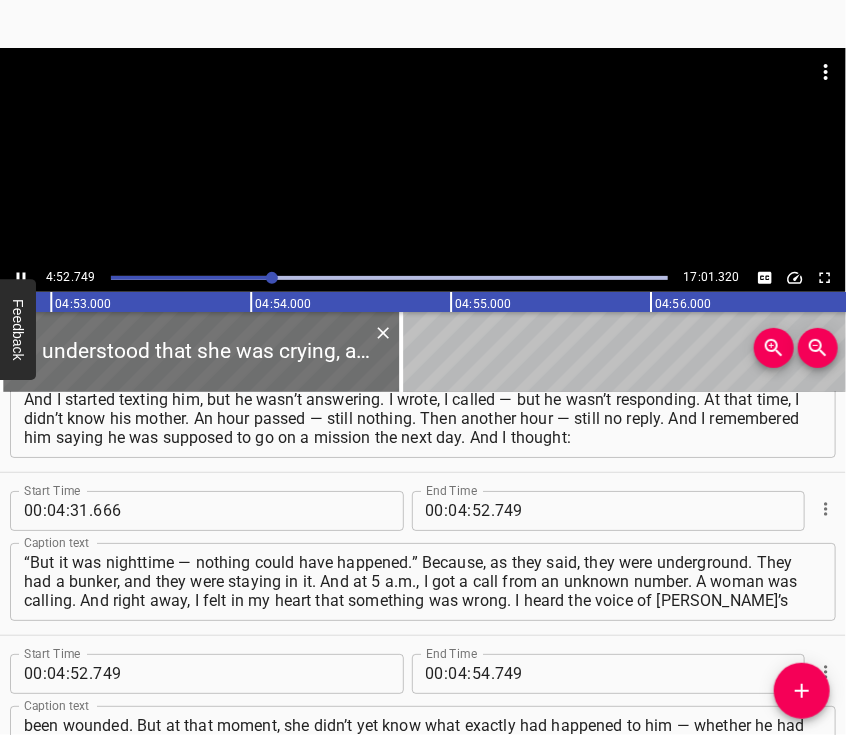 scroll, scrollTop: 2283, scrollLeft: 0, axis: vertical 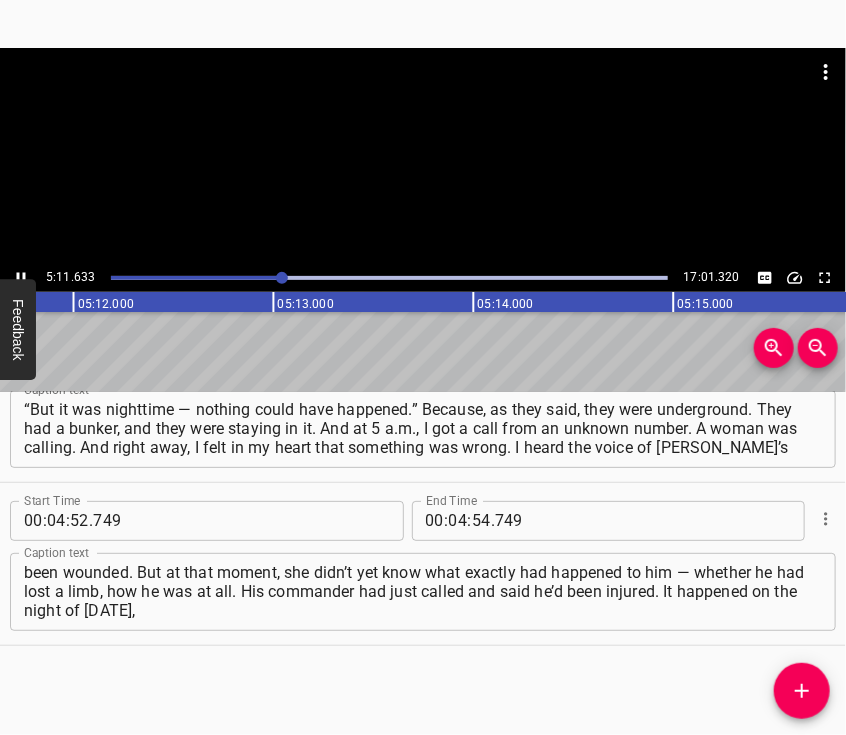 click at bounding box center [423, 156] 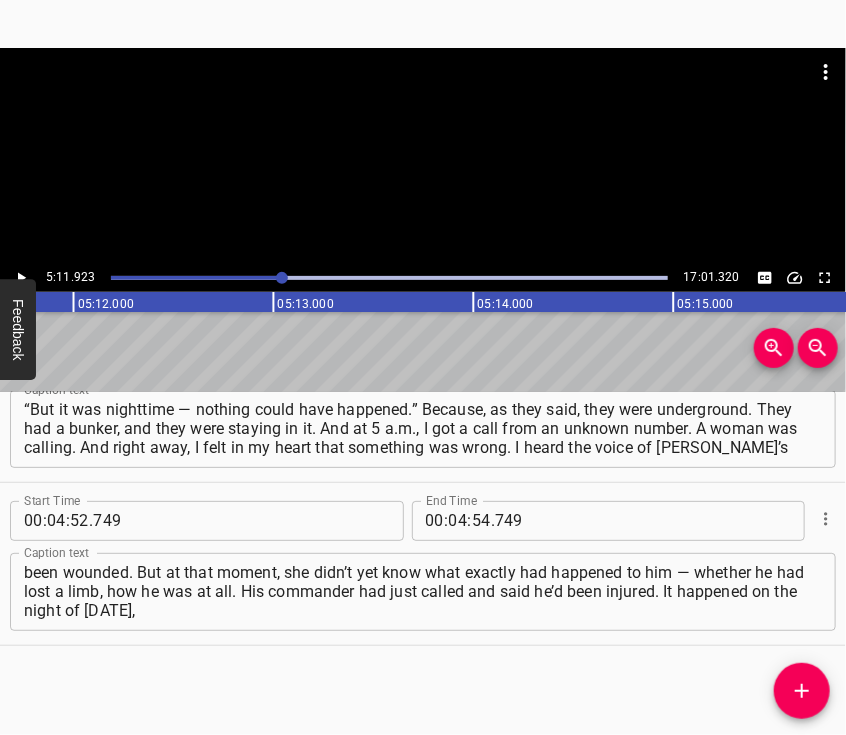 scroll, scrollTop: 0, scrollLeft: 62384, axis: horizontal 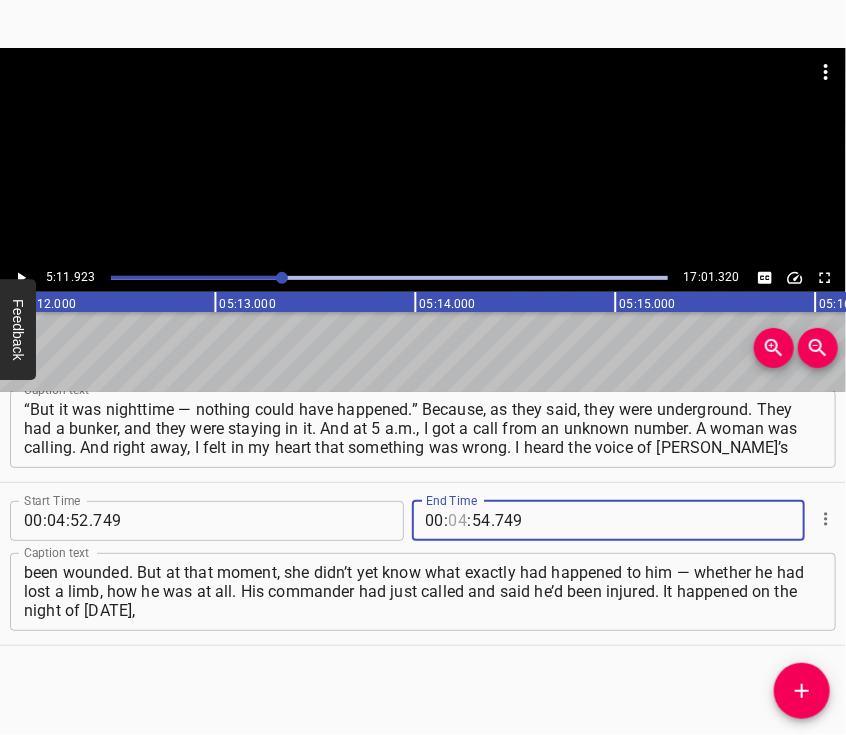 click at bounding box center [458, 521] 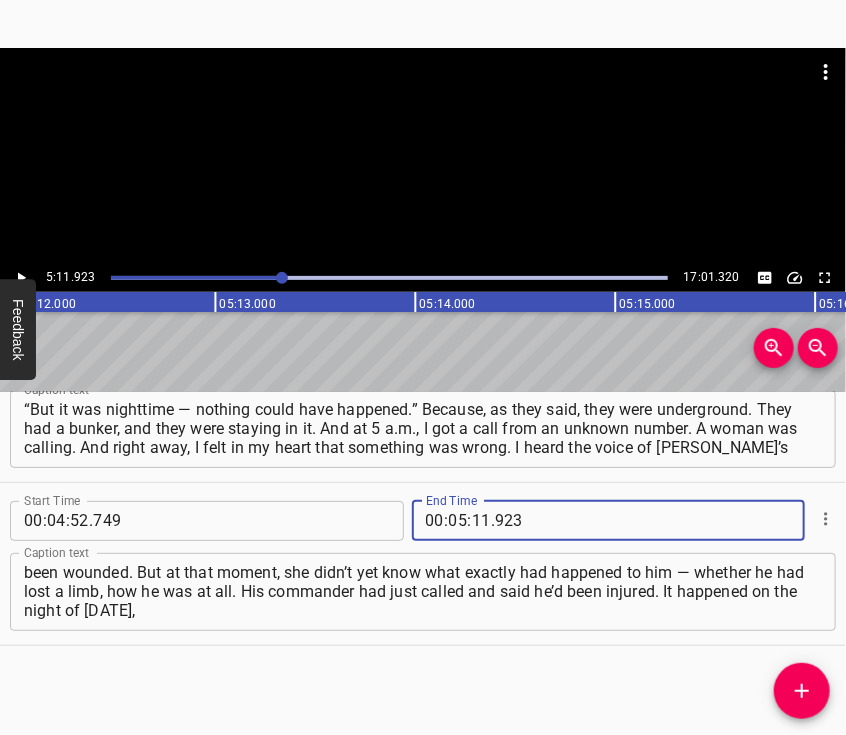 click 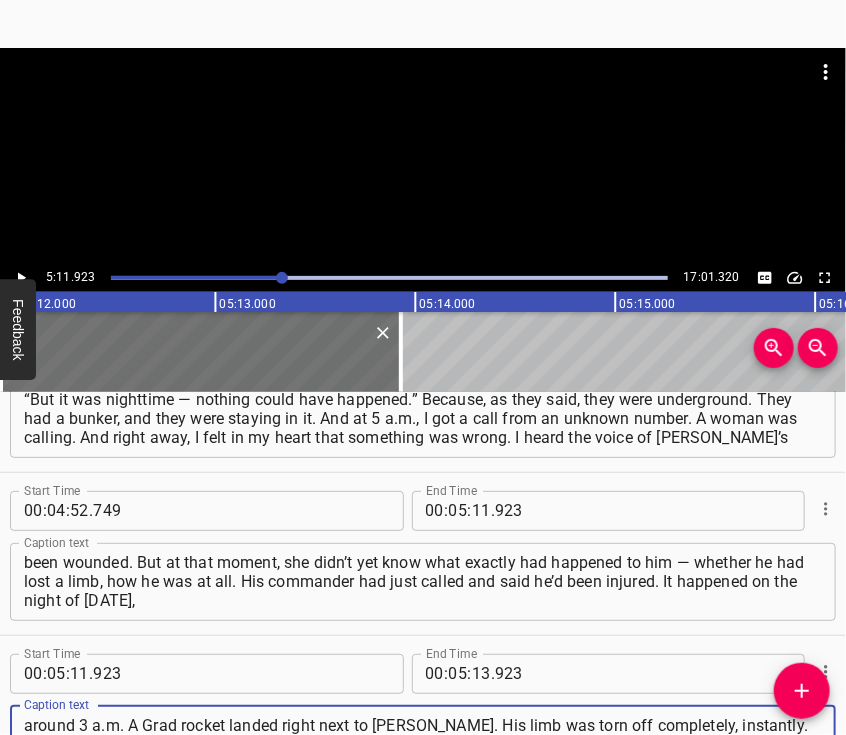 click at bounding box center [423, 156] 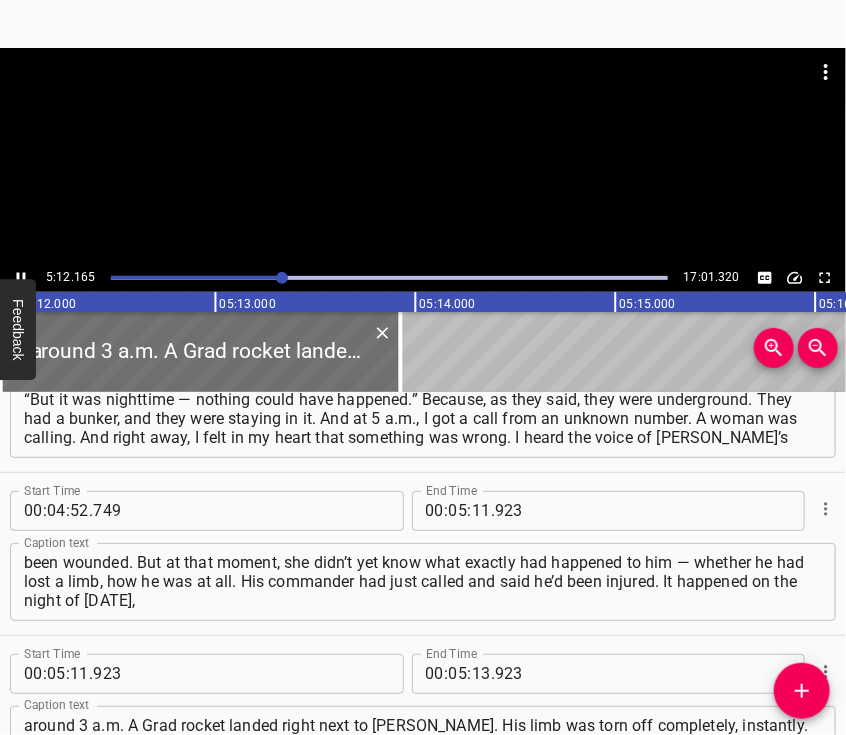 scroll, scrollTop: 2520, scrollLeft: 0, axis: vertical 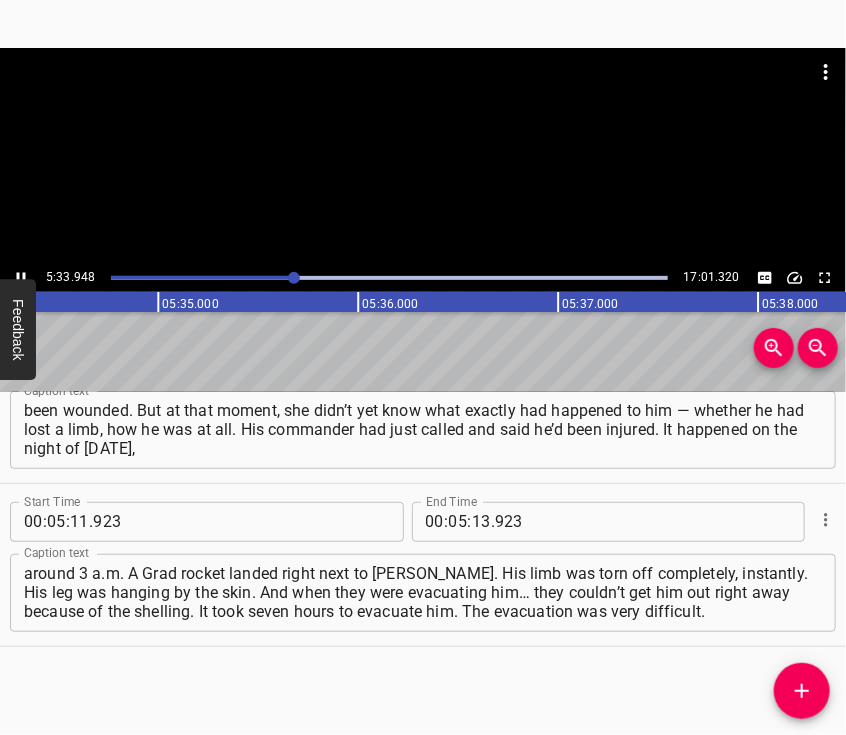 click at bounding box center (423, 156) 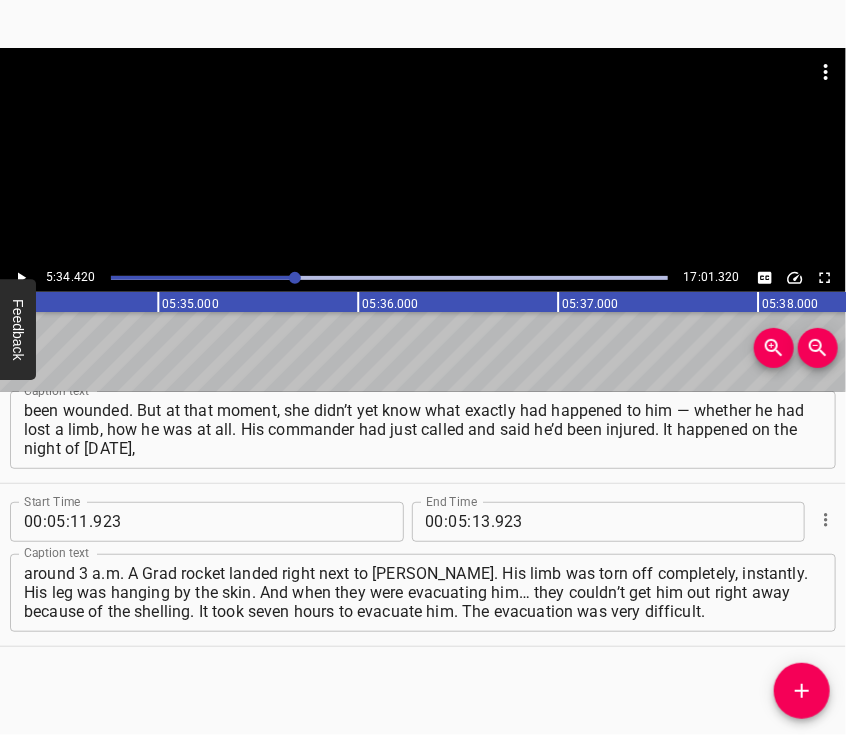 scroll, scrollTop: 0, scrollLeft: 66884, axis: horizontal 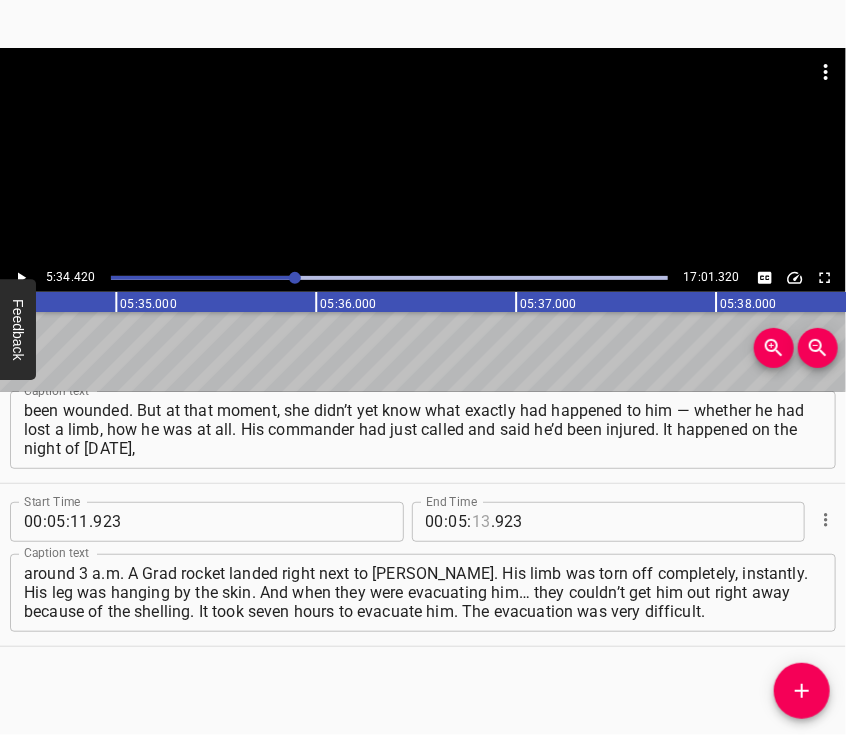 click at bounding box center [481, 522] 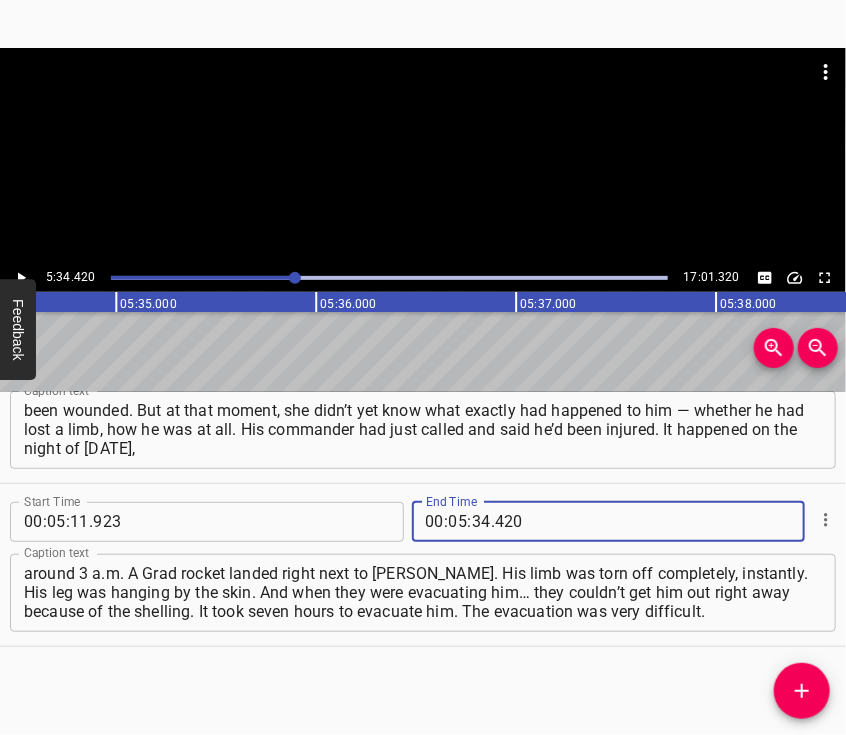 click 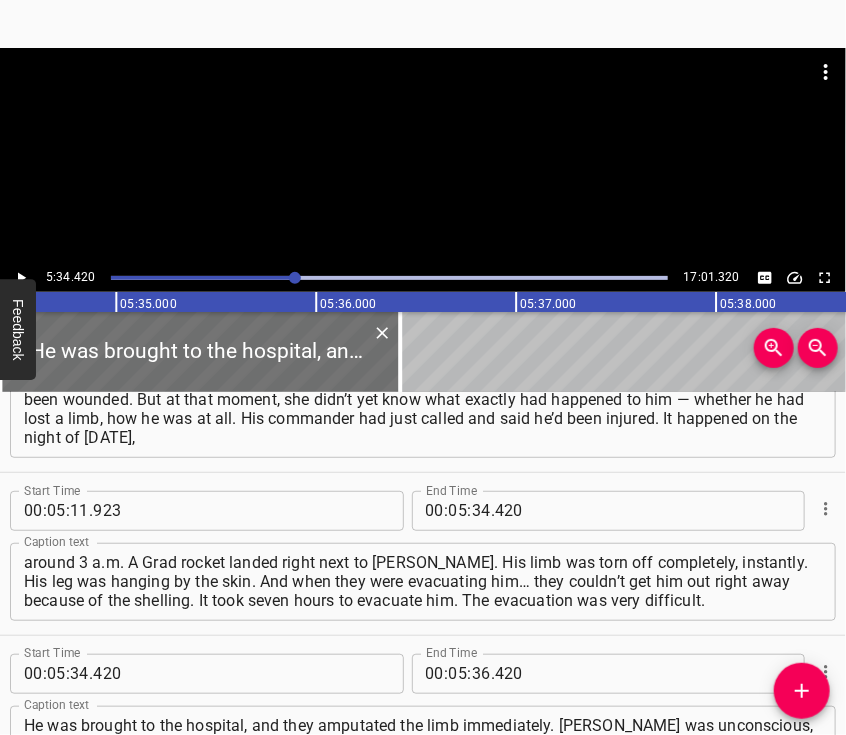 click at bounding box center [423, 156] 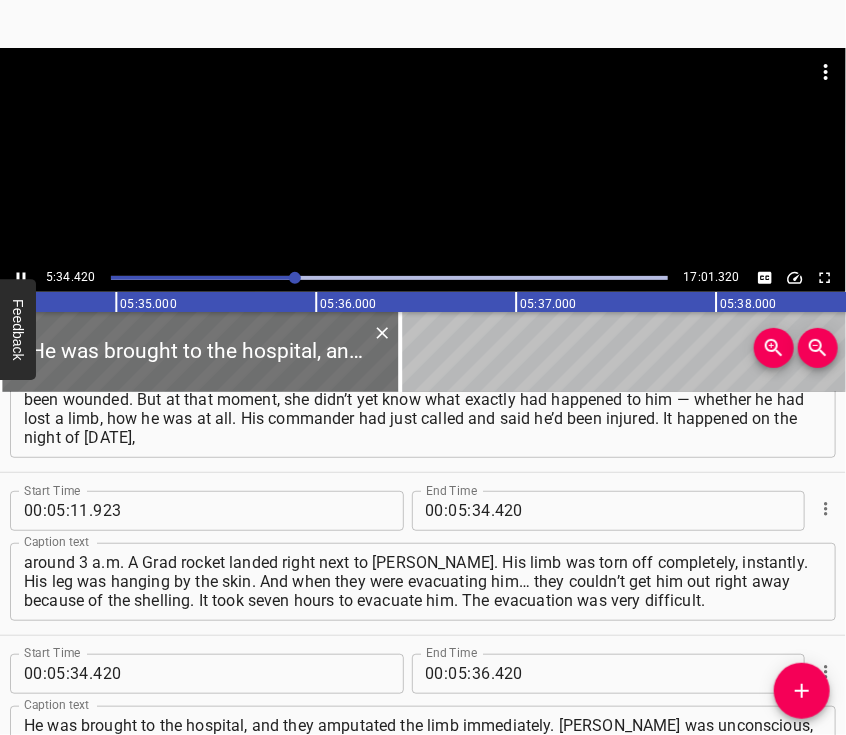 scroll, scrollTop: 2608, scrollLeft: 0, axis: vertical 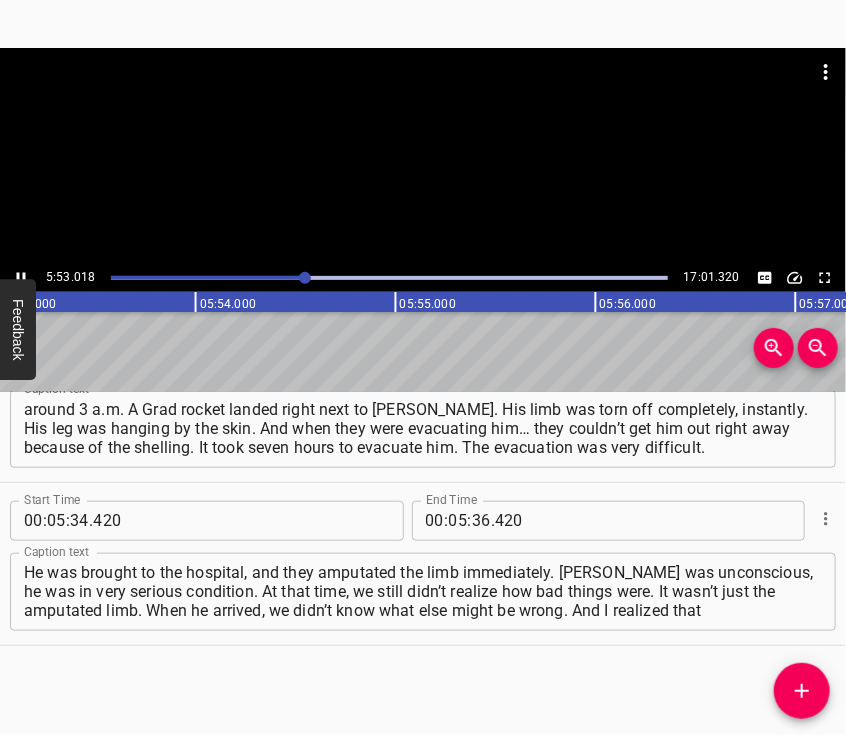 click at bounding box center [423, 156] 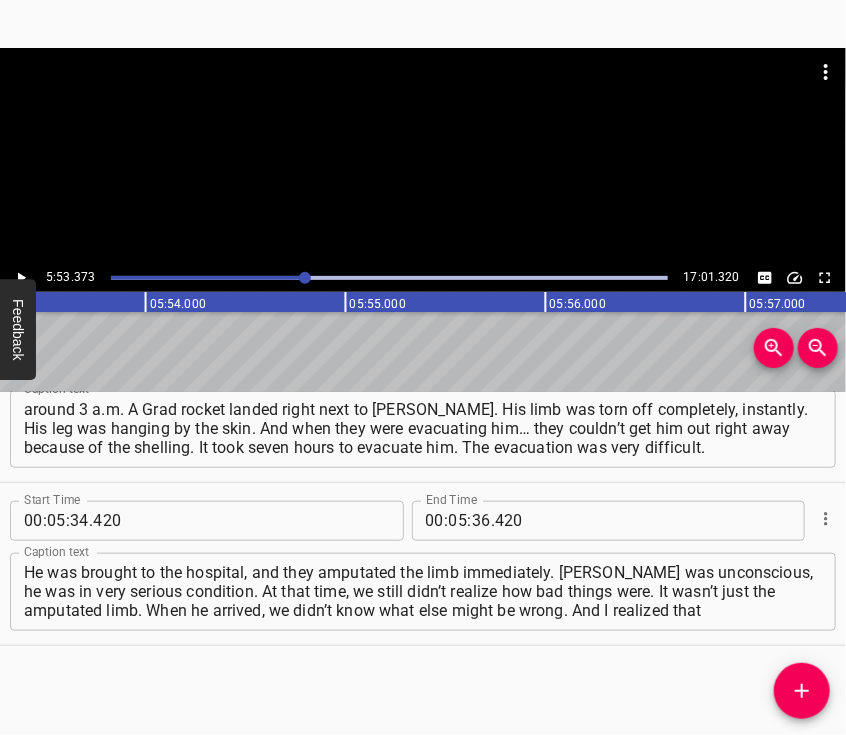 scroll, scrollTop: 0, scrollLeft: 70674, axis: horizontal 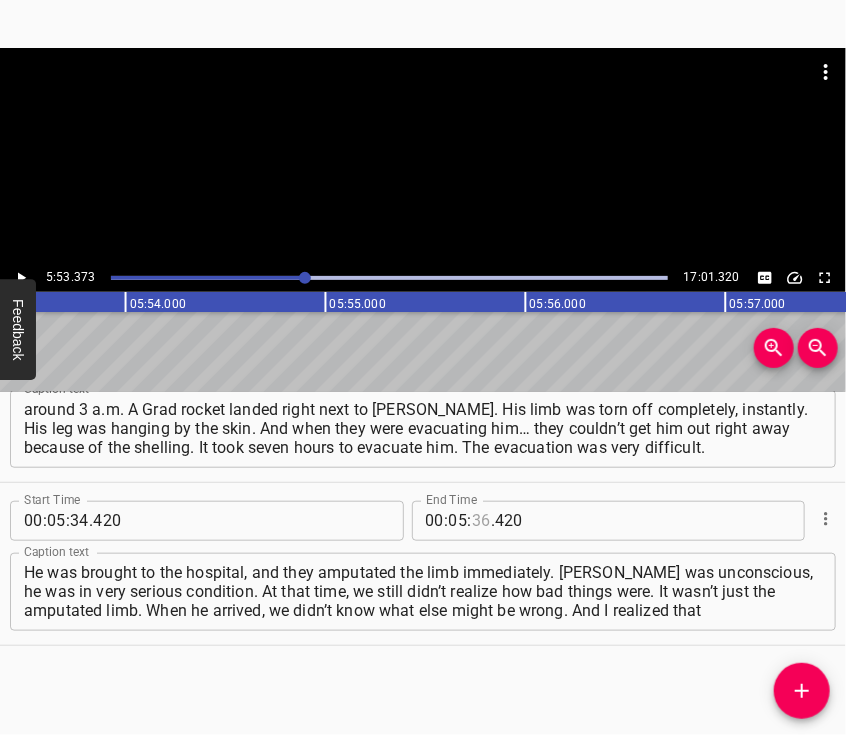 click at bounding box center (481, 521) 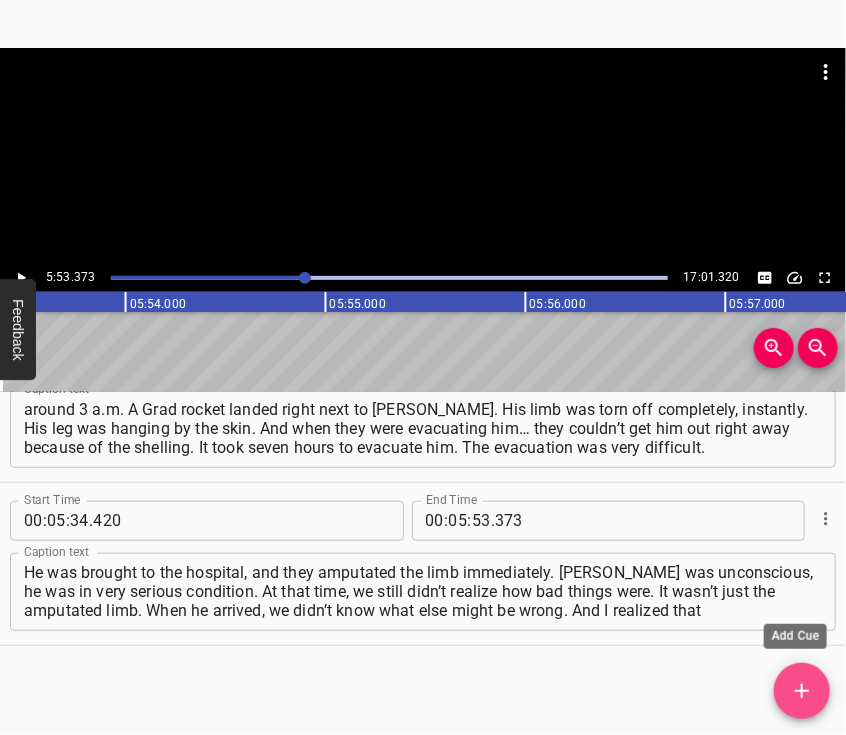 click 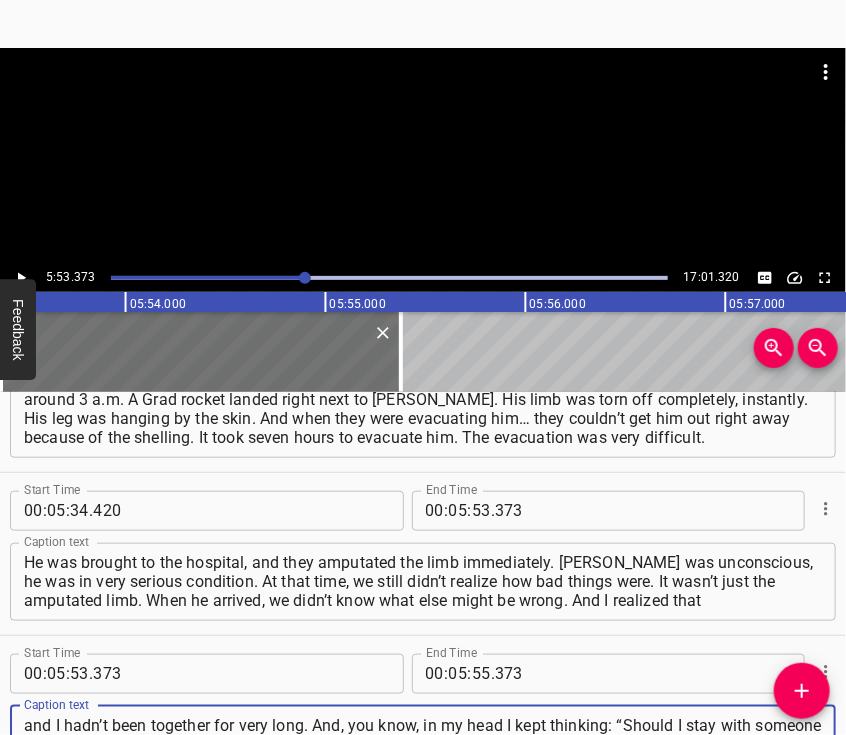 click at bounding box center [423, 156] 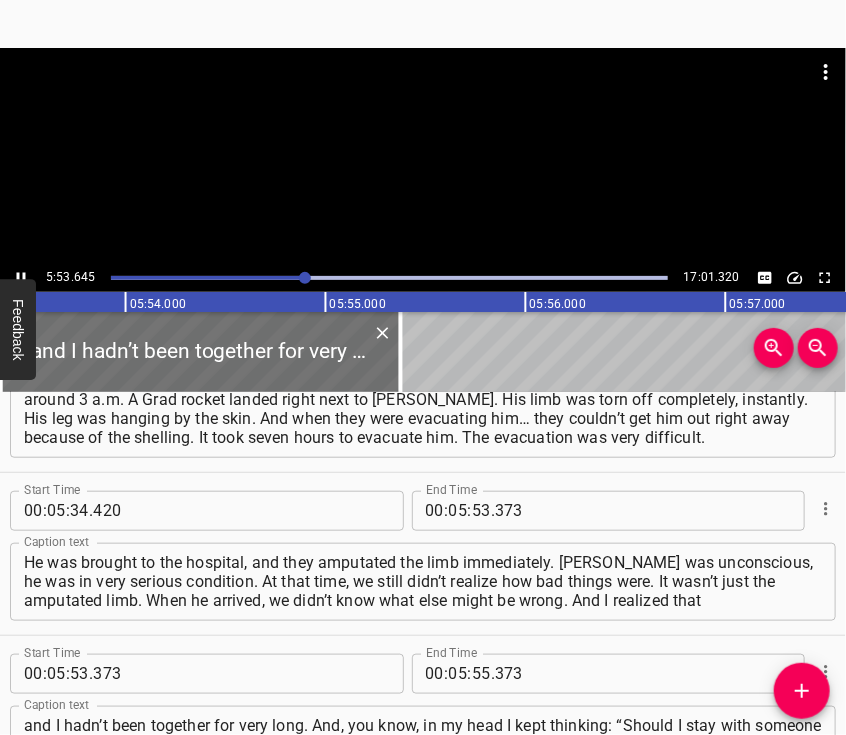 scroll, scrollTop: 2847, scrollLeft: 0, axis: vertical 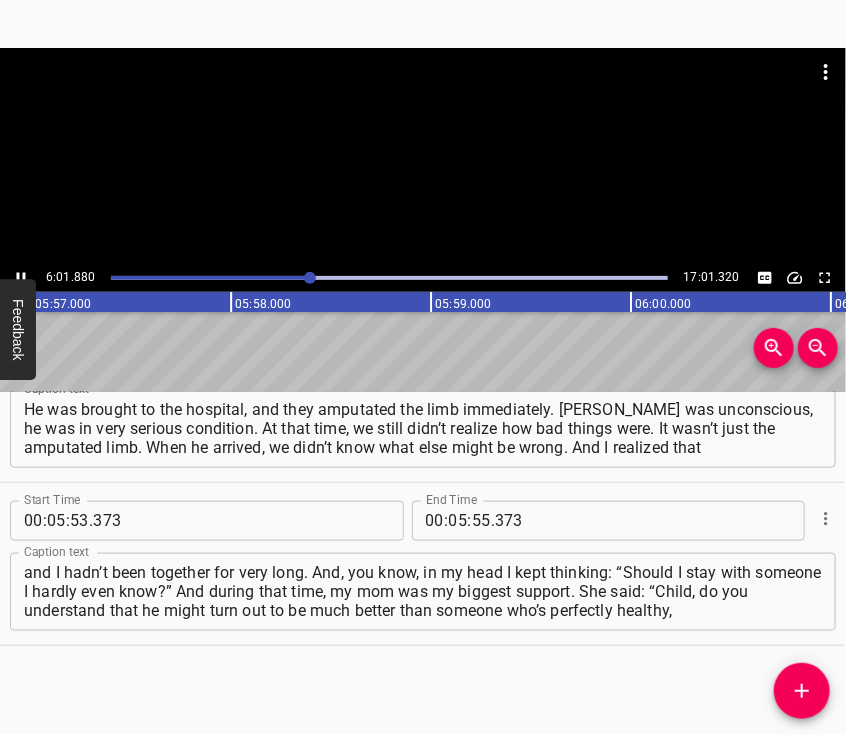 click at bounding box center (423, 98) 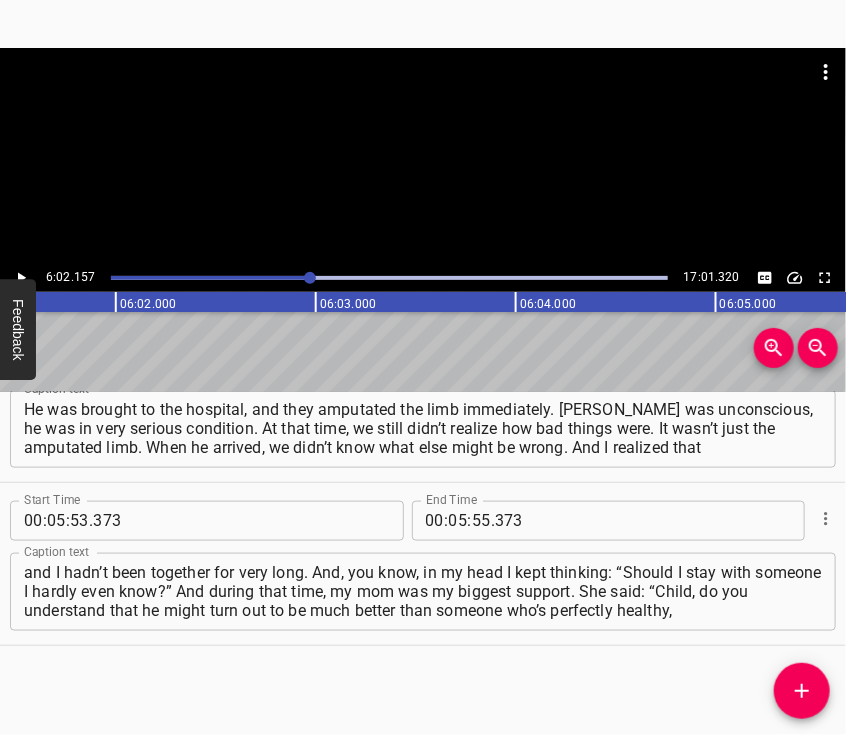 scroll, scrollTop: 0, scrollLeft: 72431, axis: horizontal 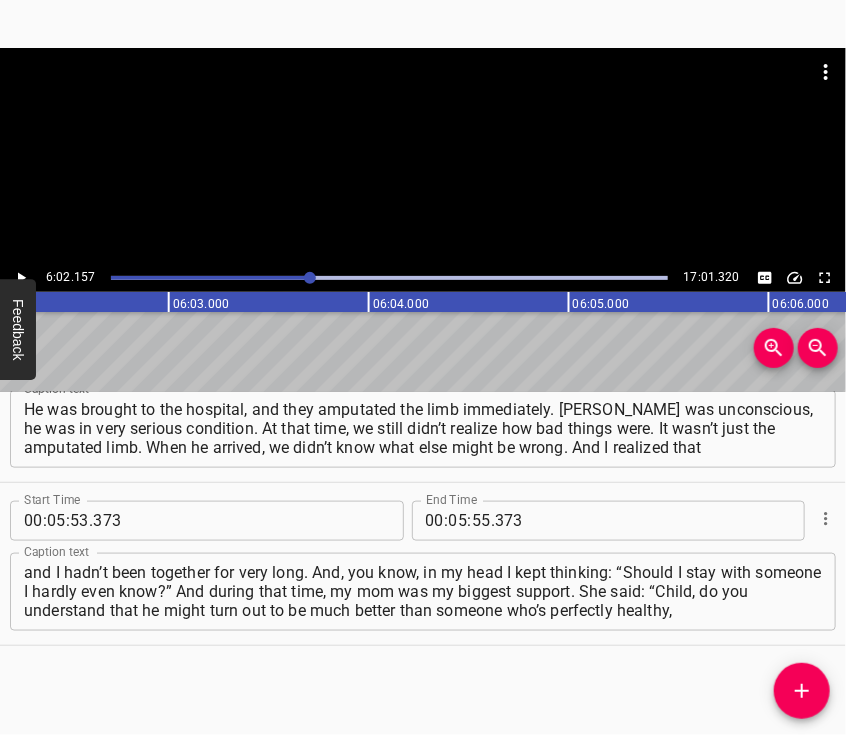 click at bounding box center [423, 98] 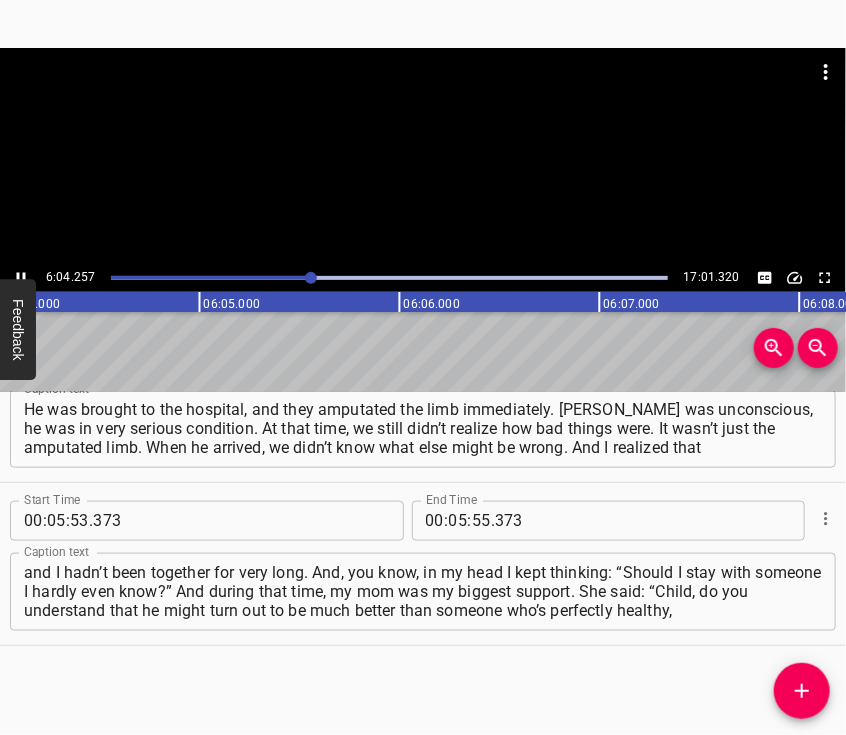 scroll, scrollTop: 0, scrollLeft: 72849, axis: horizontal 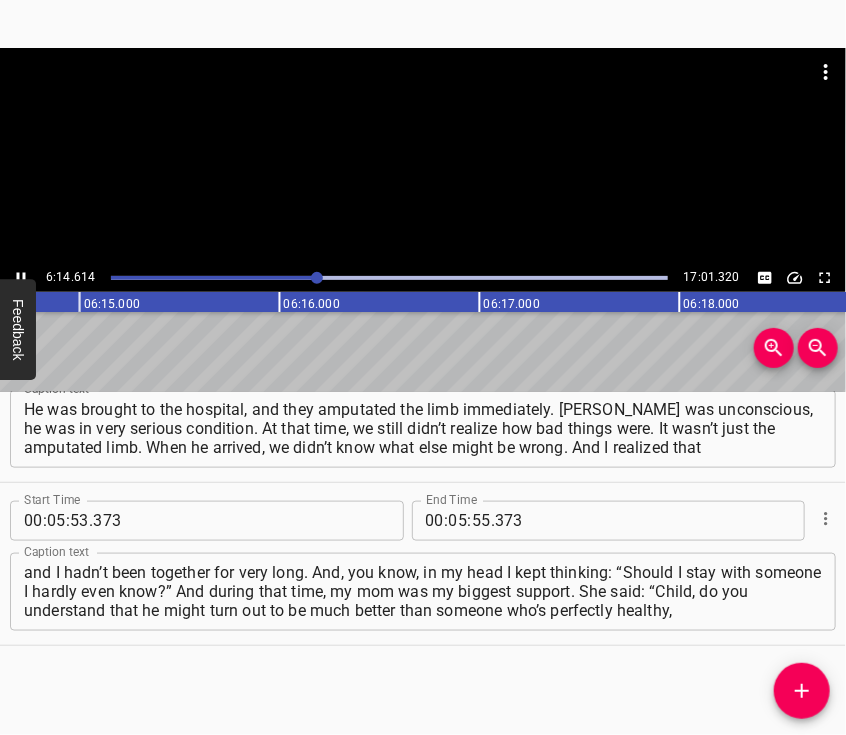 click at bounding box center (423, 156) 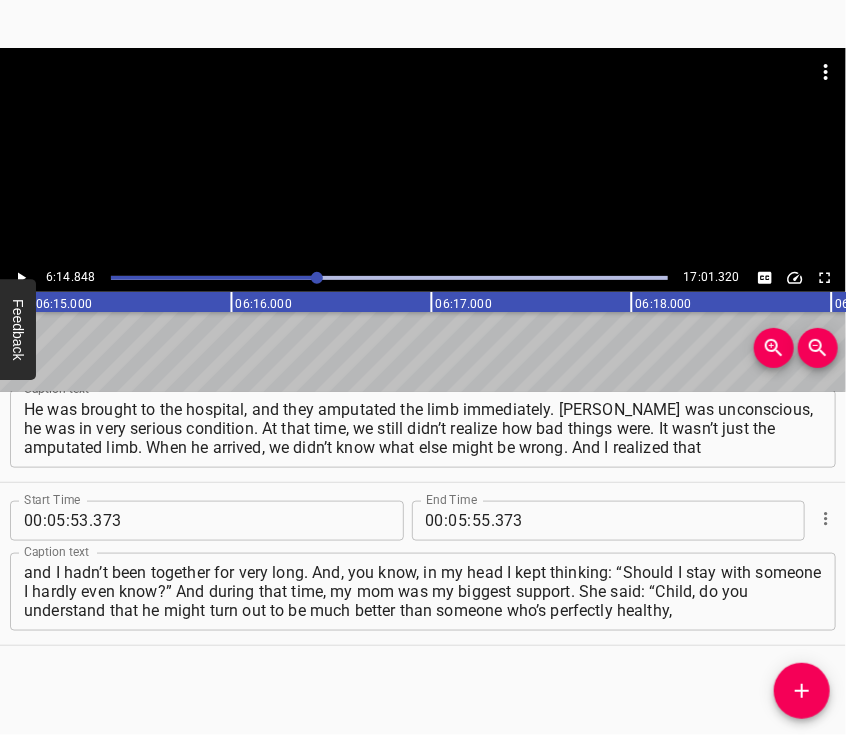 scroll, scrollTop: 0, scrollLeft: 74969, axis: horizontal 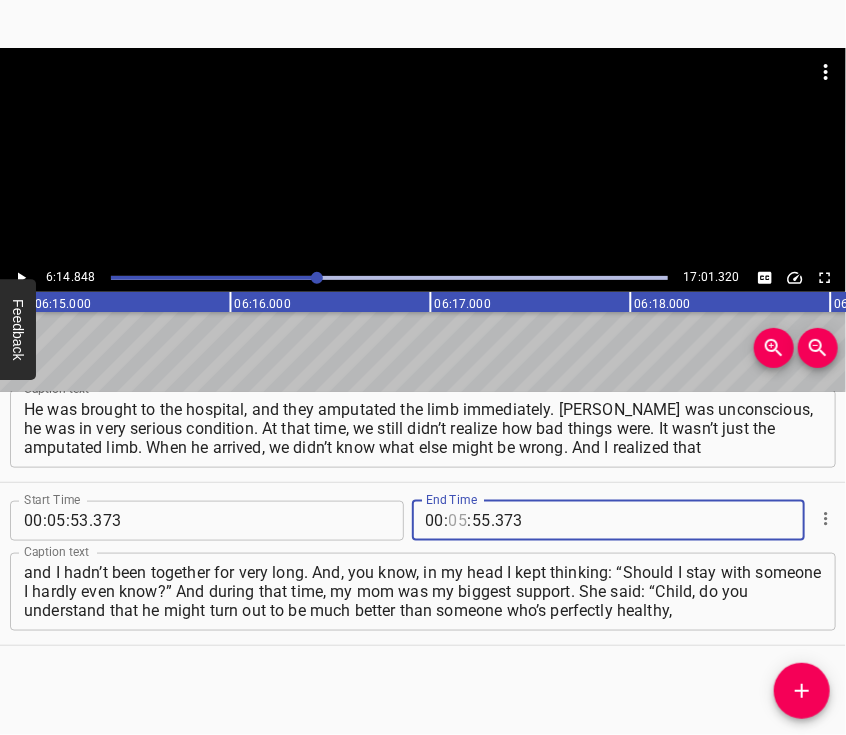 click at bounding box center (458, 521) 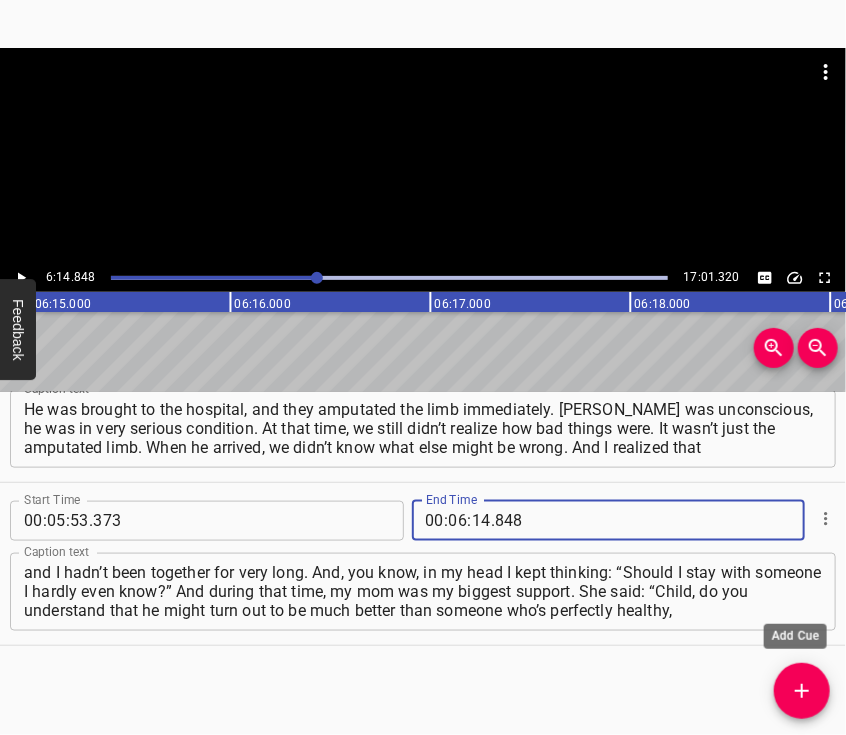 click 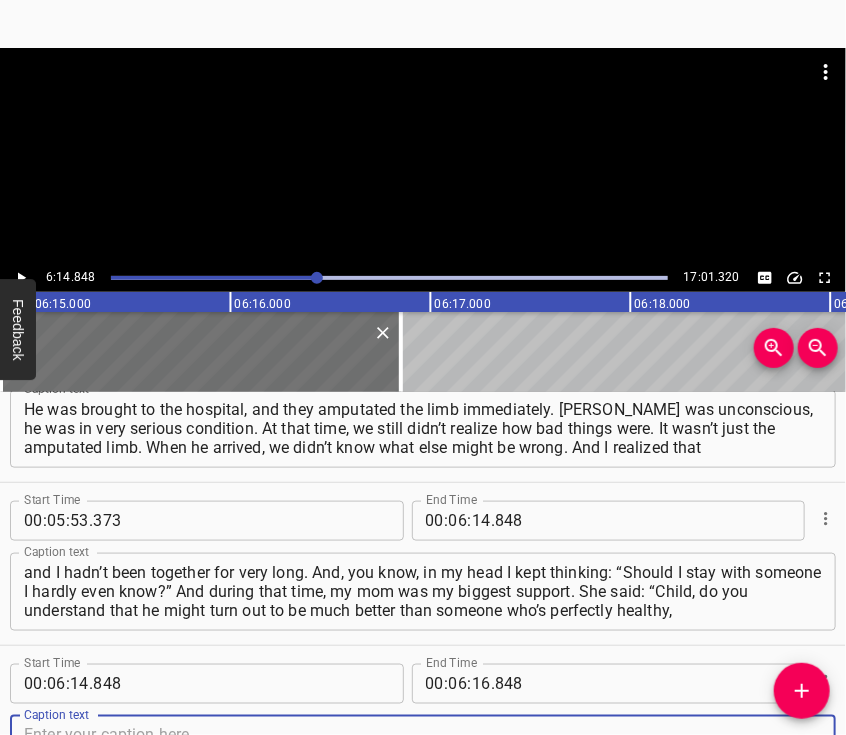 scroll, scrollTop: 2857, scrollLeft: 0, axis: vertical 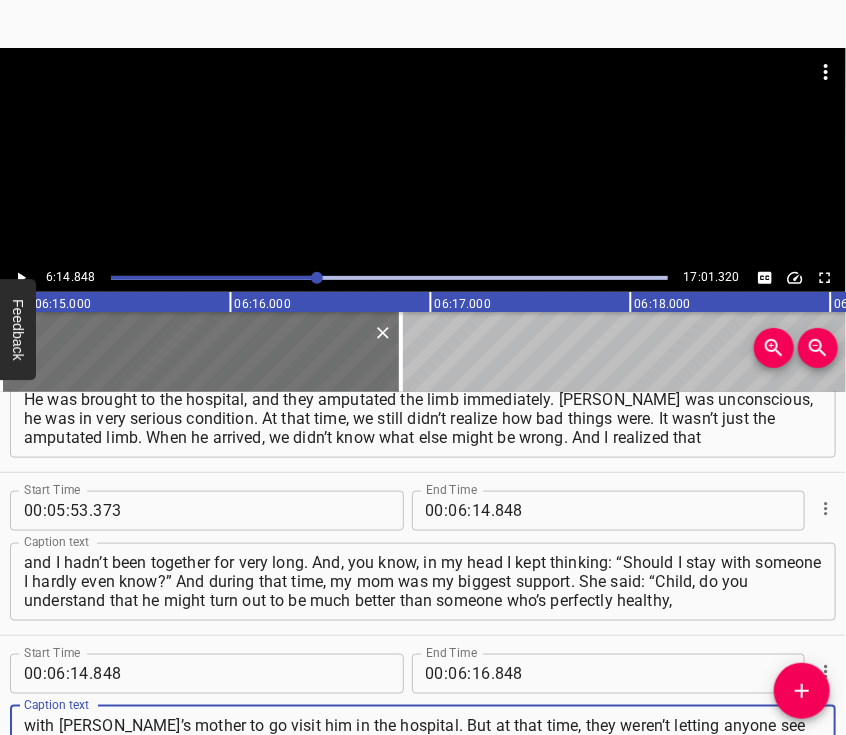 click at bounding box center (423, 156) 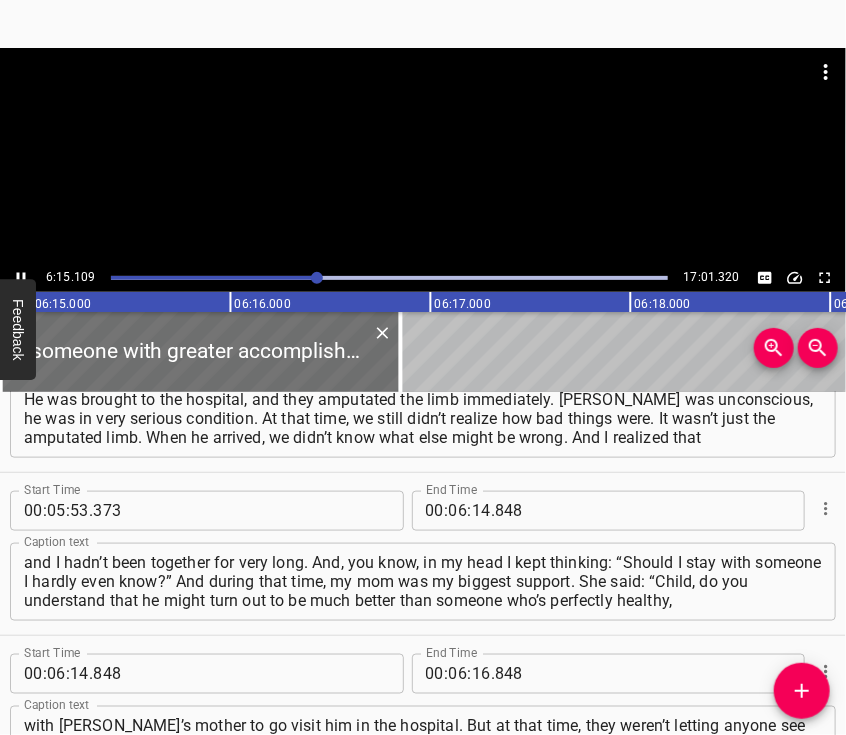 scroll, scrollTop: 2884, scrollLeft: 0, axis: vertical 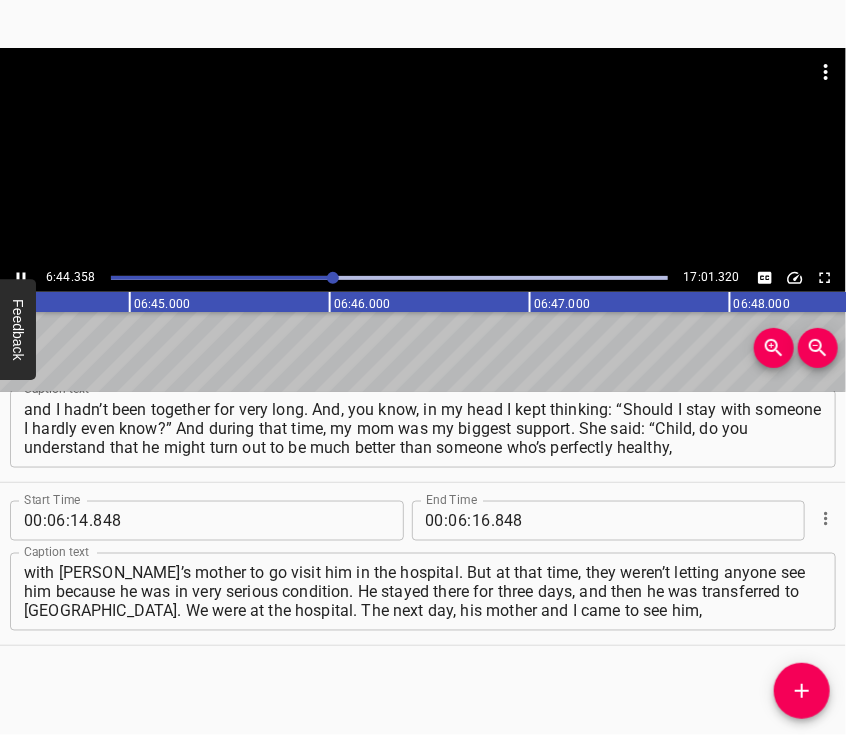 click at bounding box center [423, 156] 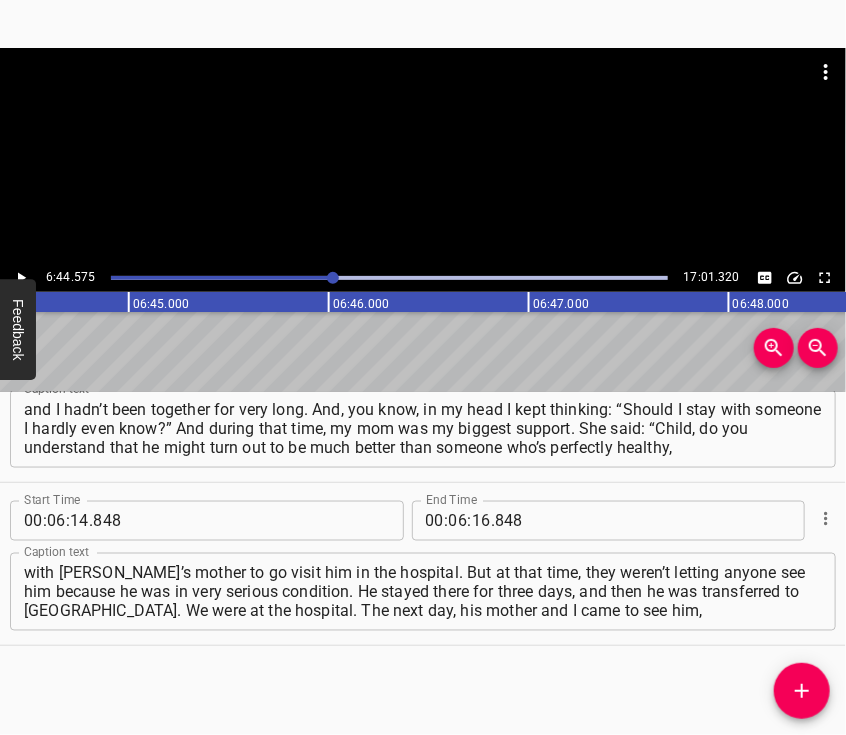 scroll, scrollTop: 0, scrollLeft: 80915, axis: horizontal 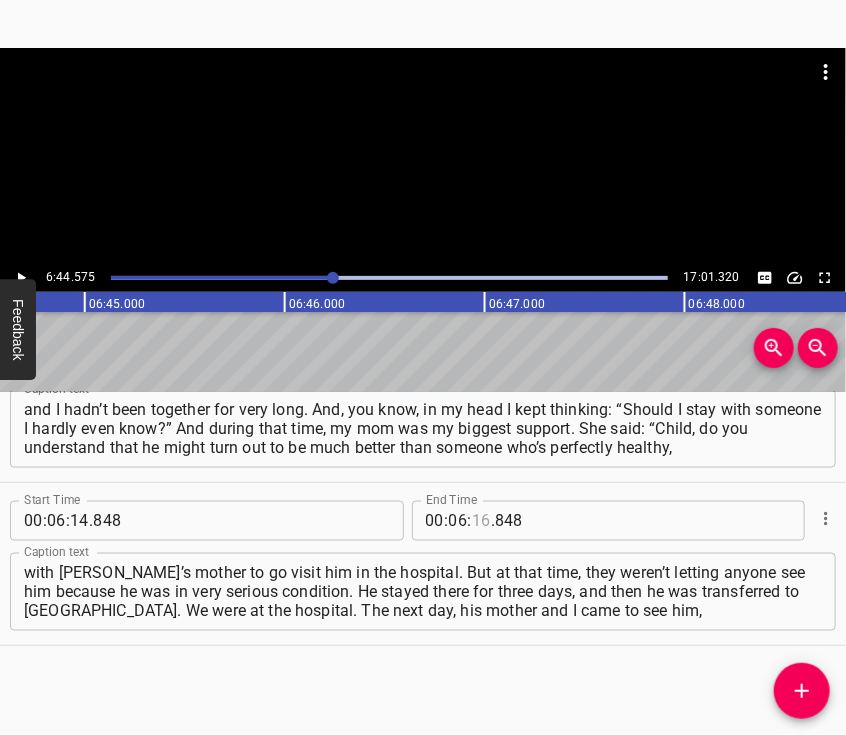 click at bounding box center (481, 521) 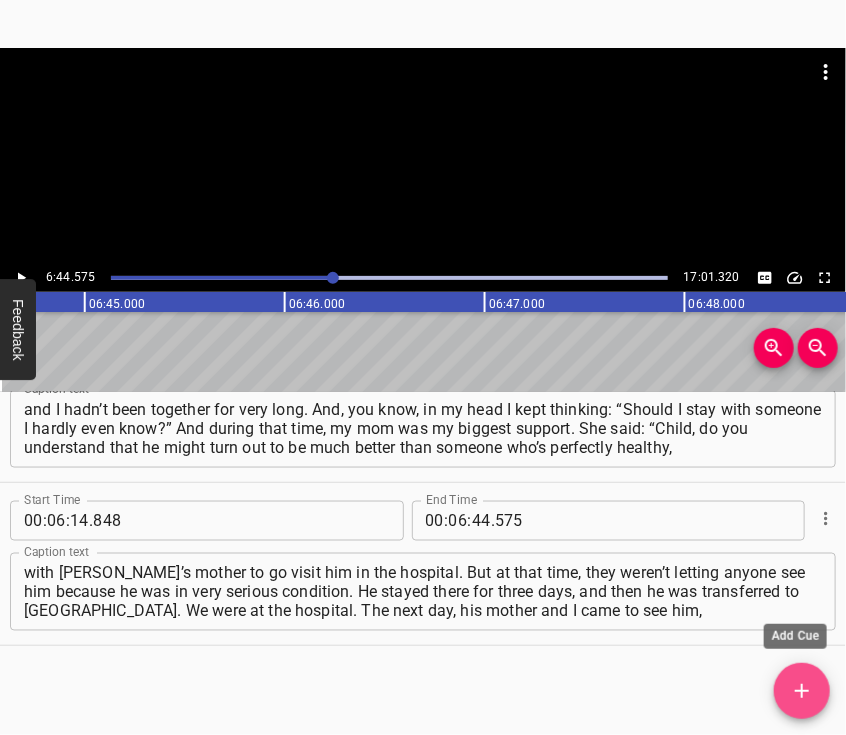 click at bounding box center [802, 691] 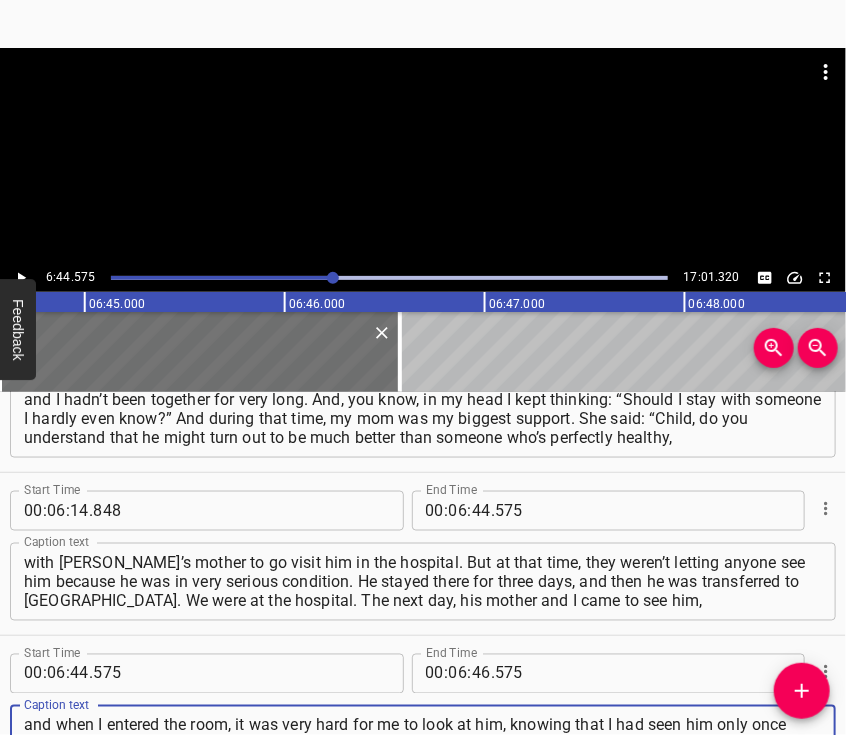 scroll, scrollTop: 19, scrollLeft: 0, axis: vertical 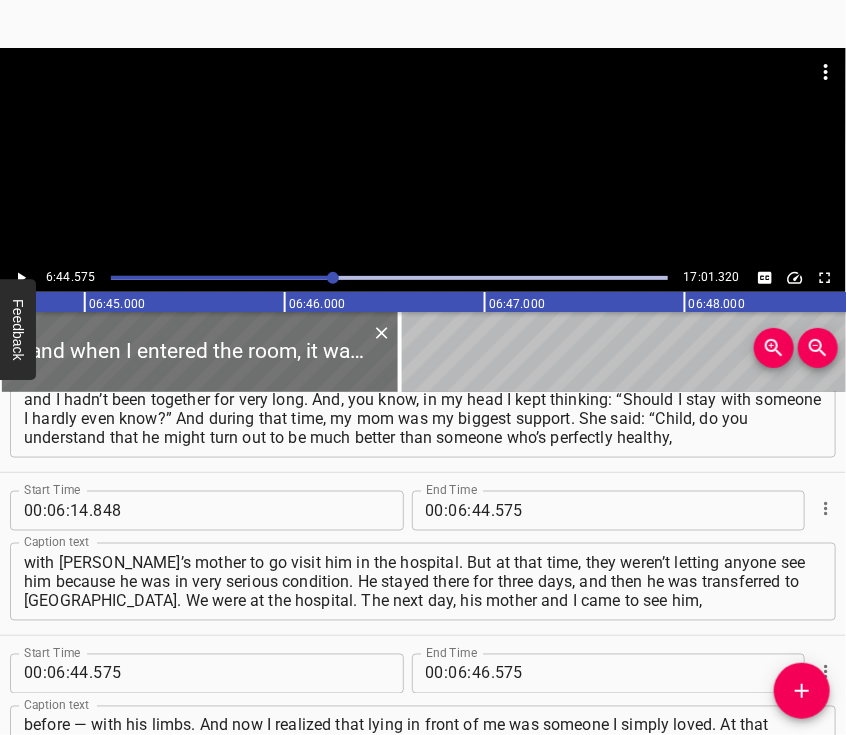 click at bounding box center [423, 156] 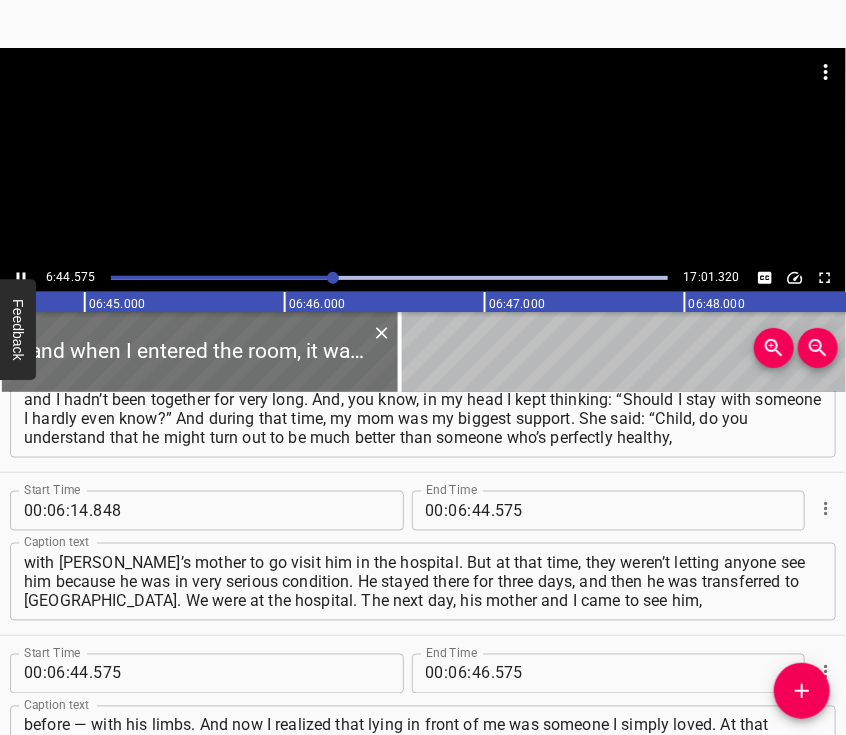 scroll, scrollTop: 3098, scrollLeft: 0, axis: vertical 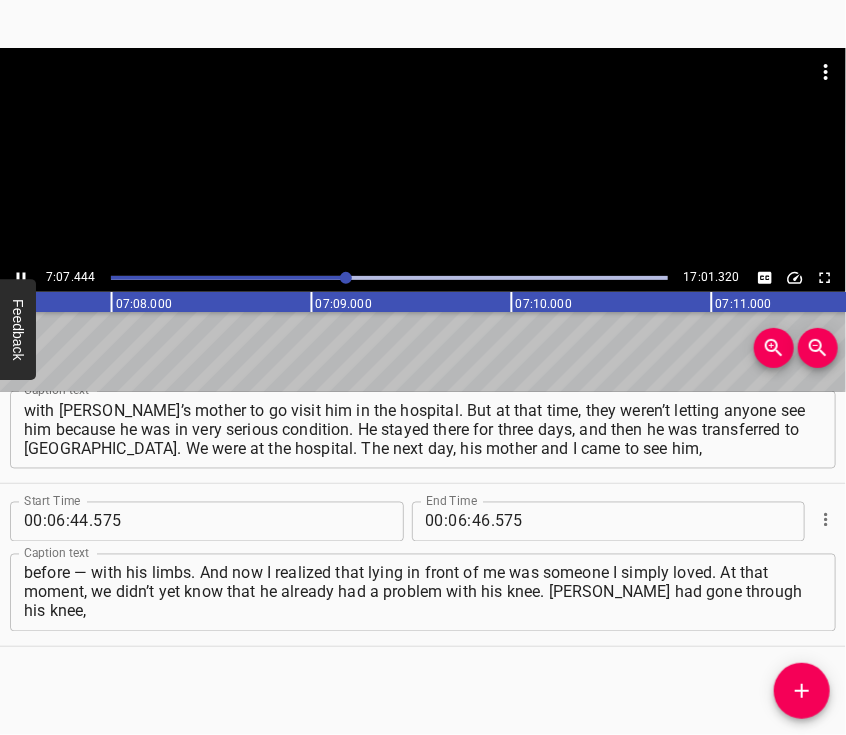 click at bounding box center [423, 156] 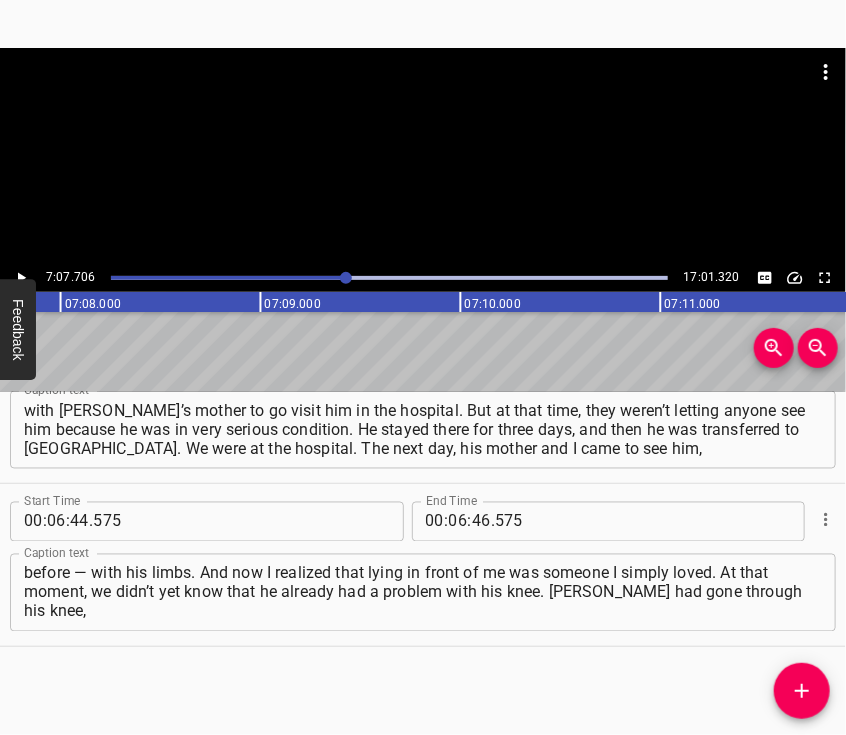 scroll, scrollTop: 0, scrollLeft: 85541, axis: horizontal 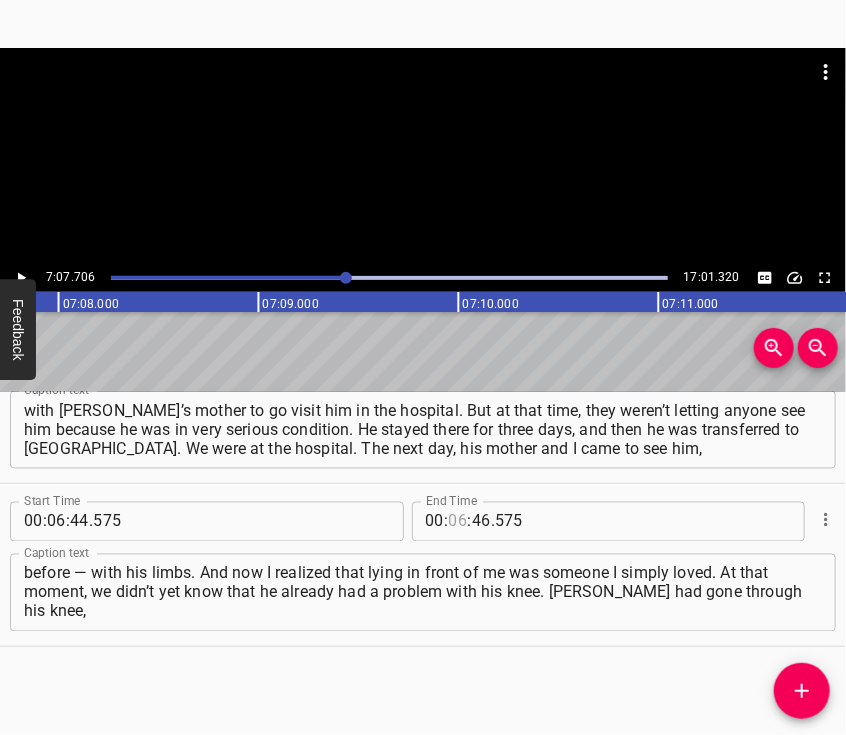 click at bounding box center (458, 522) 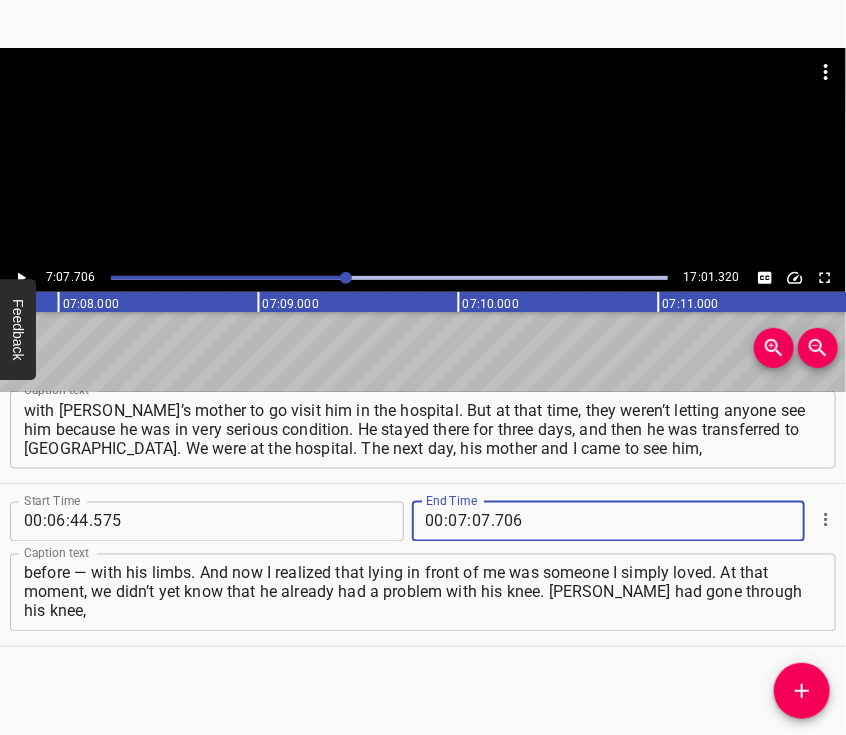 click 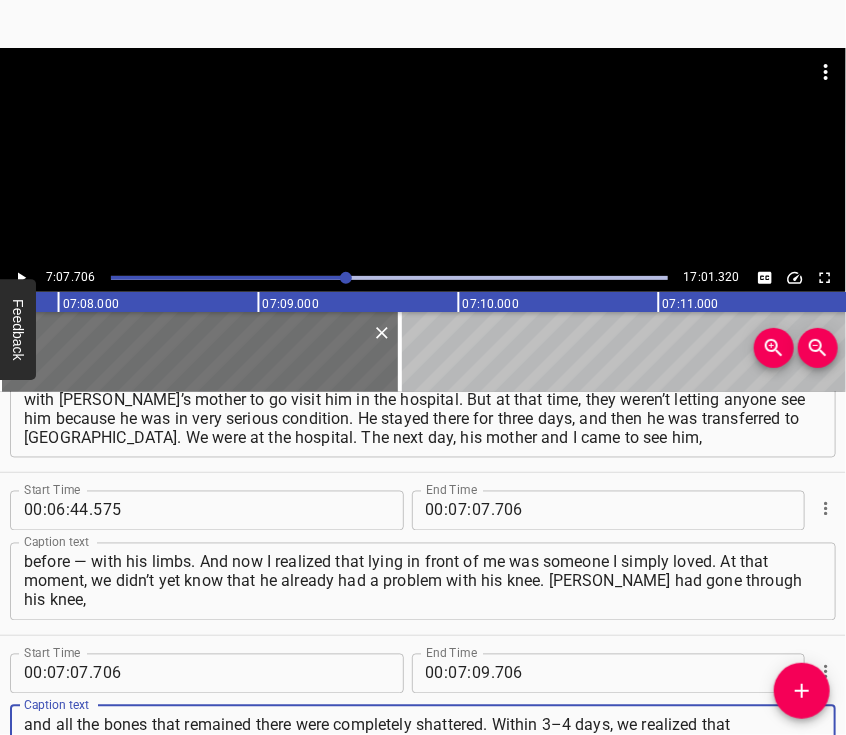 click at bounding box center (423, 156) 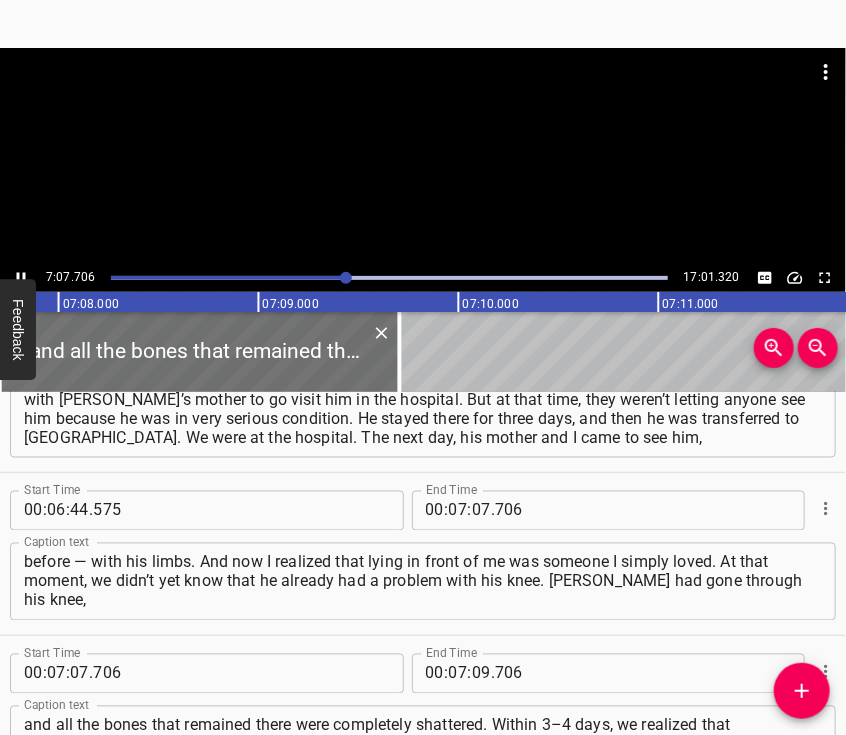 scroll, scrollTop: 3261, scrollLeft: 0, axis: vertical 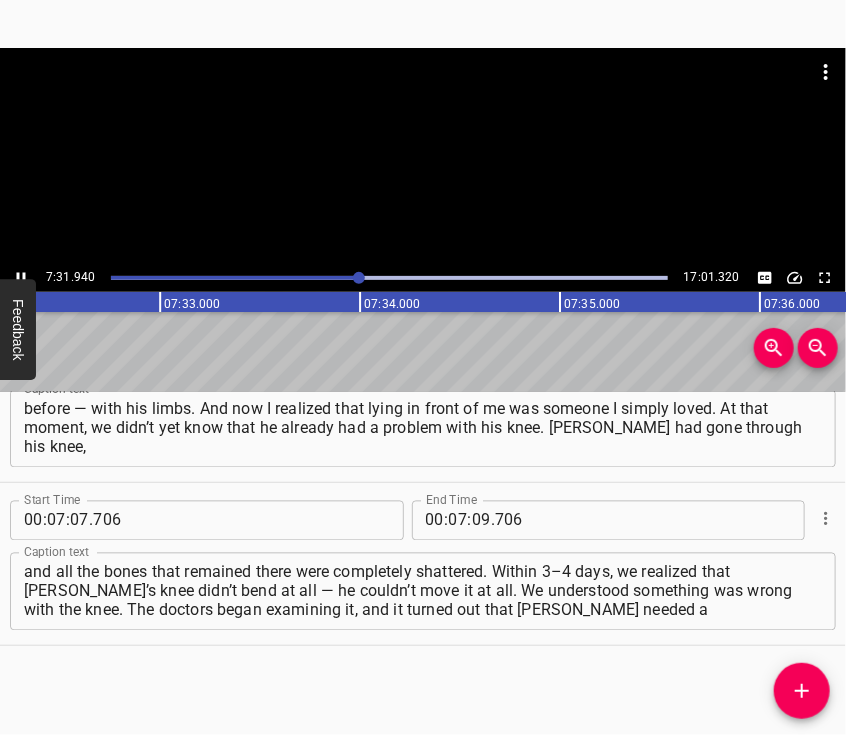 click at bounding box center (423, 156) 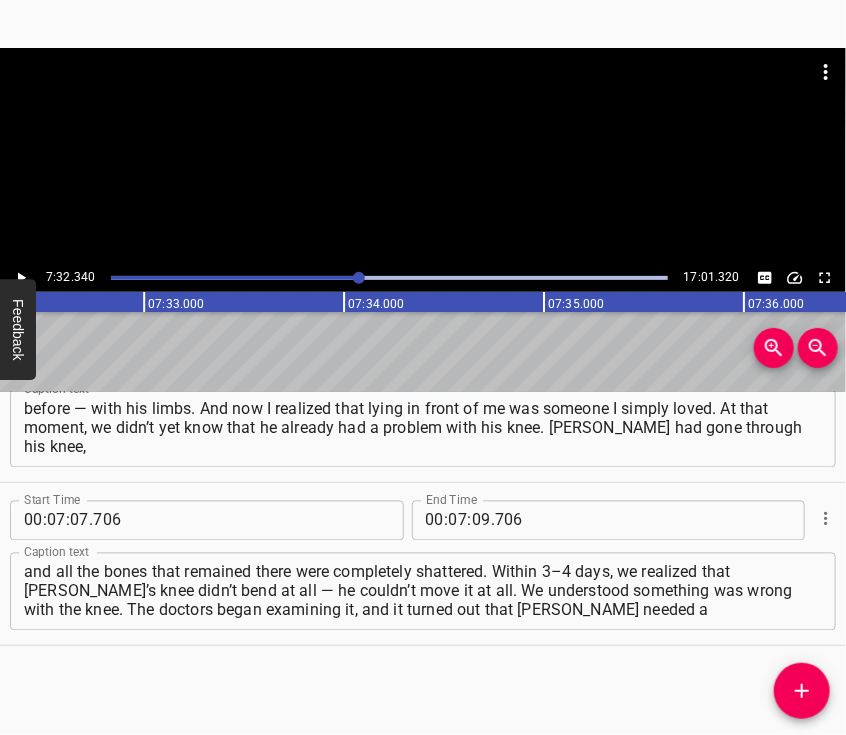scroll, scrollTop: 0, scrollLeft: 90468, axis: horizontal 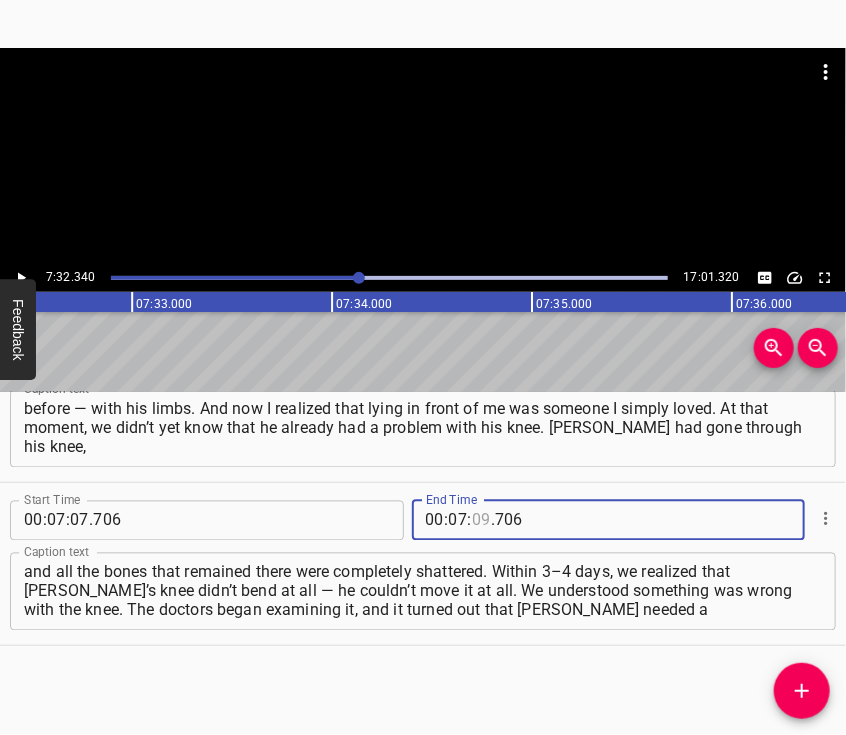 click at bounding box center [481, 521] 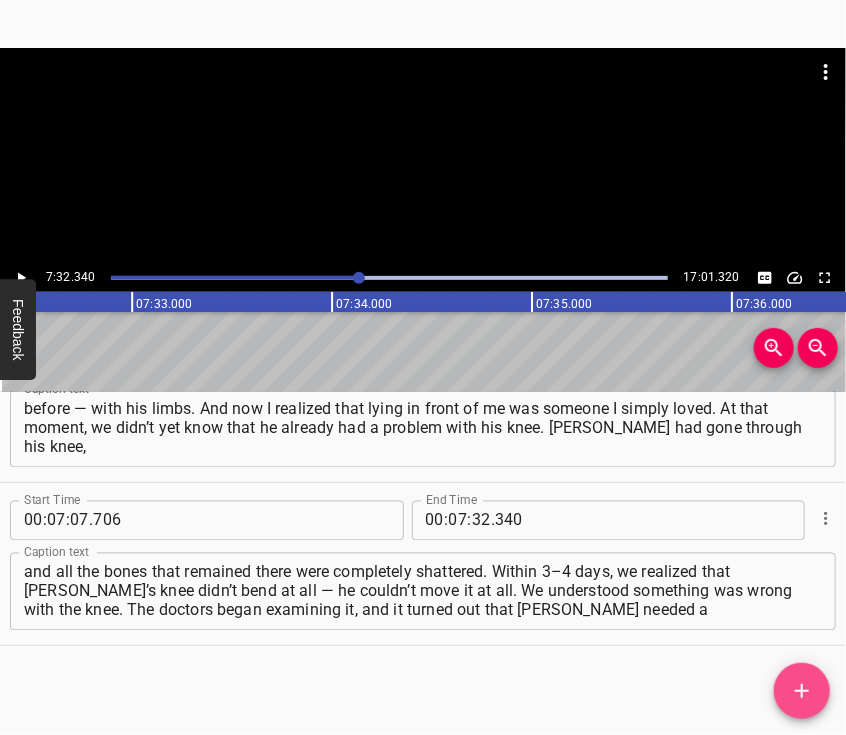 click at bounding box center [802, 691] 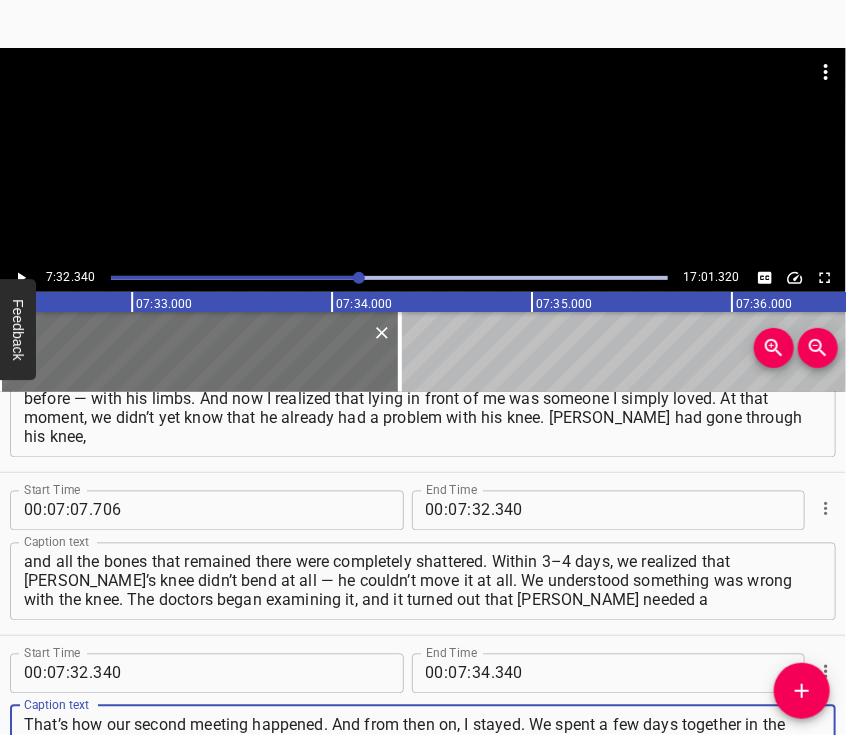 scroll, scrollTop: 19, scrollLeft: 0, axis: vertical 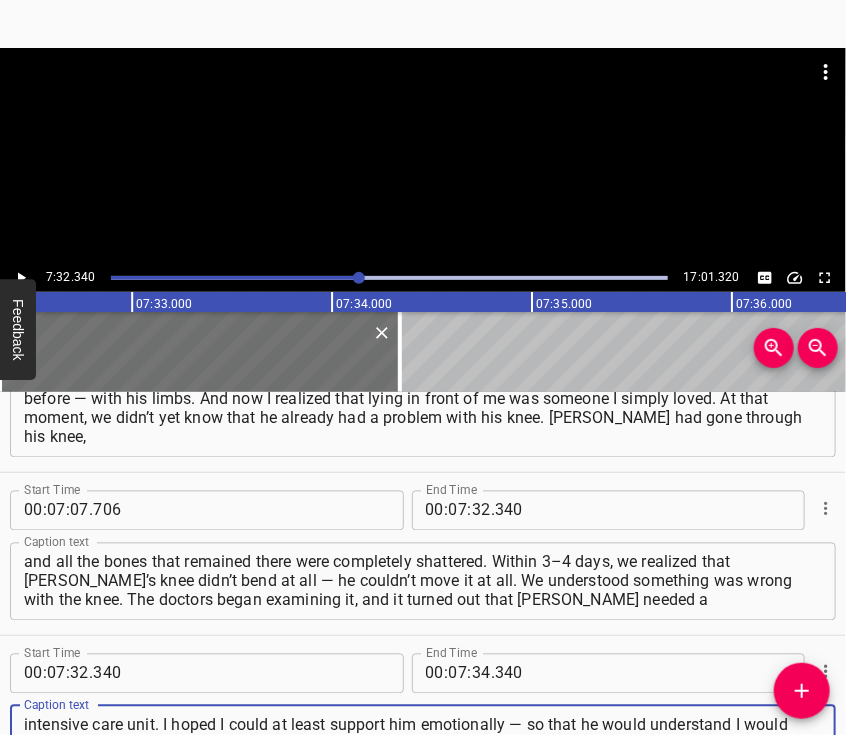 click at bounding box center [423, 156] 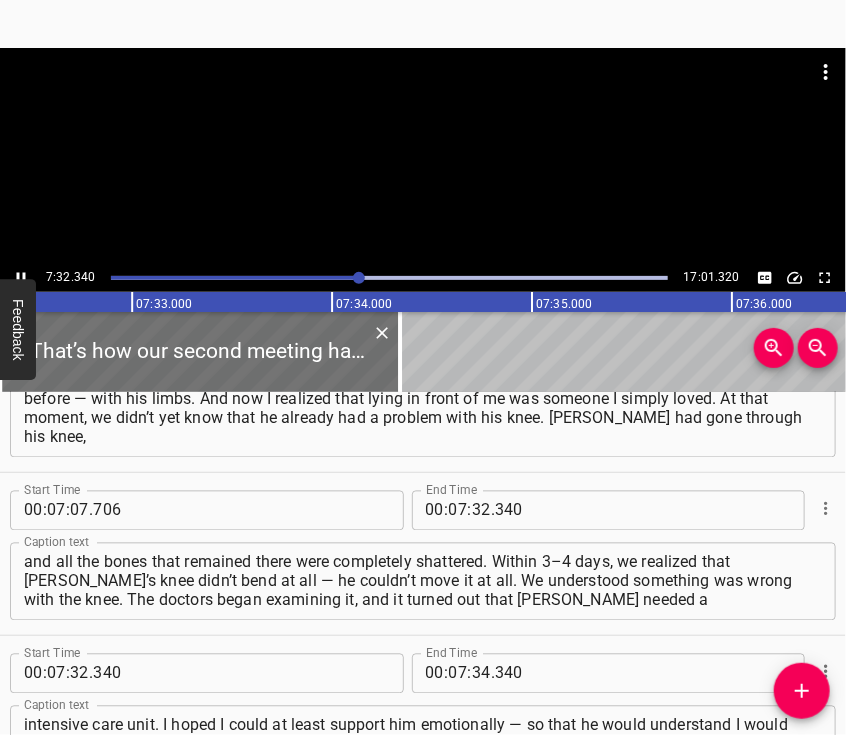 scroll, scrollTop: 3424, scrollLeft: 0, axis: vertical 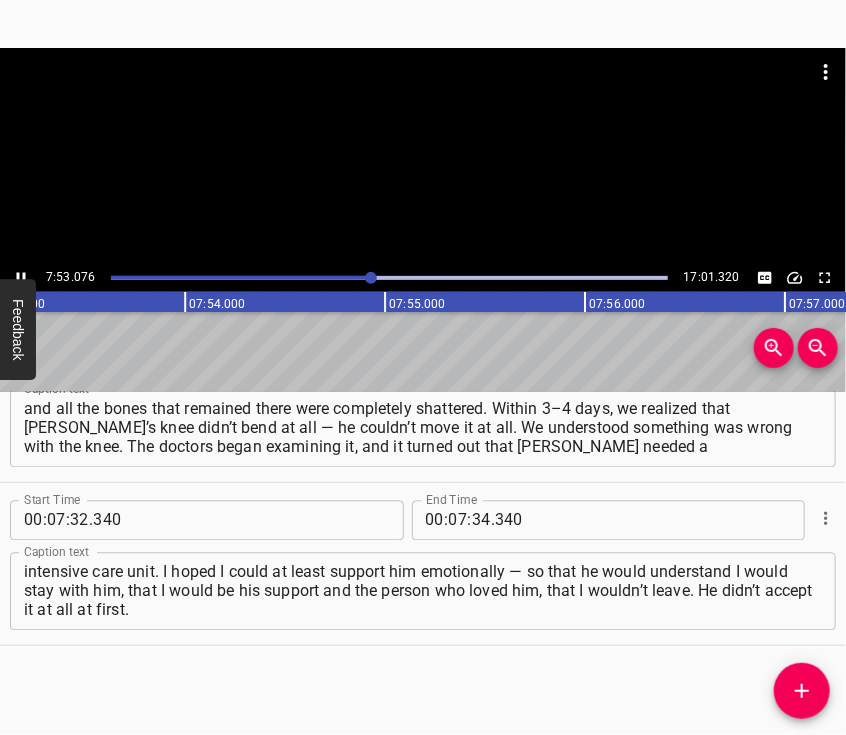 click at bounding box center (423, 156) 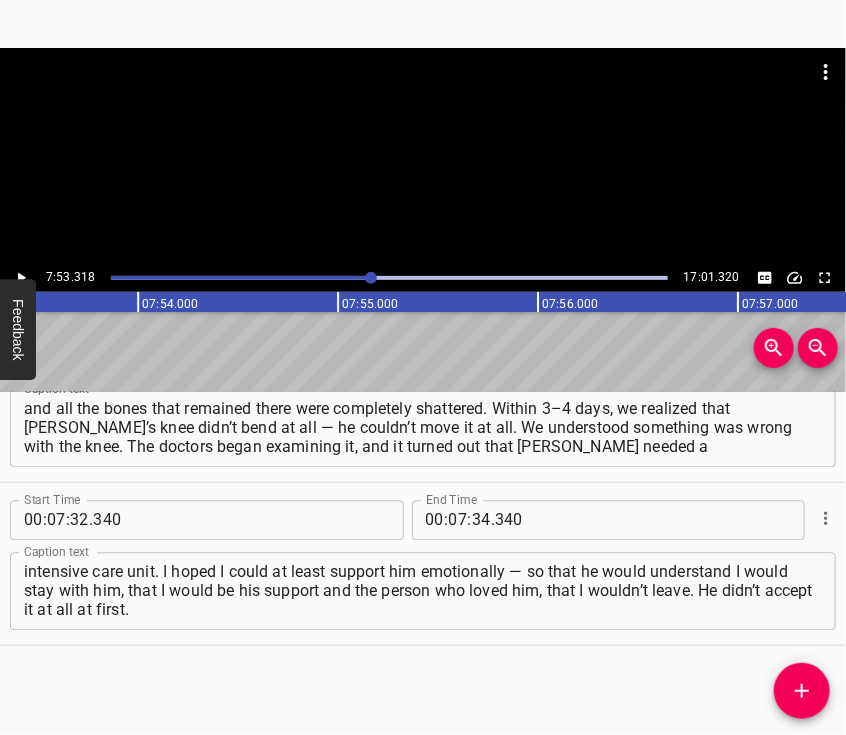 scroll, scrollTop: 0, scrollLeft: 94664, axis: horizontal 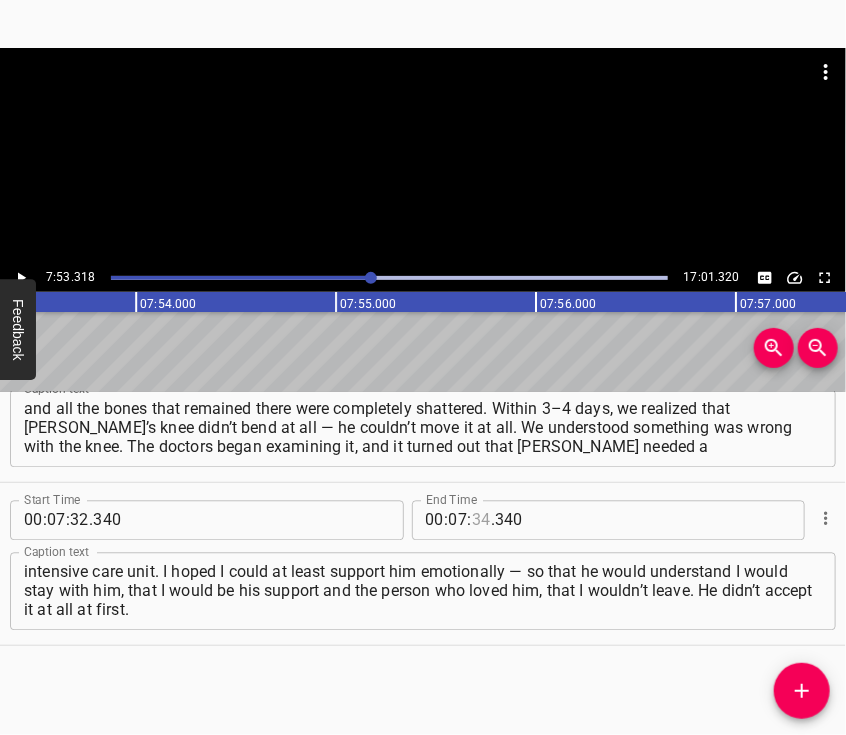 click at bounding box center [481, 521] 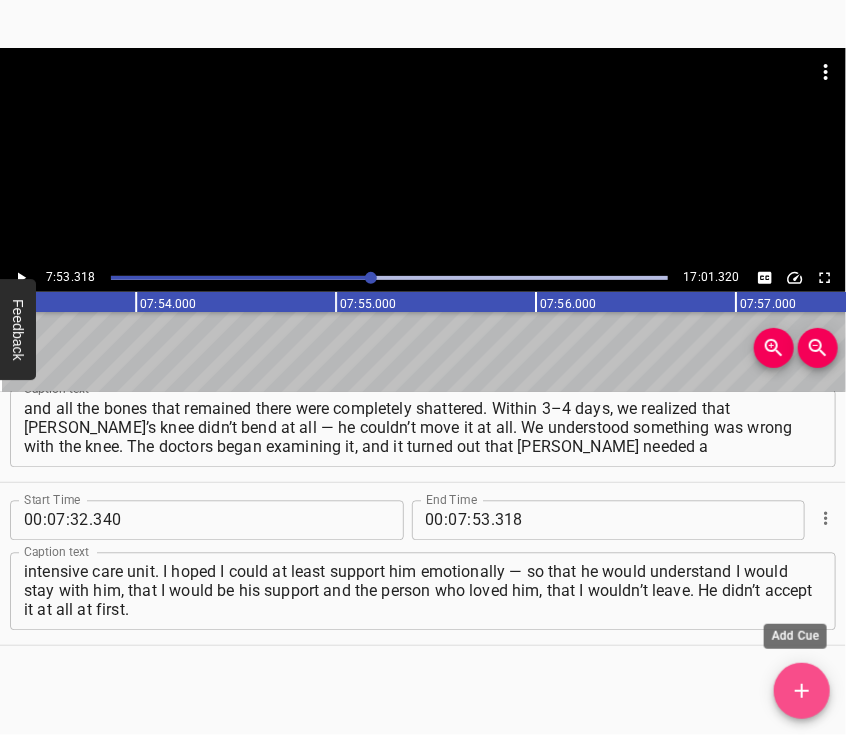 drag, startPoint x: 797, startPoint y: 674, endPoint x: 746, endPoint y: 535, distance: 148.06079 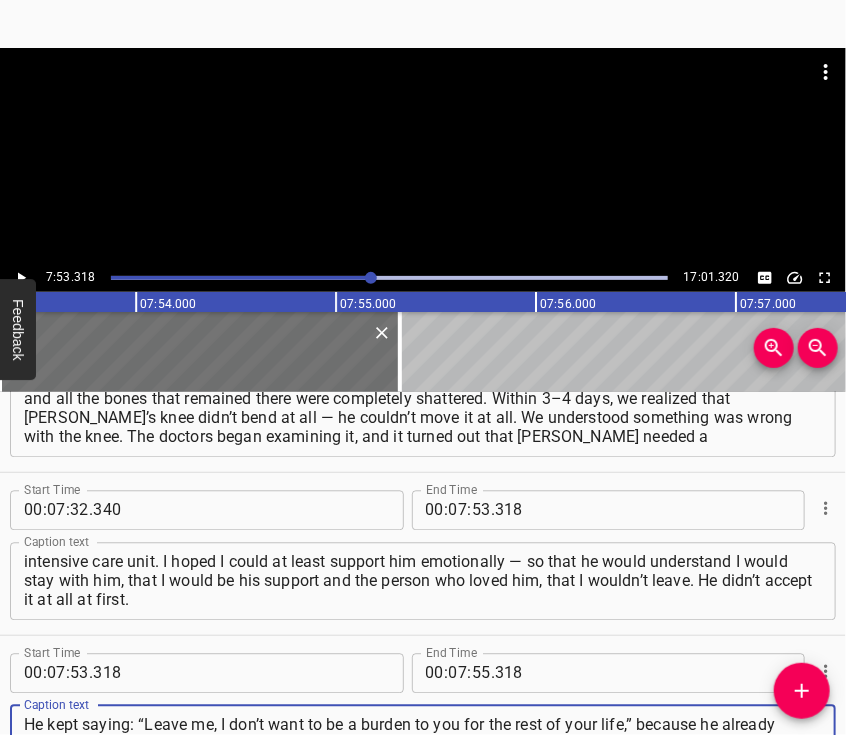 scroll, scrollTop: 19, scrollLeft: 0, axis: vertical 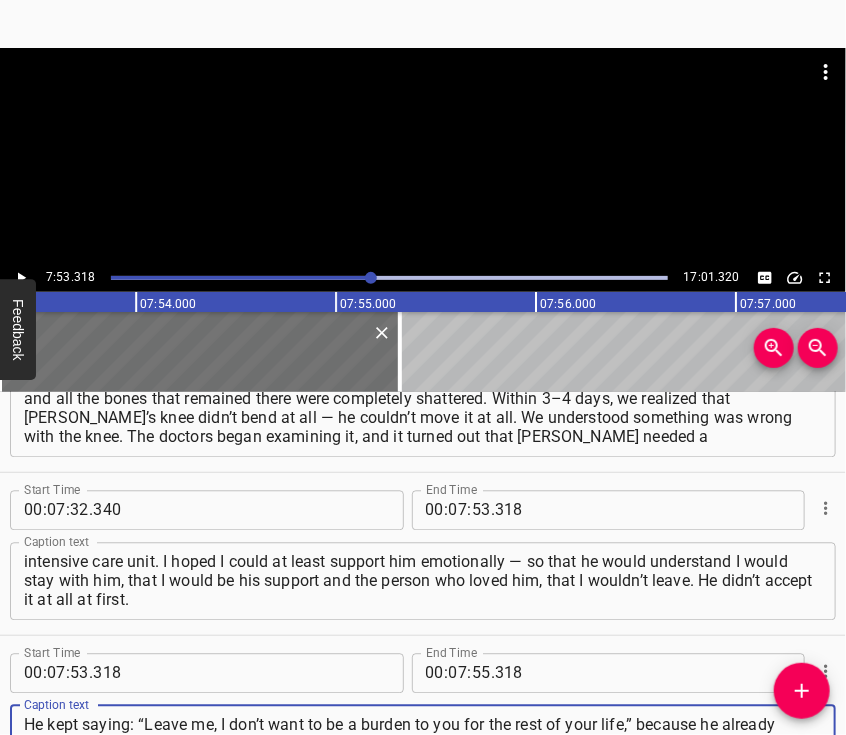 click at bounding box center [423, 156] 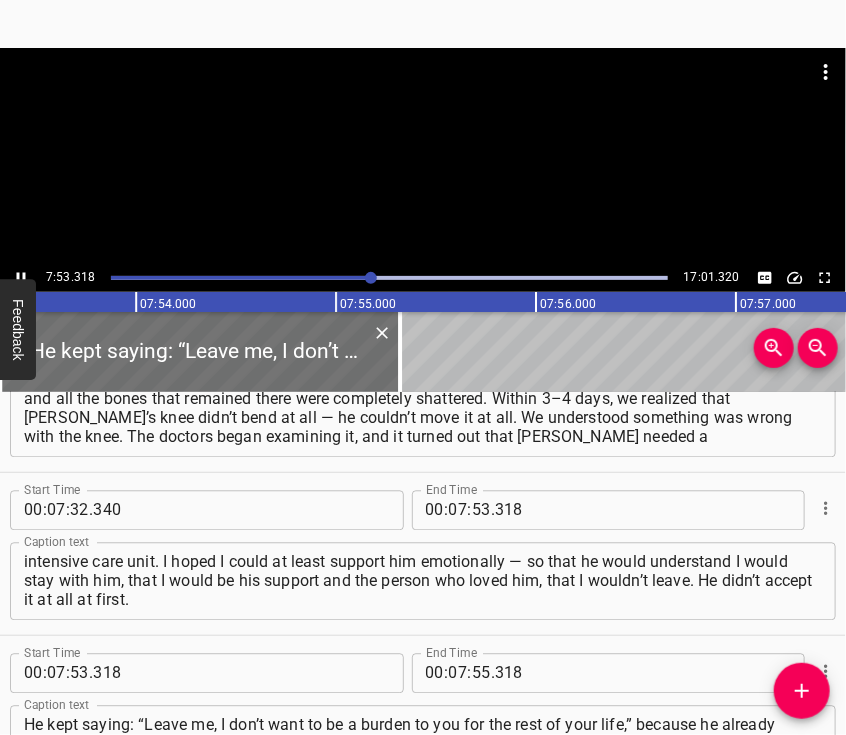 scroll, scrollTop: 3587, scrollLeft: 0, axis: vertical 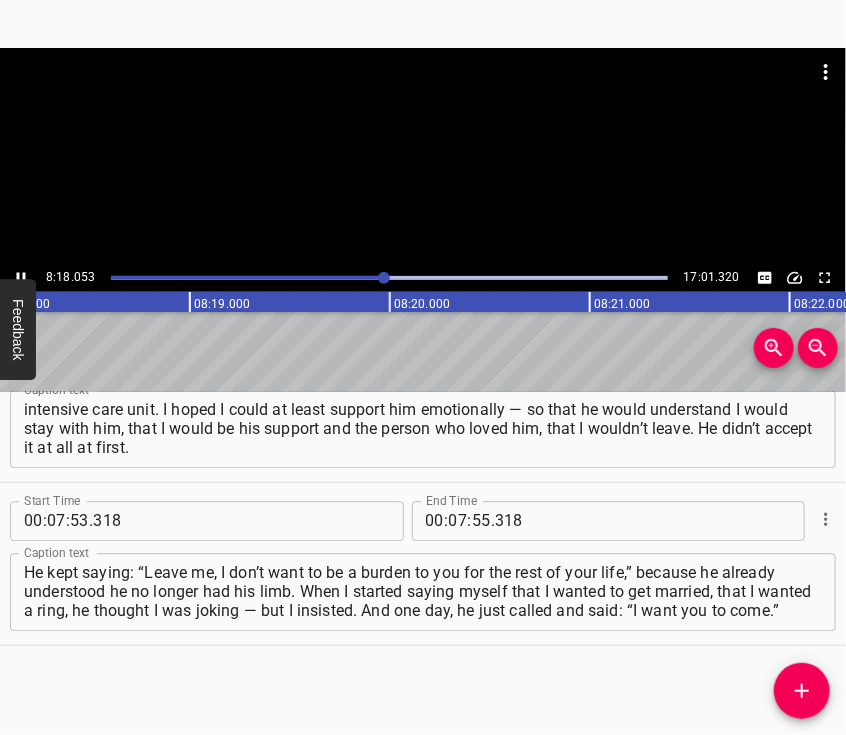 click at bounding box center [423, 156] 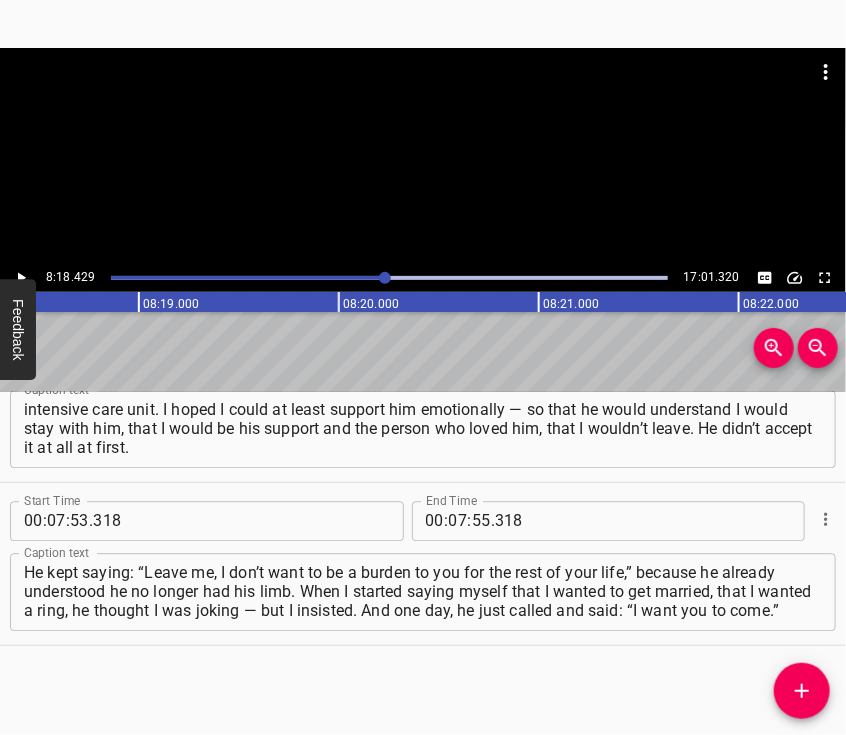 scroll, scrollTop: 0, scrollLeft: 99685, axis: horizontal 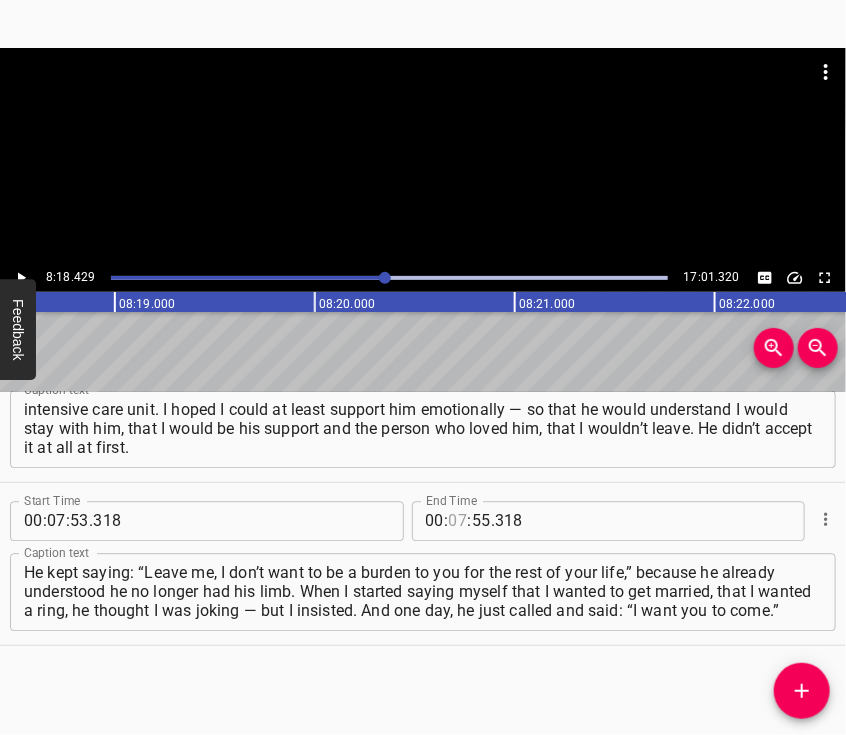 click at bounding box center [458, 521] 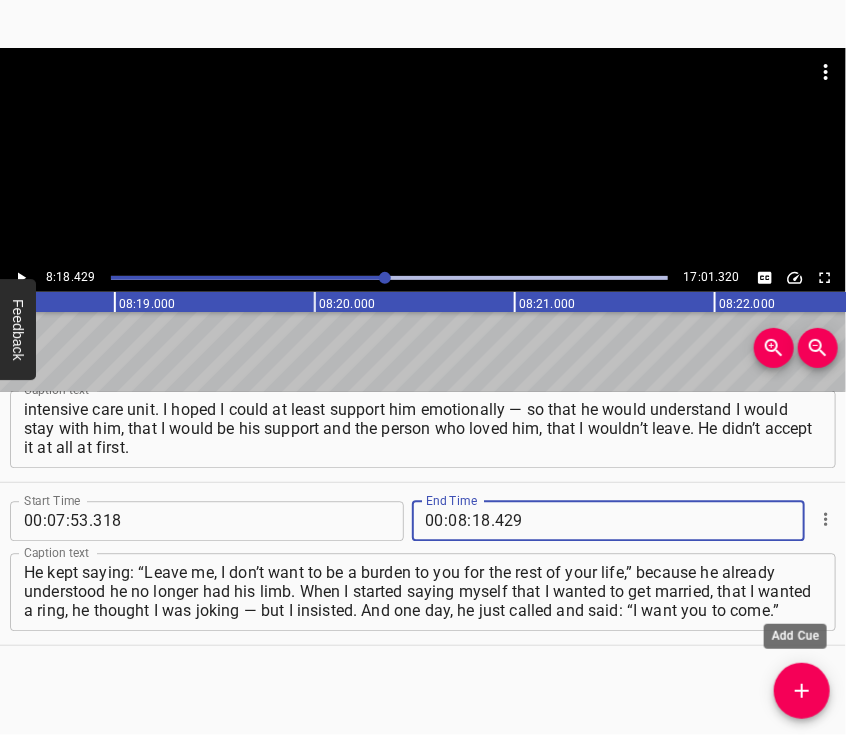 click 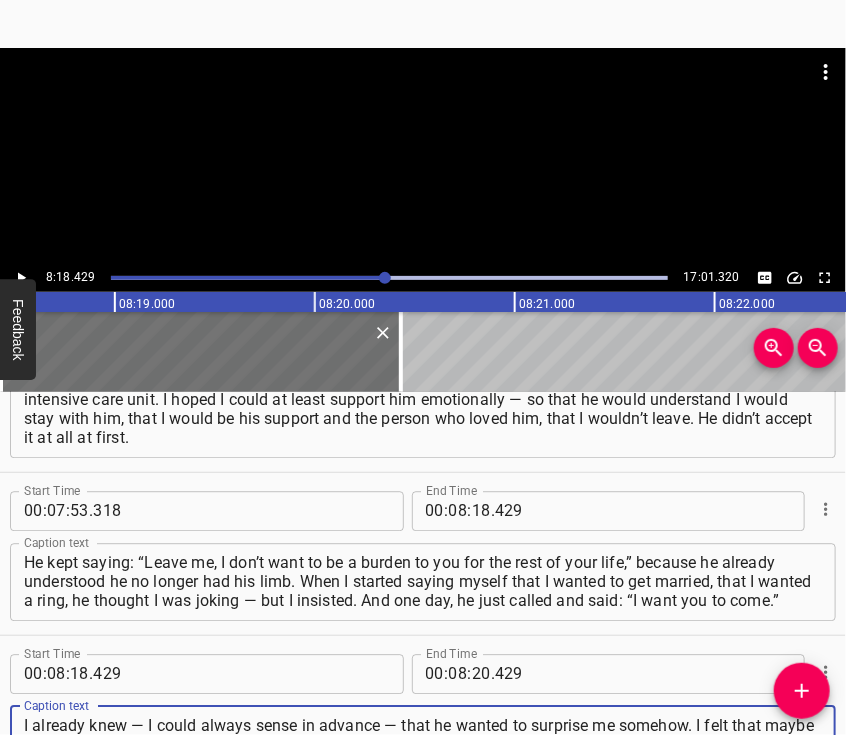 click at bounding box center (423, 98) 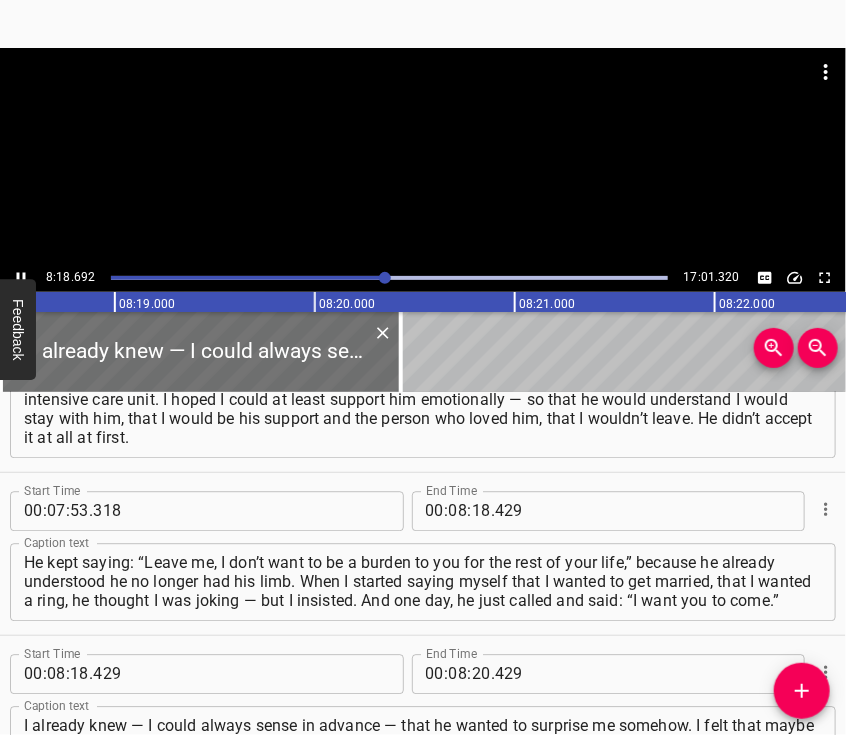 scroll, scrollTop: 3824, scrollLeft: 0, axis: vertical 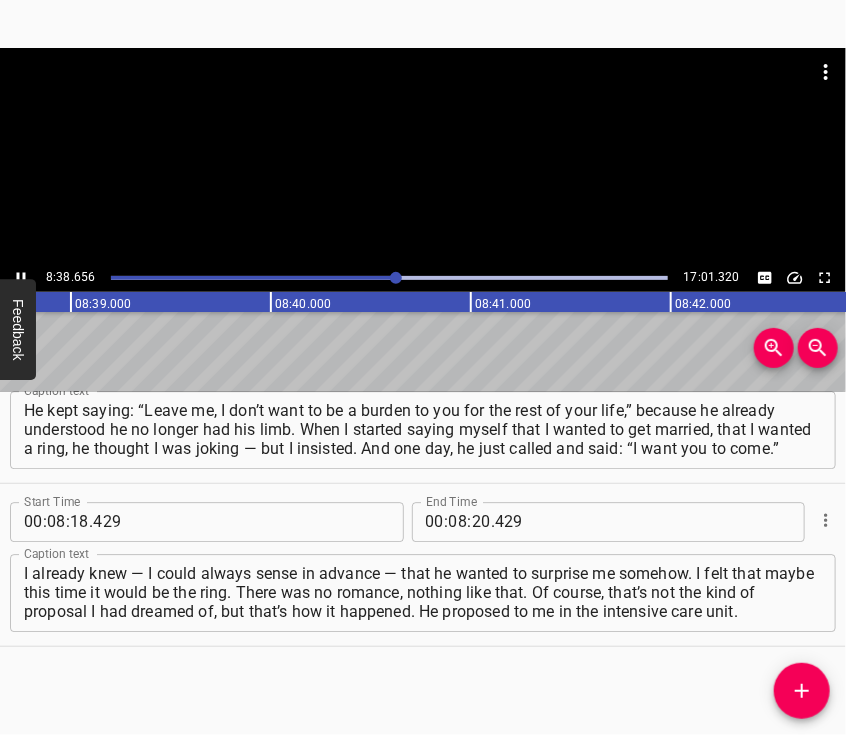 click at bounding box center [423, 156] 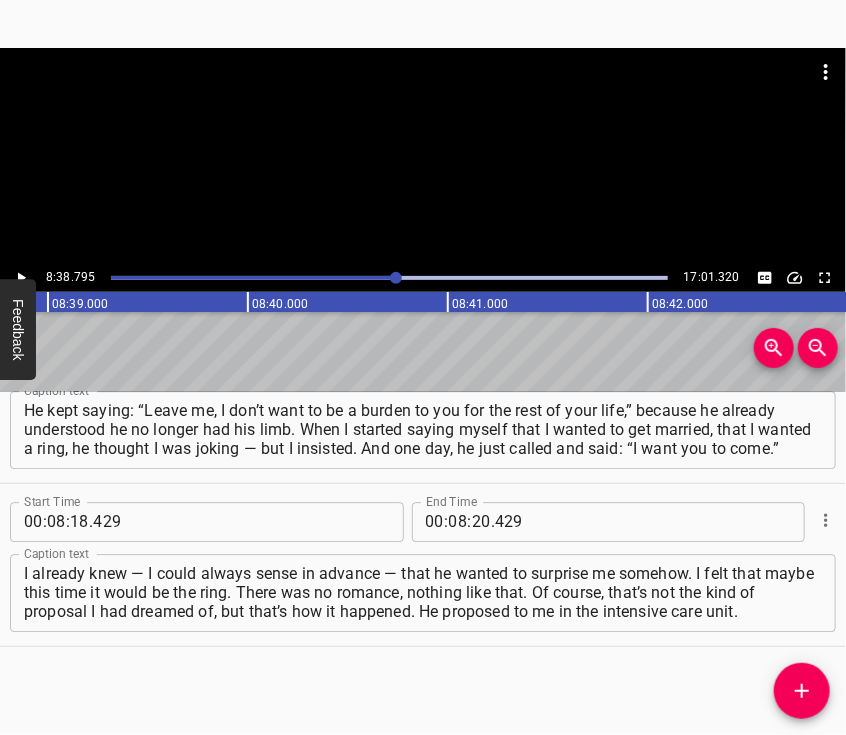 scroll, scrollTop: 0, scrollLeft: 103759, axis: horizontal 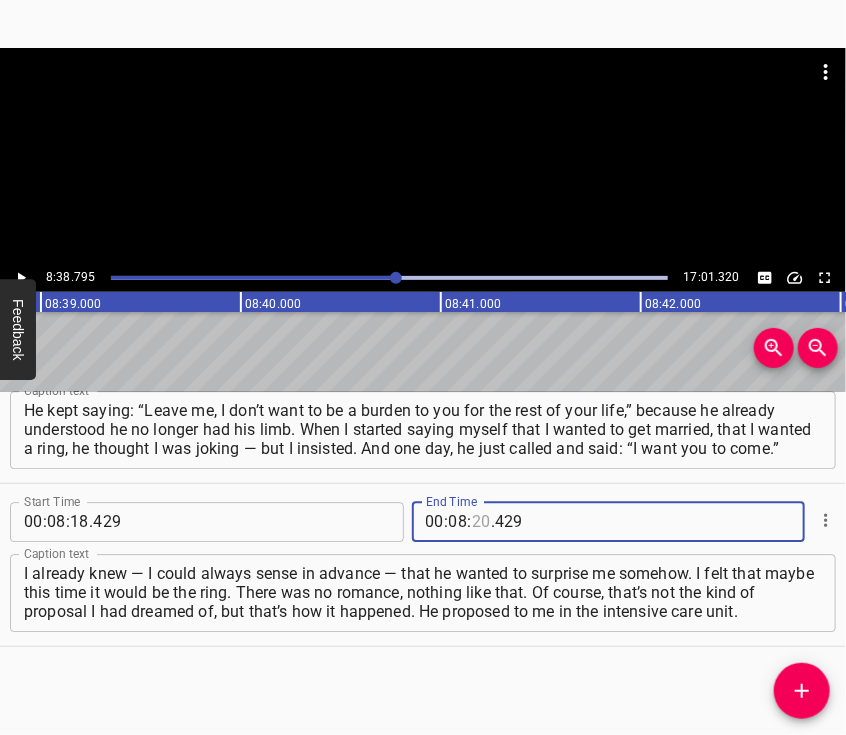 click at bounding box center (481, 522) 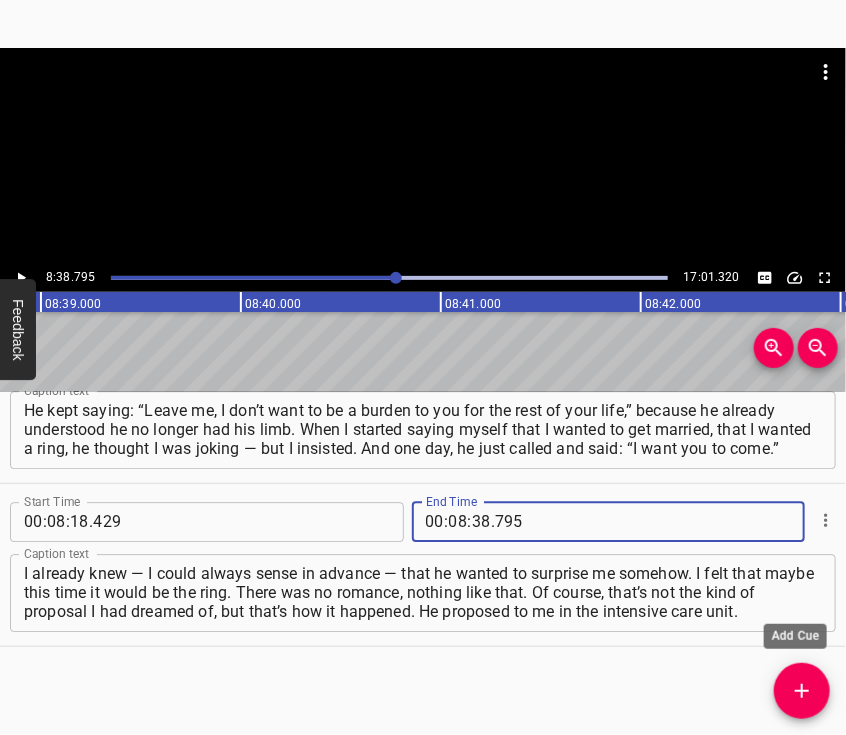 click at bounding box center (802, 691) 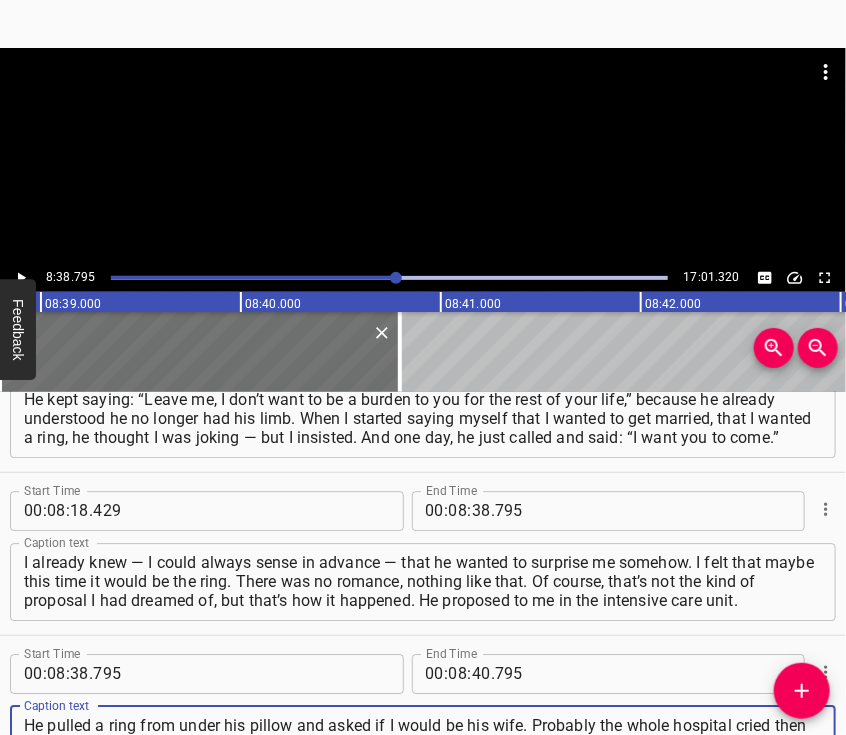 click at bounding box center (423, 156) 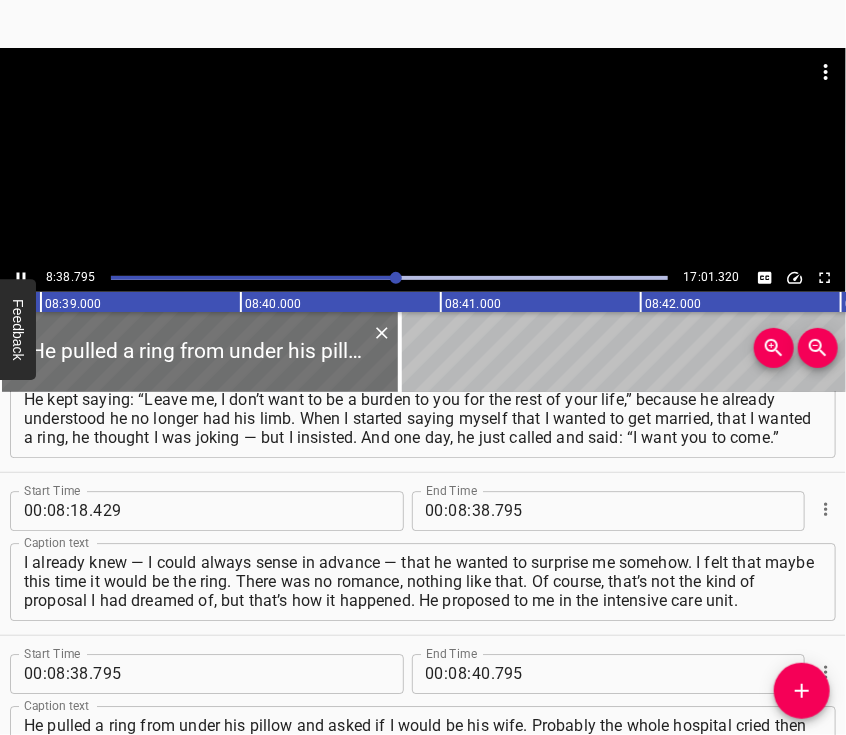 scroll, scrollTop: 3913, scrollLeft: 0, axis: vertical 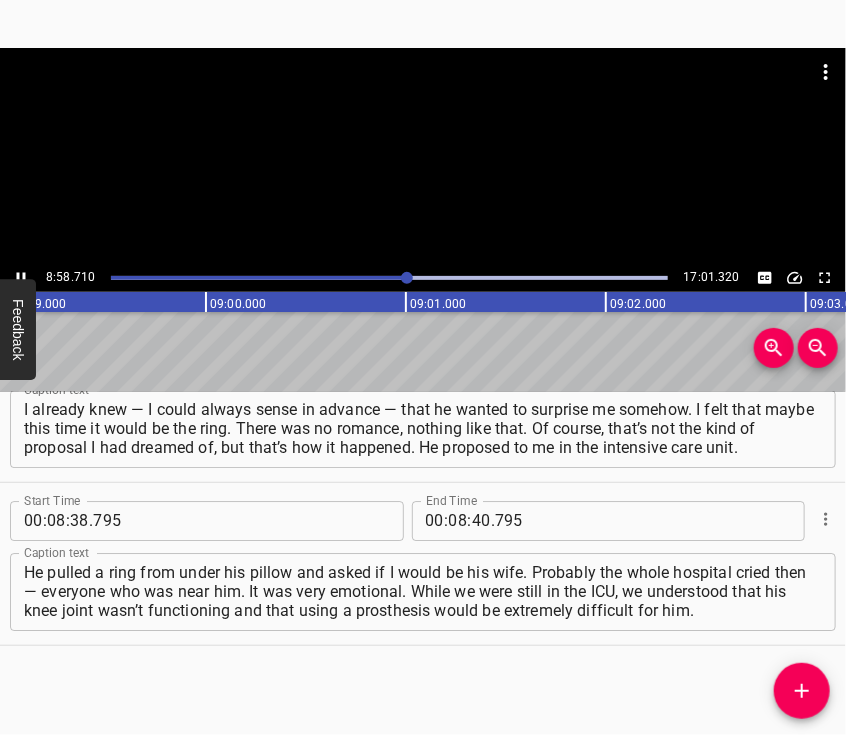 click at bounding box center [423, 156] 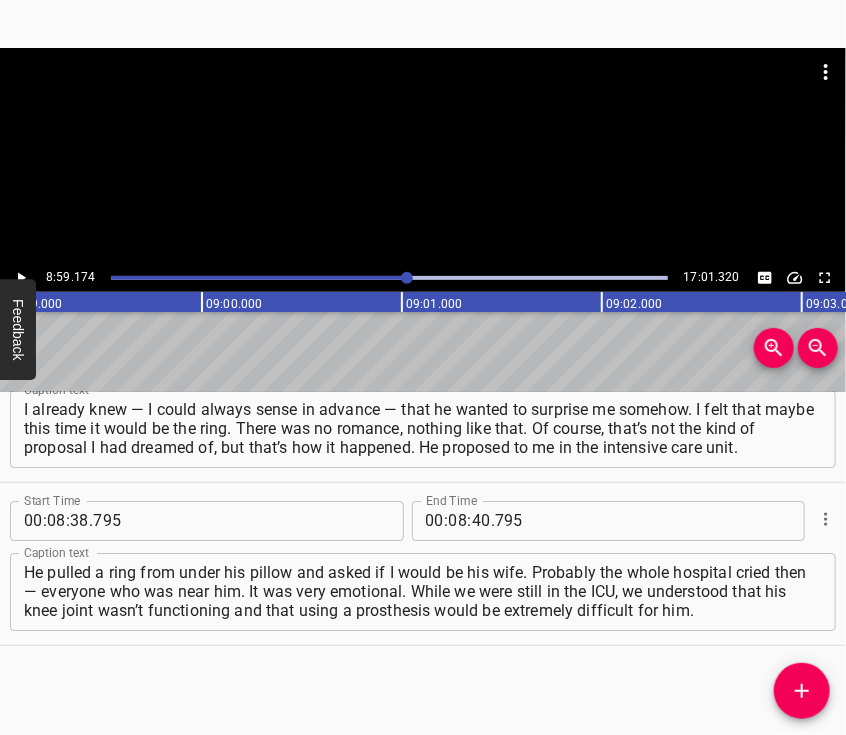 scroll, scrollTop: 0, scrollLeft: 107835, axis: horizontal 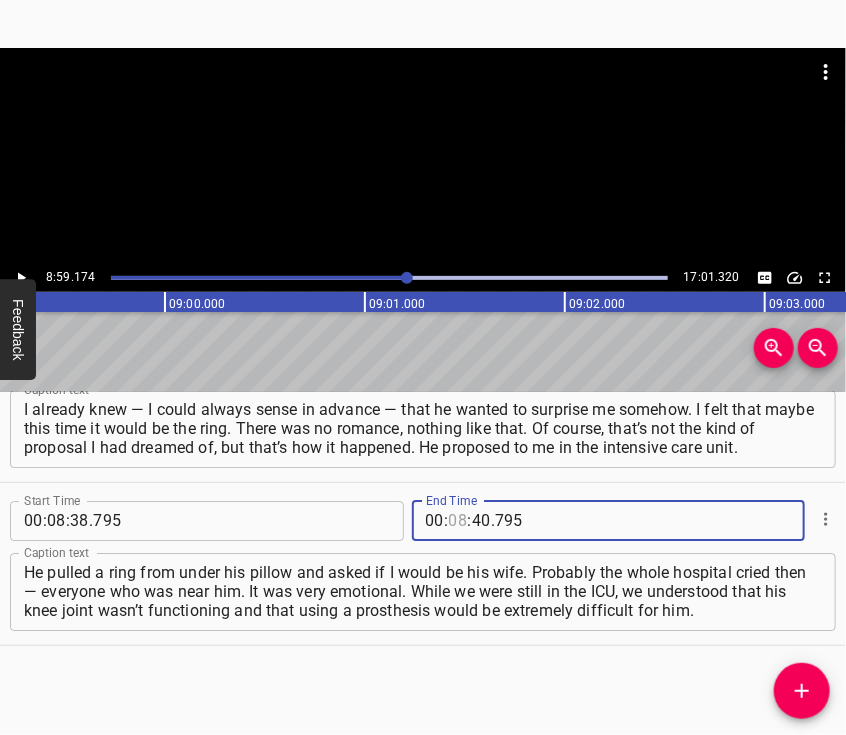 click at bounding box center [458, 521] 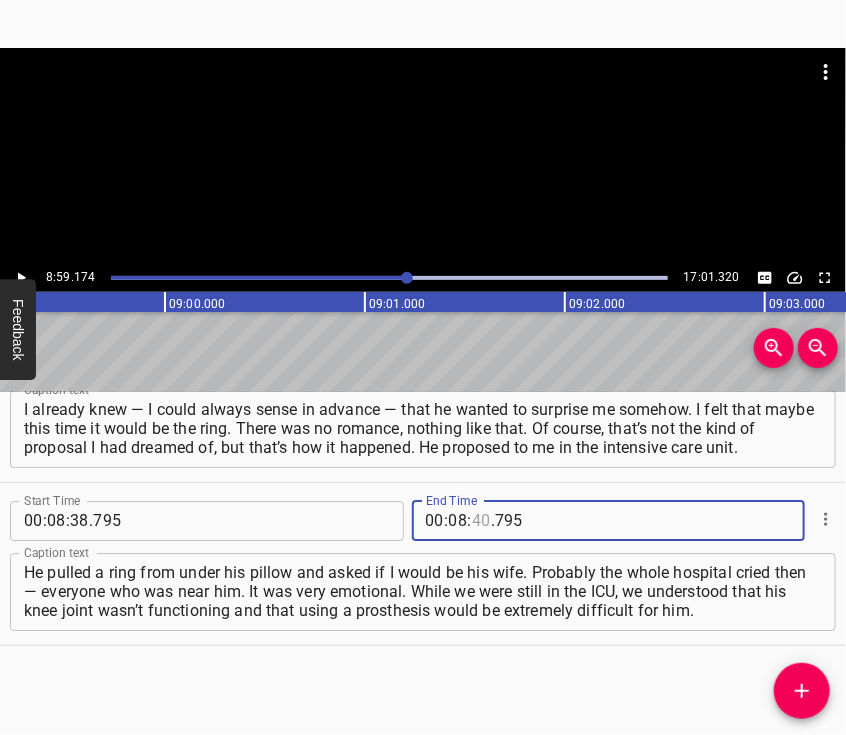 drag, startPoint x: 476, startPoint y: 519, endPoint x: 464, endPoint y: 512, distance: 13.892444 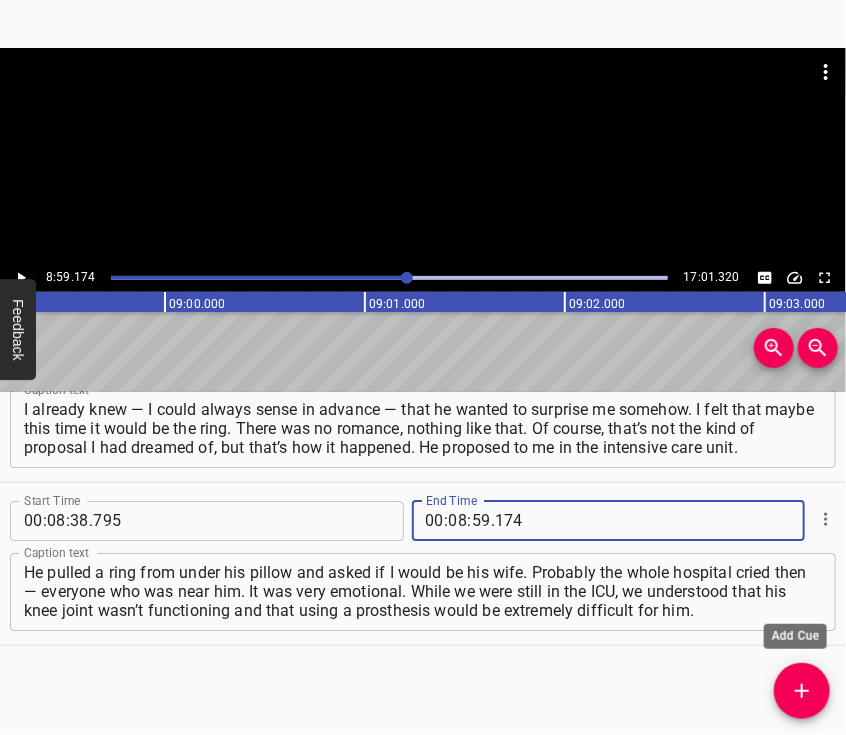 click at bounding box center [802, 691] 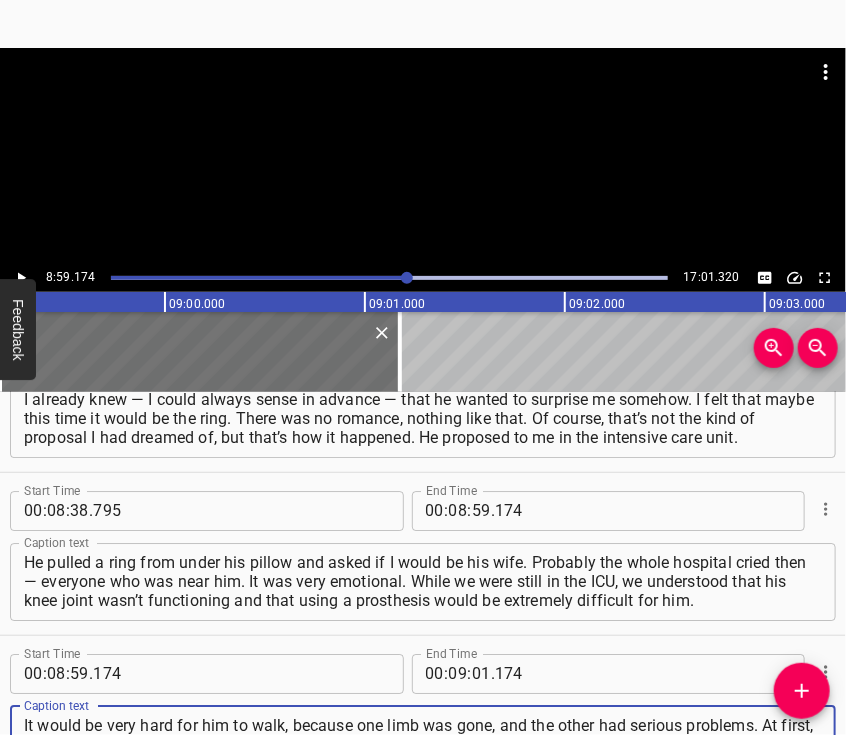 click at bounding box center (423, 98) 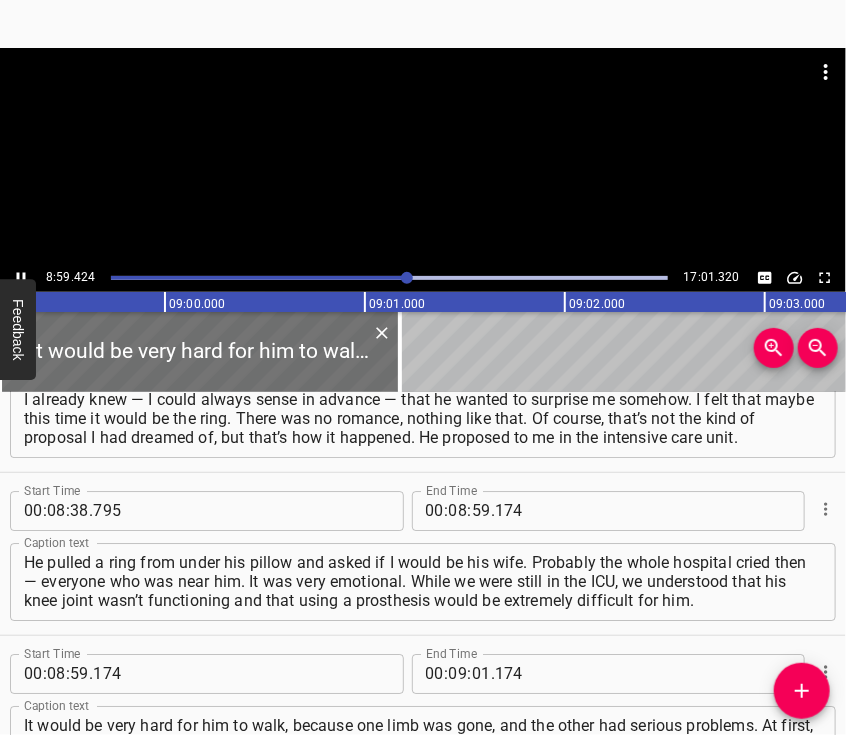 scroll, scrollTop: 4151, scrollLeft: 0, axis: vertical 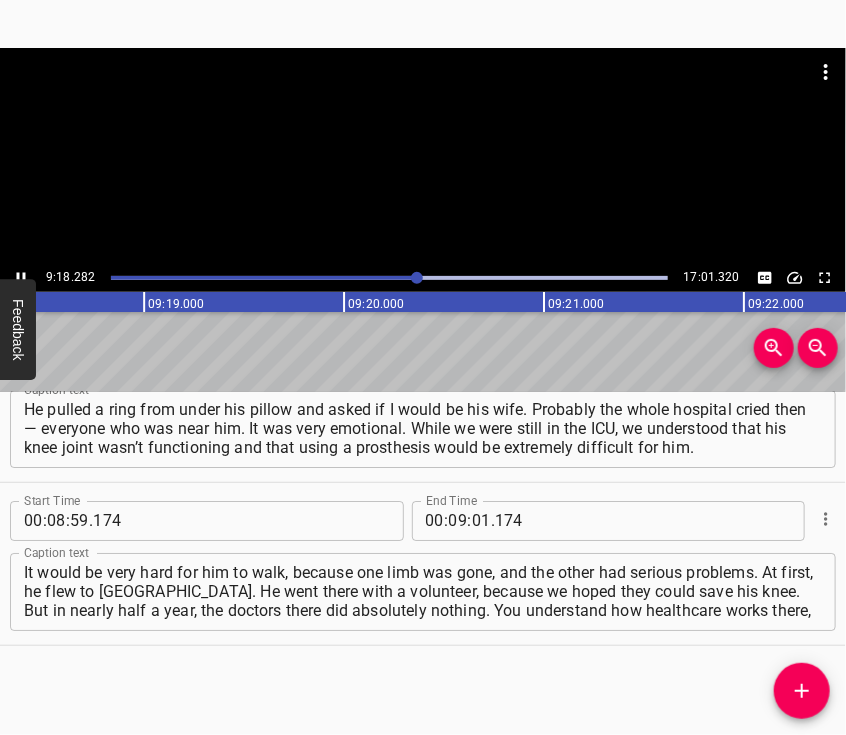 click at bounding box center (423, 156) 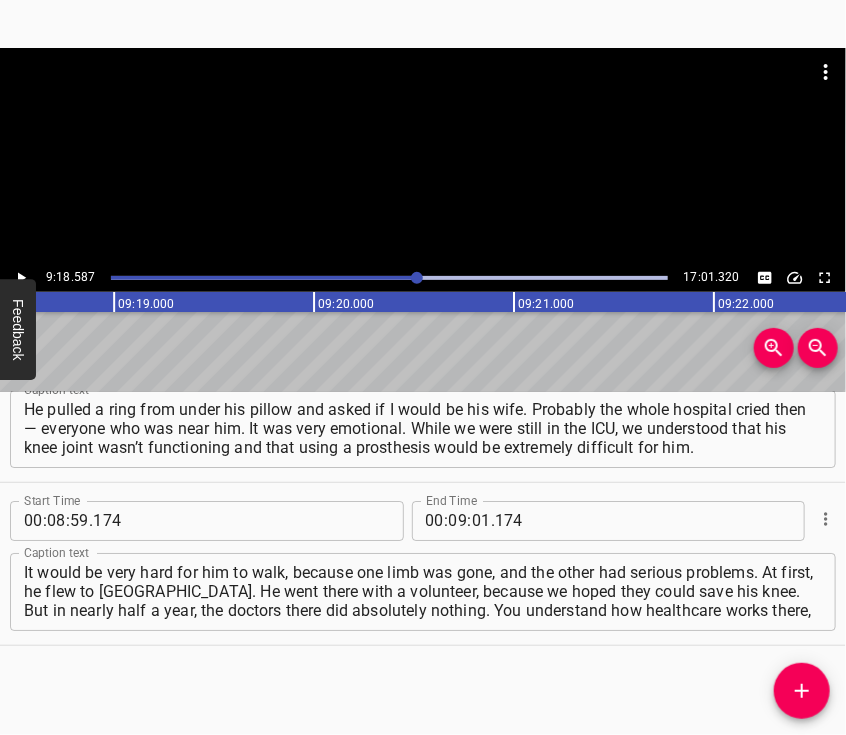 scroll, scrollTop: 0, scrollLeft: 111717, axis: horizontal 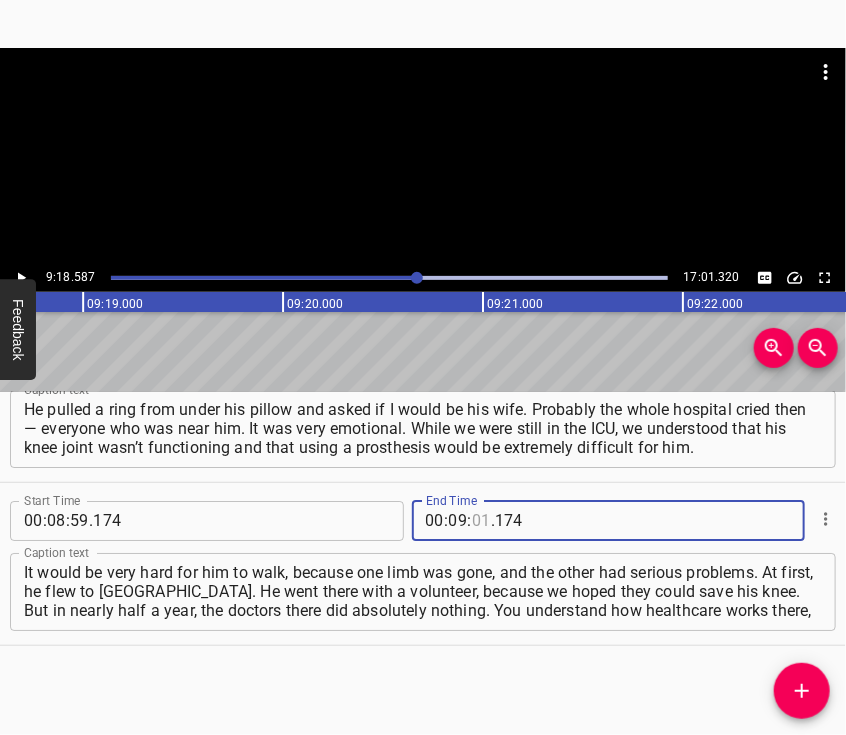 click at bounding box center [481, 521] 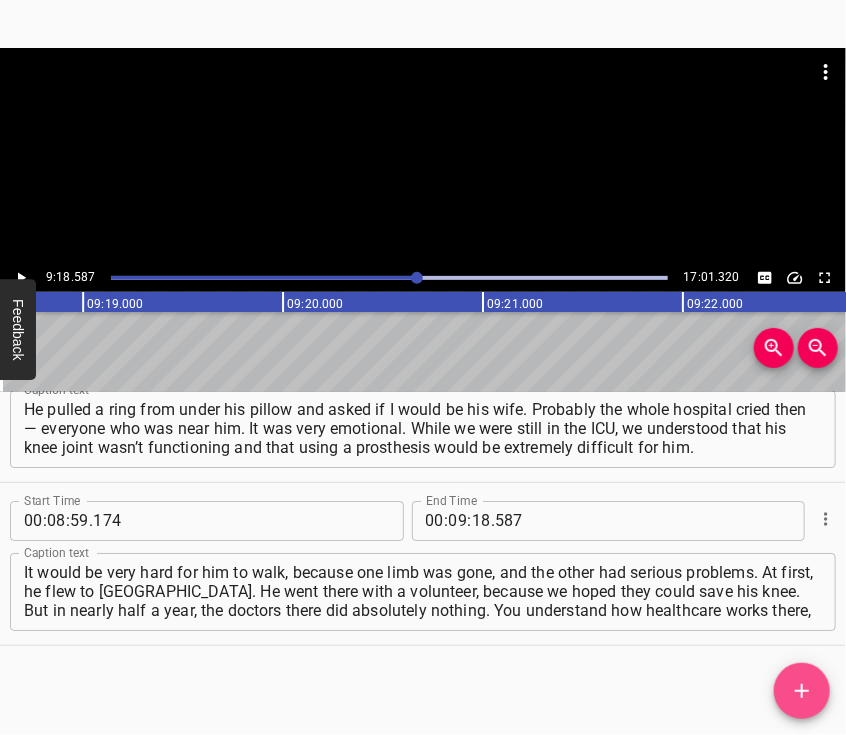 click 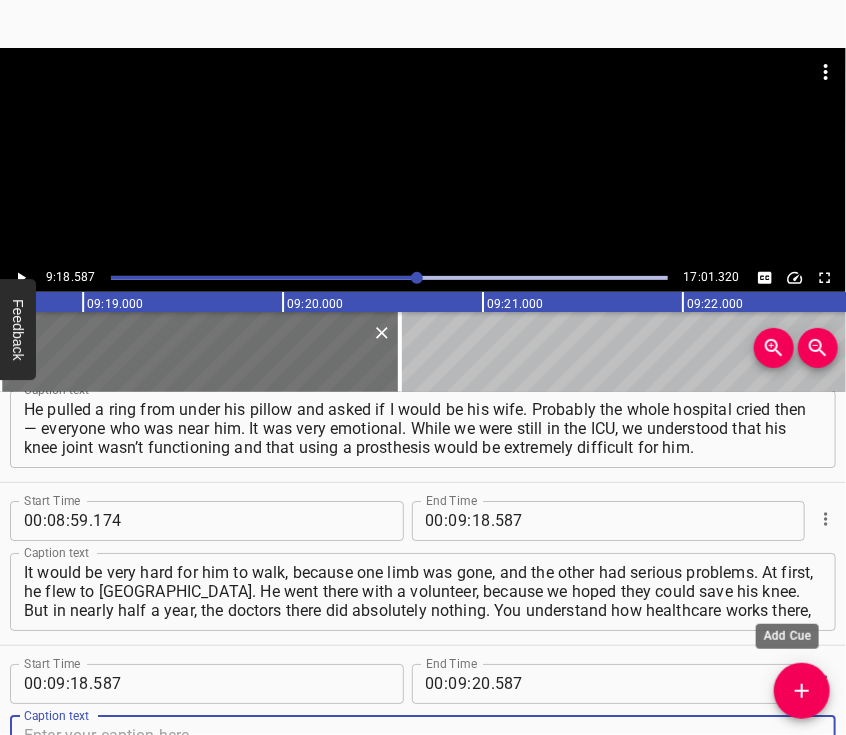 scroll, scrollTop: 4161, scrollLeft: 0, axis: vertical 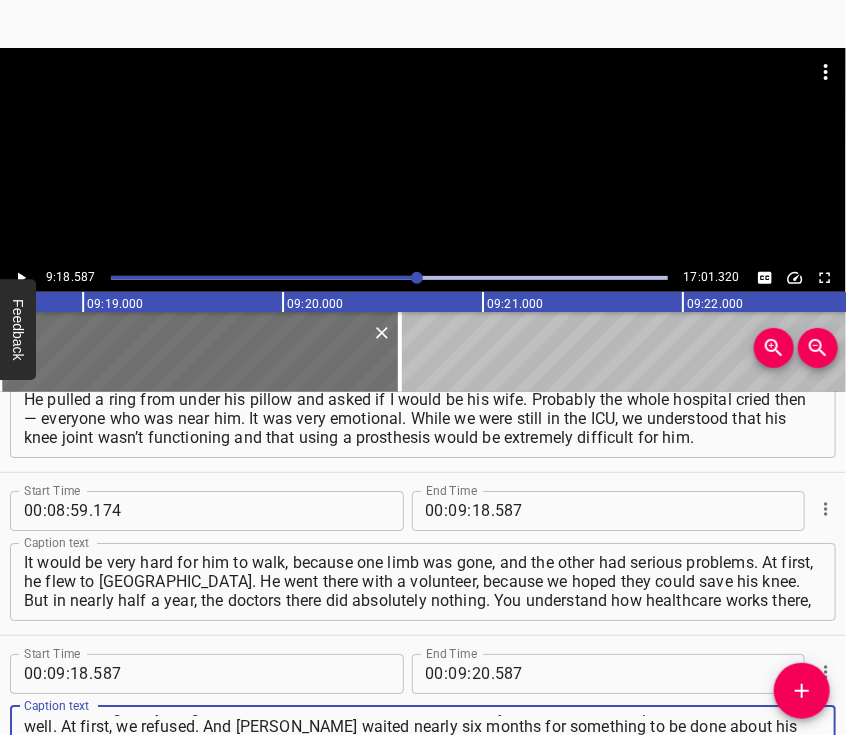 click at bounding box center (423, 98) 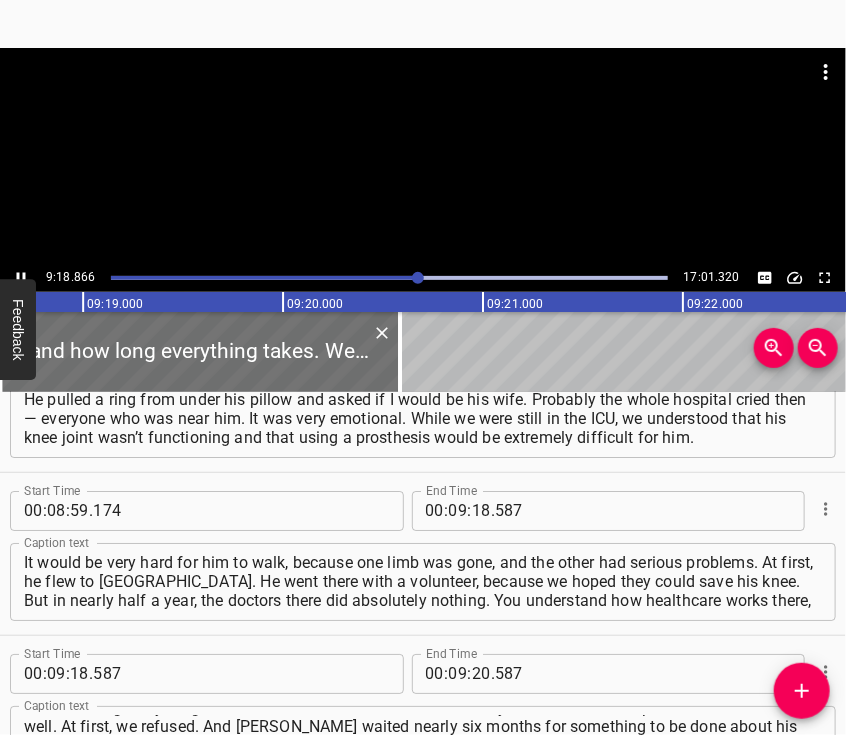 scroll, scrollTop: 4239, scrollLeft: 0, axis: vertical 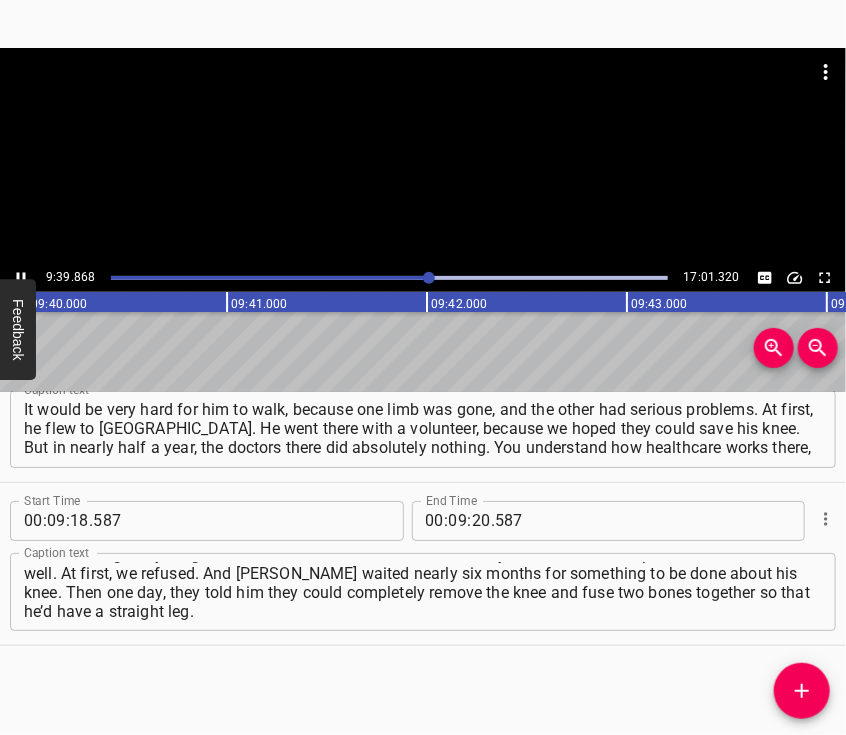 click at bounding box center (423, 156) 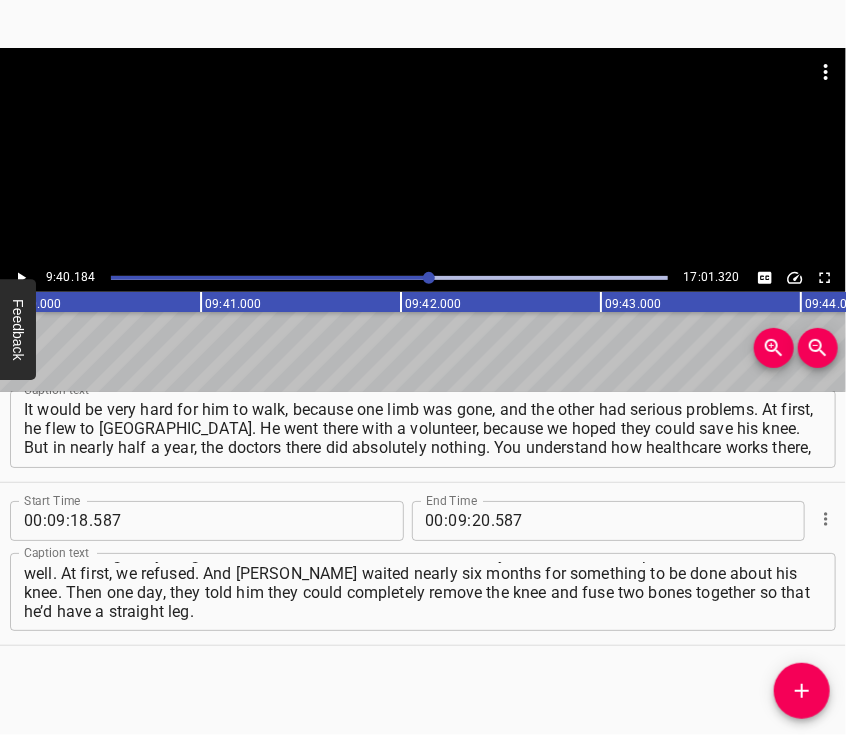 scroll, scrollTop: 0, scrollLeft: 116036, axis: horizontal 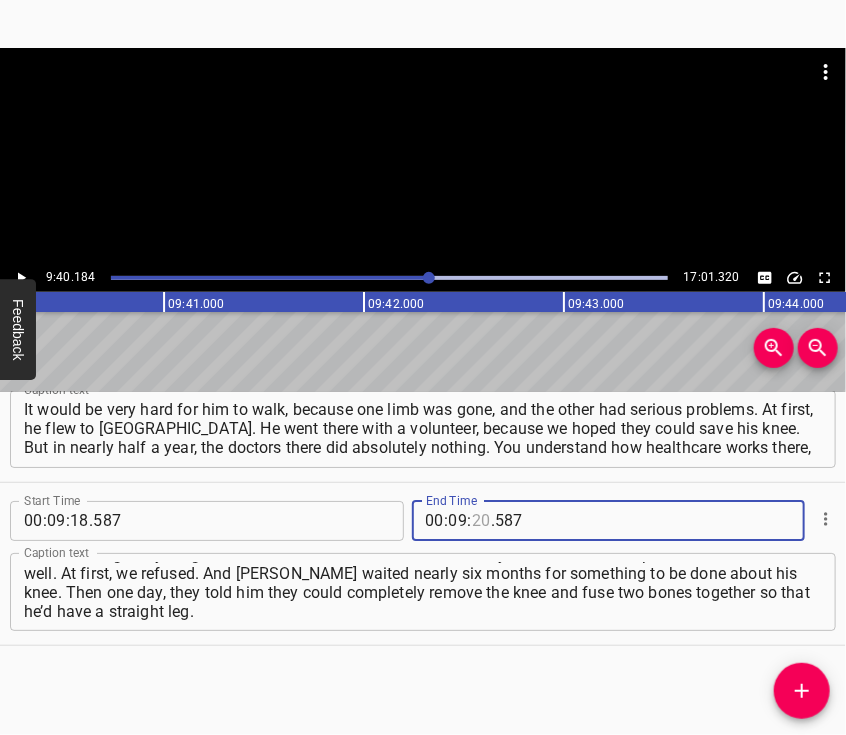 click at bounding box center (481, 521) 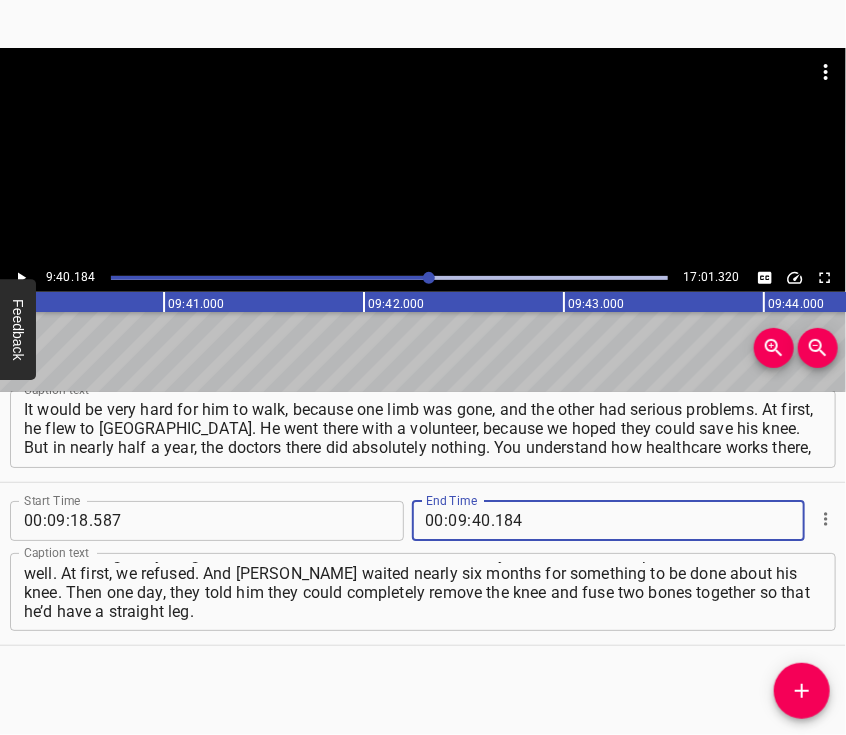 click at bounding box center [802, 691] 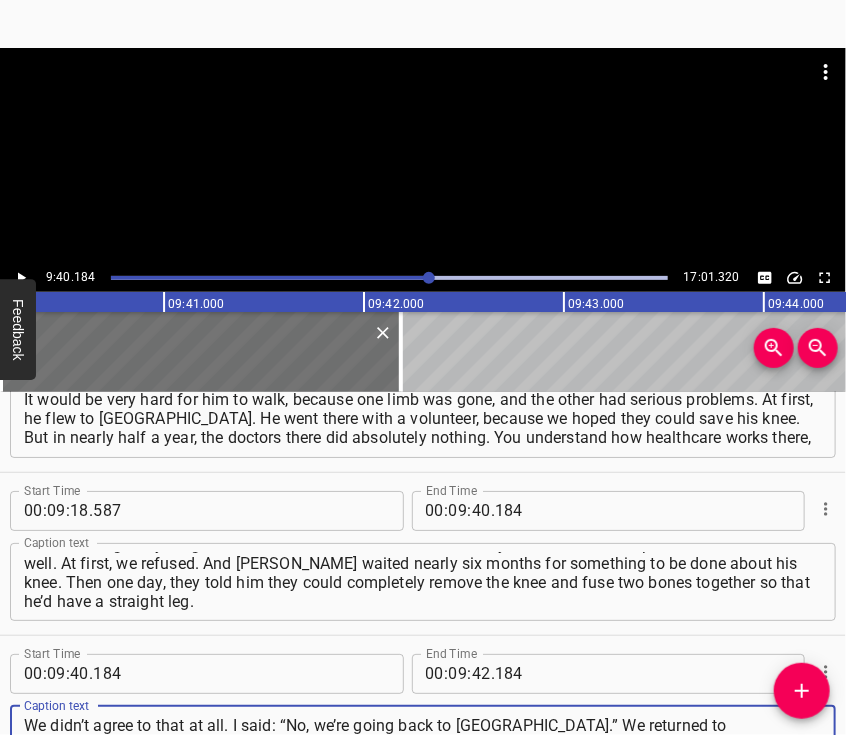 click at bounding box center (423, 156) 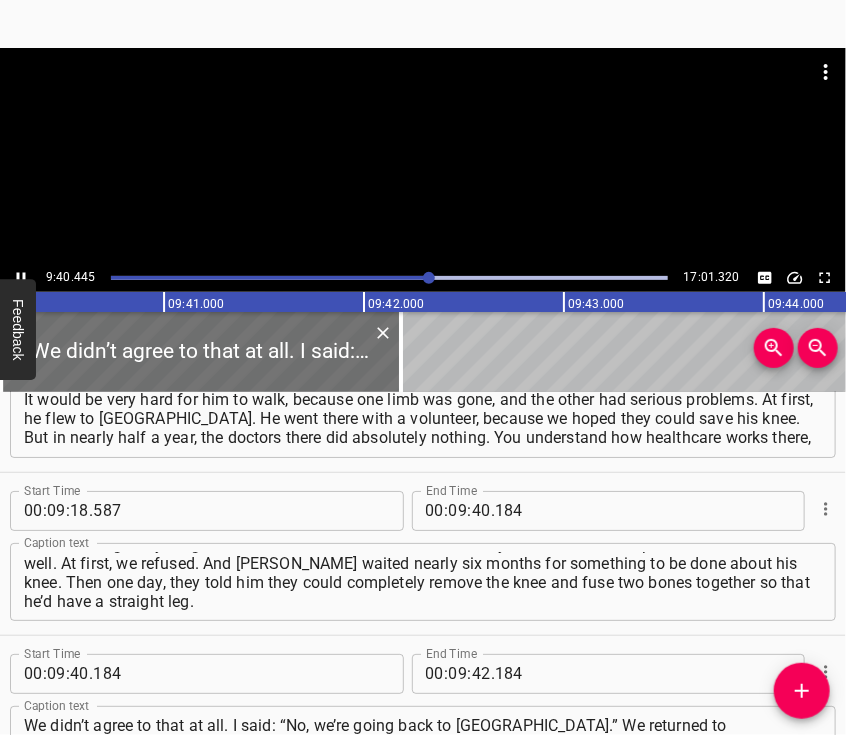 scroll, scrollTop: 4476, scrollLeft: 0, axis: vertical 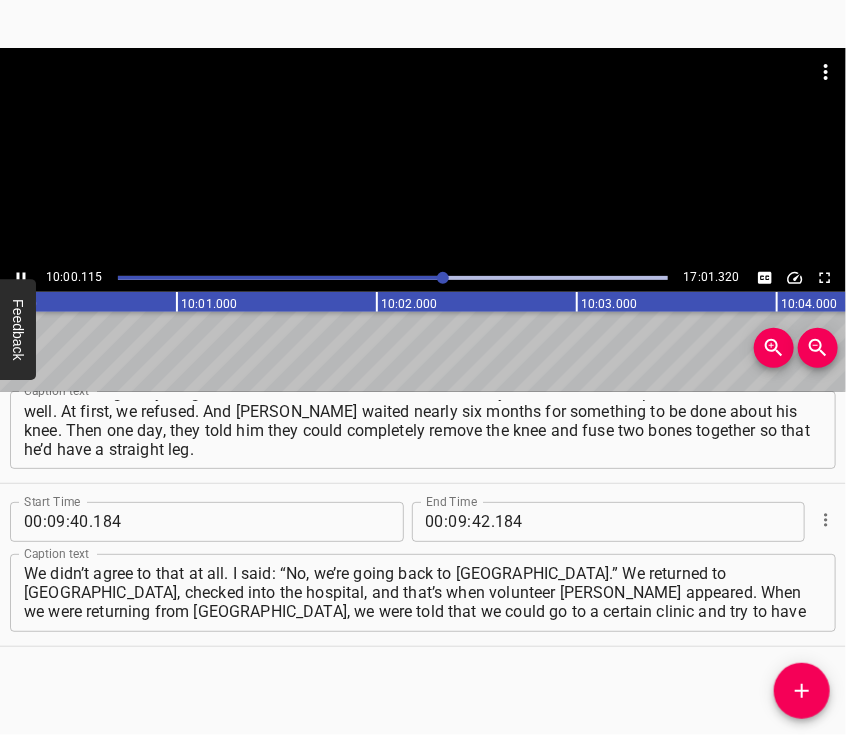 click at bounding box center (423, 156) 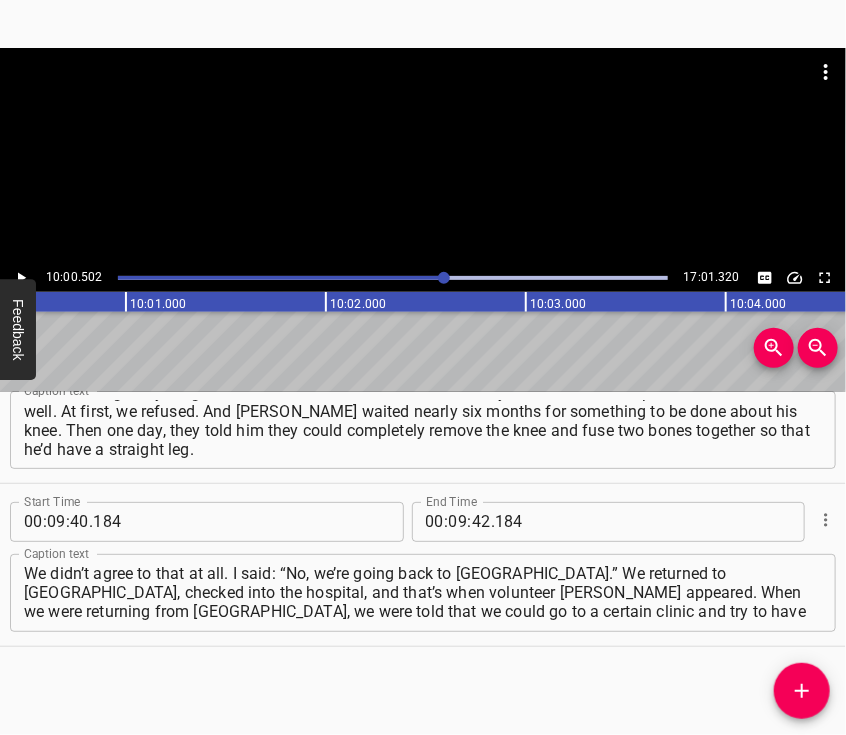 scroll, scrollTop: 0, scrollLeft: 120100, axis: horizontal 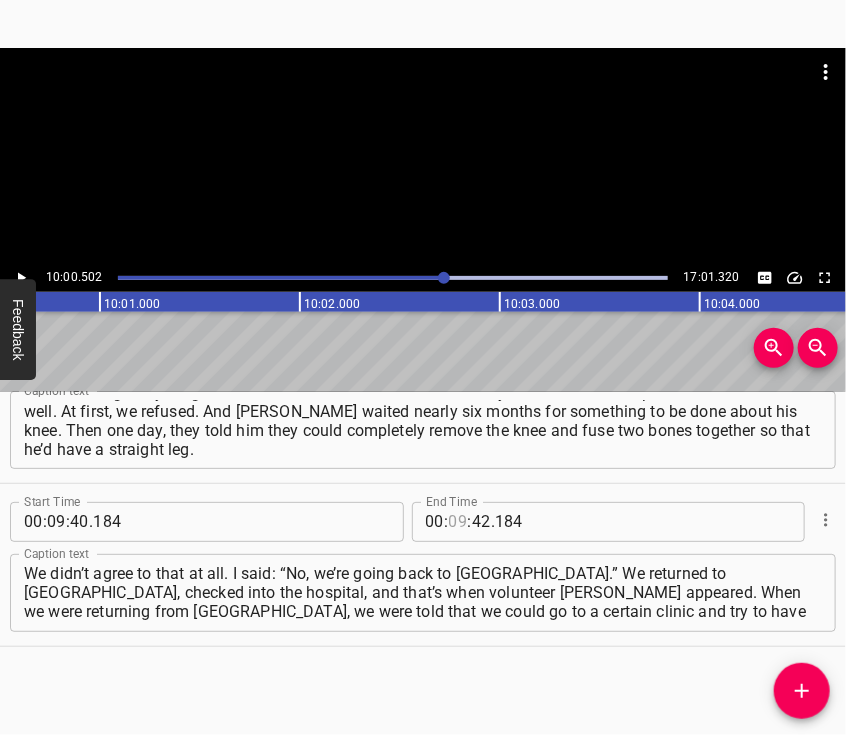 click at bounding box center (458, 522) 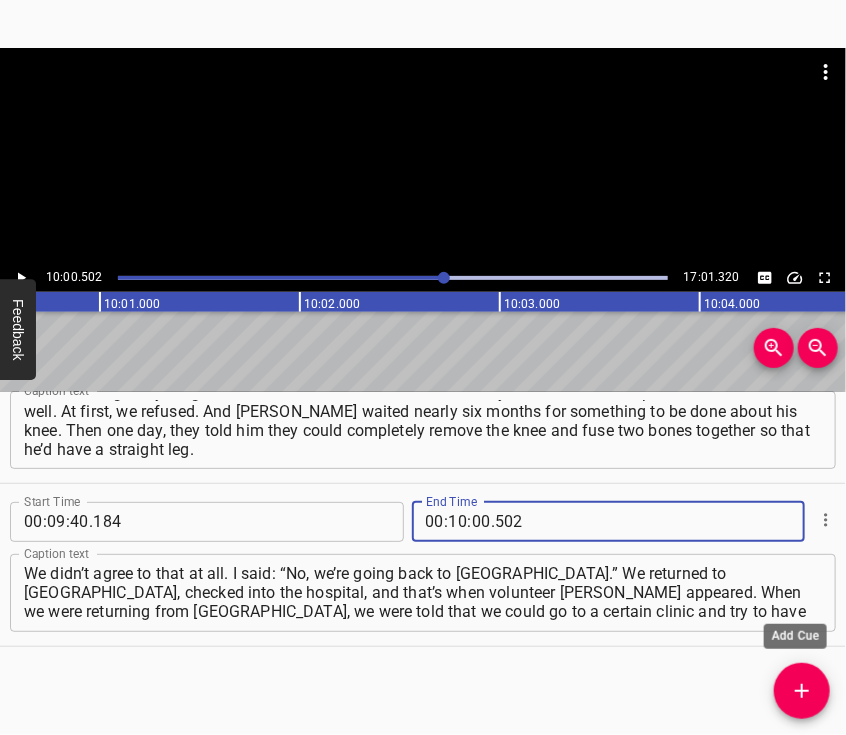 click 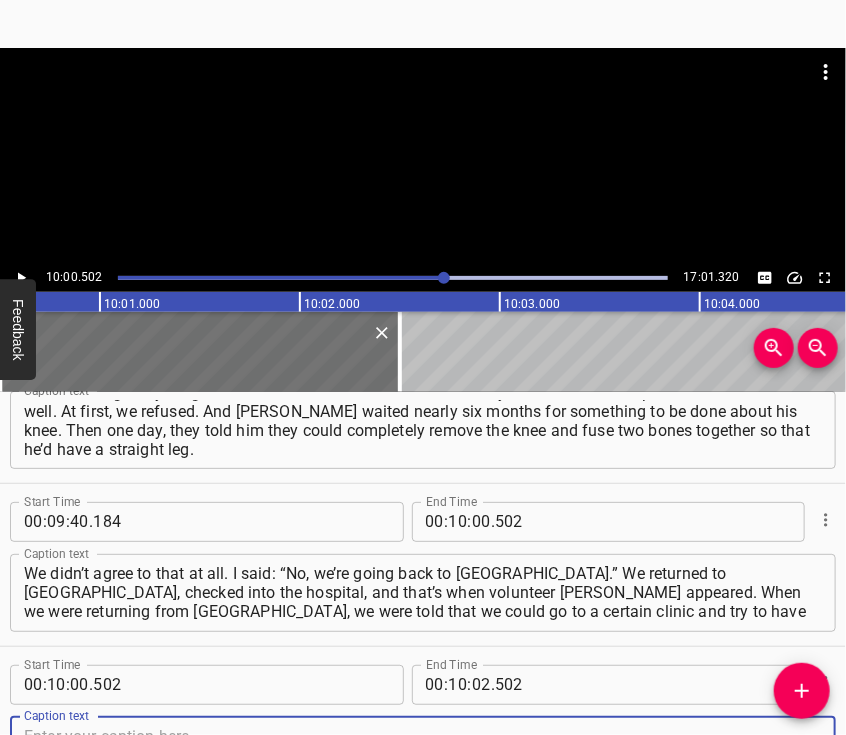 scroll, scrollTop: 4487, scrollLeft: 0, axis: vertical 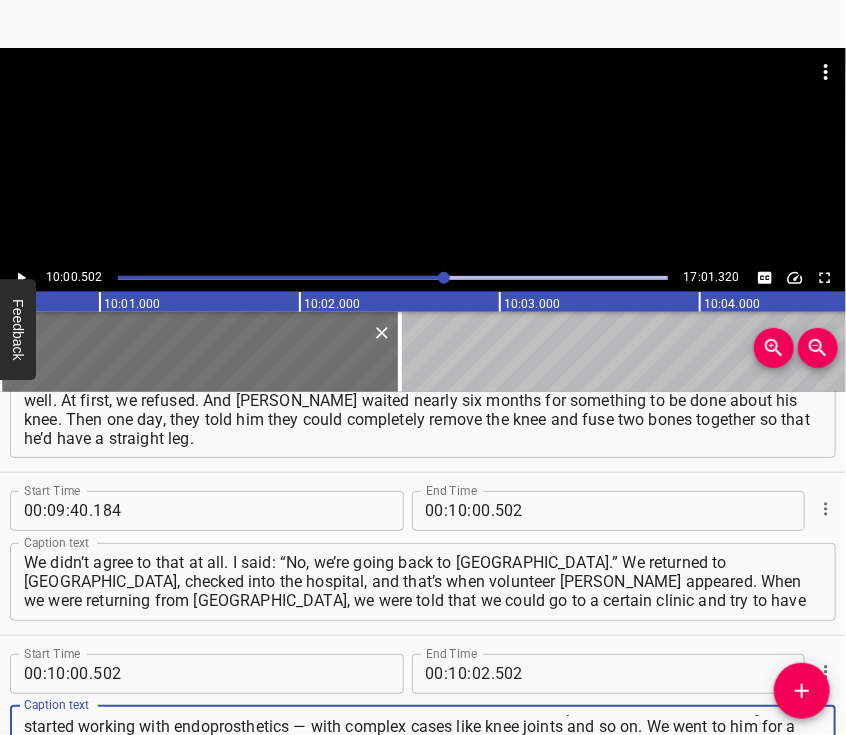 click at bounding box center (423, 156) 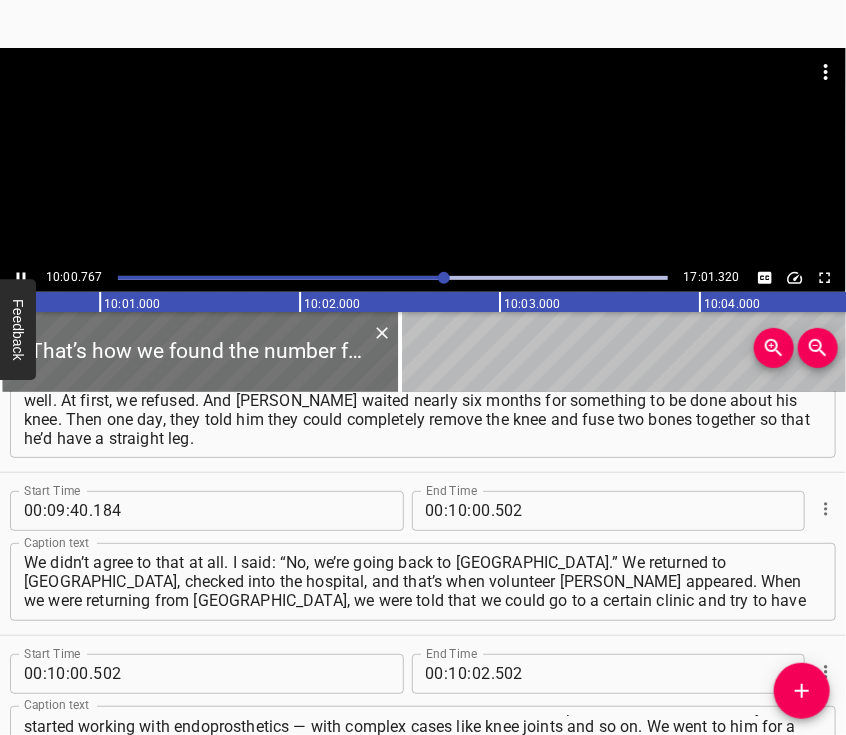 scroll, scrollTop: 4564, scrollLeft: 0, axis: vertical 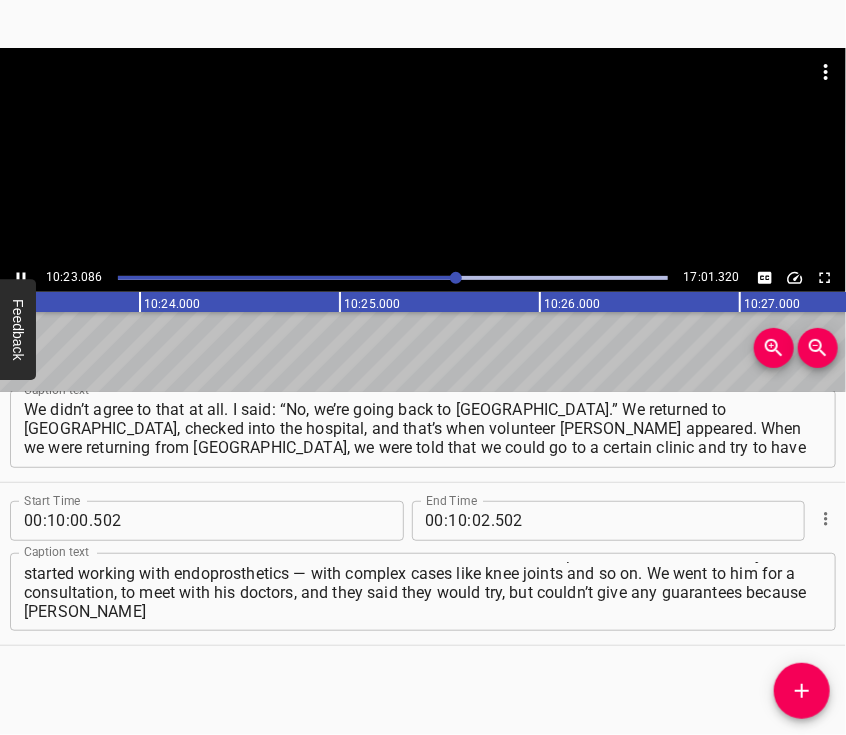 click at bounding box center (423, 156) 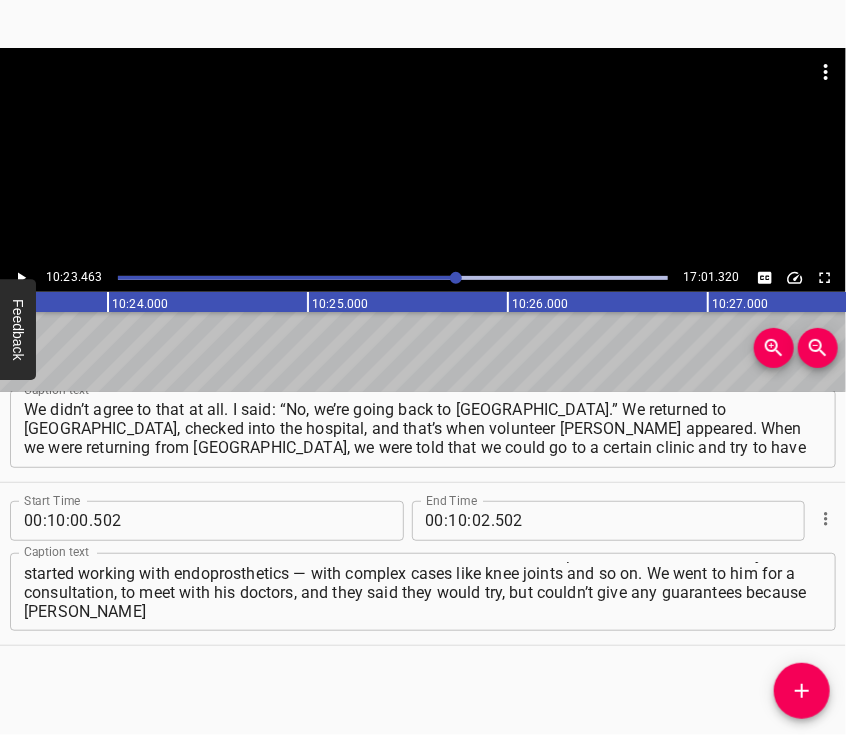 scroll, scrollTop: 0, scrollLeft: 124692, axis: horizontal 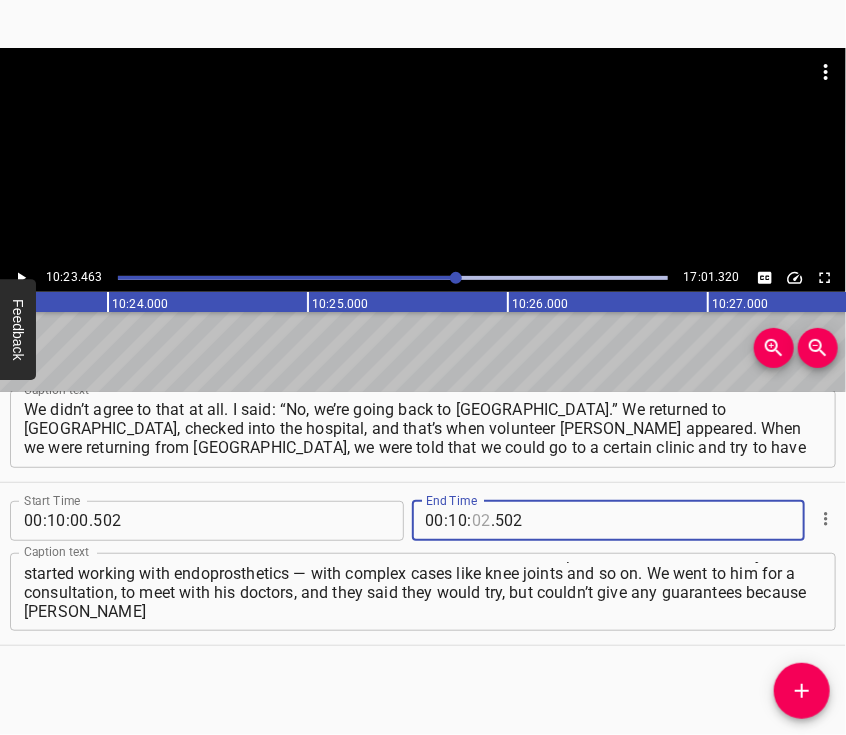 click at bounding box center (481, 521) 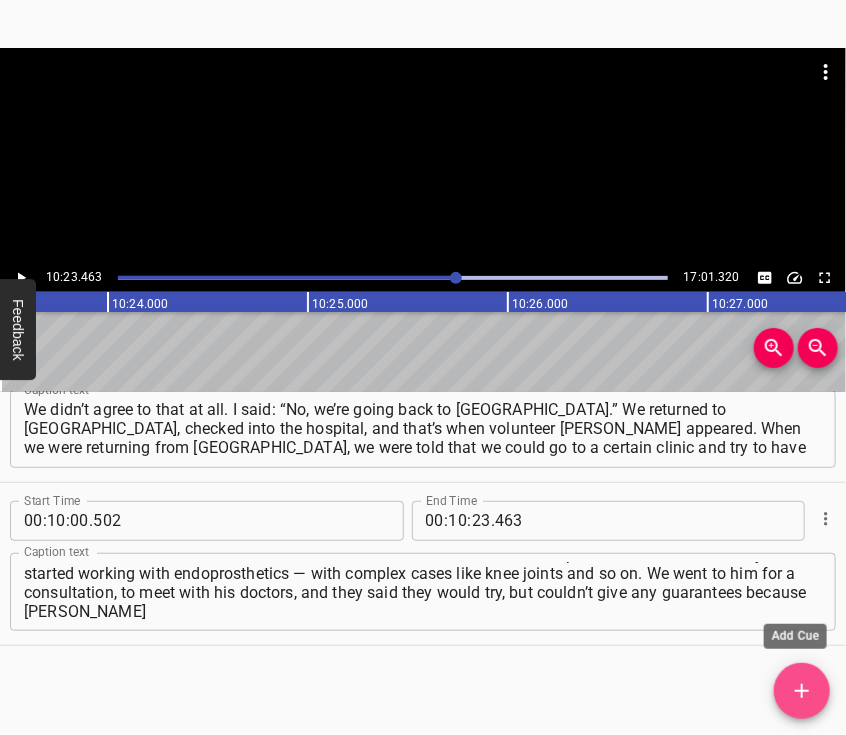 click 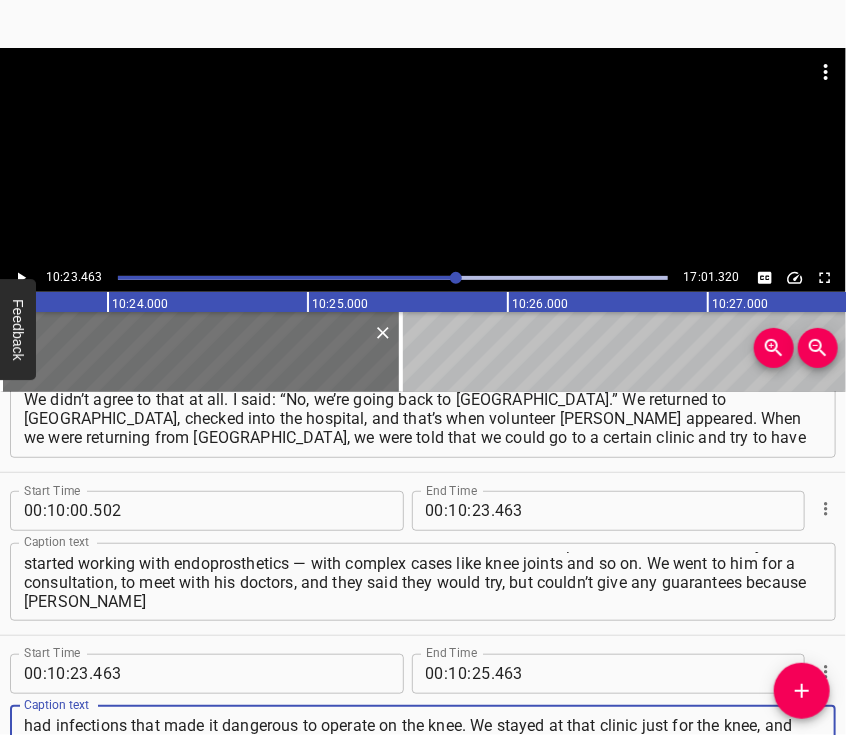 scroll, scrollTop: 19, scrollLeft: 0, axis: vertical 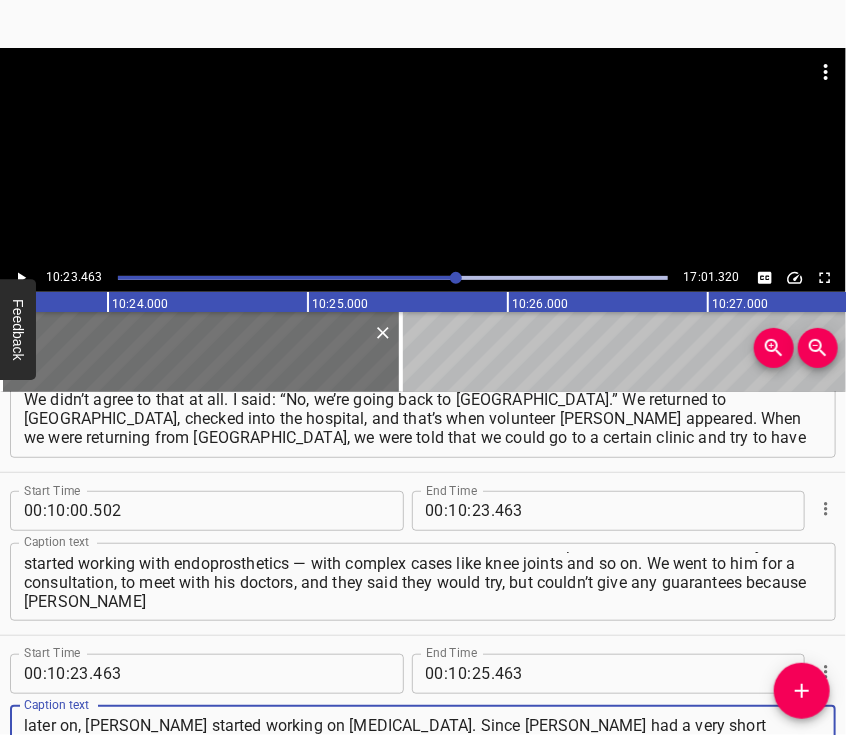 click at bounding box center (423, 156) 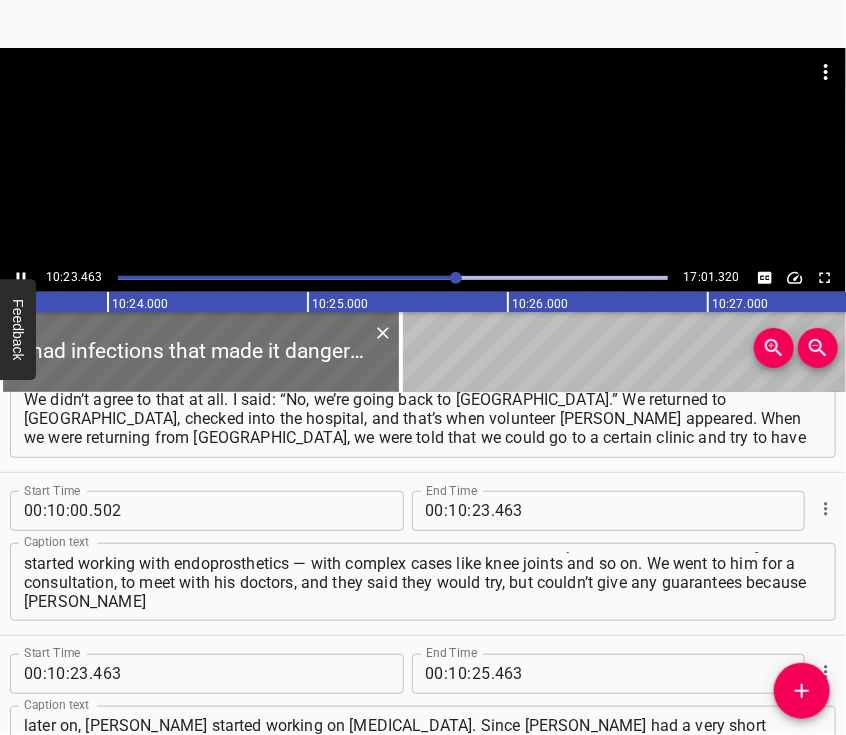 scroll, scrollTop: 4728, scrollLeft: 0, axis: vertical 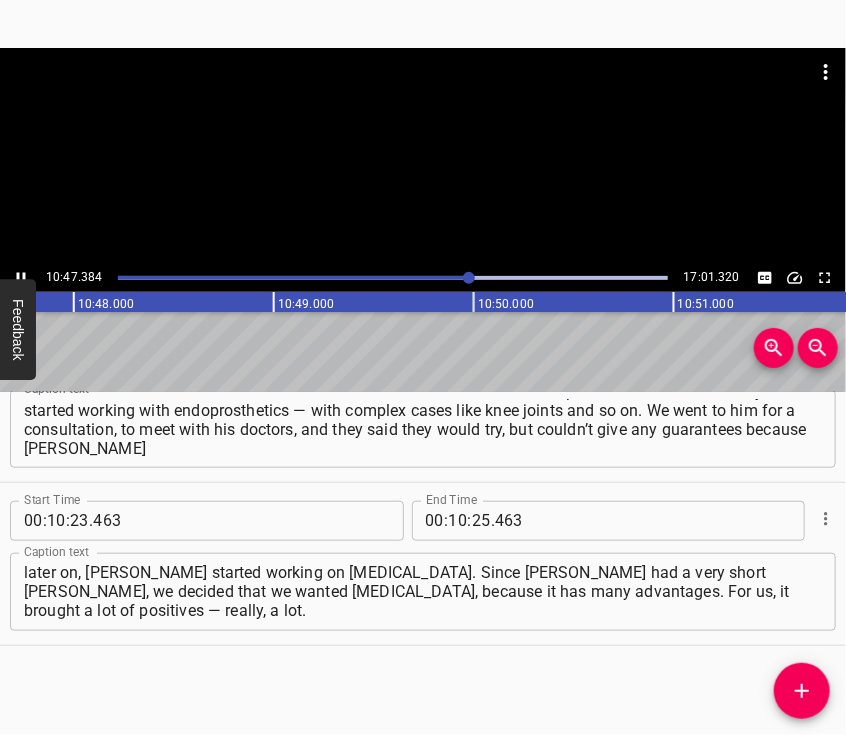 click at bounding box center (423, 156) 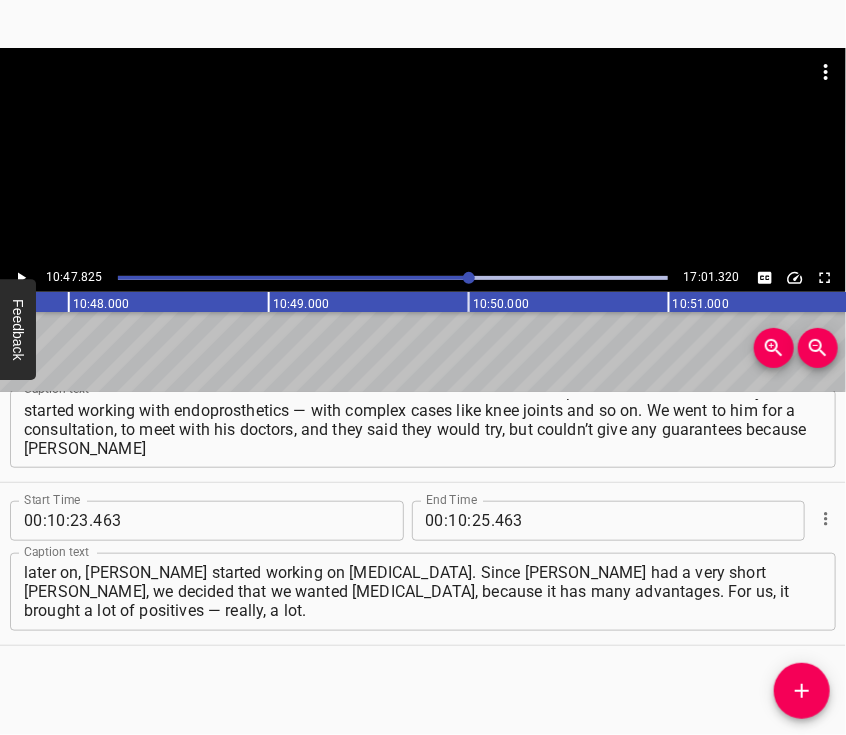 scroll, scrollTop: 0, scrollLeft: 129564, axis: horizontal 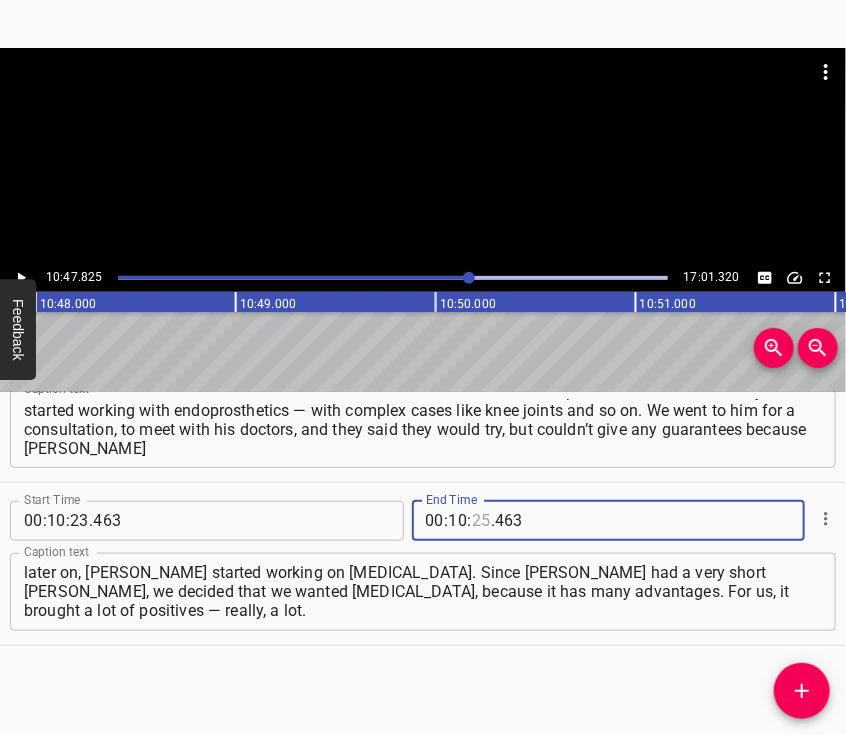click at bounding box center (481, 521) 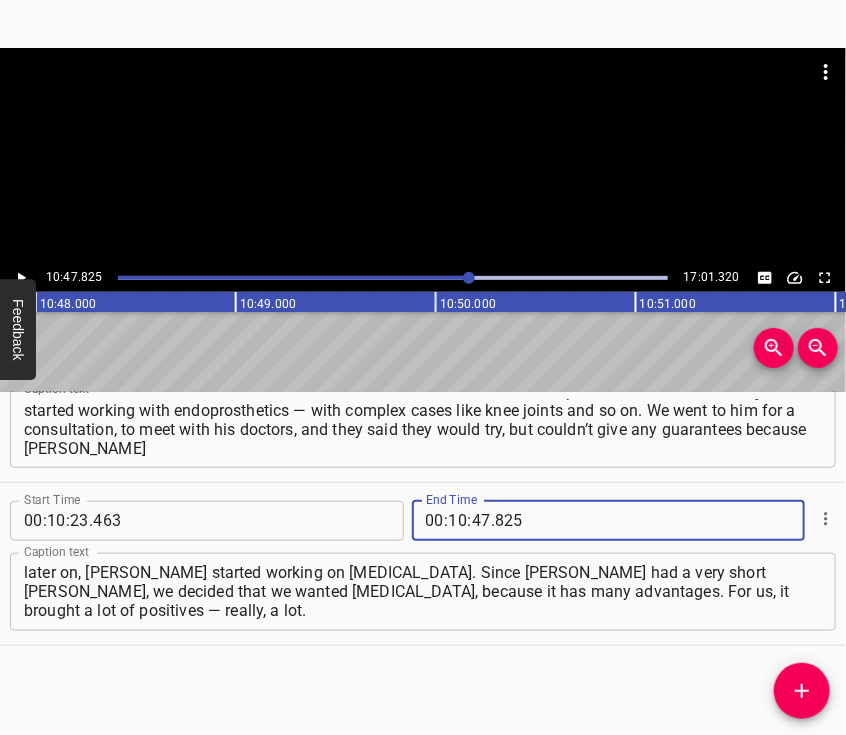 click at bounding box center [802, 691] 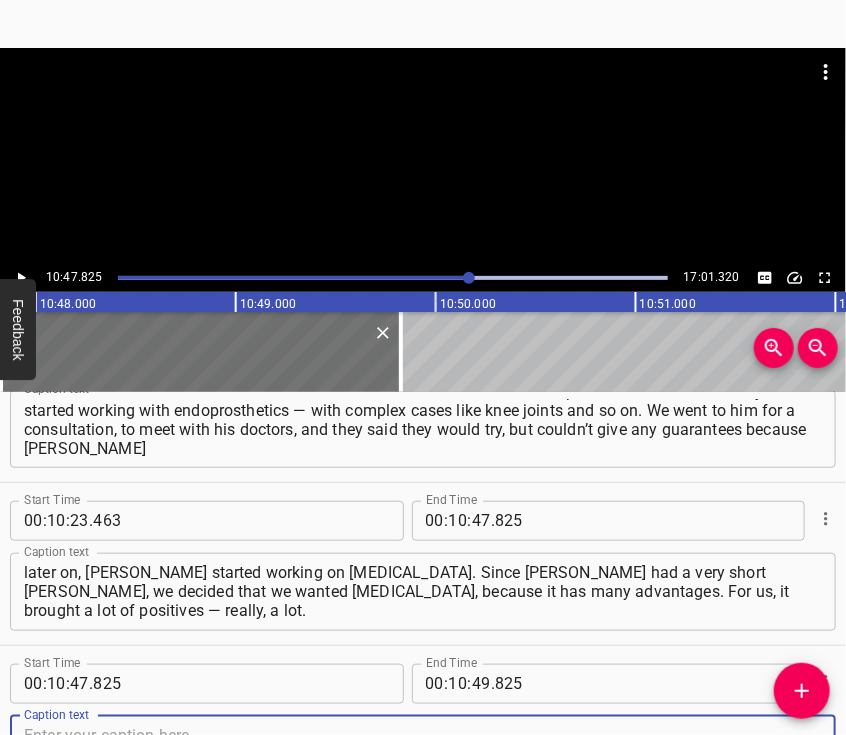 scroll, scrollTop: 4813, scrollLeft: 0, axis: vertical 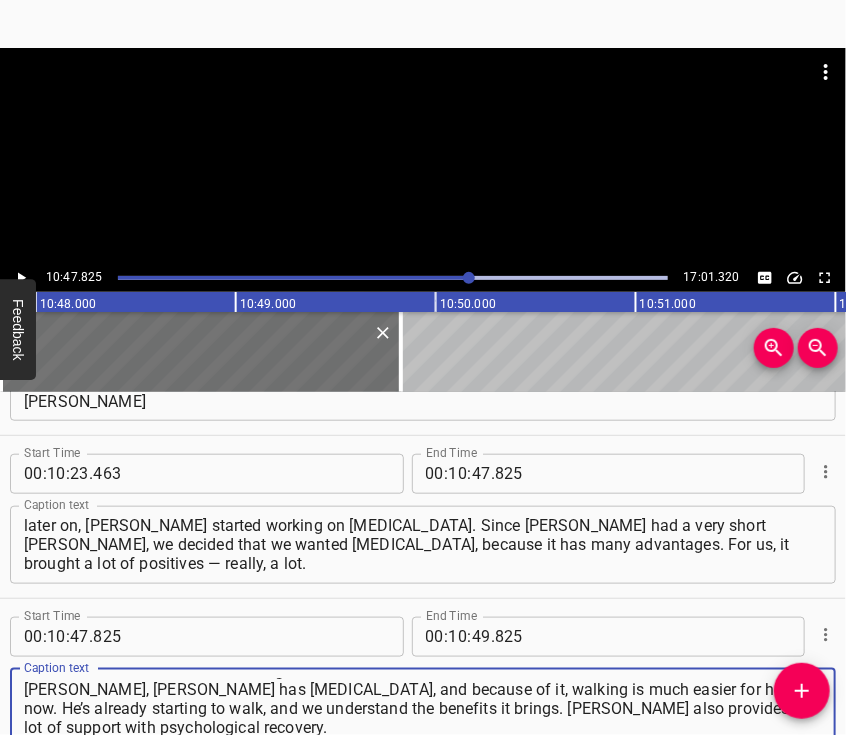 click at bounding box center (423, 156) 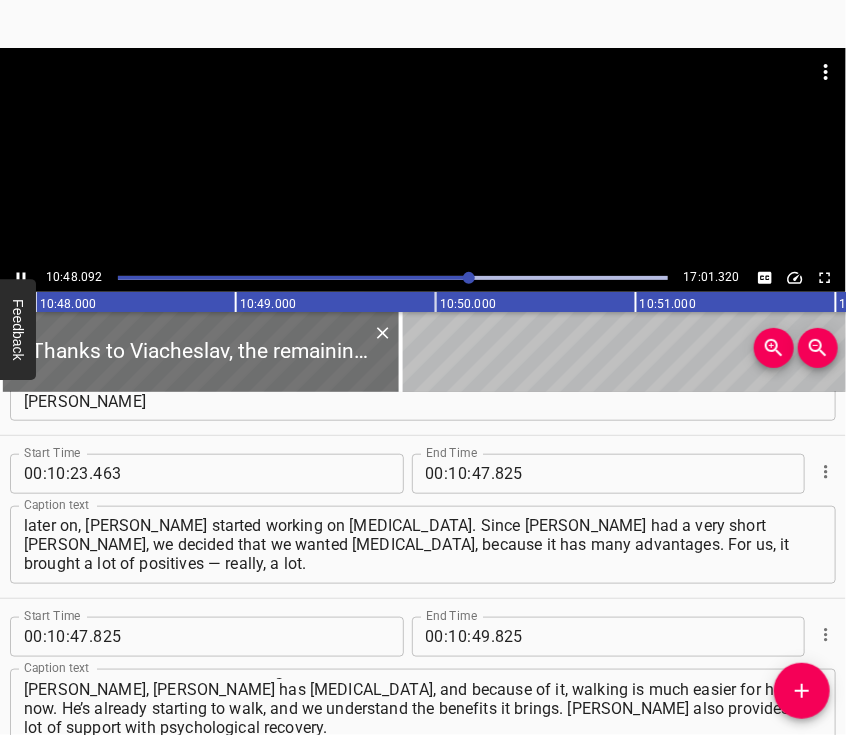scroll, scrollTop: 4939, scrollLeft: 0, axis: vertical 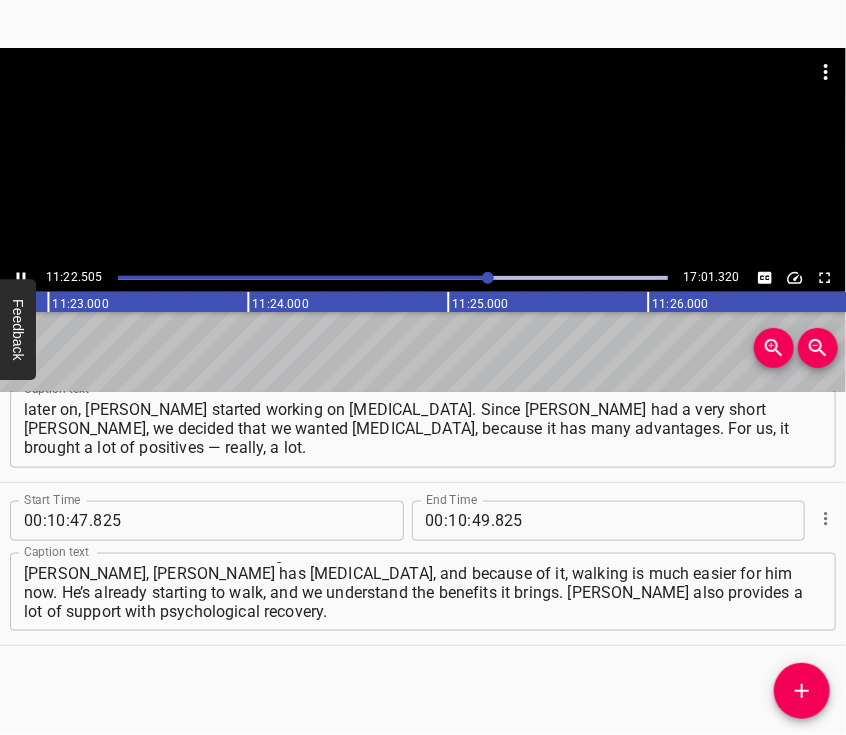 click at bounding box center [423, 156] 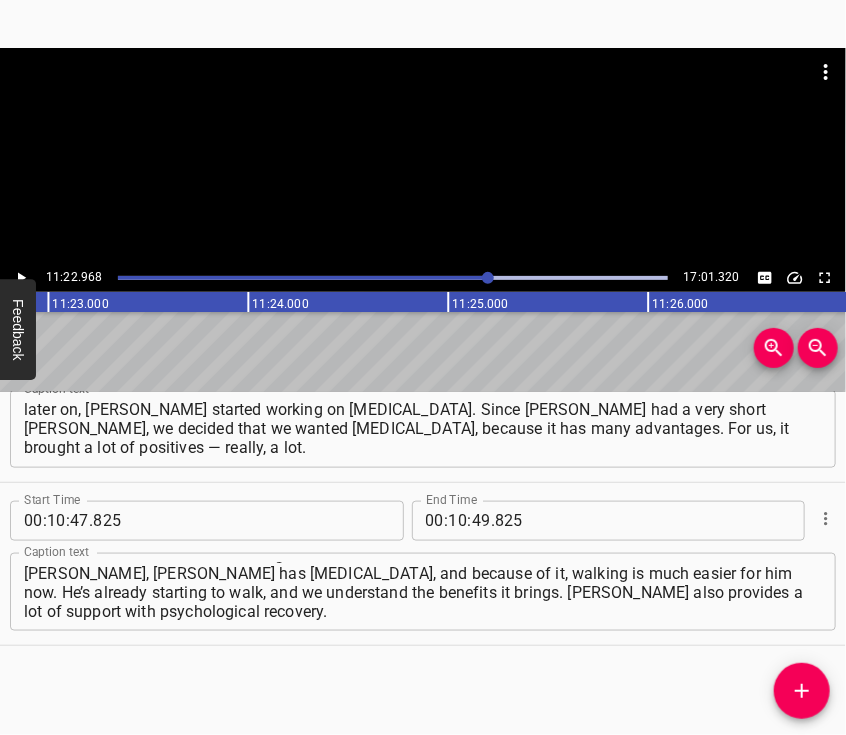 scroll, scrollTop: 0, scrollLeft: 136593, axis: horizontal 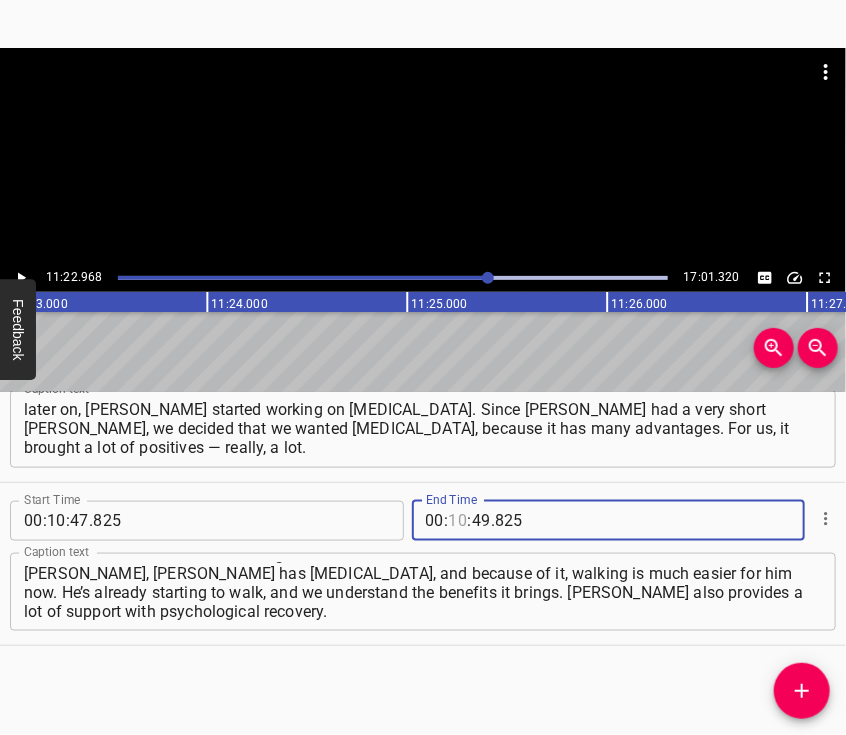 click at bounding box center [458, 521] 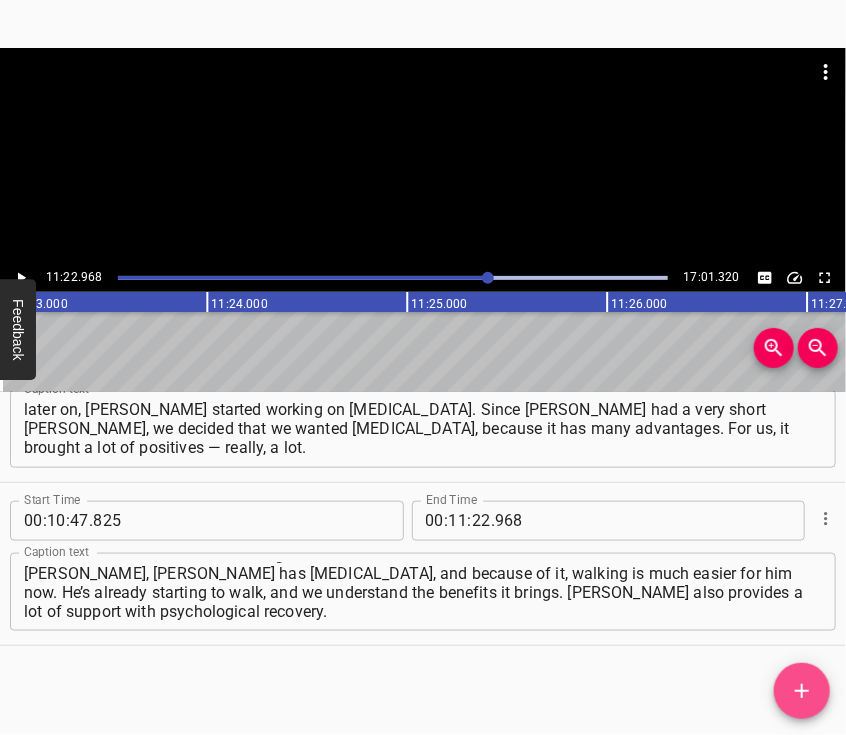 click 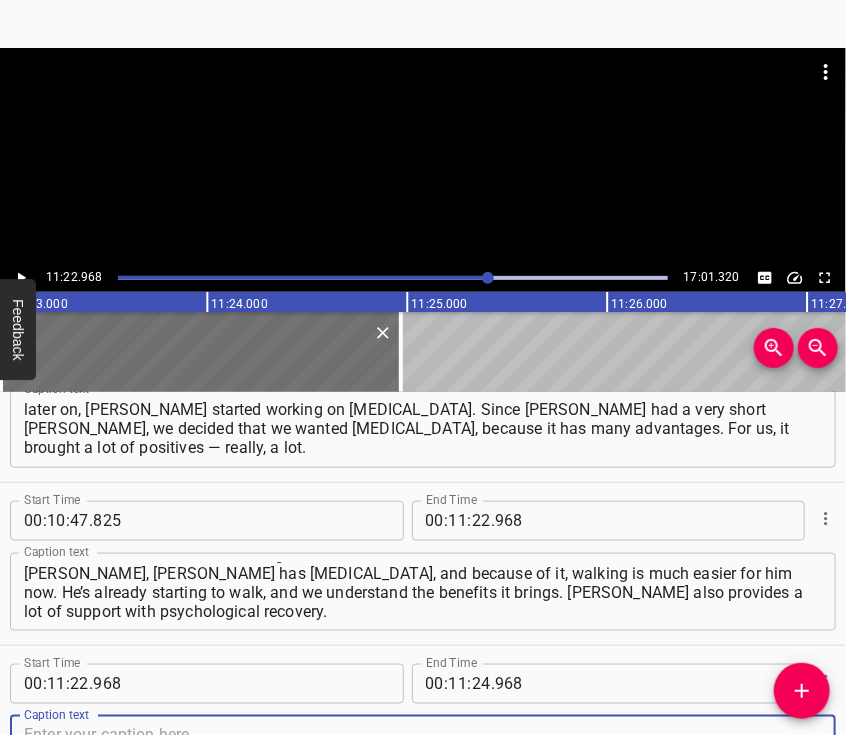 scroll, scrollTop: 4976, scrollLeft: 0, axis: vertical 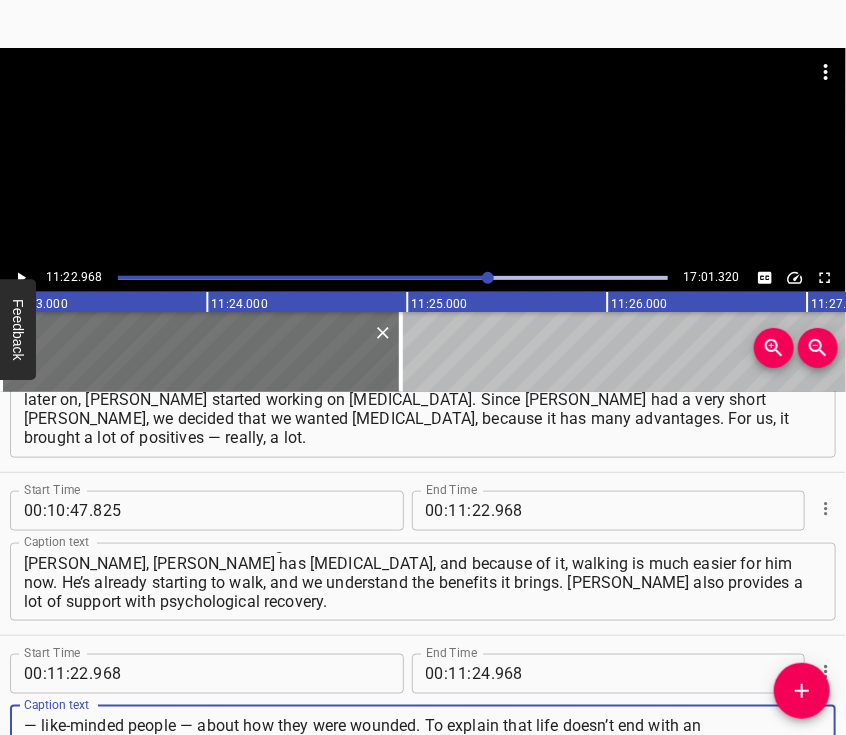click at bounding box center (423, 156) 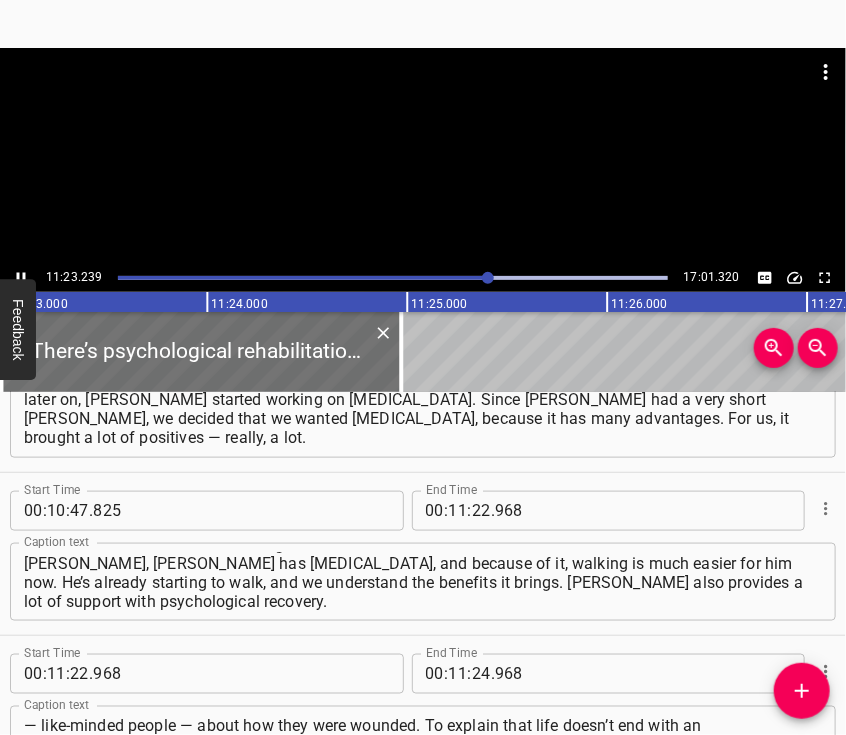 scroll, scrollTop: 5072, scrollLeft: 0, axis: vertical 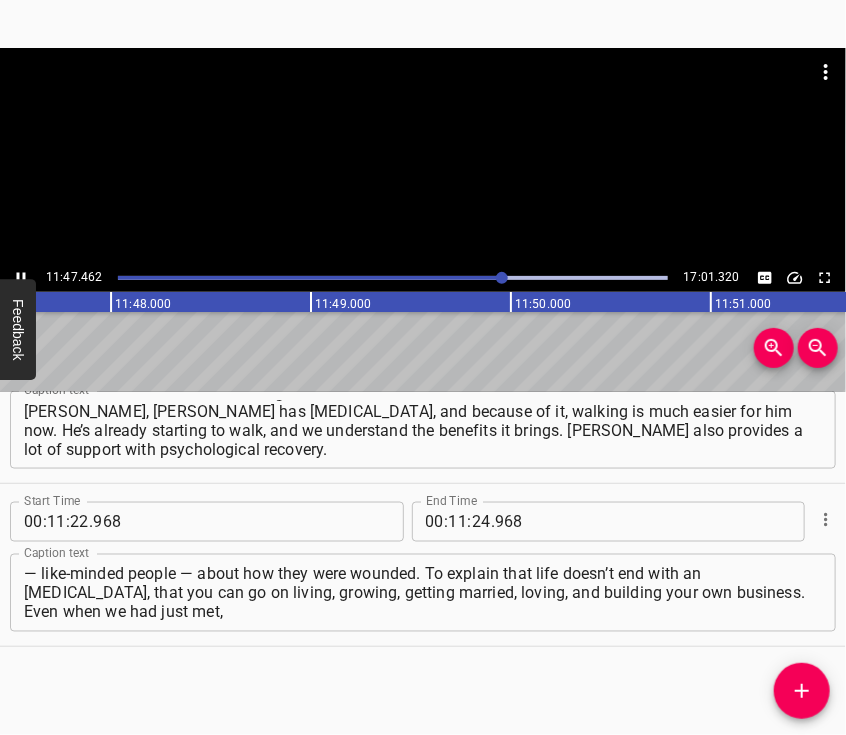 click at bounding box center [423, 156] 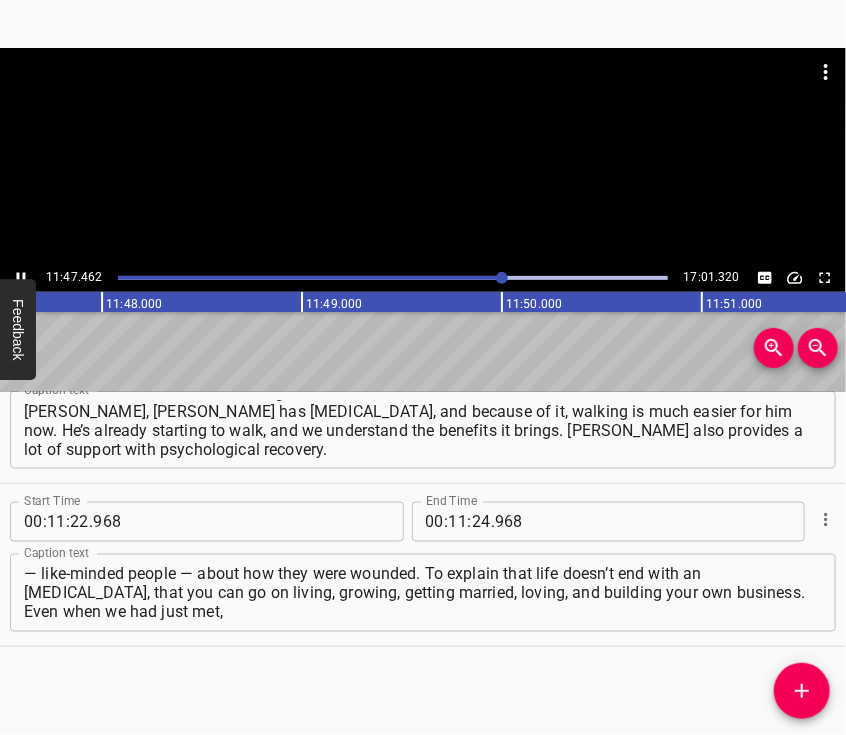 scroll, scrollTop: 0, scrollLeft: 141527, axis: horizontal 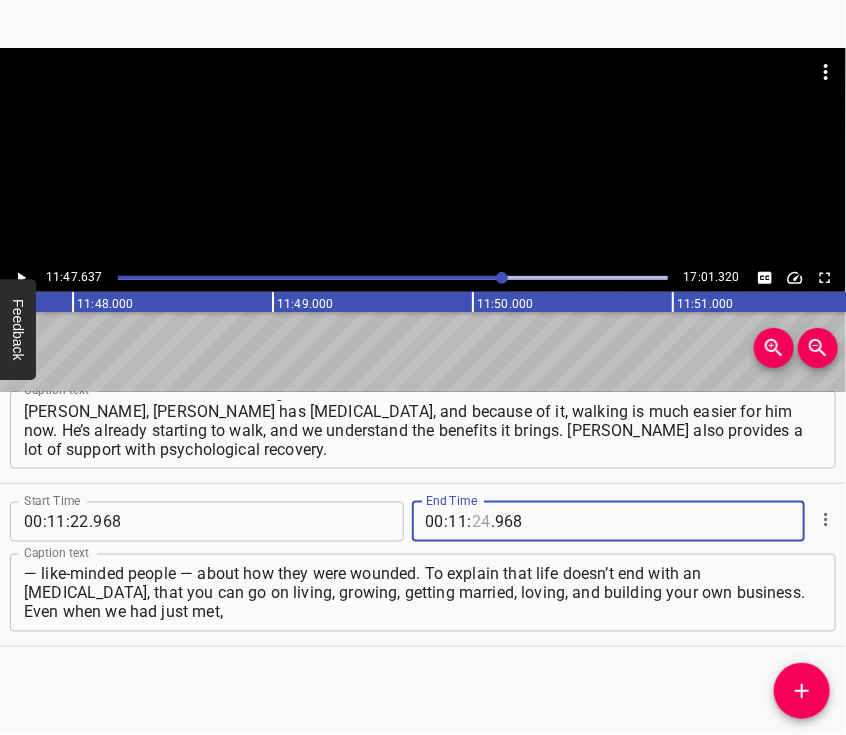 click at bounding box center (481, 522) 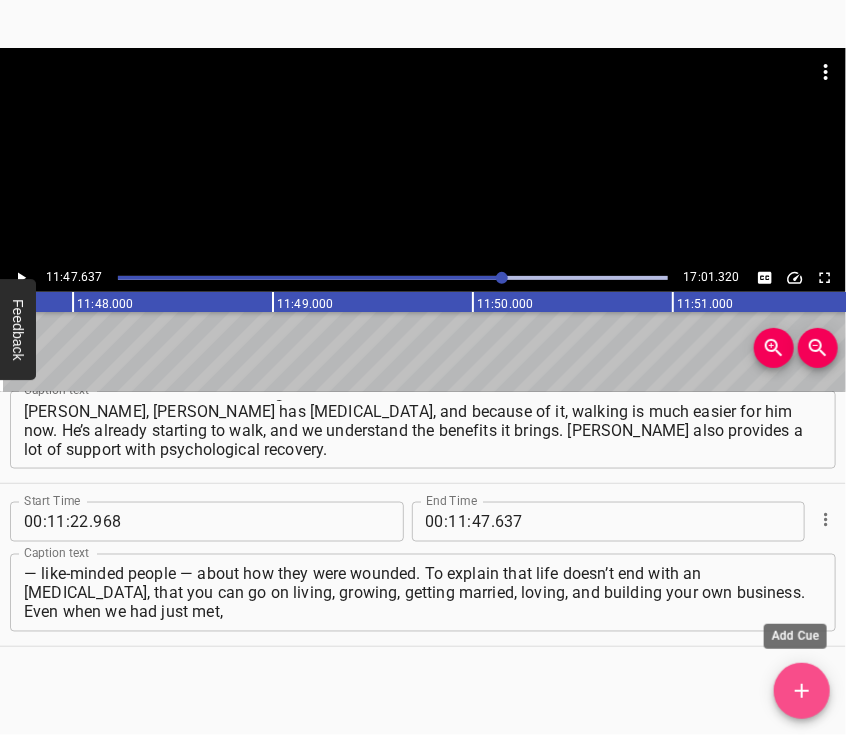 click 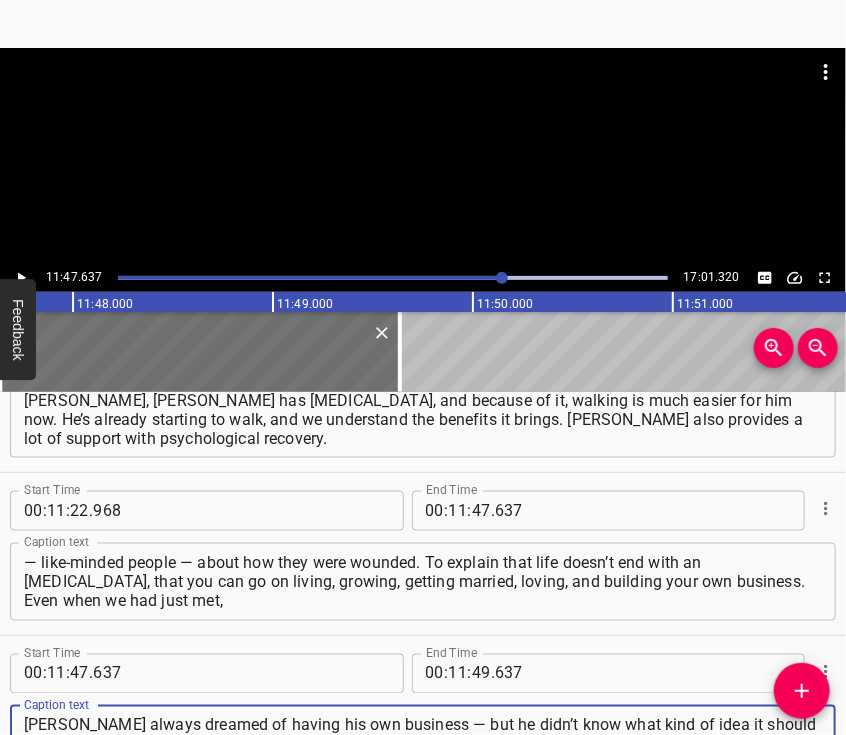 scroll, scrollTop: 19, scrollLeft: 0, axis: vertical 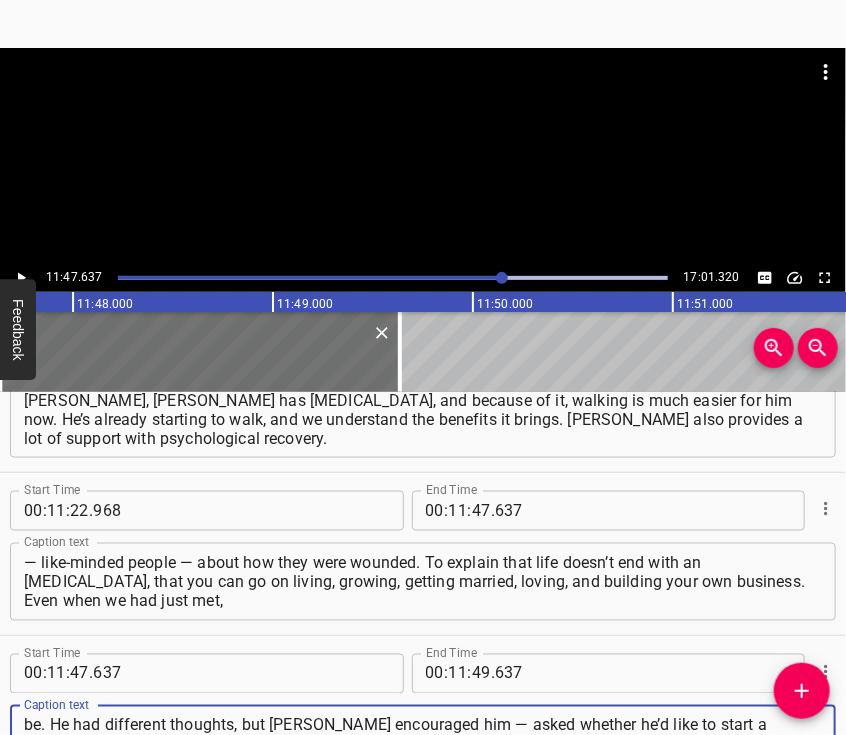 click at bounding box center (423, 156) 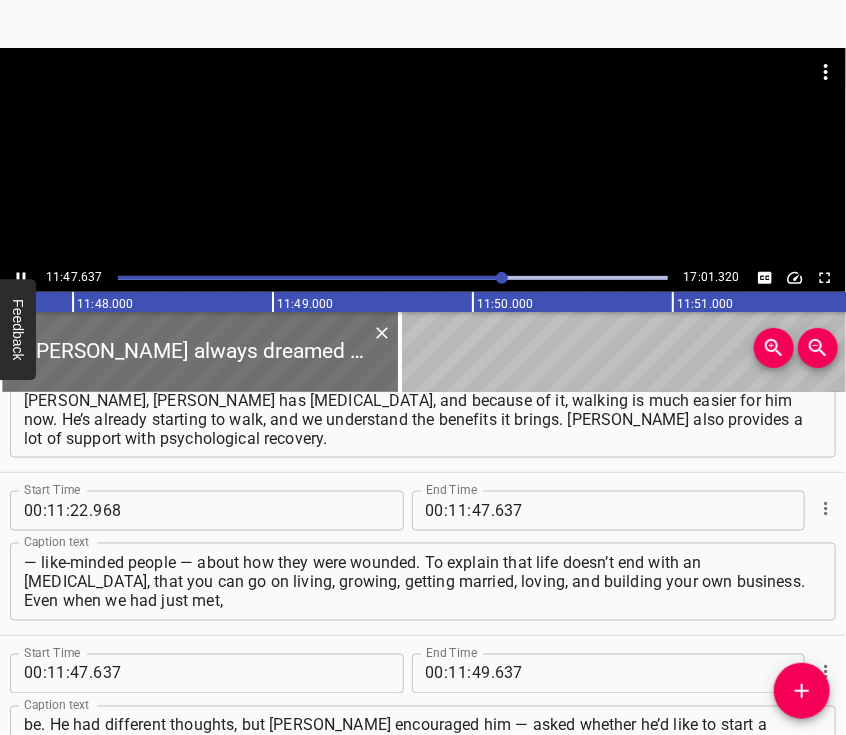 scroll, scrollTop: 5217, scrollLeft: 0, axis: vertical 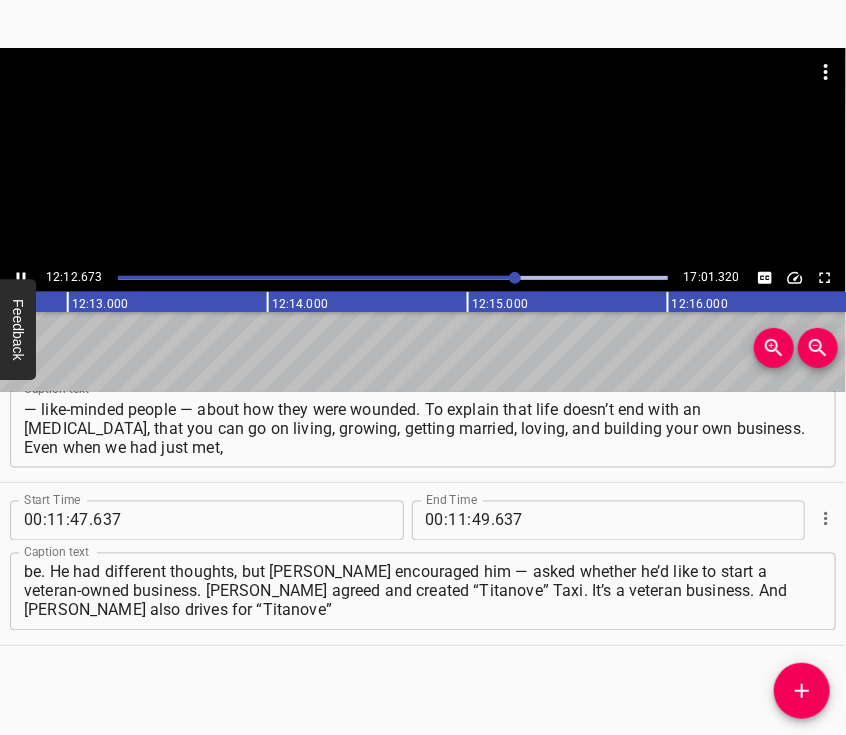 click at bounding box center [423, 156] 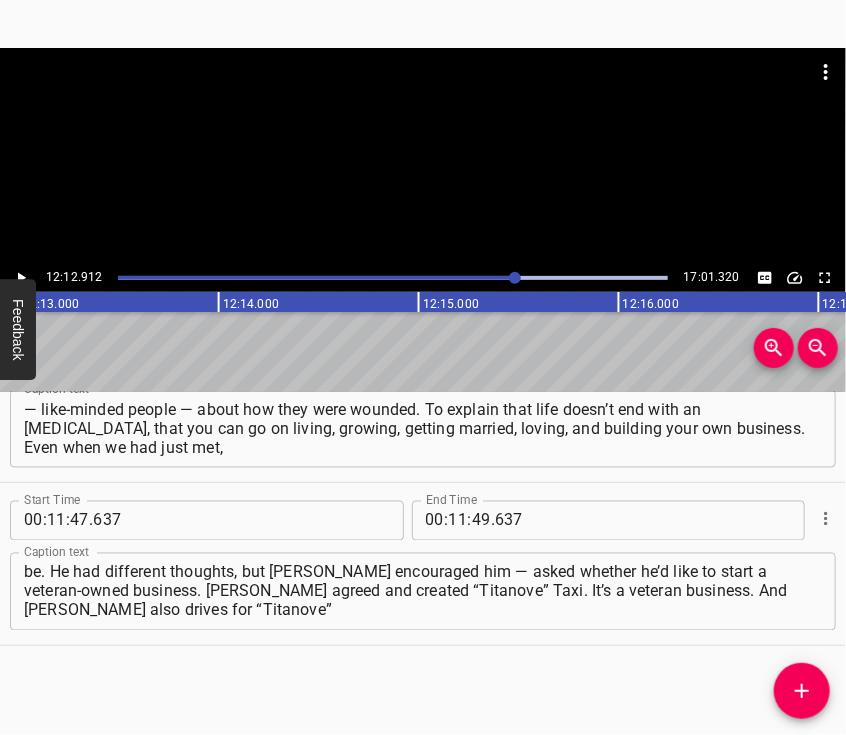 scroll, scrollTop: 0, scrollLeft: 146582, axis: horizontal 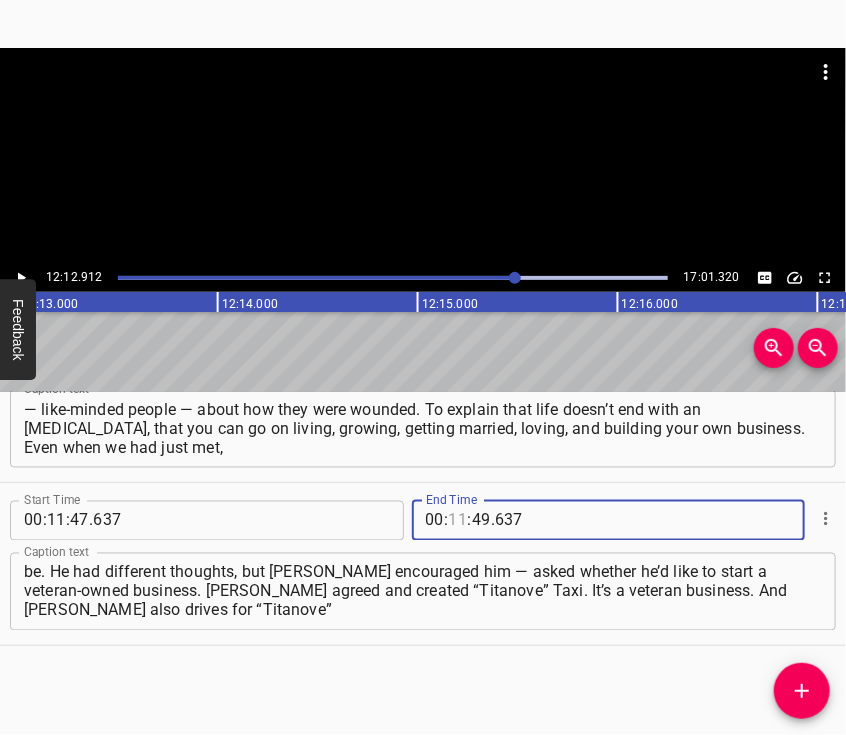 click at bounding box center [458, 521] 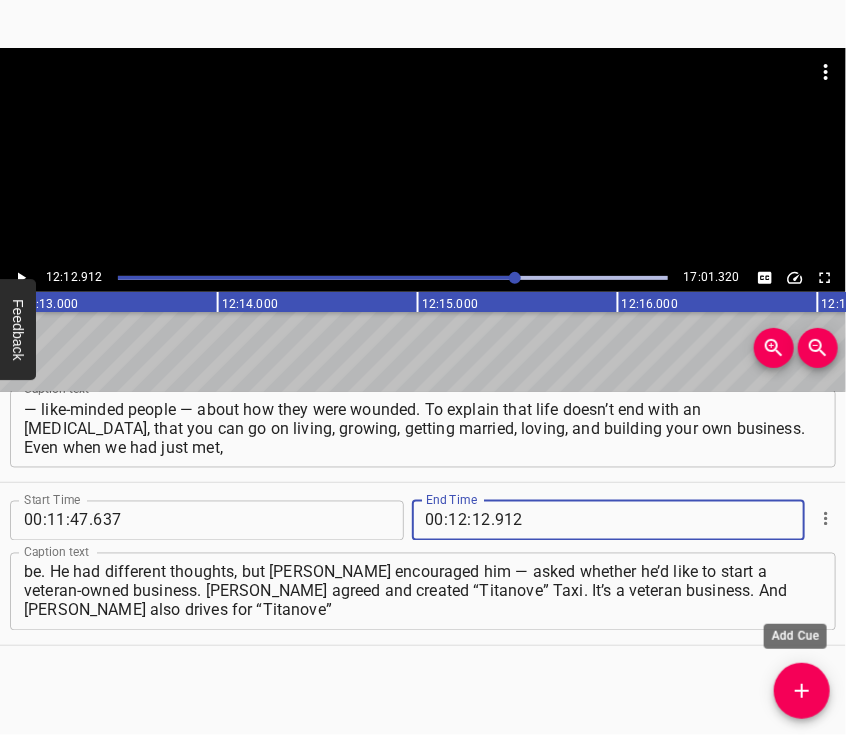 click 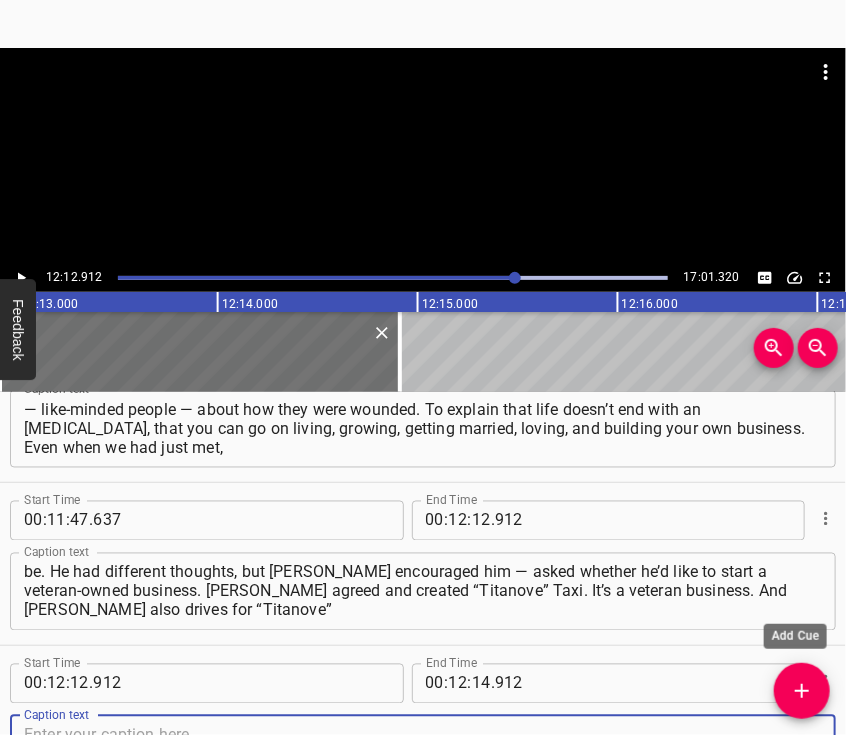 scroll, scrollTop: 5302, scrollLeft: 0, axis: vertical 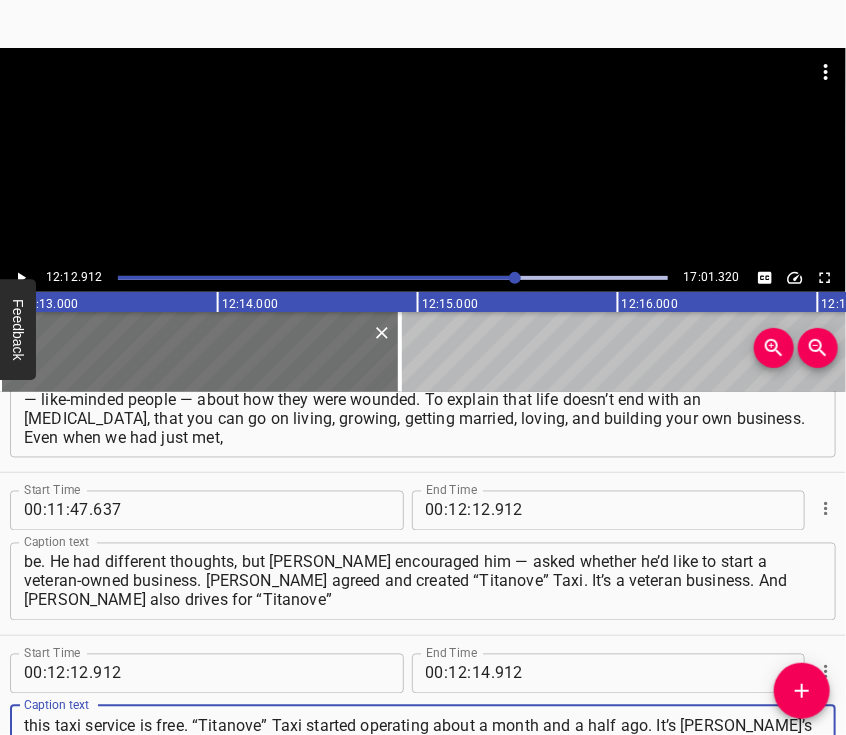 click at bounding box center [423, 156] 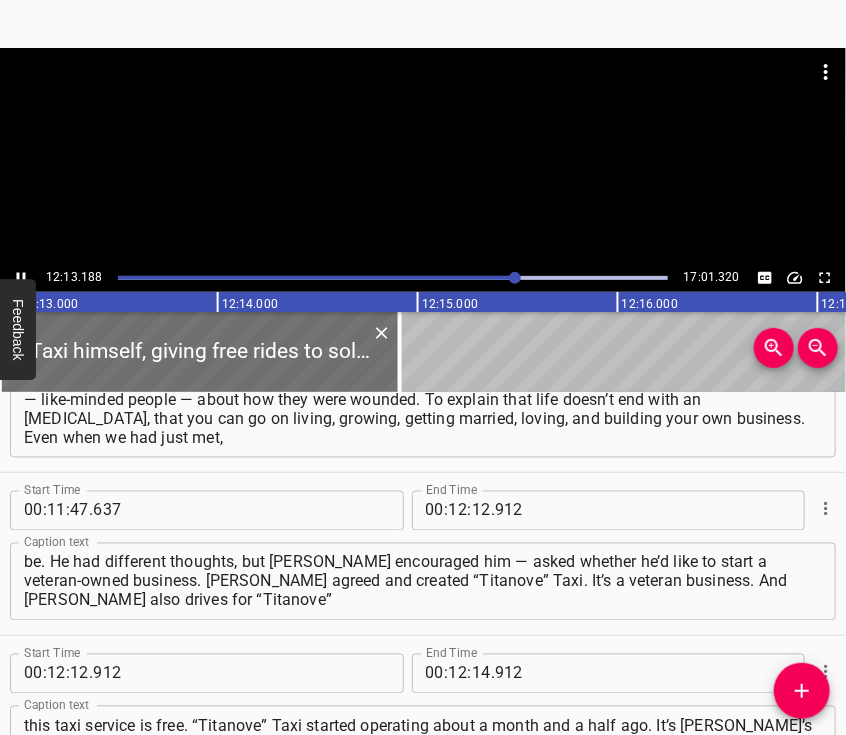 scroll, scrollTop: 5361, scrollLeft: 0, axis: vertical 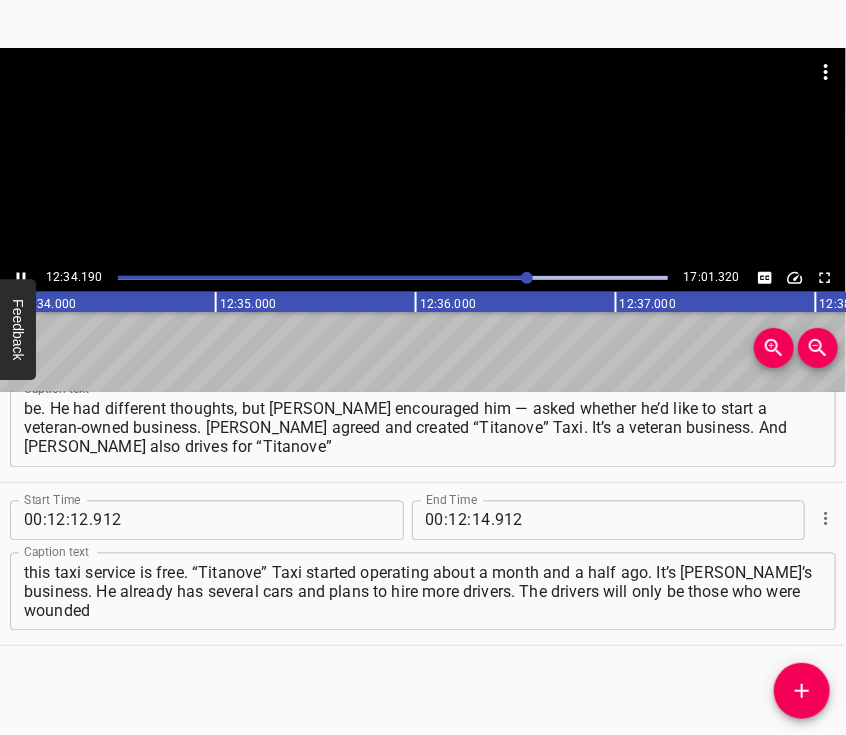 click at bounding box center [423, 156] 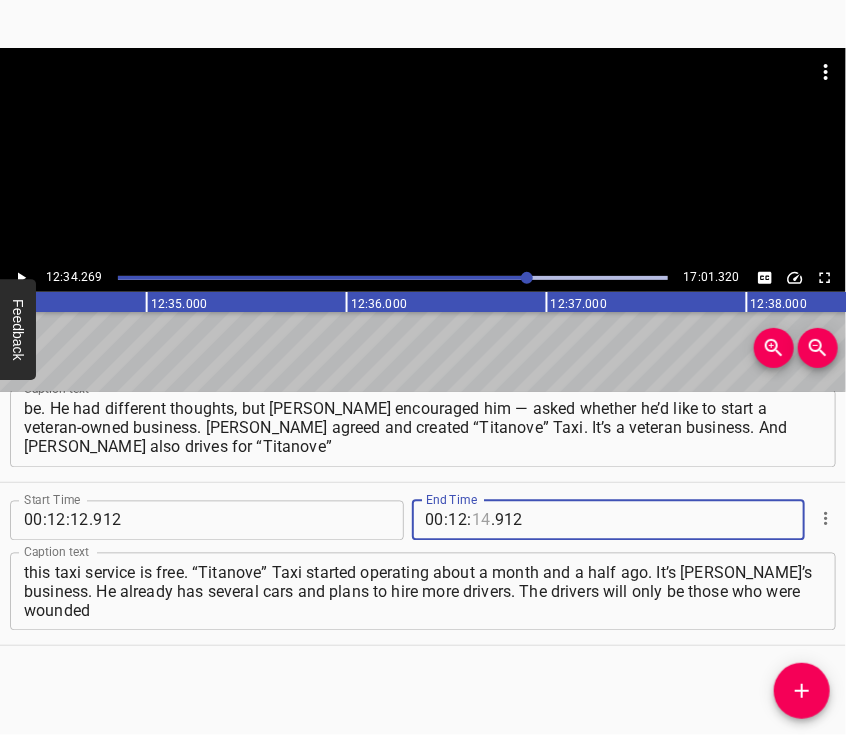 click at bounding box center [481, 521] 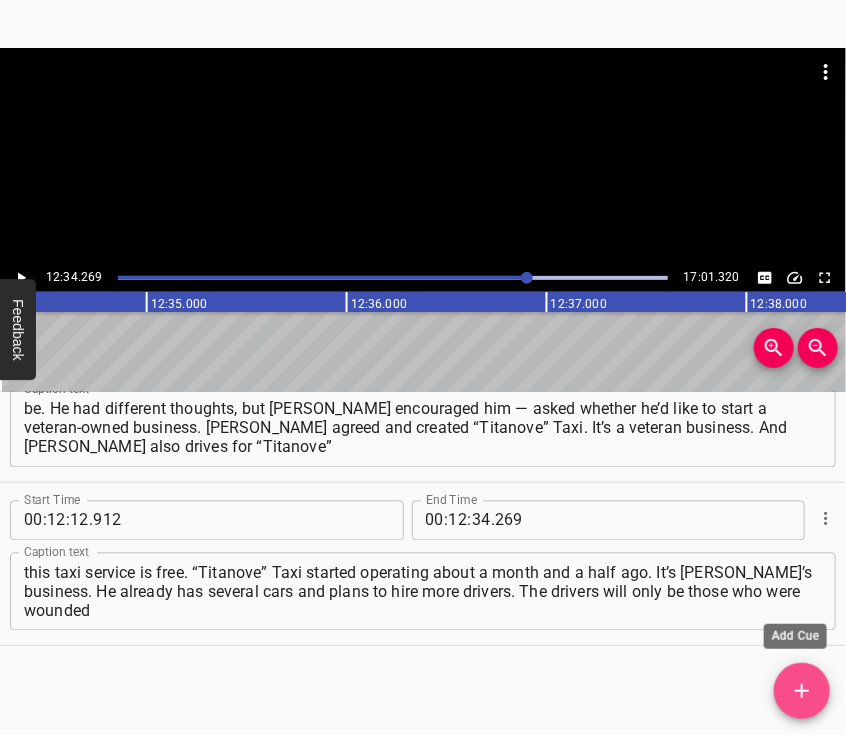 click 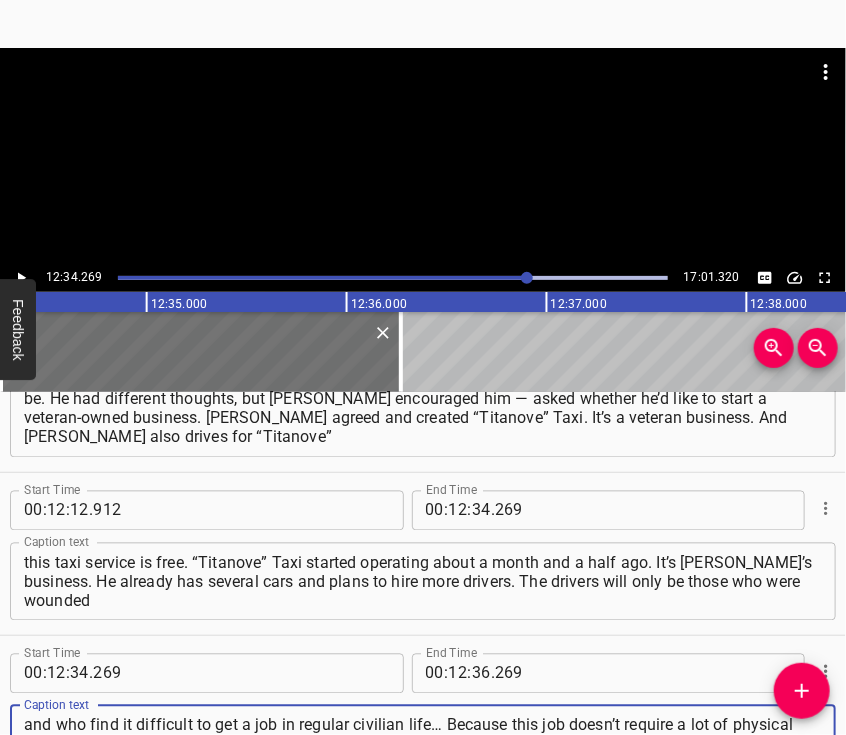 scroll, scrollTop: 19, scrollLeft: 0, axis: vertical 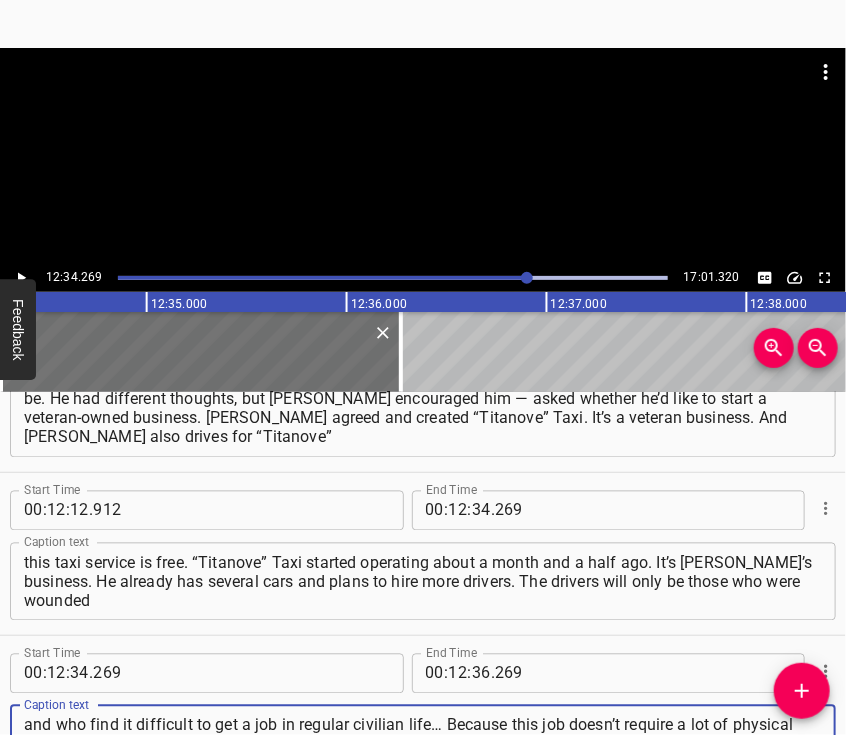 click at bounding box center (423, 156) 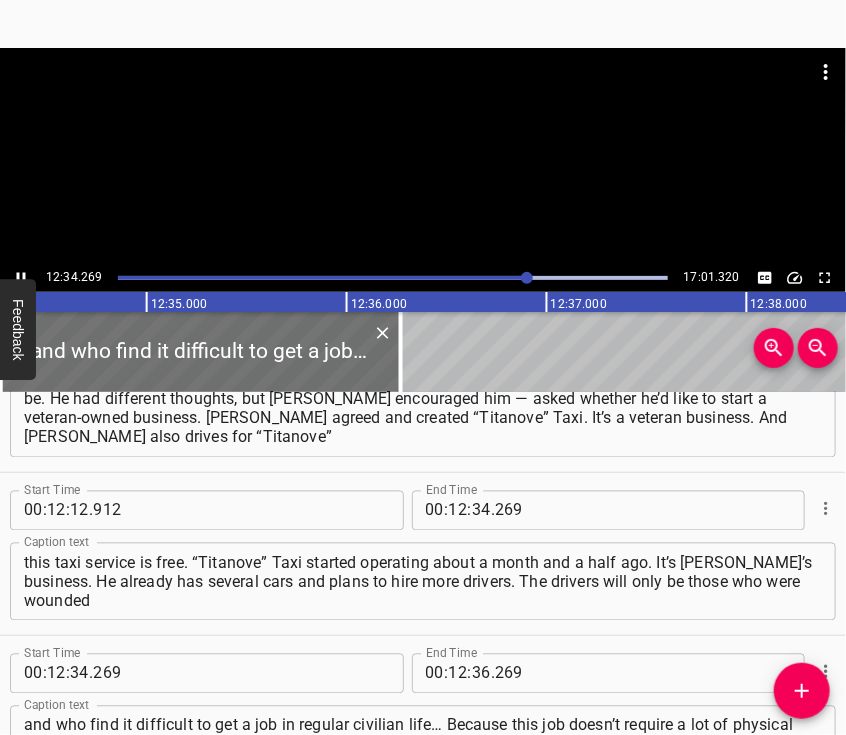 scroll, scrollTop: 5544, scrollLeft: 0, axis: vertical 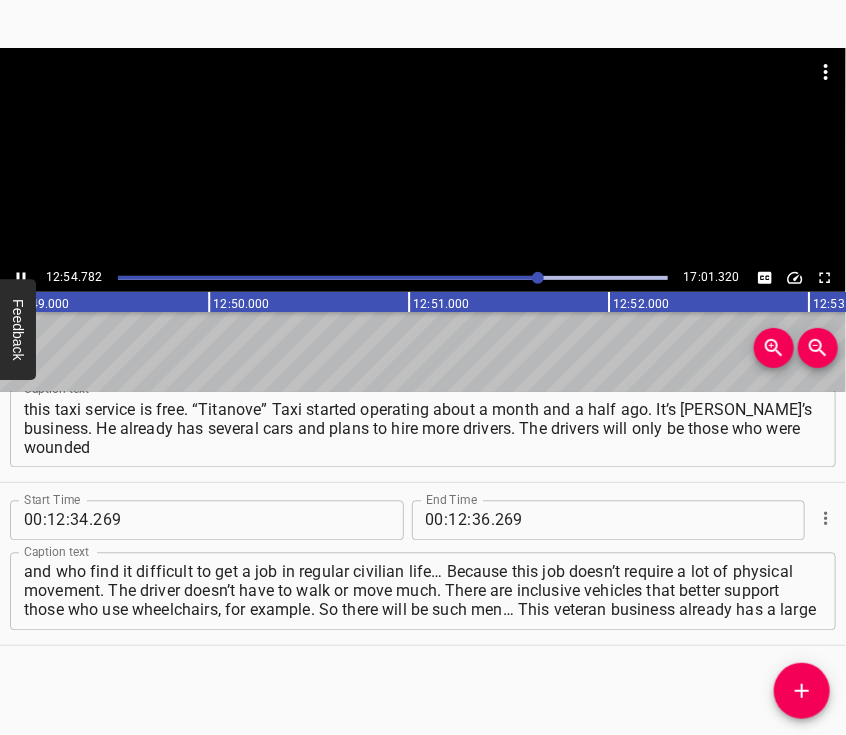 click at bounding box center [423, 156] 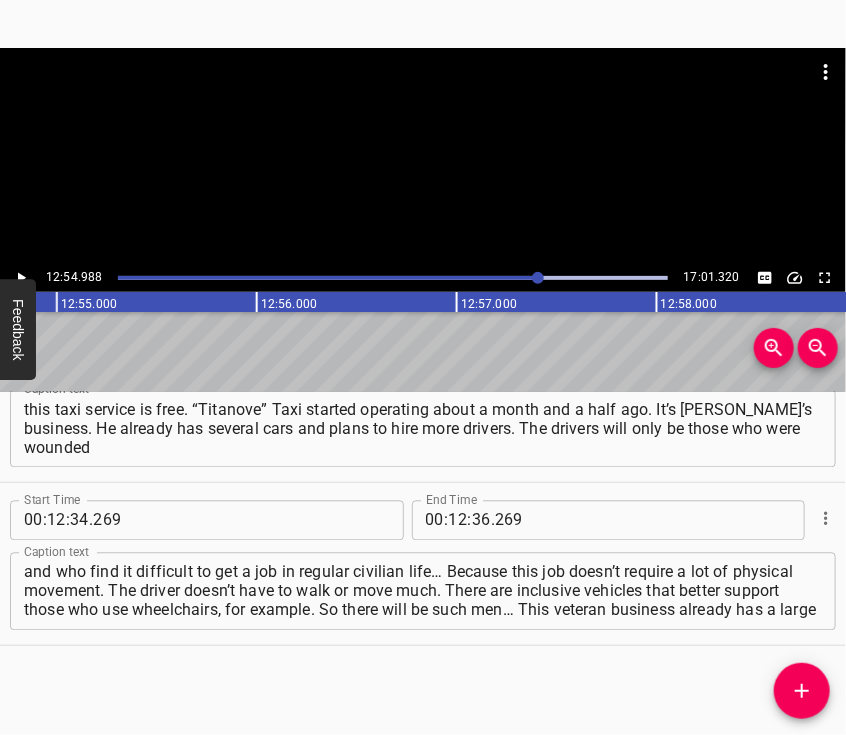 scroll, scrollTop: 0, scrollLeft: 154997, axis: horizontal 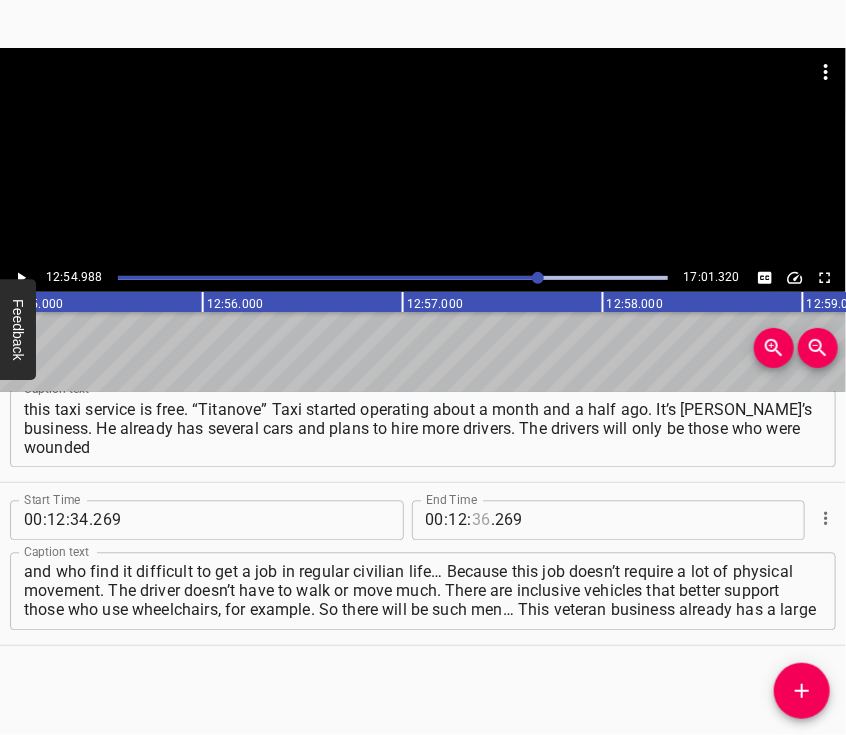 click at bounding box center (481, 521) 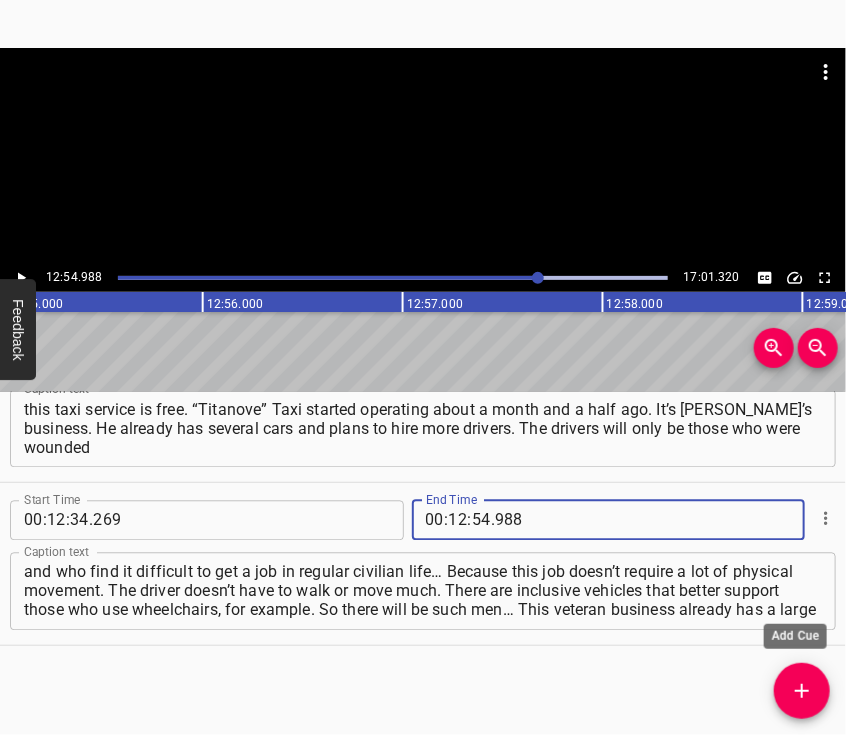 click 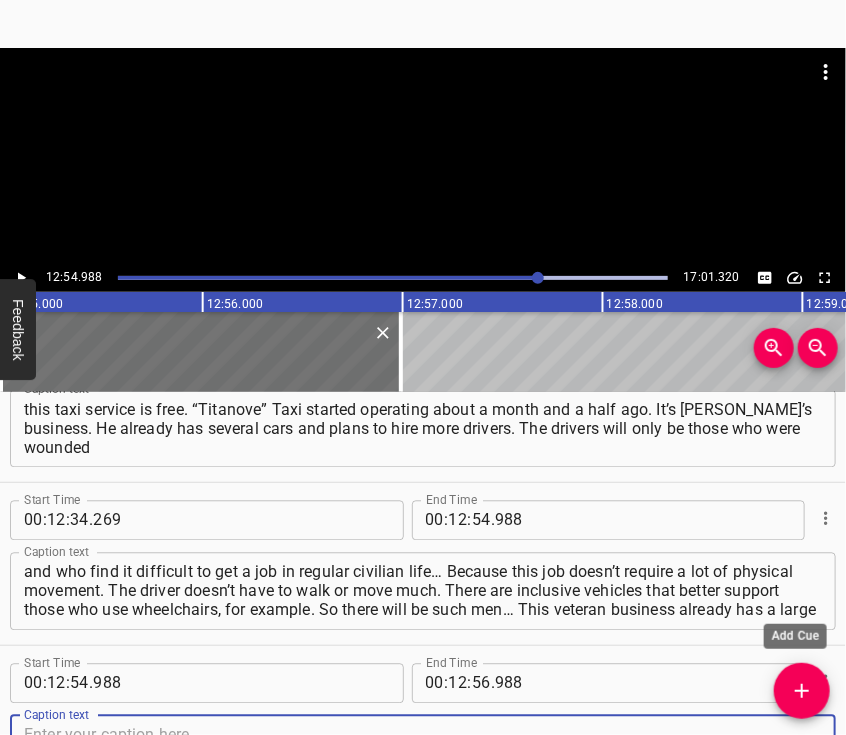 scroll, scrollTop: 5628, scrollLeft: 0, axis: vertical 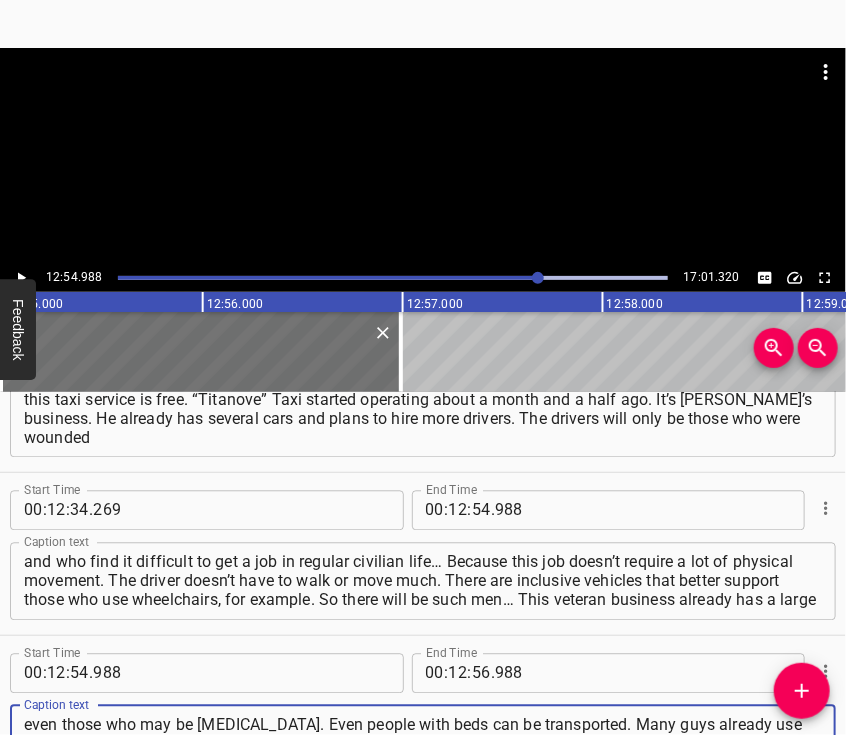 click at bounding box center (423, 98) 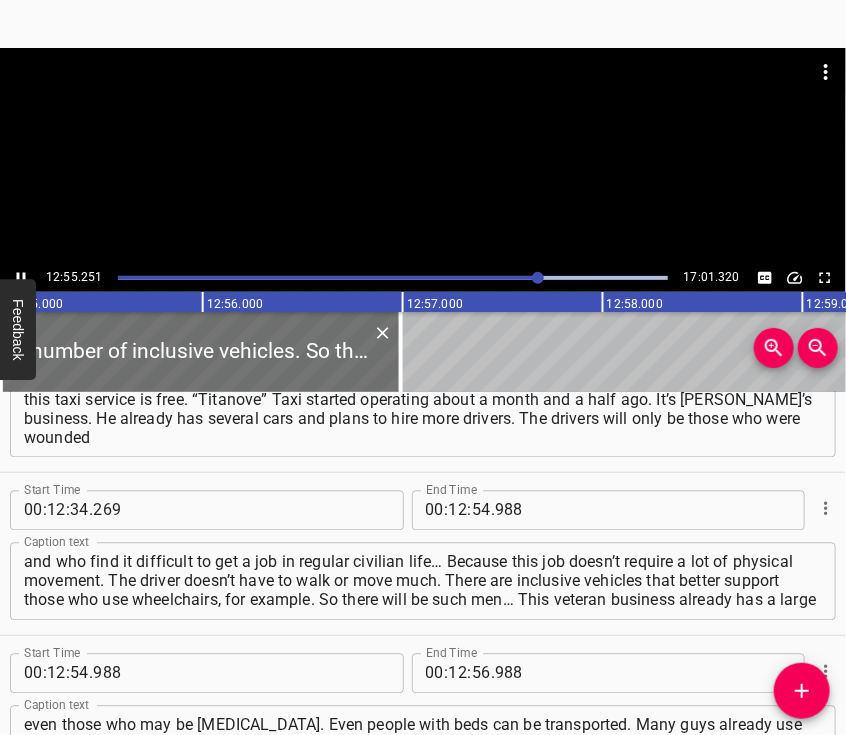 scroll, scrollTop: 5706, scrollLeft: 0, axis: vertical 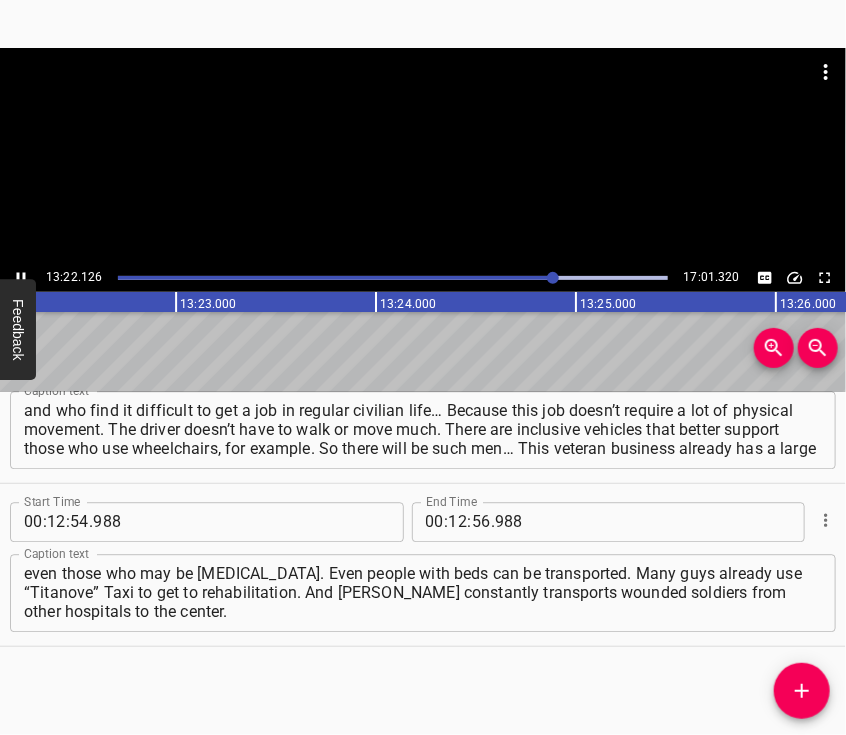 click at bounding box center [423, 156] 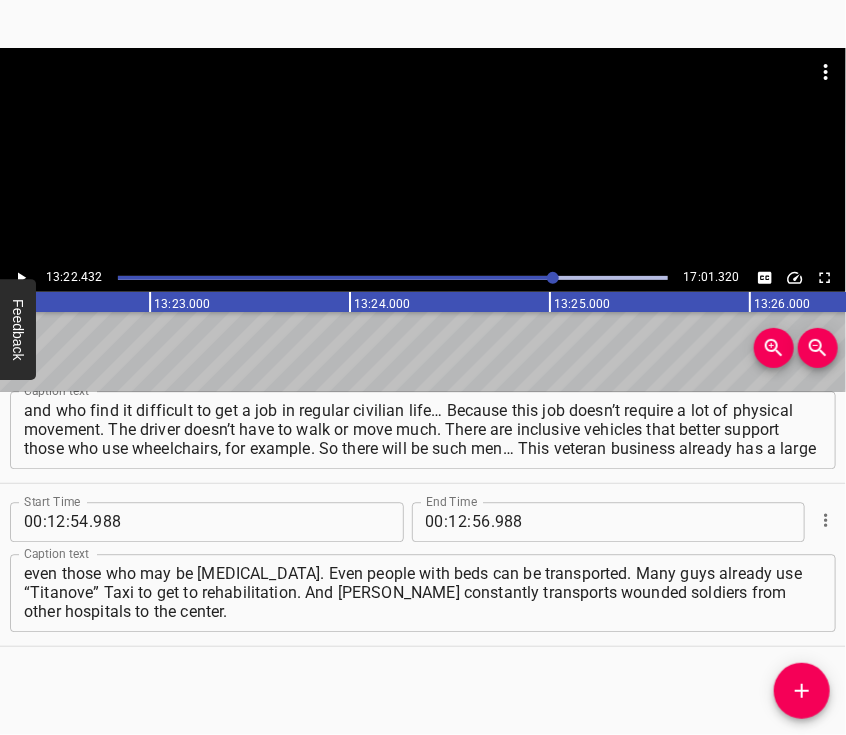 scroll, scrollTop: 0, scrollLeft: 160486, axis: horizontal 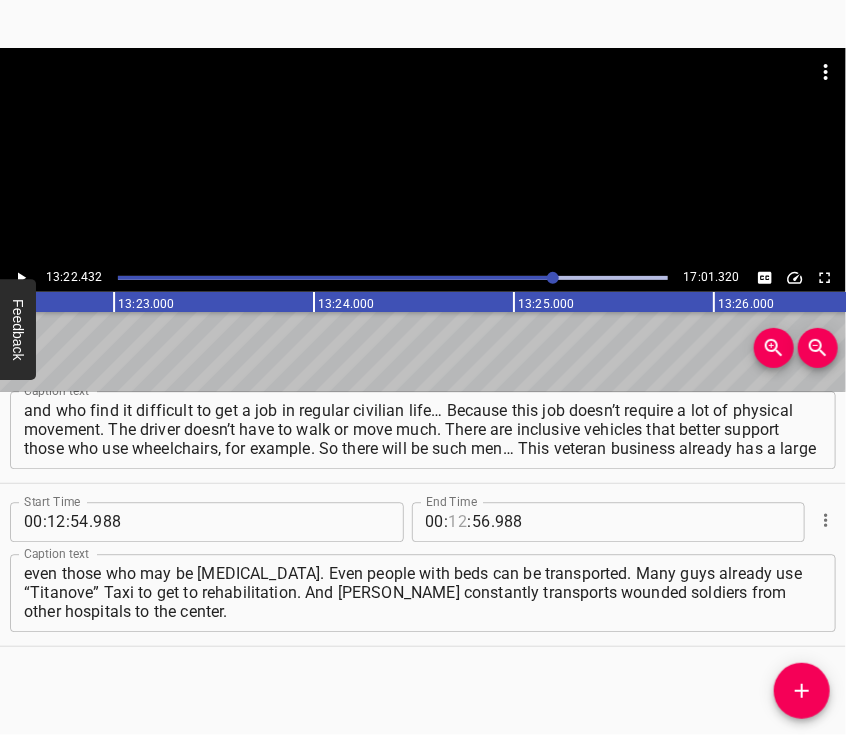 click at bounding box center [458, 522] 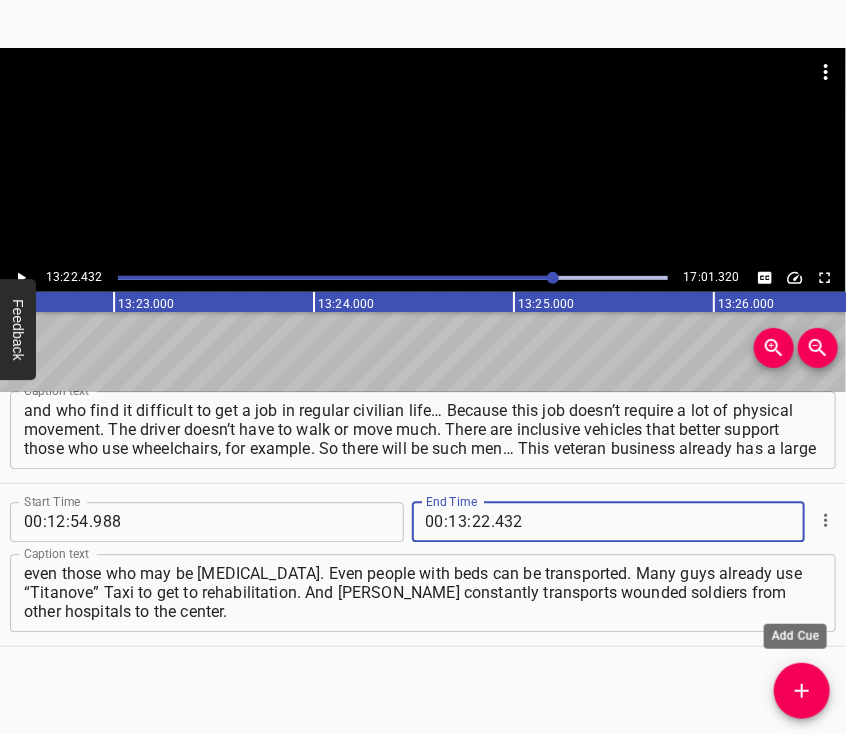 click at bounding box center [802, 691] 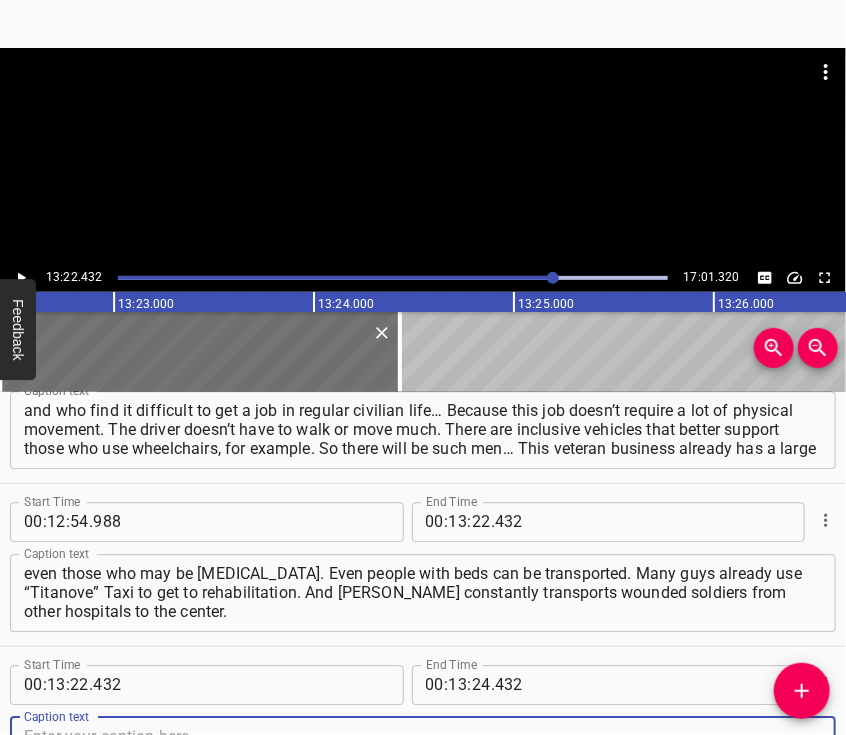 scroll, scrollTop: 5791, scrollLeft: 0, axis: vertical 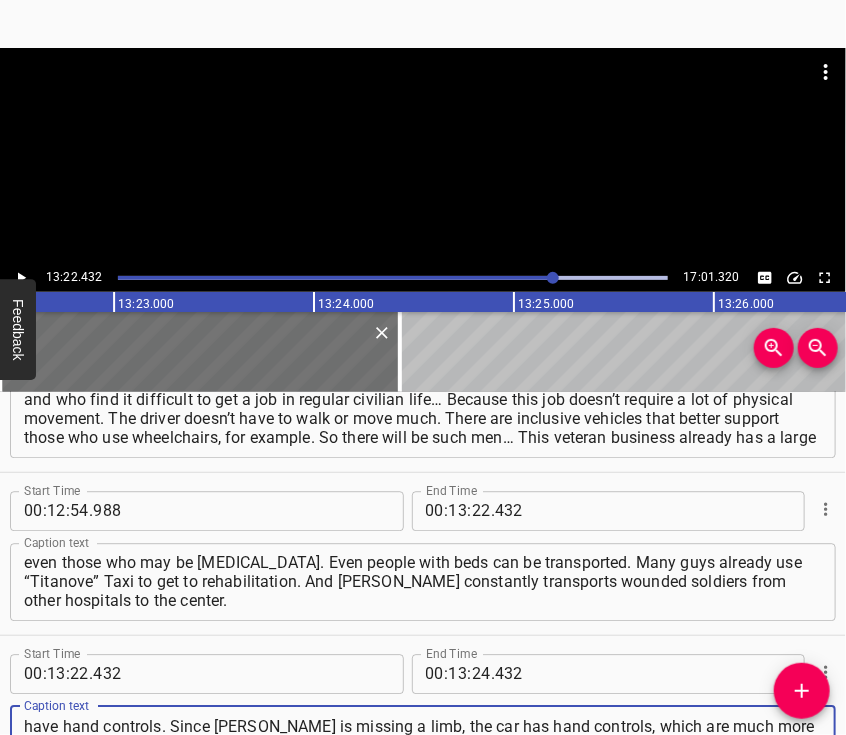 click at bounding box center (423, 156) 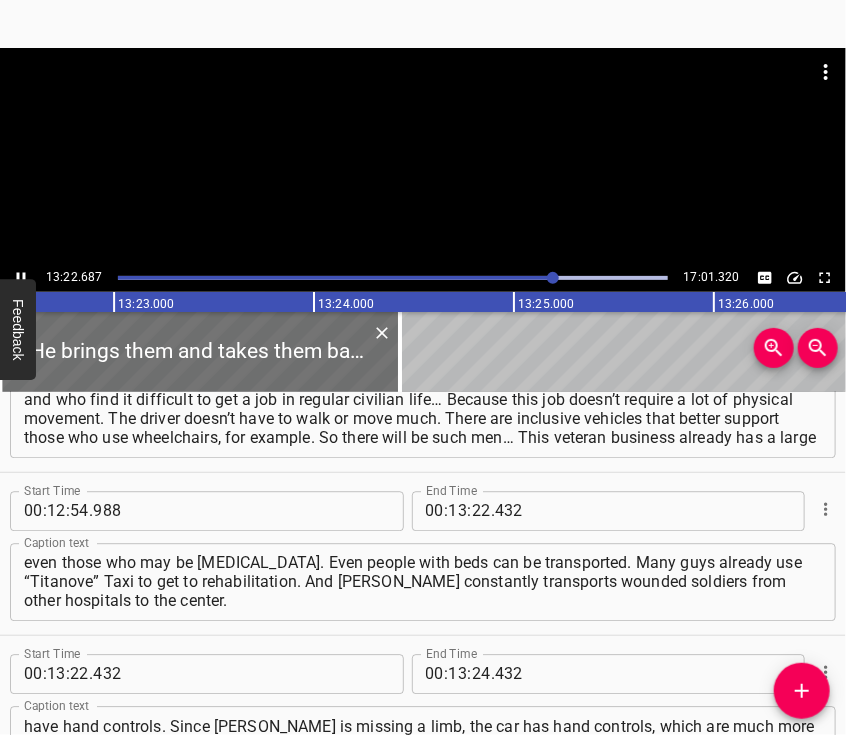 scroll, scrollTop: 5832, scrollLeft: 0, axis: vertical 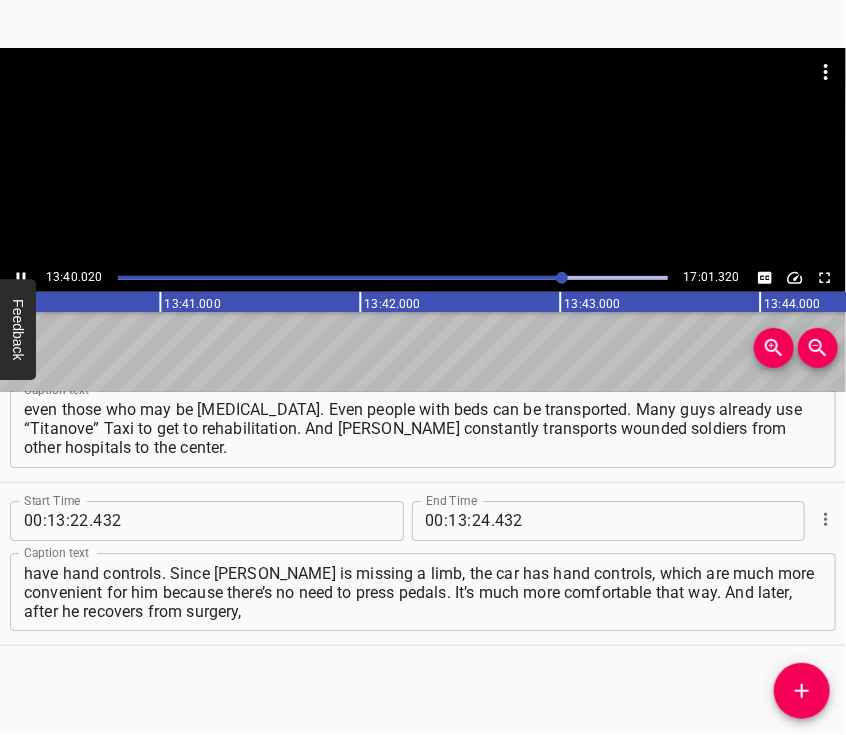 click at bounding box center [423, 156] 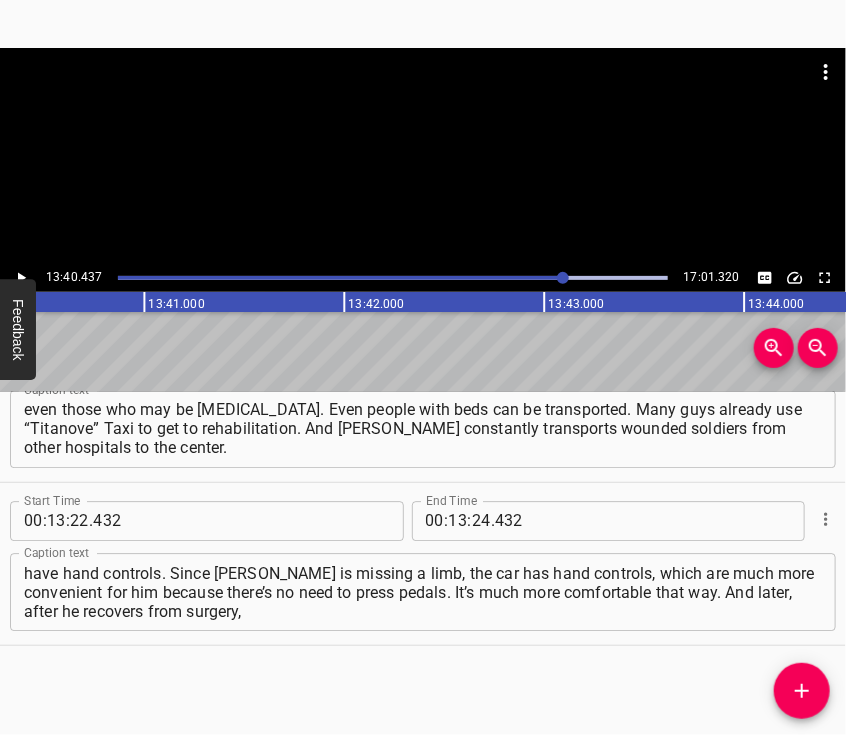 scroll, scrollTop: 0, scrollLeft: 164087, axis: horizontal 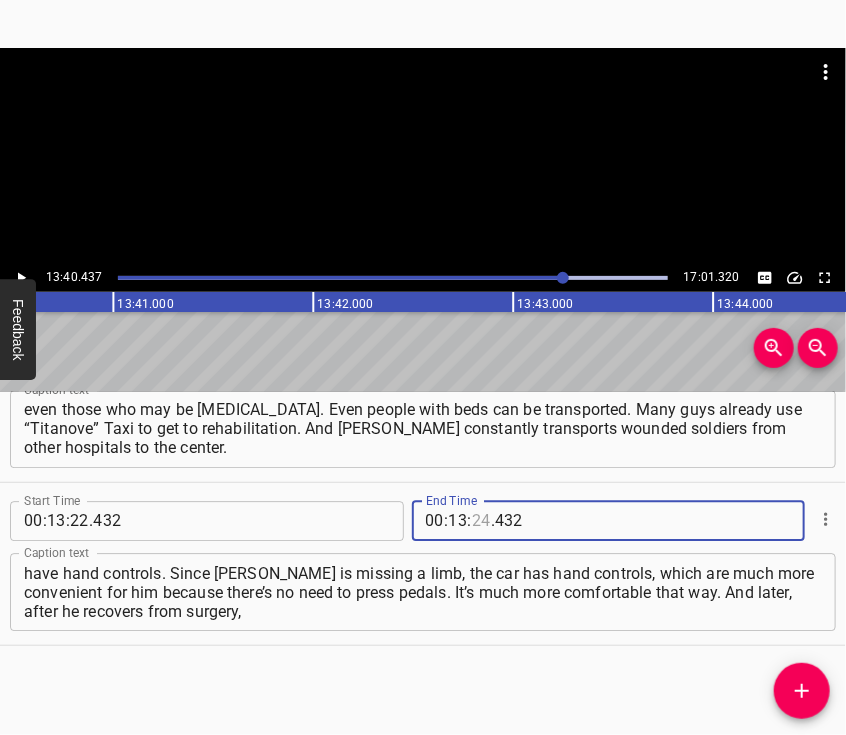 click at bounding box center [481, 521] 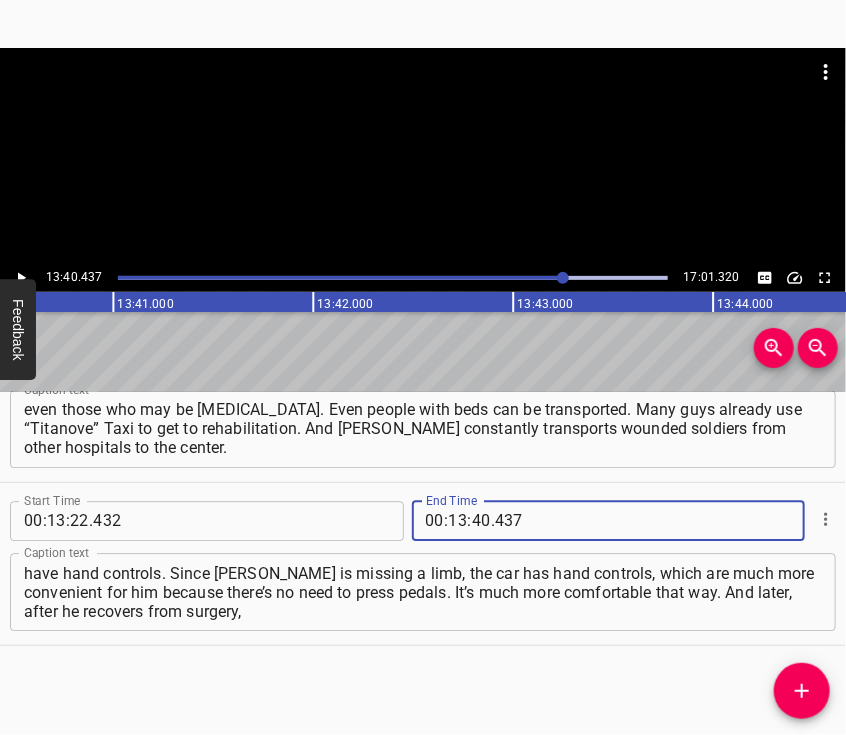 click 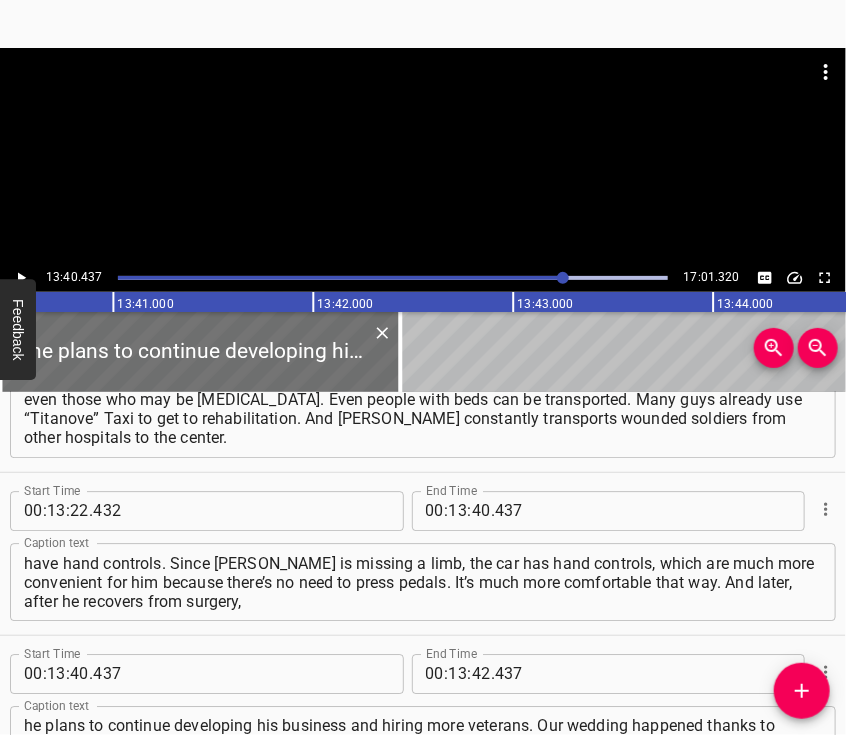 click at bounding box center [423, 98] 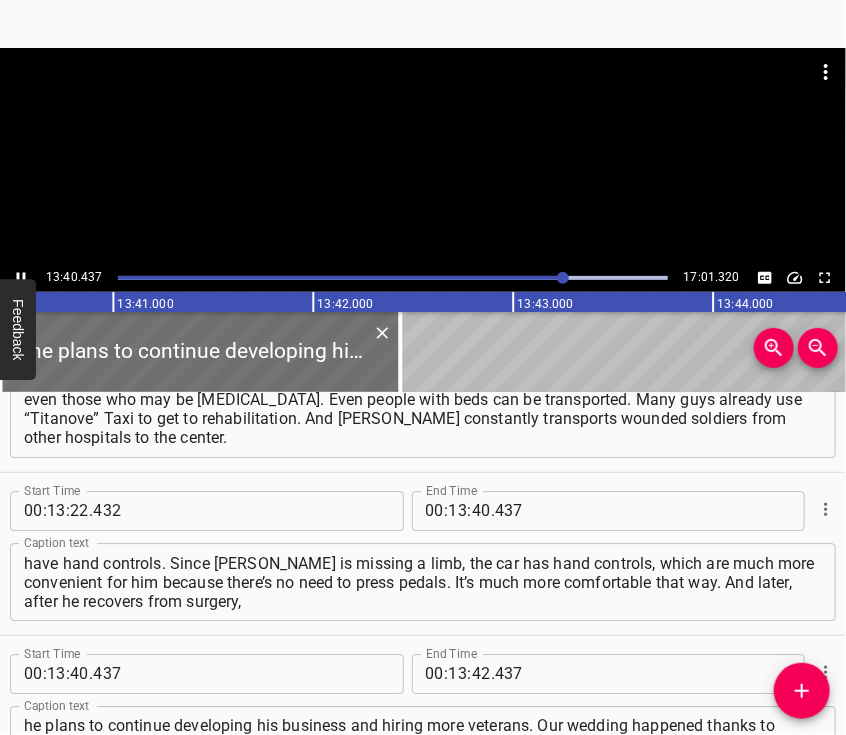scroll, scrollTop: 6032, scrollLeft: 0, axis: vertical 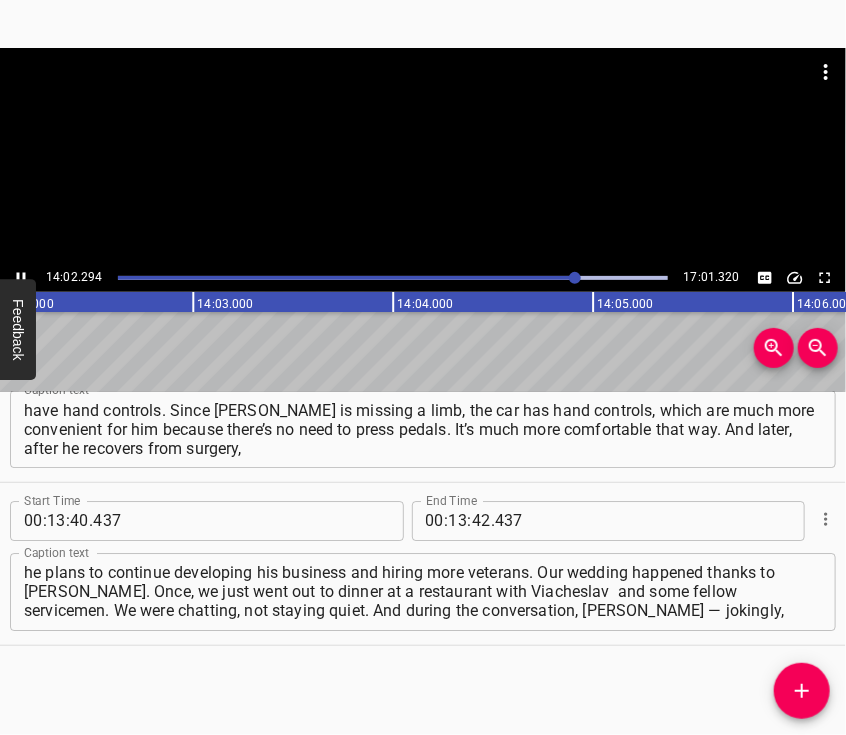 click at bounding box center [423, 98] 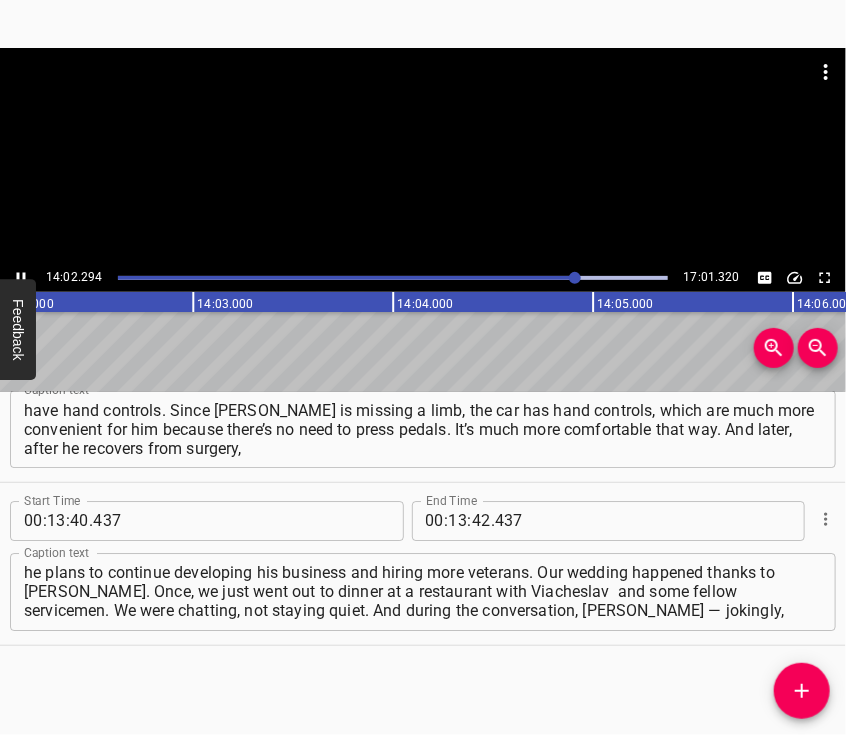scroll, scrollTop: 0, scrollLeft: 168484, axis: horizontal 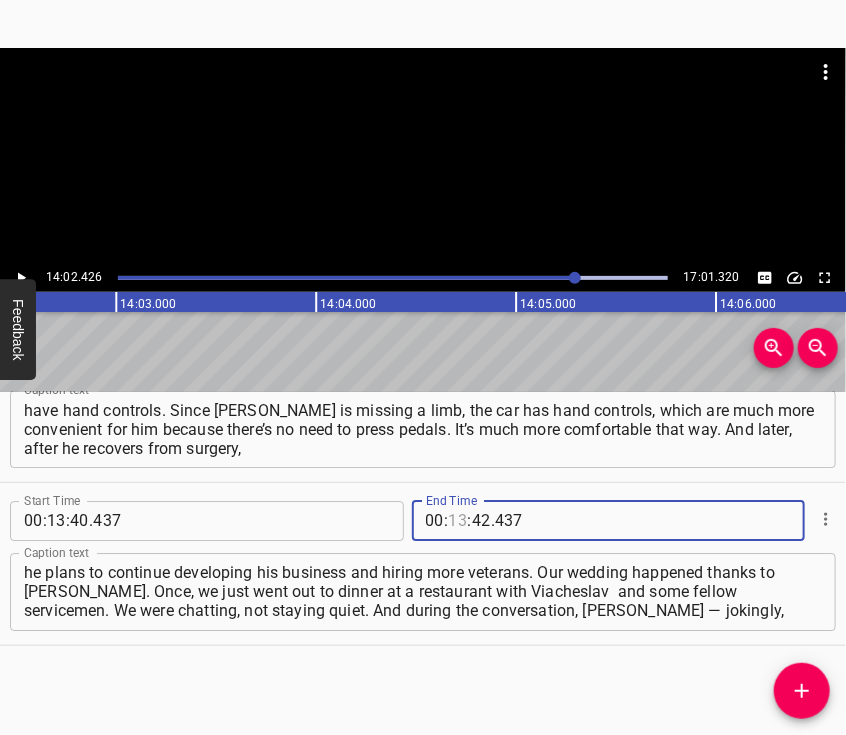 click at bounding box center [458, 521] 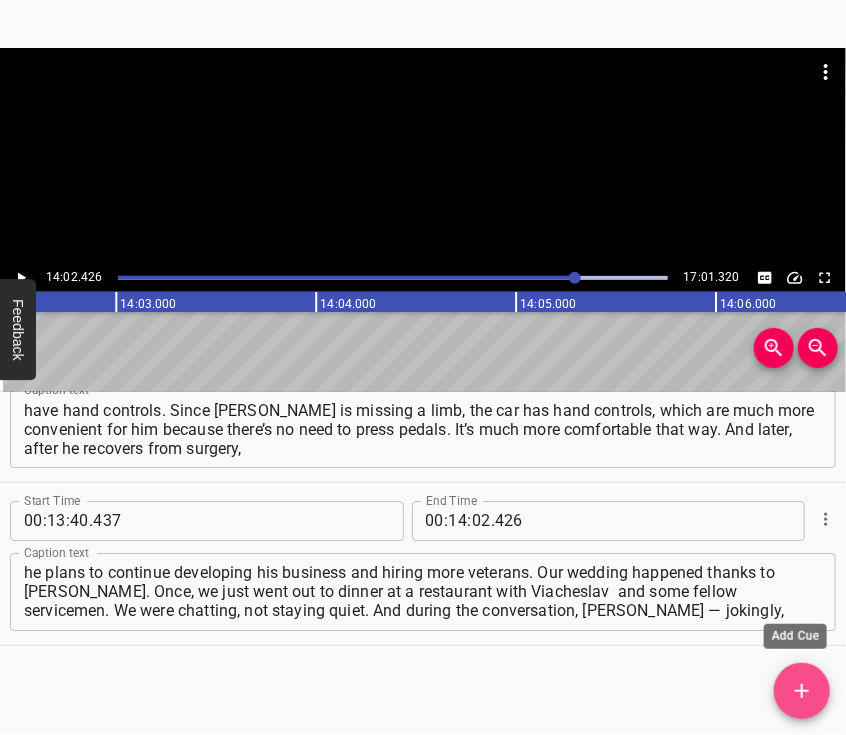 click 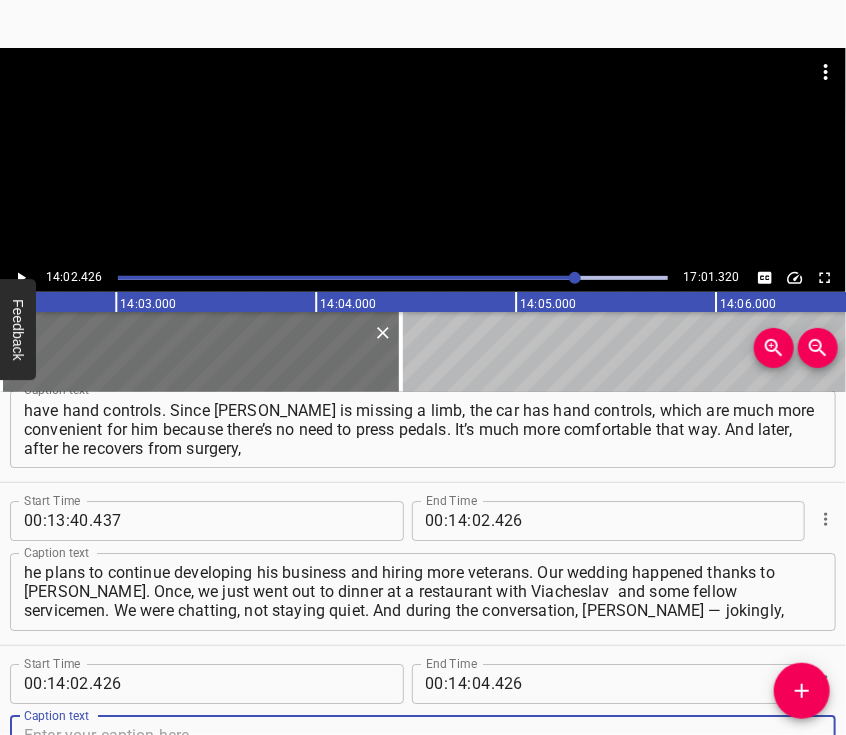 scroll, scrollTop: 6117, scrollLeft: 0, axis: vertical 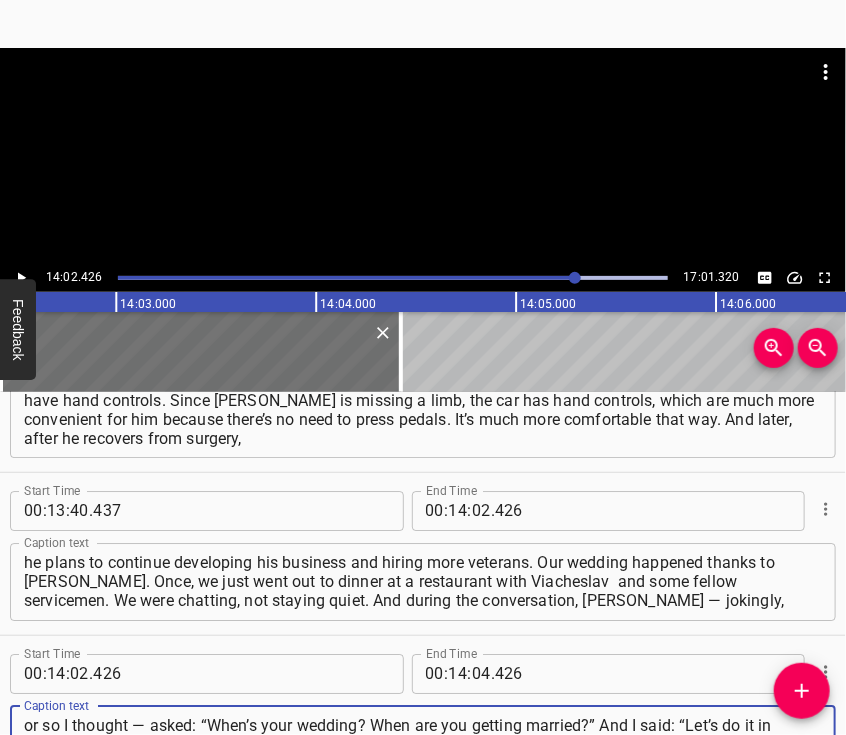 click at bounding box center [423, 98] 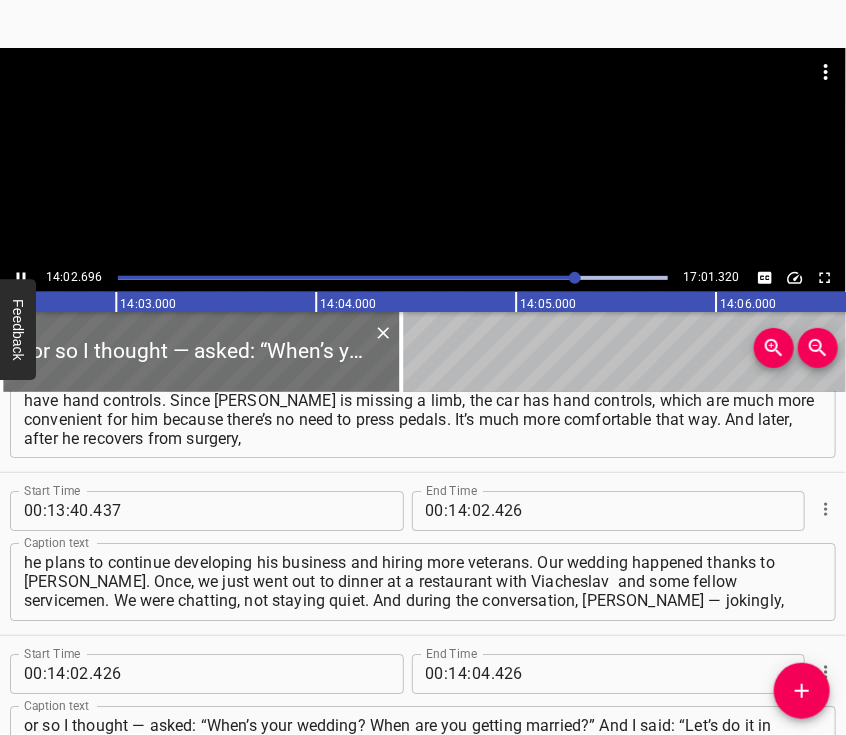scroll, scrollTop: 6270, scrollLeft: 0, axis: vertical 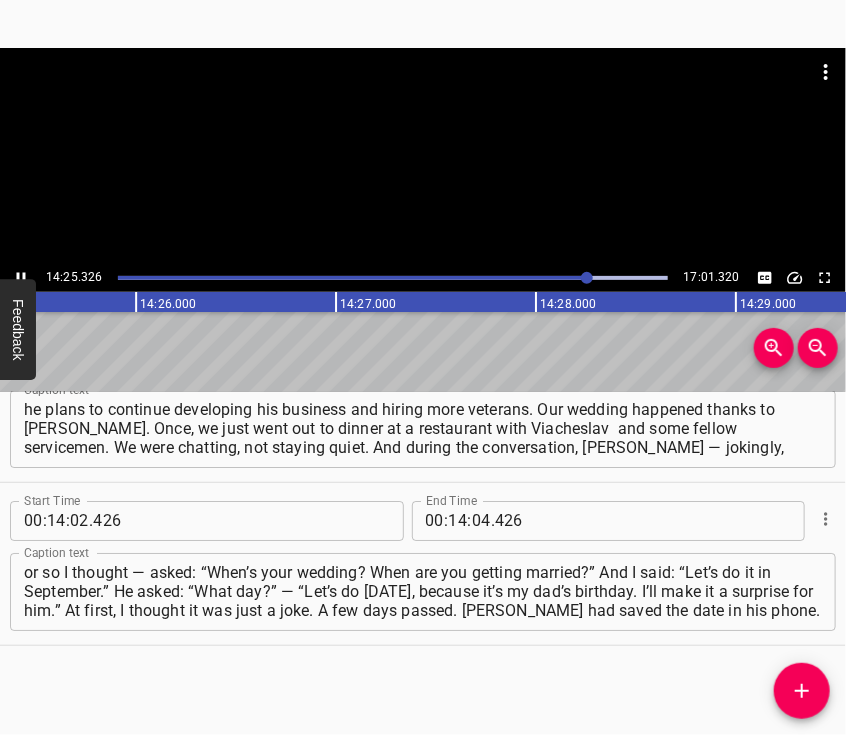 click at bounding box center (423, 98) 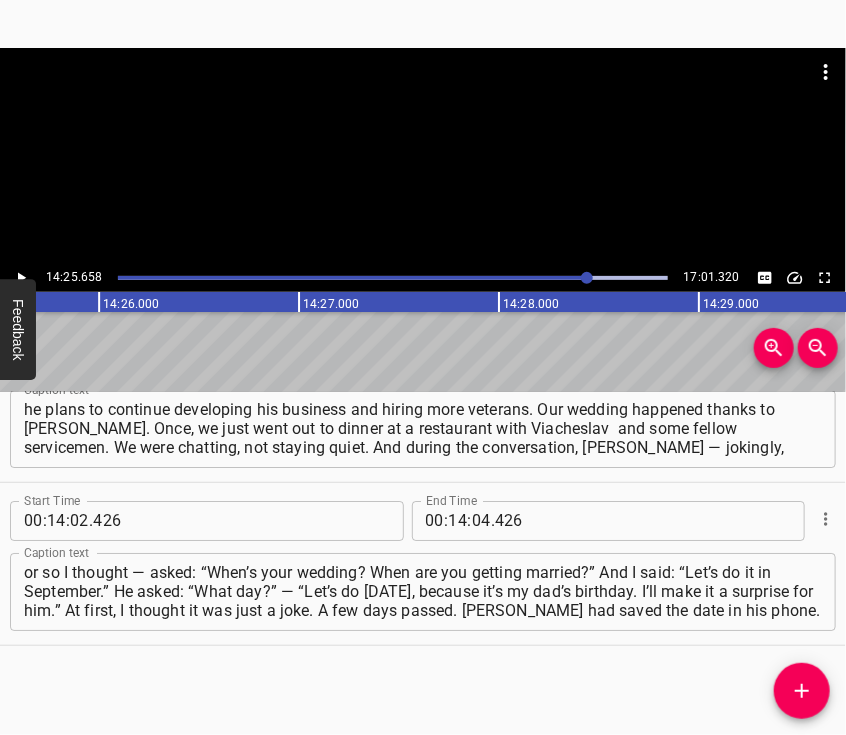 scroll, scrollTop: 0, scrollLeft: 173131, axis: horizontal 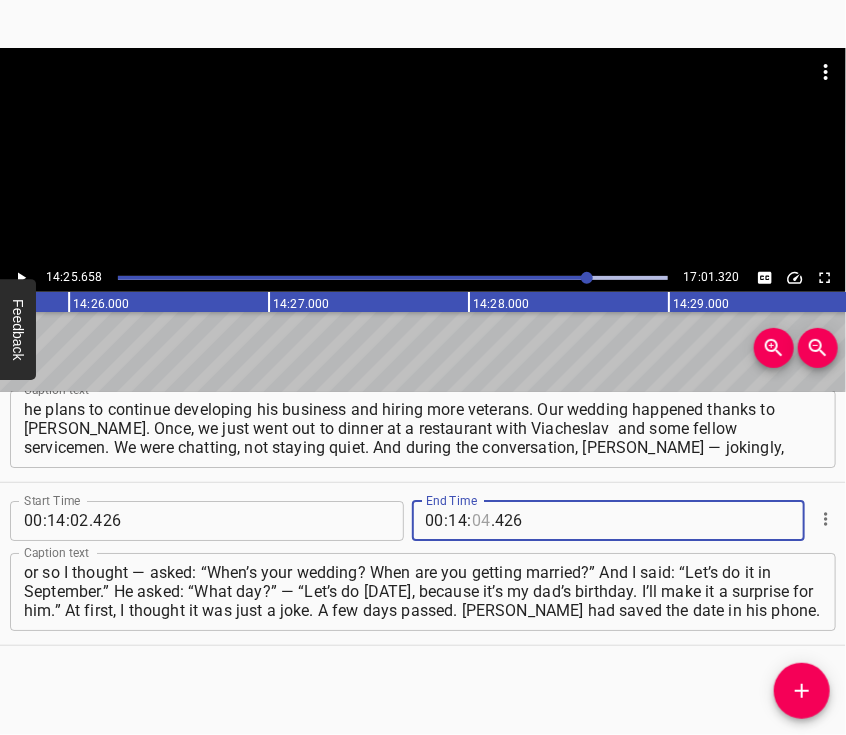 click at bounding box center (481, 521) 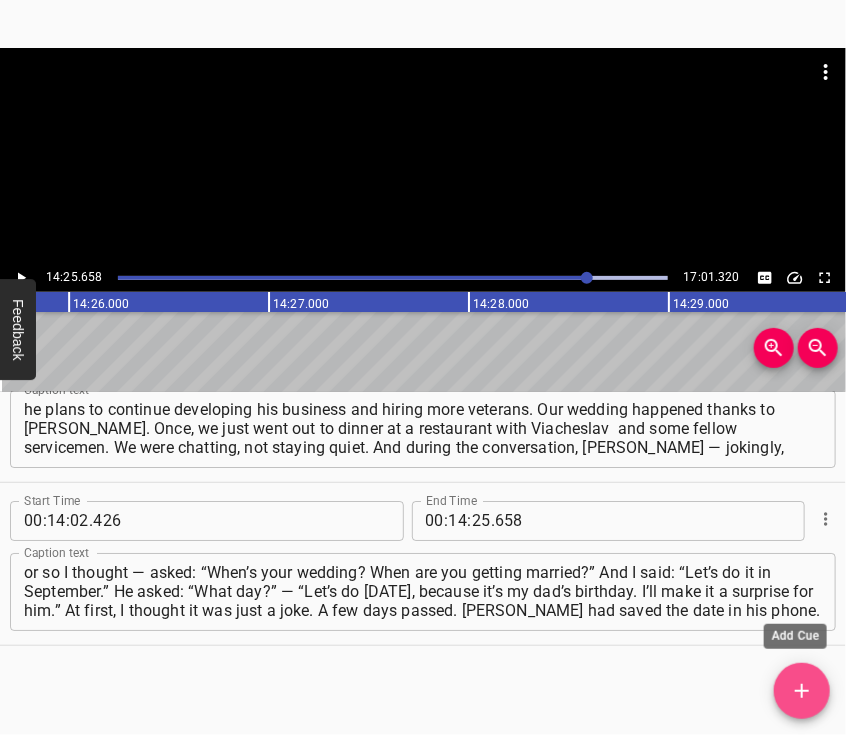 click 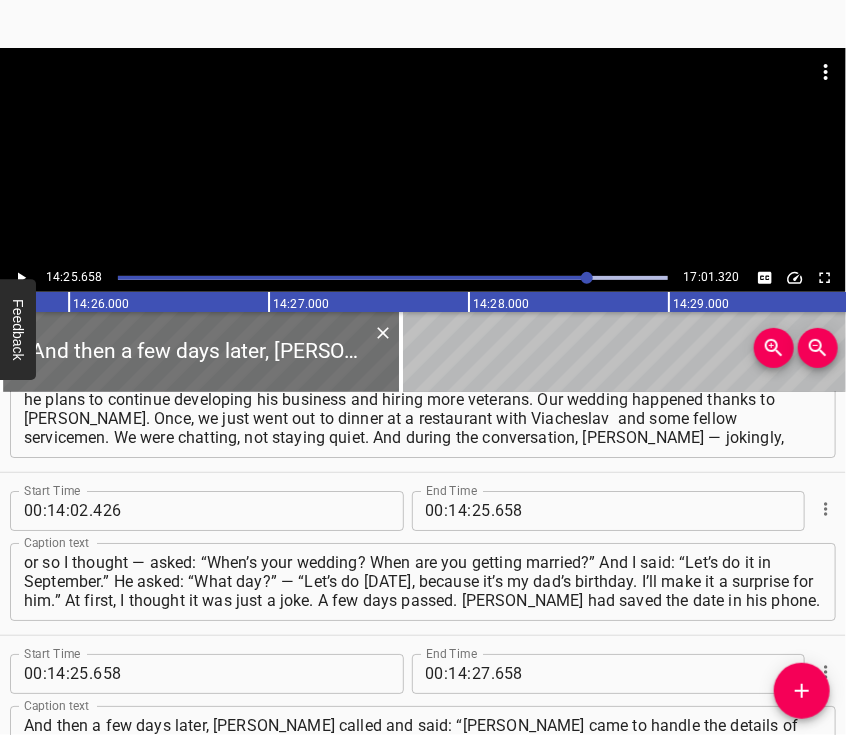 click at bounding box center (423, 156) 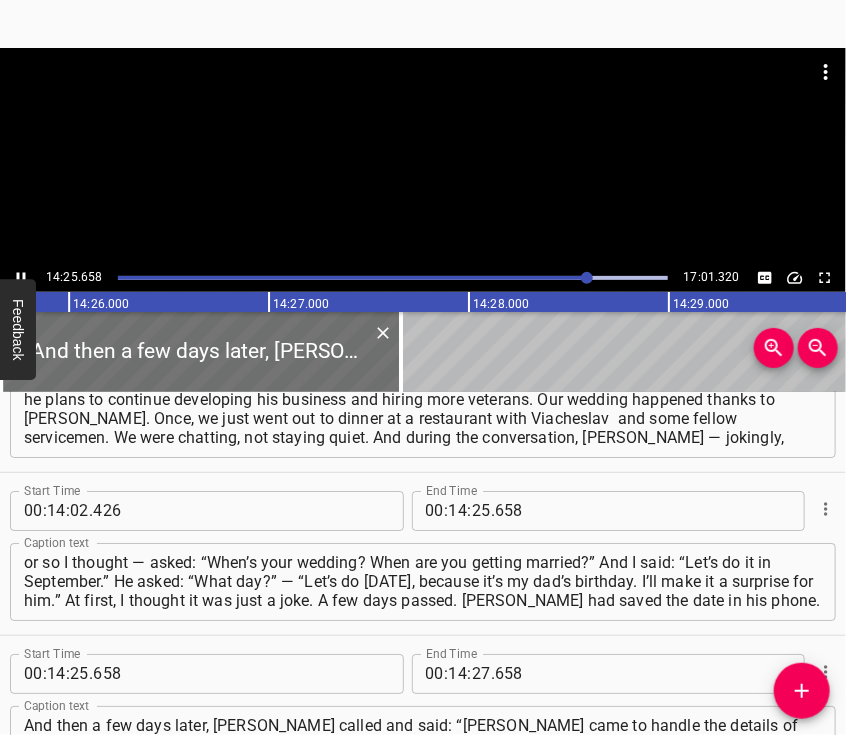 scroll, scrollTop: 6358, scrollLeft: 0, axis: vertical 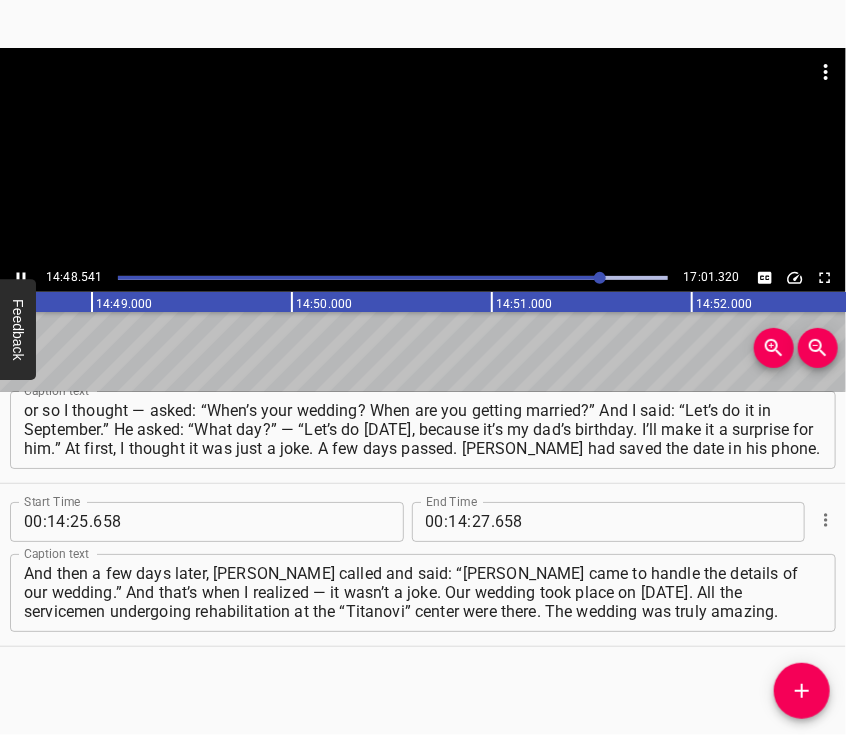 click at bounding box center (423, 98) 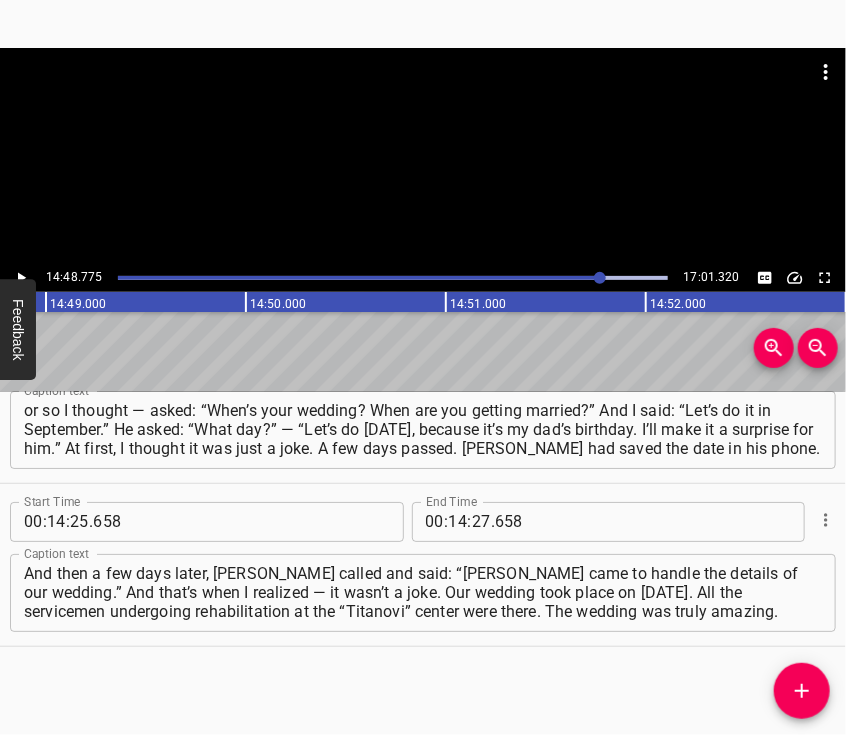 scroll, scrollTop: 0, scrollLeft: 177755, axis: horizontal 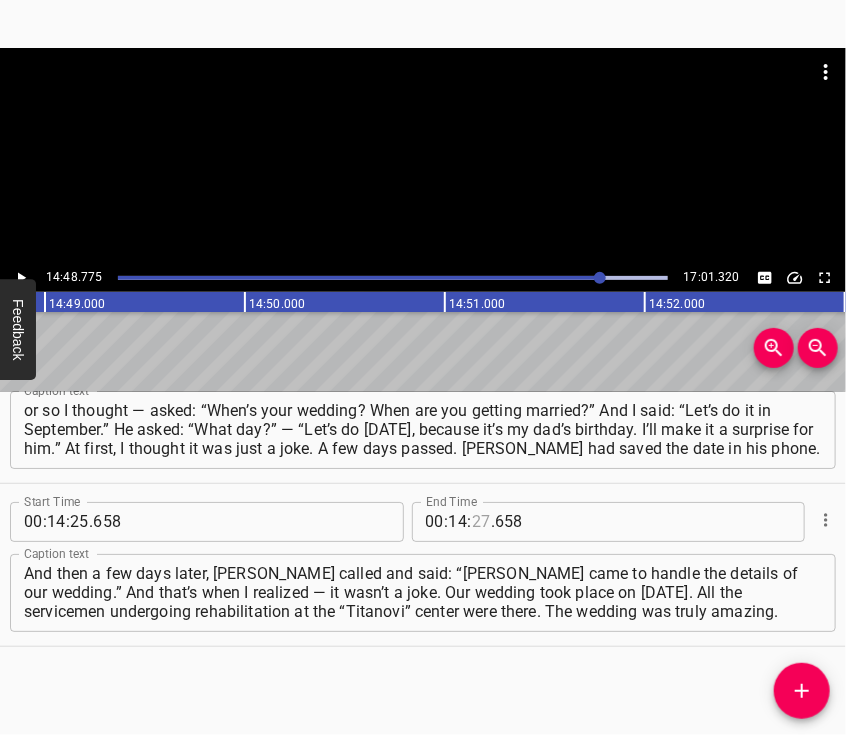 click at bounding box center [481, 522] 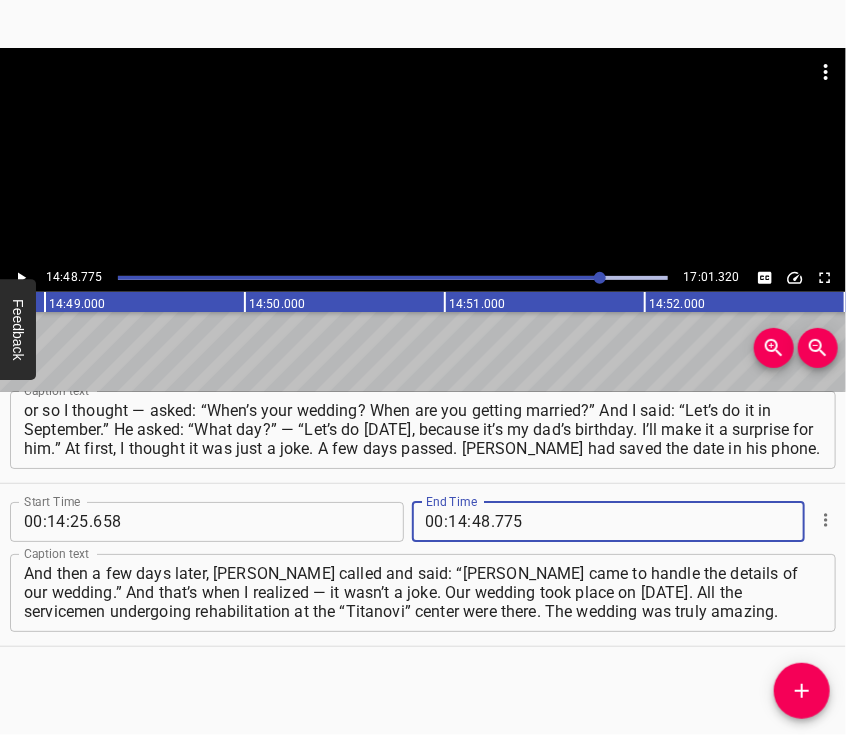 click at bounding box center [802, 691] 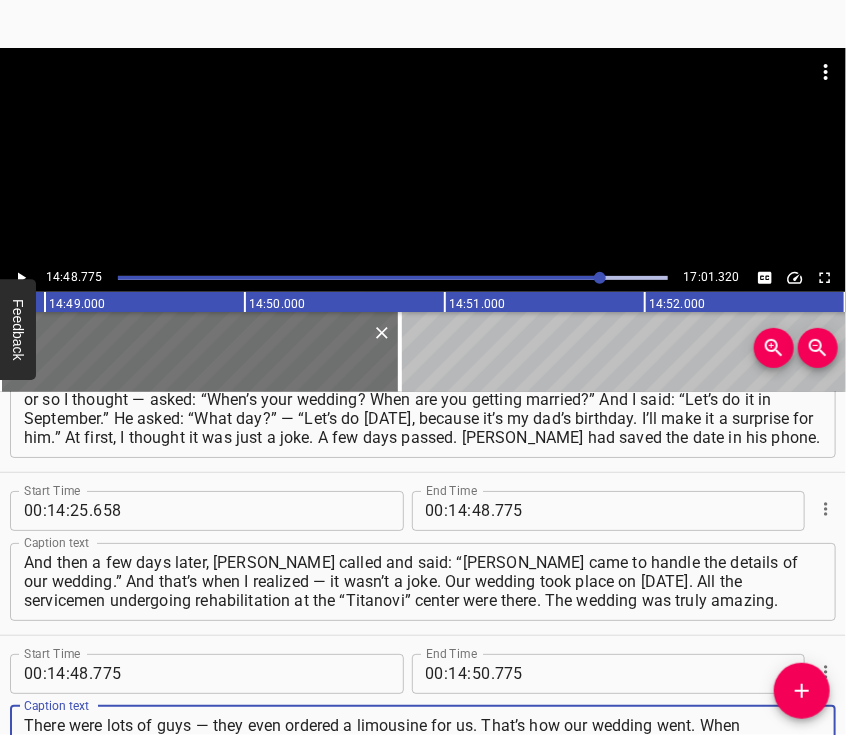 click at bounding box center (423, 98) 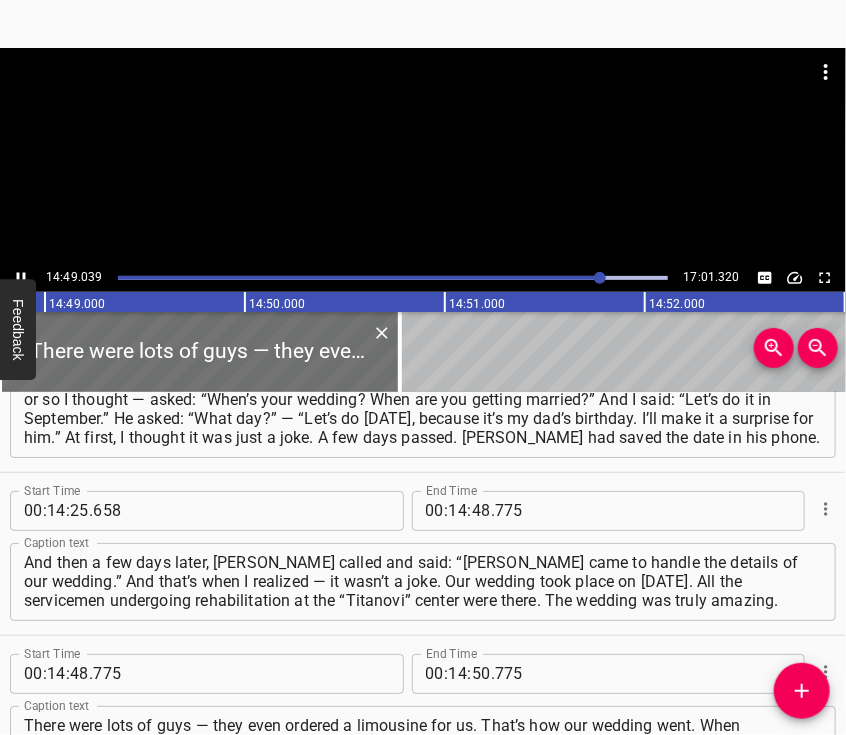 scroll, scrollTop: 6596, scrollLeft: 0, axis: vertical 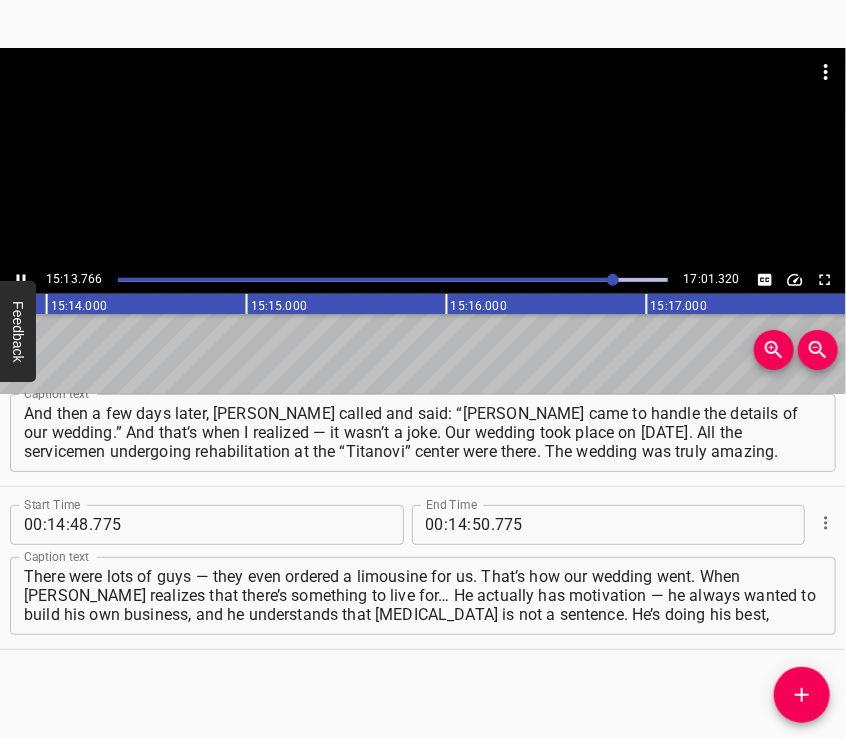 click at bounding box center [423, 157] 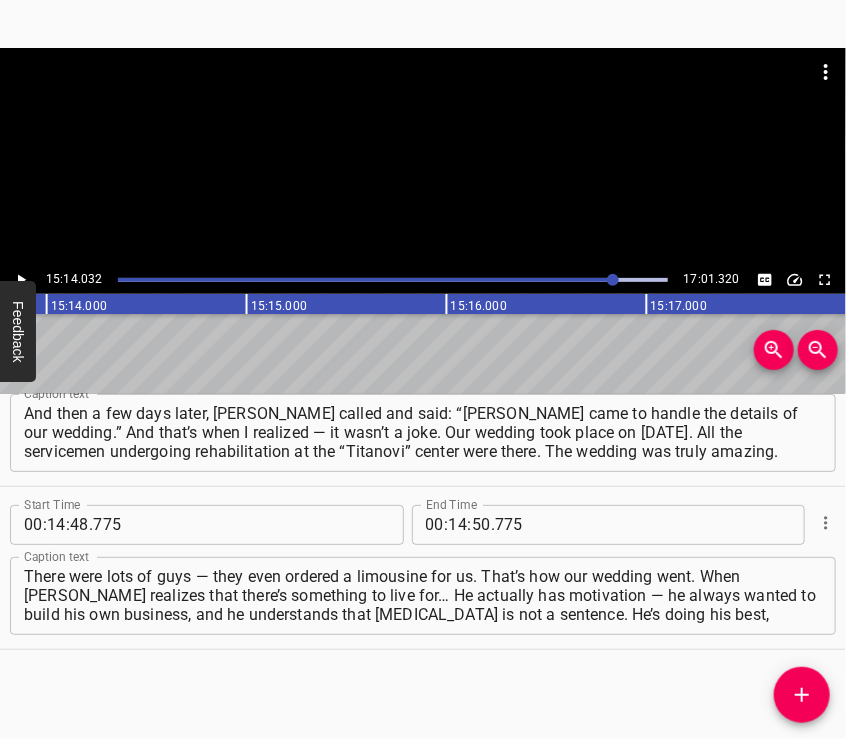 scroll, scrollTop: 0, scrollLeft: 182806, axis: horizontal 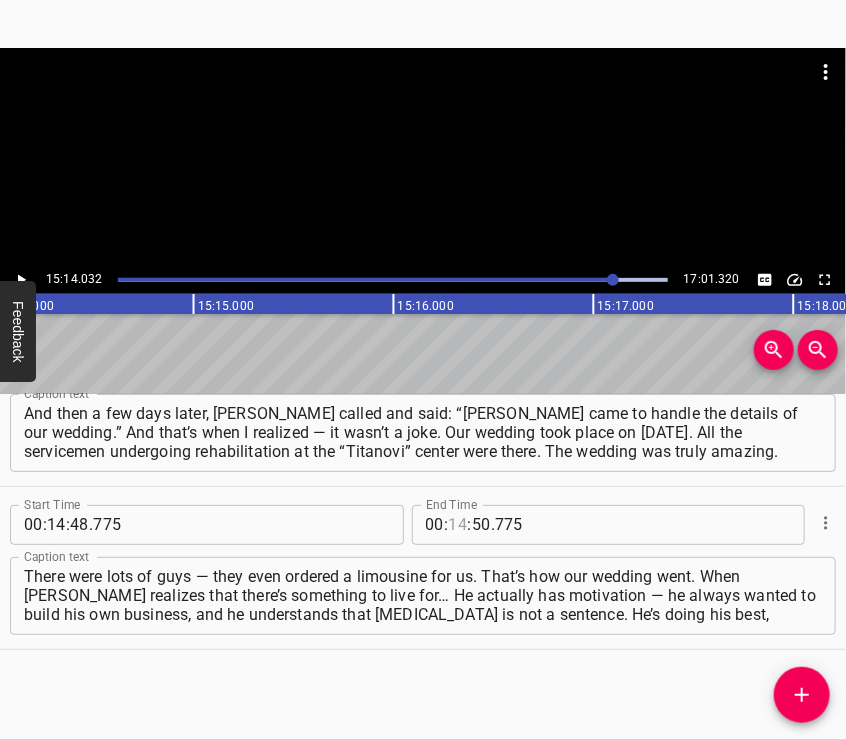 click at bounding box center (458, 525) 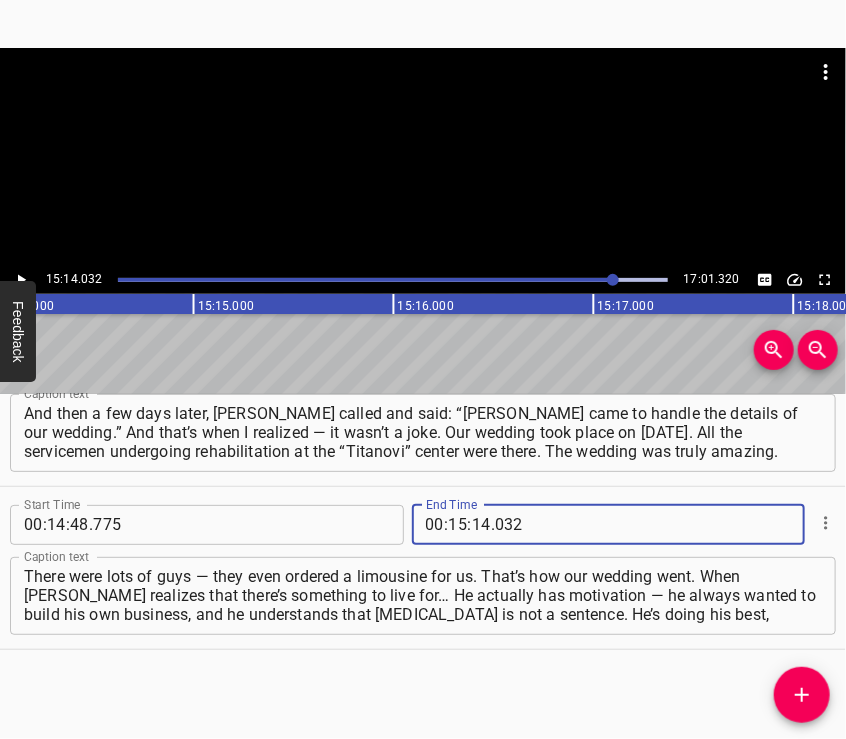 click at bounding box center [802, 695] 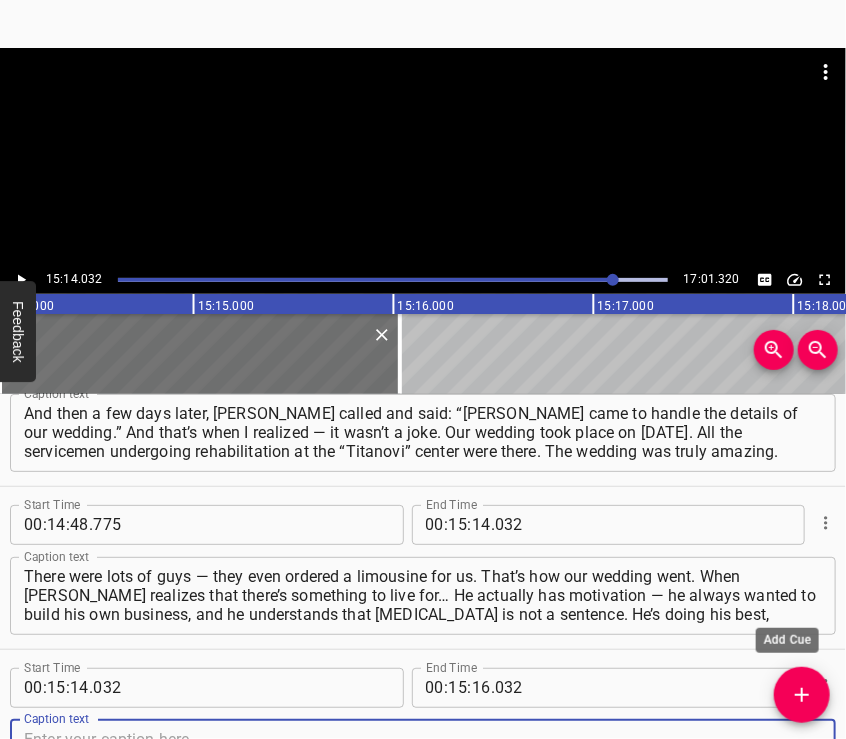 scroll, scrollTop: 6604, scrollLeft: 0, axis: vertical 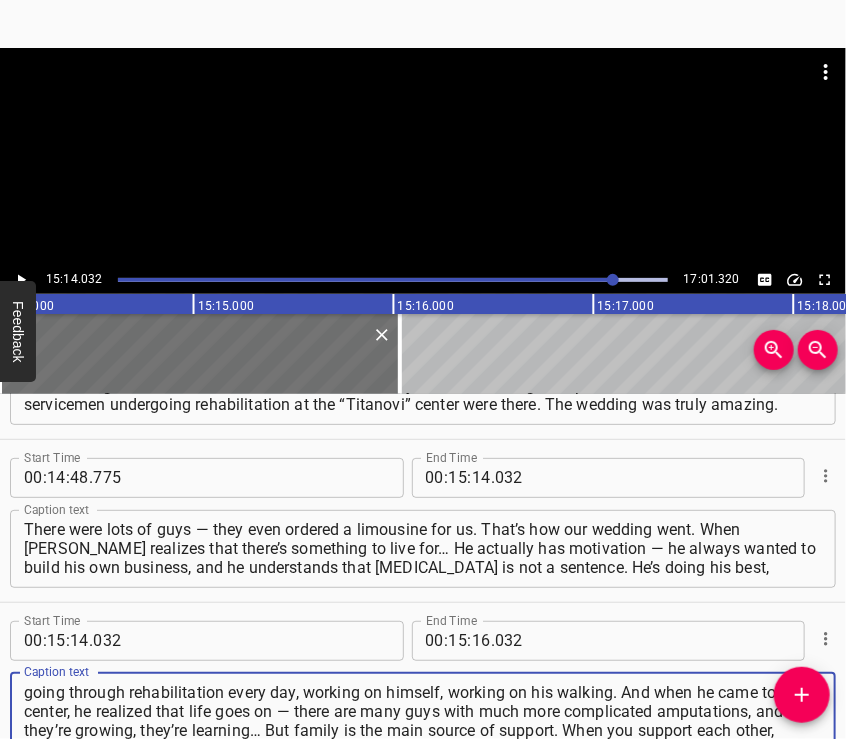 click at bounding box center [423, 98] 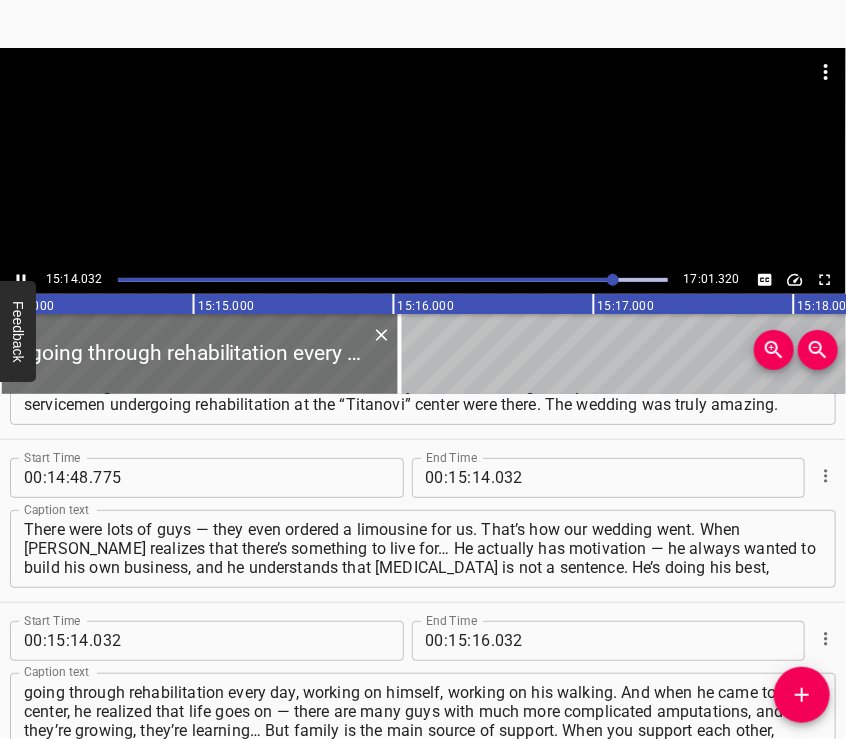 scroll, scrollTop: 6716, scrollLeft: 0, axis: vertical 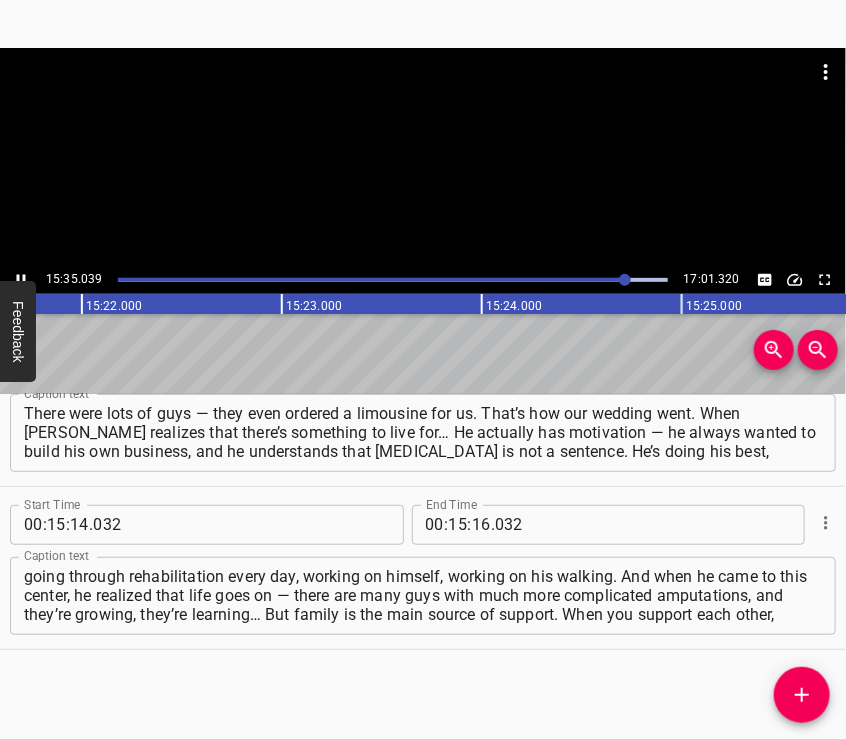 click at bounding box center (423, 72) 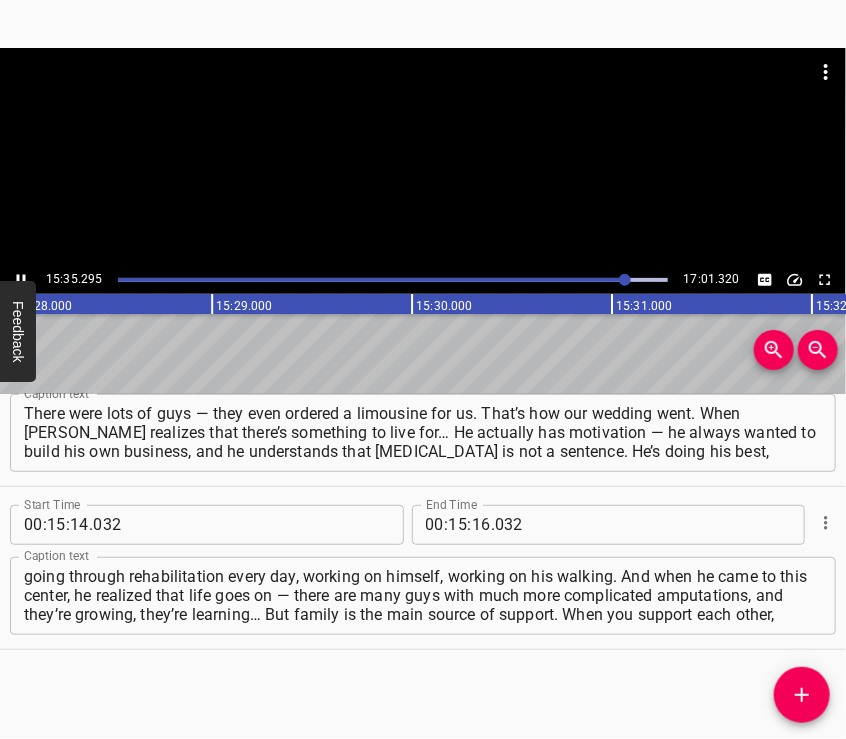 click at bounding box center [423, 157] 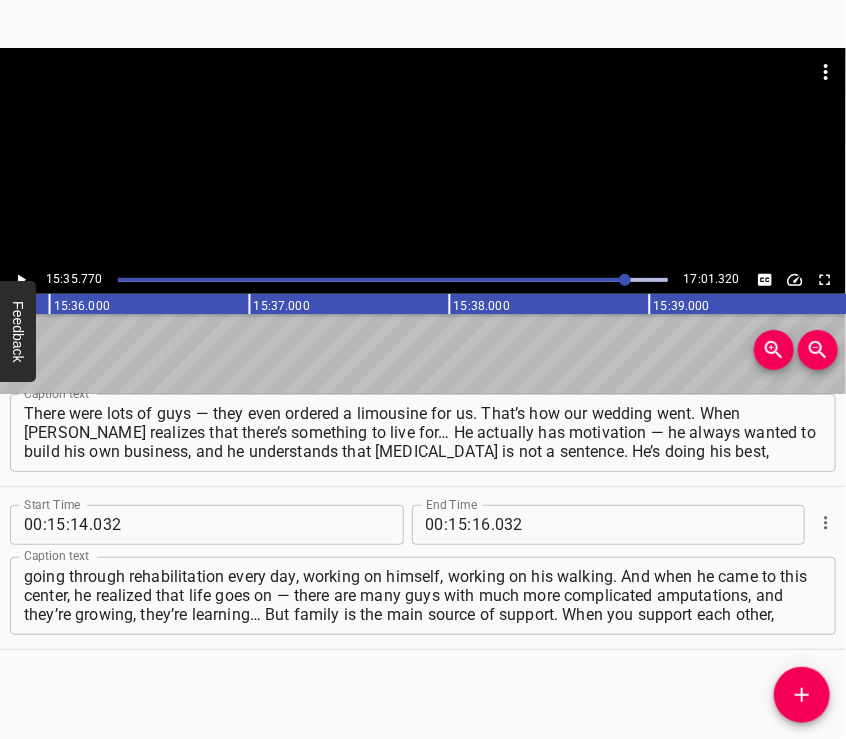 scroll, scrollTop: 0, scrollLeft: 187154, axis: horizontal 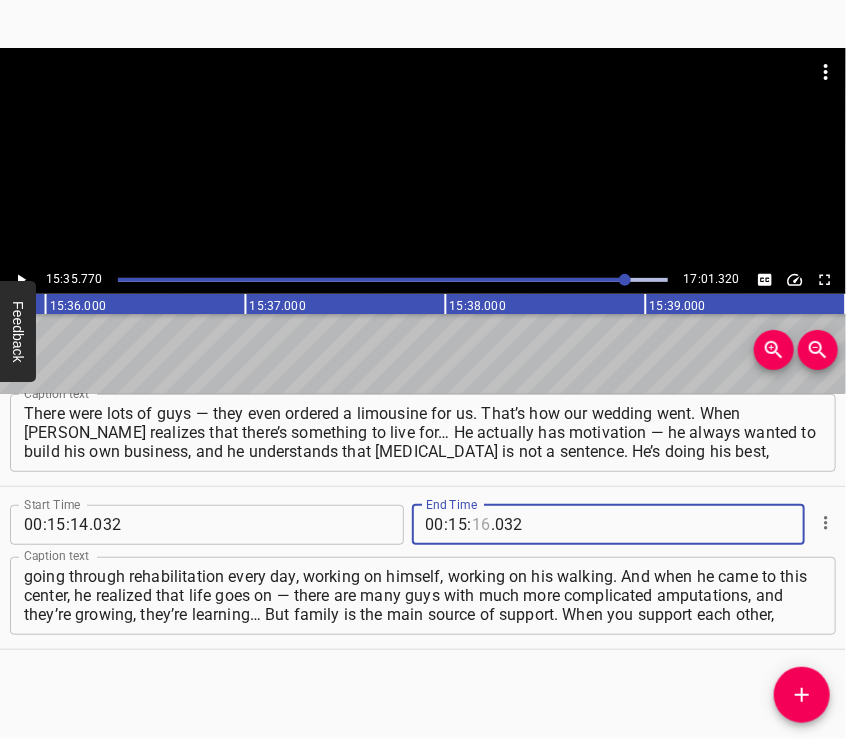 click at bounding box center [481, 525] 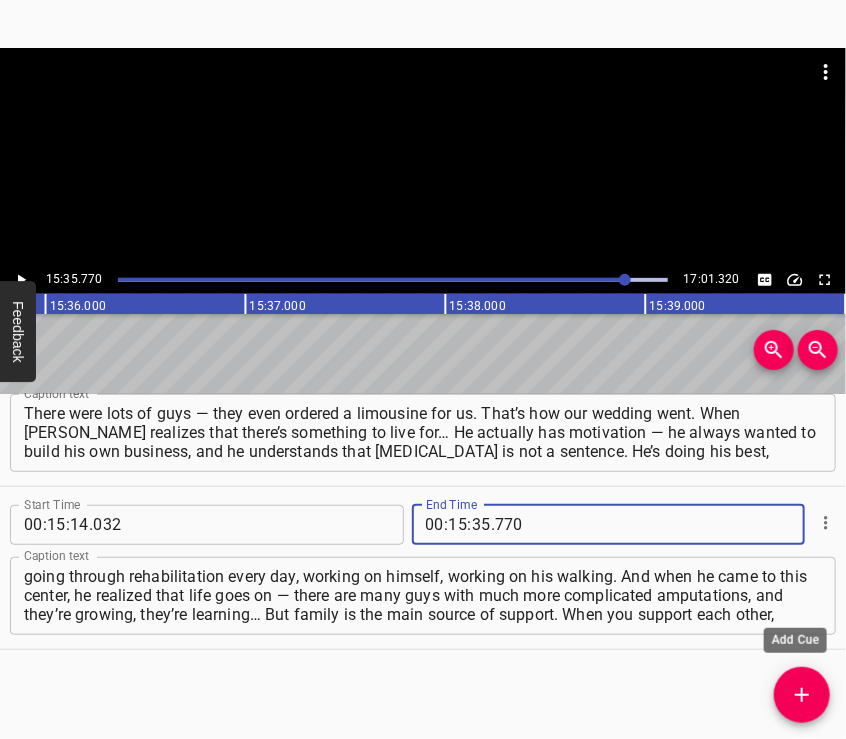 click at bounding box center (802, 695) 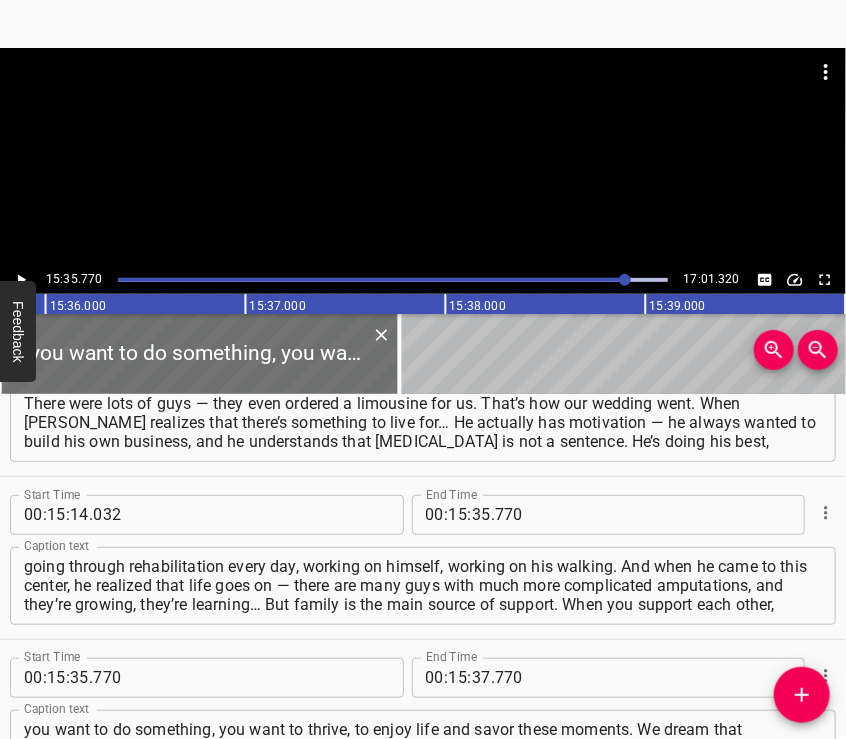 click at bounding box center [423, 157] 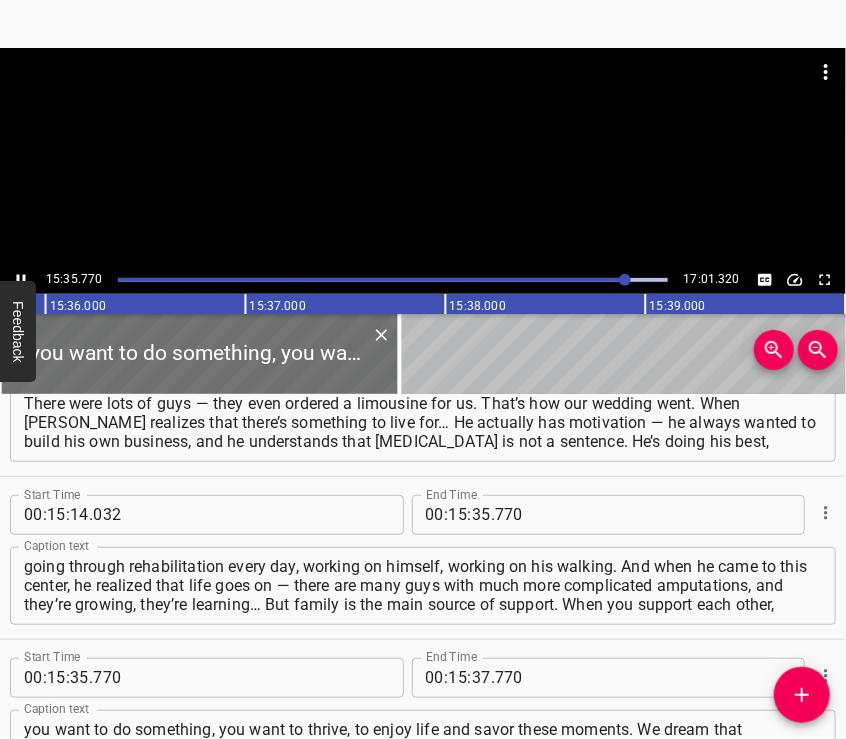 scroll, scrollTop: 6844, scrollLeft: 0, axis: vertical 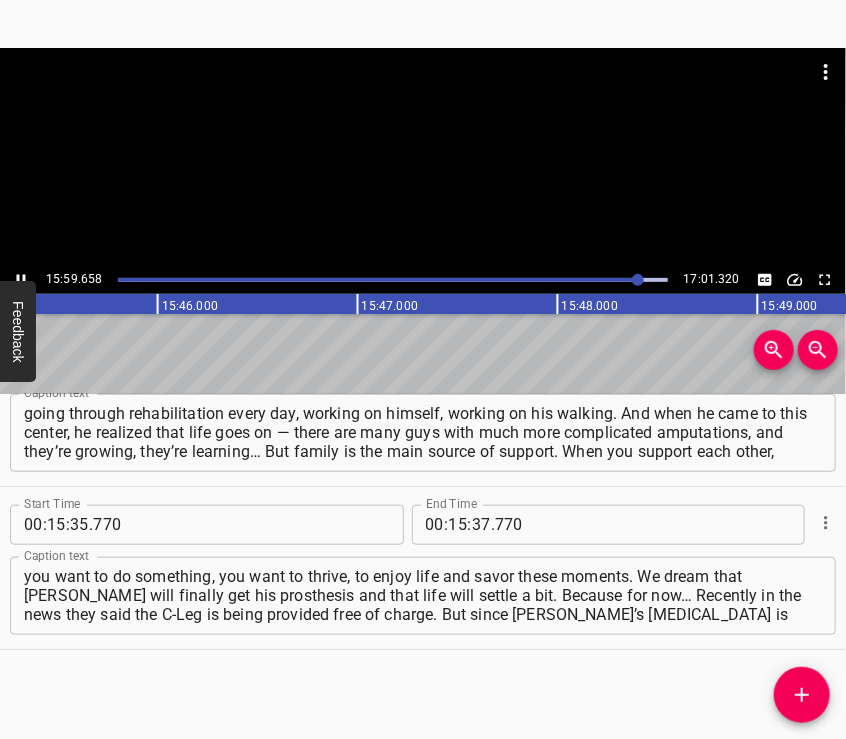 click at bounding box center (423, 157) 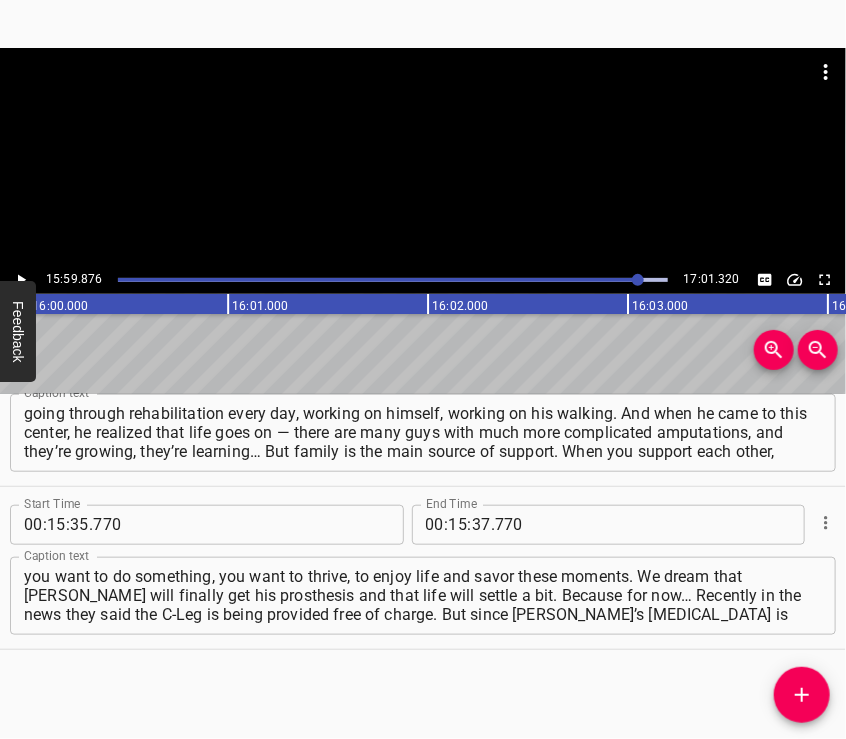 scroll, scrollTop: 0, scrollLeft: 191975, axis: horizontal 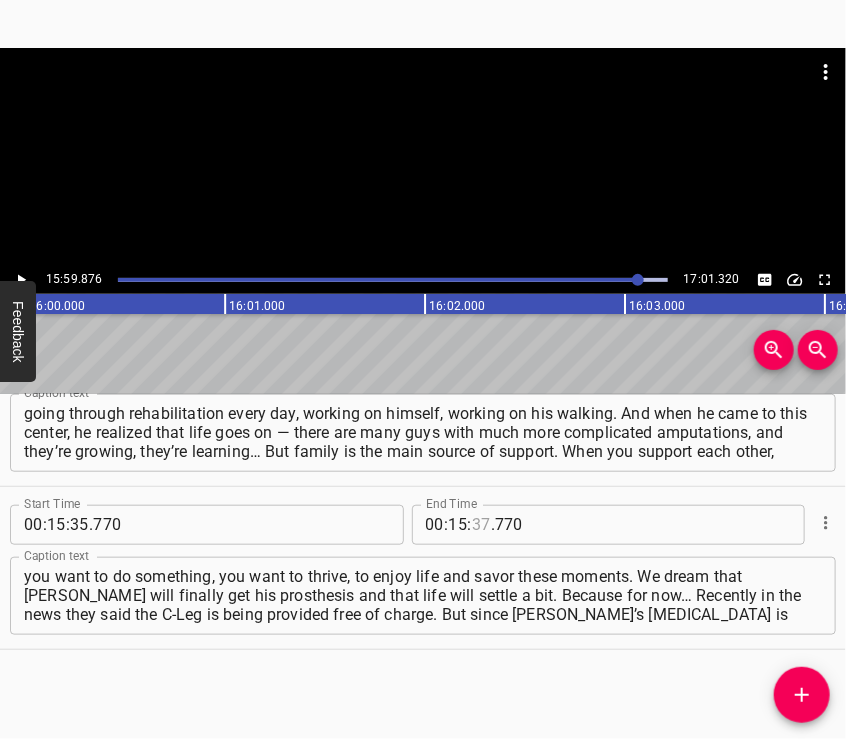 click at bounding box center [481, 525] 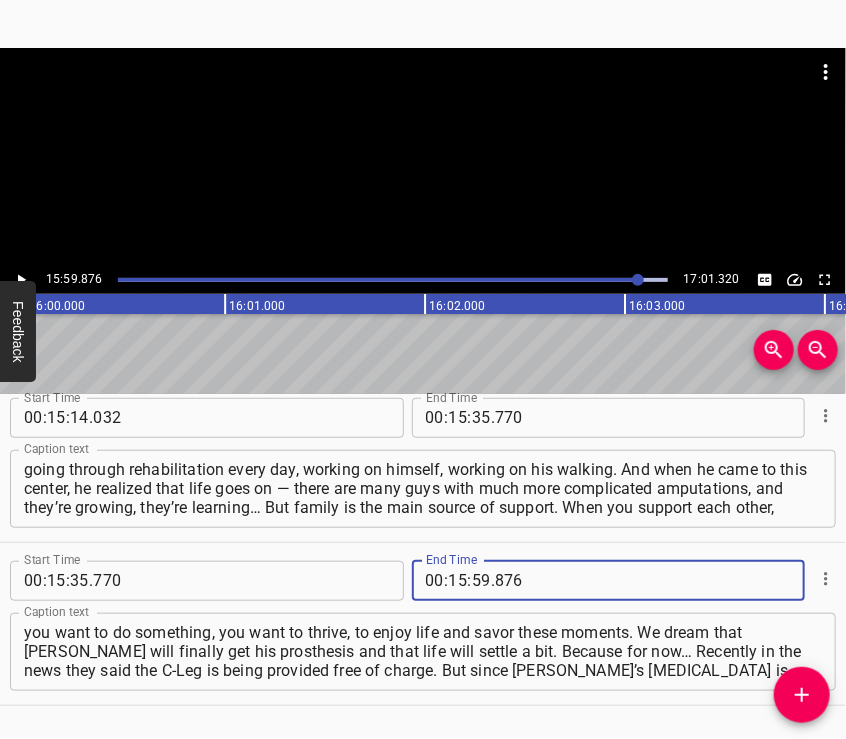 scroll, scrollTop: 6820, scrollLeft: 0, axis: vertical 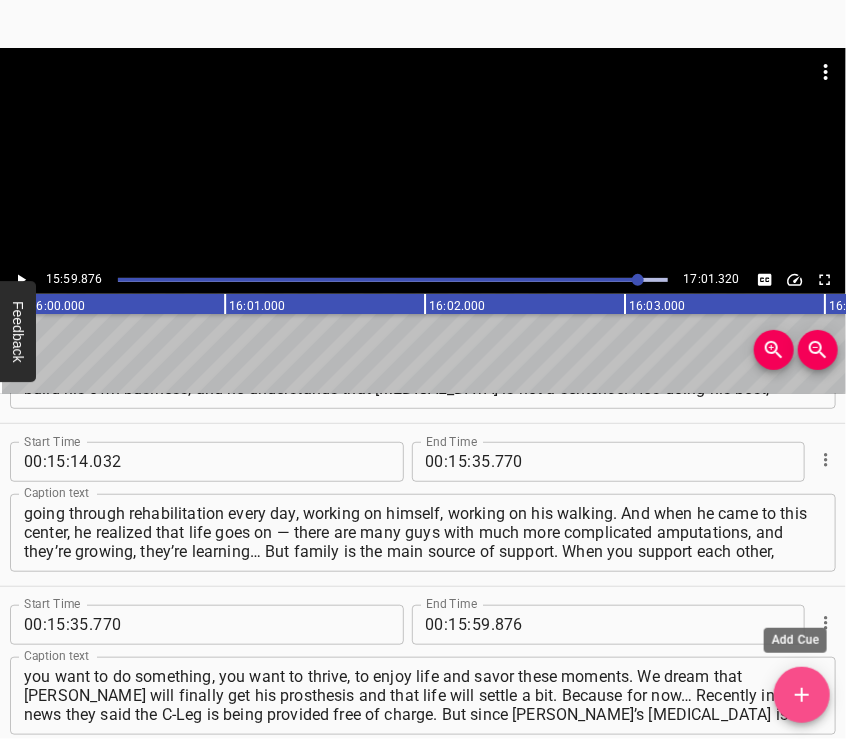 click at bounding box center (802, 695) 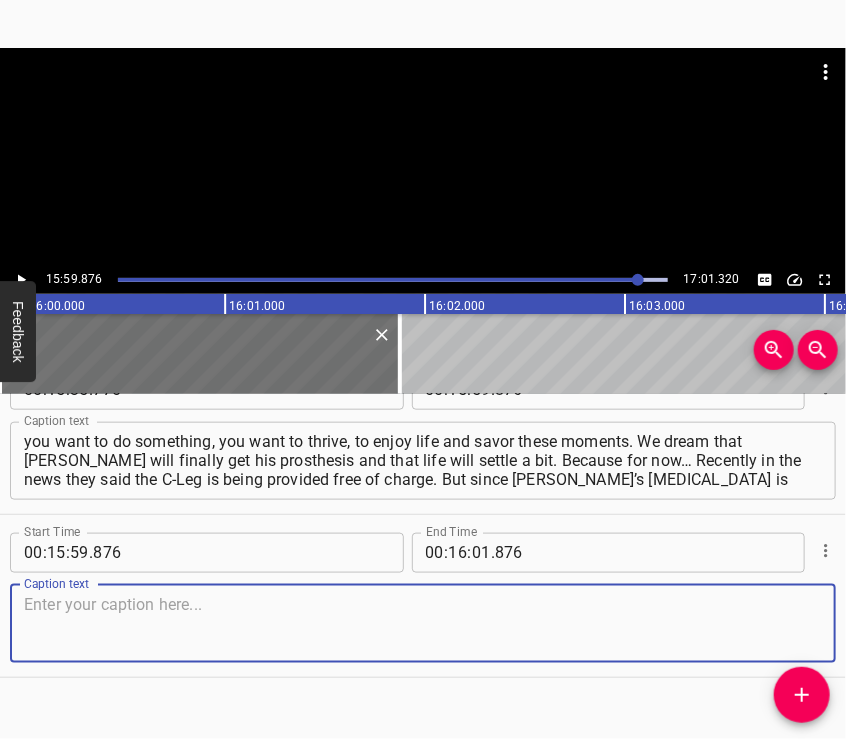 scroll, scrollTop: 7083, scrollLeft: 0, axis: vertical 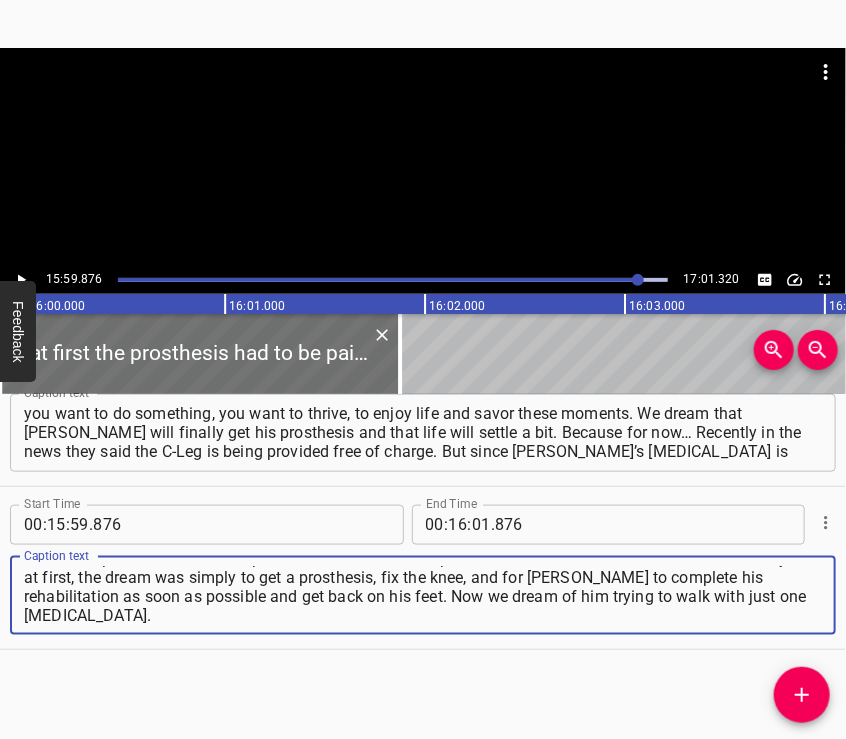 click at bounding box center (423, 98) 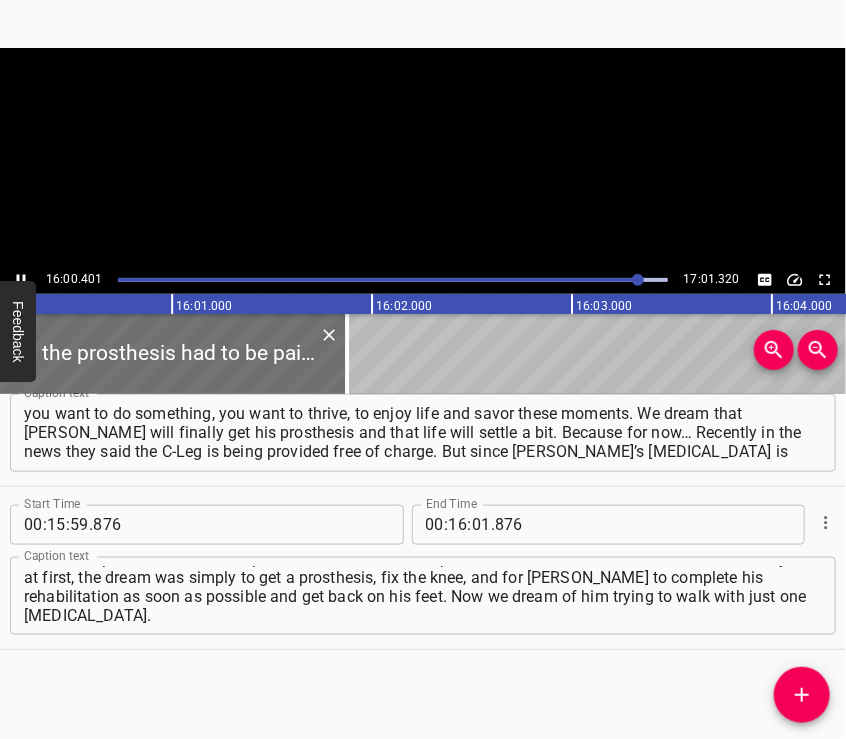 scroll, scrollTop: 0, scrollLeft: 192078, axis: horizontal 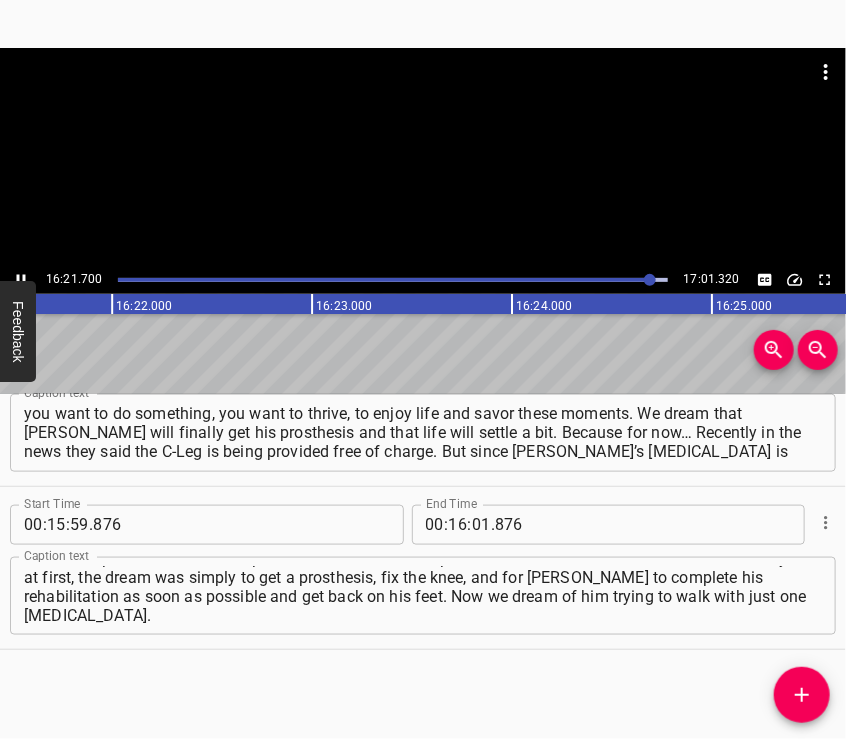click at bounding box center [423, 98] 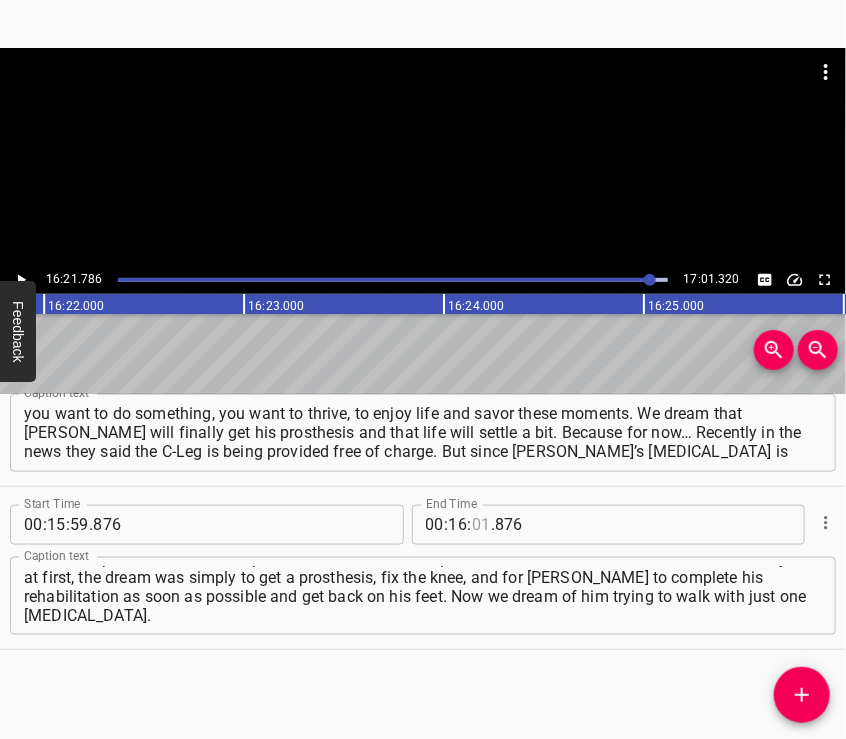 click at bounding box center [481, 525] 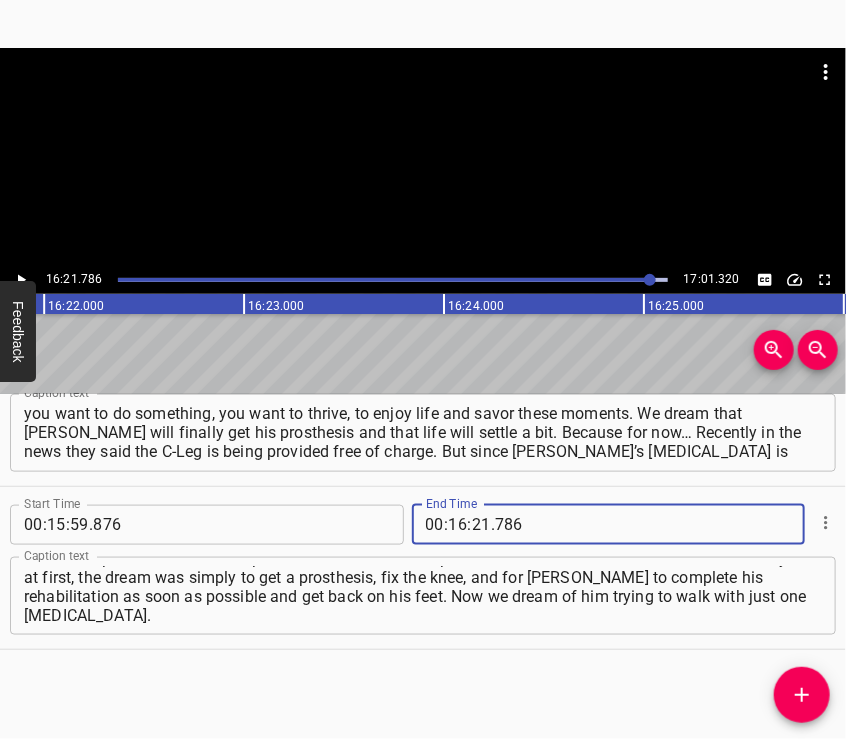 click 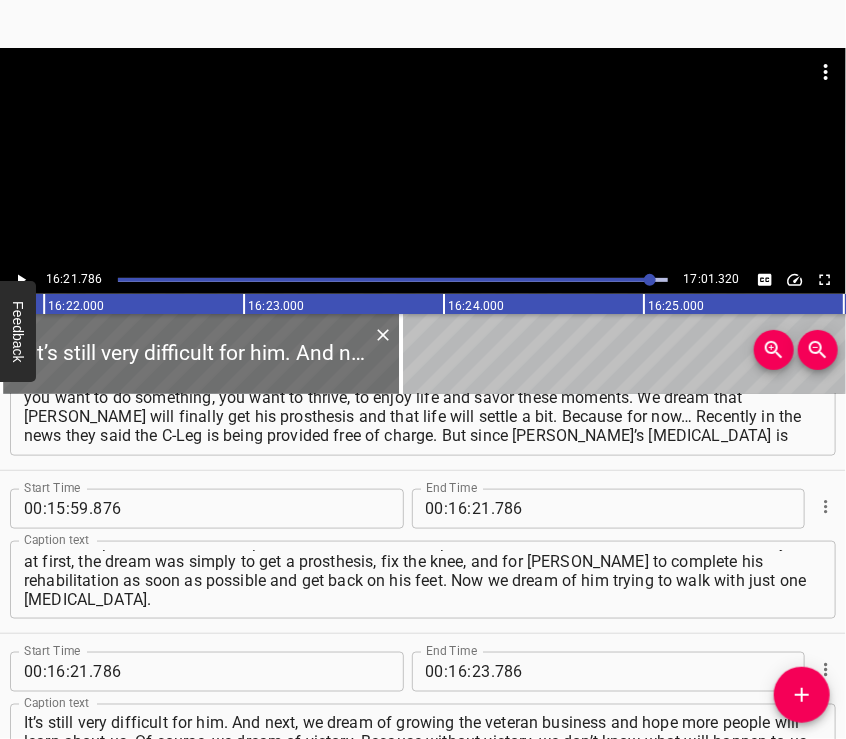 click at bounding box center [423, 157] 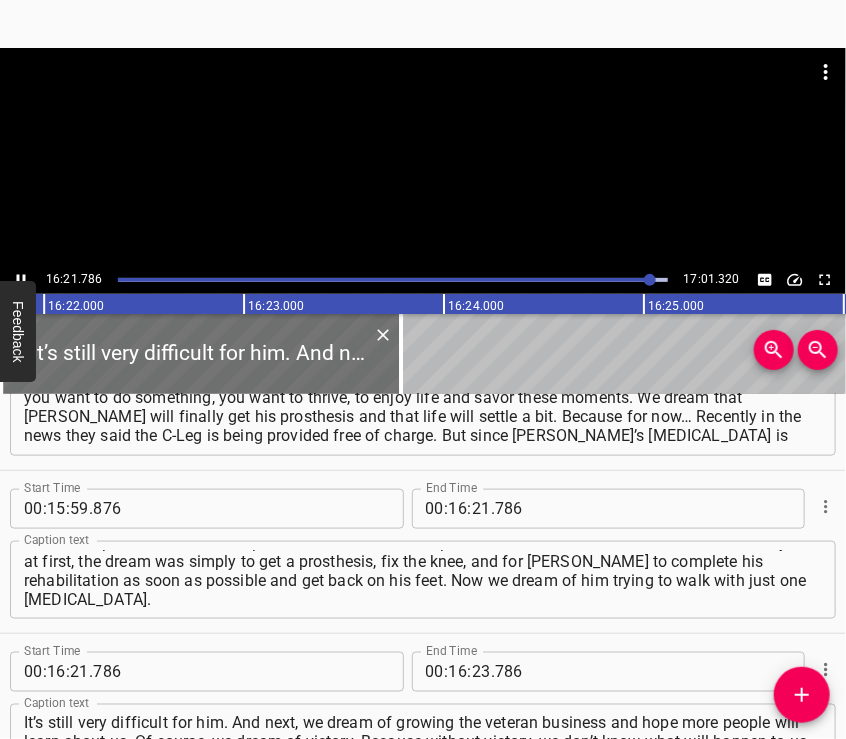 scroll, scrollTop: 7195, scrollLeft: 0, axis: vertical 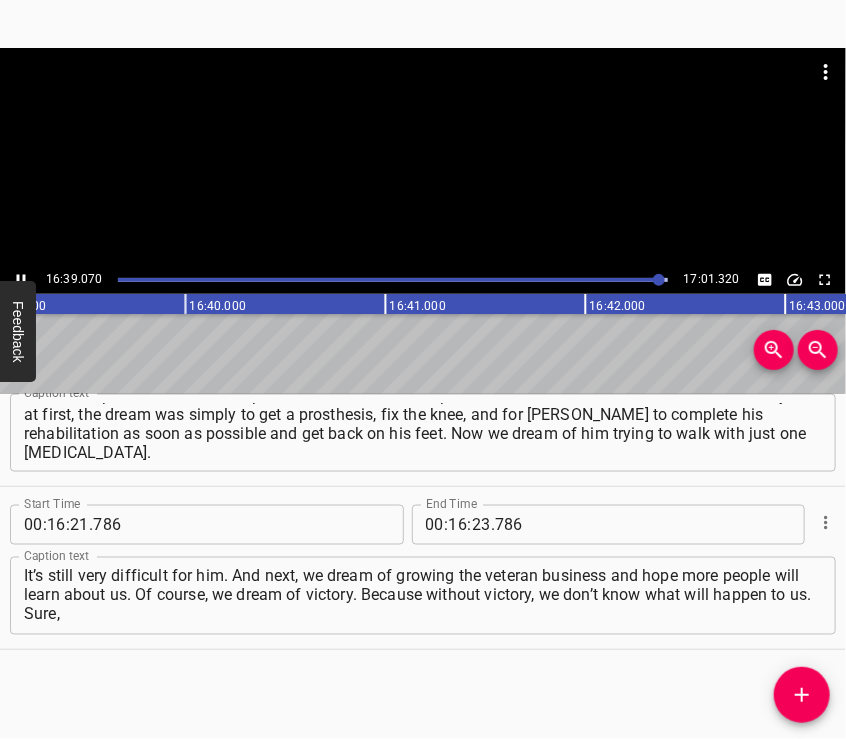 click at bounding box center (423, 157) 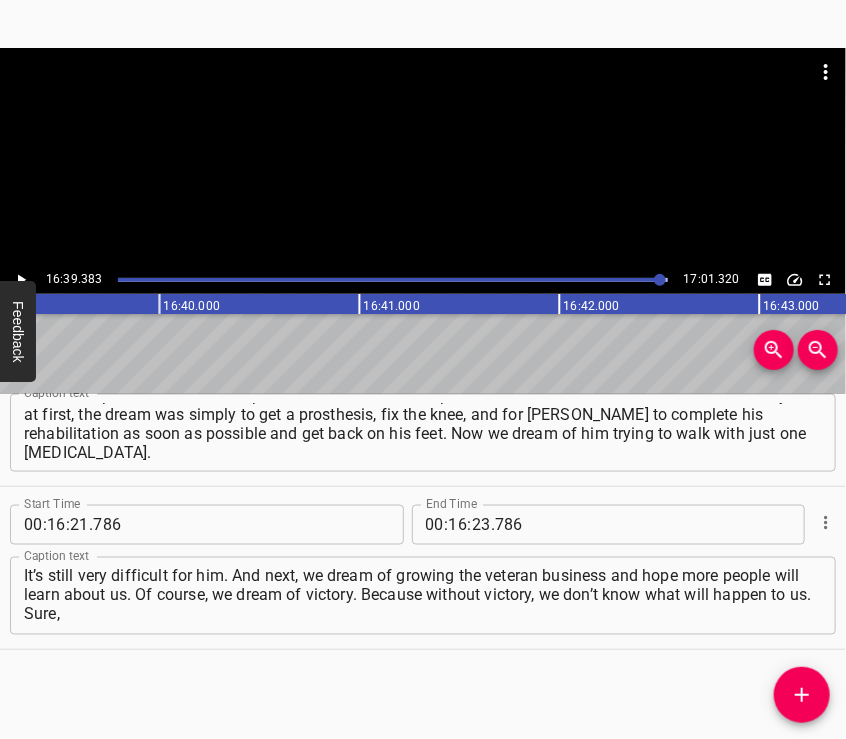 scroll, scrollTop: 0, scrollLeft: 199876, axis: horizontal 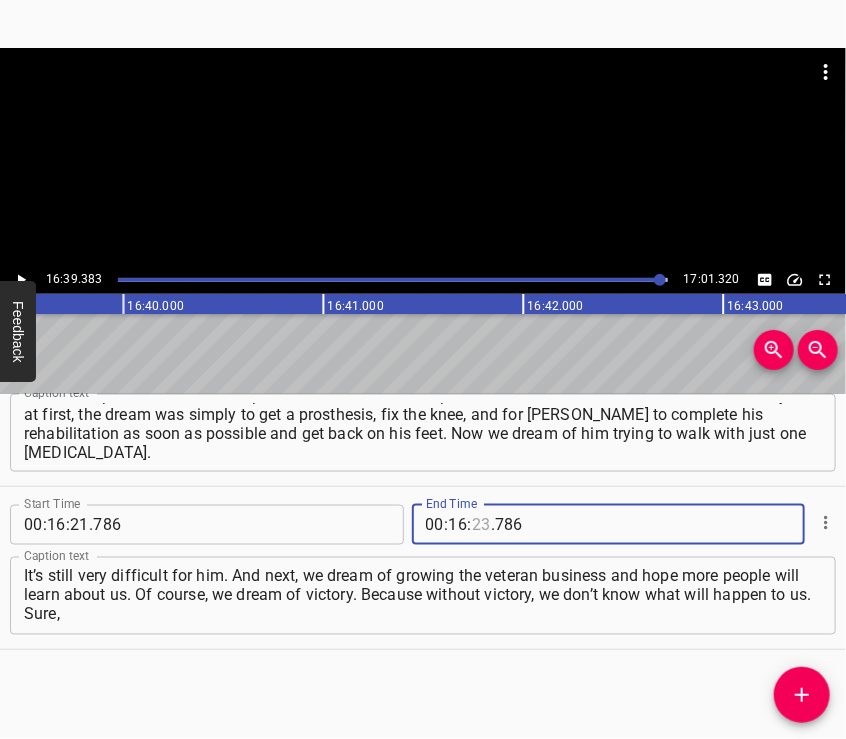 click at bounding box center [481, 525] 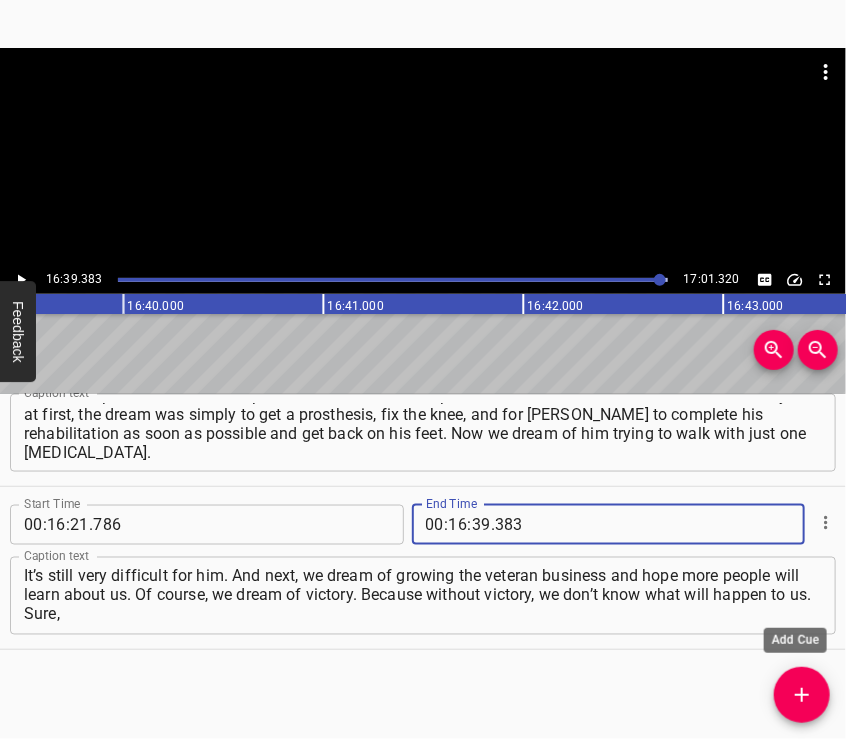 click 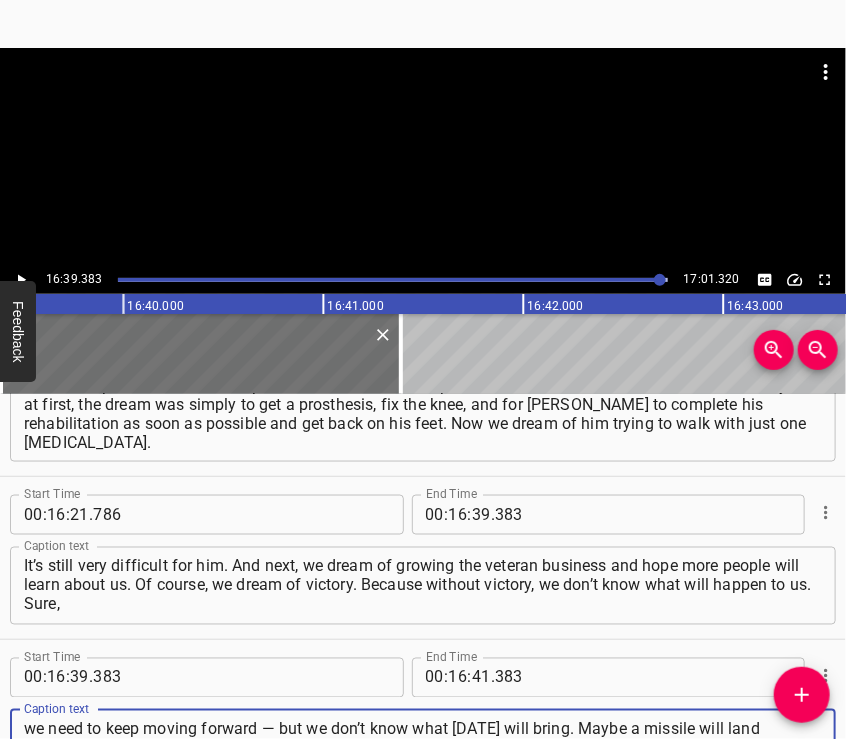 click at bounding box center [423, 157] 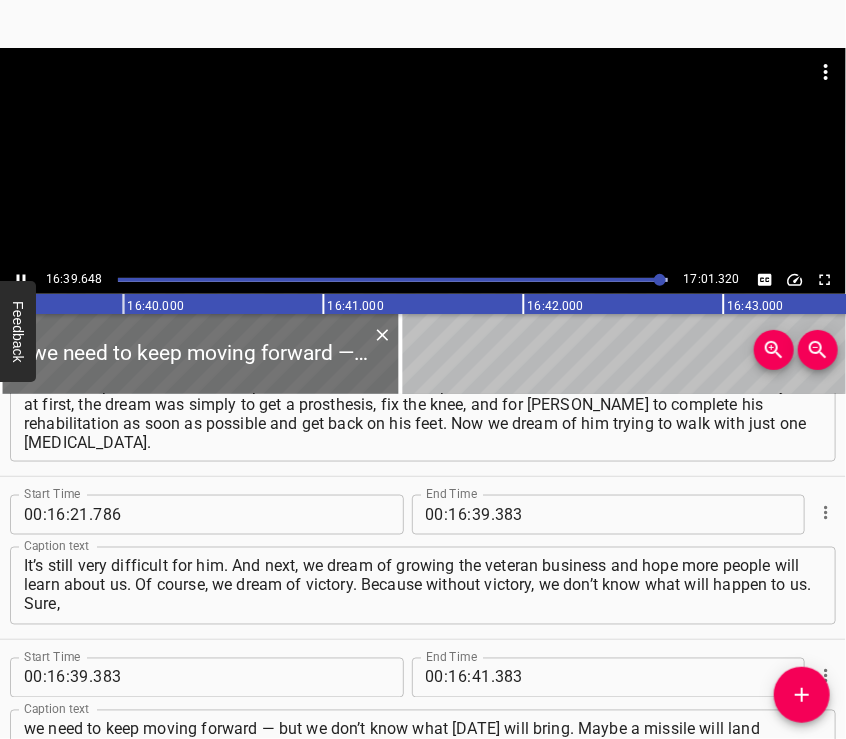 scroll, scrollTop: 7404, scrollLeft: 0, axis: vertical 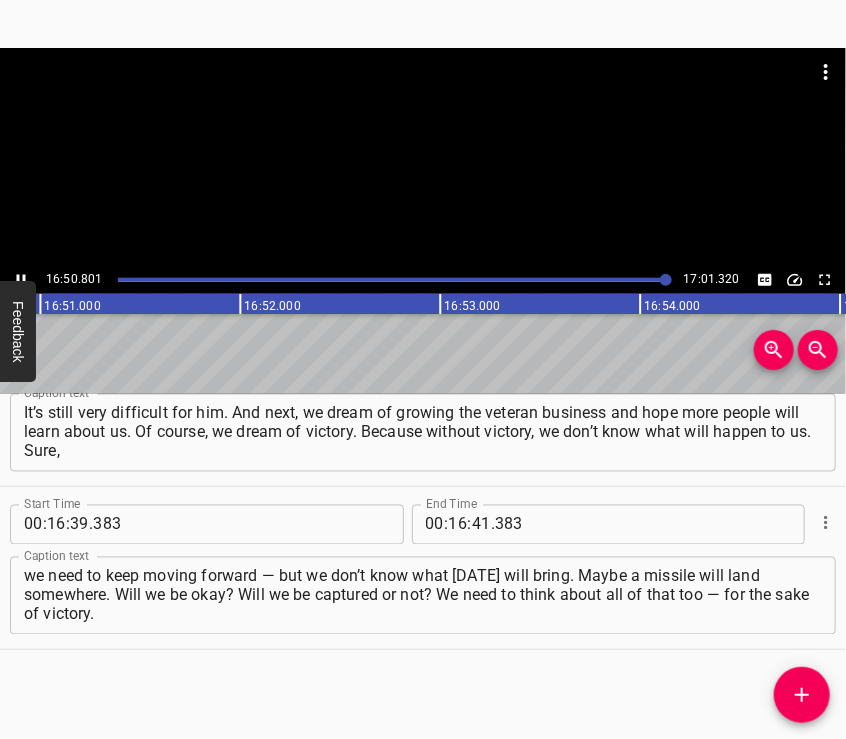click at bounding box center (423, 157) 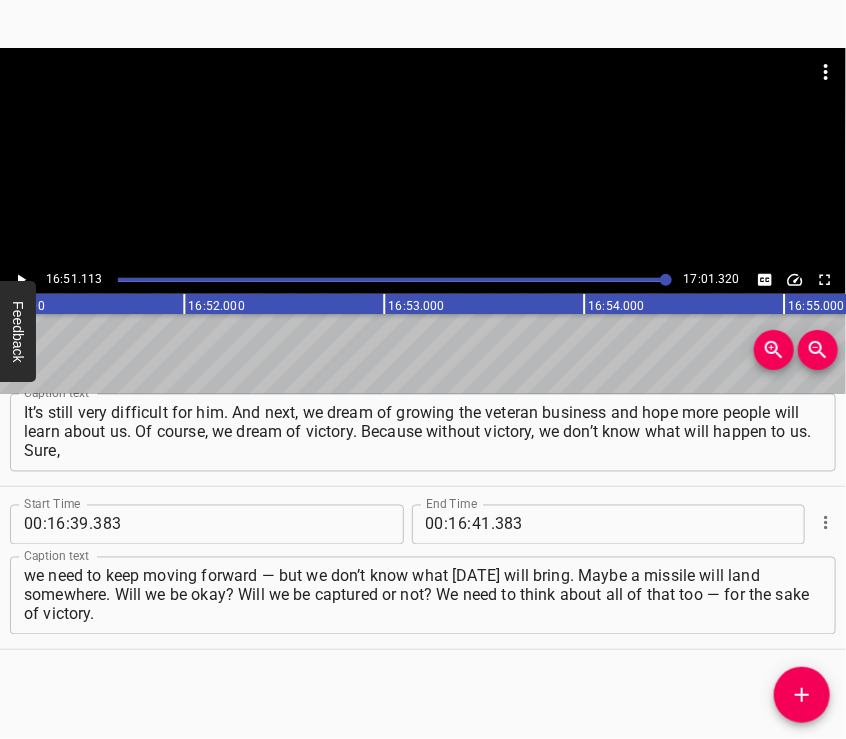 scroll, scrollTop: 0, scrollLeft: 202222, axis: horizontal 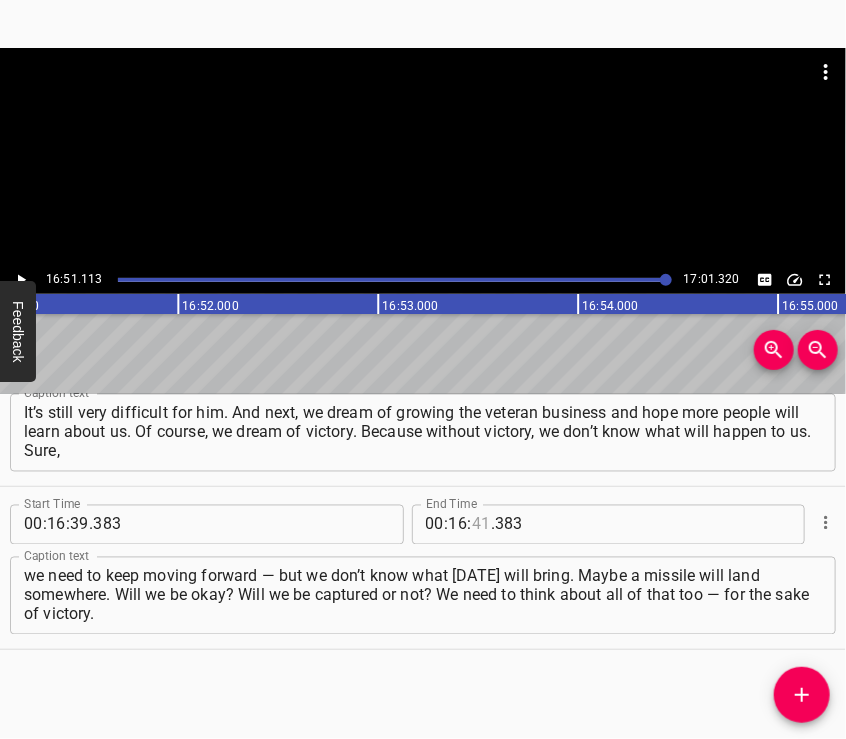 click at bounding box center (481, 525) 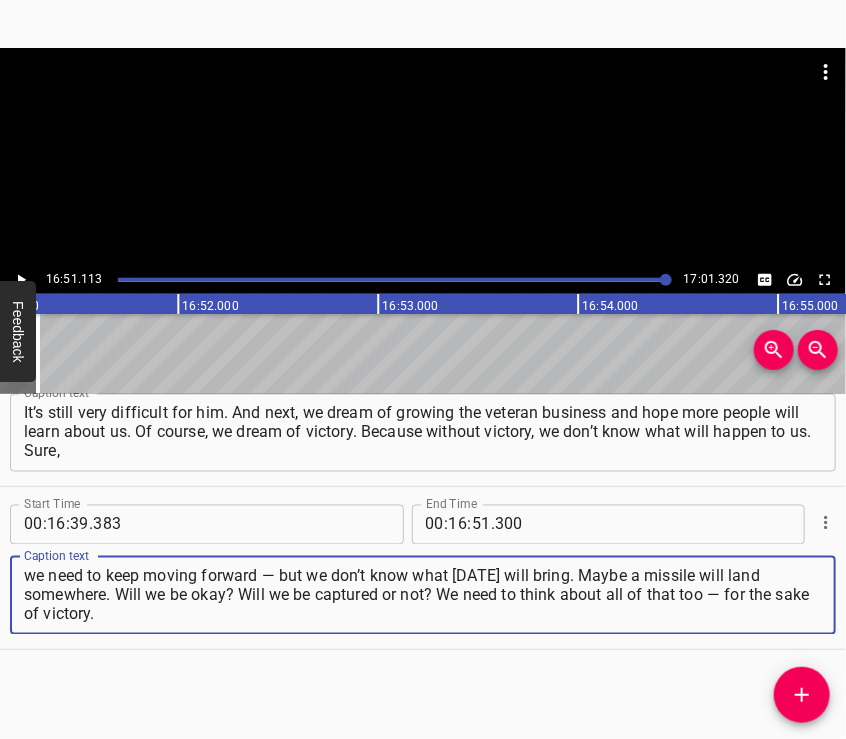 click on "we need to keep moving forward — but we don’t know what [DATE] will bring. Maybe a missile will land somewhere. Will we be okay? Will we be captured or not? We need to think about all of that too — for the sake of victory." at bounding box center [423, 595] 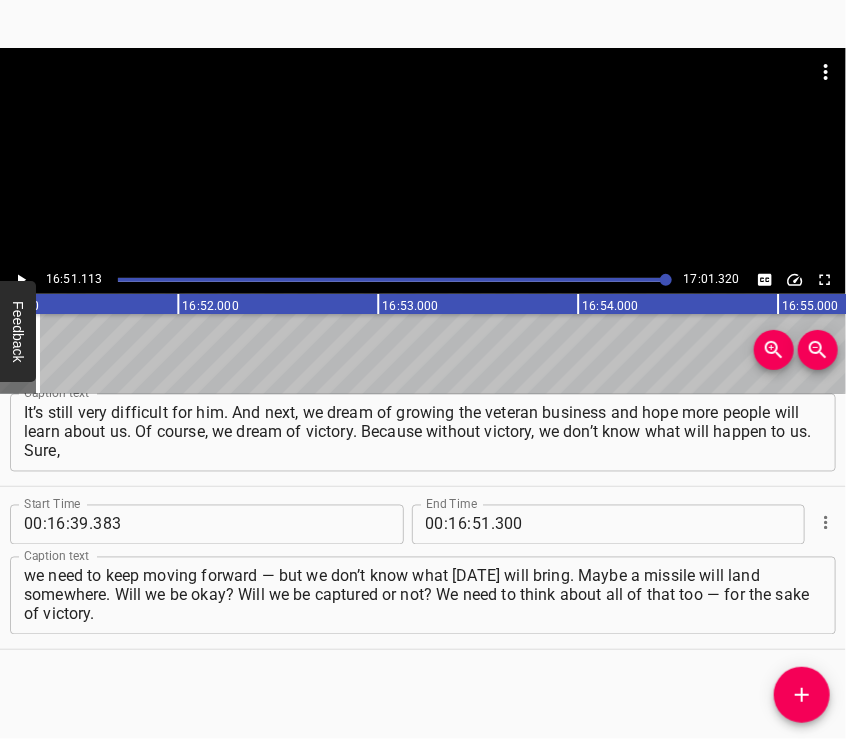 click at bounding box center [423, 157] 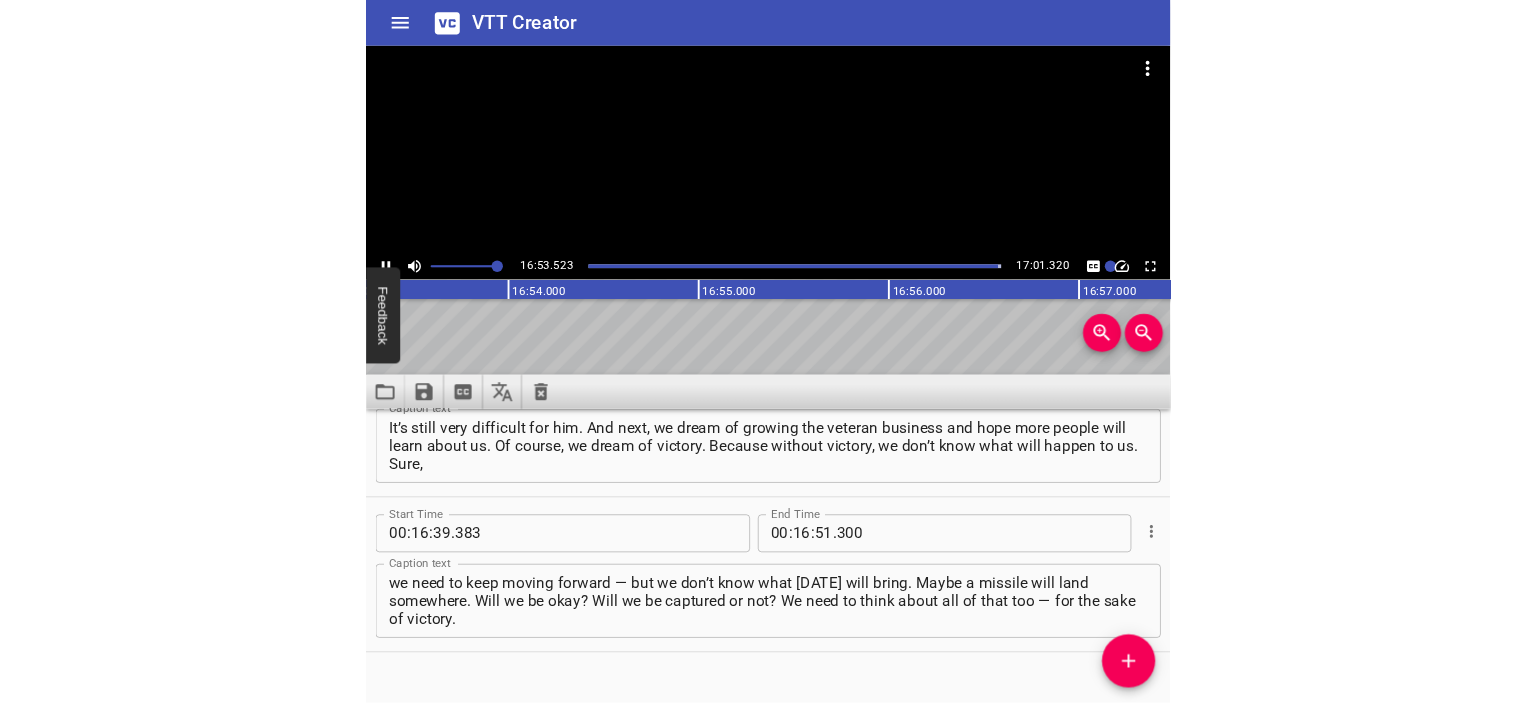 scroll, scrollTop: 0, scrollLeft: 202704, axis: horizontal 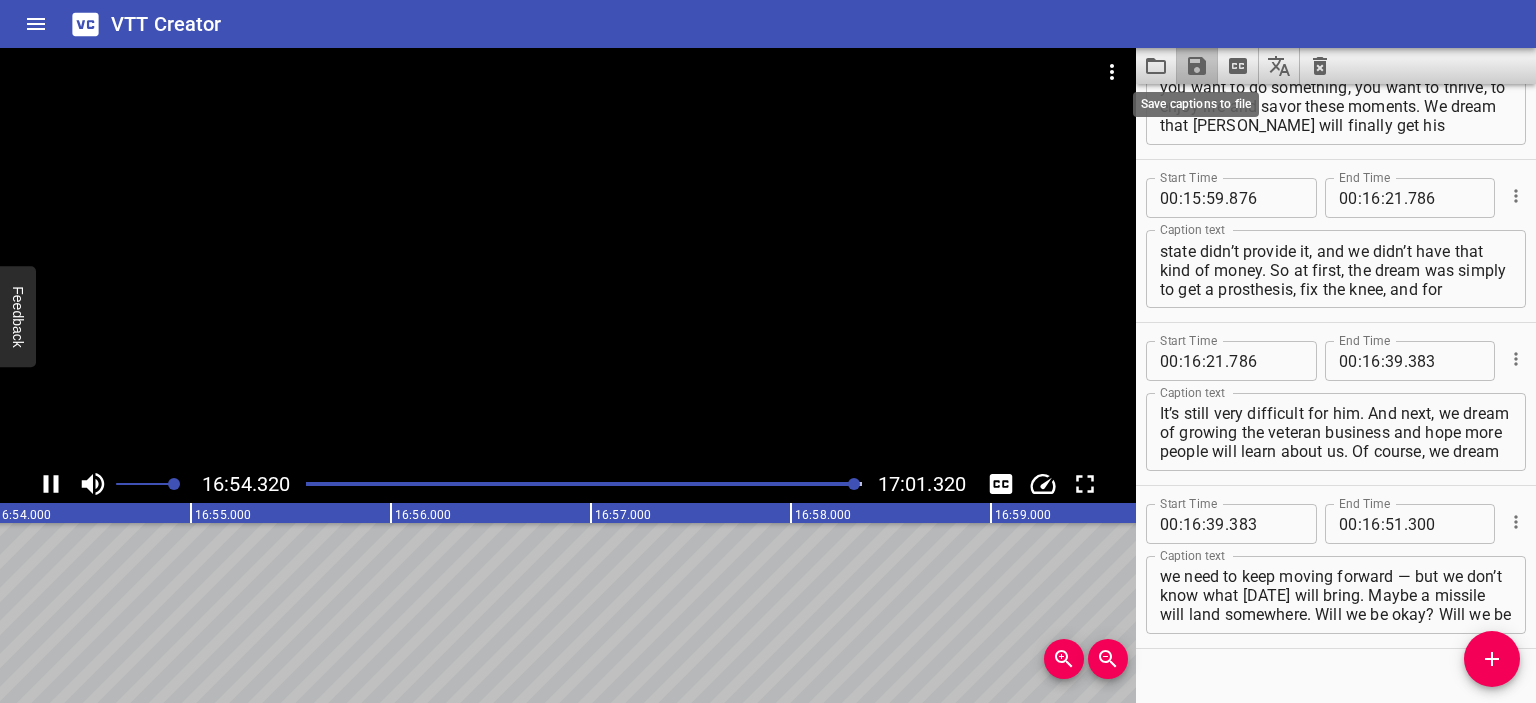 click 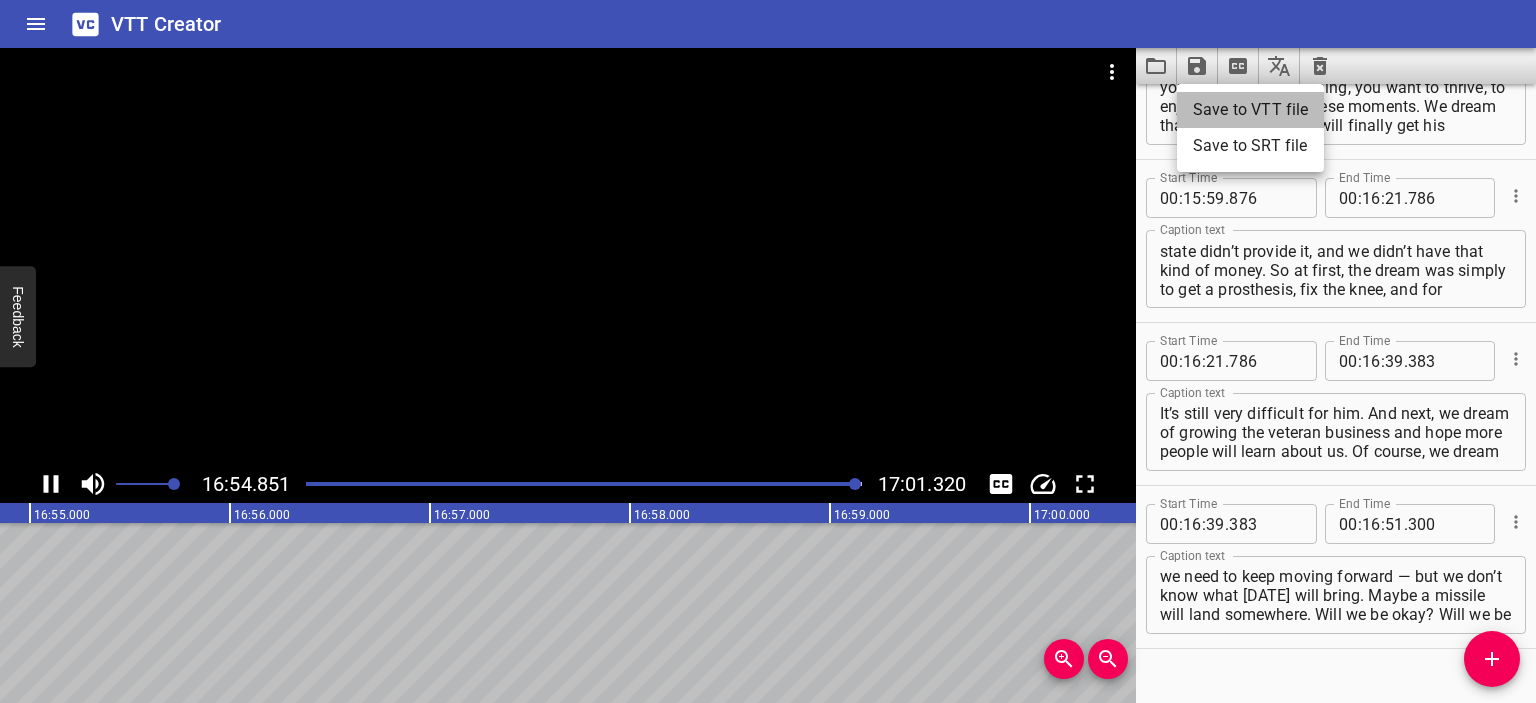 click on "Save to VTT file" at bounding box center (1250, 110) 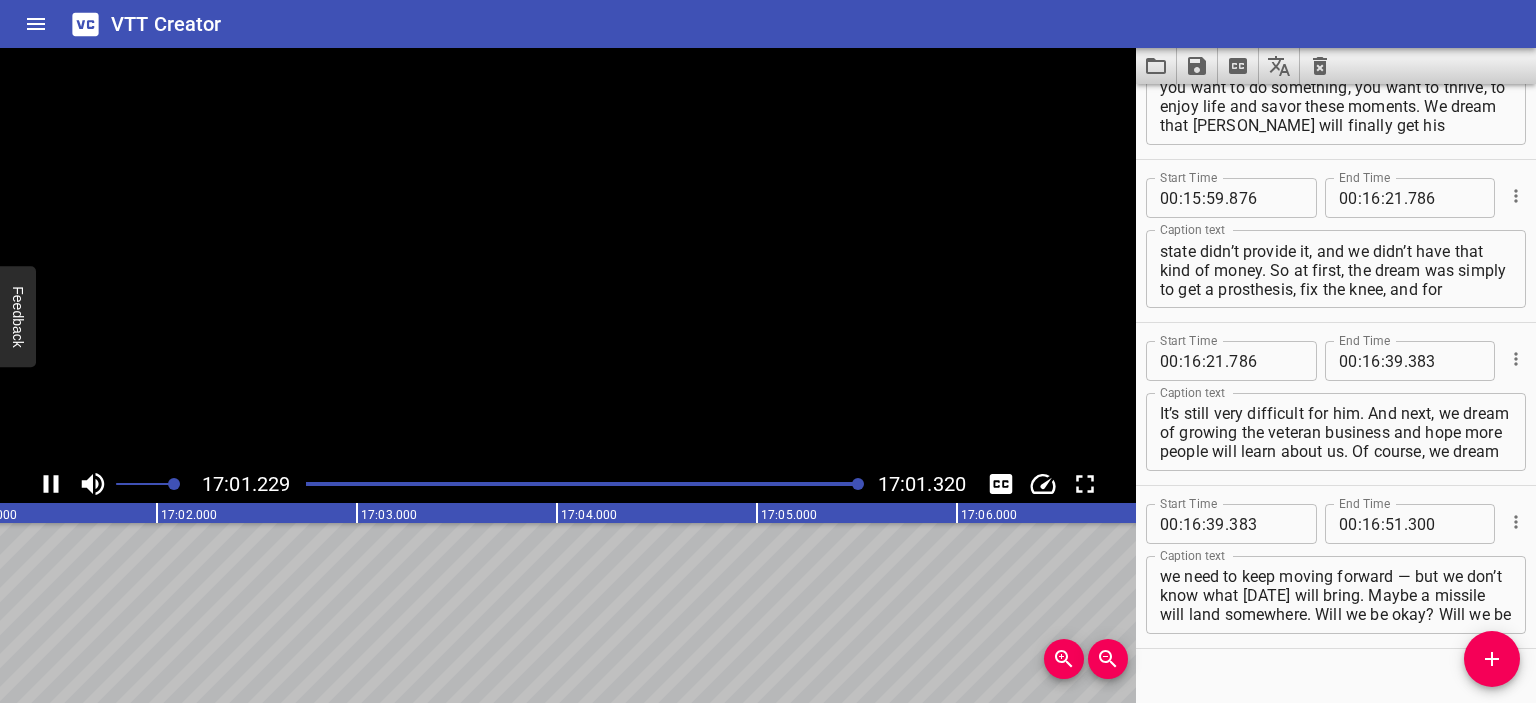 scroll, scrollTop: 0, scrollLeft: 204264, axis: horizontal 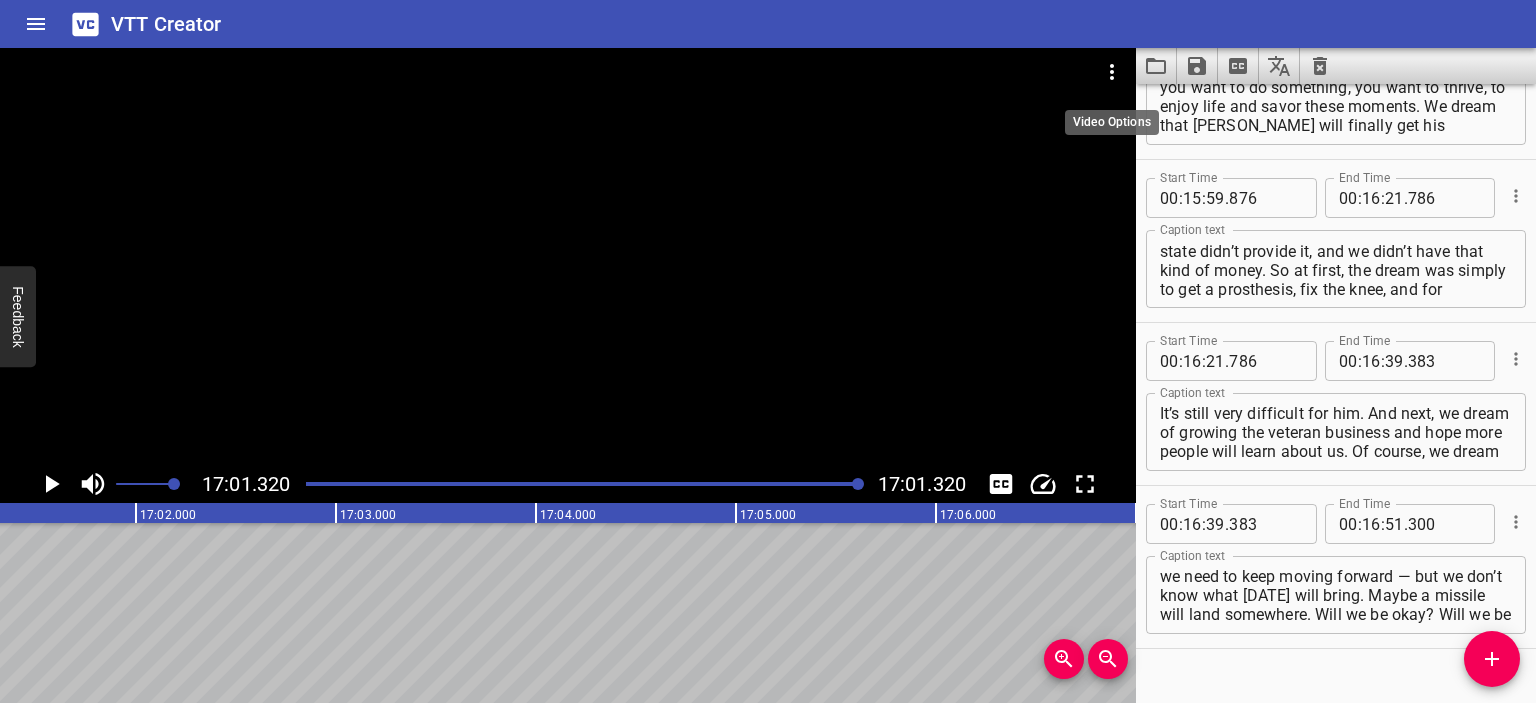 click 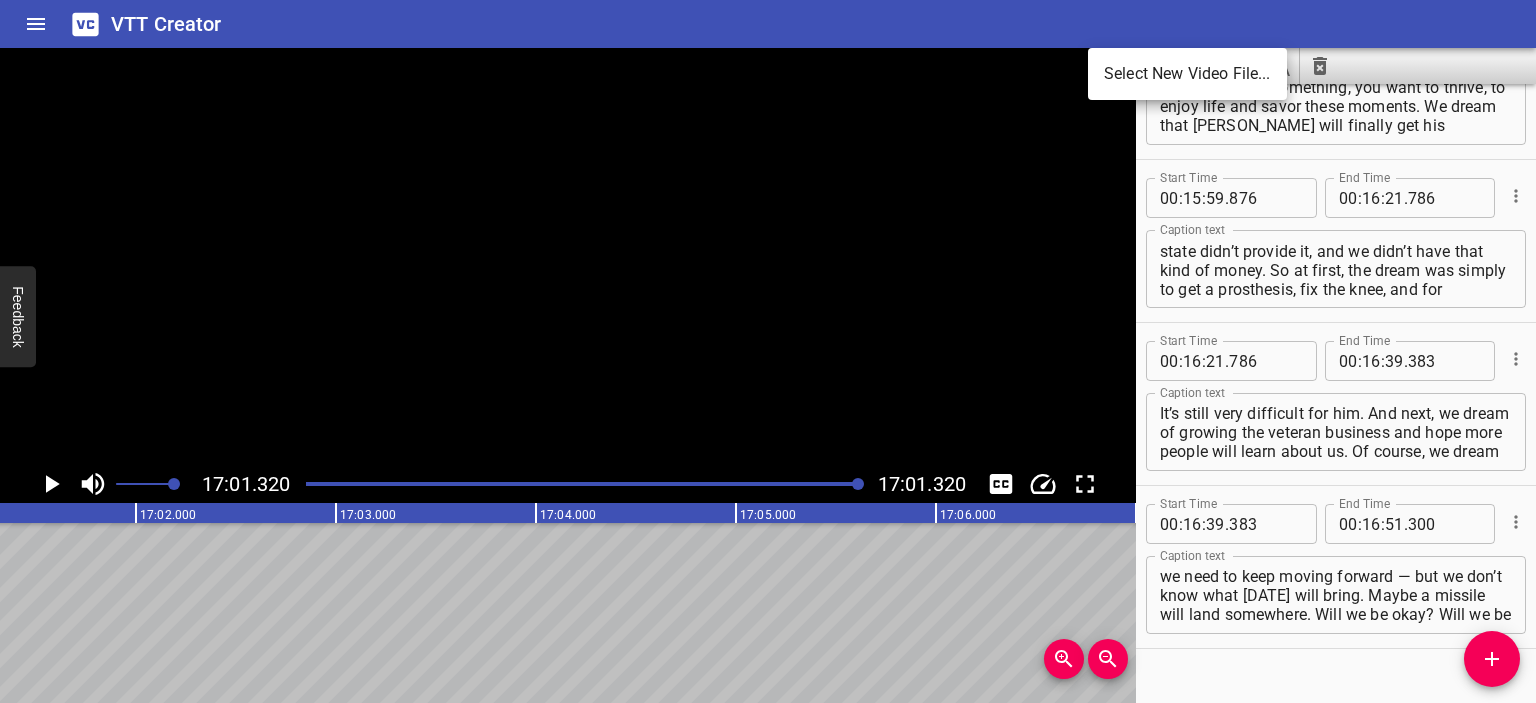 click on "Select New Video File..." at bounding box center (1187, 74) 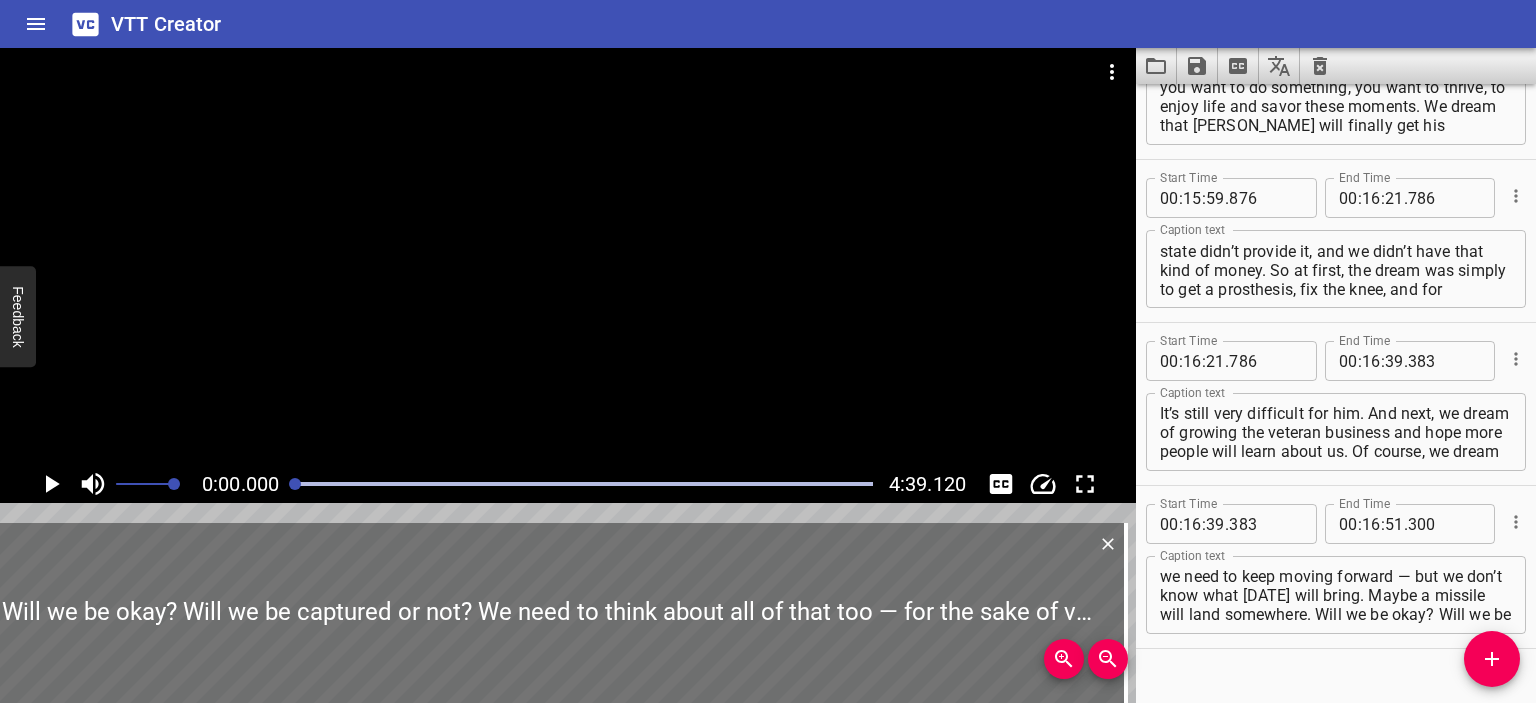 scroll, scrollTop: 7136, scrollLeft: 0, axis: vertical 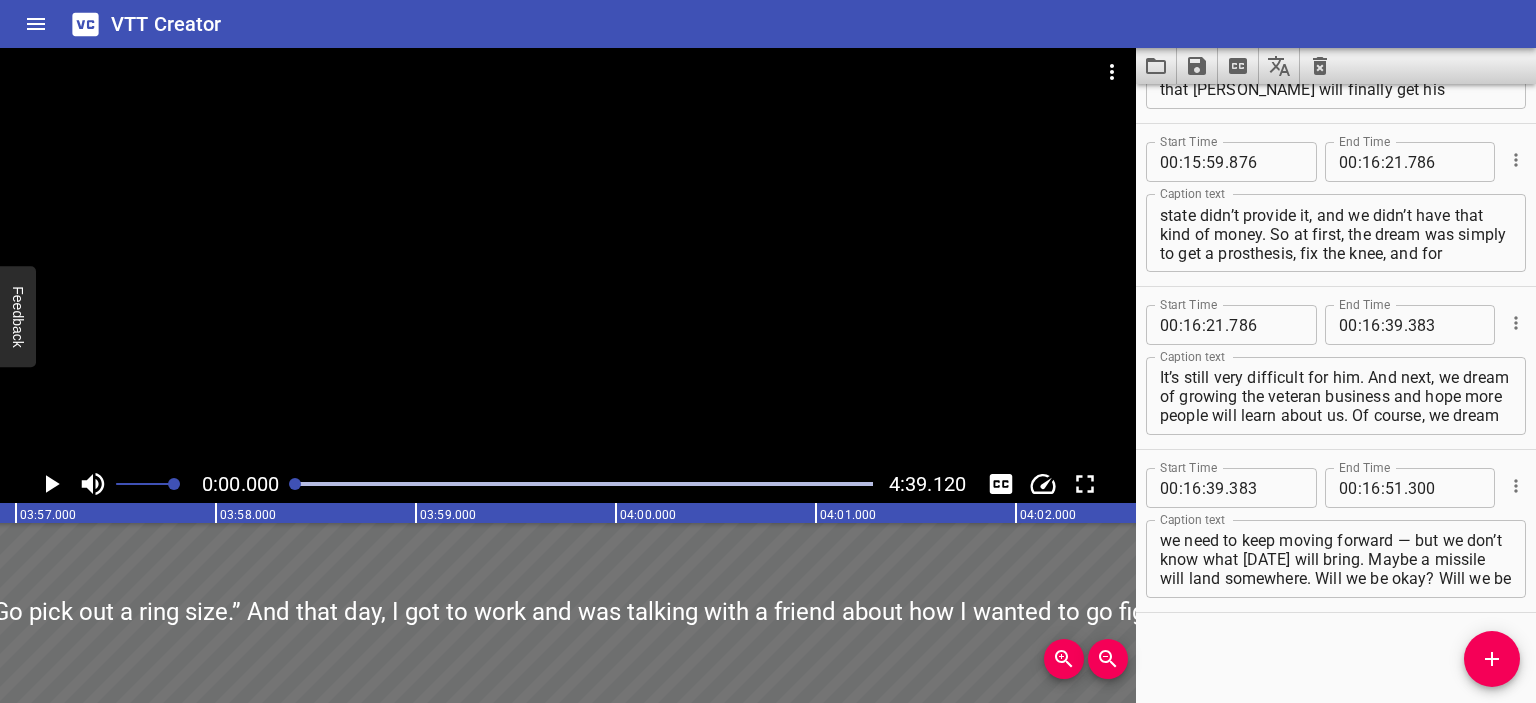 click at bounding box center [568, 256] 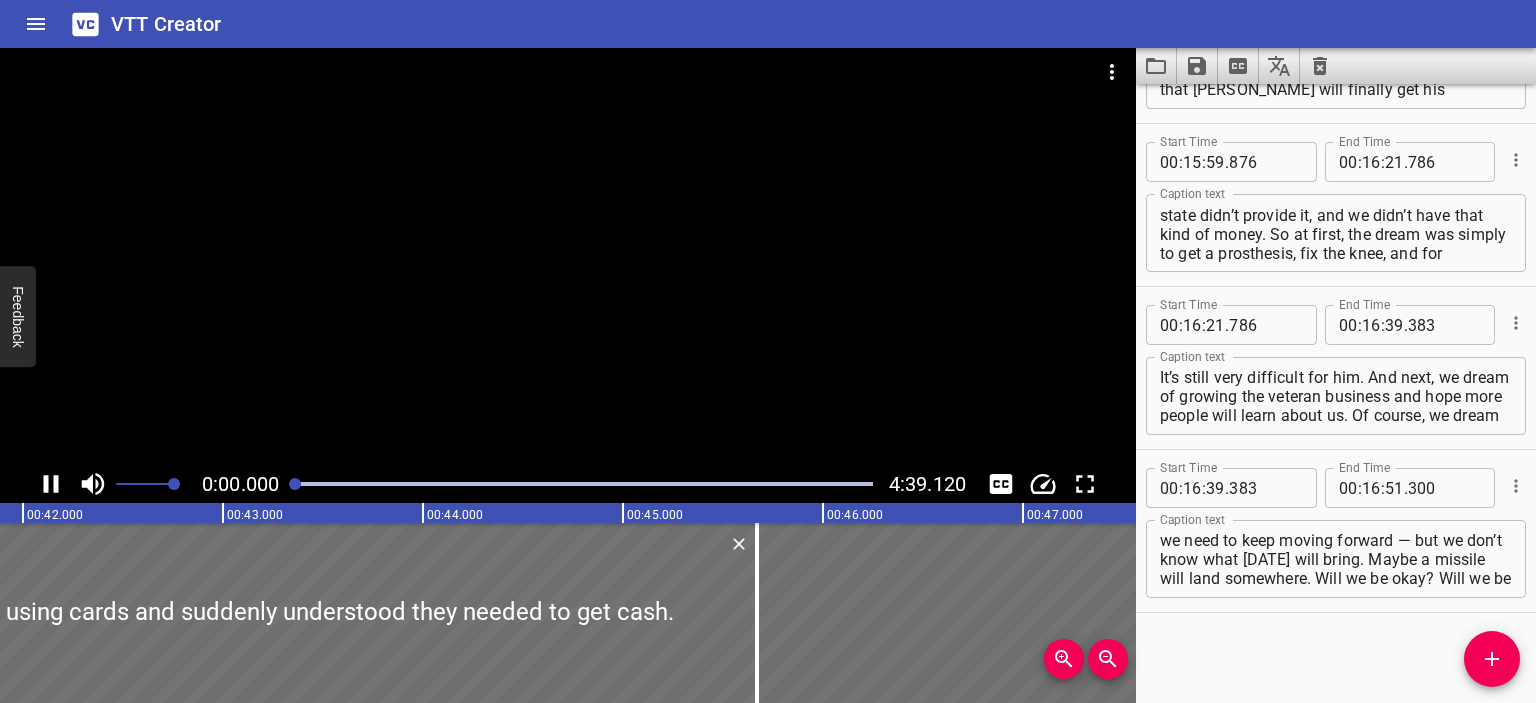 scroll, scrollTop: 0, scrollLeft: 0, axis: both 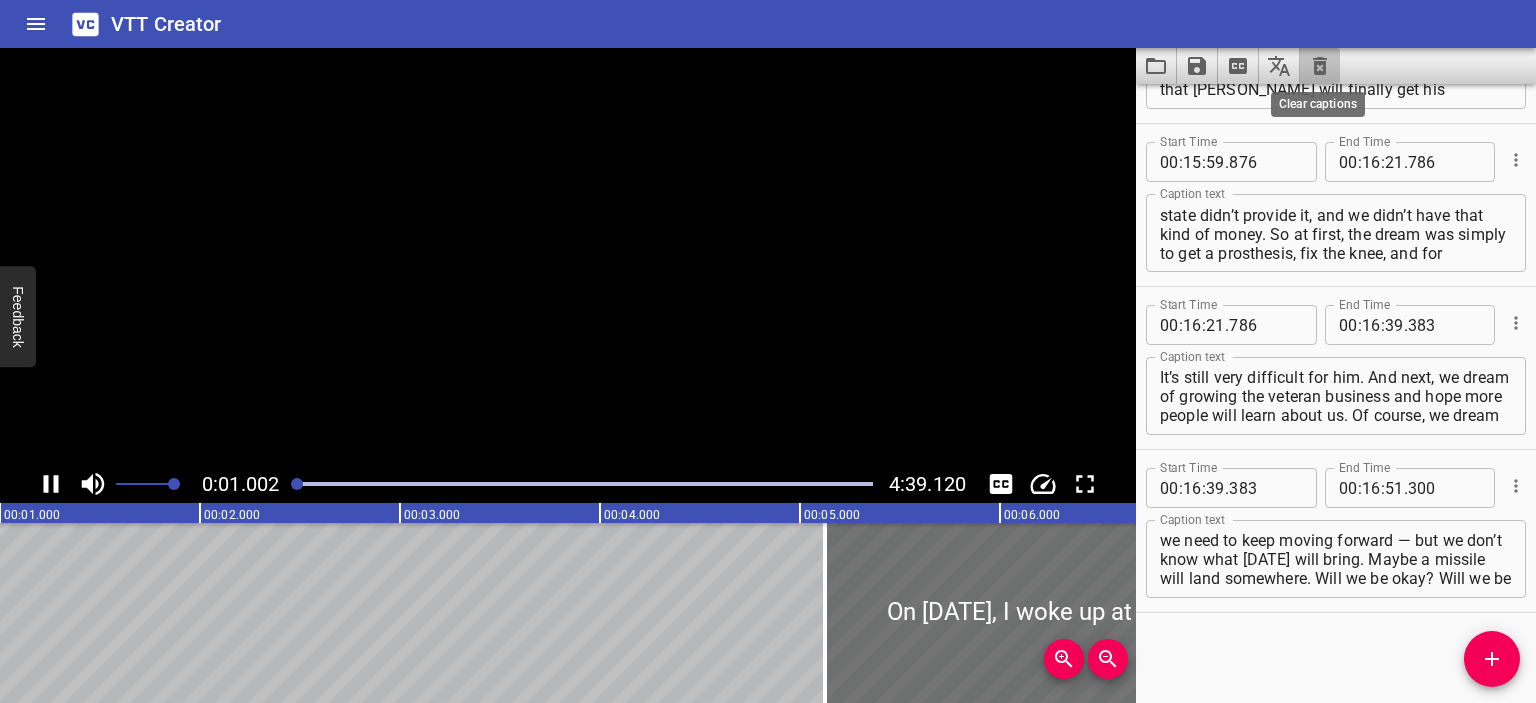 click 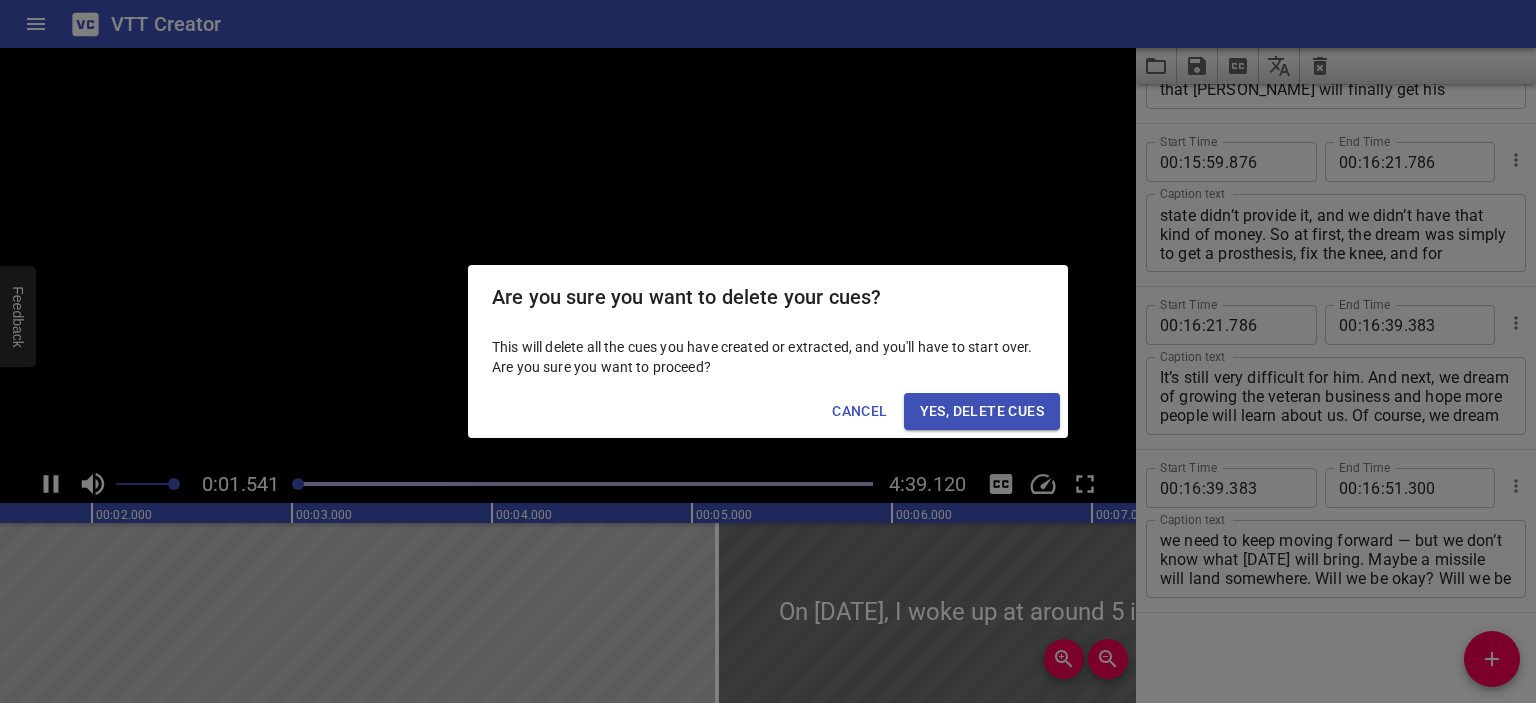 click on "Yes, Delete Cues" at bounding box center (982, 411) 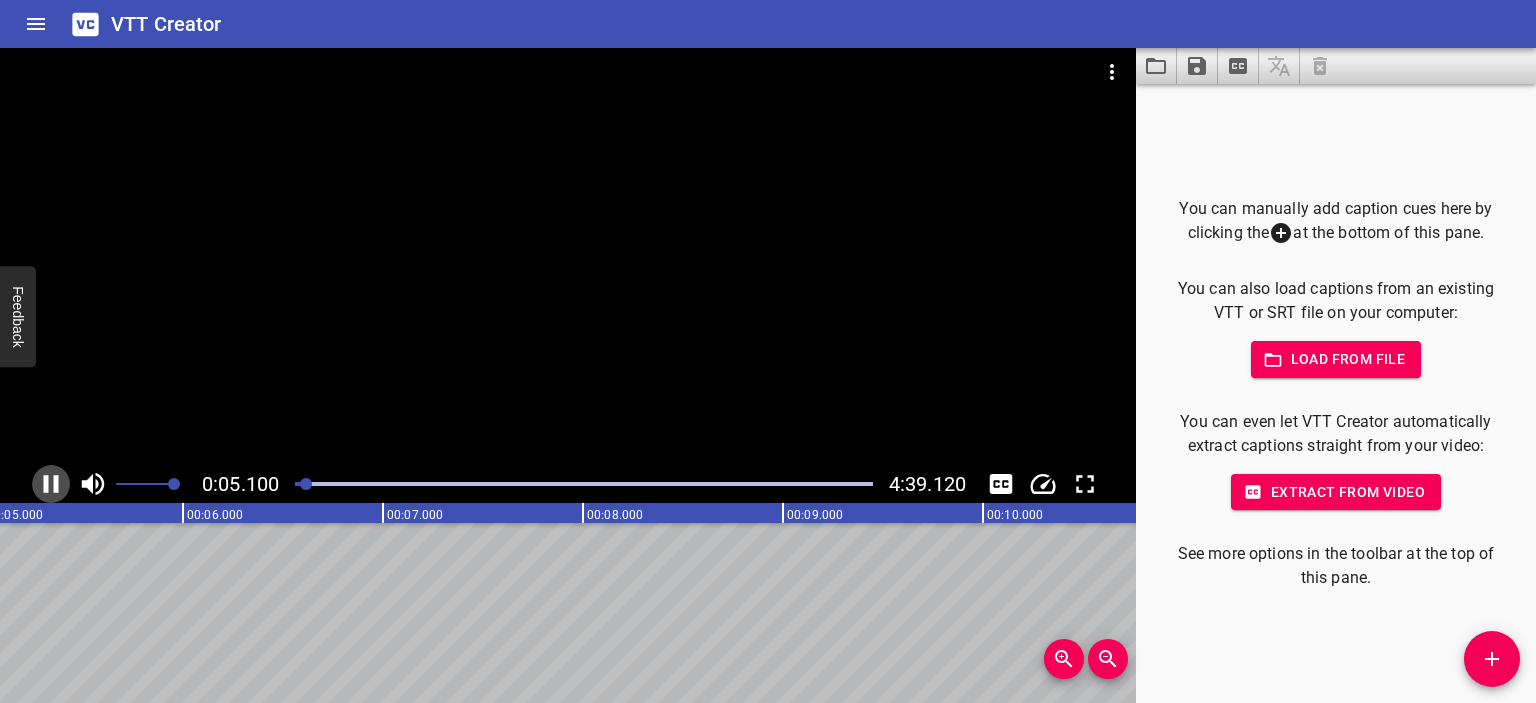 click 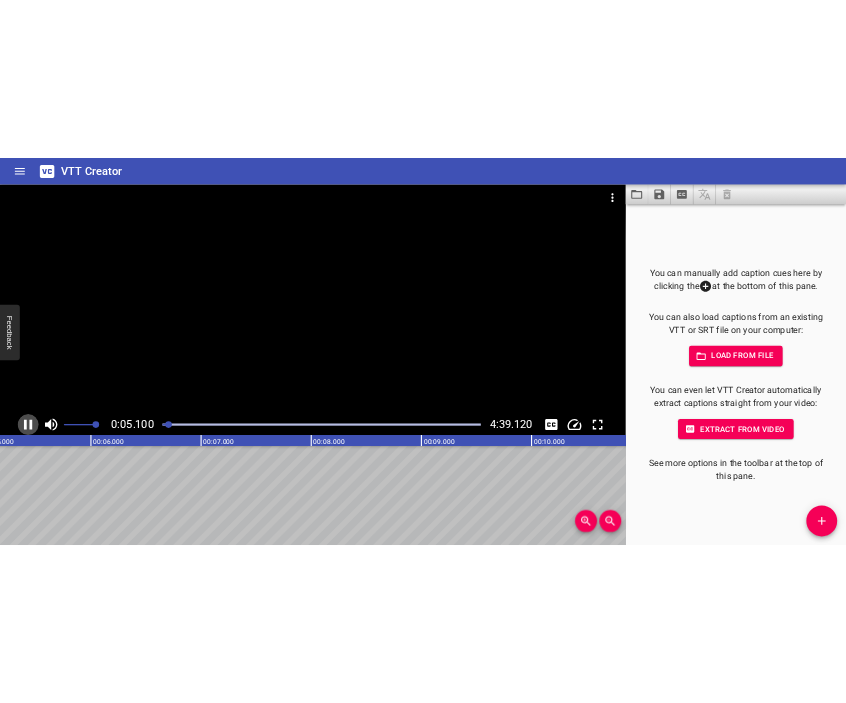 scroll, scrollTop: 0, scrollLeft: 1050, axis: horizontal 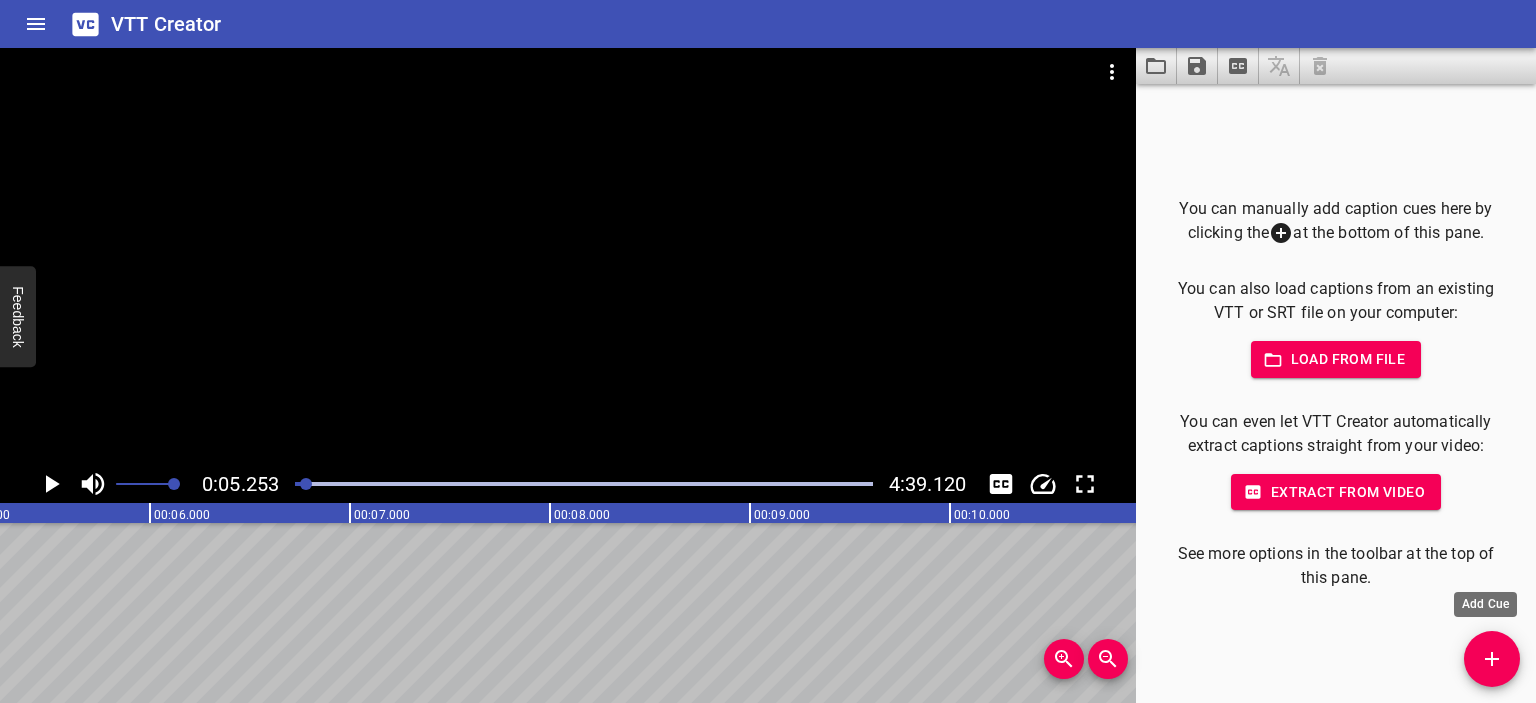 click 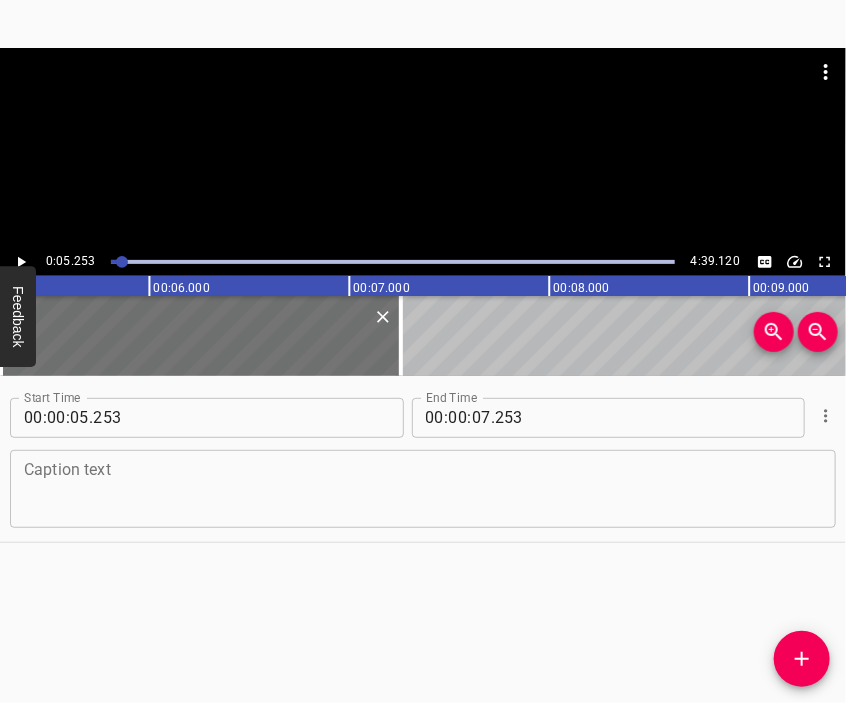 click at bounding box center (423, 488) 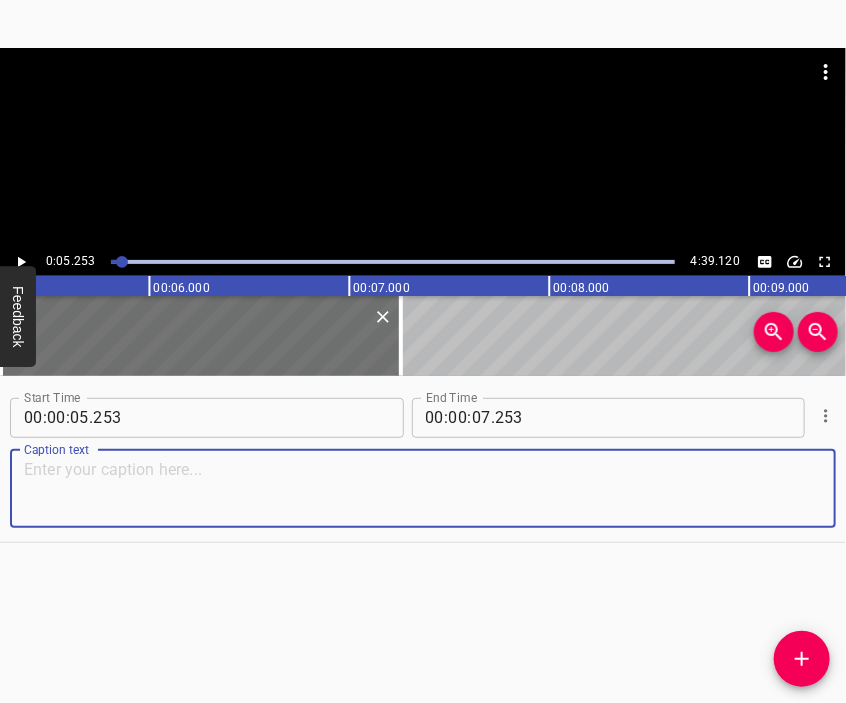 paste on "When the full-scale invasion began, I was actually working. Week after week, I continued my job as a salesperson at a shop called Olympus.  One morning, I received a call from my matchmaker in [GEOGRAPHIC_DATA]. She was in [GEOGRAPHIC_DATA]" 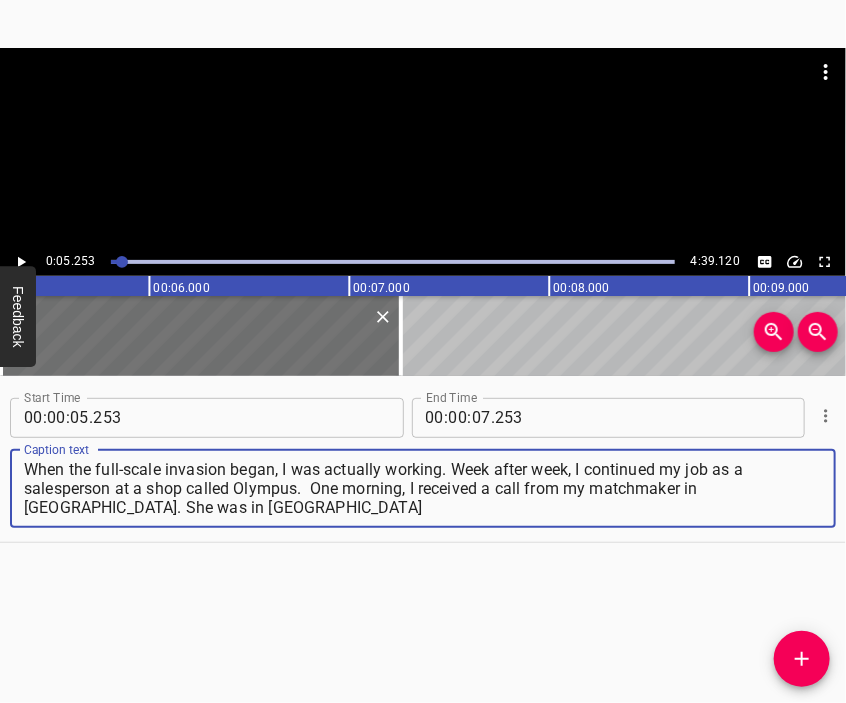 click at bounding box center (423, 98) 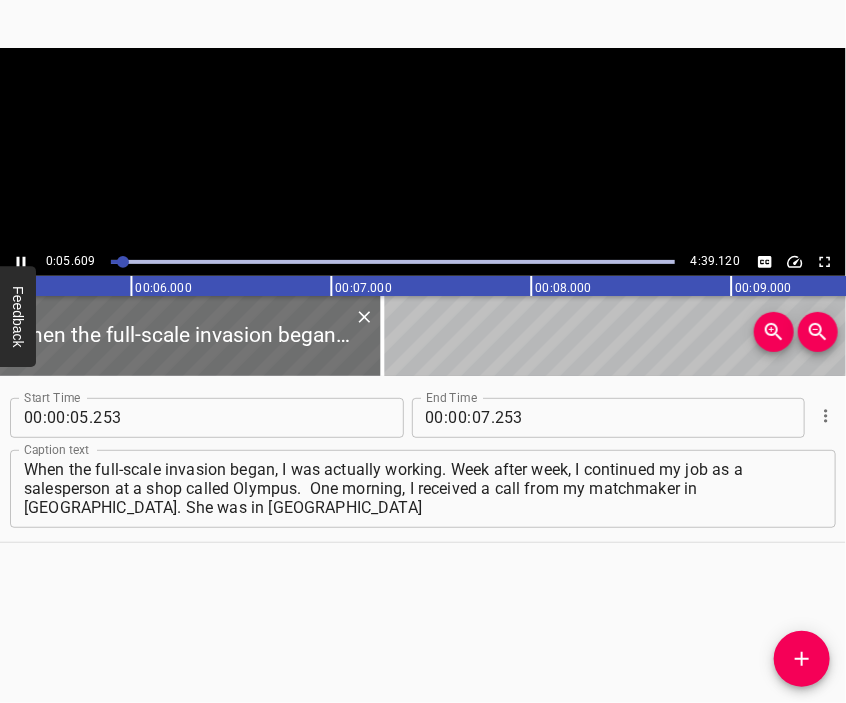 scroll, scrollTop: 0, scrollLeft: 1121, axis: horizontal 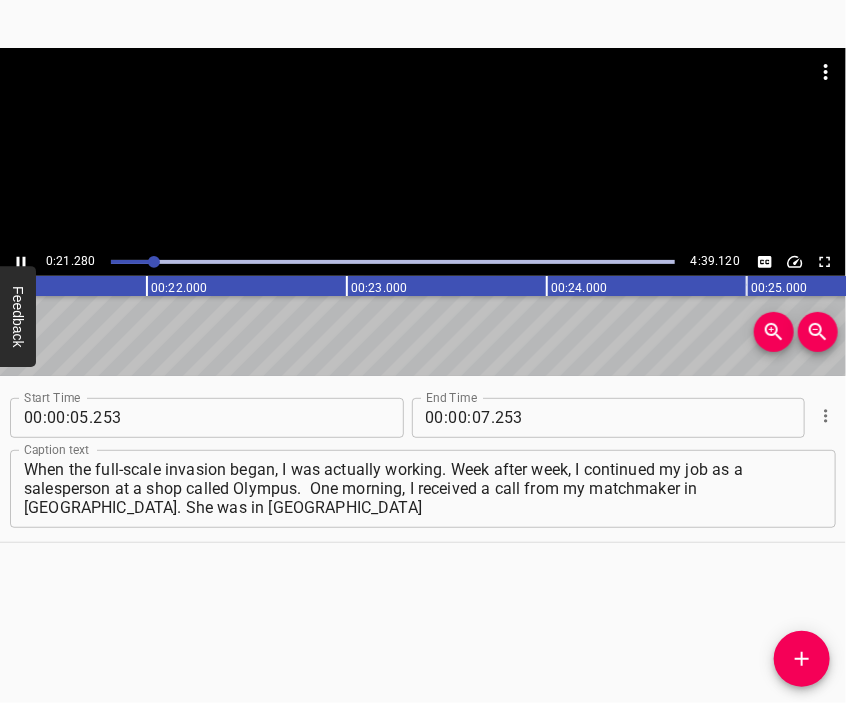 click at bounding box center [423, 148] 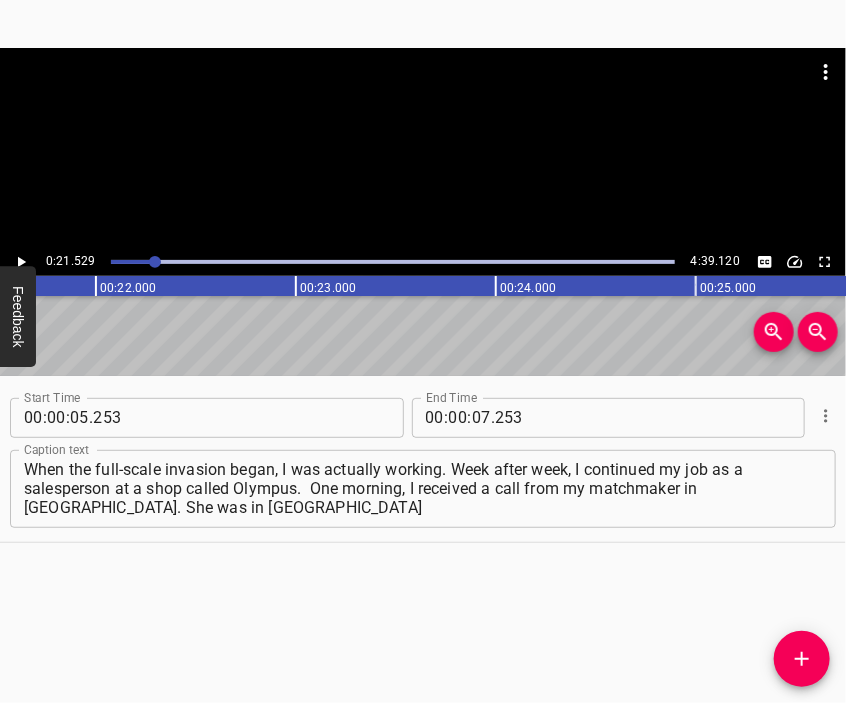 scroll, scrollTop: 0, scrollLeft: 4305, axis: horizontal 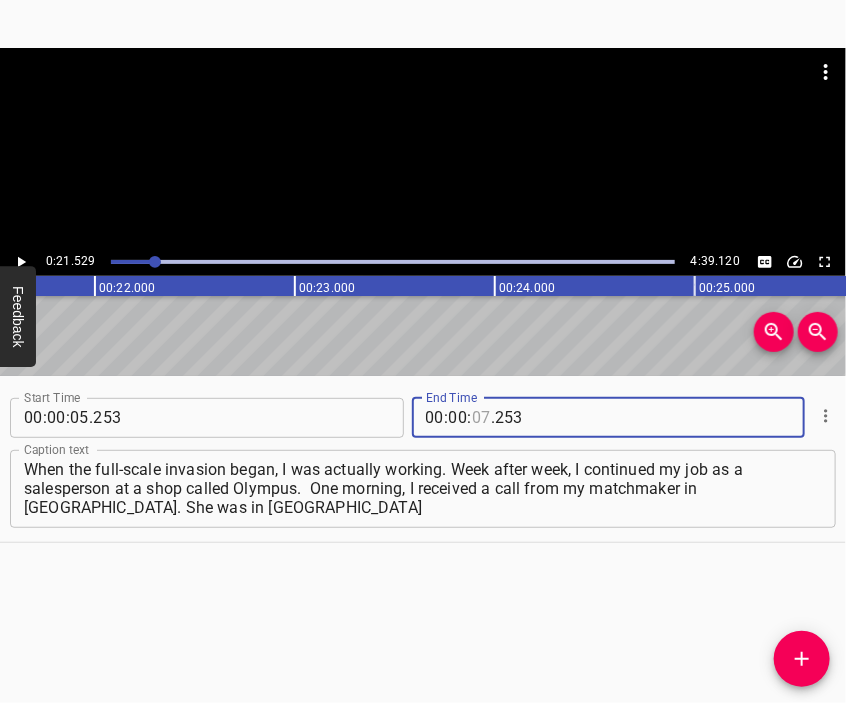 click at bounding box center (481, 418) 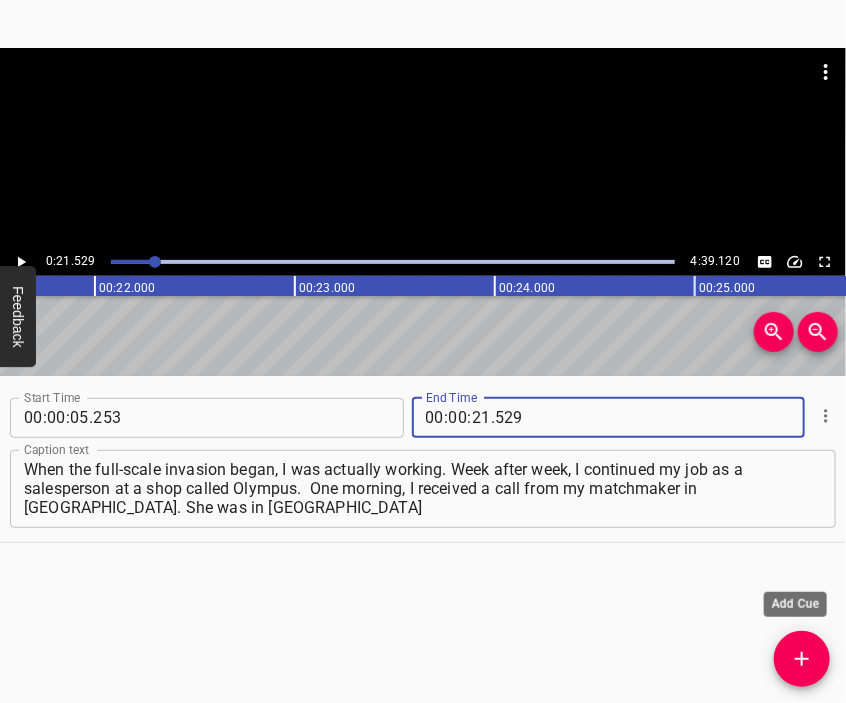 click 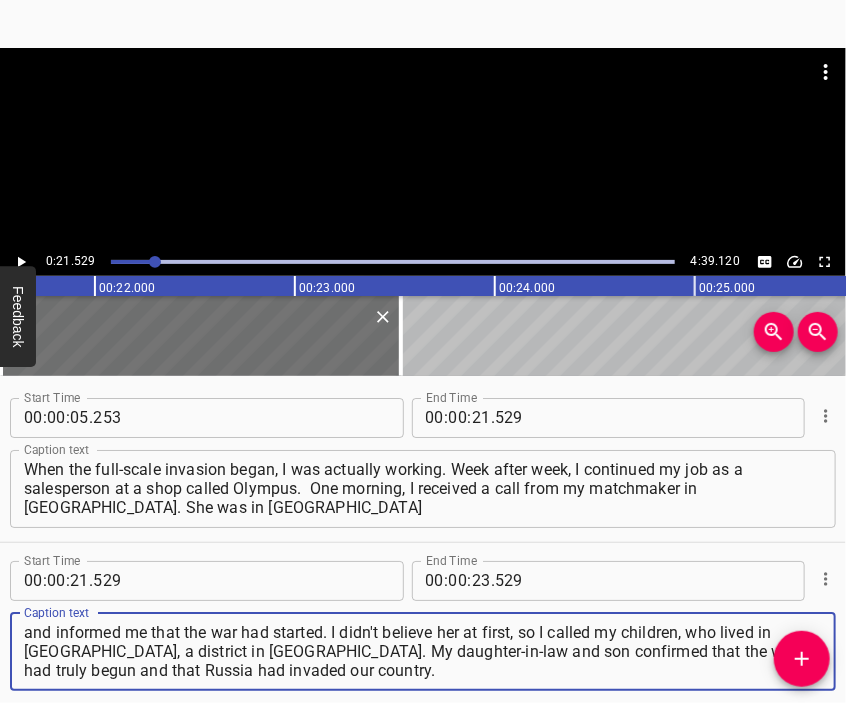 click 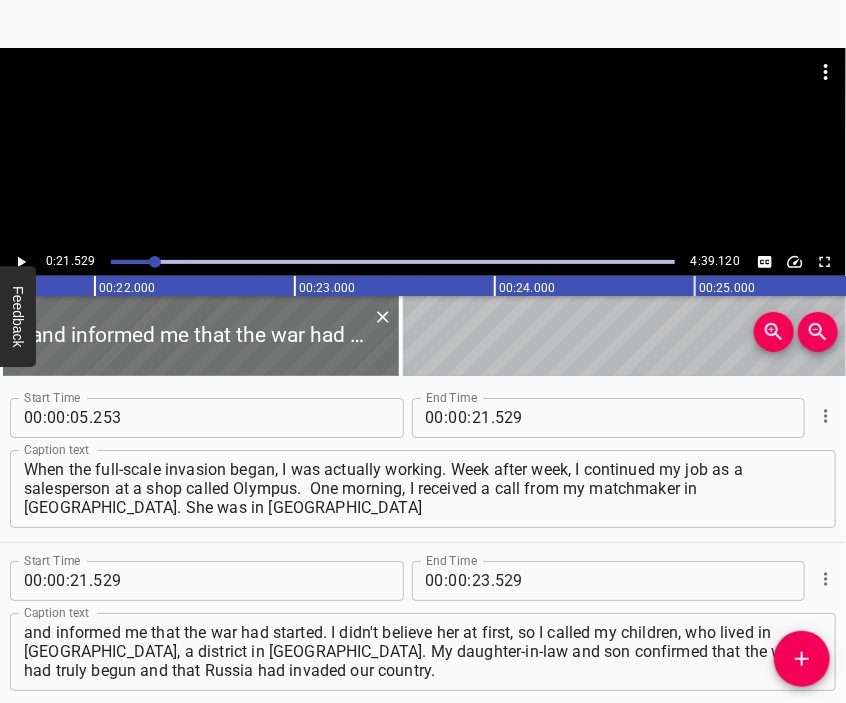 click at bounding box center (423, 148) 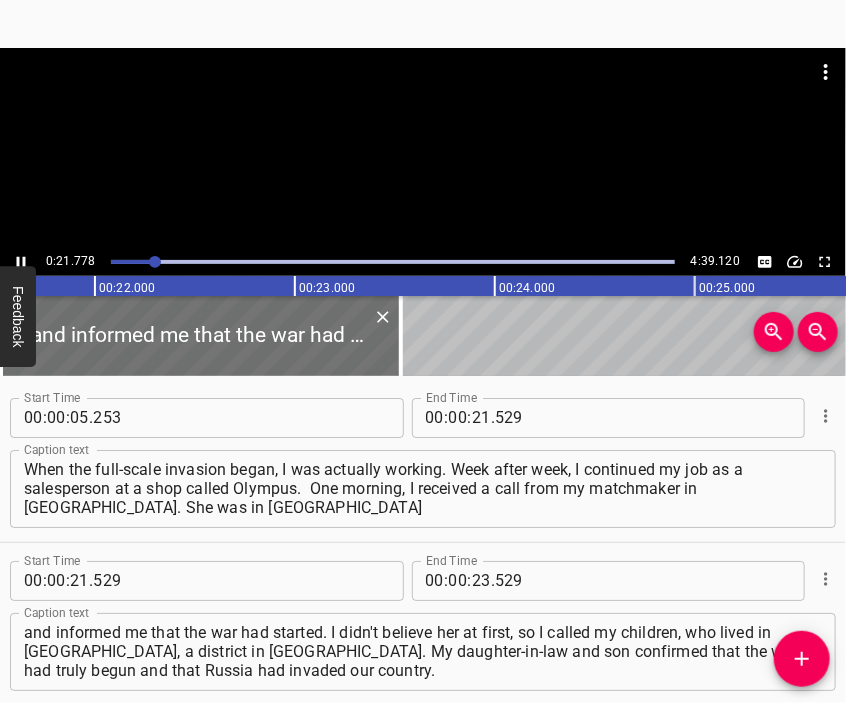 scroll, scrollTop: 92, scrollLeft: 0, axis: vertical 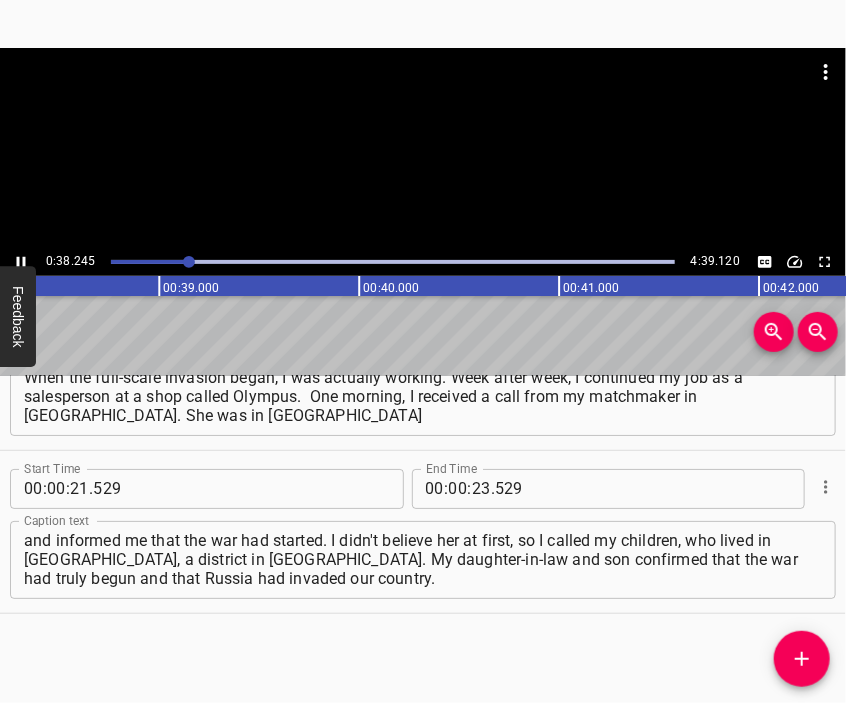 click at bounding box center [423, 98] 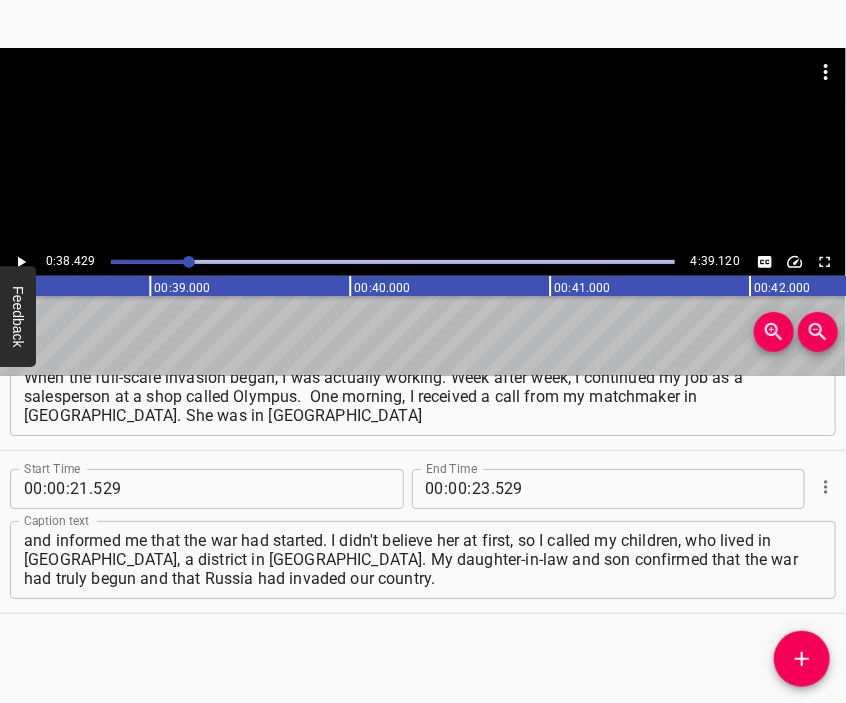 scroll, scrollTop: 0, scrollLeft: 7685, axis: horizontal 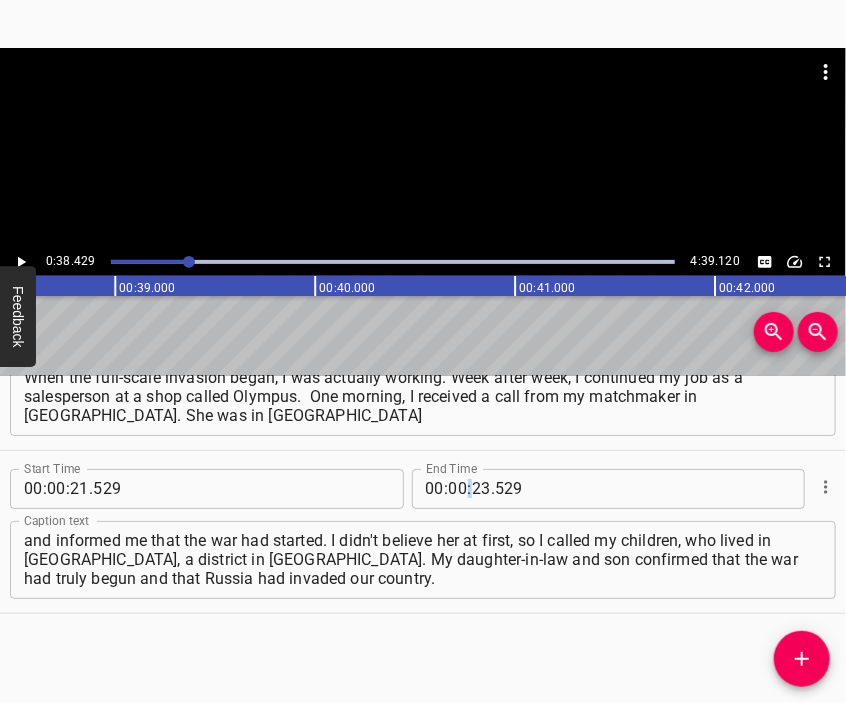 click on ":" at bounding box center [470, 489] 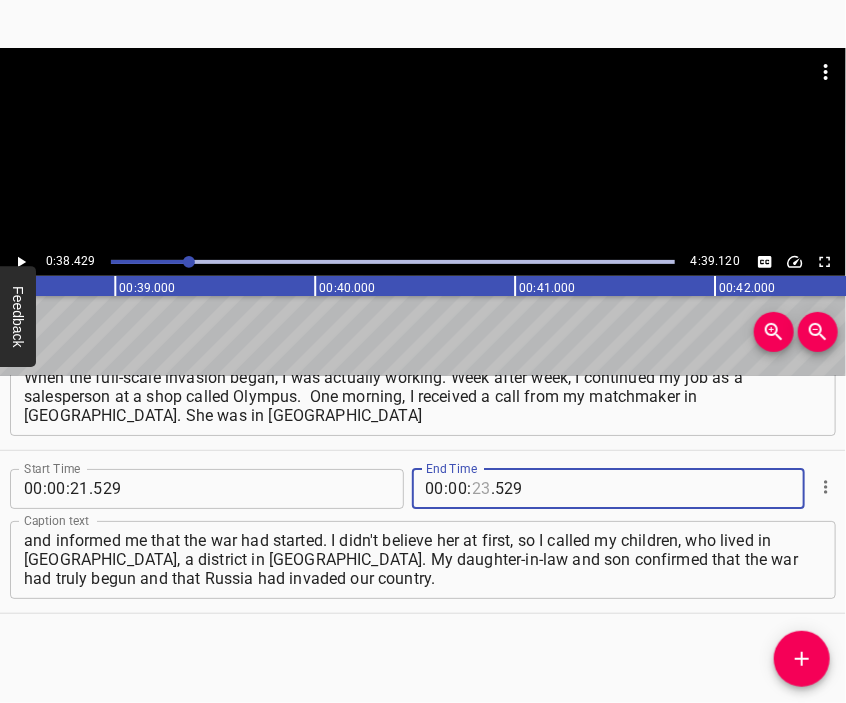 click at bounding box center [481, 489] 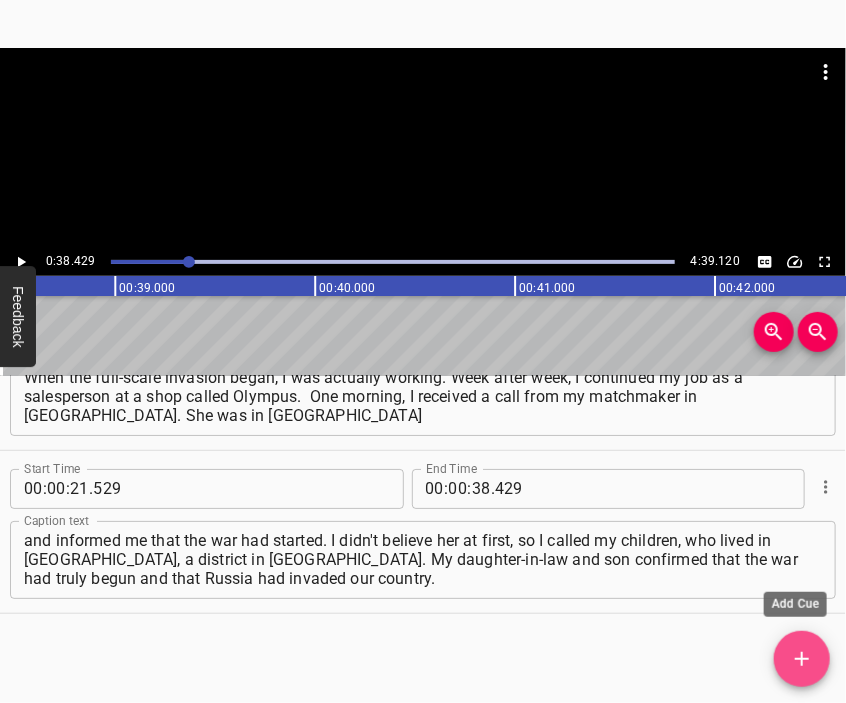 click at bounding box center (802, 659) 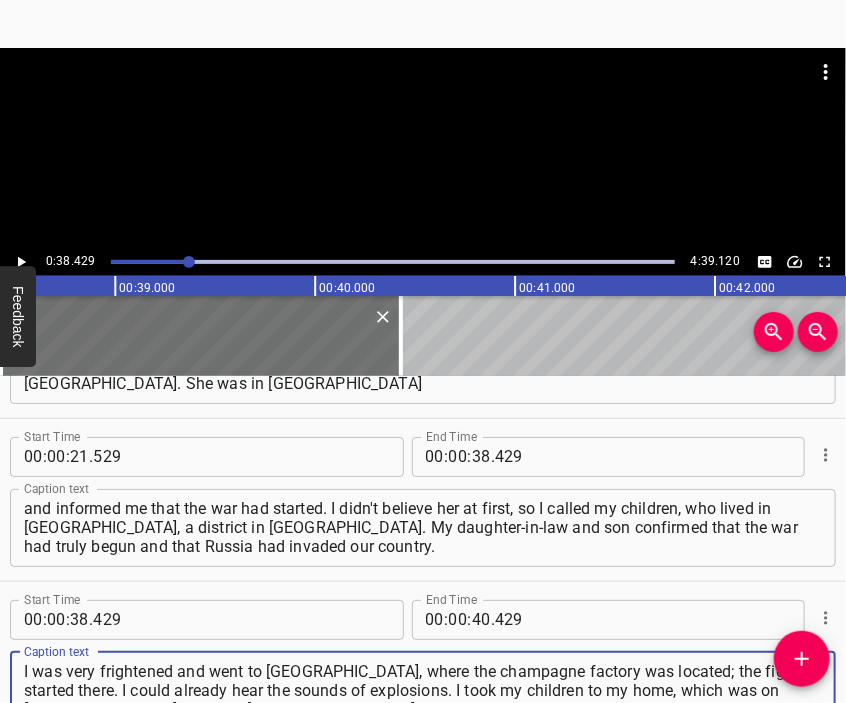 click at bounding box center [423, 98] 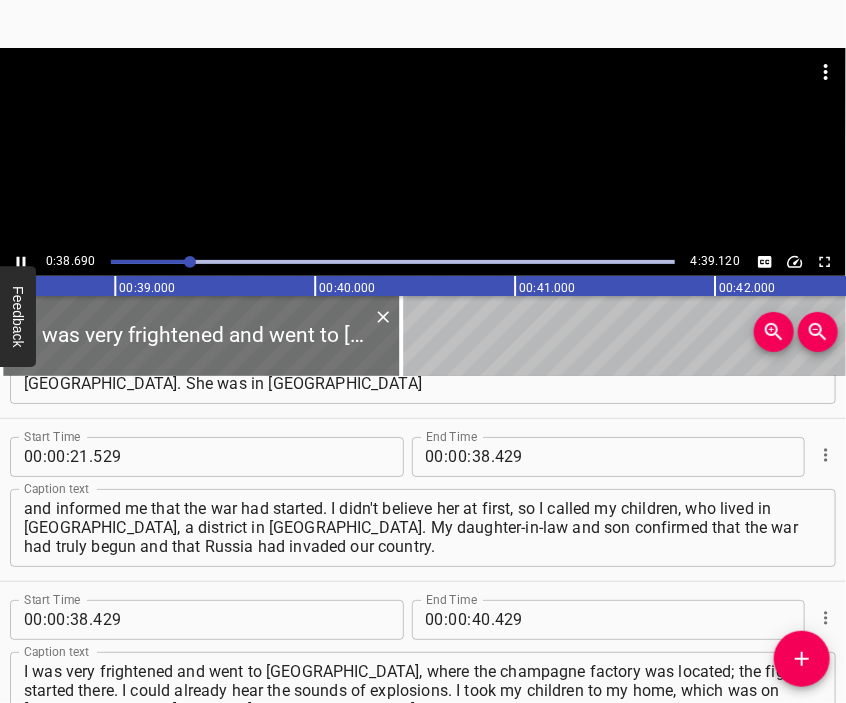 scroll, scrollTop: 200, scrollLeft: 0, axis: vertical 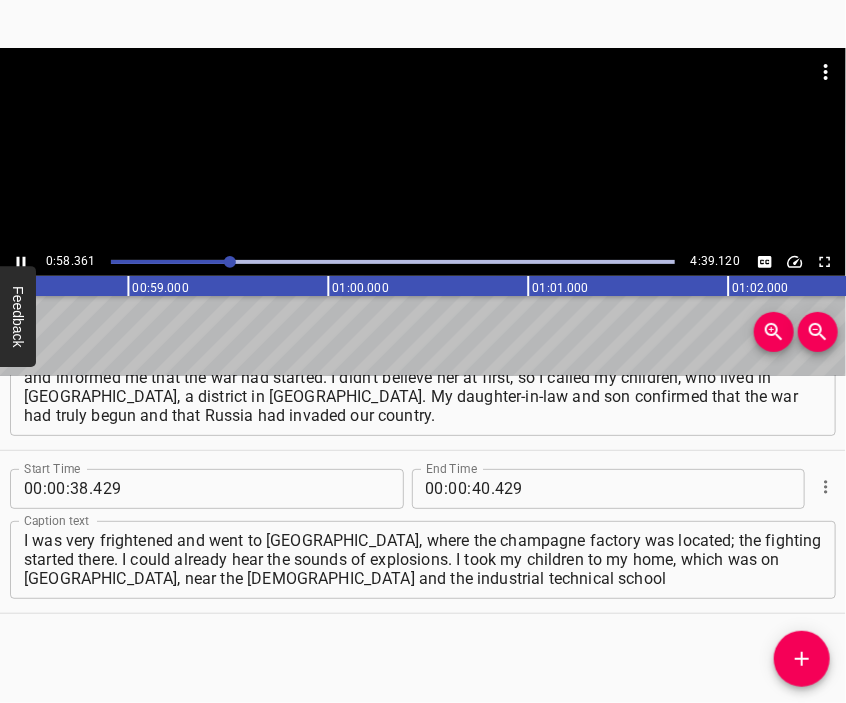 click at bounding box center (423, 98) 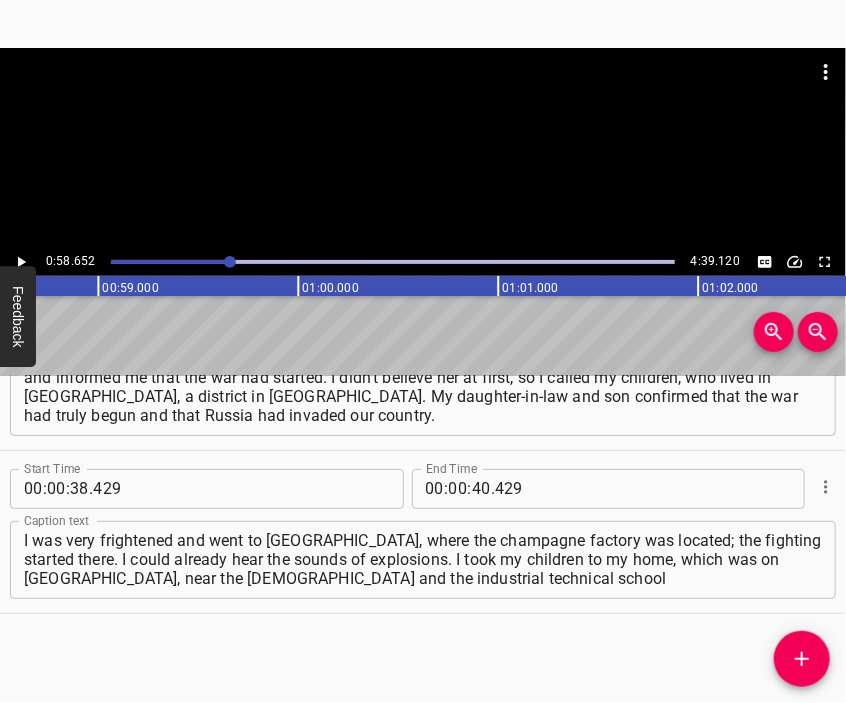 scroll, scrollTop: 0, scrollLeft: 11730, axis: horizontal 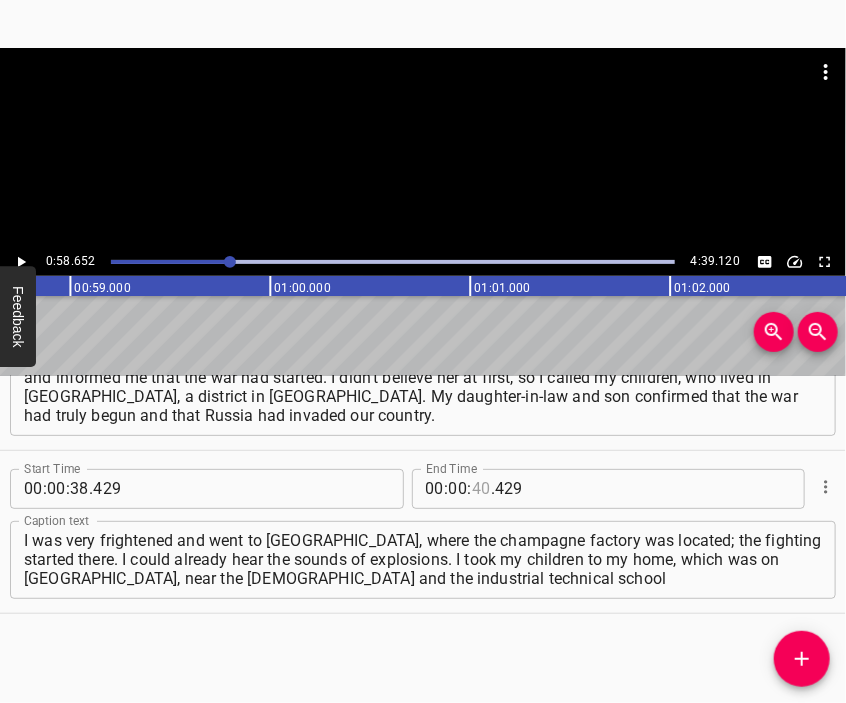 click at bounding box center [481, 489] 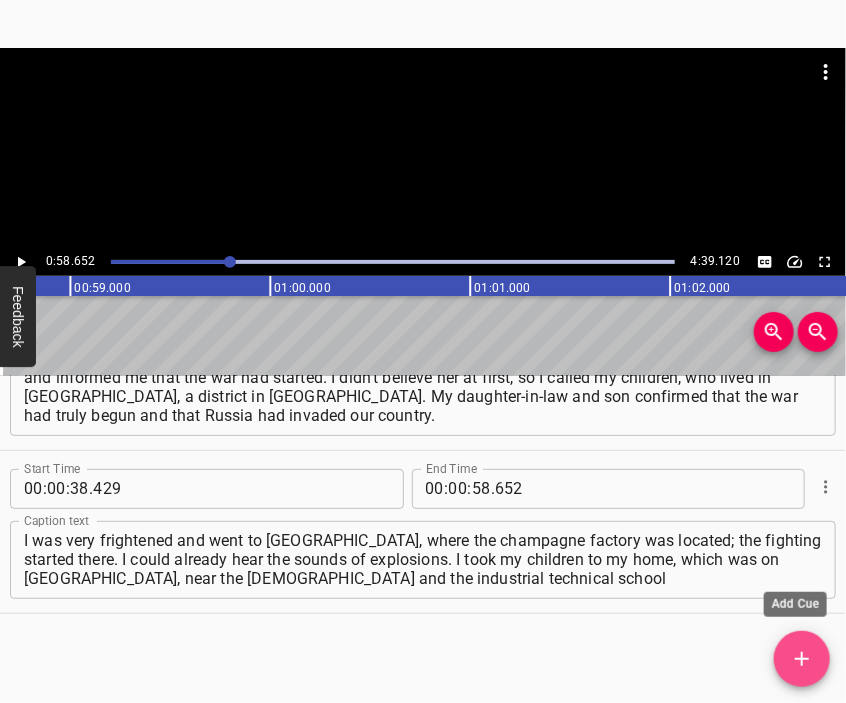 click at bounding box center (802, 659) 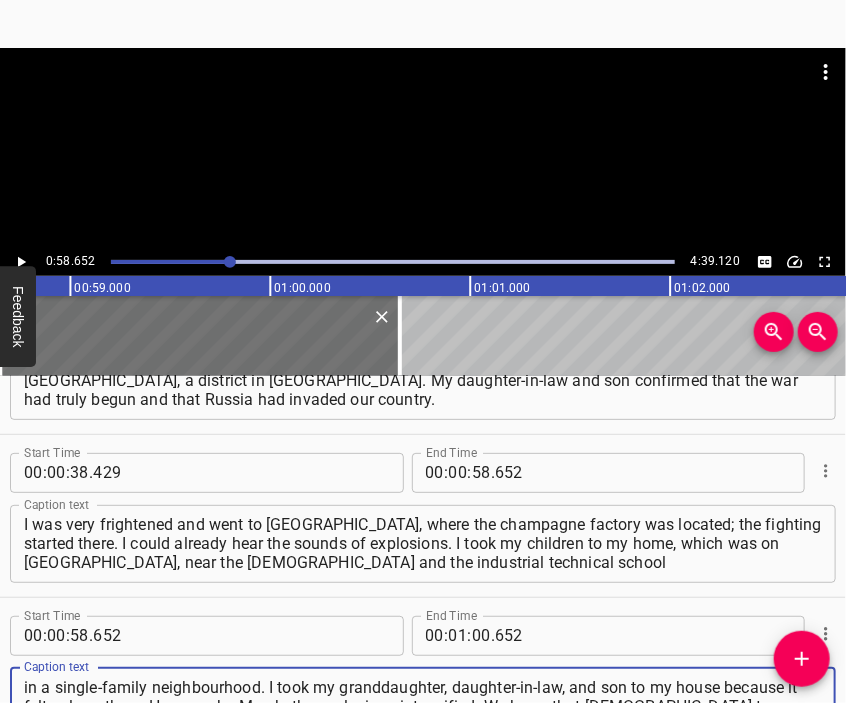 click at bounding box center (423, 98) 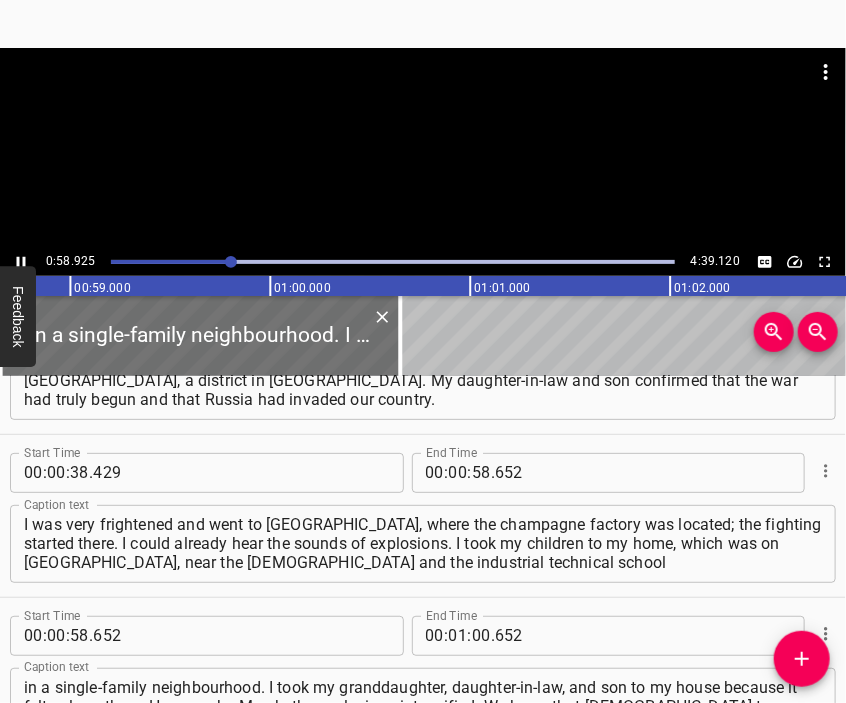scroll, scrollTop: 418, scrollLeft: 0, axis: vertical 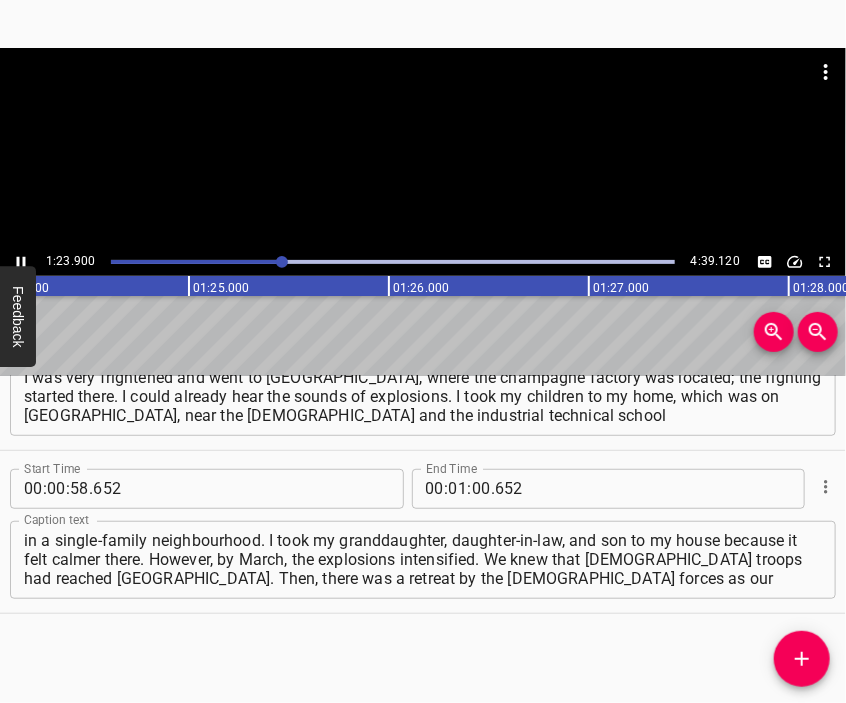 click at bounding box center [423, 148] 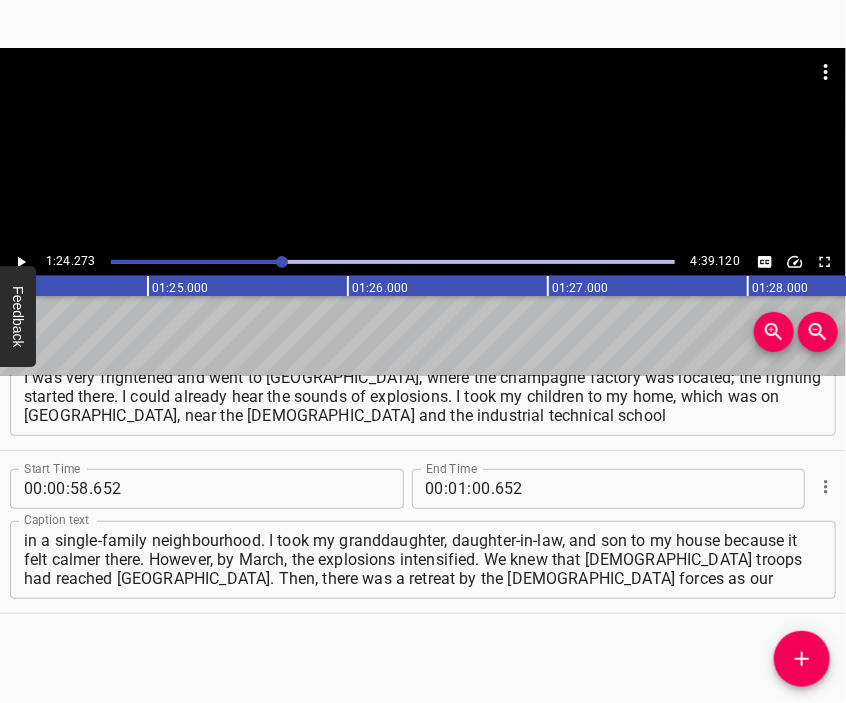 scroll, scrollTop: 0, scrollLeft: 16854, axis: horizontal 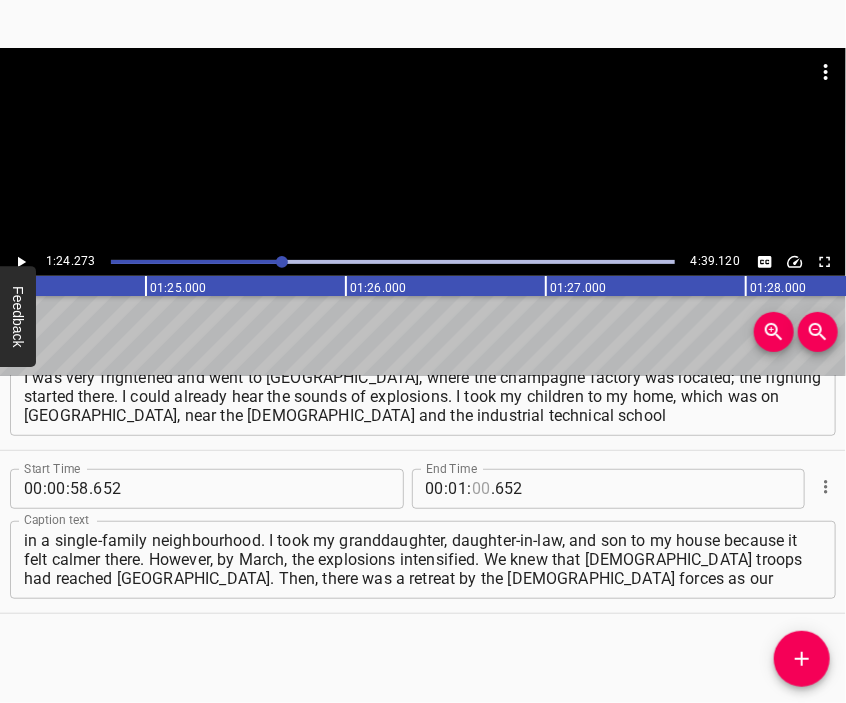 click at bounding box center [481, 489] 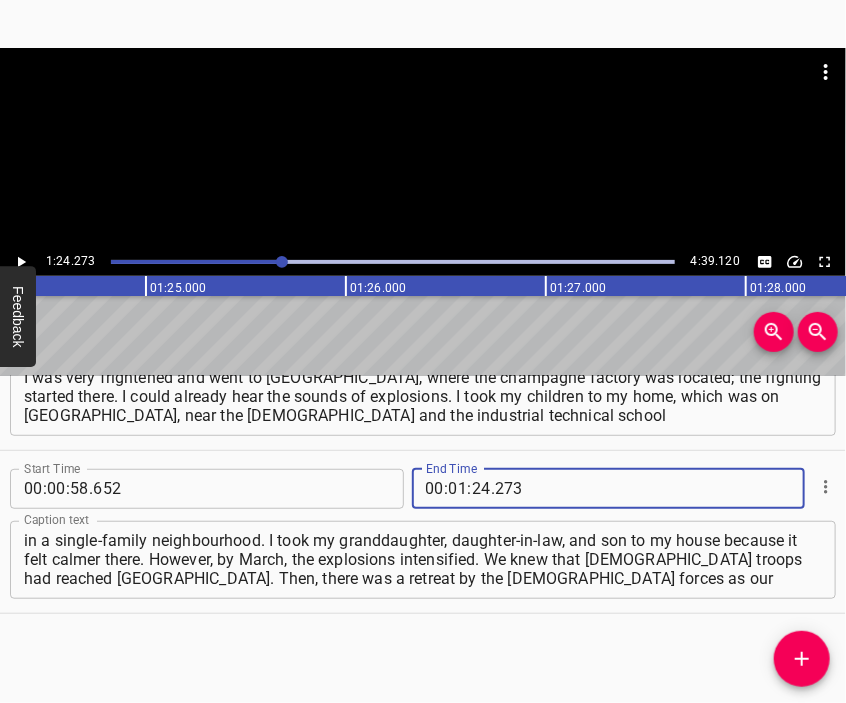 click 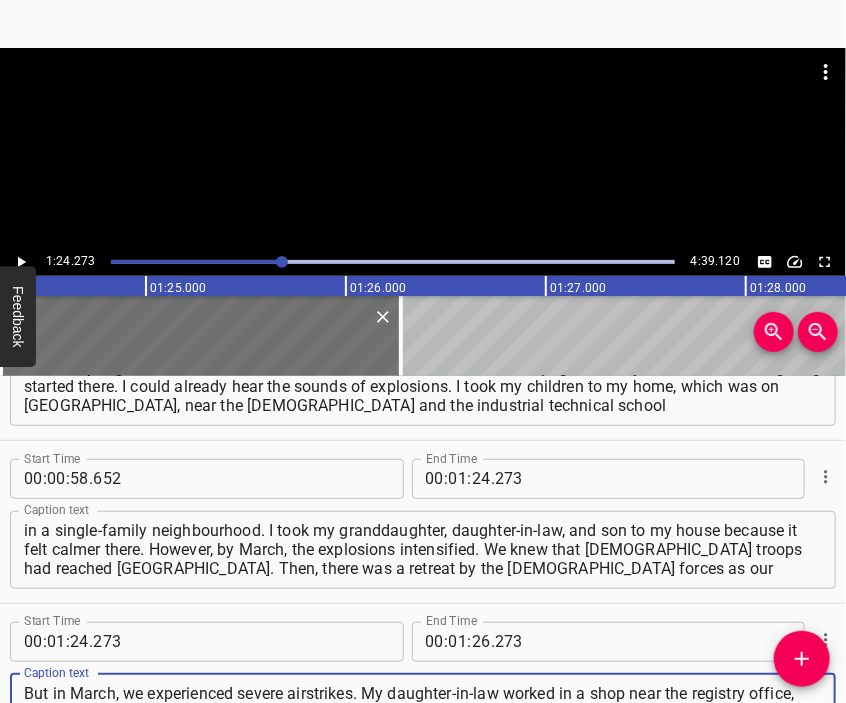 click at bounding box center (423, 98) 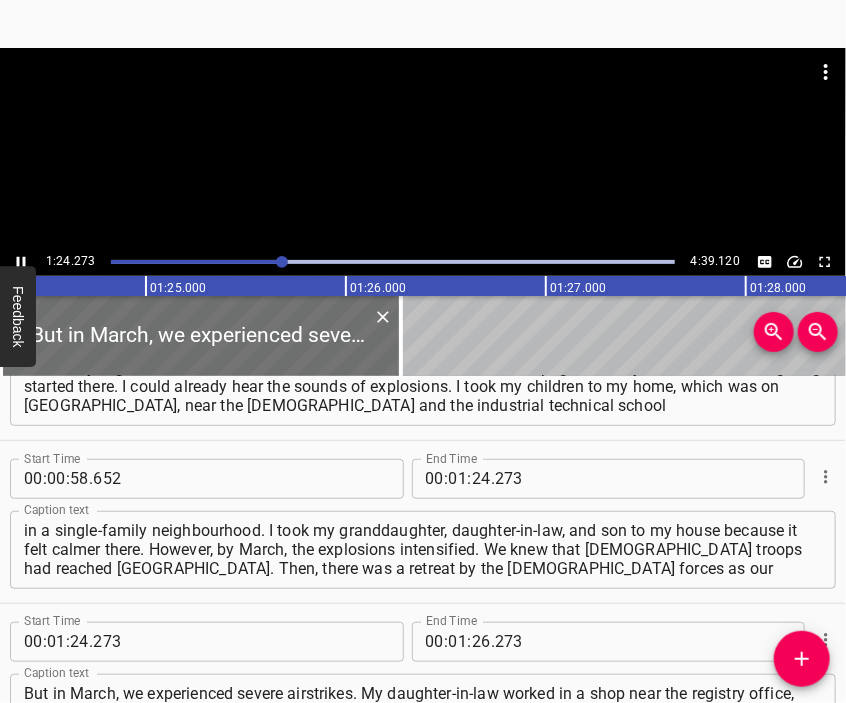 scroll, scrollTop: 506, scrollLeft: 0, axis: vertical 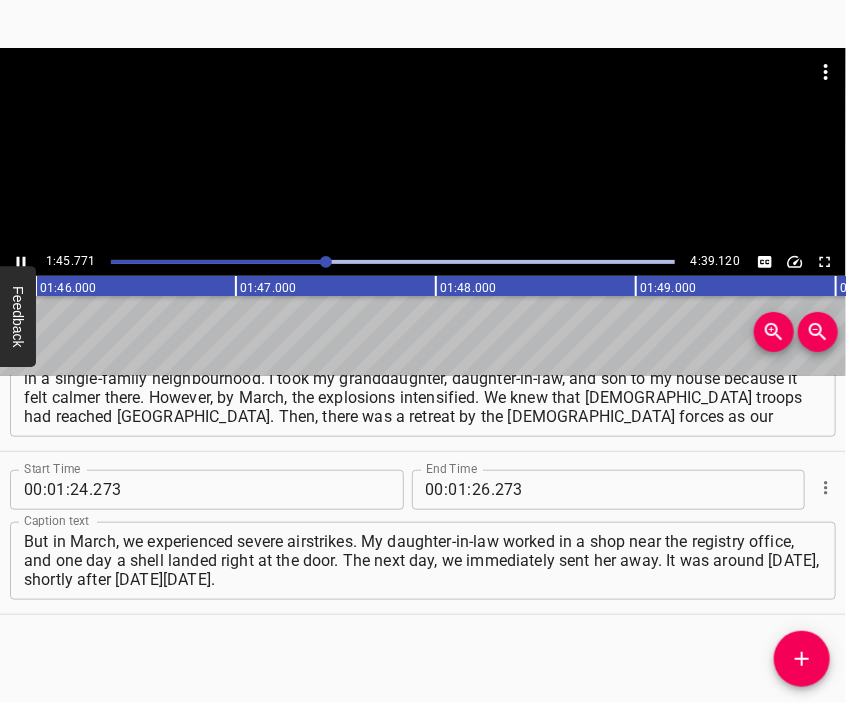 click at bounding box center (423, 148) 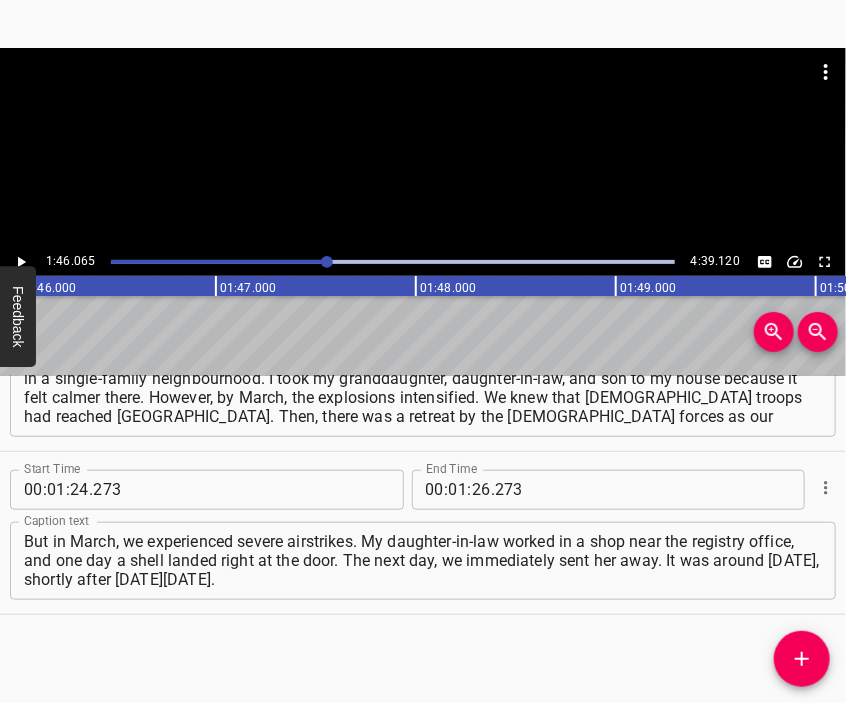 scroll, scrollTop: 0, scrollLeft: 21212, axis: horizontal 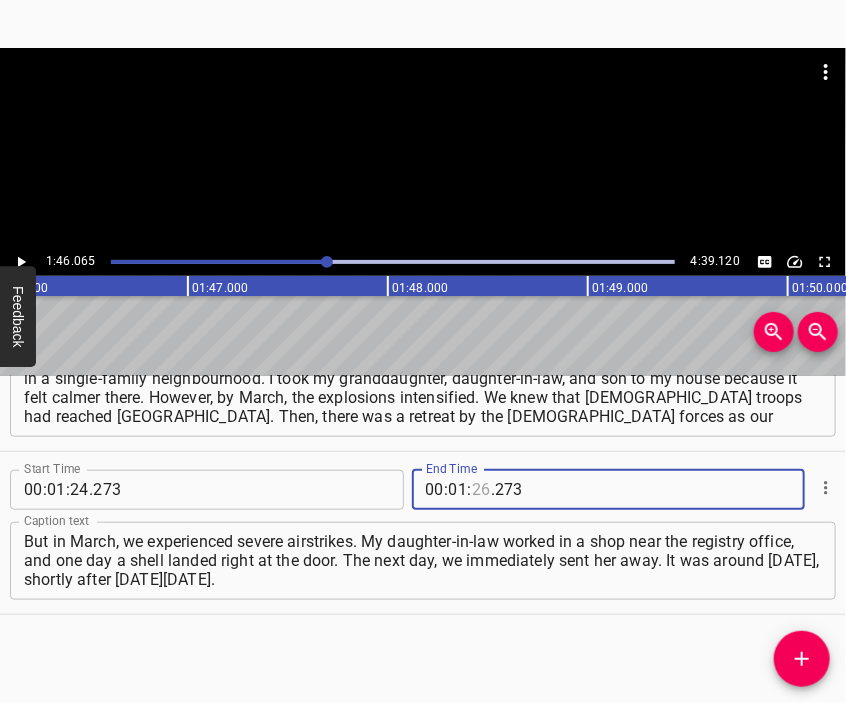 click at bounding box center [481, 490] 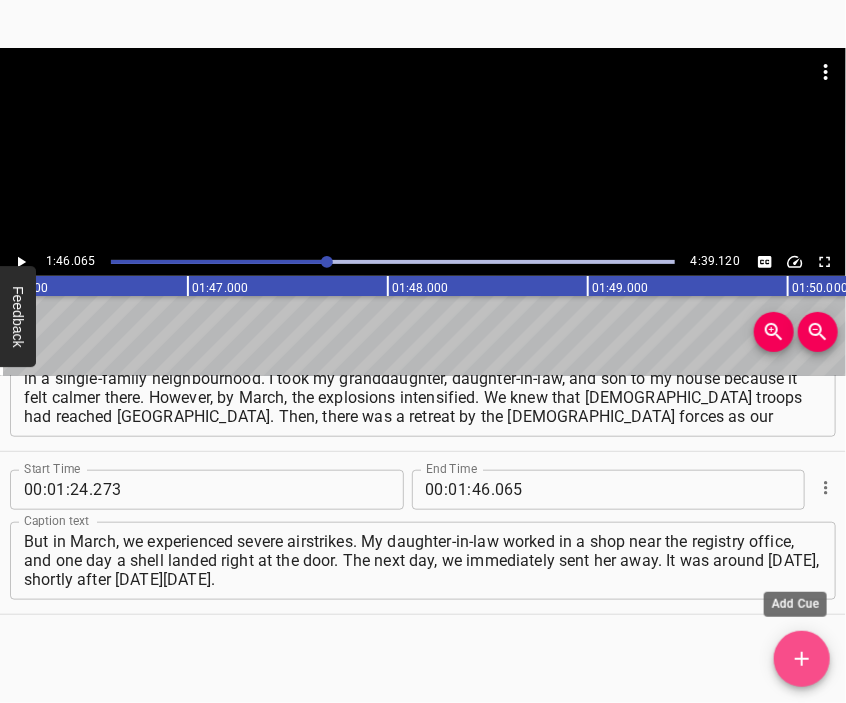 click 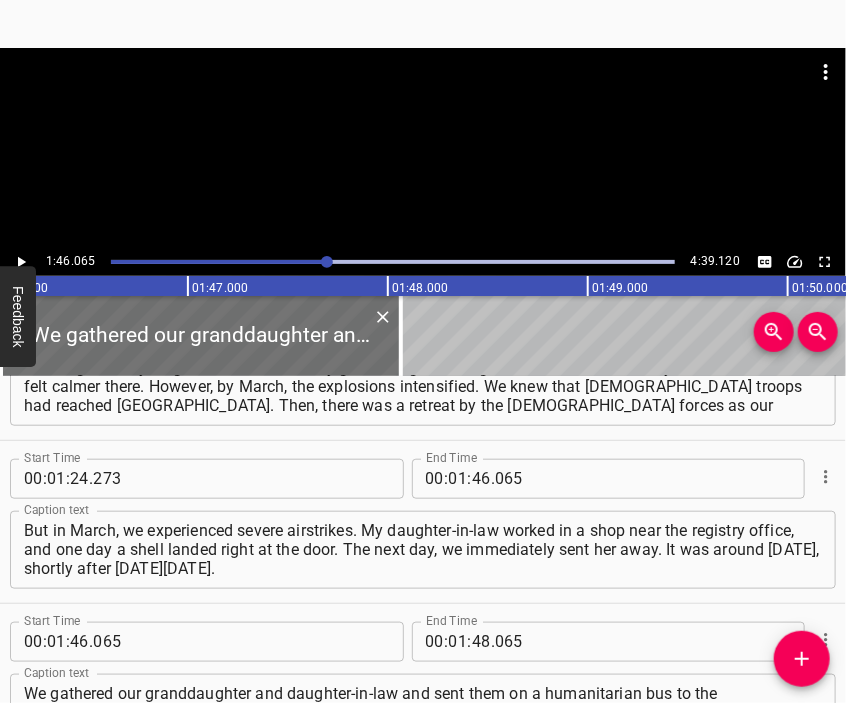 click at bounding box center (423, 98) 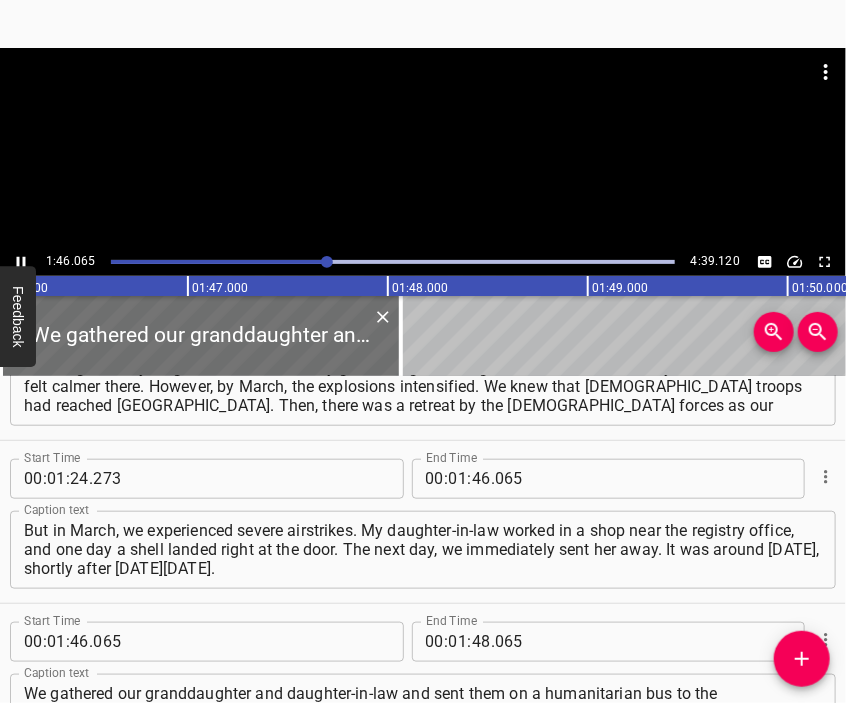 scroll, scrollTop: 669, scrollLeft: 0, axis: vertical 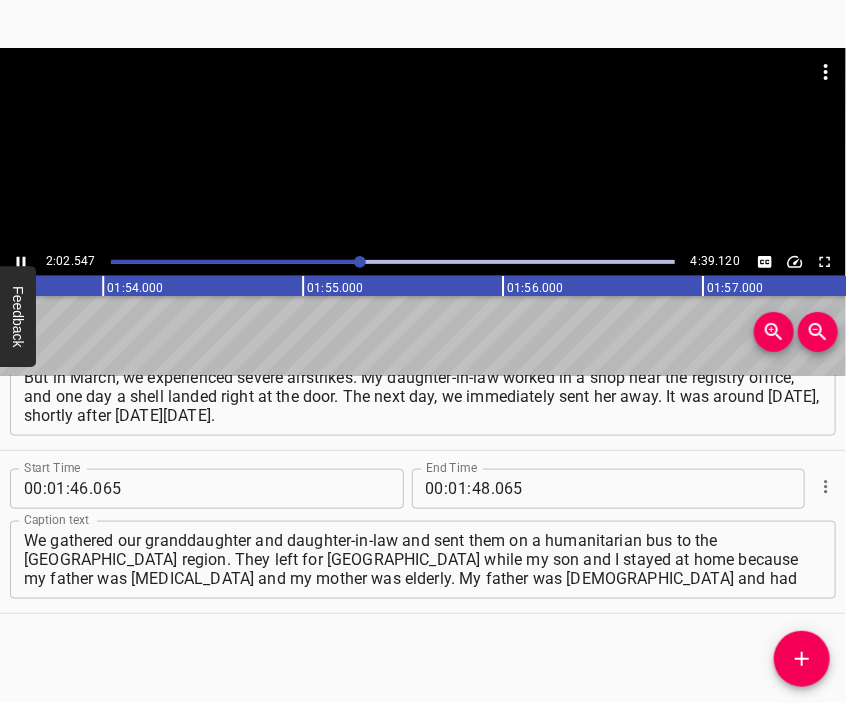 click at bounding box center [423, 98] 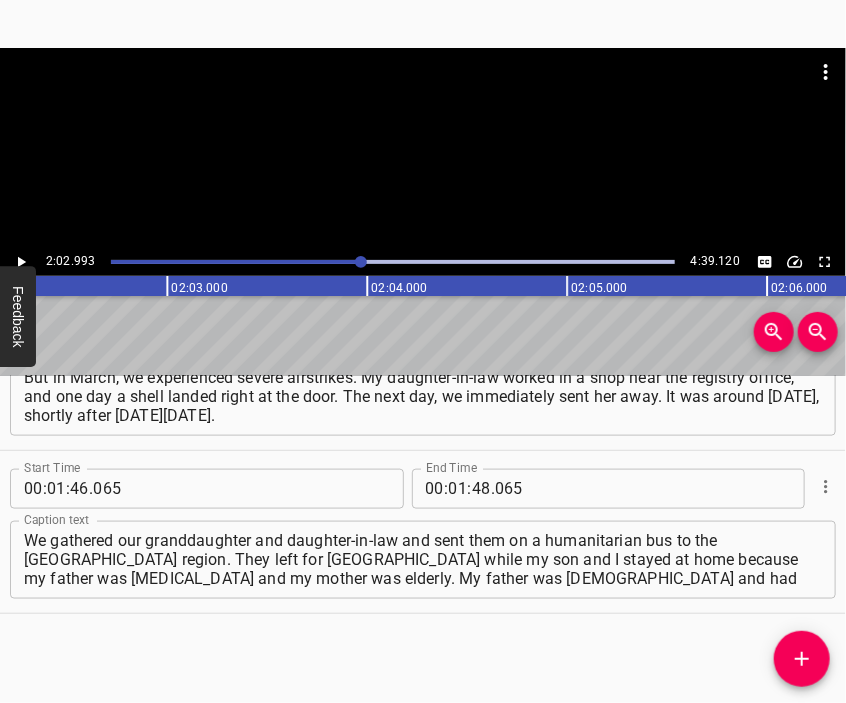 scroll, scrollTop: 0, scrollLeft: 24598, axis: horizontal 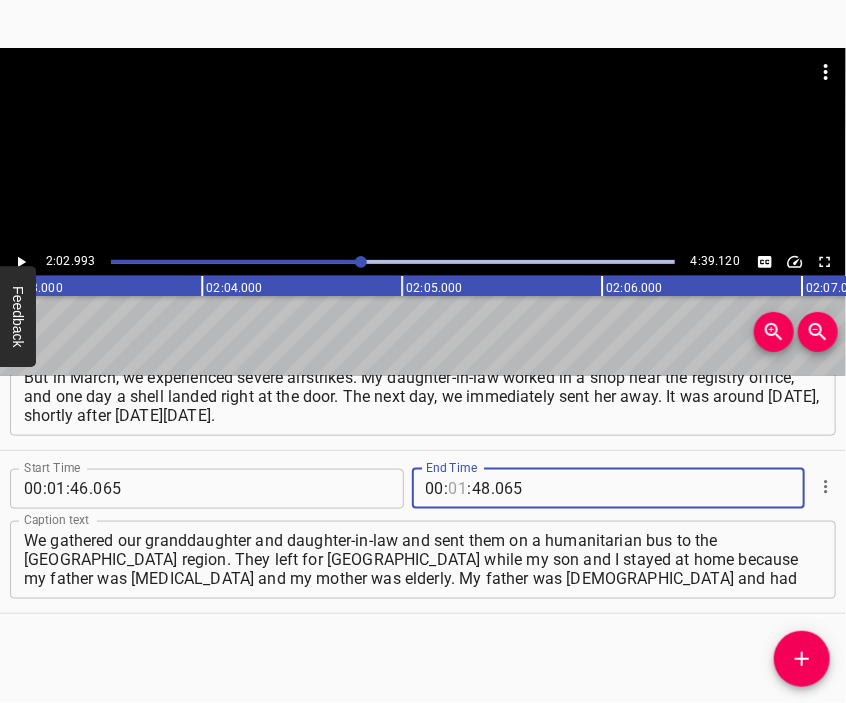 click at bounding box center [458, 489] 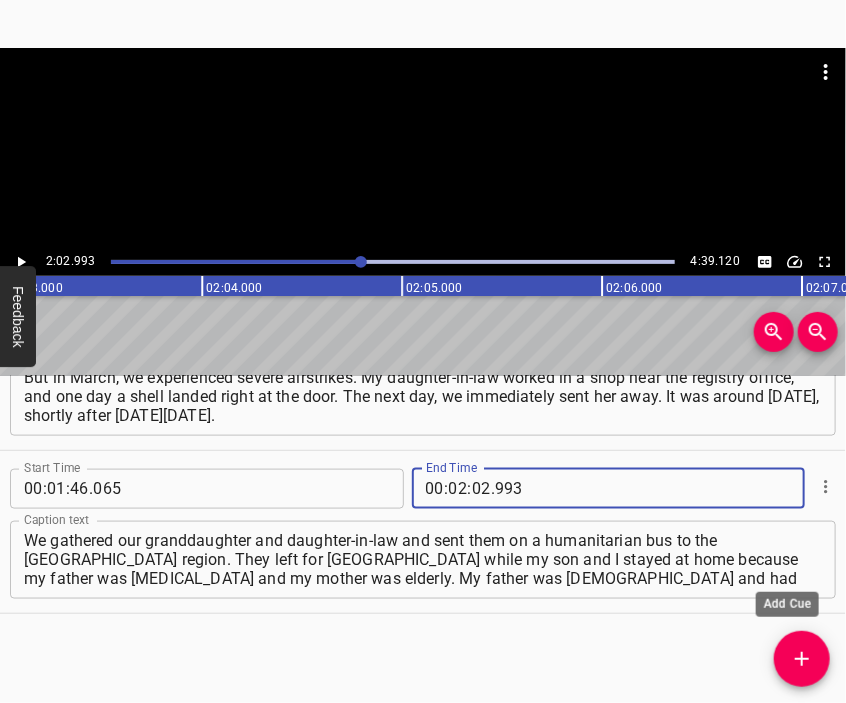 click at bounding box center (802, 659) 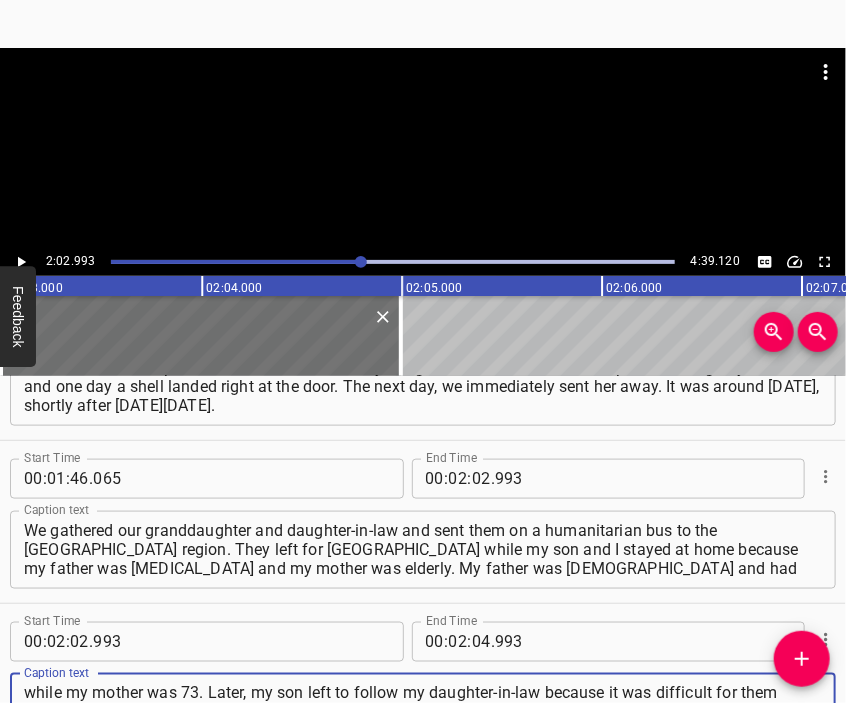 click at bounding box center [423, 98] 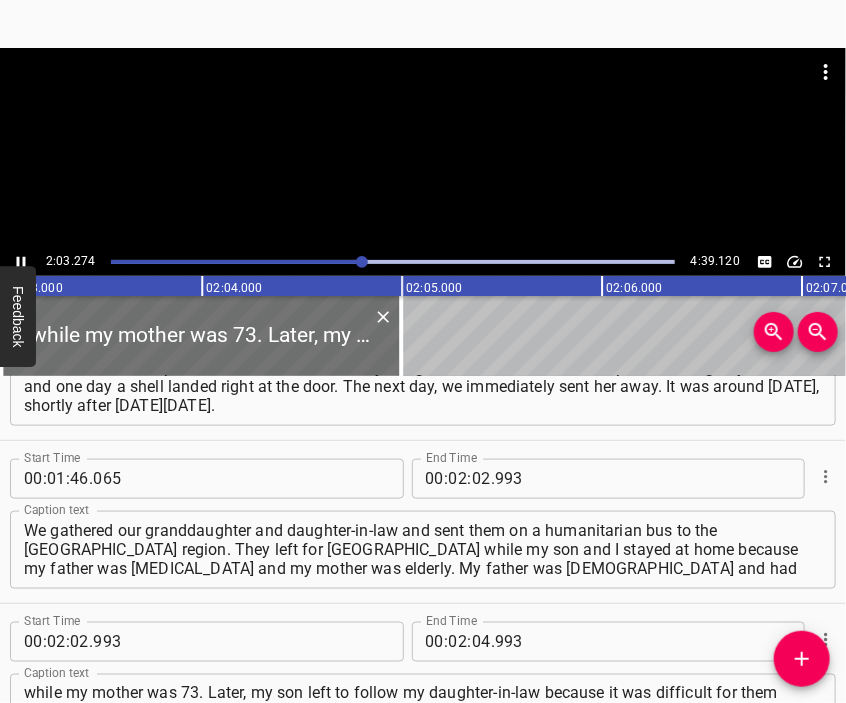 scroll, scrollTop: 796, scrollLeft: 0, axis: vertical 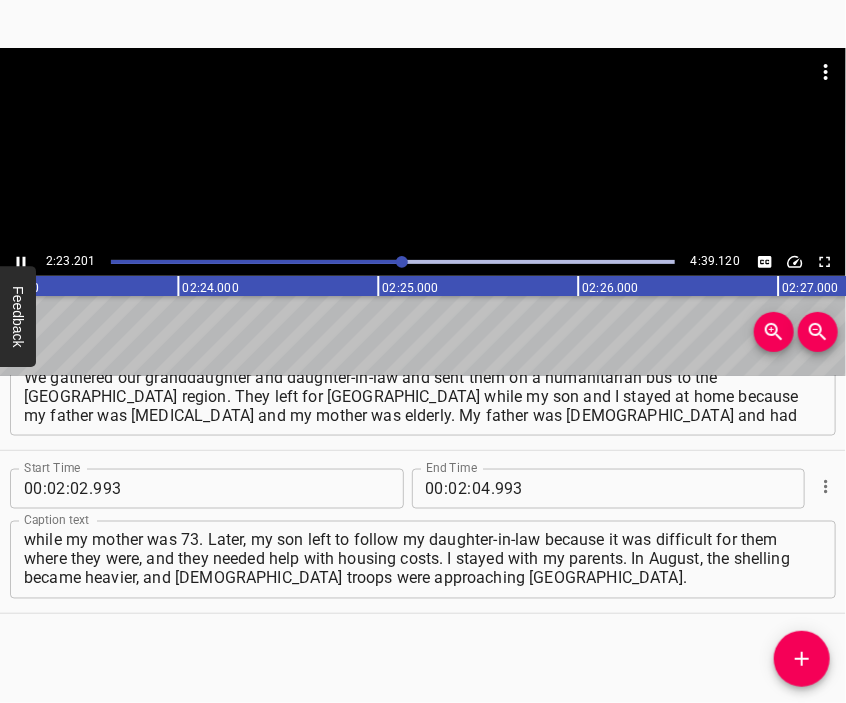 click at bounding box center [423, 98] 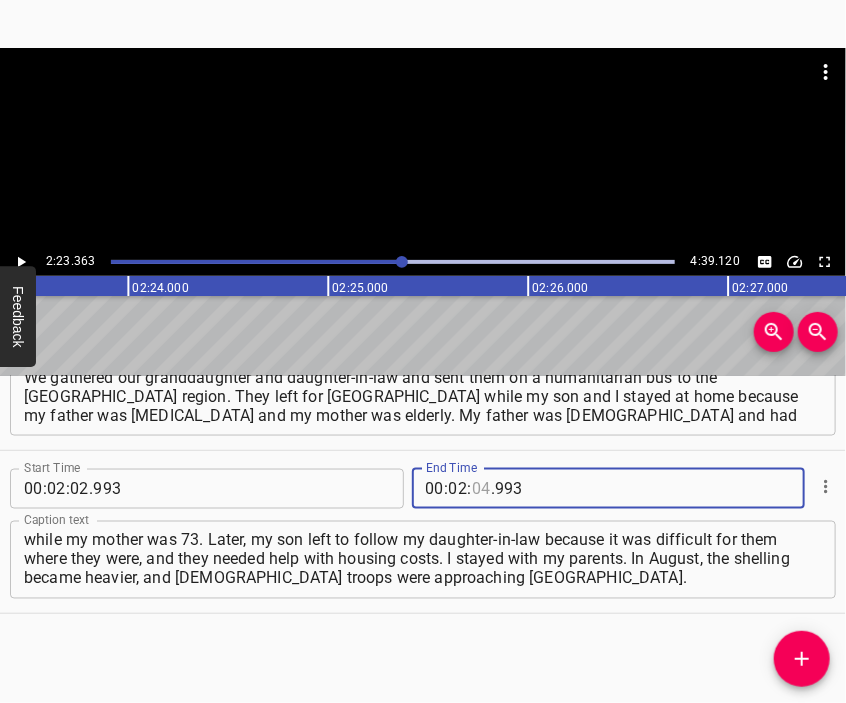 click at bounding box center [481, 489] 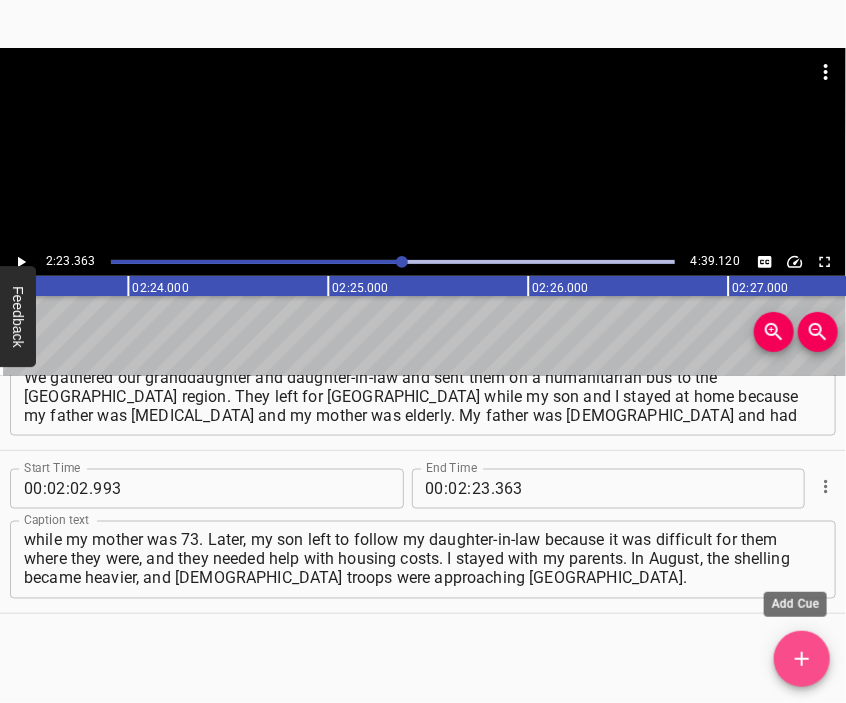 click at bounding box center (802, 659) 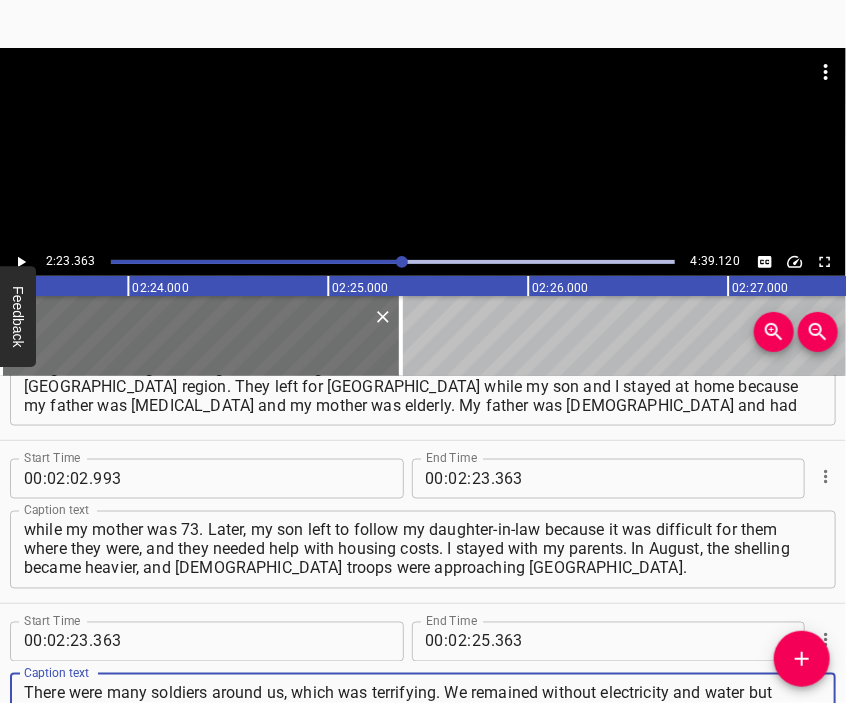 click at bounding box center (423, 148) 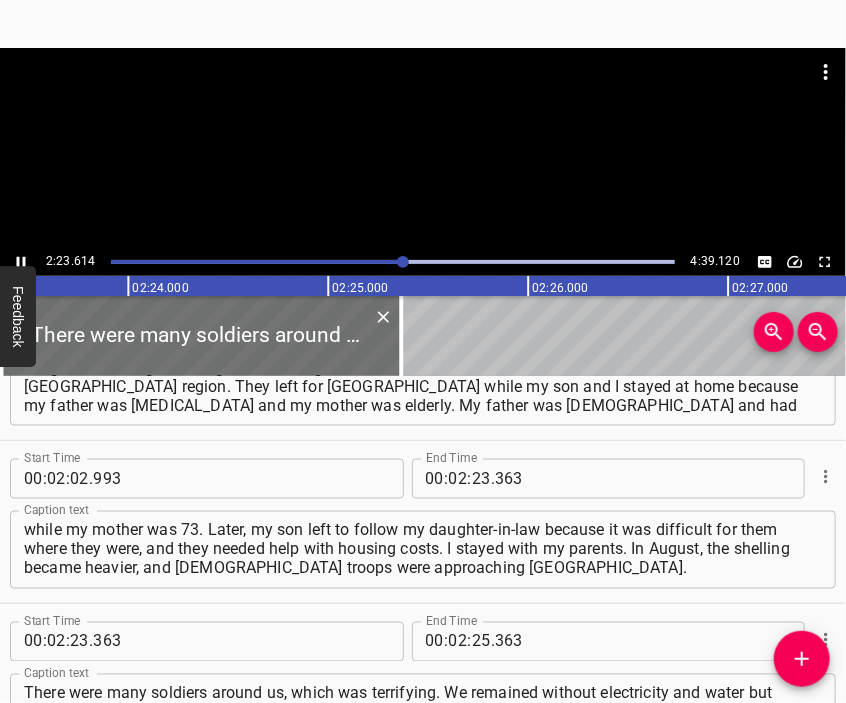 scroll, scrollTop: 996, scrollLeft: 0, axis: vertical 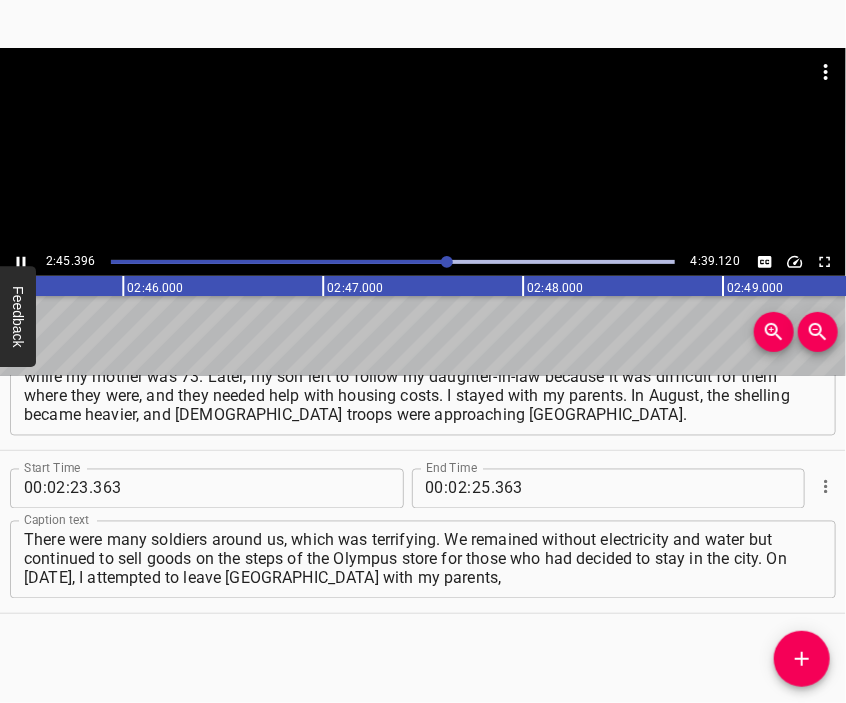 click at bounding box center [423, 148] 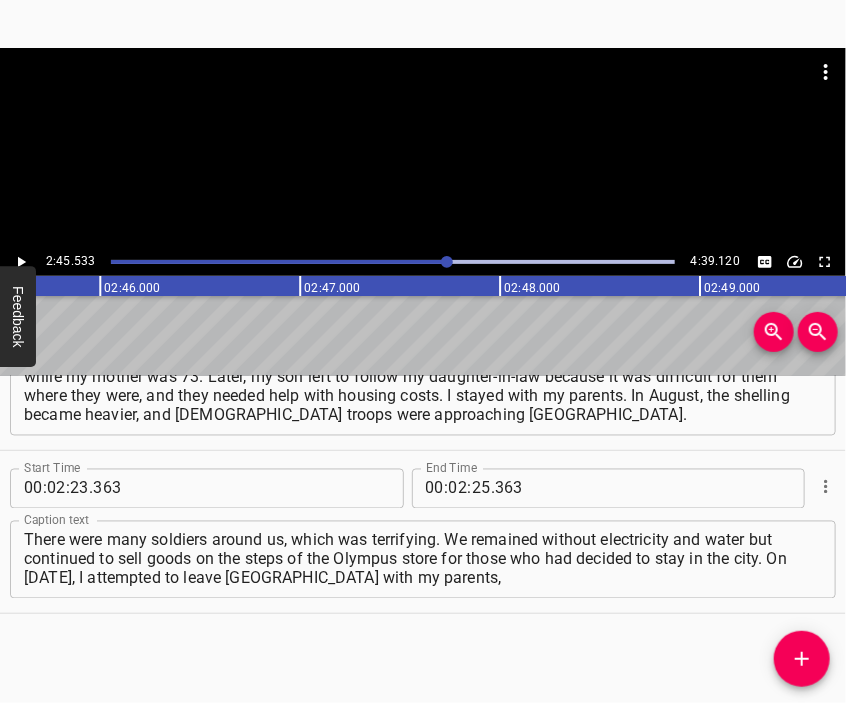 scroll, scrollTop: 0, scrollLeft: 33106, axis: horizontal 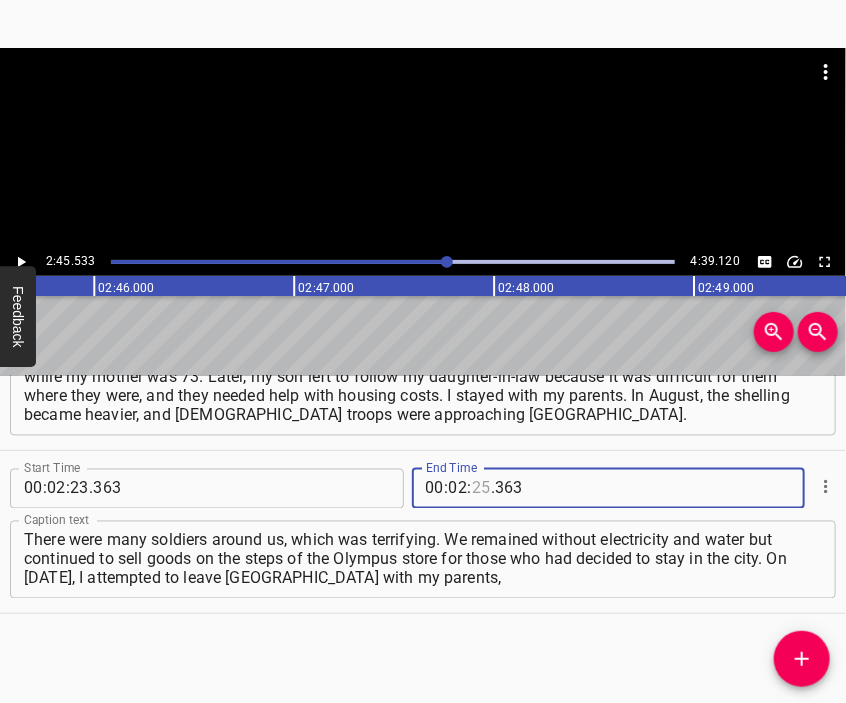 click at bounding box center [481, 489] 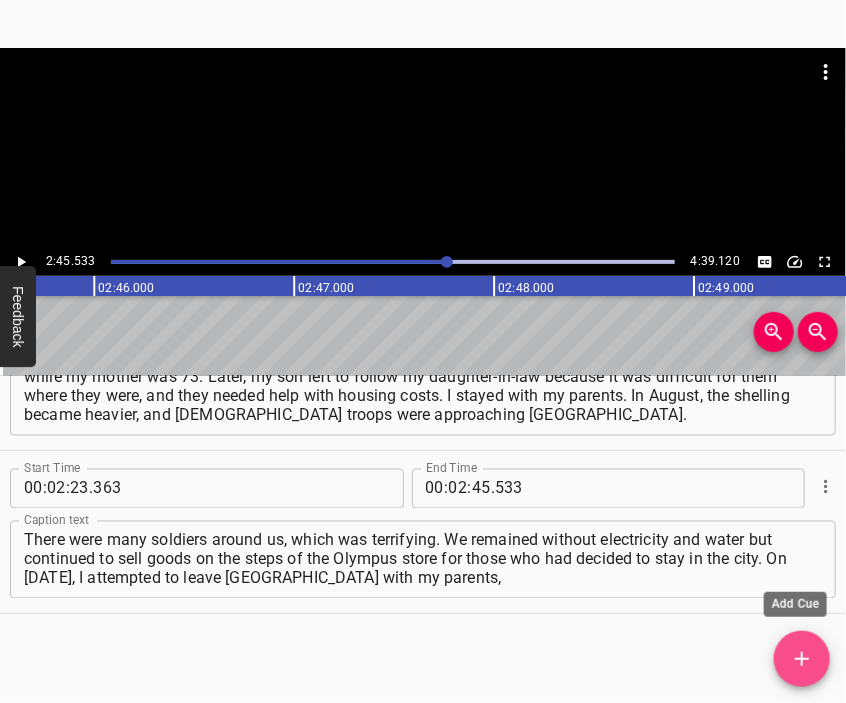 click 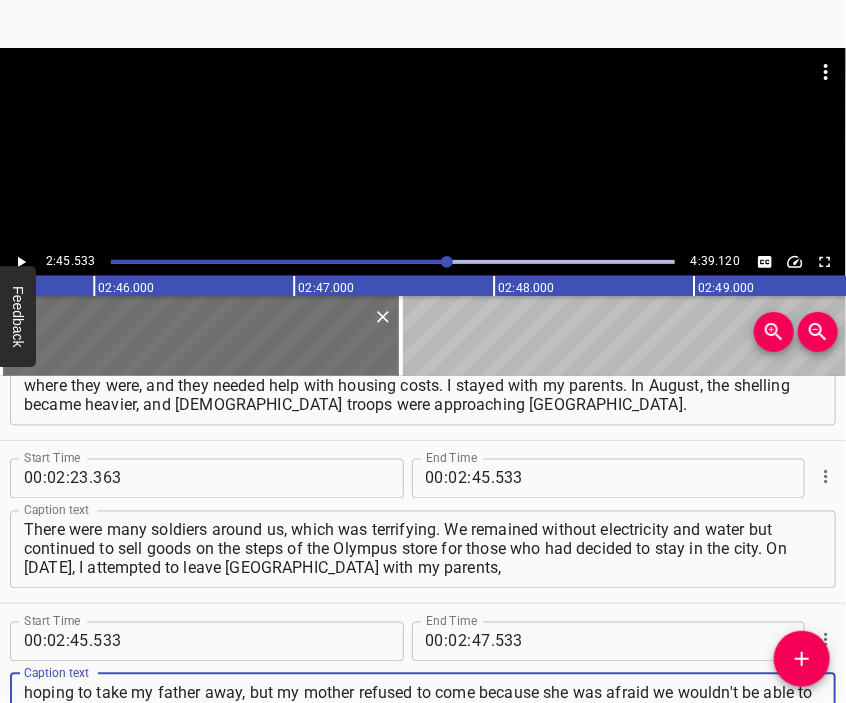 click at bounding box center (423, 148) 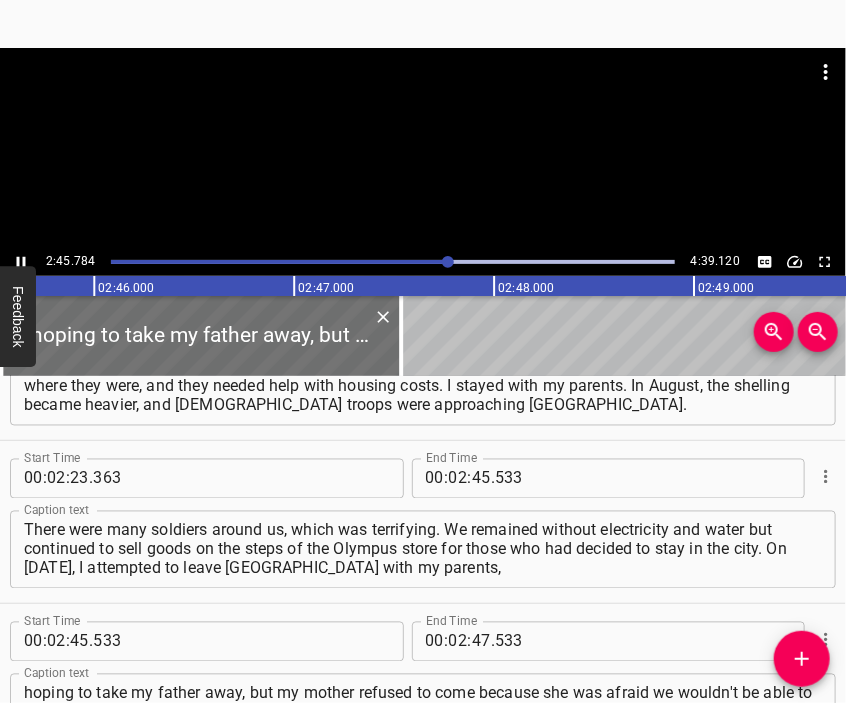 scroll, scrollTop: 1157, scrollLeft: 0, axis: vertical 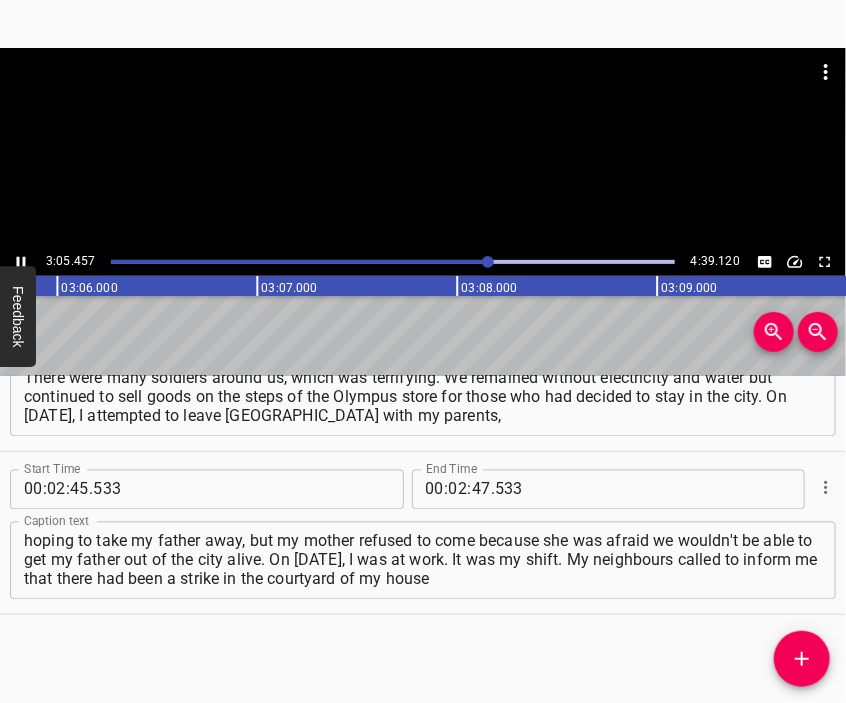 click at bounding box center (423, 148) 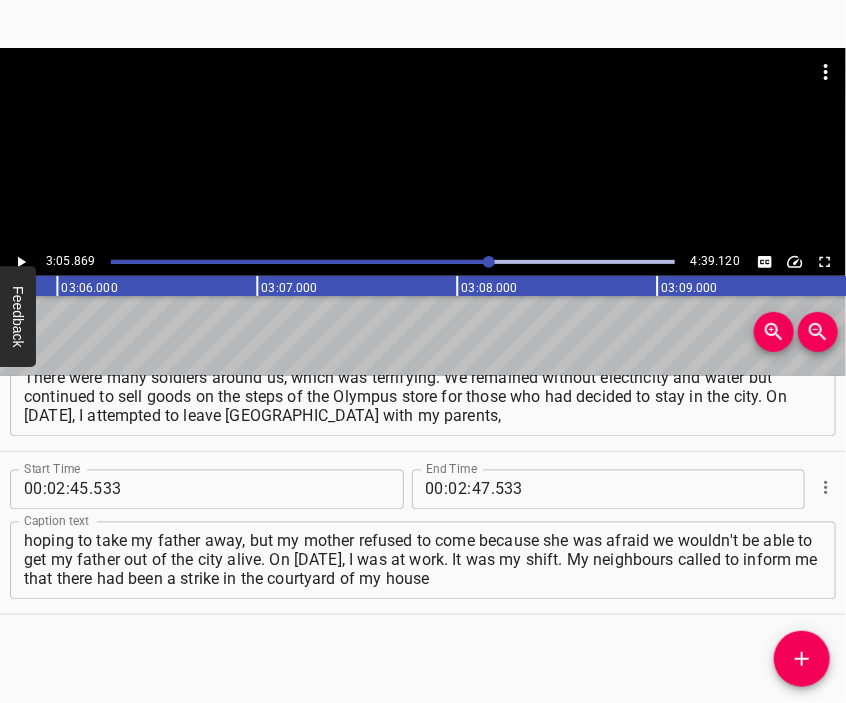 scroll, scrollTop: 0, scrollLeft: 37173, axis: horizontal 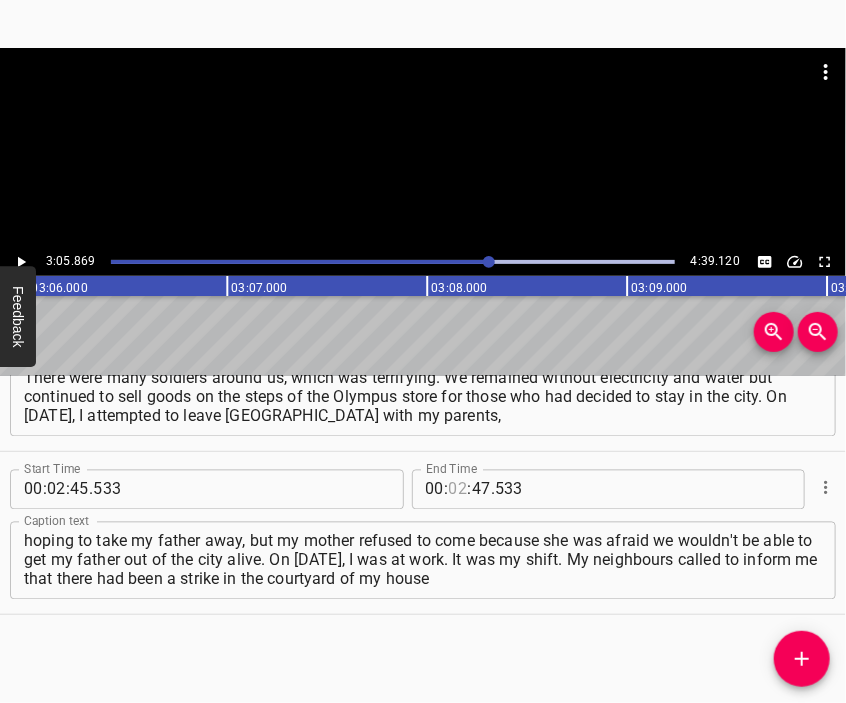 click at bounding box center (458, 490) 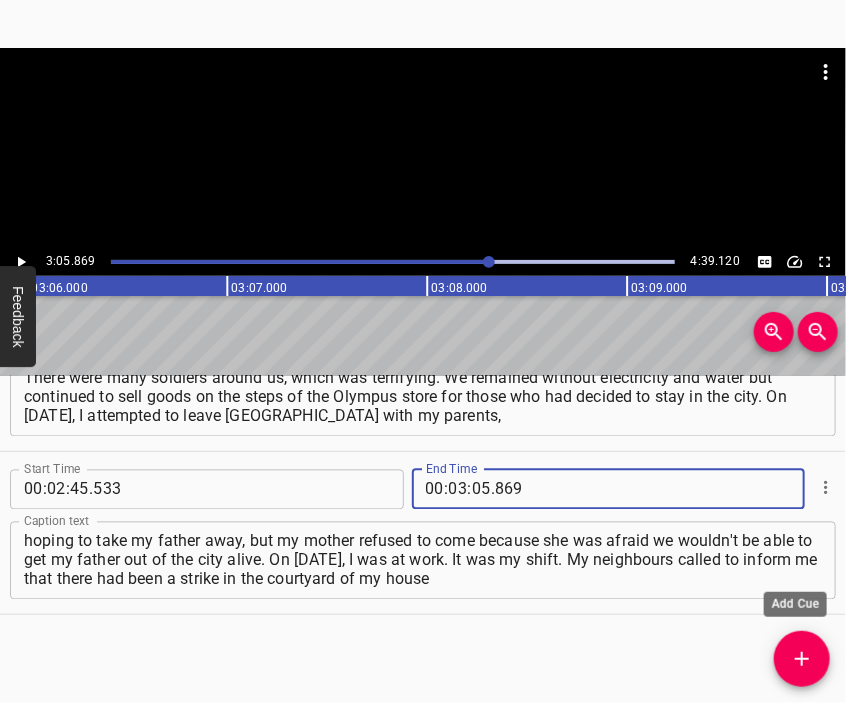 click 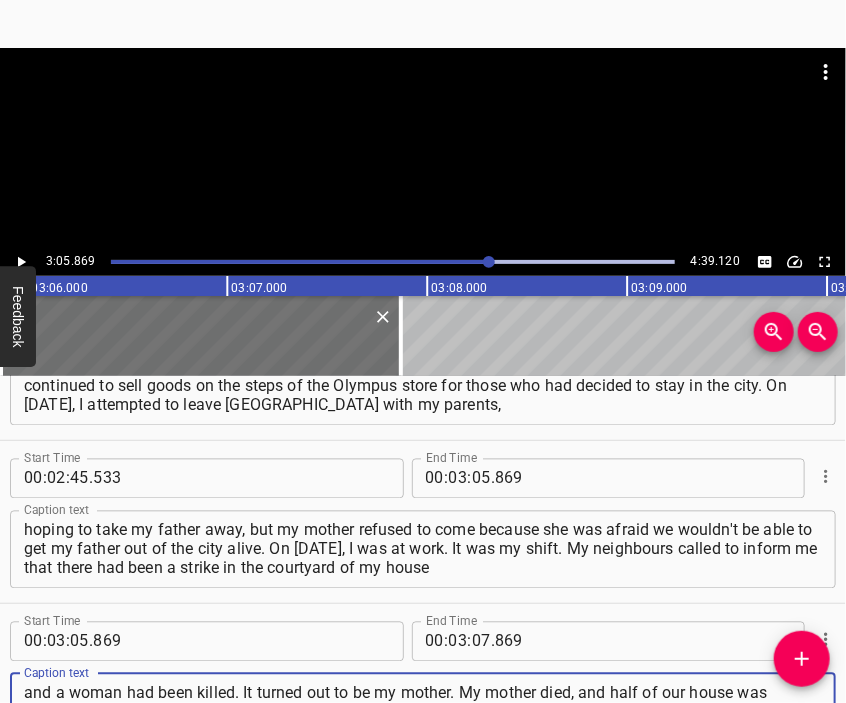 click at bounding box center [423, 148] 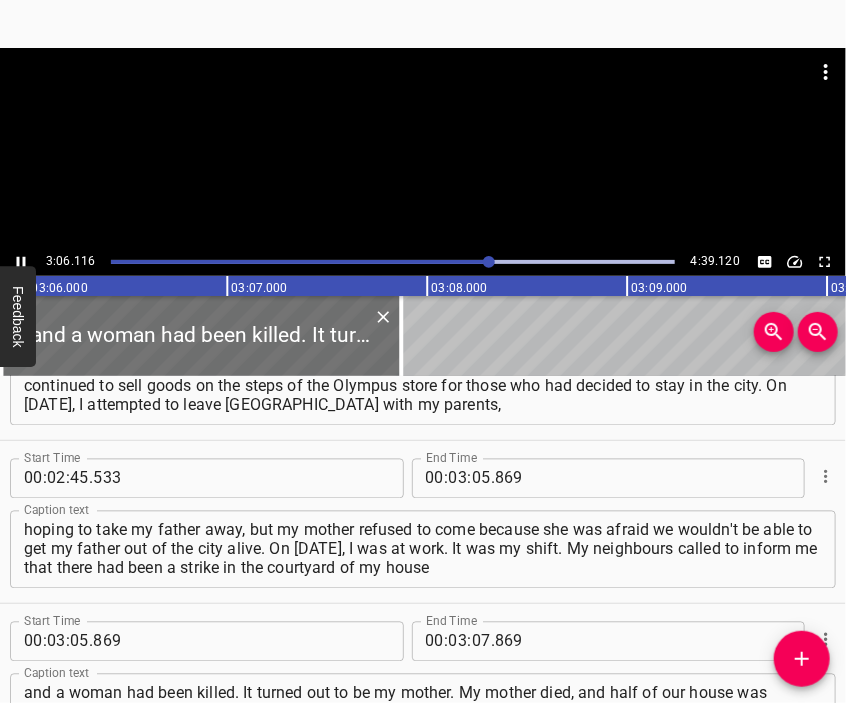 scroll, scrollTop: 1302, scrollLeft: 0, axis: vertical 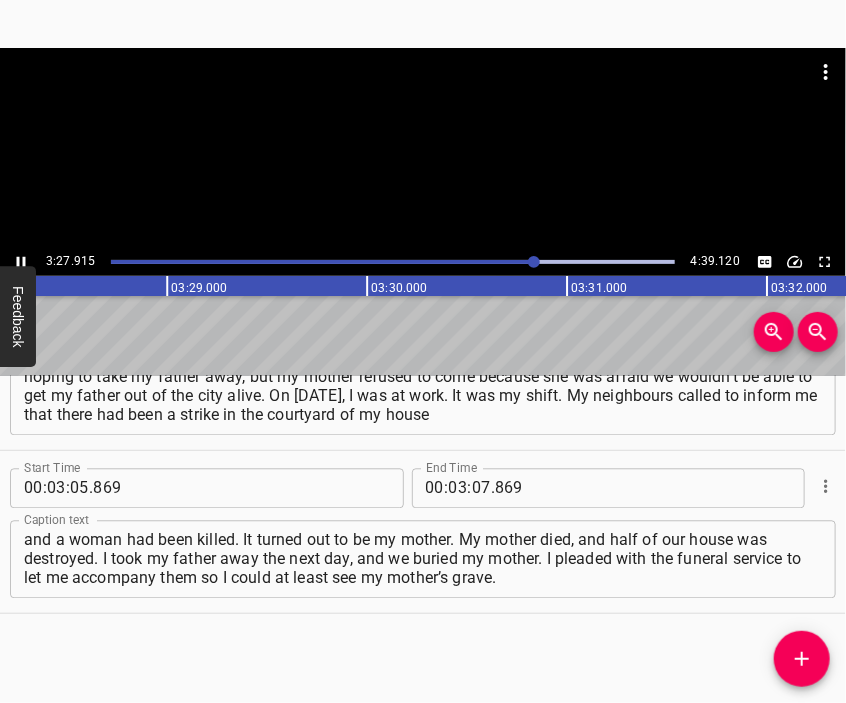 click at bounding box center [423, 98] 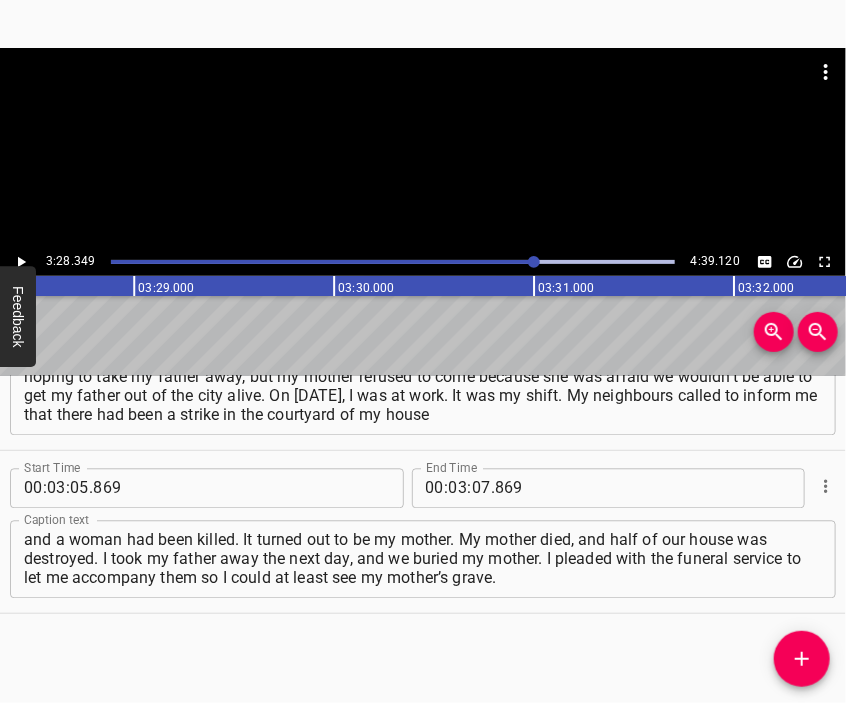 scroll, scrollTop: 0, scrollLeft: 41669, axis: horizontal 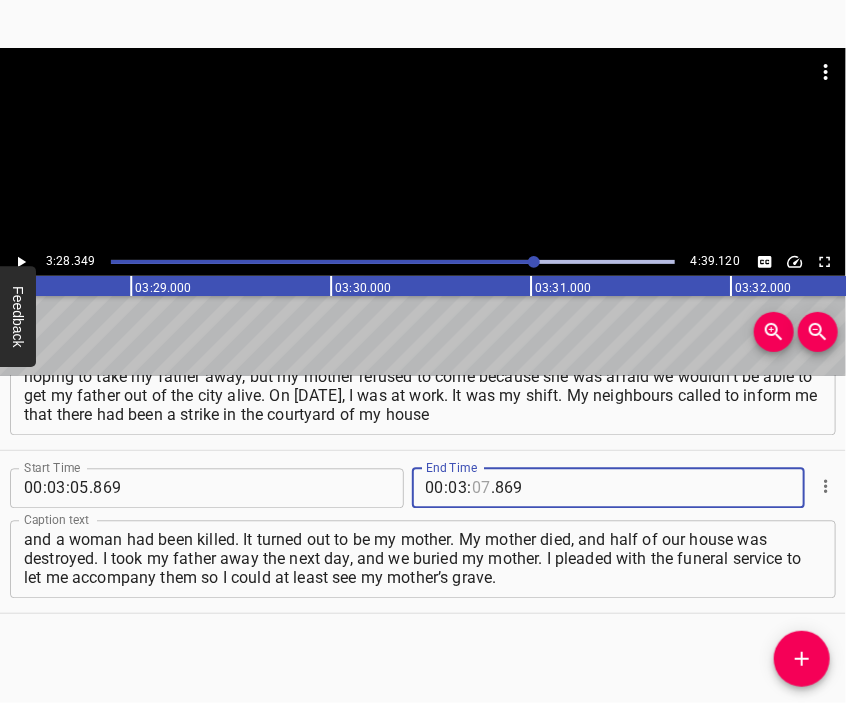 click at bounding box center [481, 489] 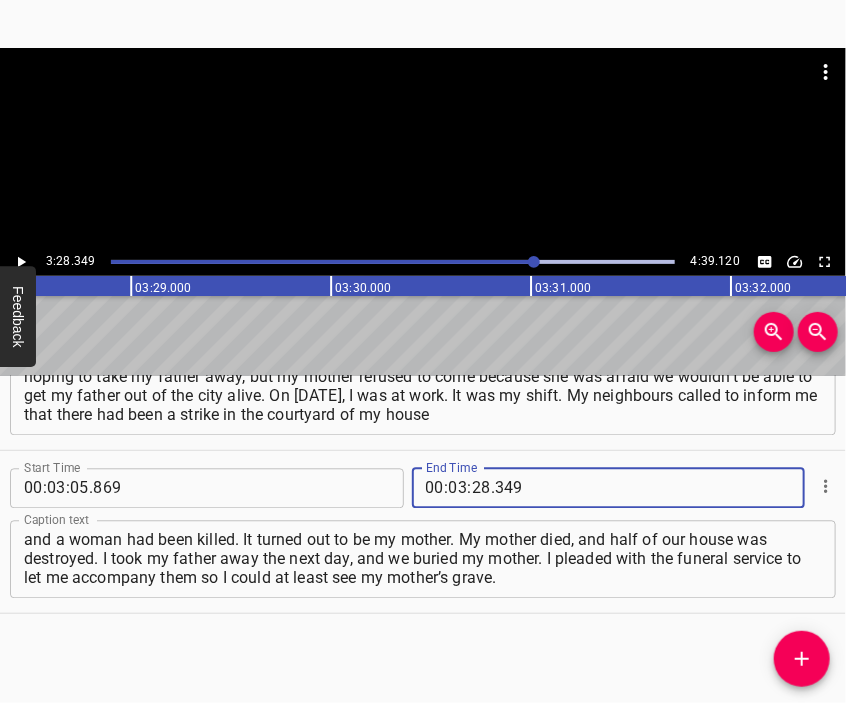 click 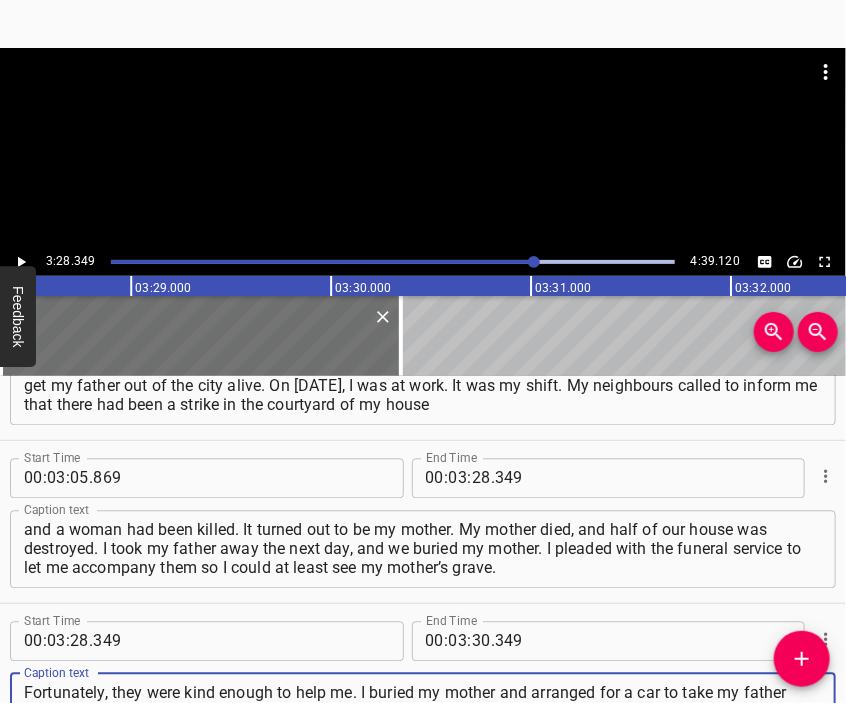click at bounding box center [423, 98] 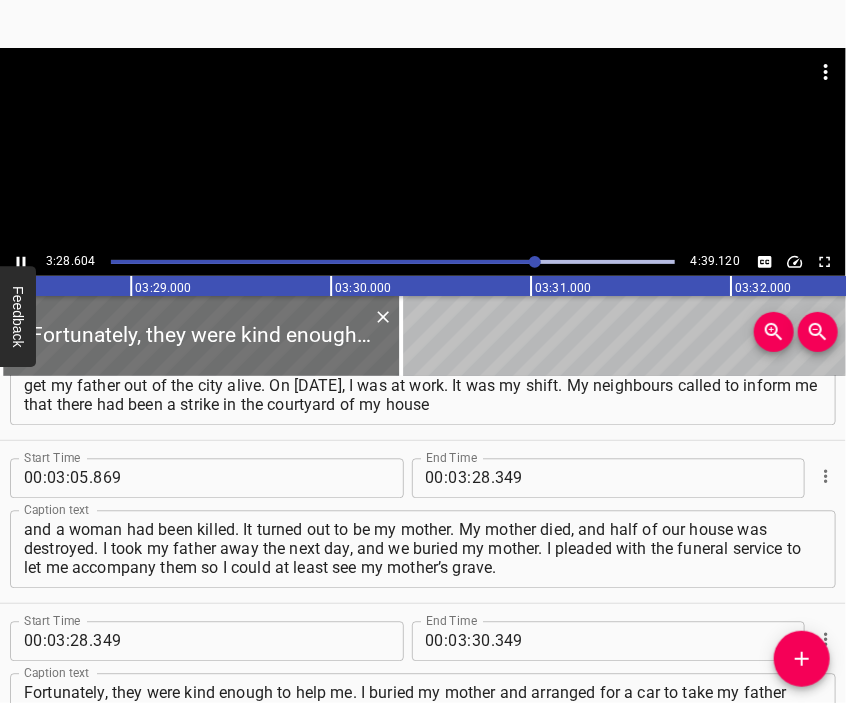 scroll, scrollTop: 1484, scrollLeft: 0, axis: vertical 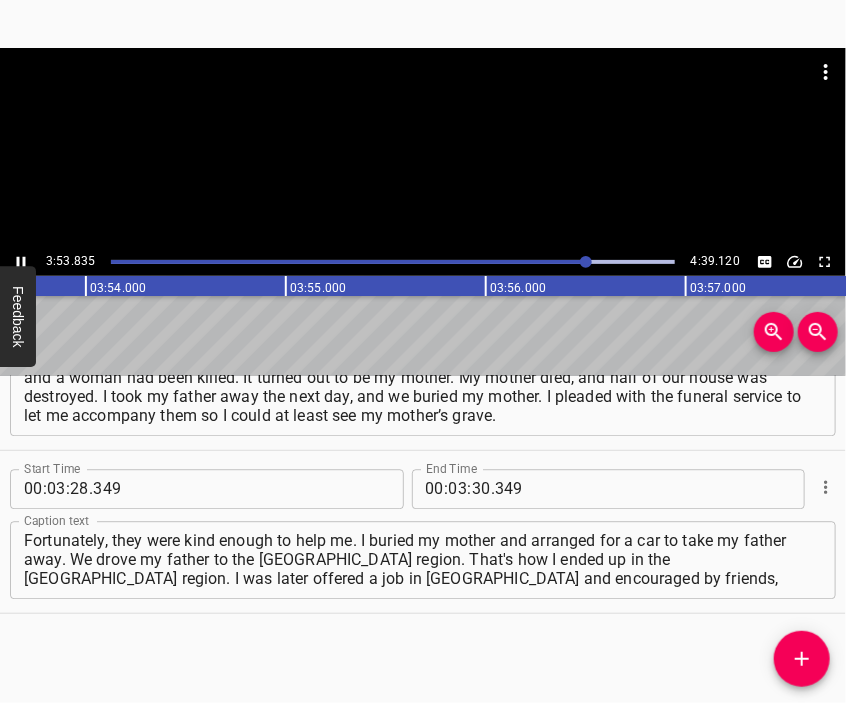 click at bounding box center [423, 148] 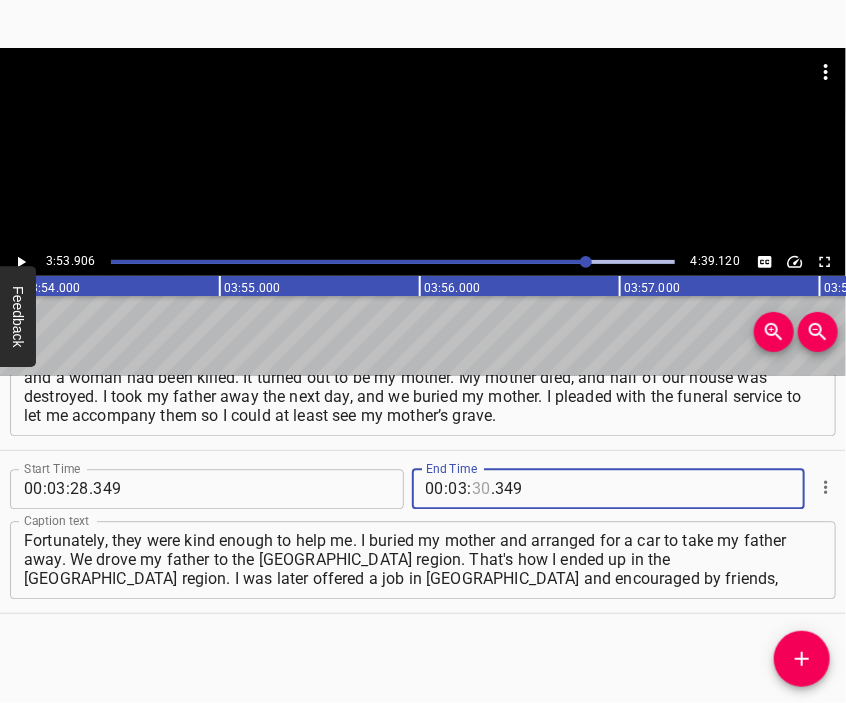 click at bounding box center [481, 489] 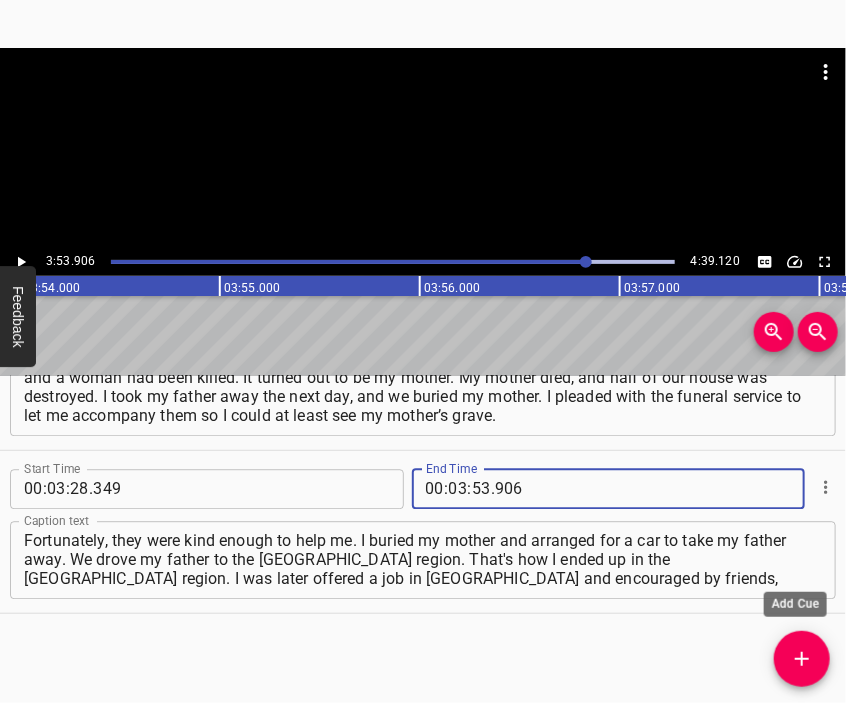 click 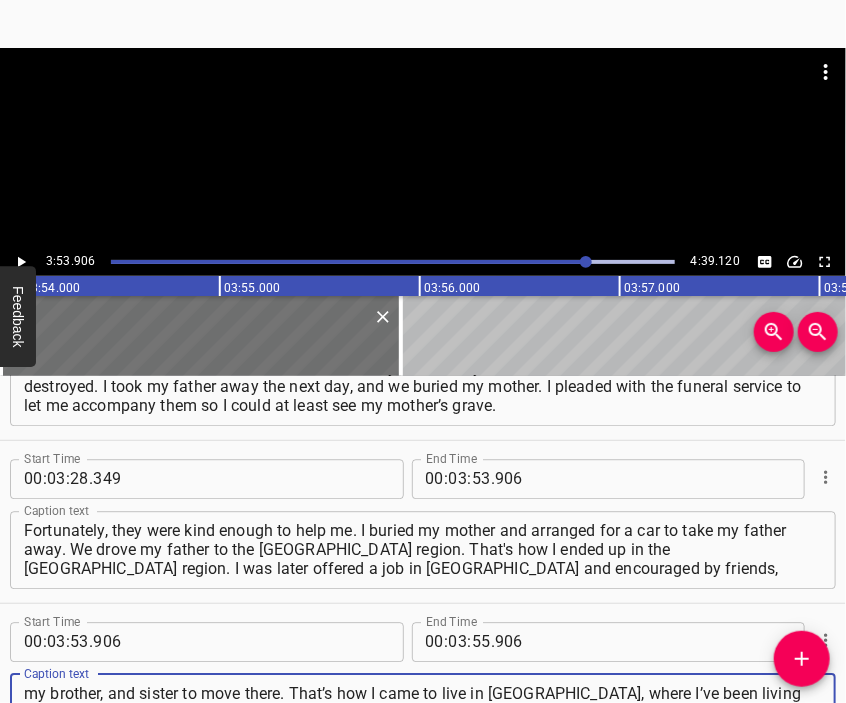 click at bounding box center [423, 148] 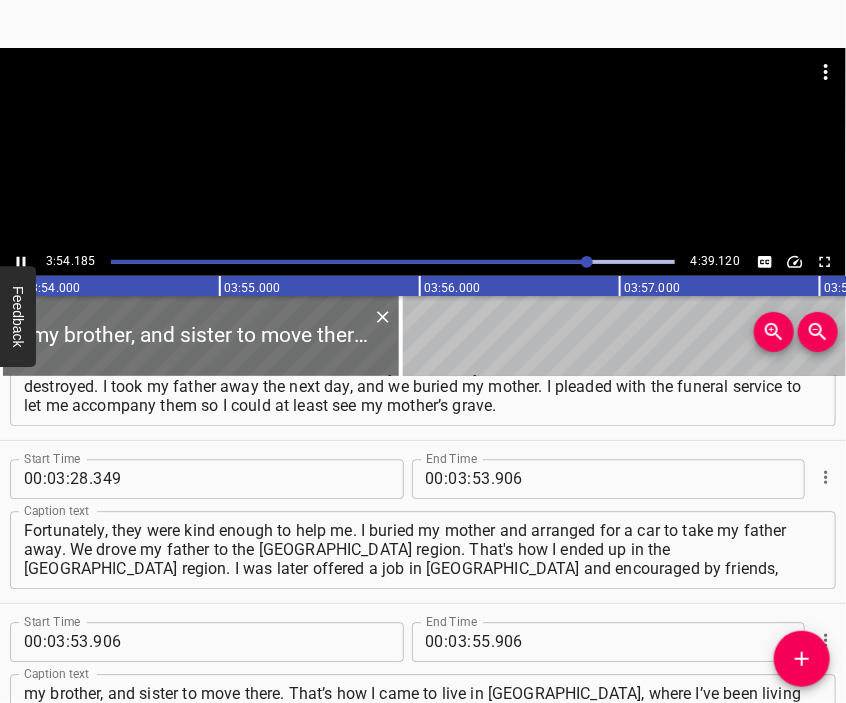 scroll, scrollTop: 1722, scrollLeft: 0, axis: vertical 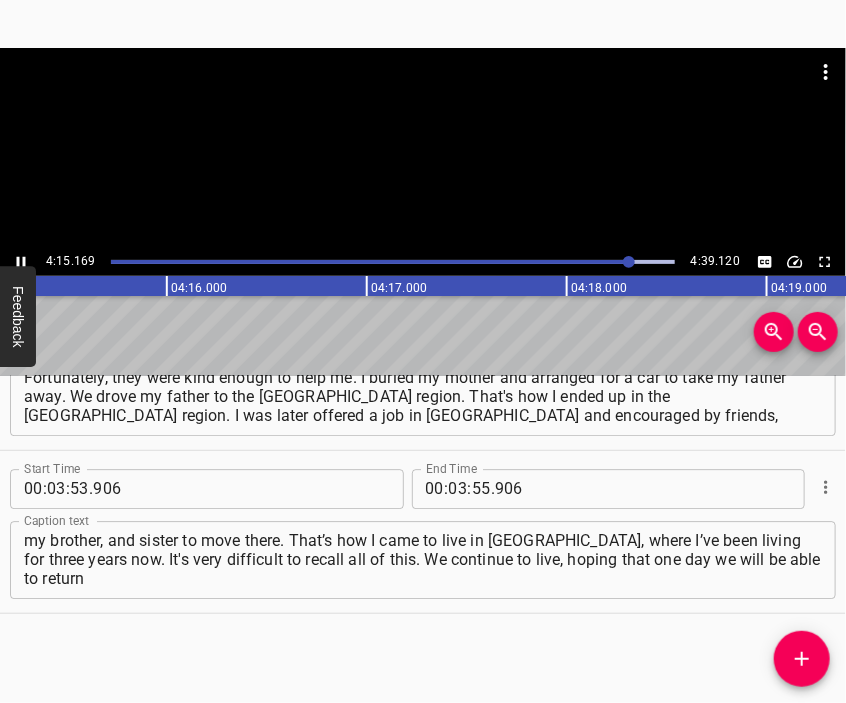 click at bounding box center [423, 148] 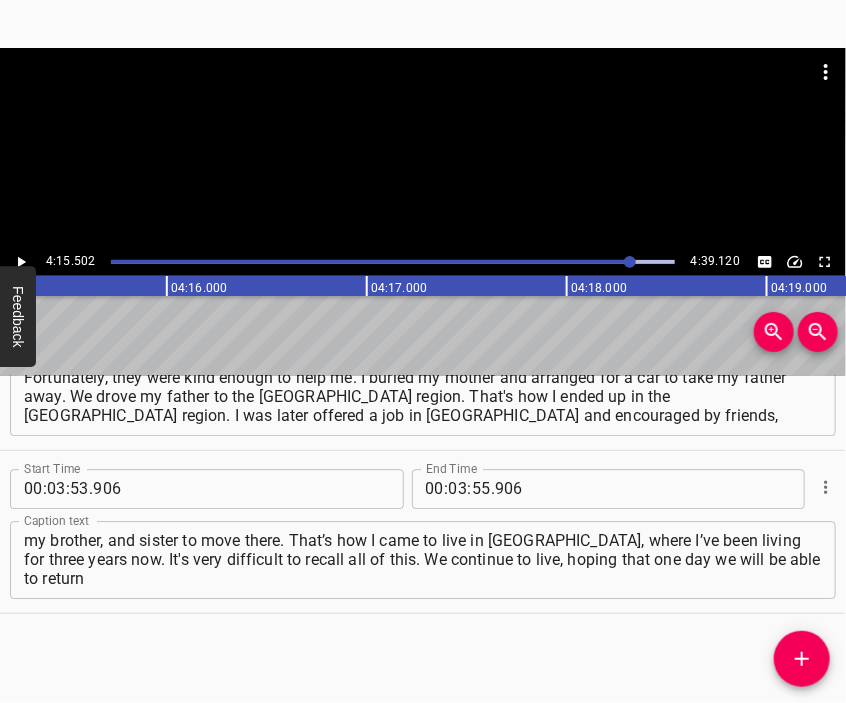 scroll, scrollTop: 0, scrollLeft: 51100, axis: horizontal 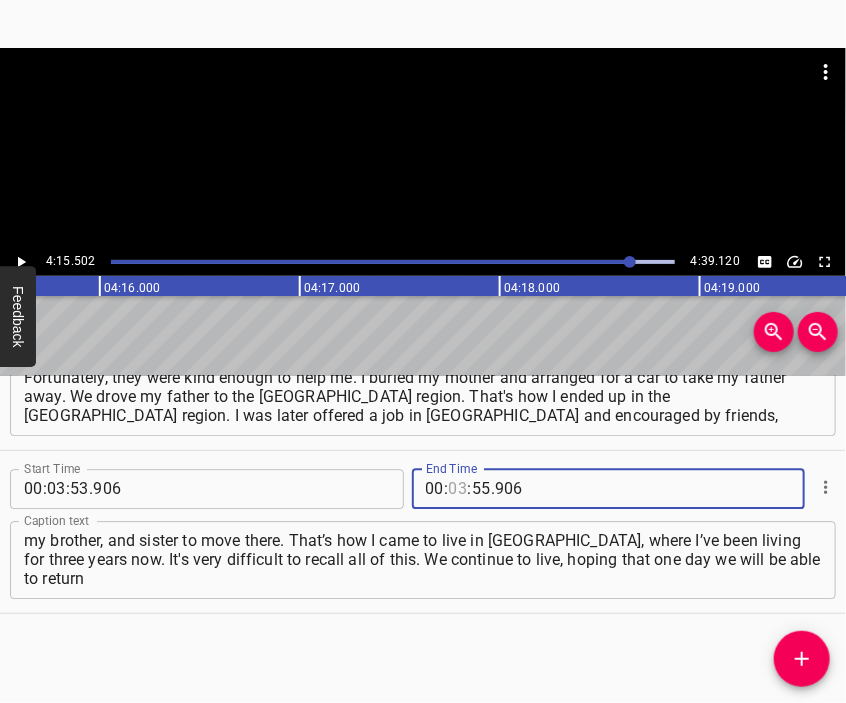 click at bounding box center (458, 489) 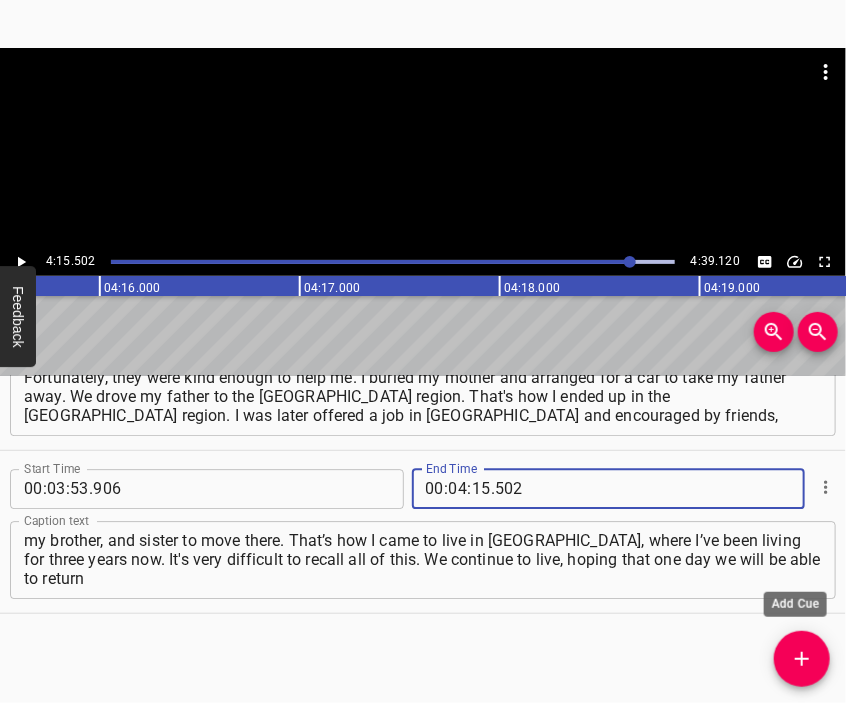 drag, startPoint x: 795, startPoint y: 653, endPoint x: 779, endPoint y: 601, distance: 54.405884 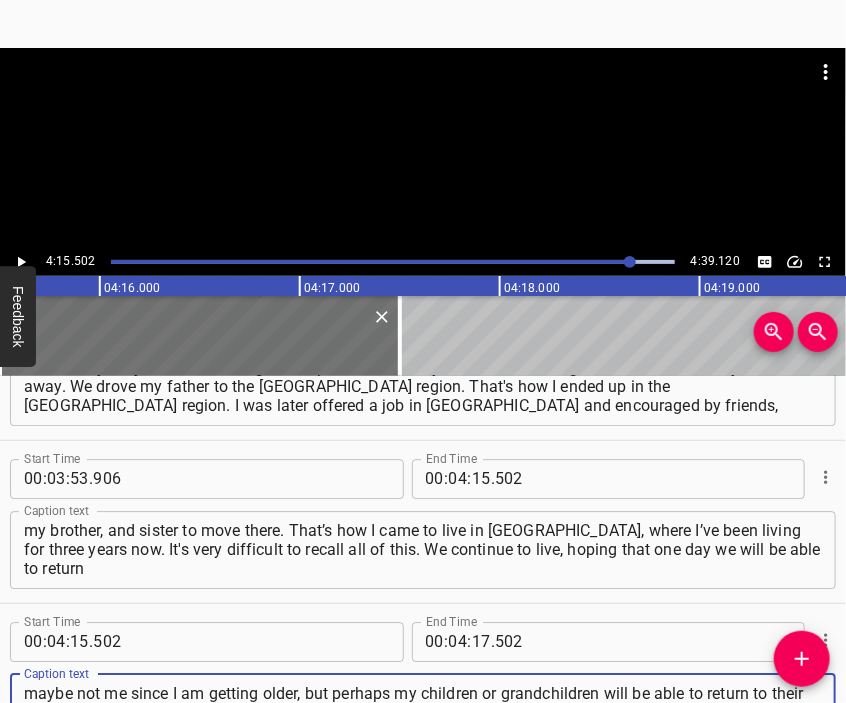 click at bounding box center [423, 148] 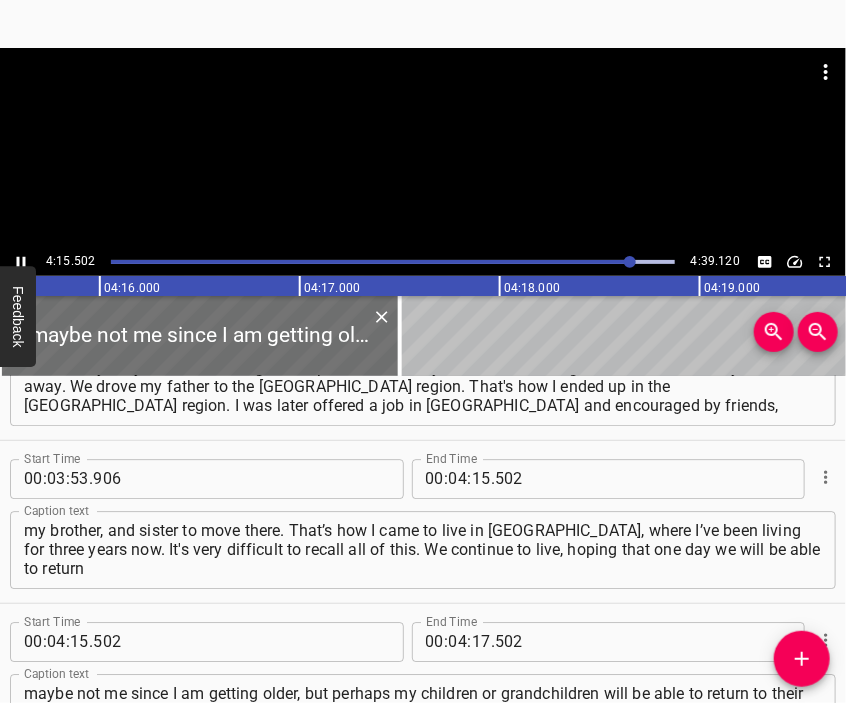 scroll, scrollTop: 1810, scrollLeft: 0, axis: vertical 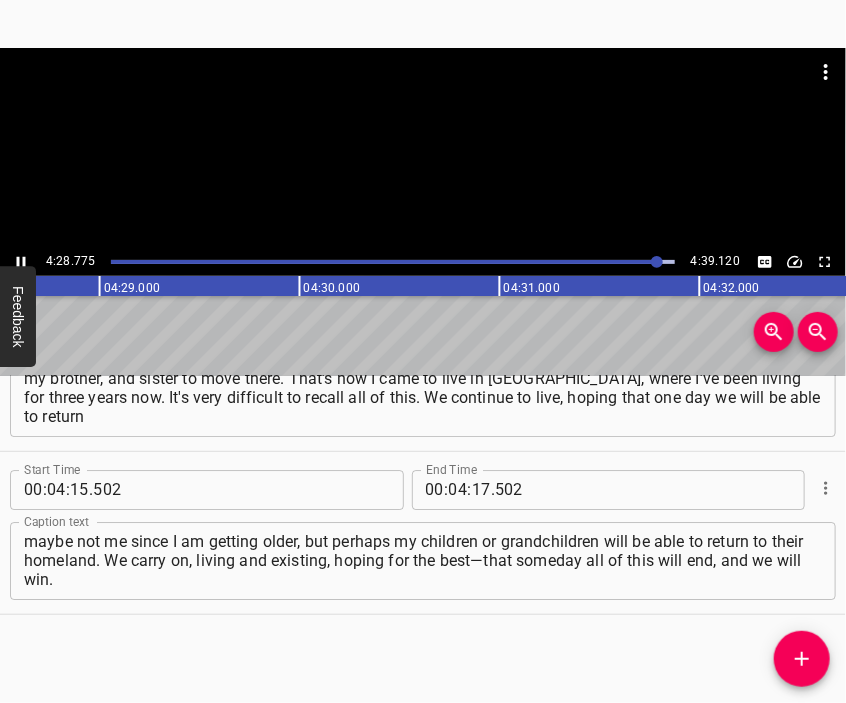 click at bounding box center [423, 148] 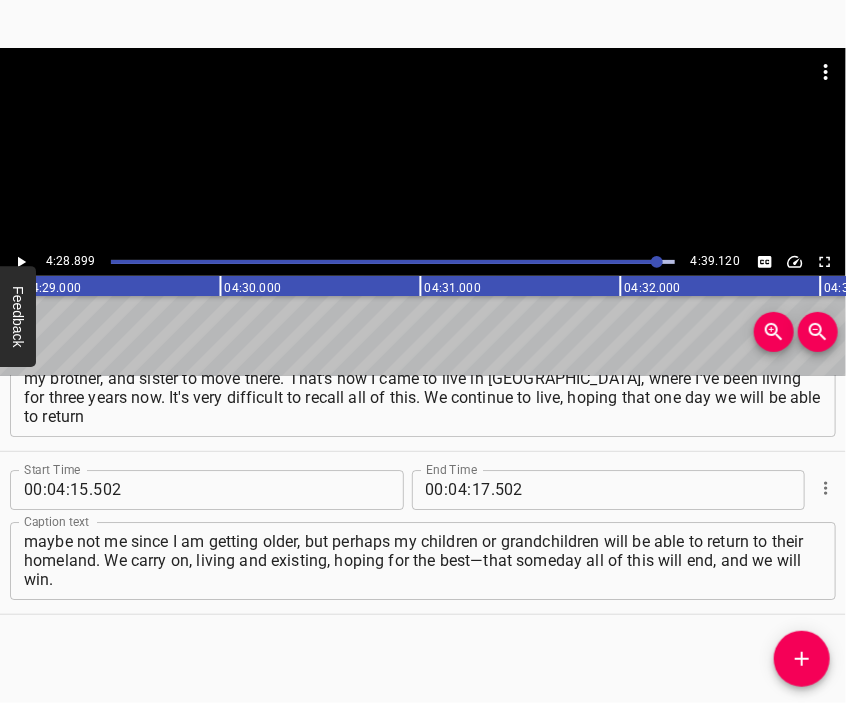 scroll, scrollTop: 0, scrollLeft: 53780, axis: horizontal 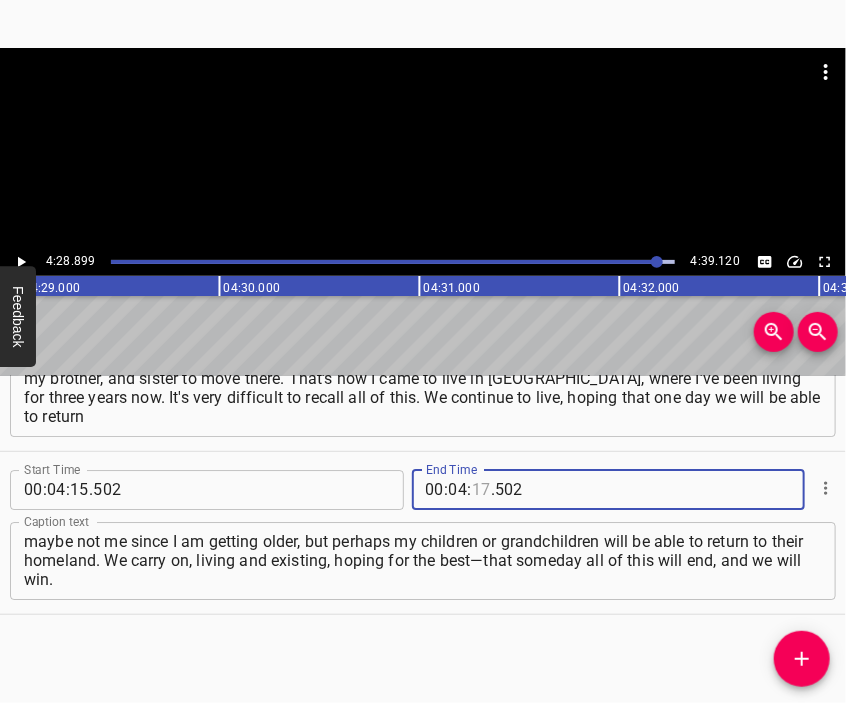 click at bounding box center (481, 490) 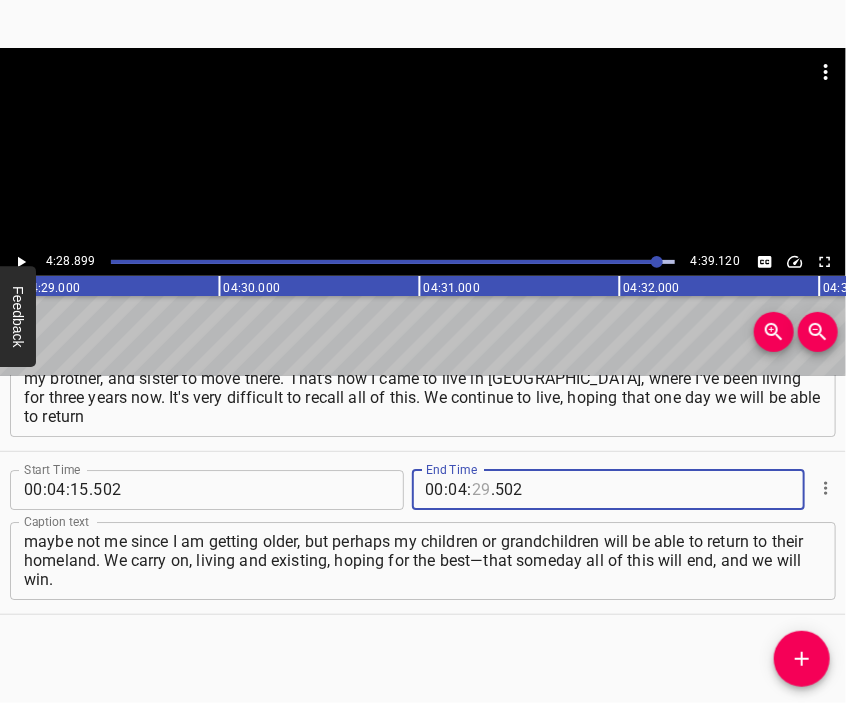 click at bounding box center (481, 490) 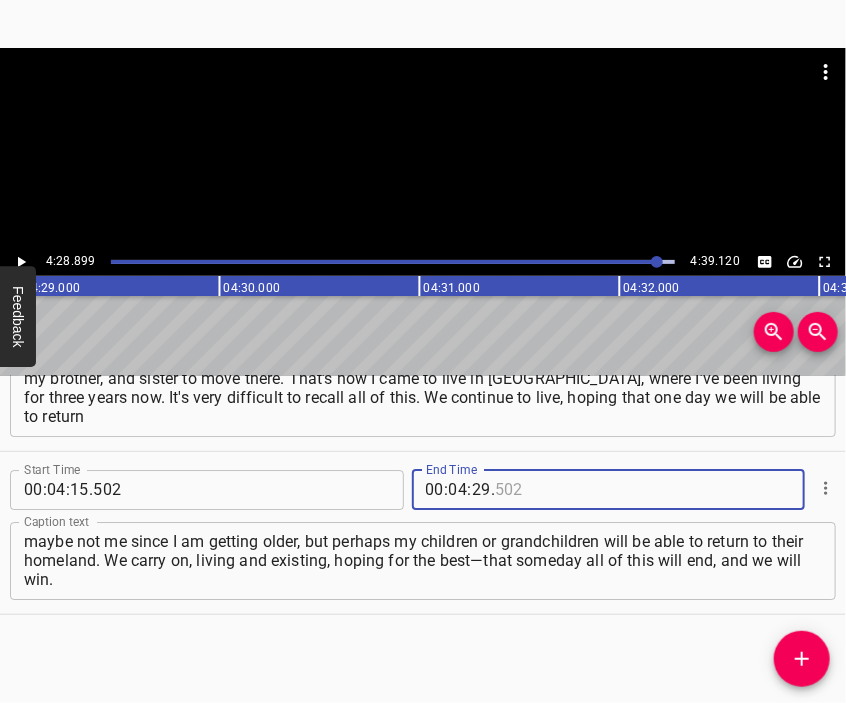 drag, startPoint x: 502, startPoint y: 490, endPoint x: 490, endPoint y: 483, distance: 13.892444 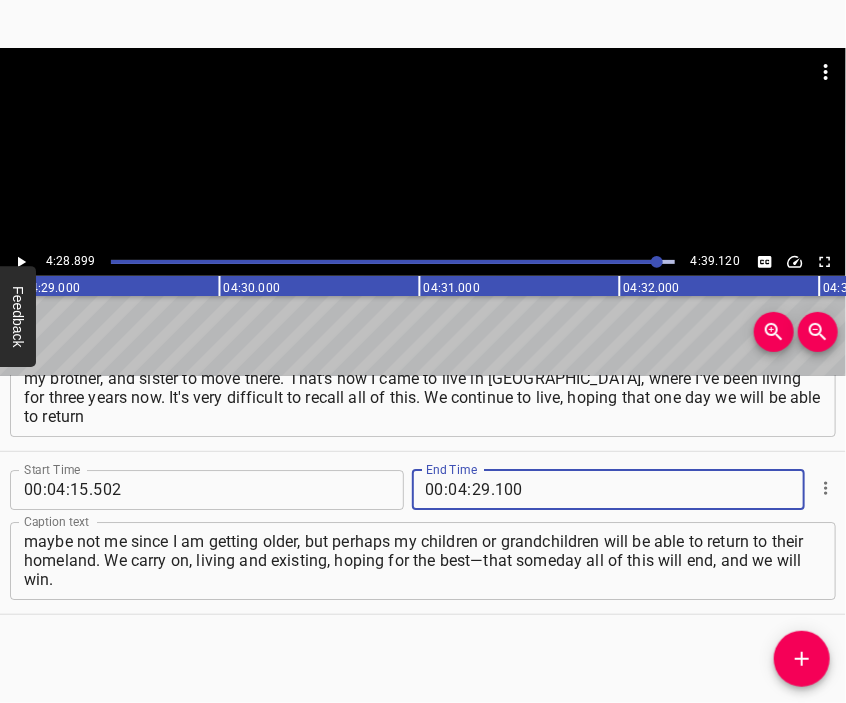 click on "maybe not me since I am getting older, but perhaps my children or grandchildren will be able to return to their homeland. We carry on, living and existing, hoping for the best—that someday all of this will end, and we will win." at bounding box center (423, 560) 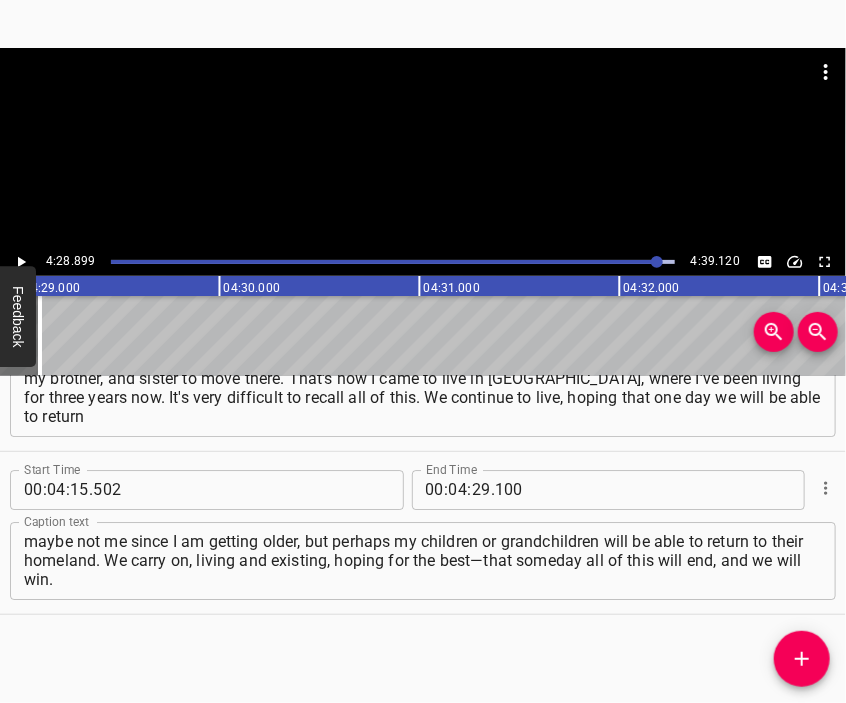 click at bounding box center (423, 98) 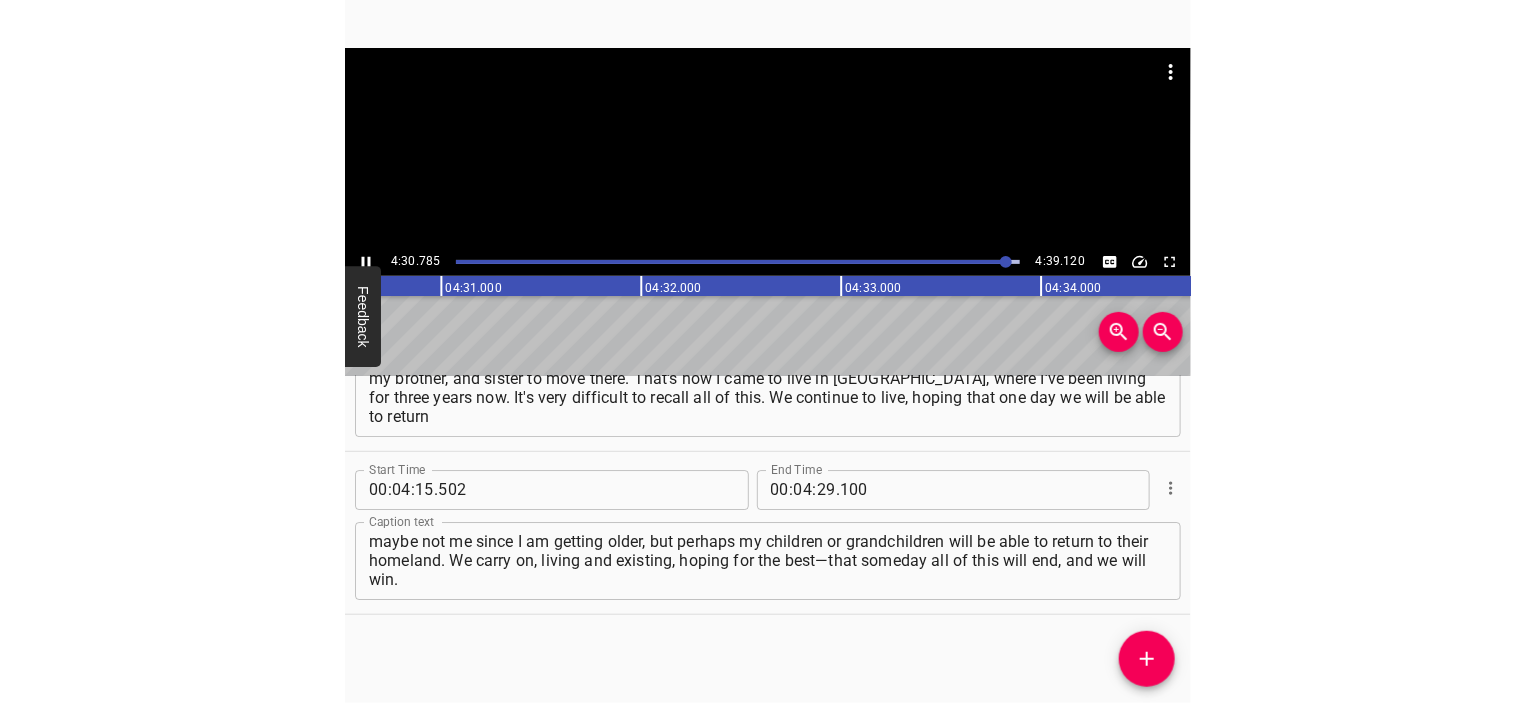 scroll, scrollTop: 0, scrollLeft: 54156, axis: horizontal 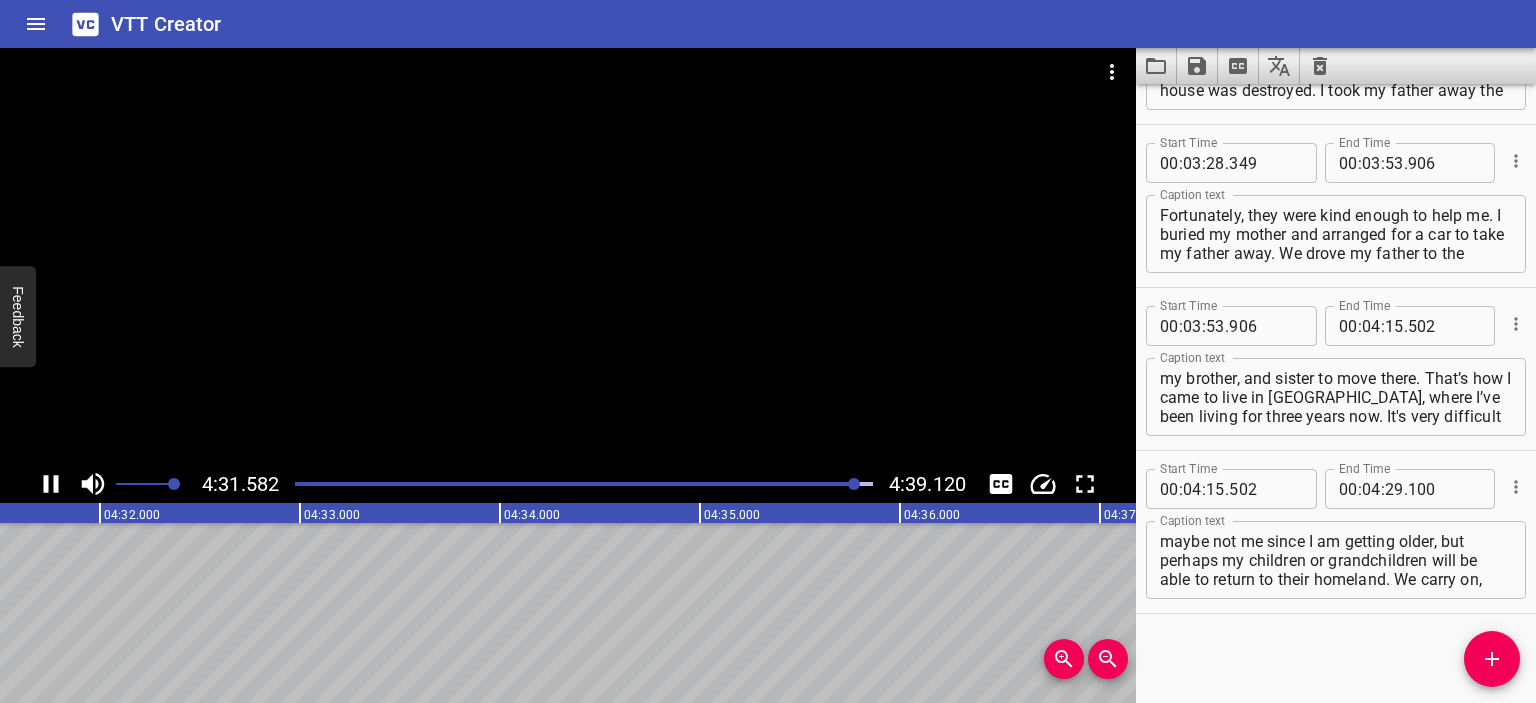 click 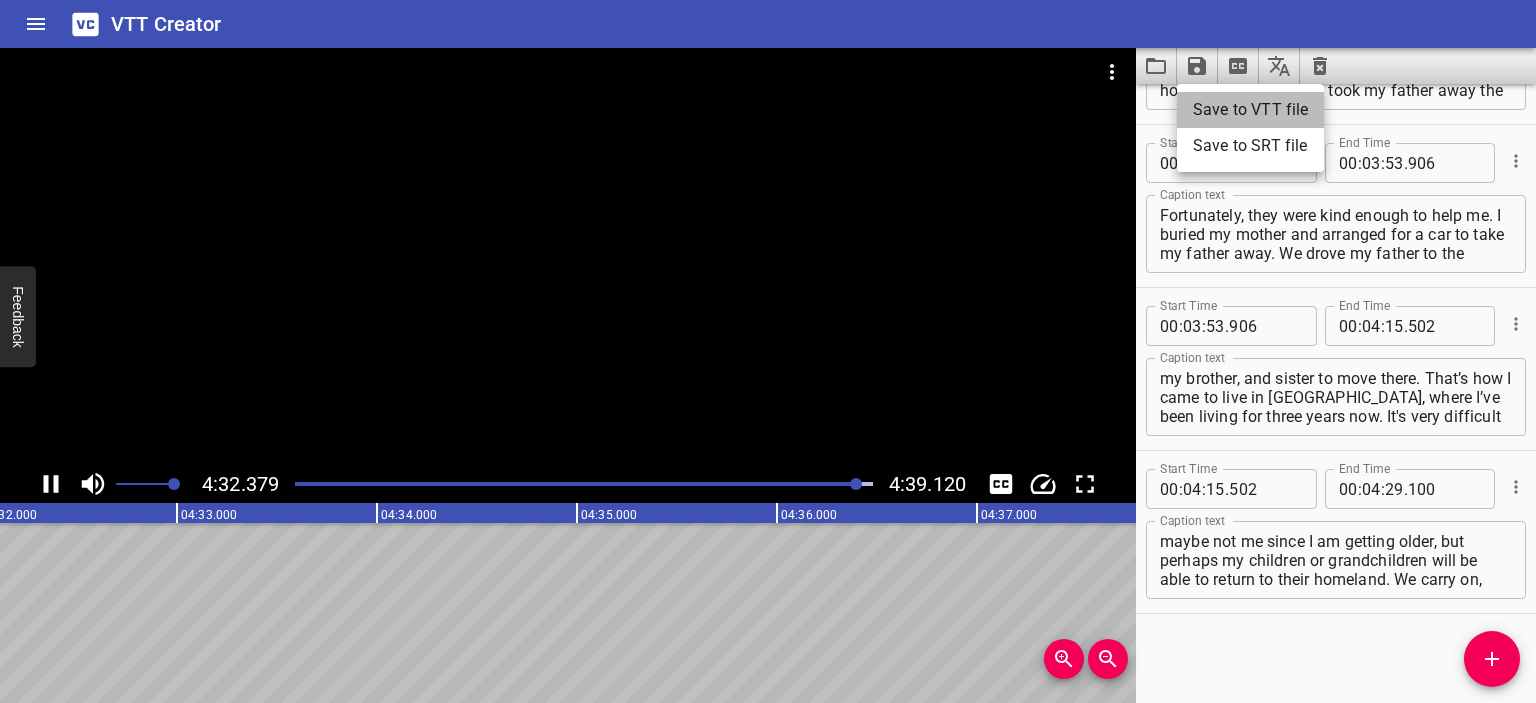 click on "Save to VTT file" at bounding box center [1250, 110] 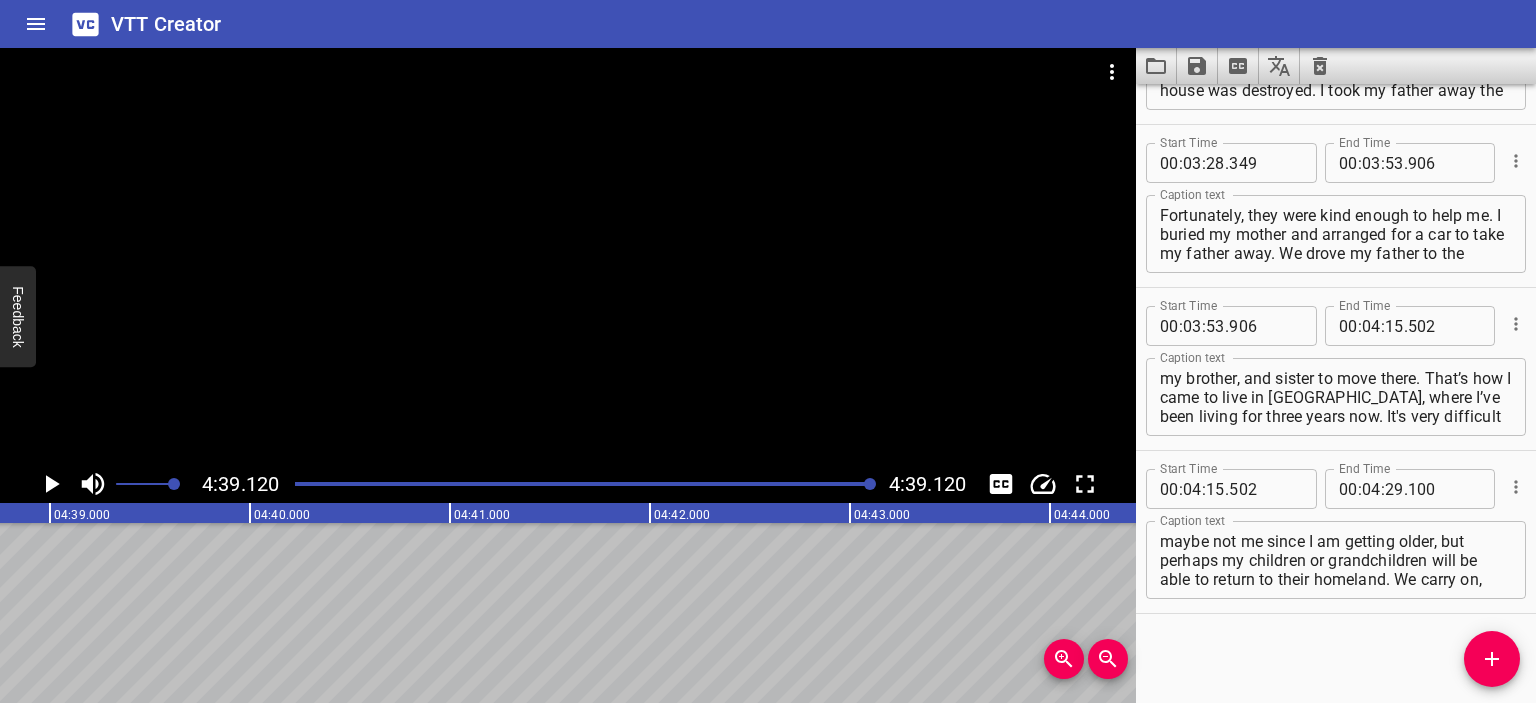 scroll, scrollTop: 0, scrollLeft: 55824, axis: horizontal 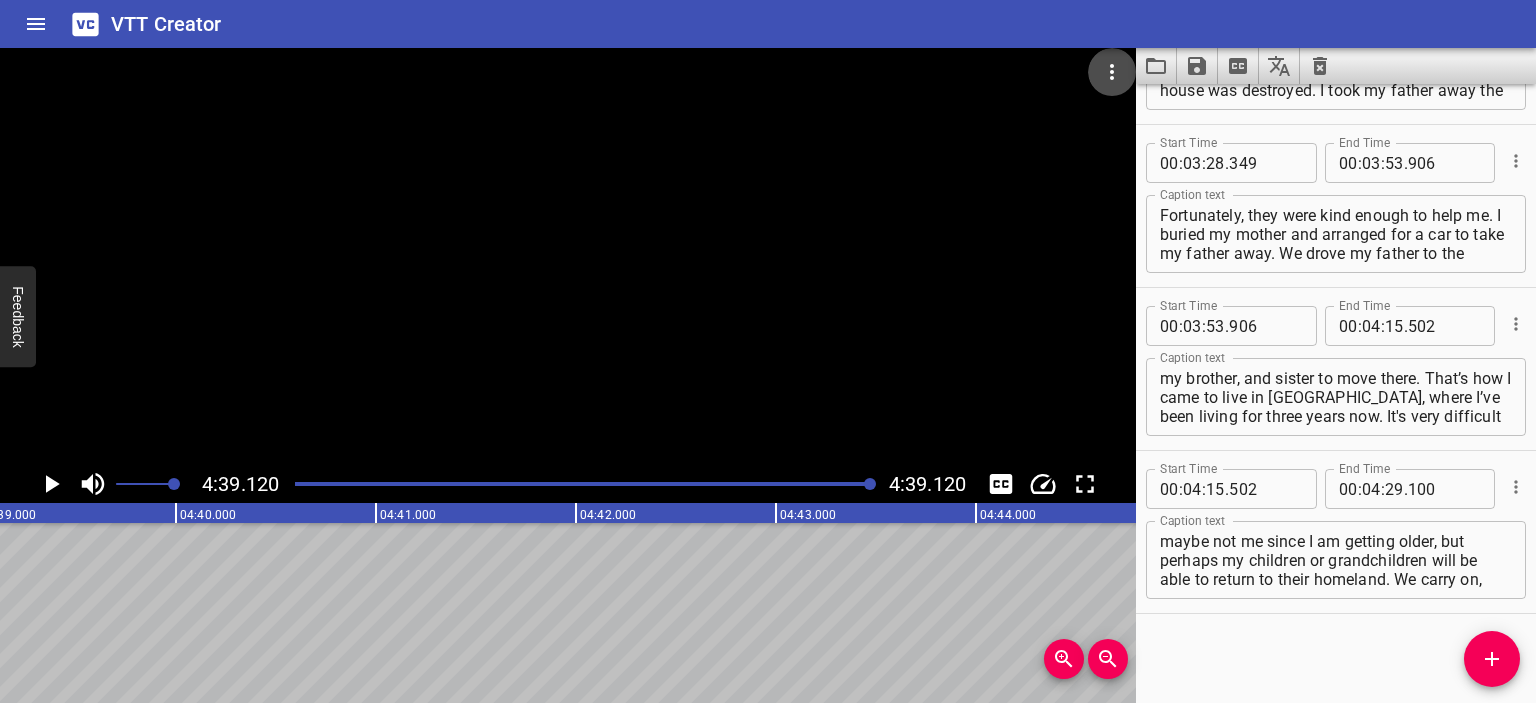 click 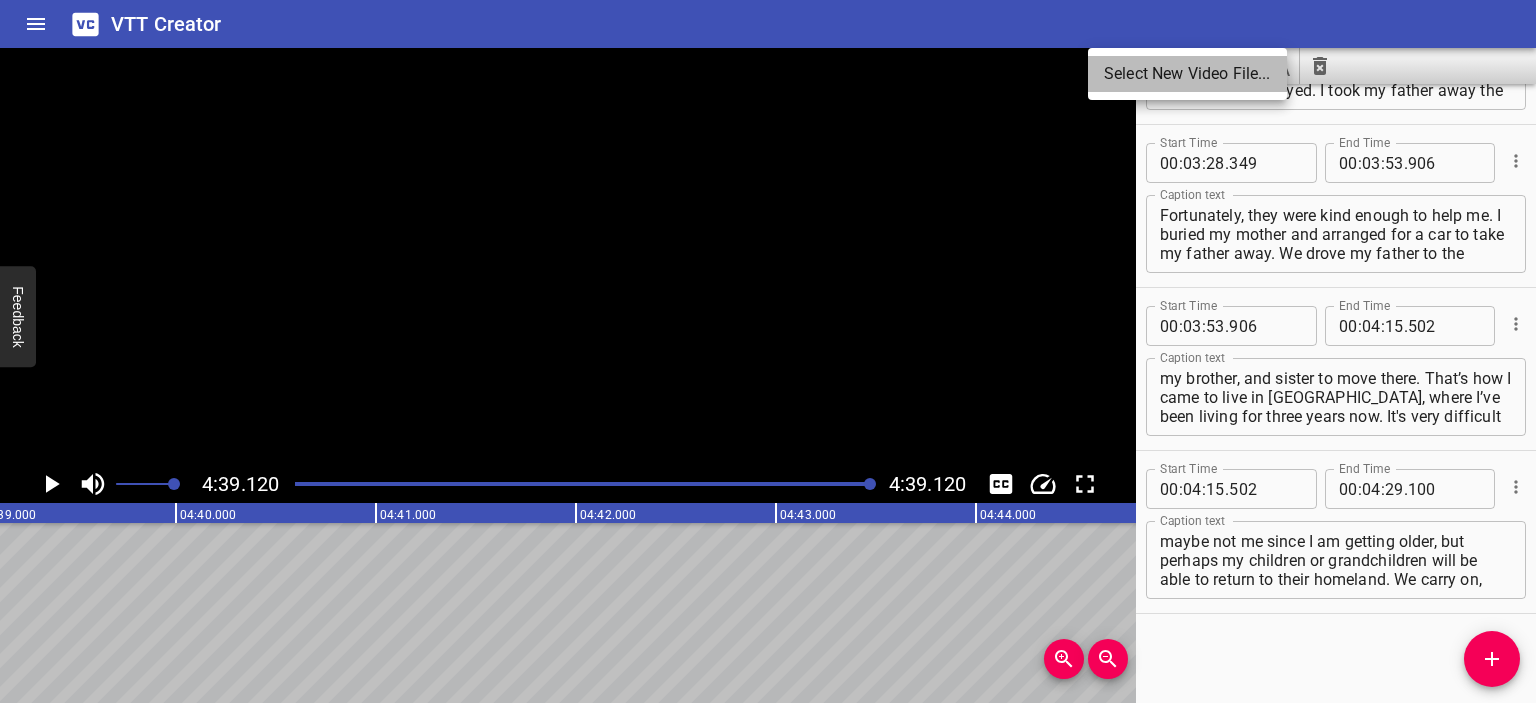 click on "Select New Video File..." at bounding box center (1187, 74) 